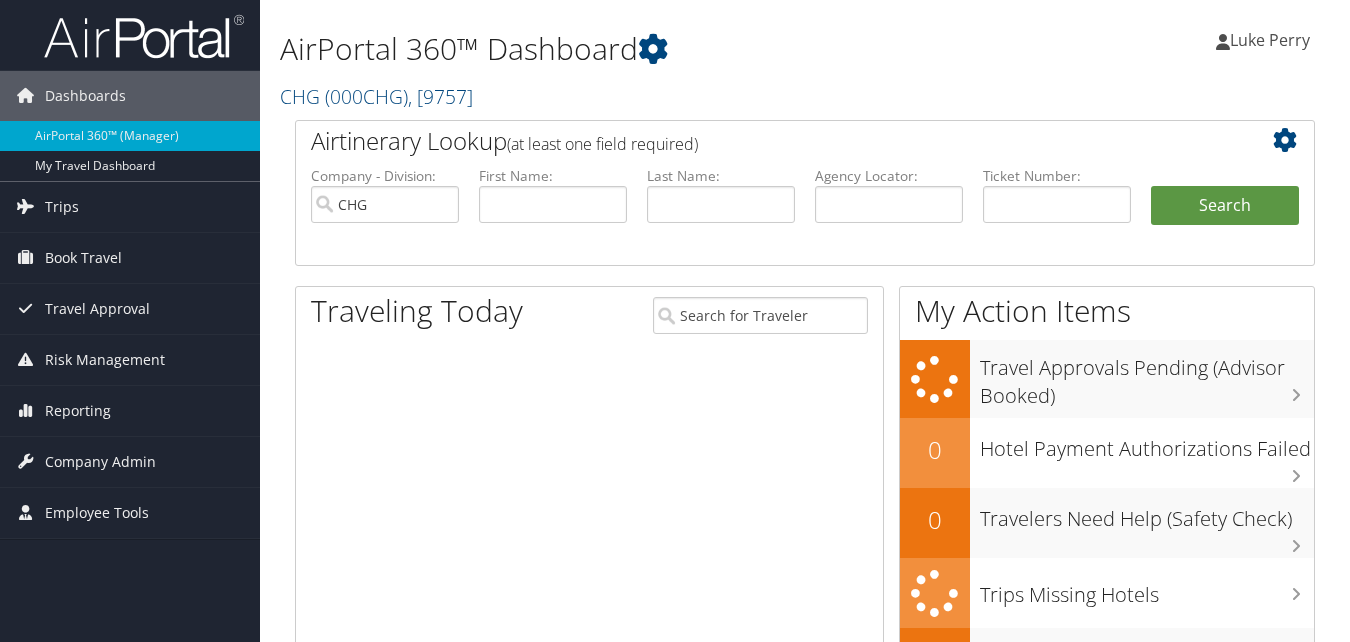 scroll, scrollTop: 0, scrollLeft: 0, axis: both 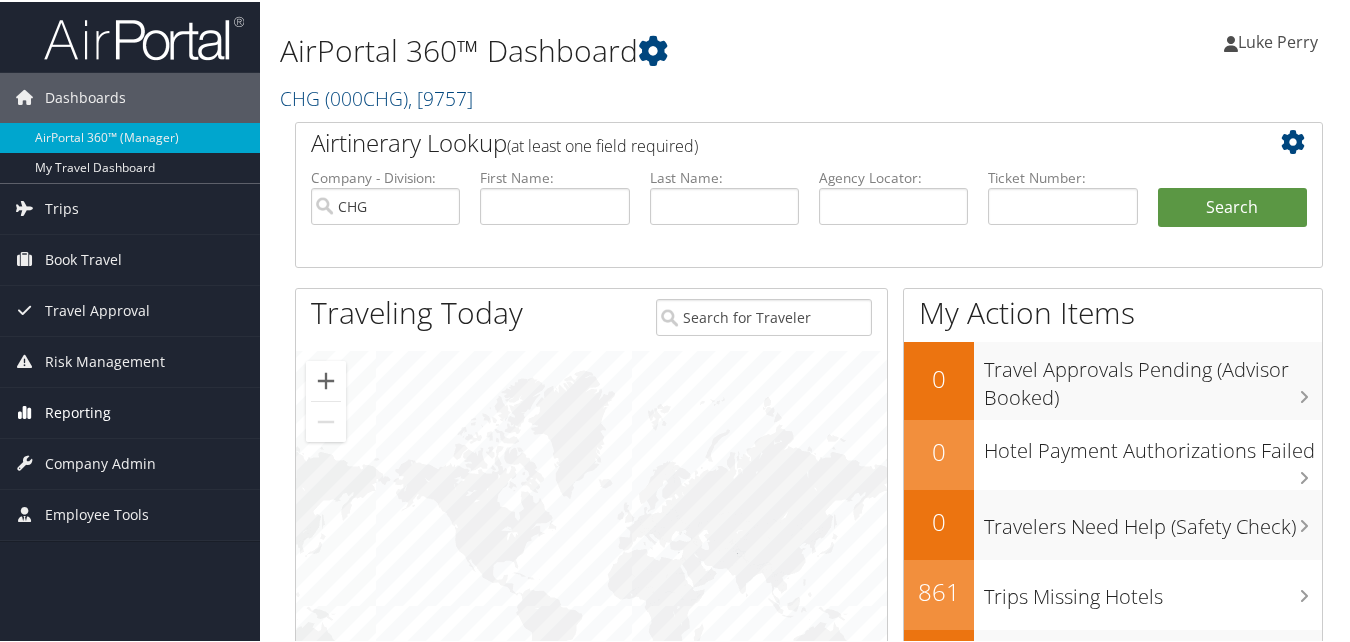 click on "Reporting" at bounding box center [78, 411] 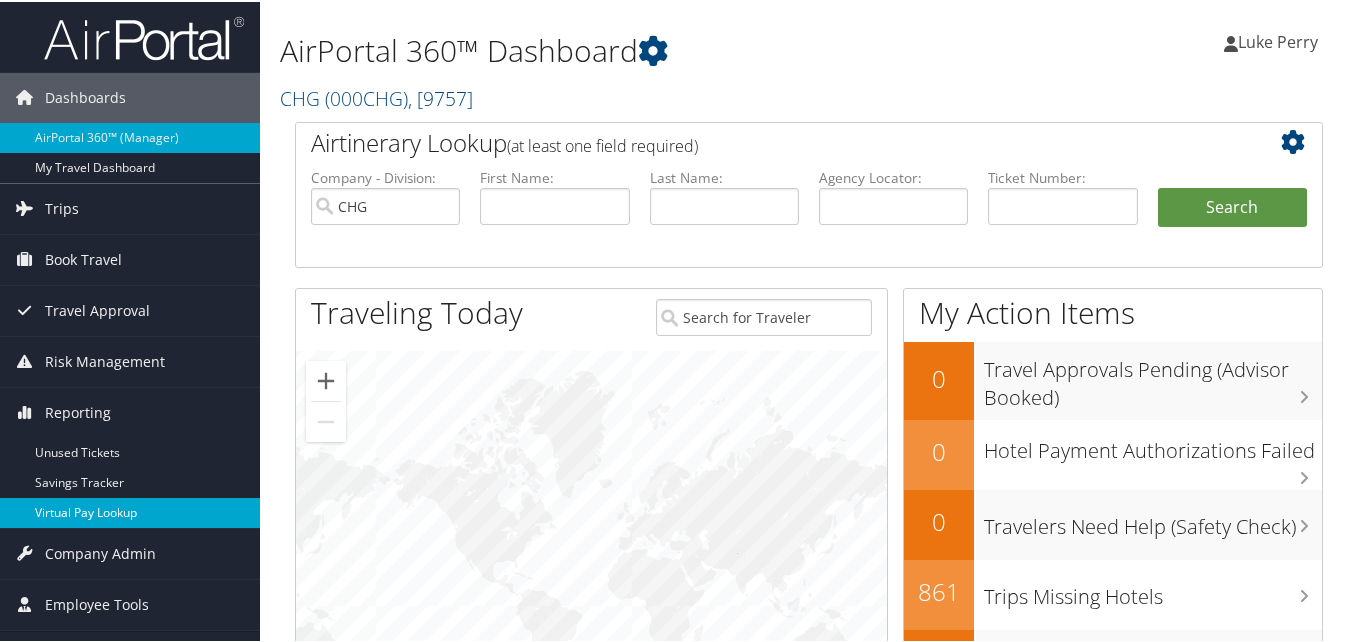 click on "Virtual Pay Lookup" at bounding box center (130, 511) 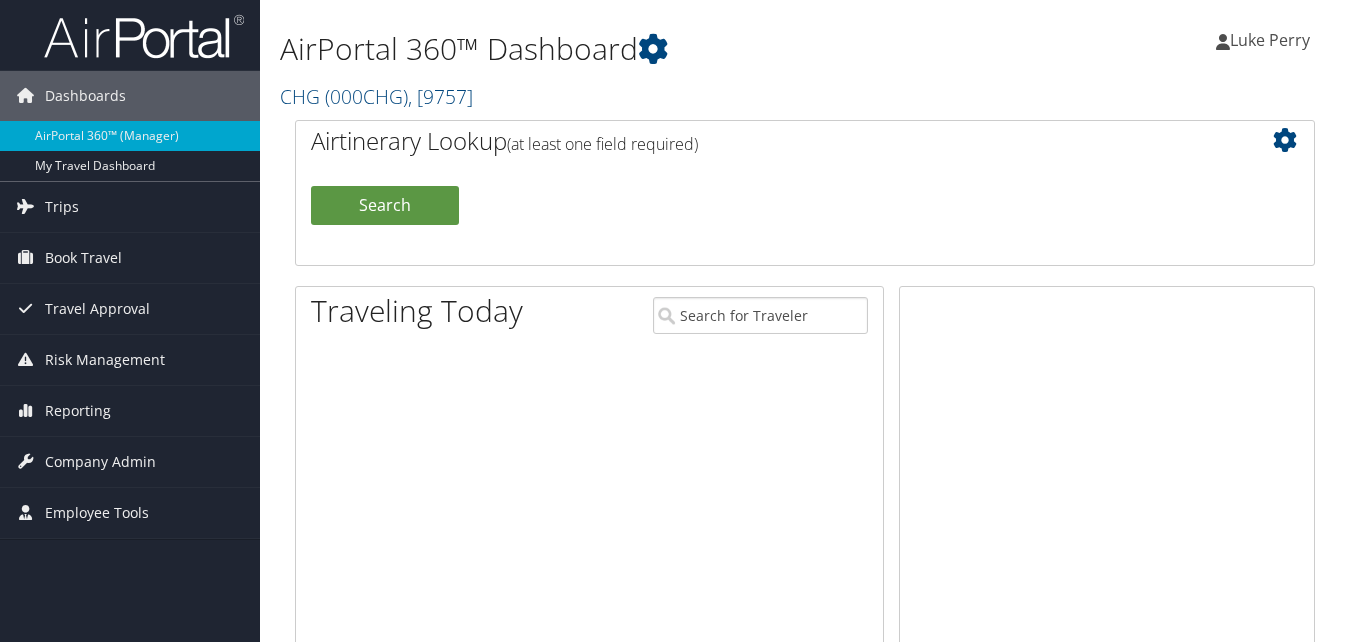 scroll, scrollTop: 0, scrollLeft: 0, axis: both 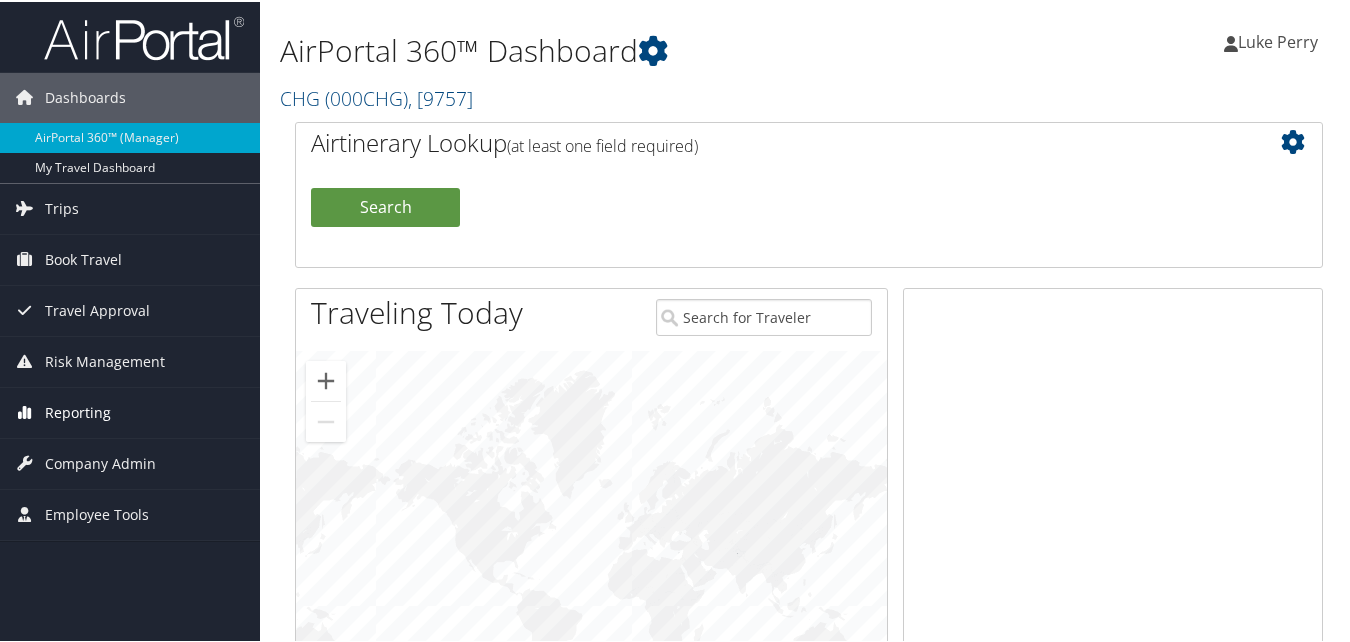 click on "Reporting" at bounding box center [78, 411] 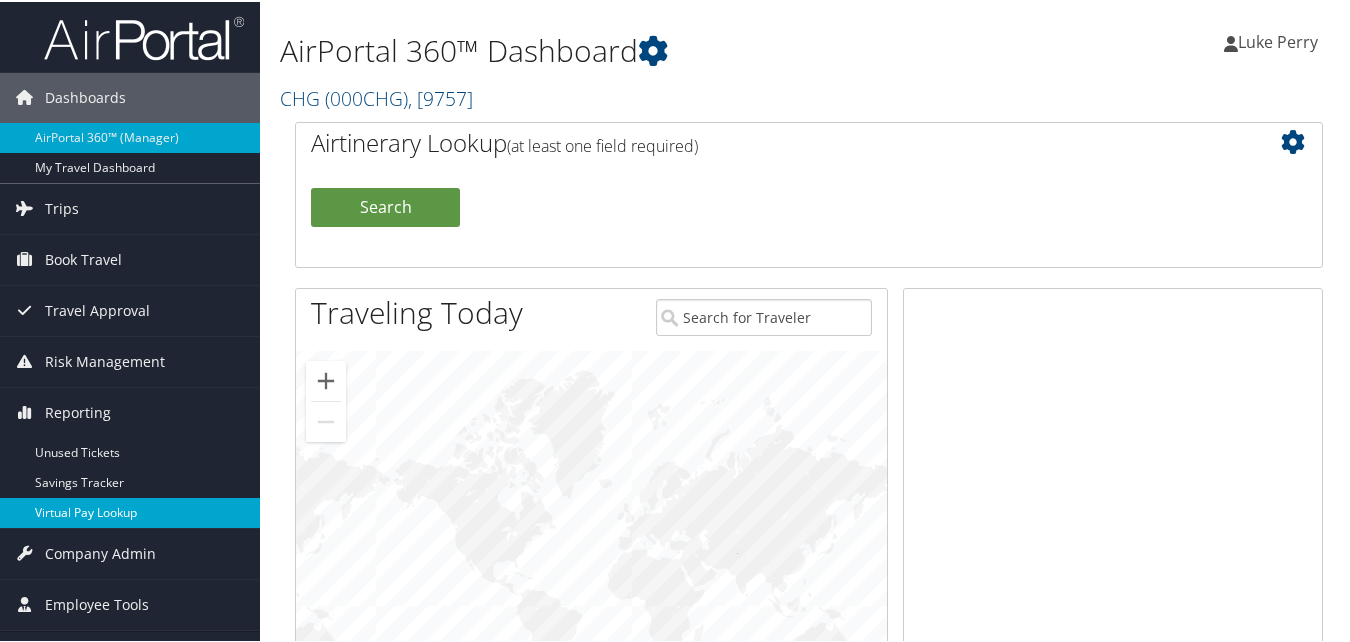 click on "Virtual Pay Lookup" at bounding box center [130, 511] 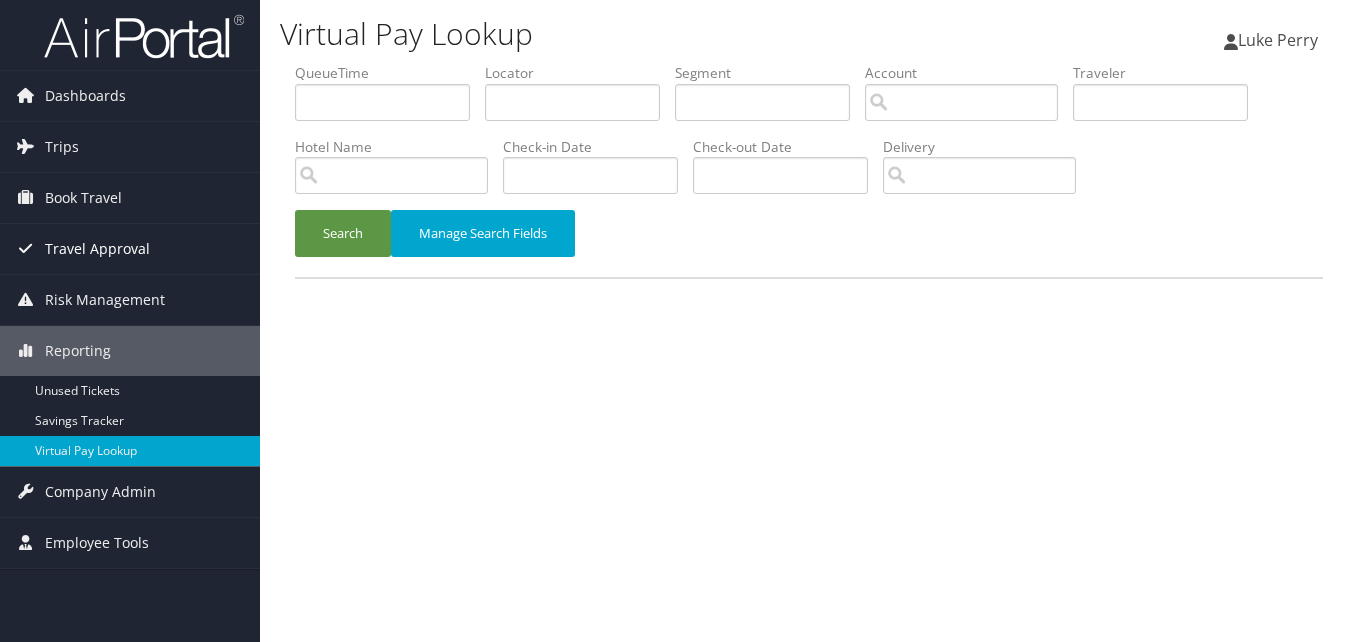 scroll, scrollTop: 0, scrollLeft: 0, axis: both 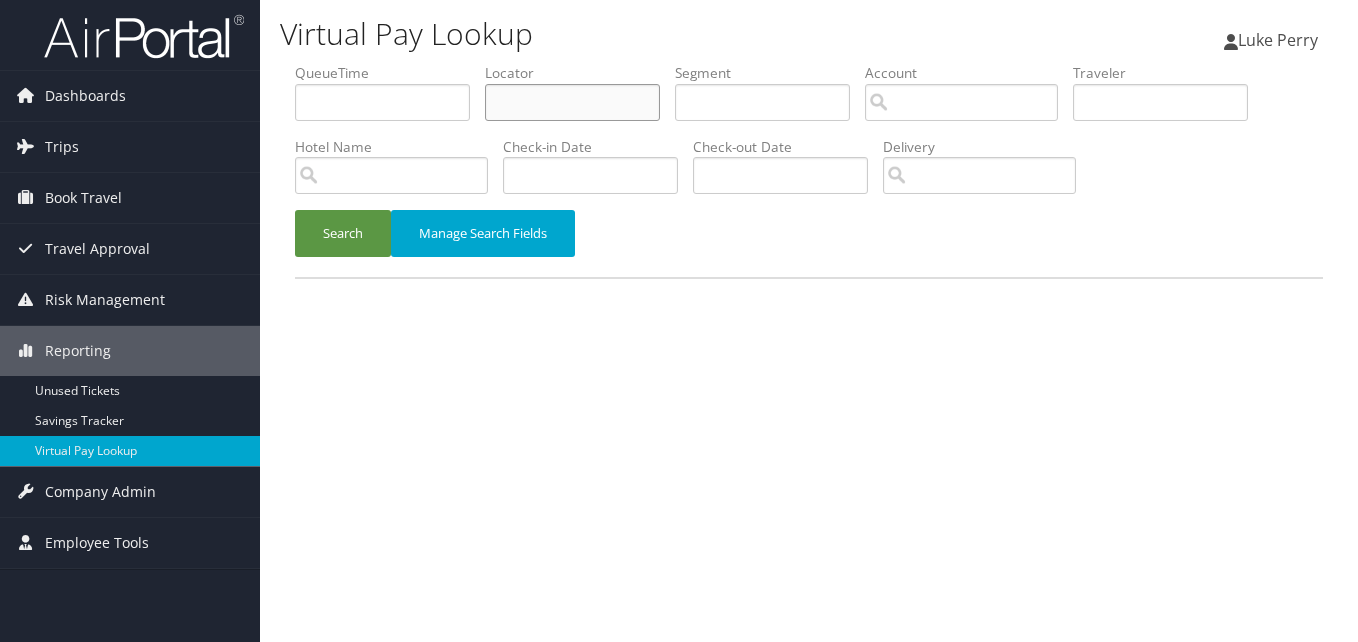click at bounding box center (572, 102) 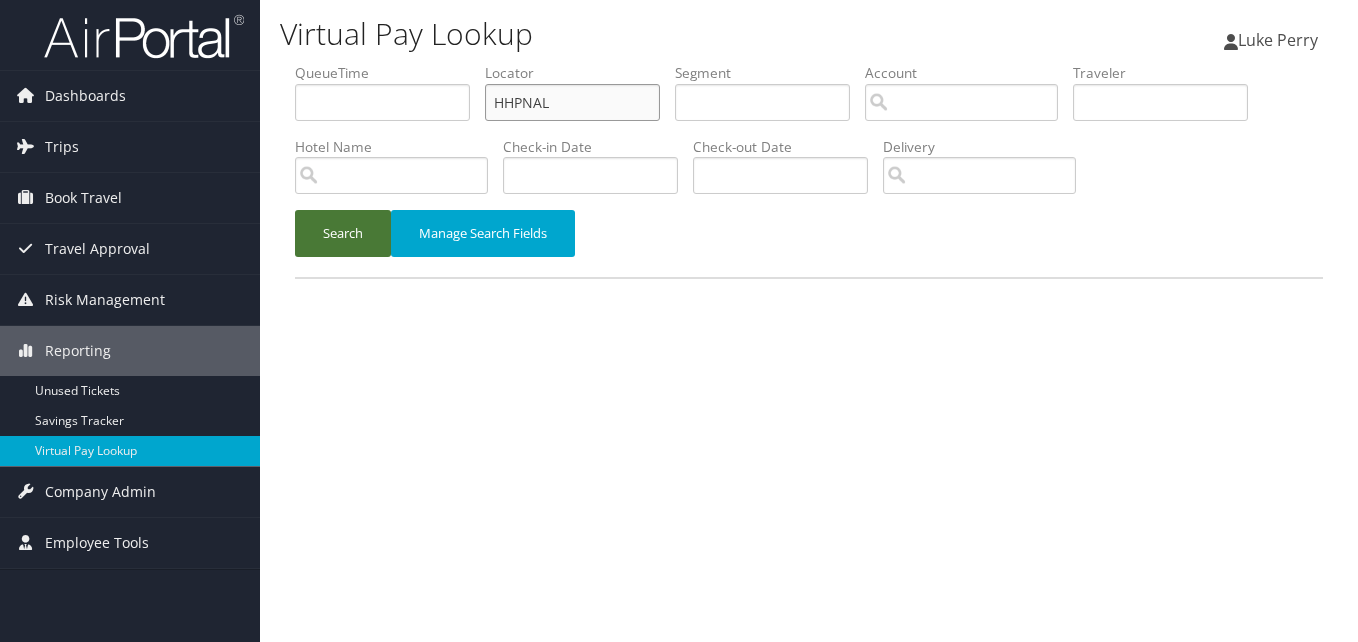 type on "HHPNAL" 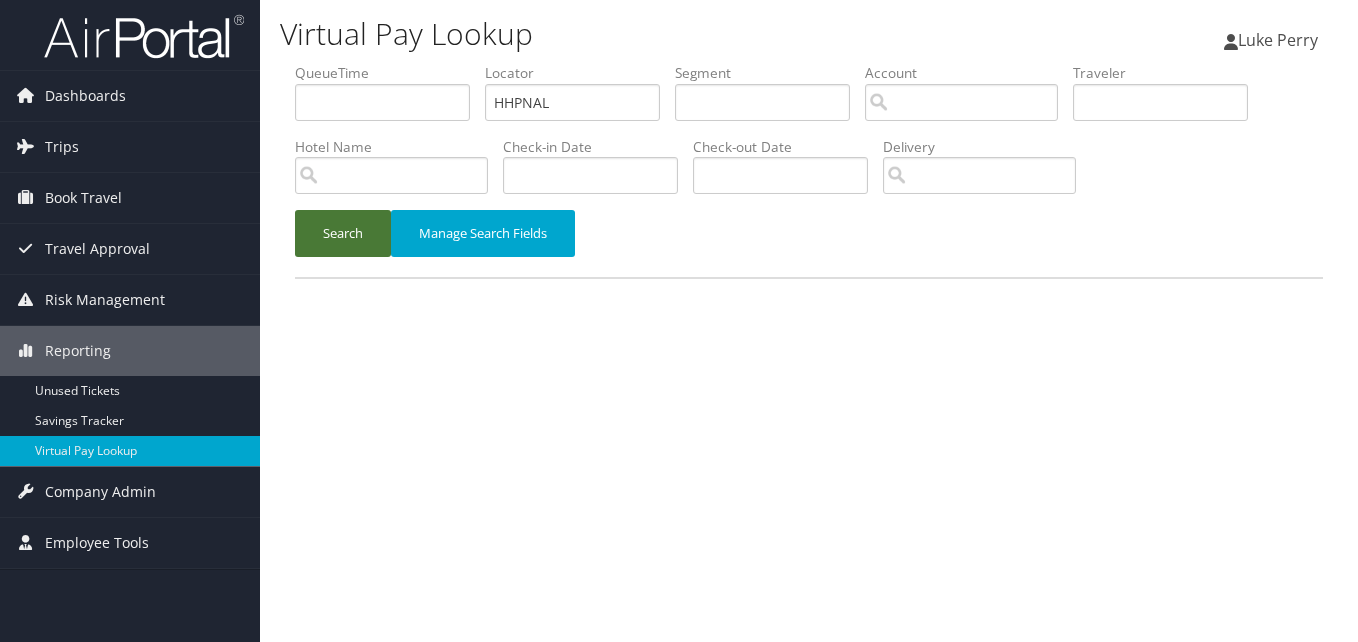 click on "Search" at bounding box center [343, 233] 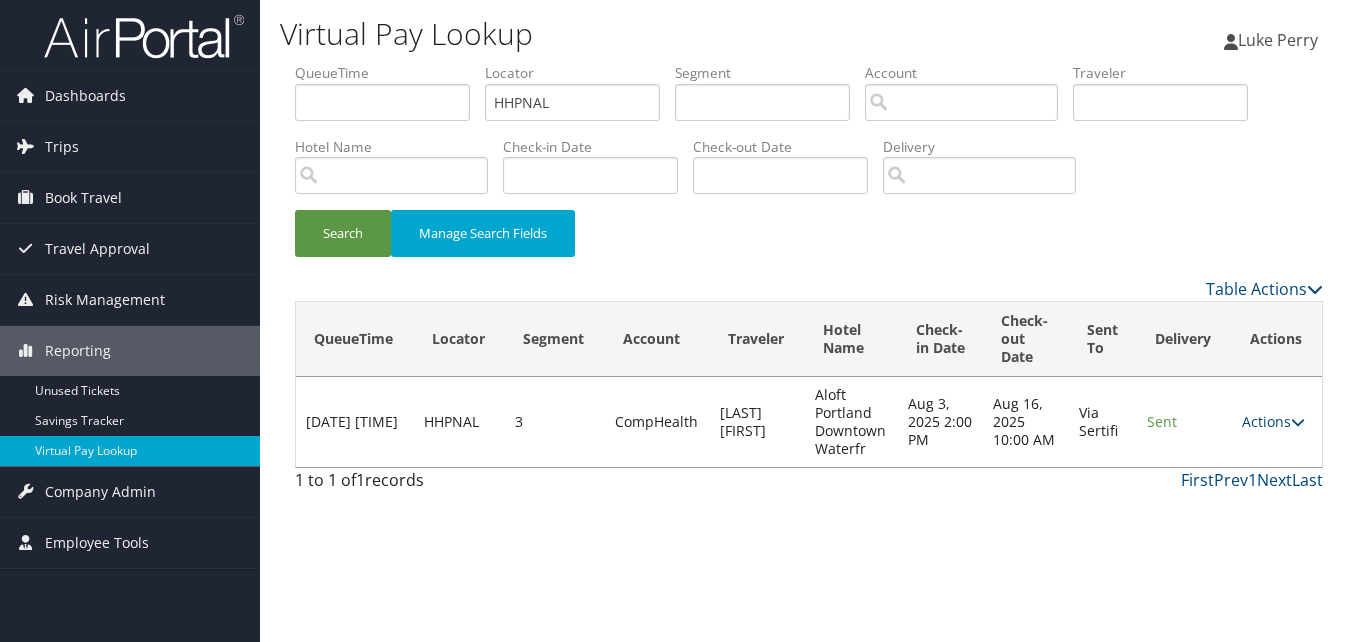 click on "Actions" at bounding box center [1273, 421] 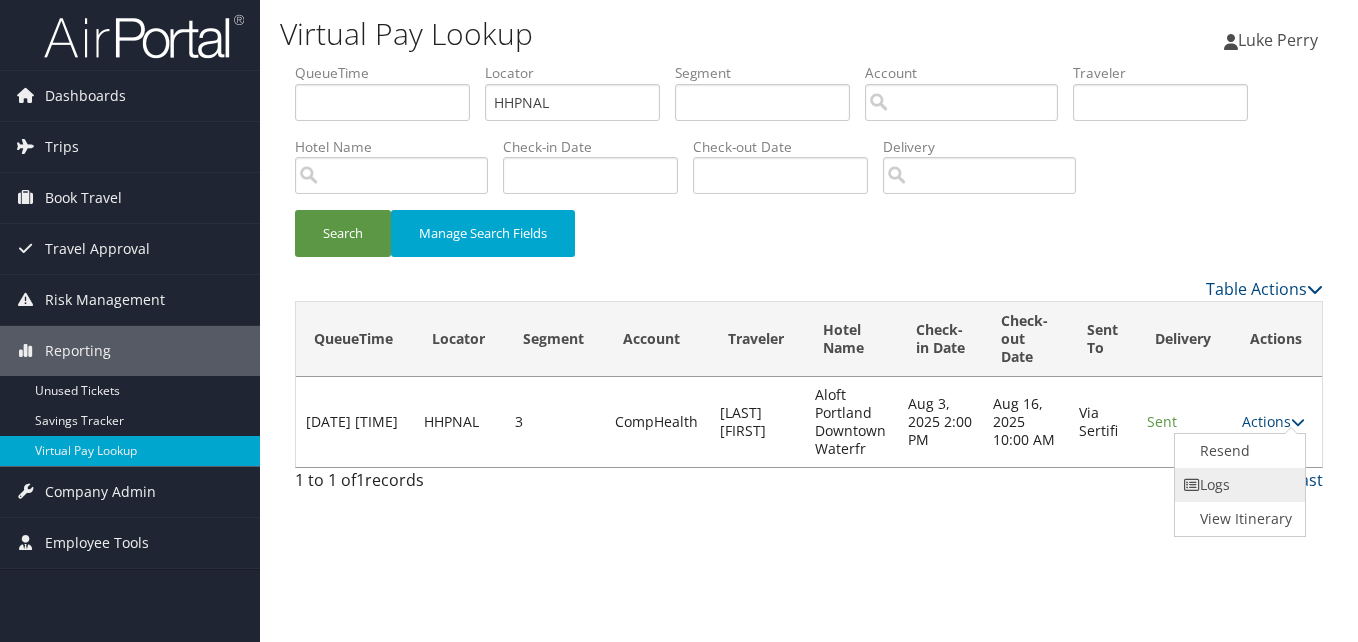 click on "Logs" at bounding box center [1238, 485] 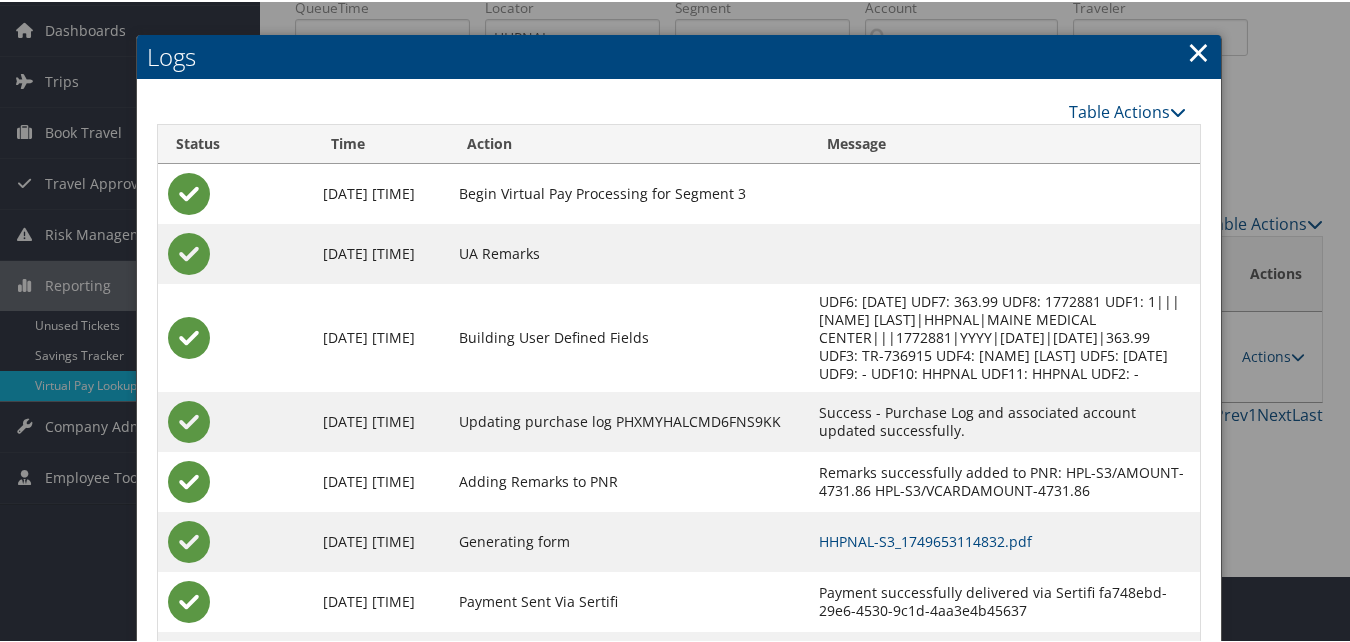 scroll, scrollTop: 171, scrollLeft: 0, axis: vertical 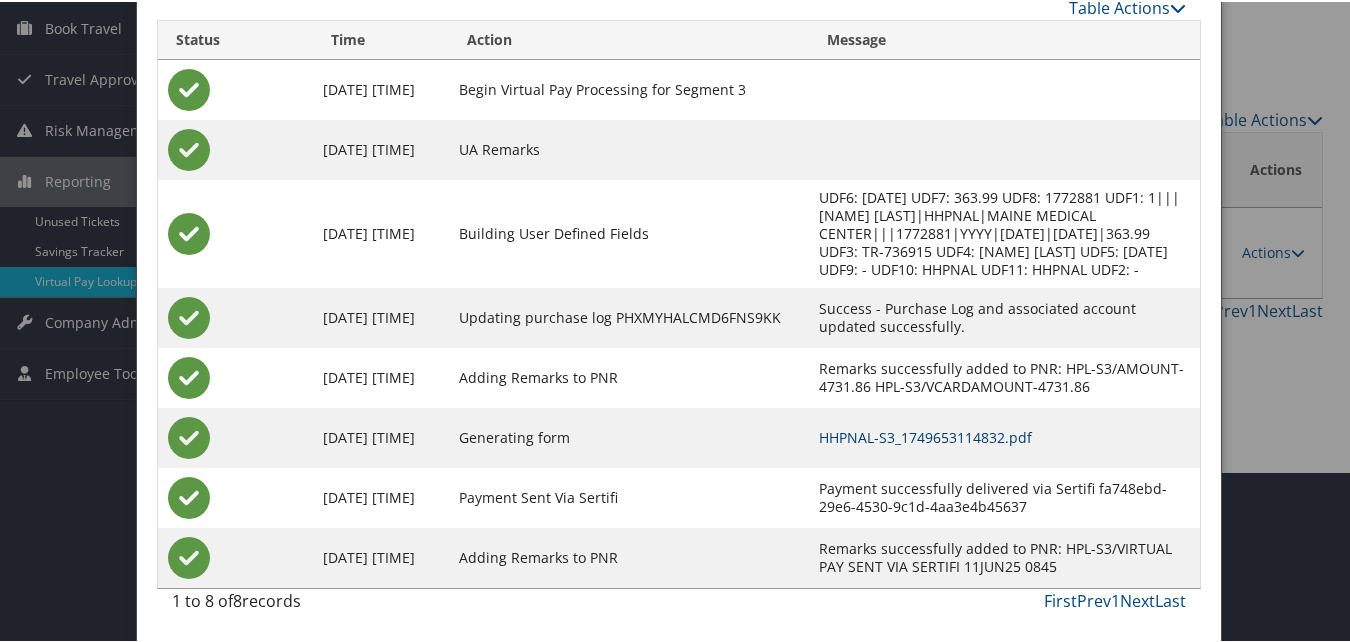 click on "HHPNAL-S3_1749653114832.pdf" at bounding box center [925, 435] 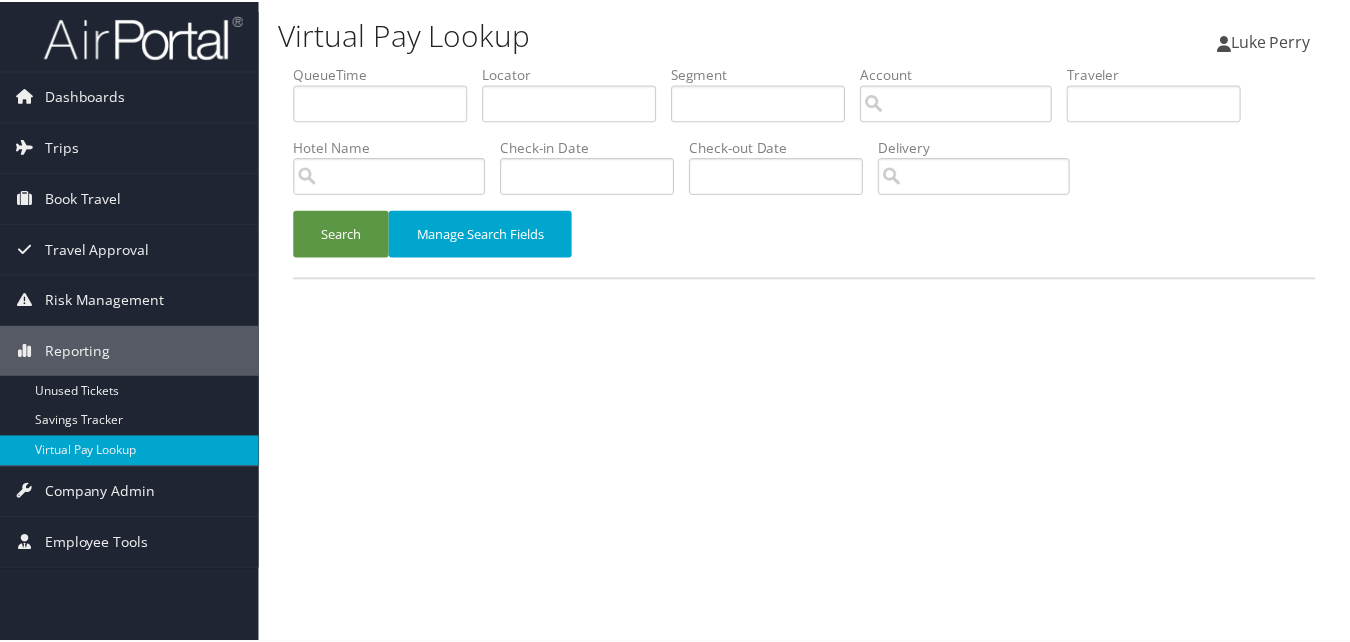 scroll, scrollTop: 0, scrollLeft: 0, axis: both 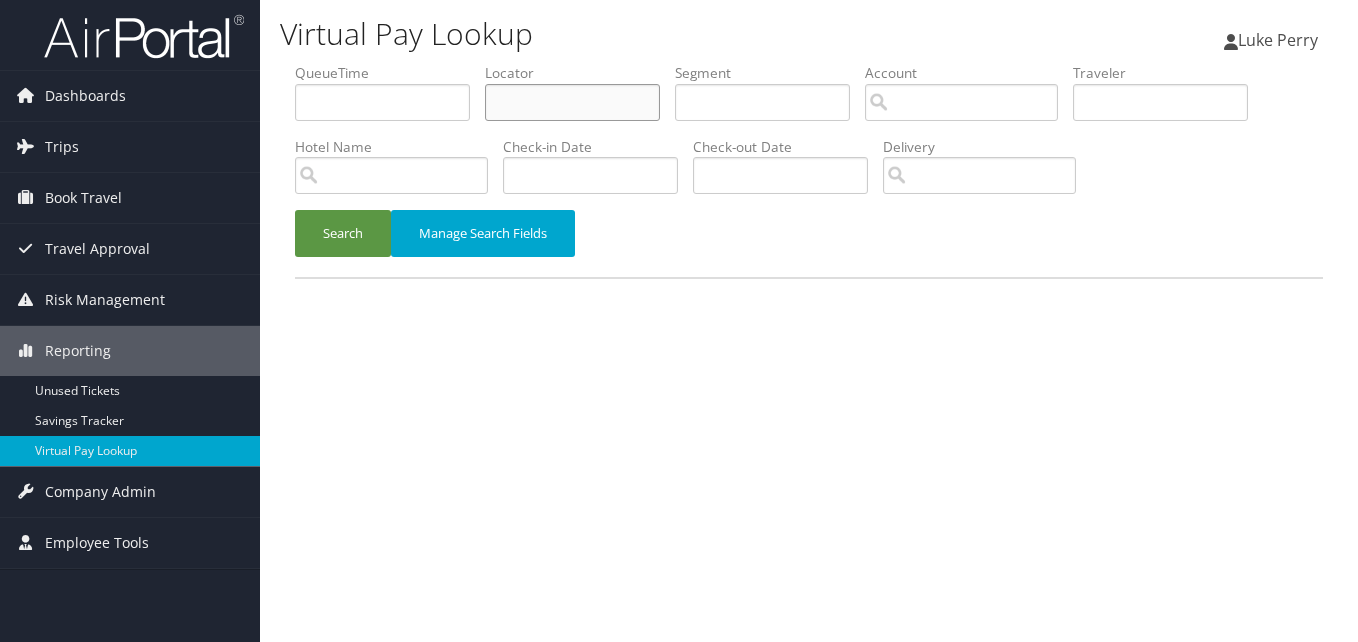 click at bounding box center [572, 102] 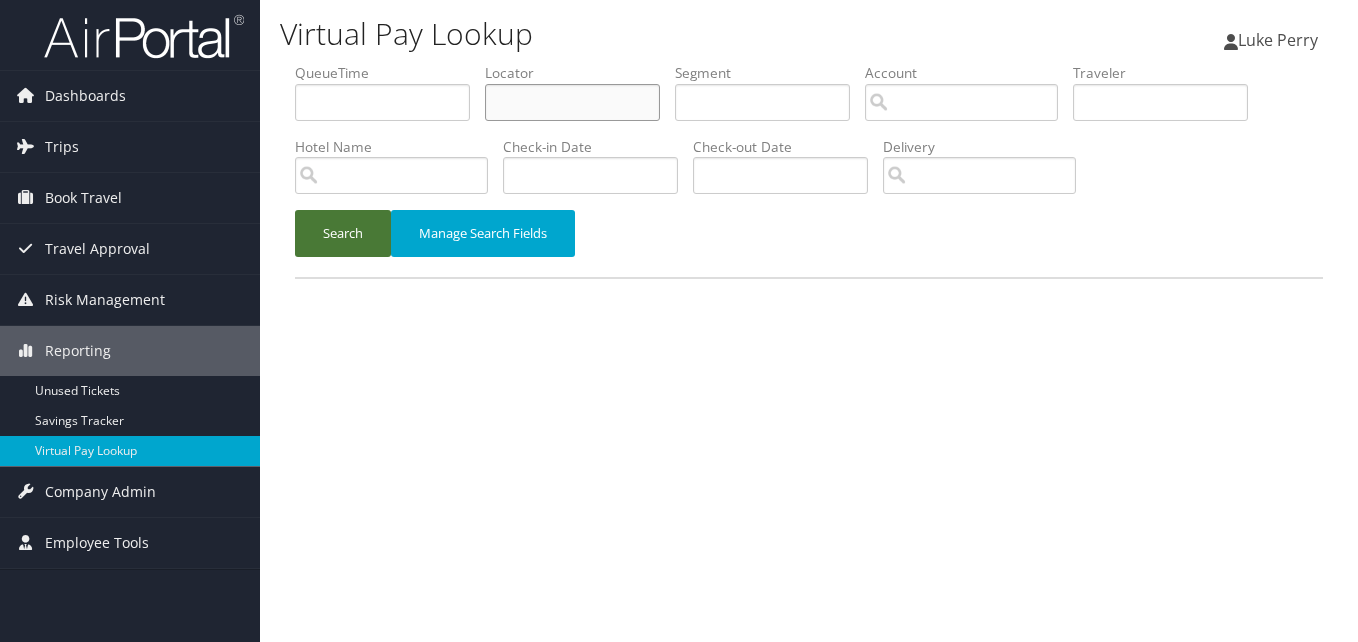 paste on "ONUKAA" 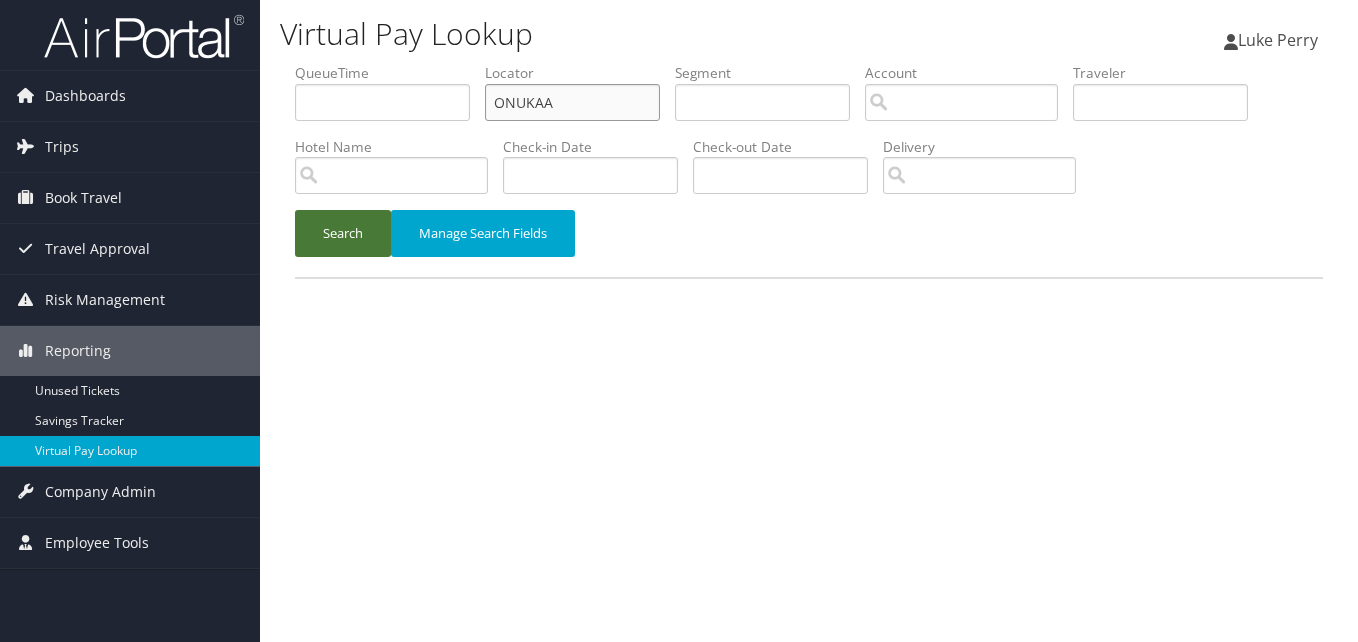type on "ONUKAA" 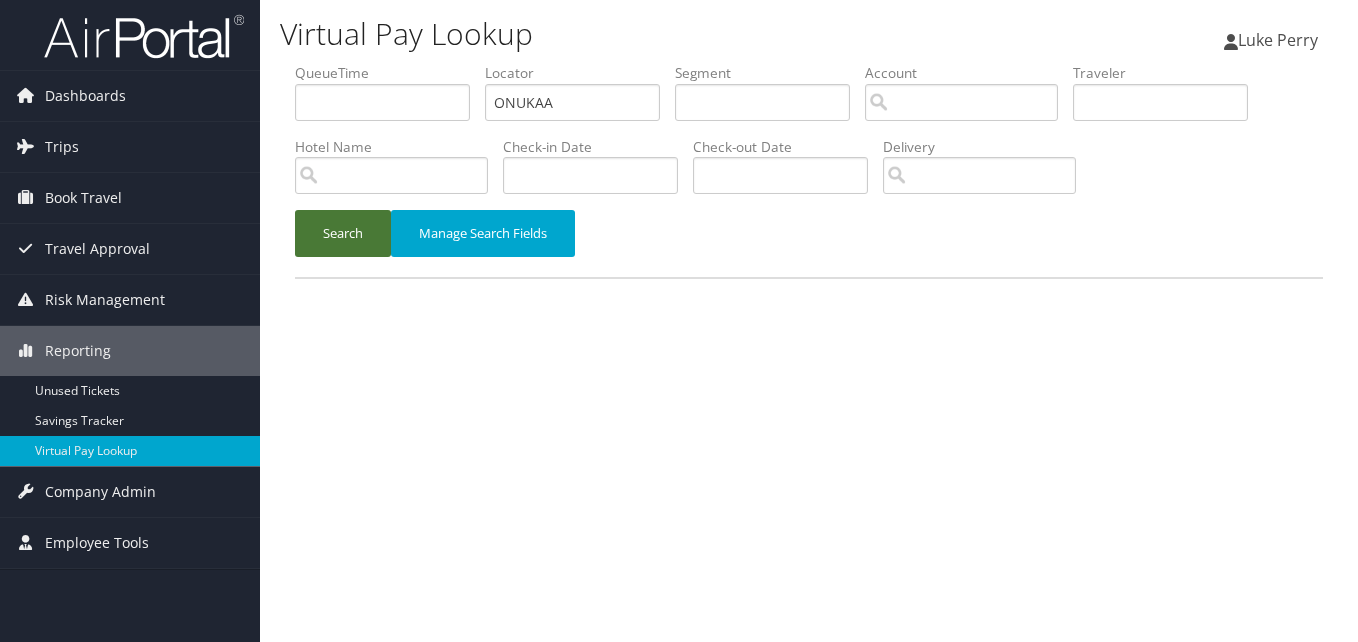click on "Search" at bounding box center [343, 233] 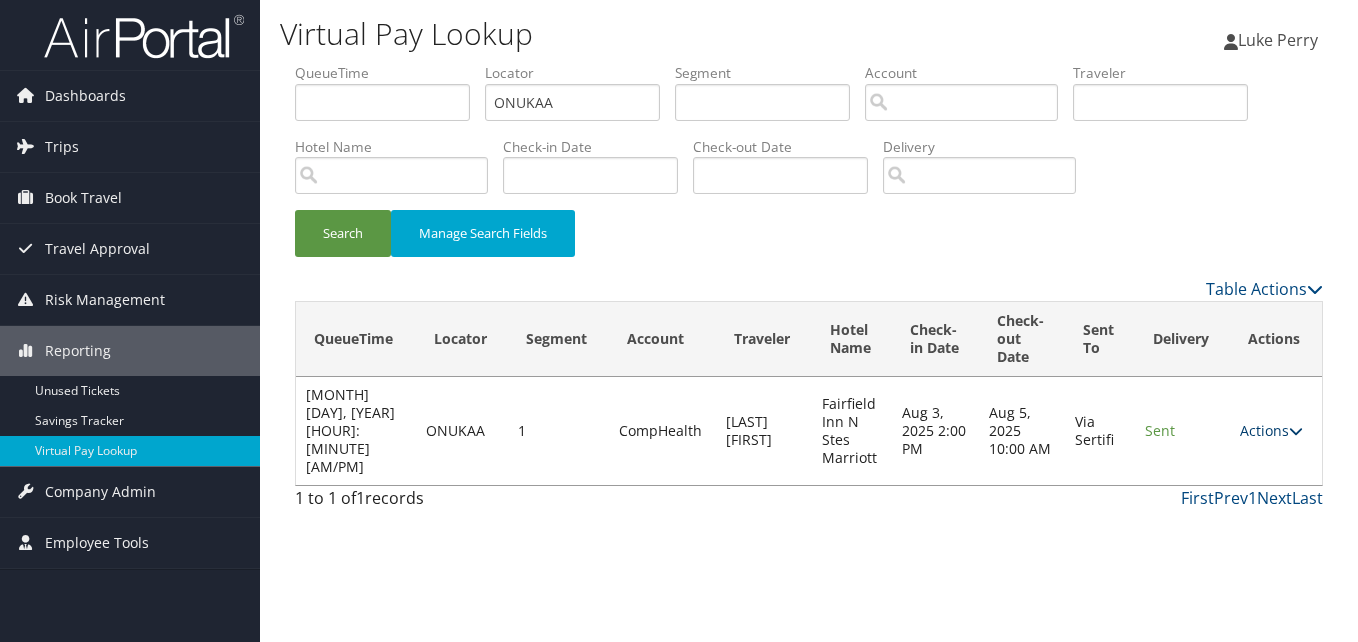 click on "Actions" at bounding box center (1271, 430) 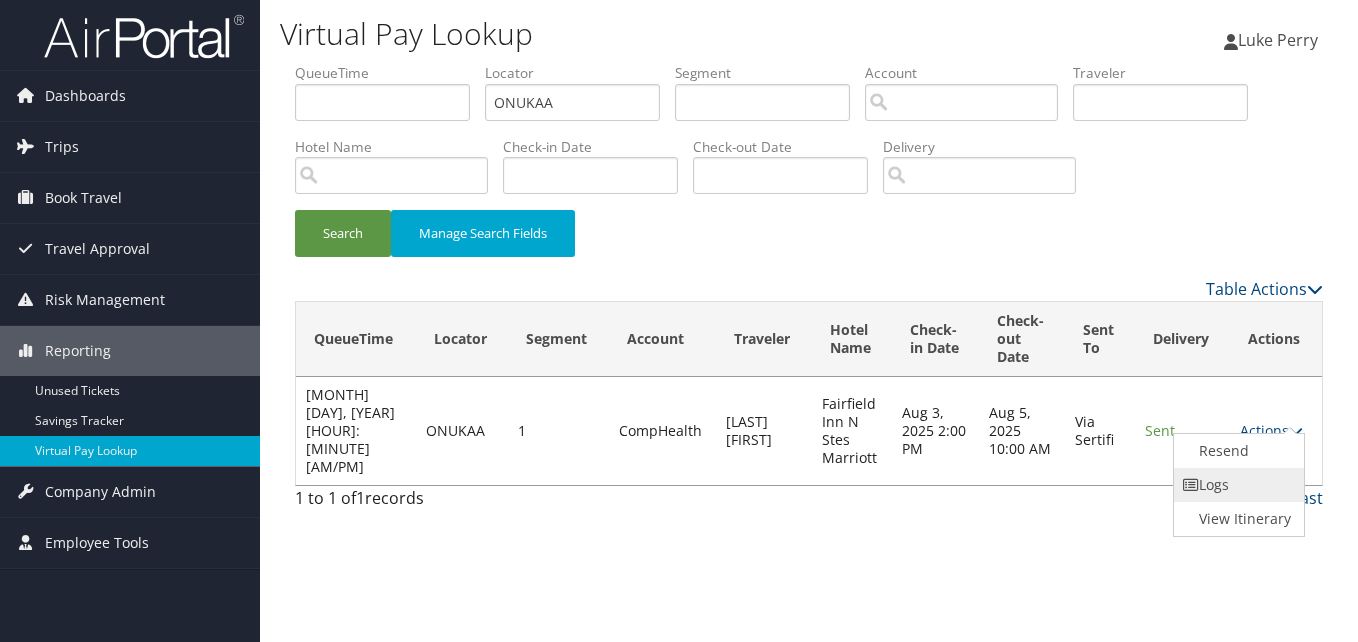click on "Logs" at bounding box center [1237, 485] 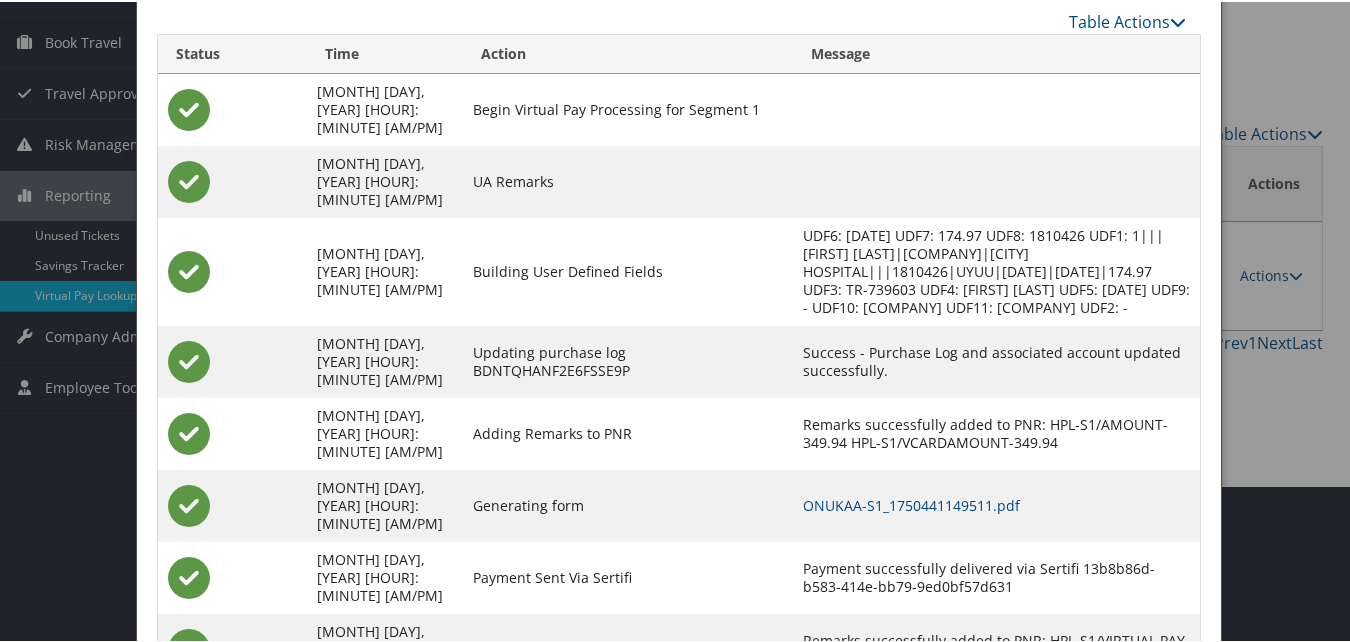 scroll, scrollTop: 171, scrollLeft: 0, axis: vertical 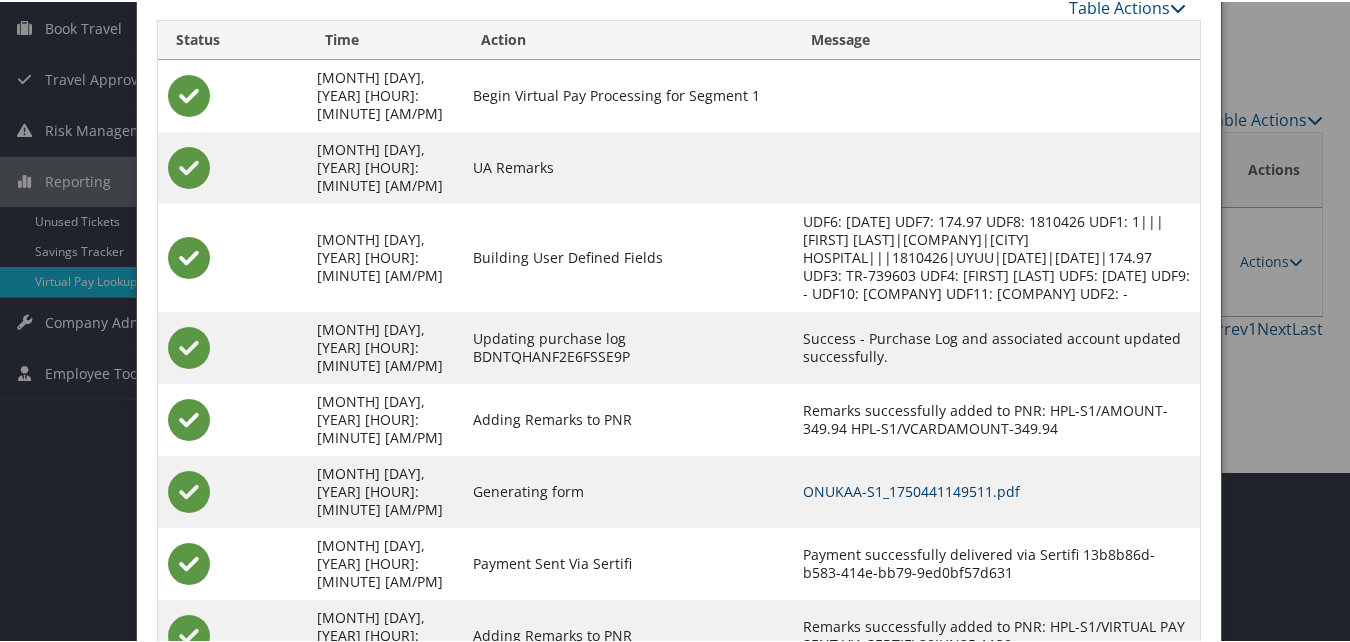 click on "ONUKAA-S1_1750441149511.pdf" at bounding box center (911, 489) 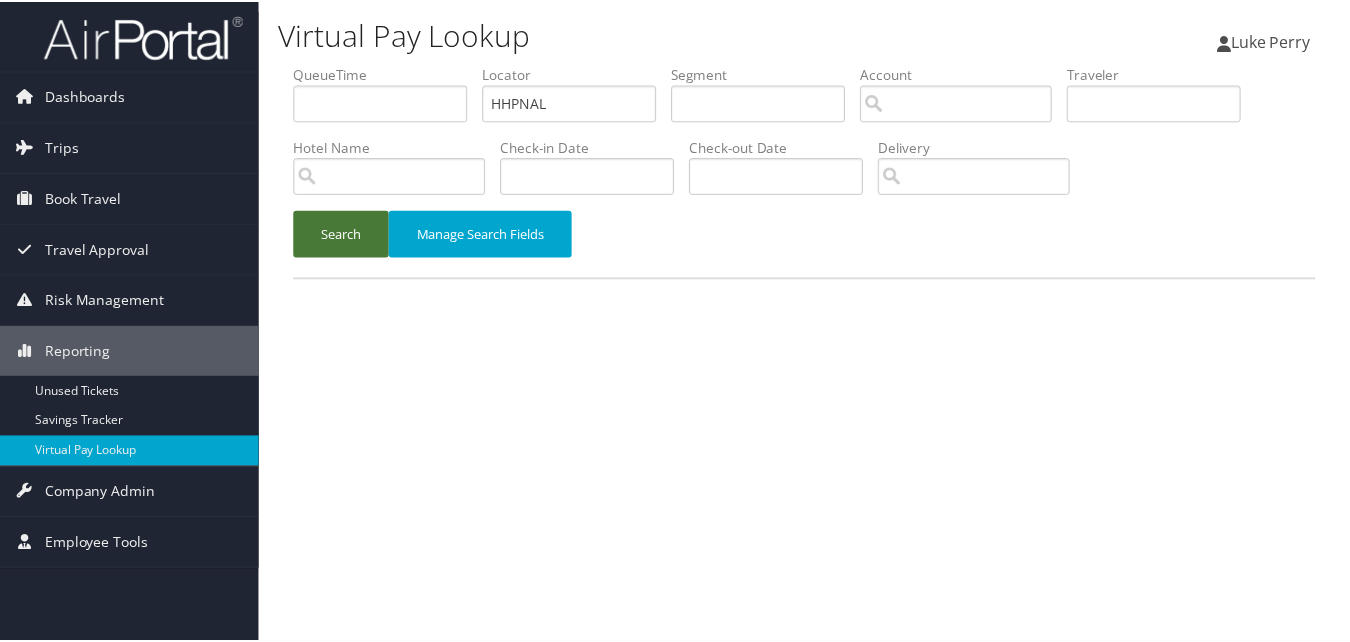 scroll, scrollTop: 0, scrollLeft: 0, axis: both 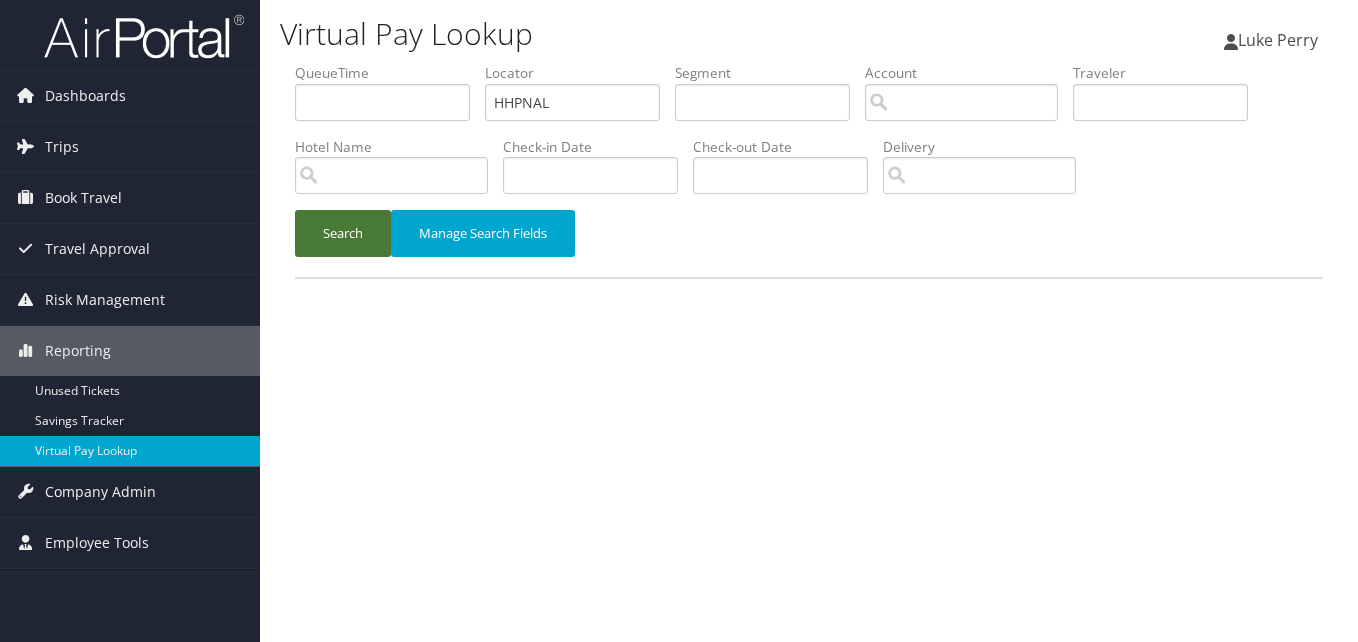 click on "Search" at bounding box center (343, 233) 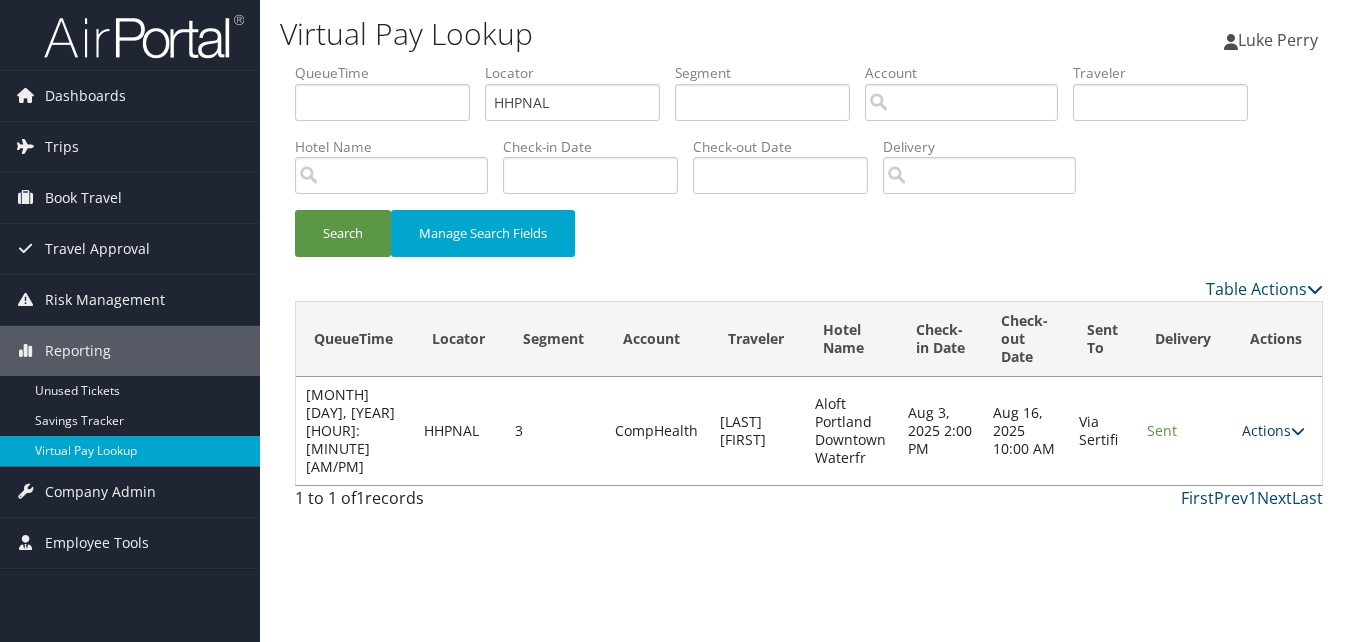 click on "Actions" at bounding box center [1273, 430] 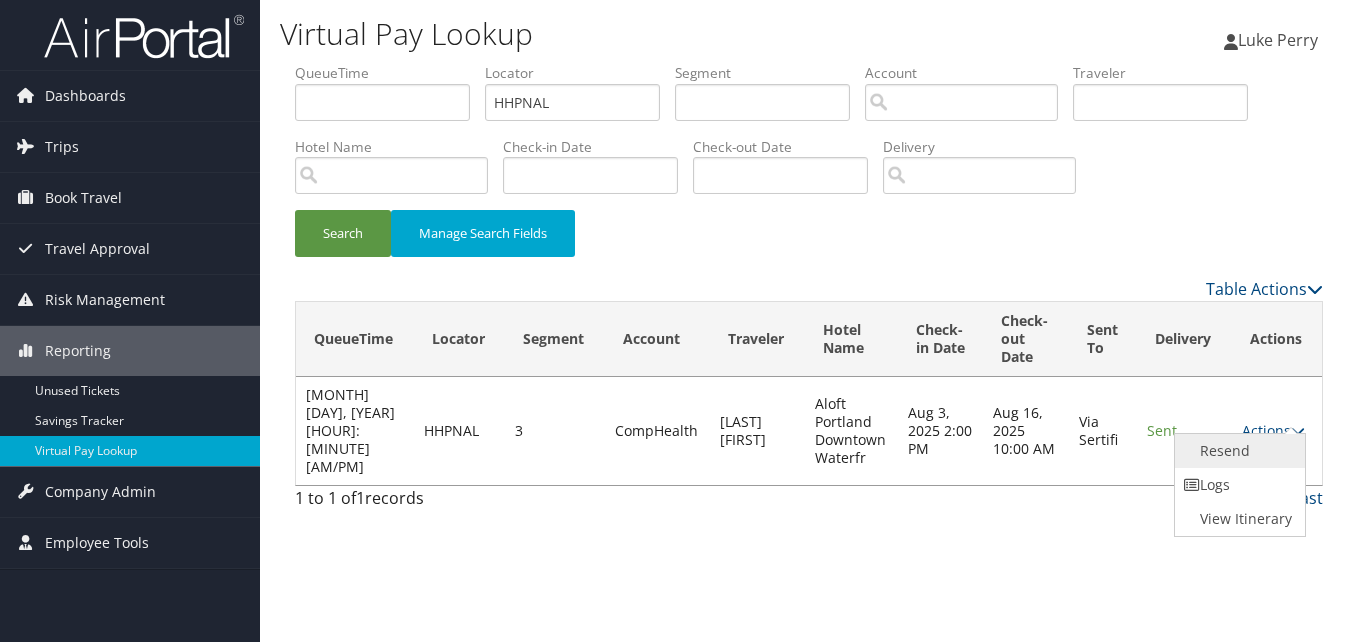click on "Resend" at bounding box center (1238, 451) 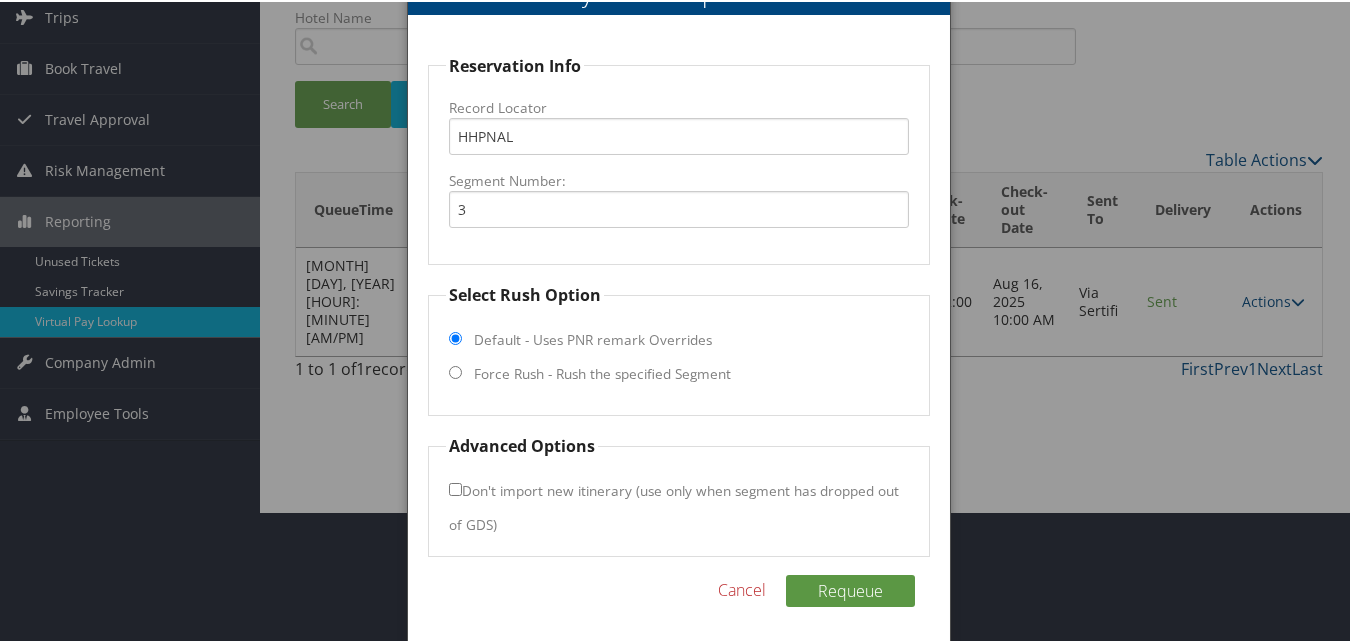scroll, scrollTop: 135, scrollLeft: 0, axis: vertical 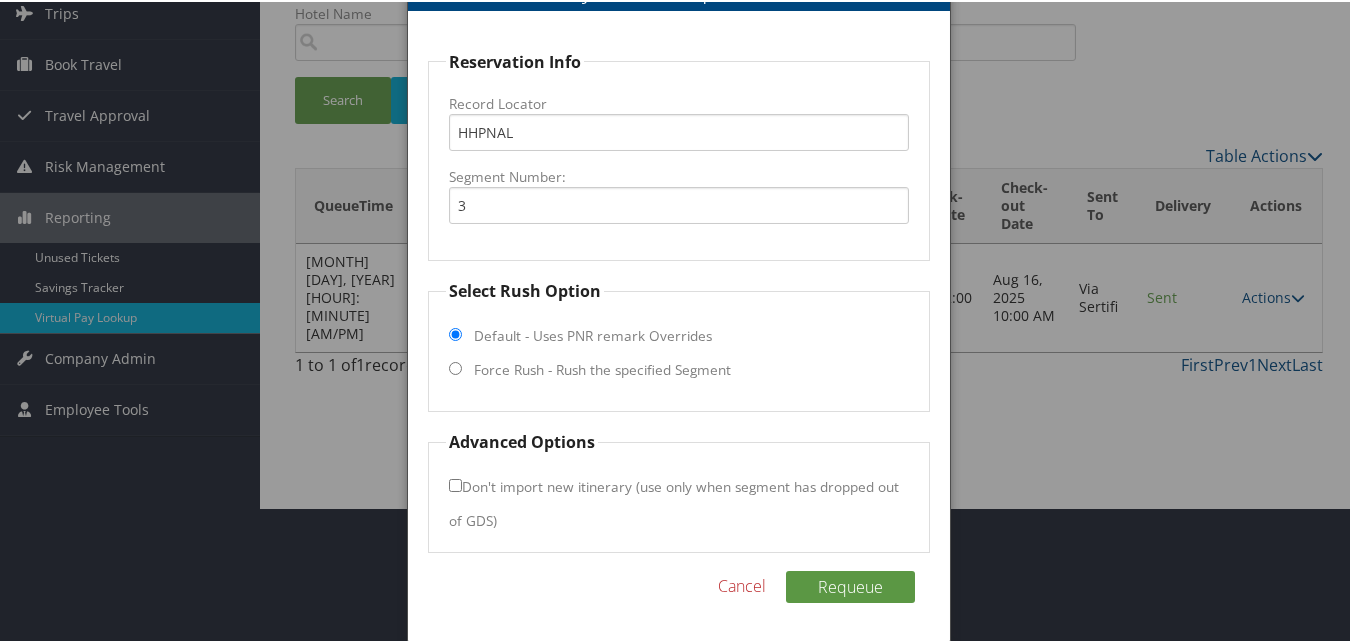 click on "Force Rush - Rush the specified Segment" at bounding box center [602, 368] 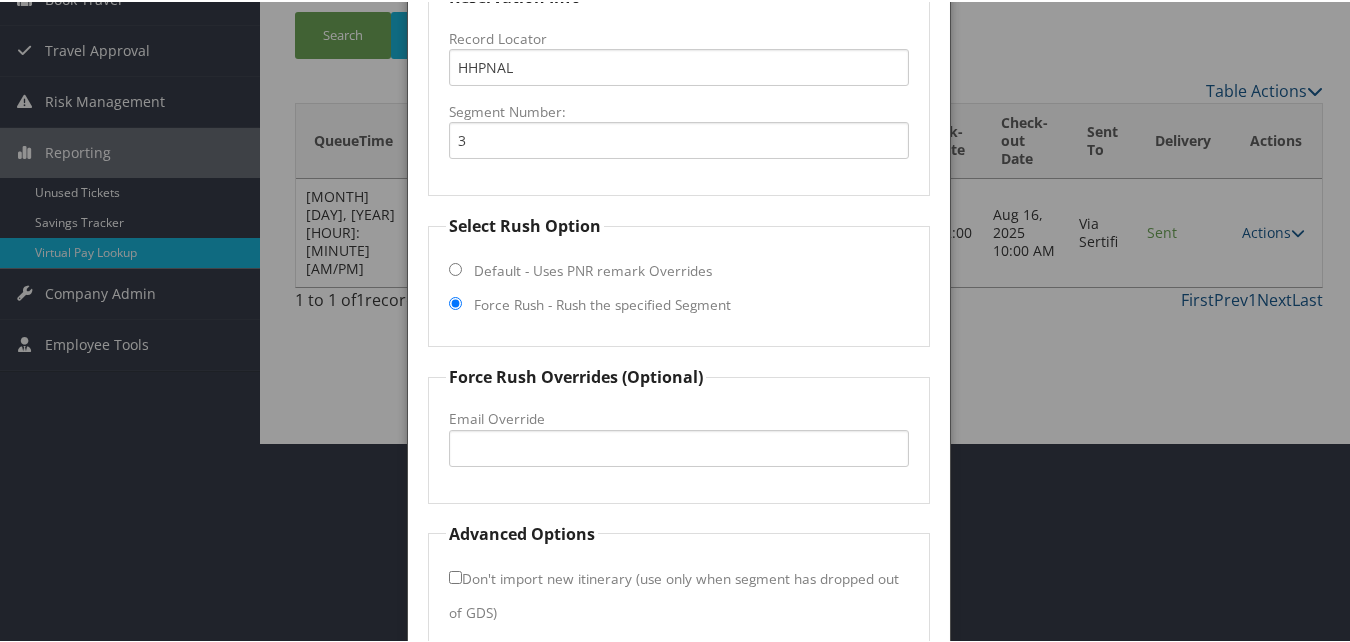 scroll, scrollTop: 235, scrollLeft: 0, axis: vertical 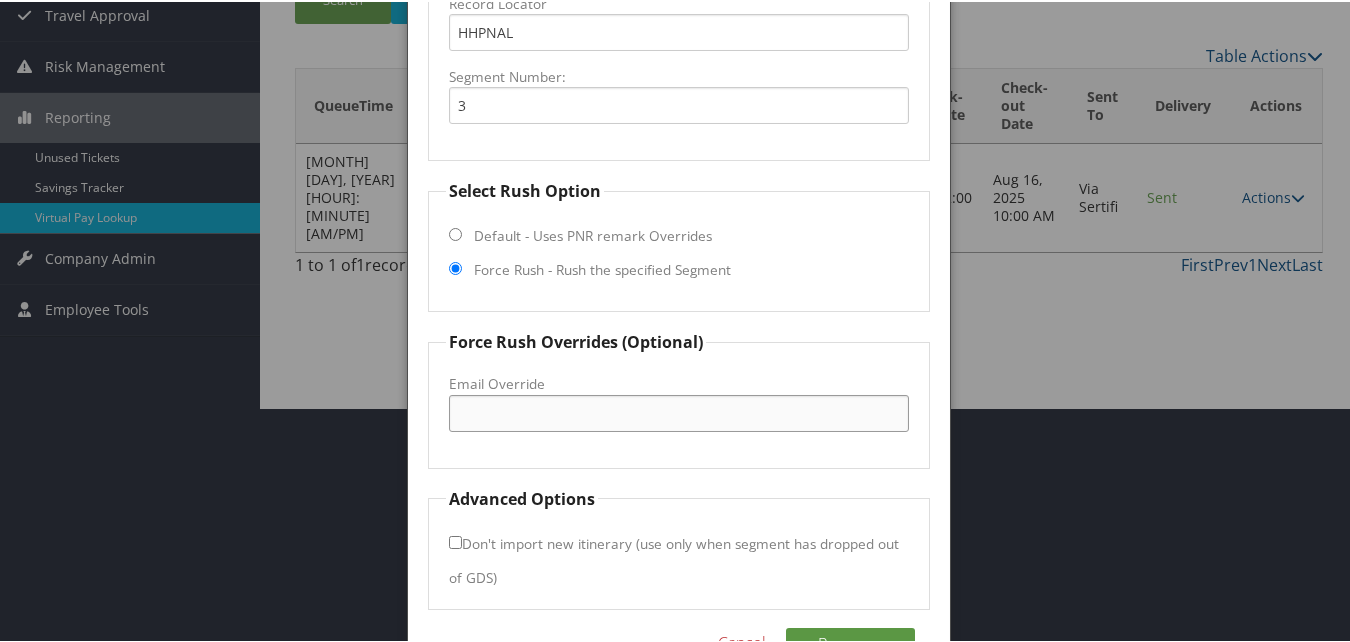 click on "Email Override" at bounding box center (678, 411) 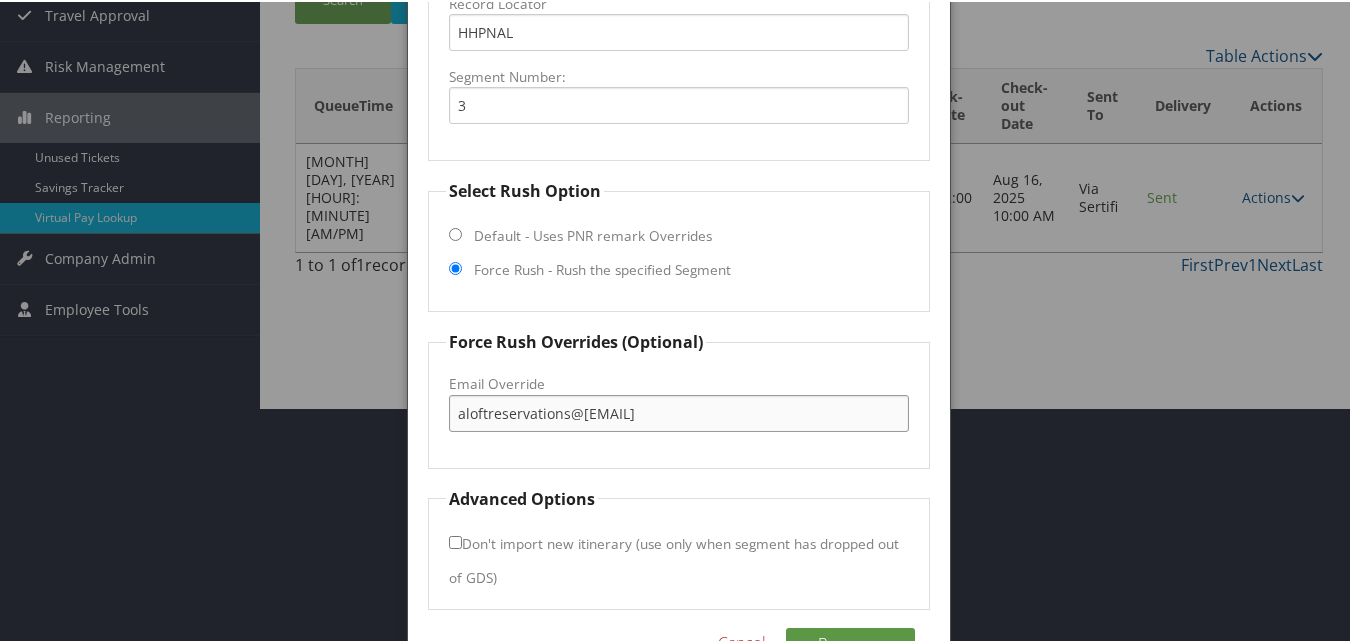 click on "aloftreservations@crestoinehotels.com" at bounding box center [678, 411] 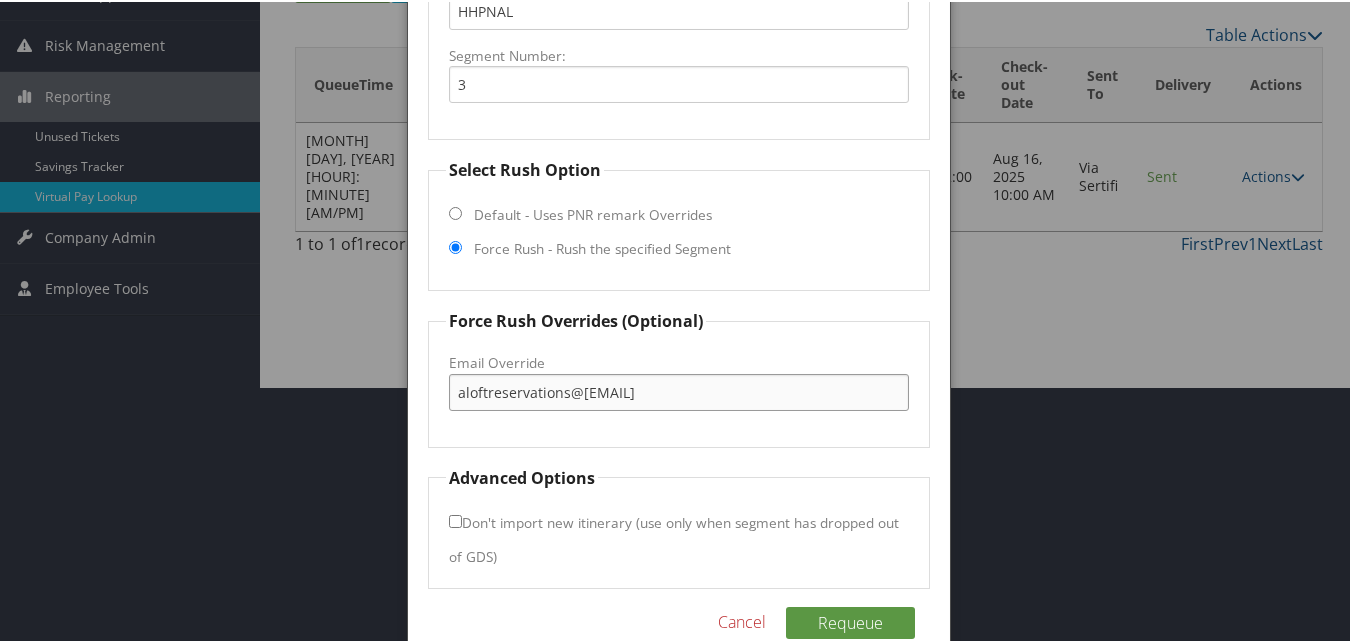 scroll, scrollTop: 292, scrollLeft: 0, axis: vertical 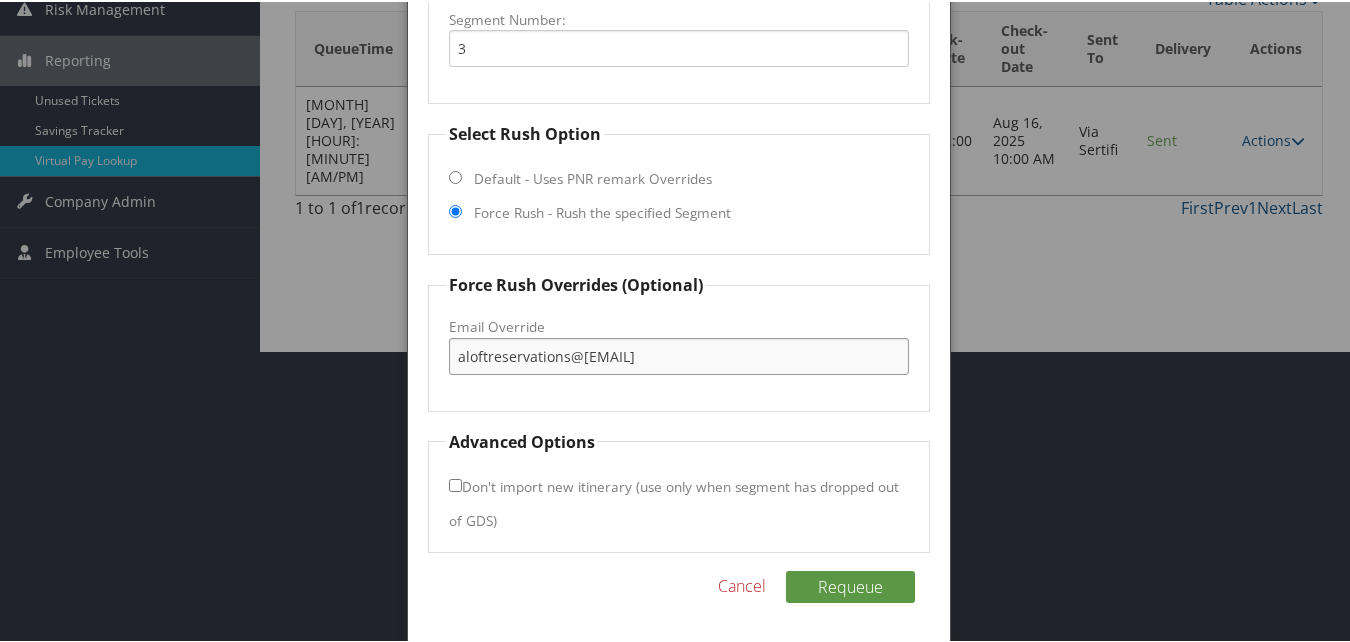 type on "[EMAIL]" 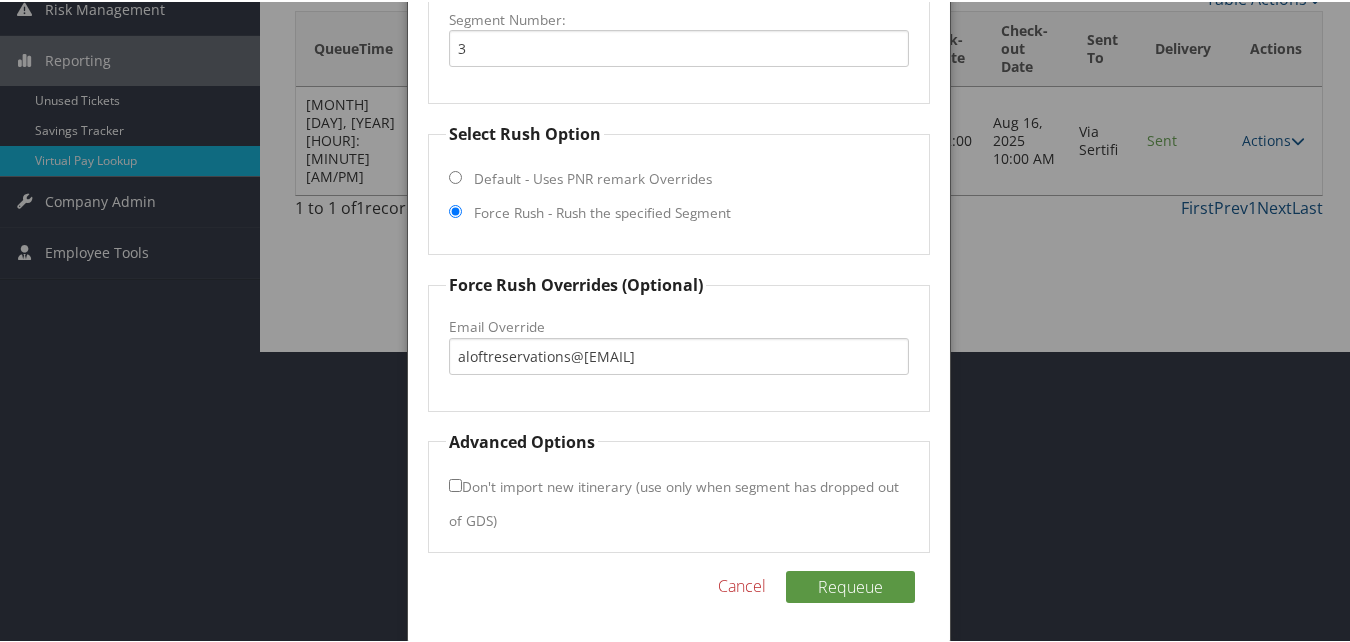 click on "Advanced Options
Don't import new itinerary (use only when segment has dropped out of GDS)" at bounding box center (678, 489) 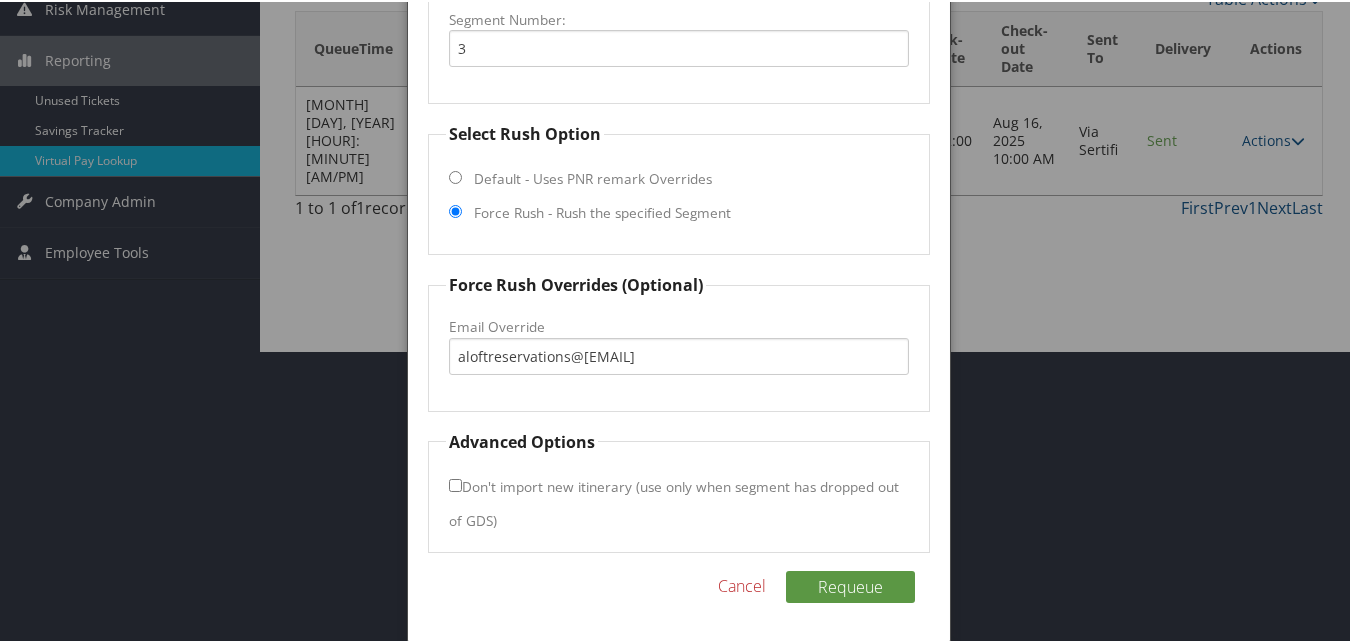 drag, startPoint x: 455, startPoint y: 486, endPoint x: 464, endPoint y: 497, distance: 14.21267 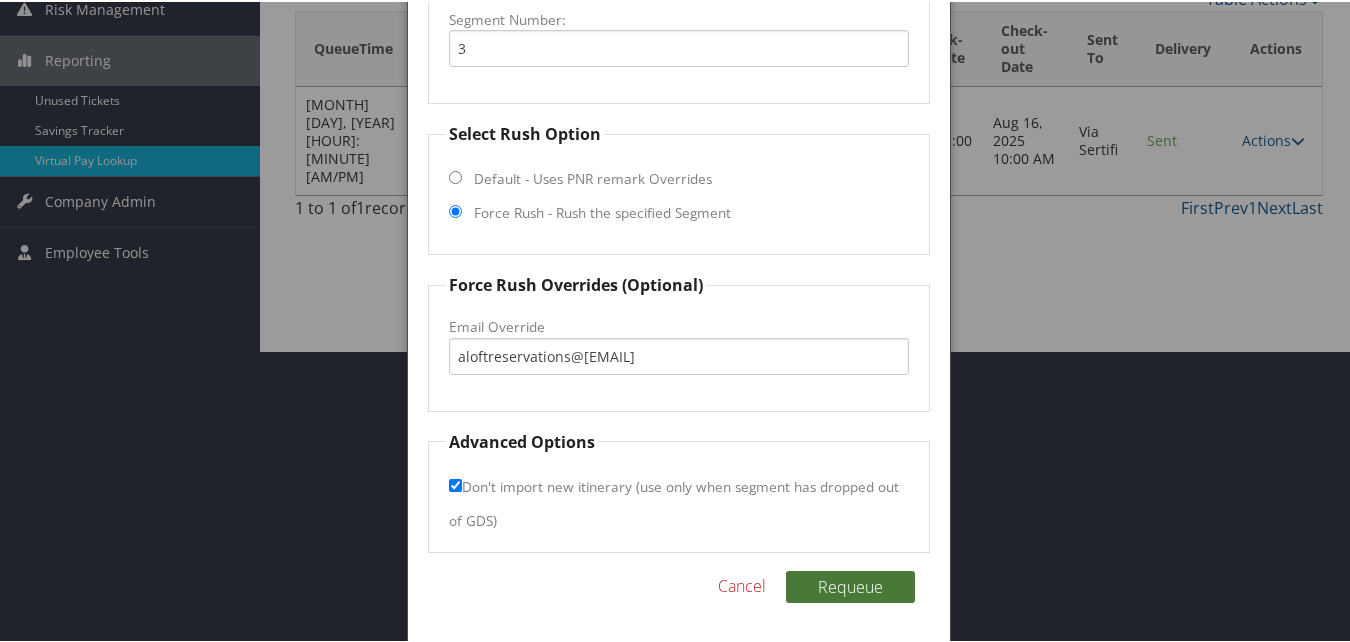 click on "Requeue" at bounding box center [850, 585] 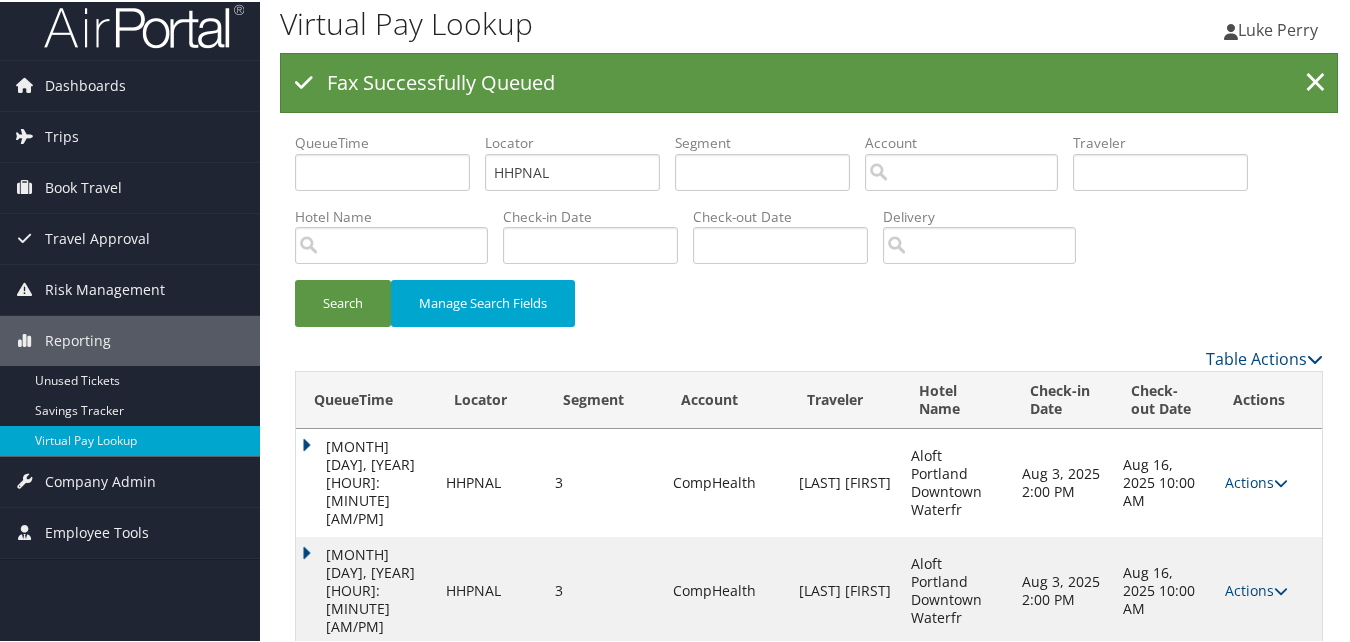scroll, scrollTop: 0, scrollLeft: 0, axis: both 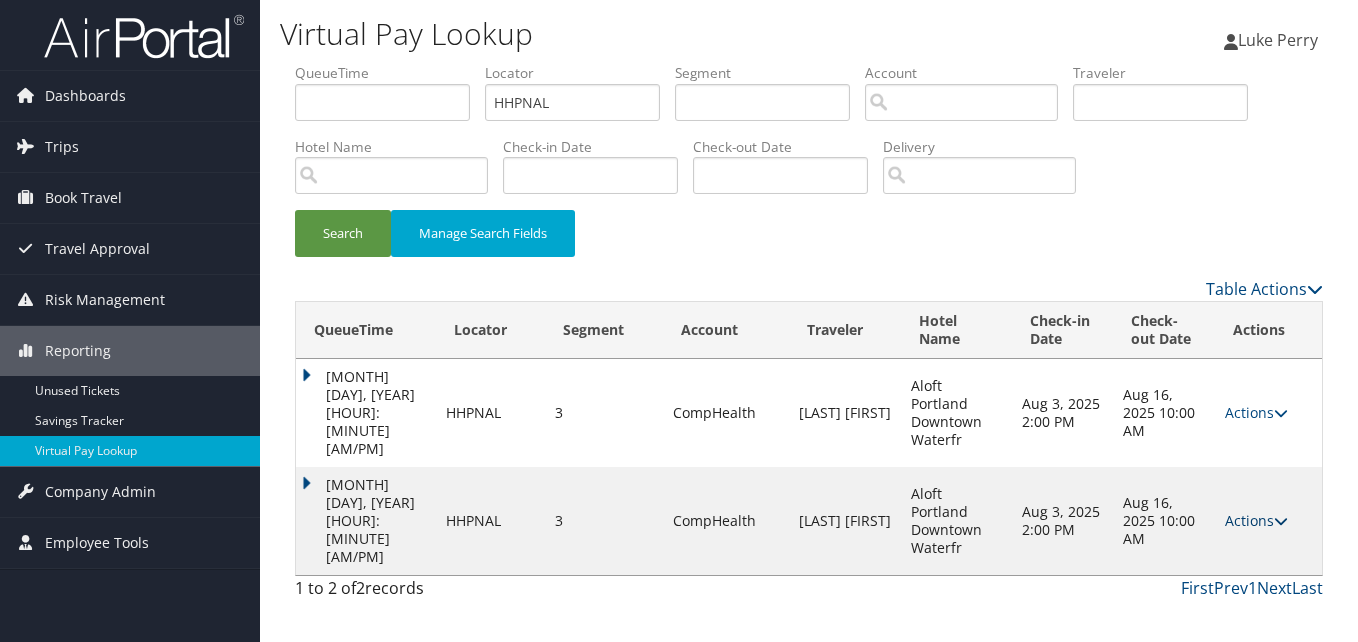 click on "Actions" at bounding box center (1256, 520) 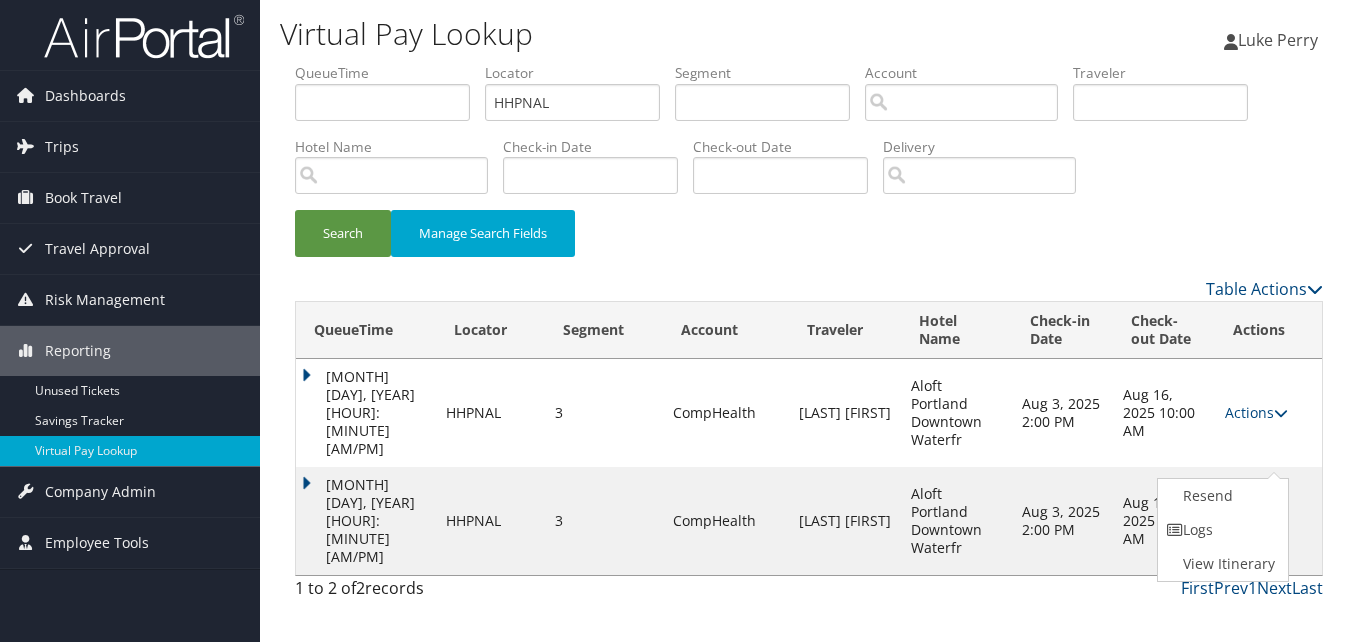 click on "Logs" at bounding box center (1221, 530) 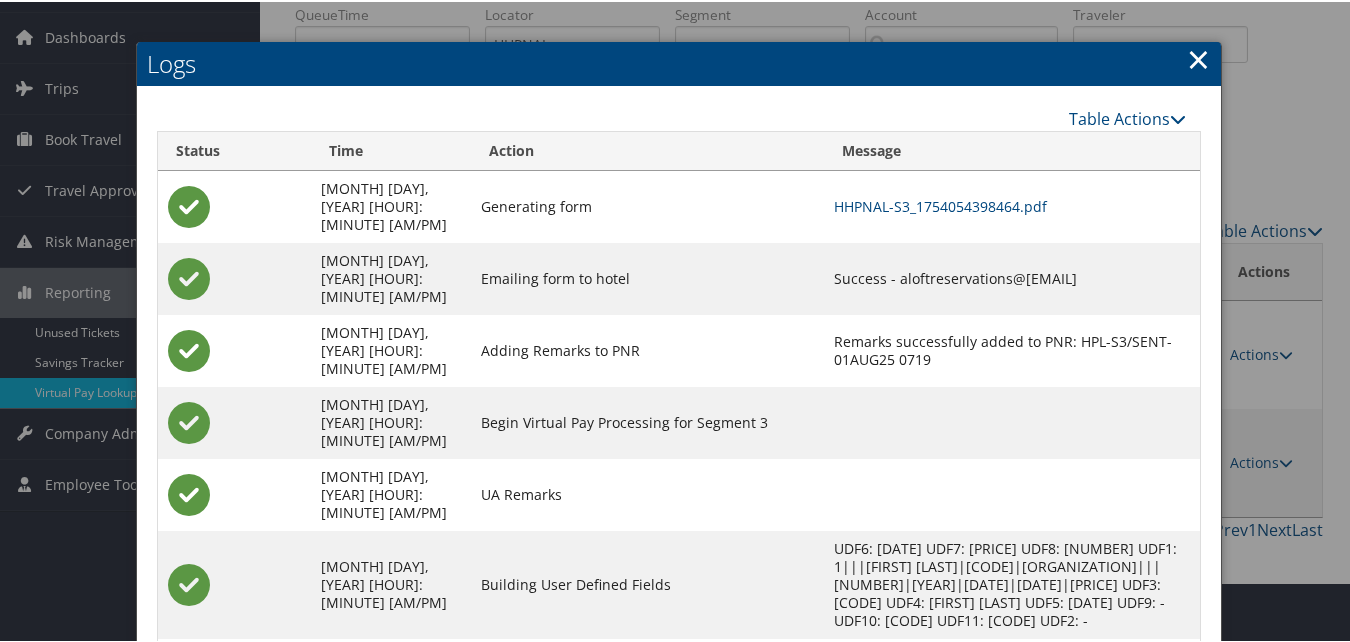 scroll, scrollTop: 93, scrollLeft: 0, axis: vertical 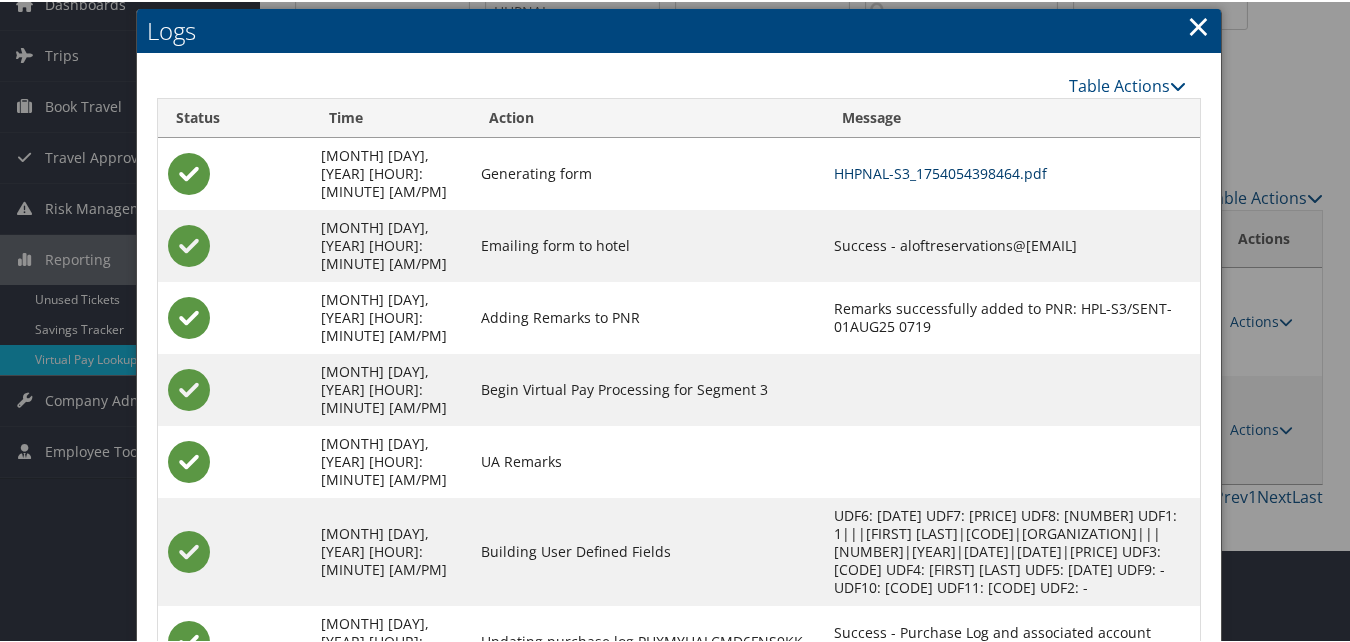 click on "HHPNAL-S3_1754054398464.pdf" at bounding box center (940, 171) 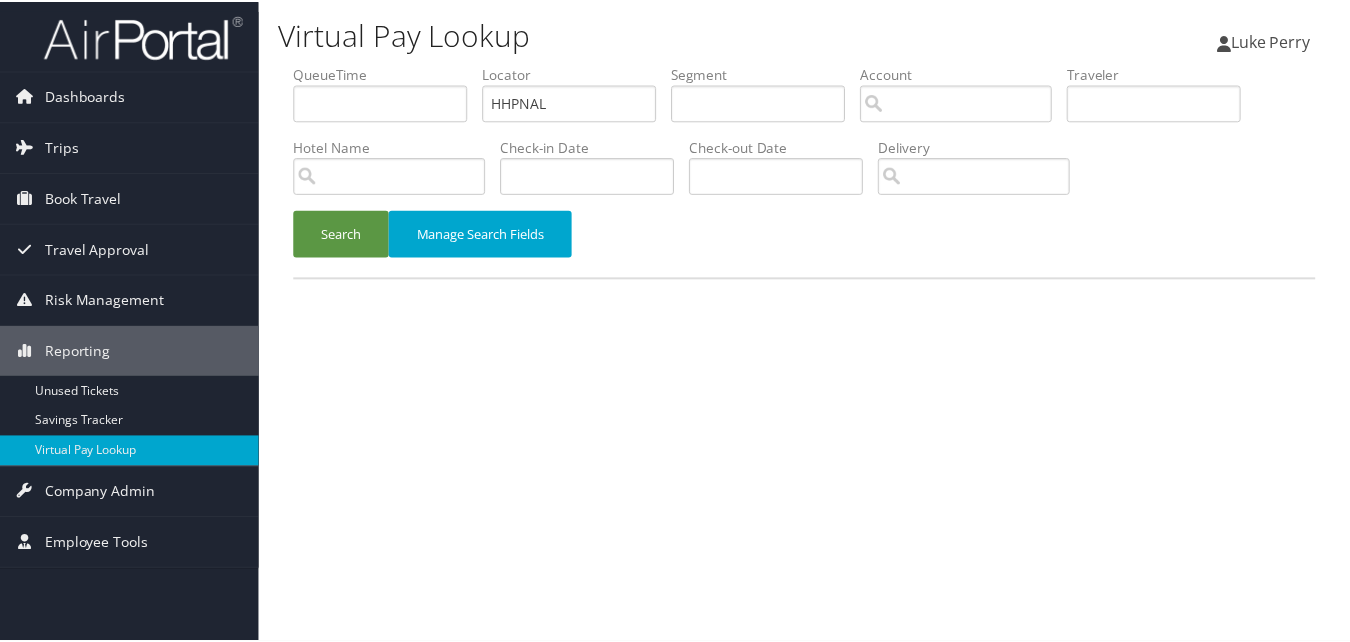 scroll, scrollTop: 0, scrollLeft: 0, axis: both 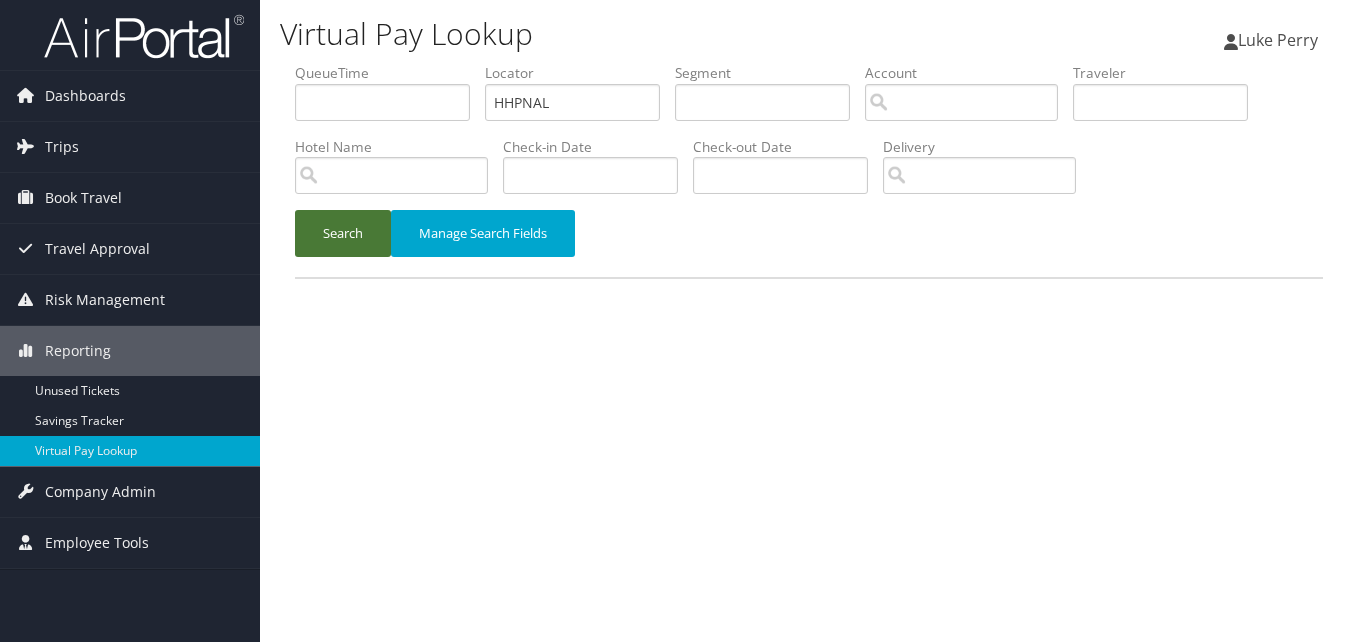 drag, startPoint x: 373, startPoint y: 242, endPoint x: 405, endPoint y: 268, distance: 41.231056 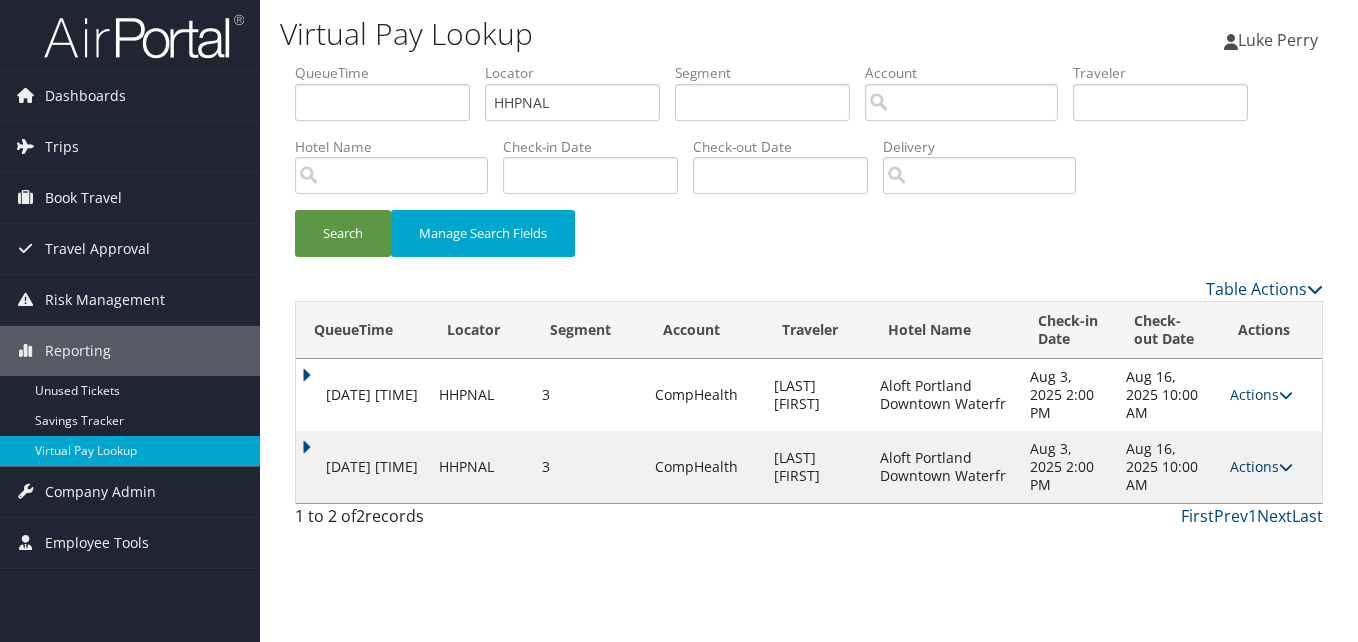 click on "Actions" at bounding box center (1261, 466) 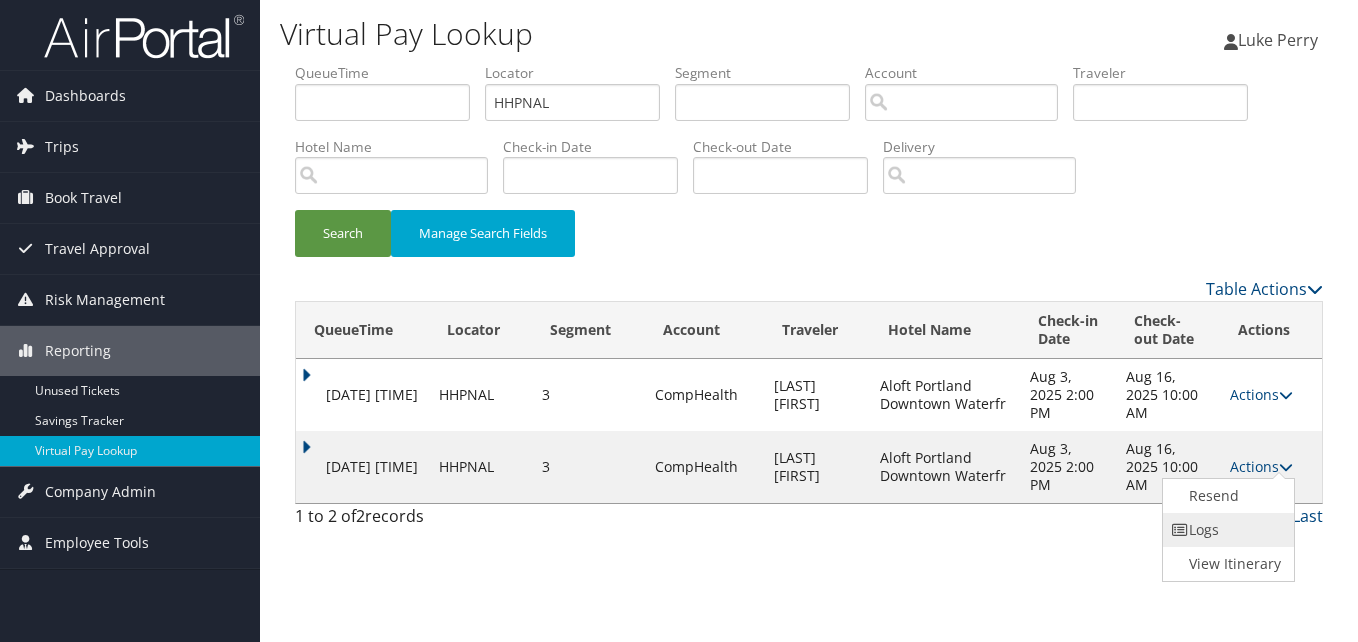 click on "Logs" at bounding box center (1226, 530) 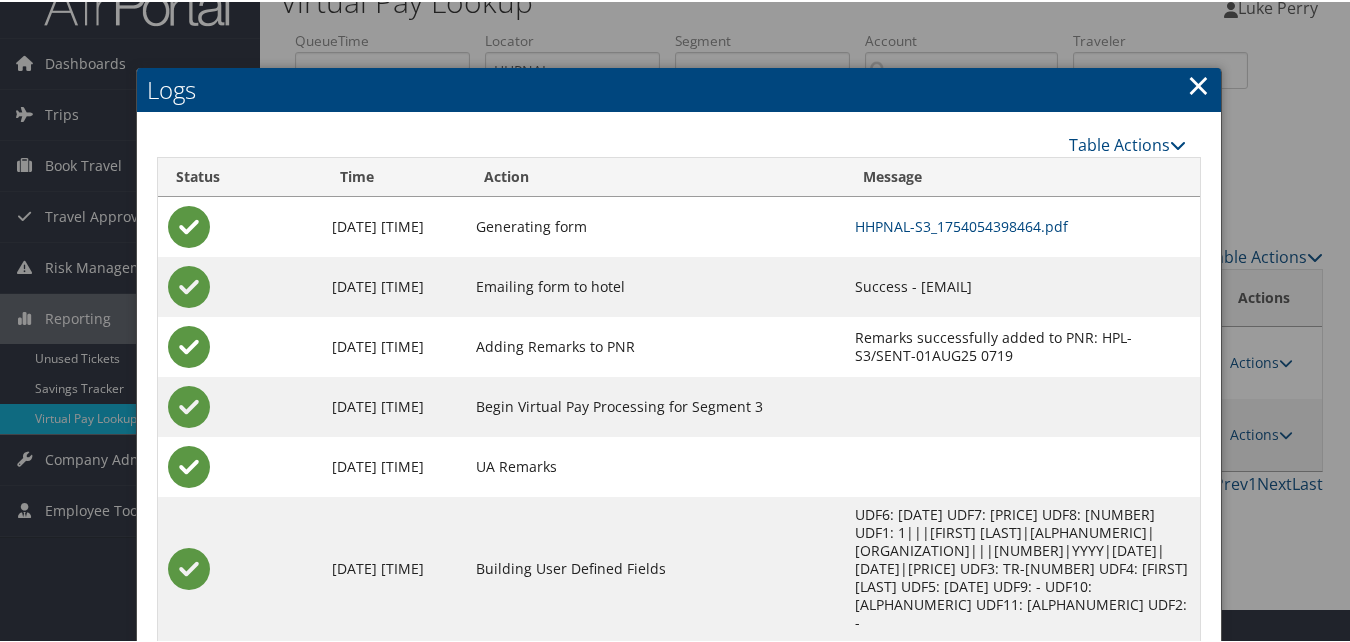 scroll, scrollTop: 93, scrollLeft: 0, axis: vertical 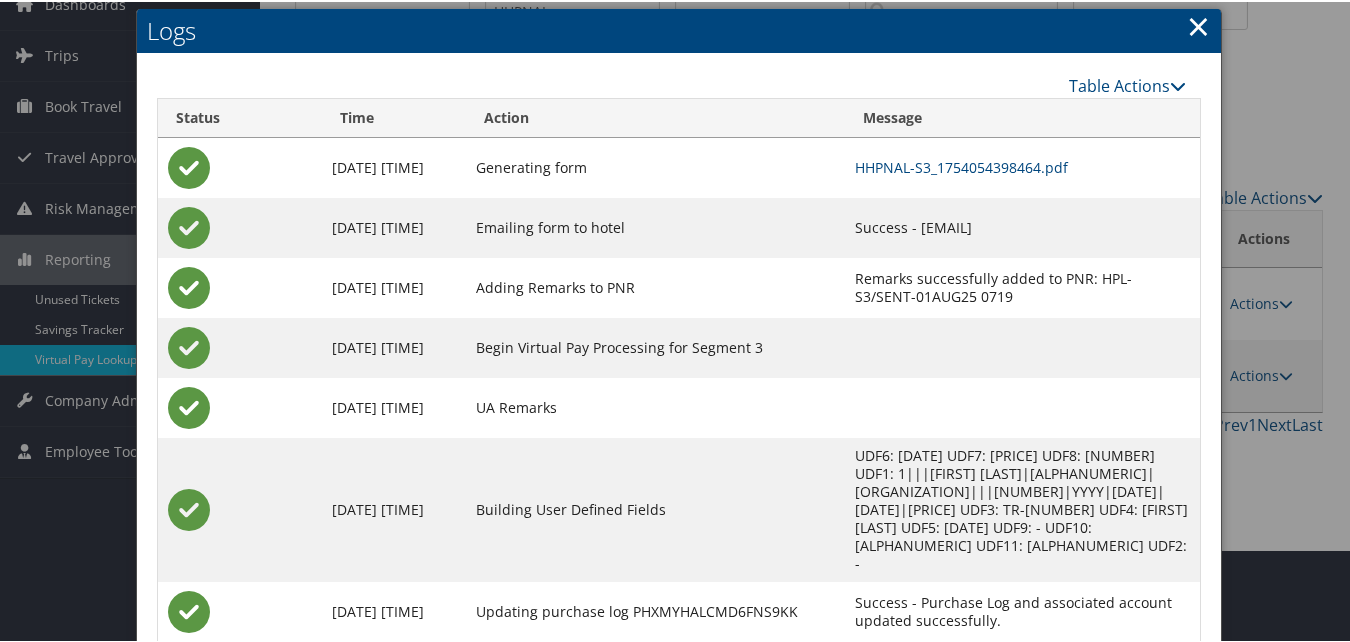 drag, startPoint x: 806, startPoint y: 226, endPoint x: 1055, endPoint y: 227, distance: 249.00201 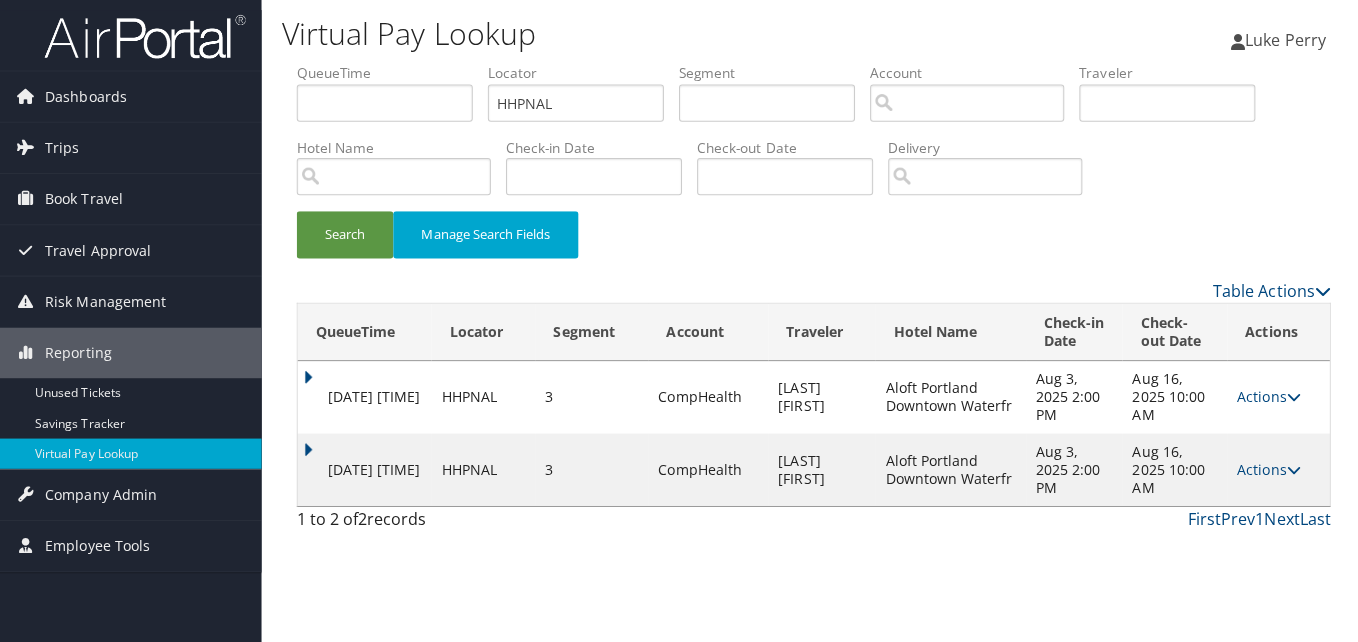 scroll, scrollTop: 0, scrollLeft: 0, axis: both 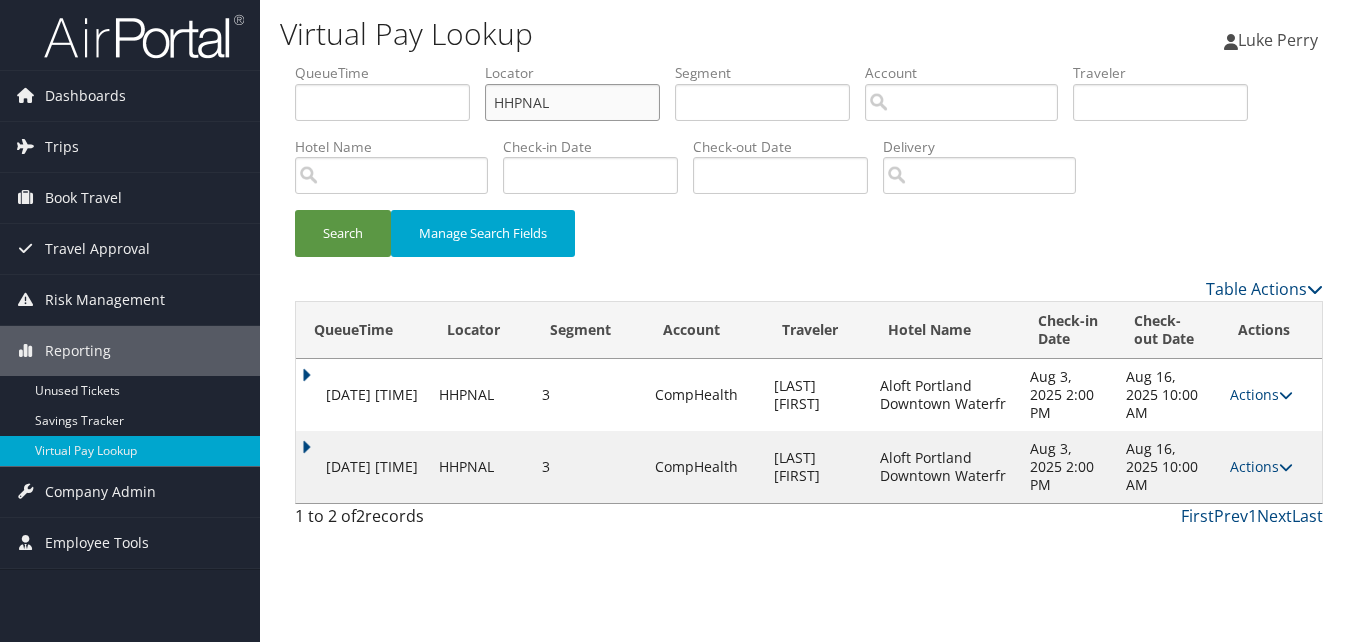 drag, startPoint x: 560, startPoint y: 99, endPoint x: 412, endPoint y: 115, distance: 148.86235 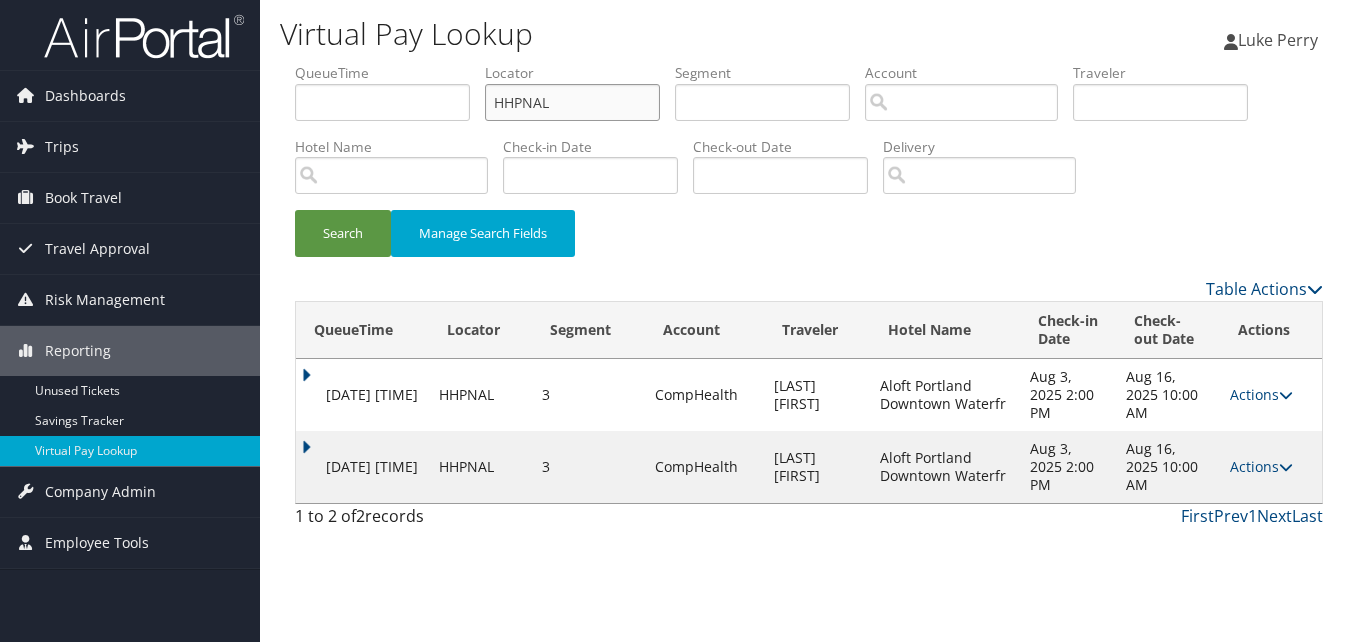 click on "QueueTime Locator HHPNAL Segment Account Traveler Hotel Name Check-in Date Check-out Date Delivery" at bounding box center (809, 63) 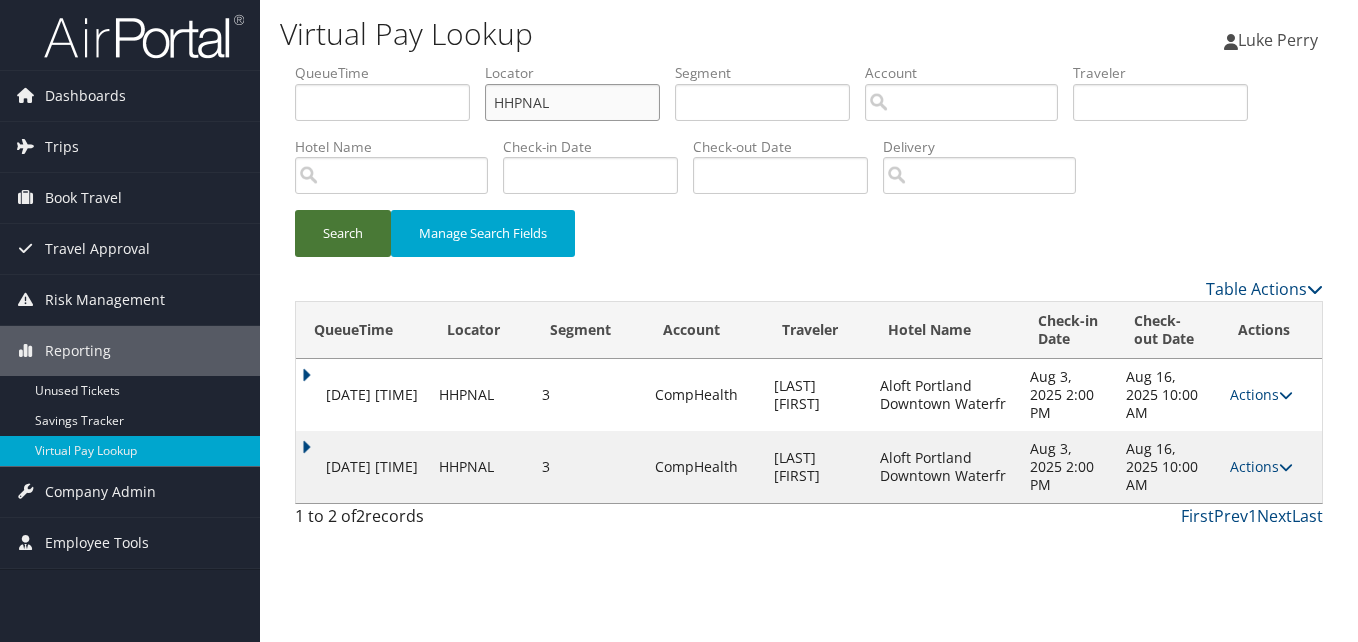 paste on "WWNFUF" 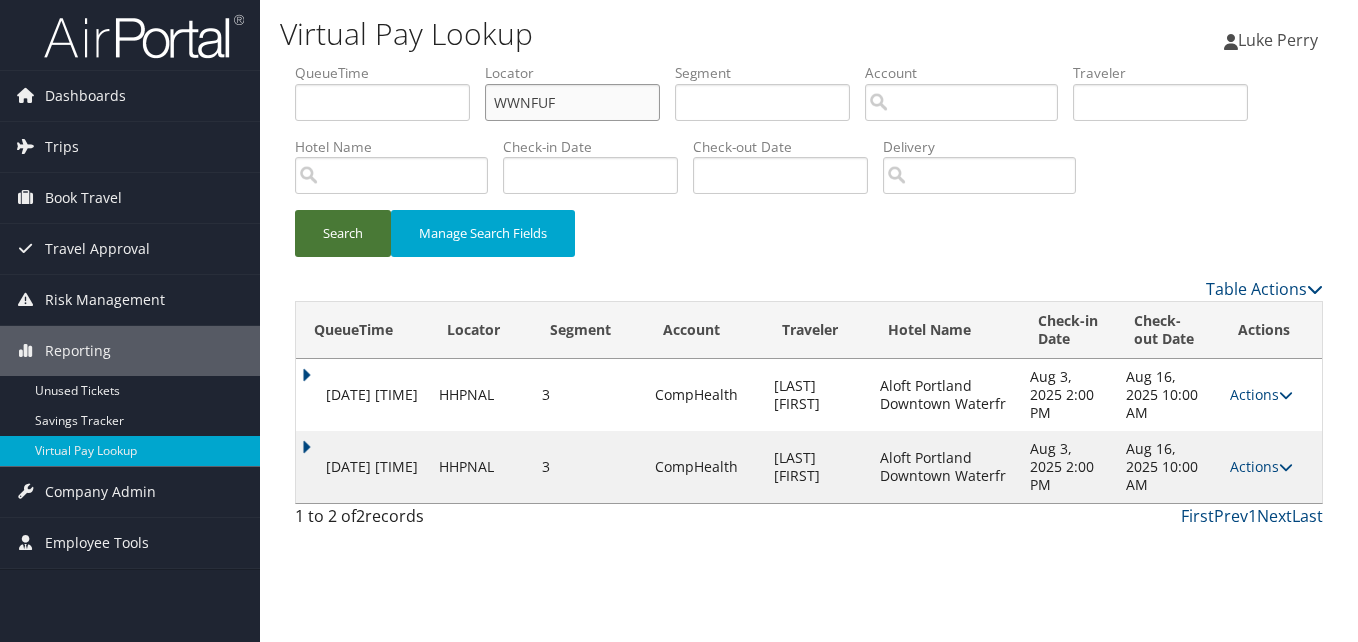 type on "WWNFUF" 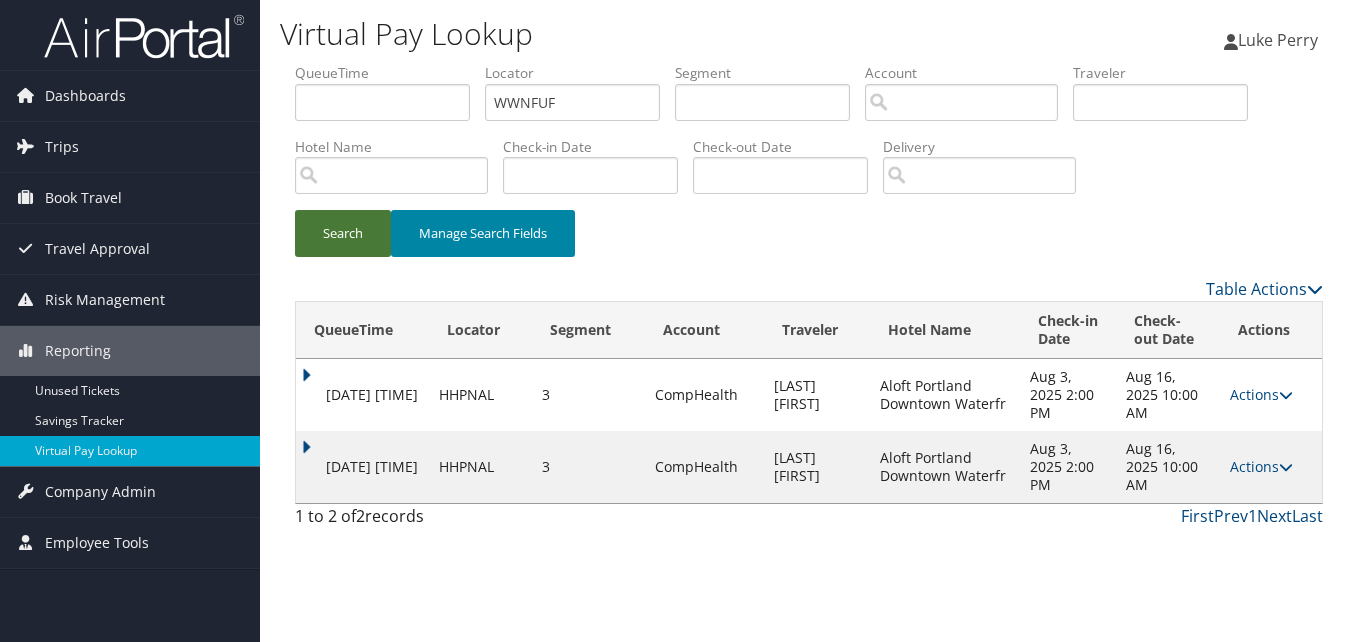 drag, startPoint x: 335, startPoint y: 224, endPoint x: 409, endPoint y: 242, distance: 76.15773 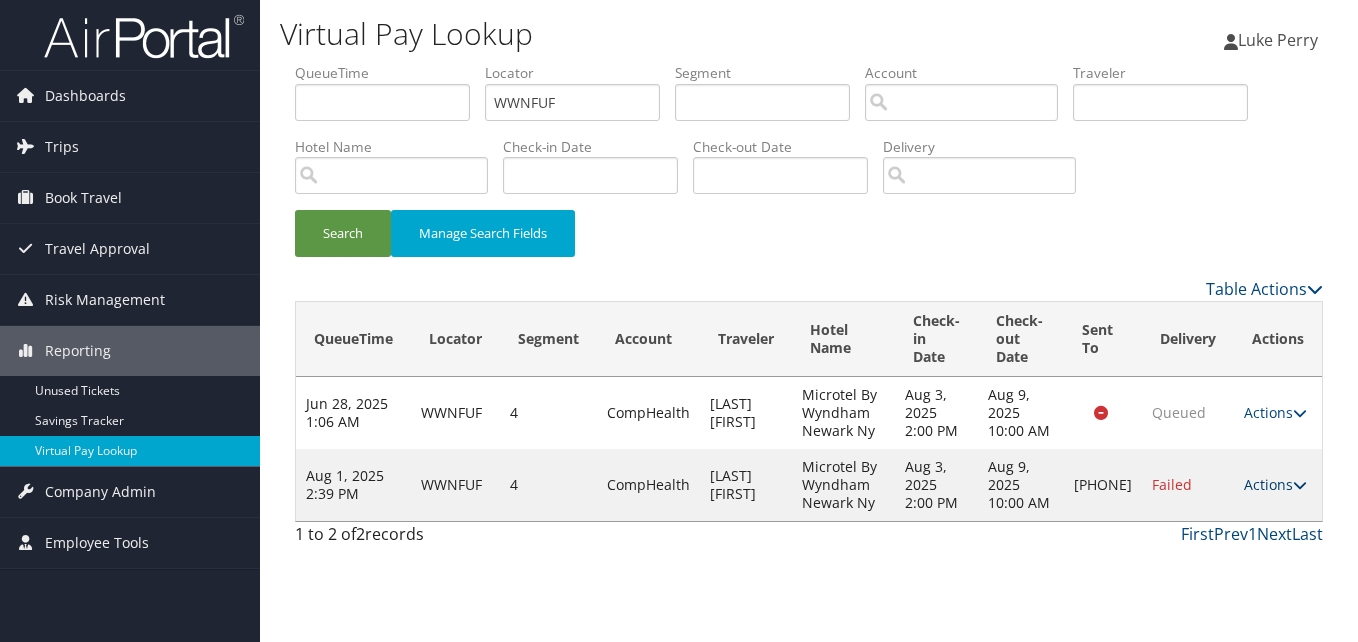 click on "Actions" at bounding box center (1275, 484) 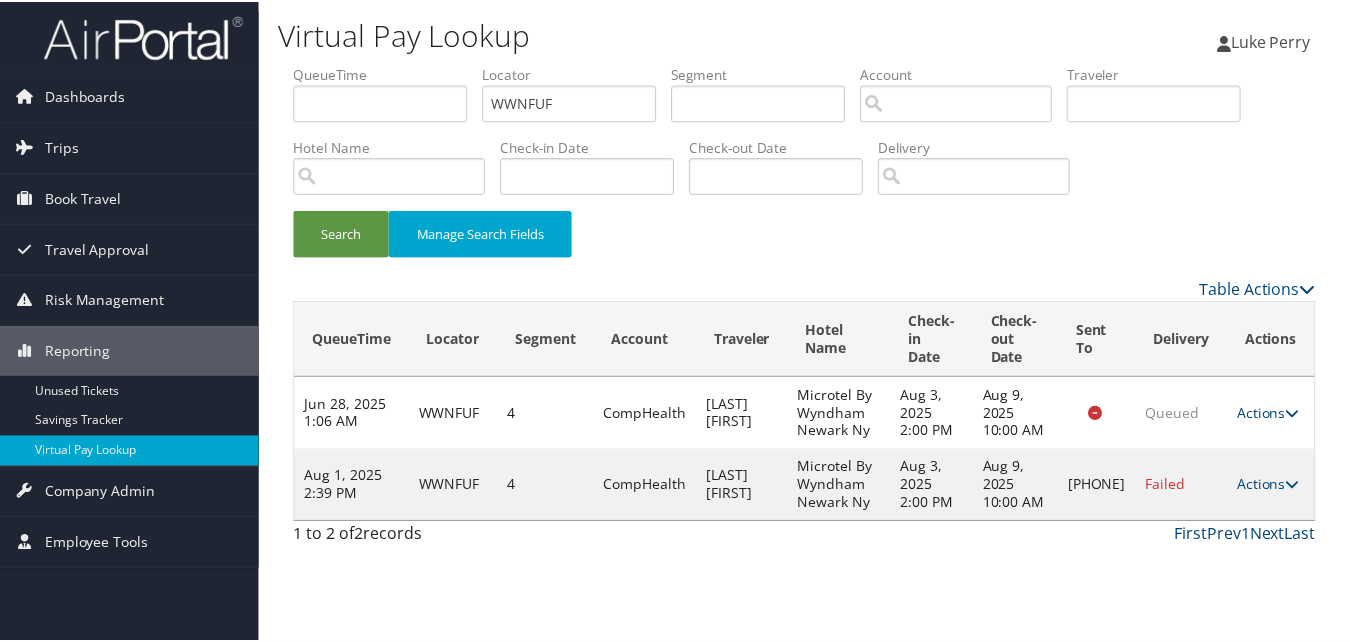 scroll, scrollTop: 1, scrollLeft: 0, axis: vertical 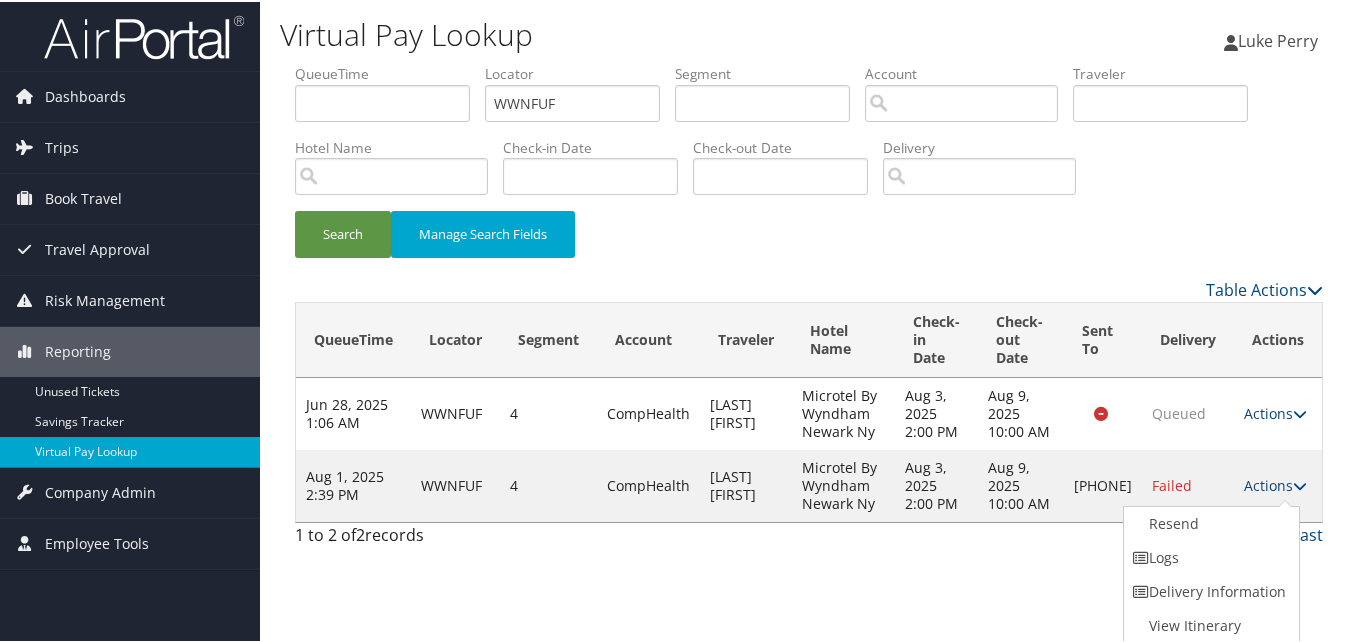 drag, startPoint x: 1228, startPoint y: 549, endPoint x: 1216, endPoint y: 549, distance: 12 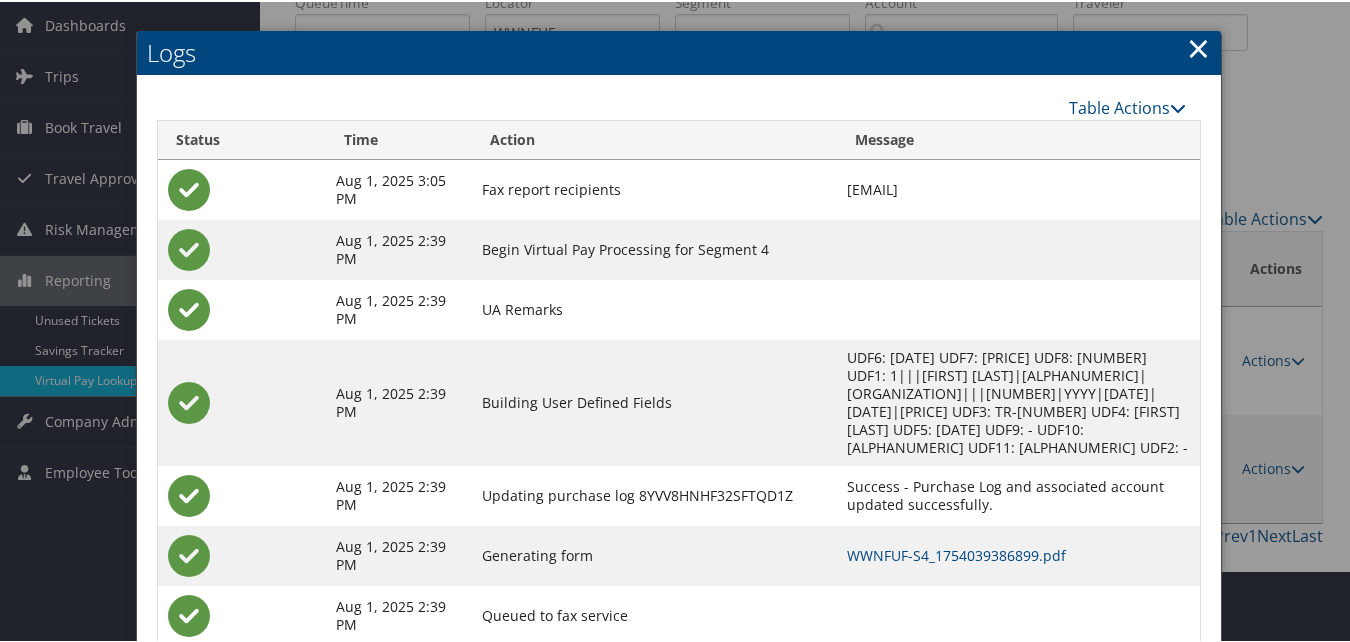 scroll, scrollTop: 112, scrollLeft: 0, axis: vertical 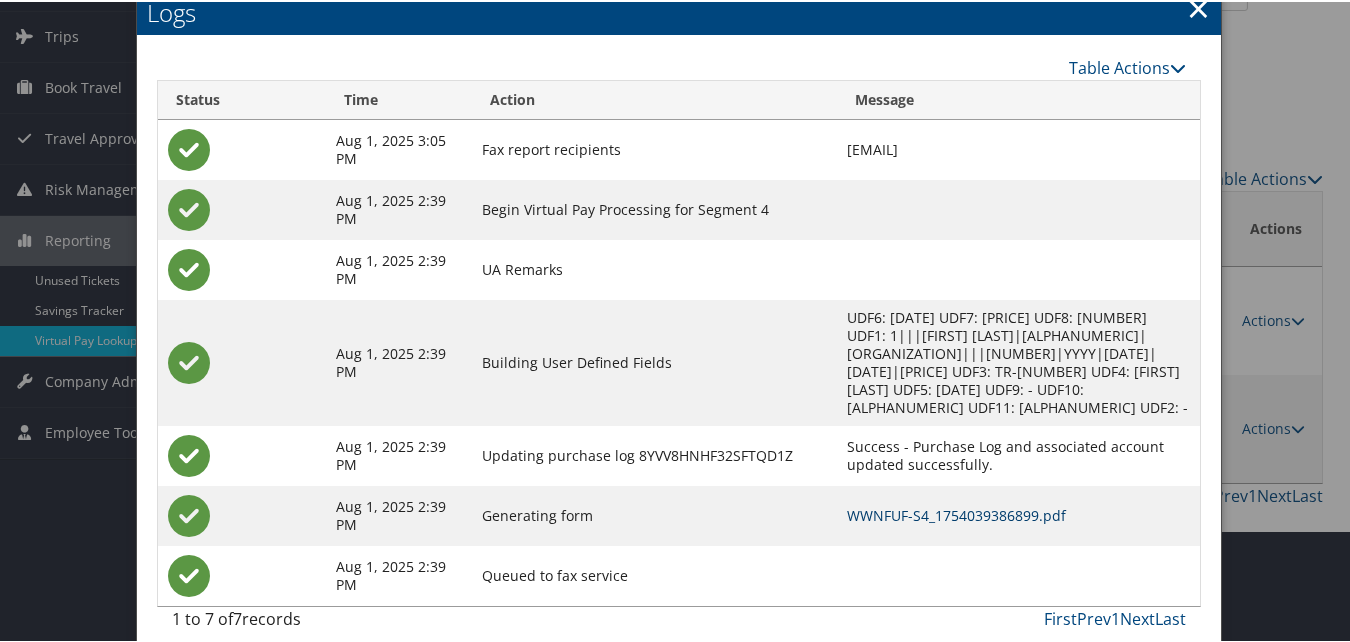 drag, startPoint x: 838, startPoint y: 502, endPoint x: 824, endPoint y: 500, distance: 14.142136 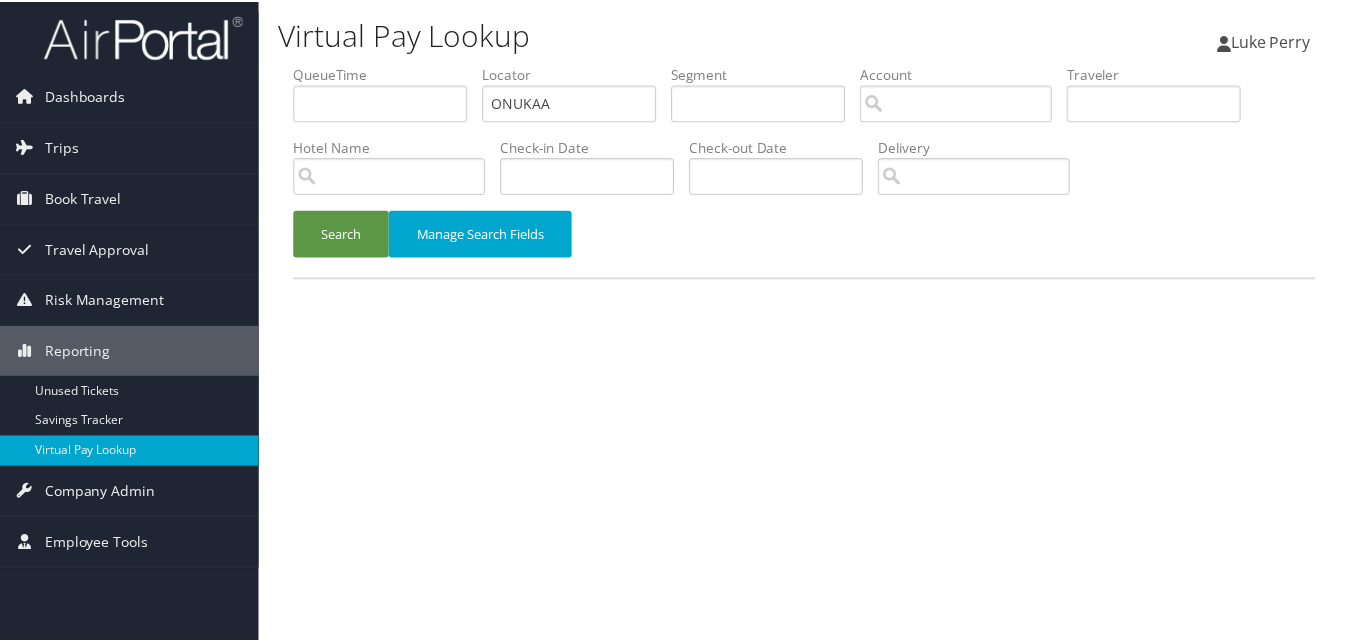 scroll, scrollTop: 0, scrollLeft: 0, axis: both 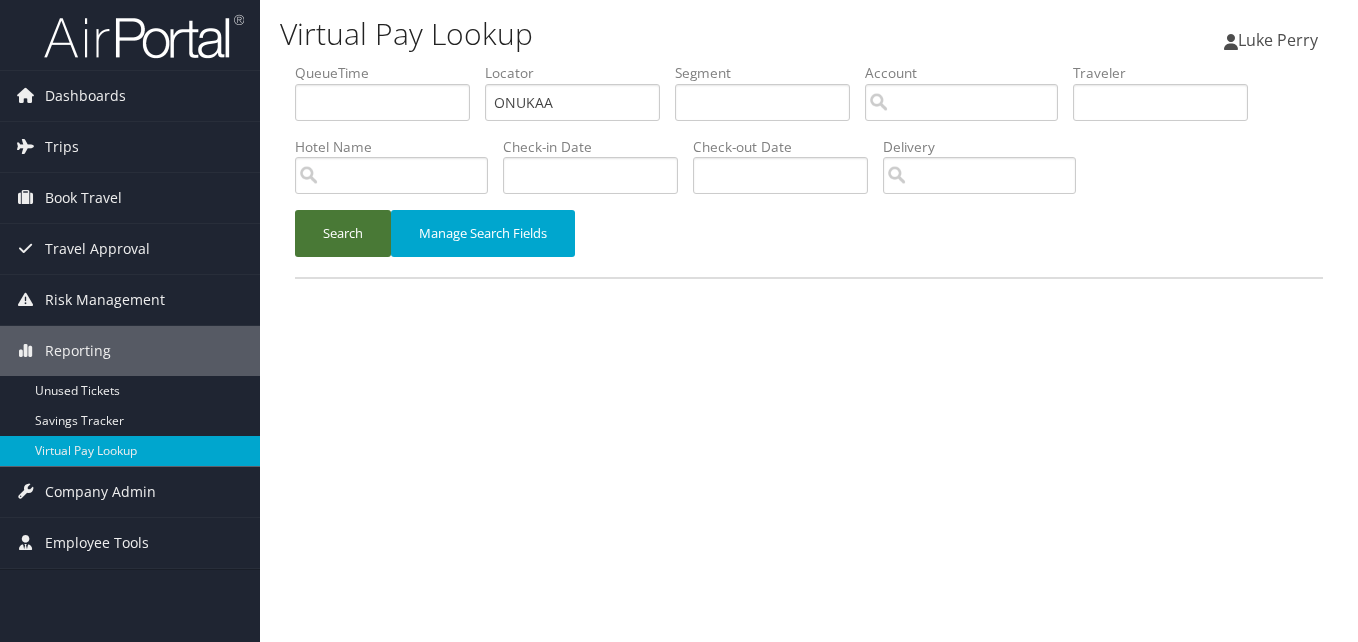 click on "Search" at bounding box center (343, 233) 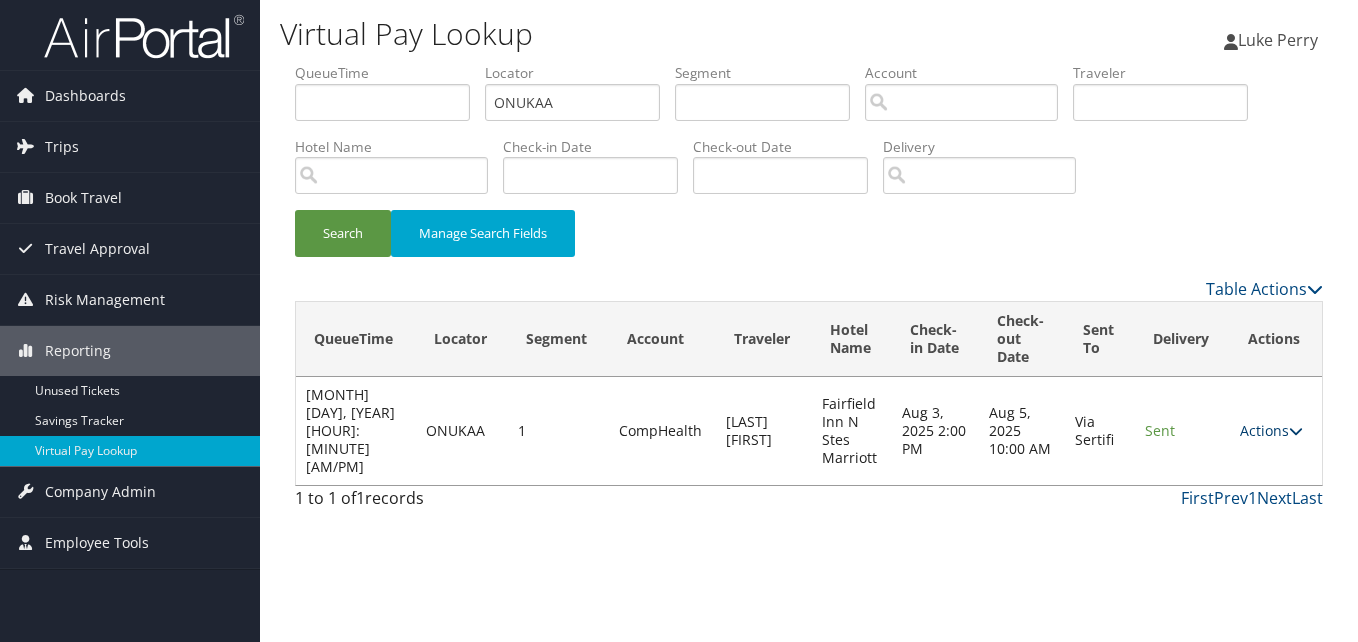 click on "Actions" at bounding box center [1271, 430] 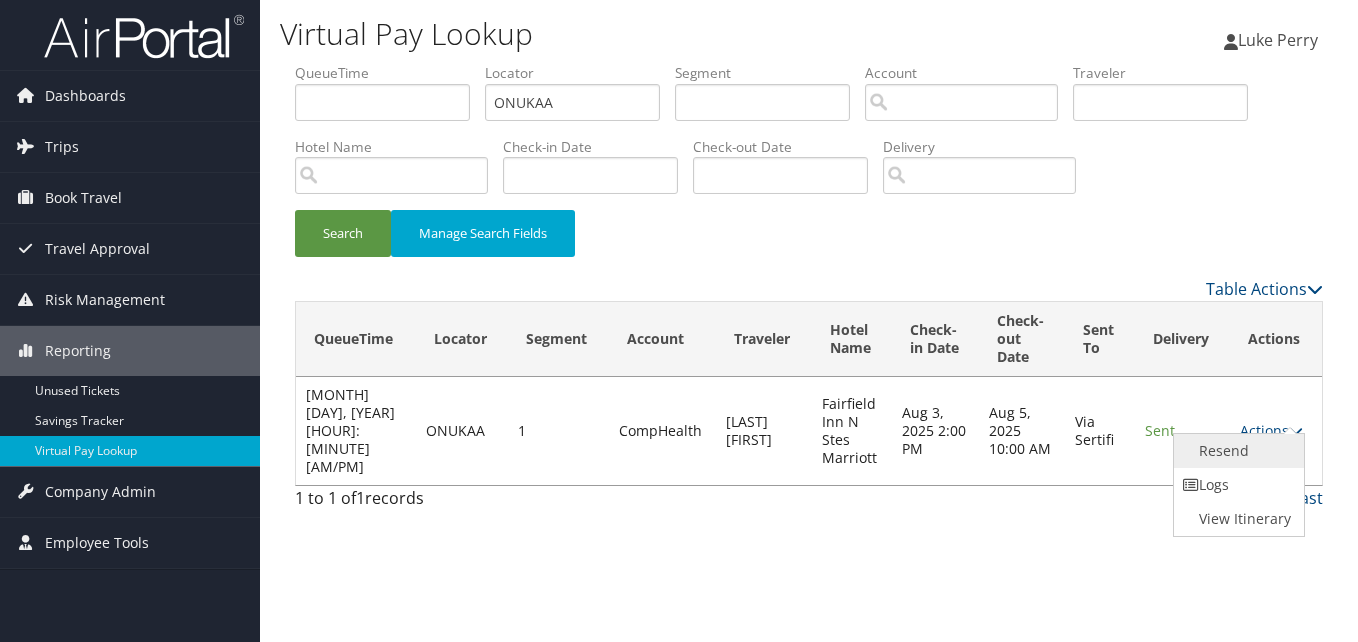 click on "Resend" at bounding box center (1237, 451) 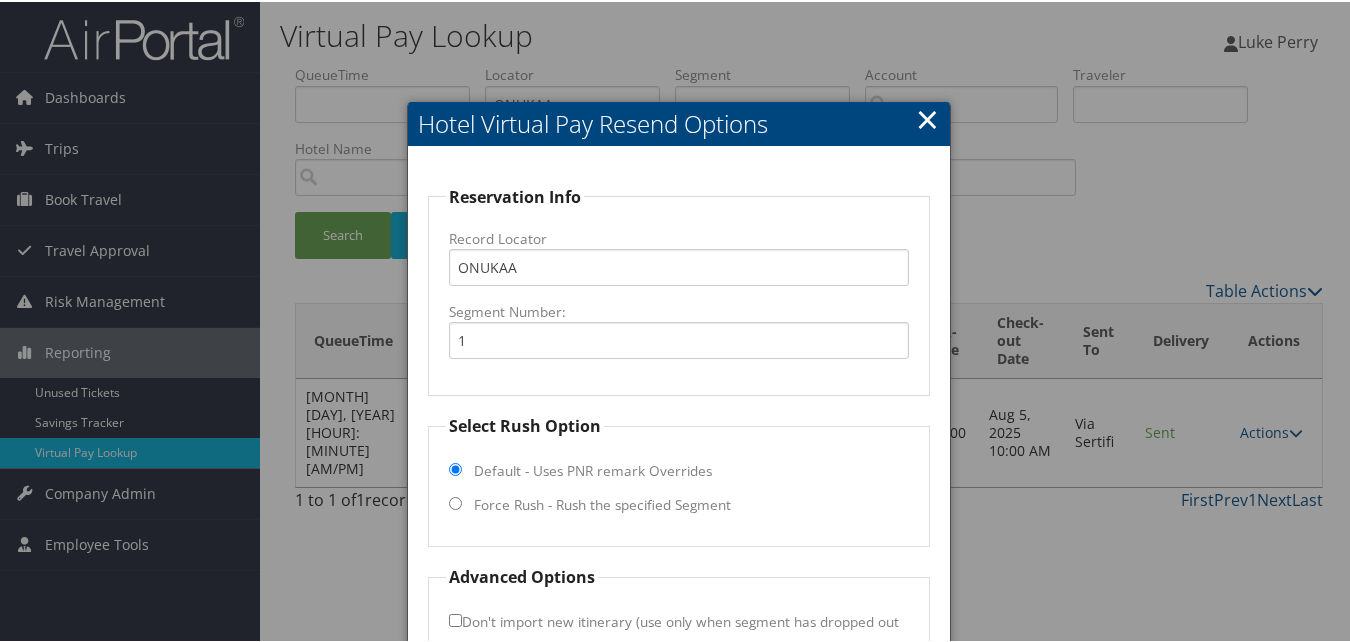 click on "Force Rush - Rush the specified Segment" at bounding box center [602, 503] 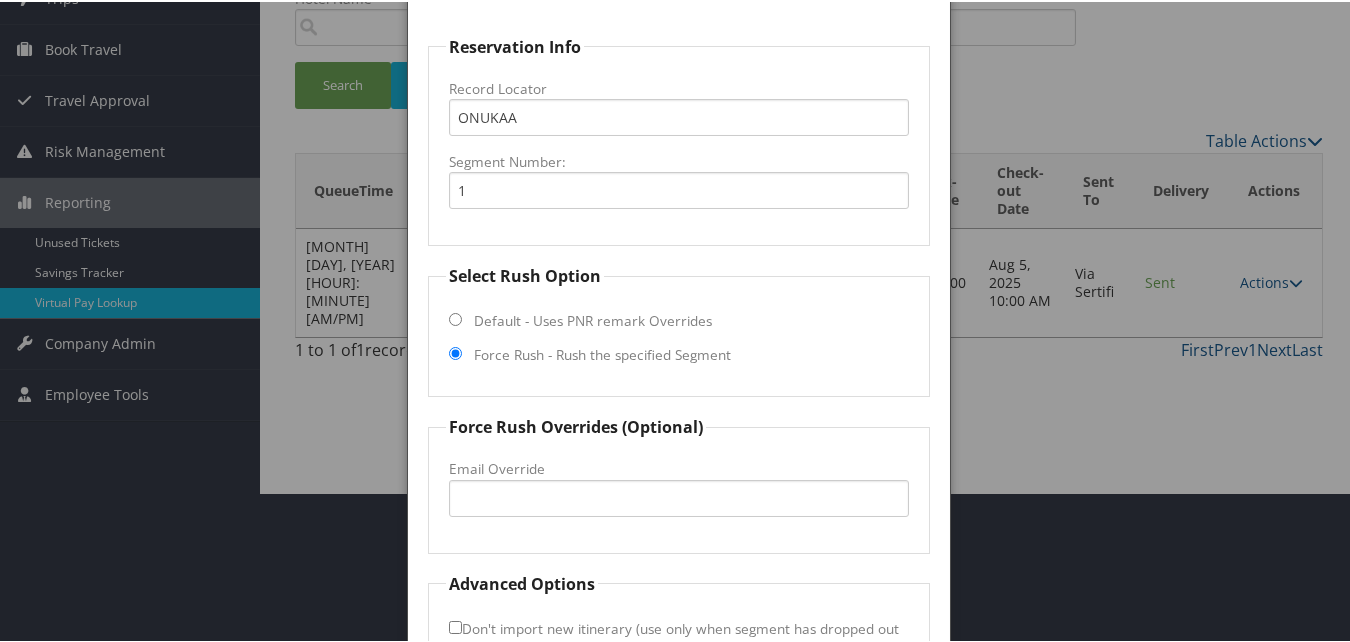 scroll, scrollTop: 200, scrollLeft: 0, axis: vertical 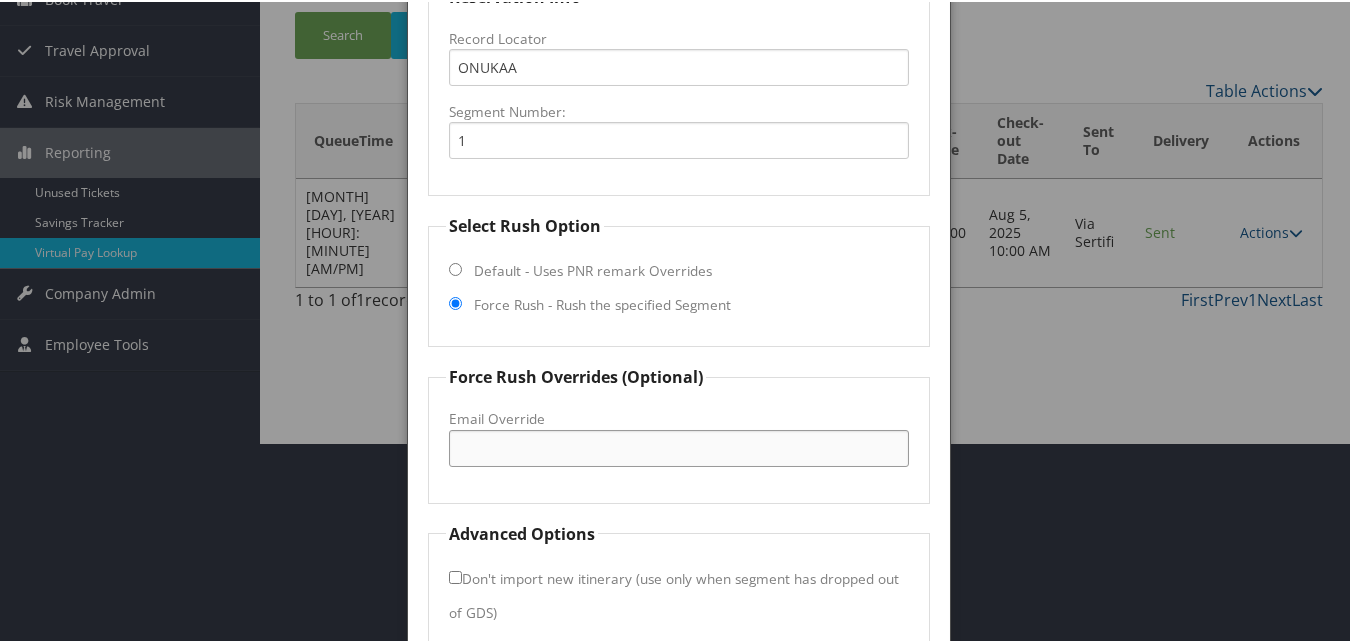 click on "Email Override" at bounding box center [678, 446] 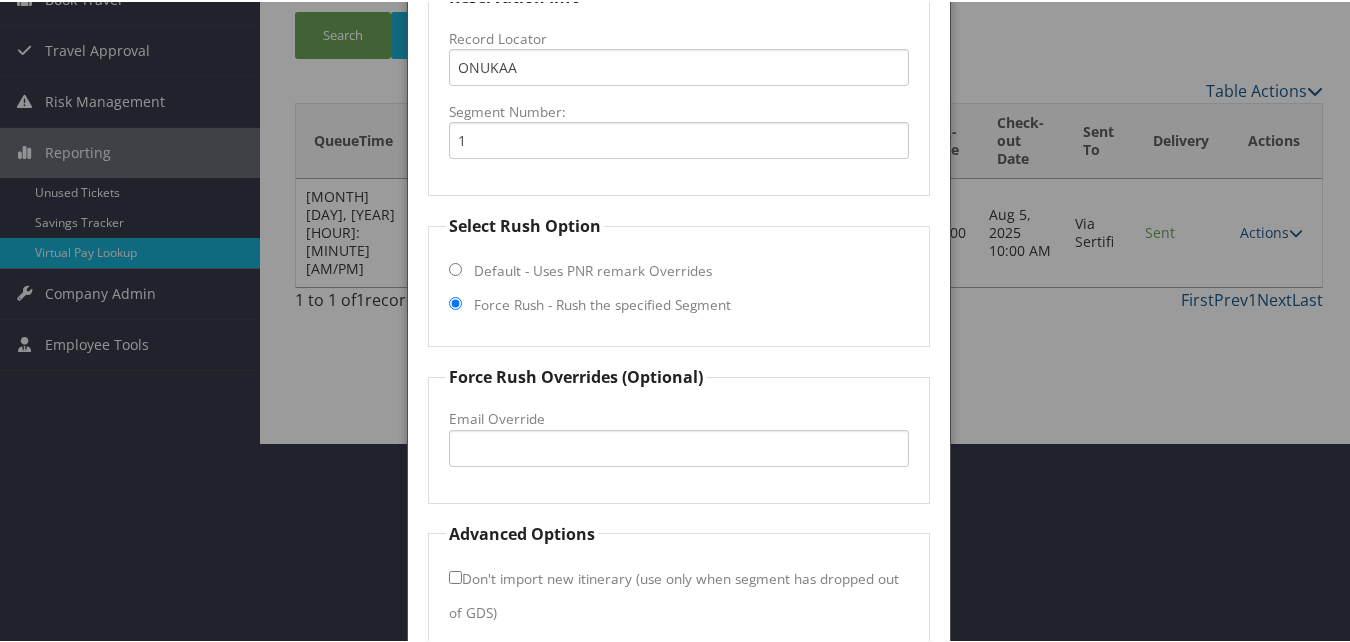click at bounding box center (679, 321) 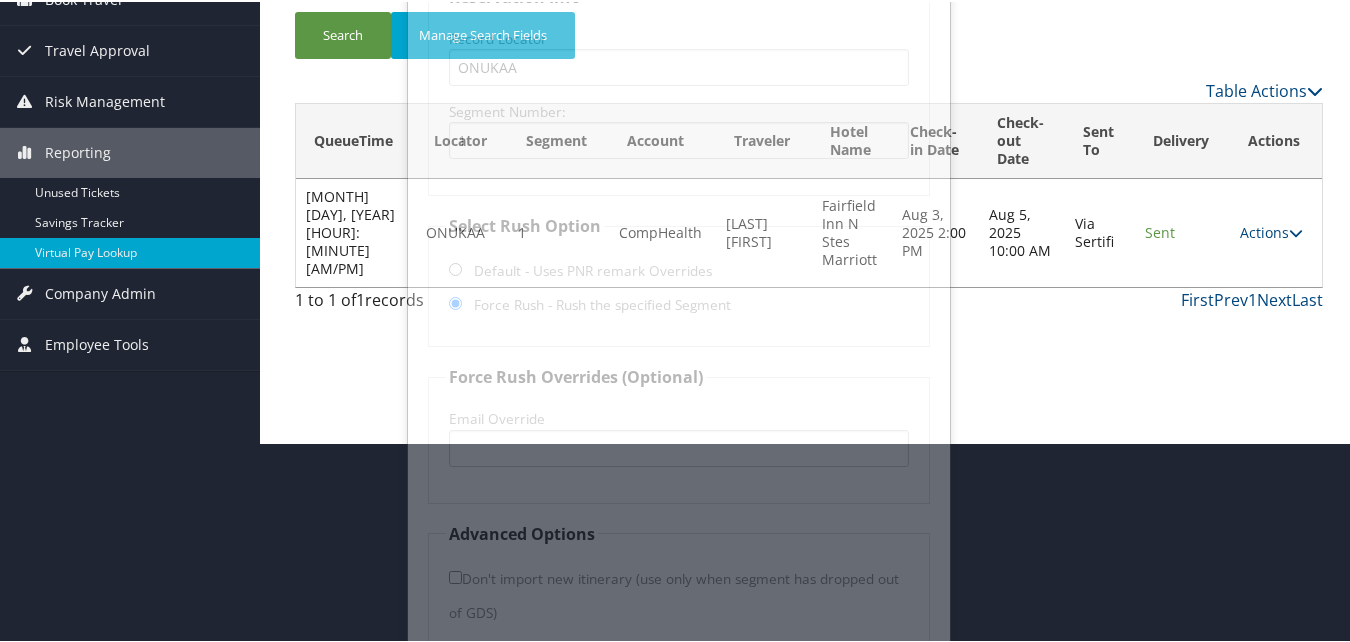 scroll, scrollTop: 0, scrollLeft: 0, axis: both 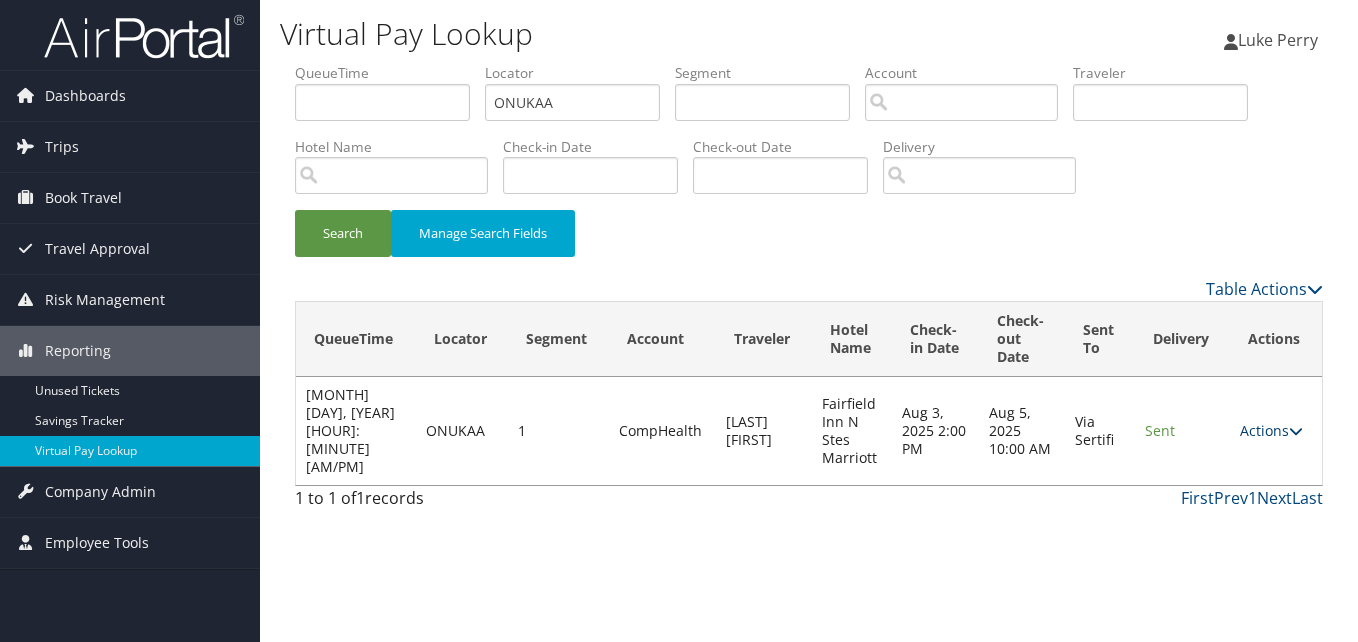 click on "Actions" at bounding box center [1271, 430] 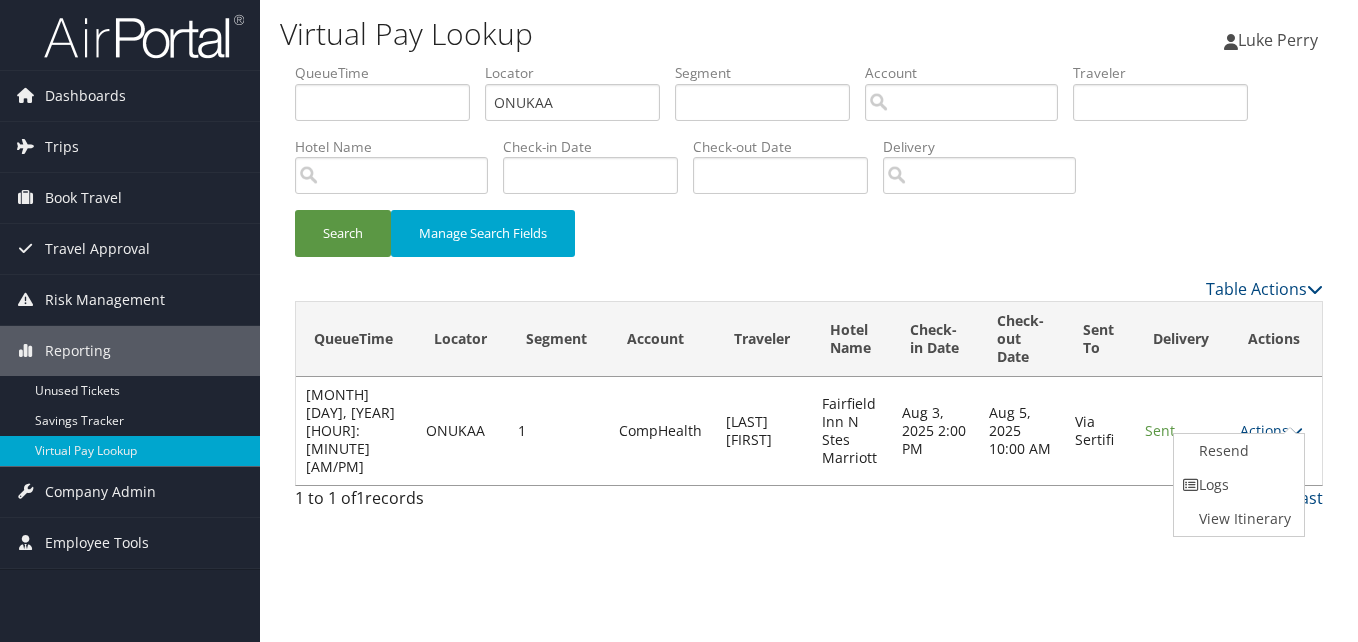 drag, startPoint x: 1227, startPoint y: 489, endPoint x: 1176, endPoint y: 495, distance: 51.351727 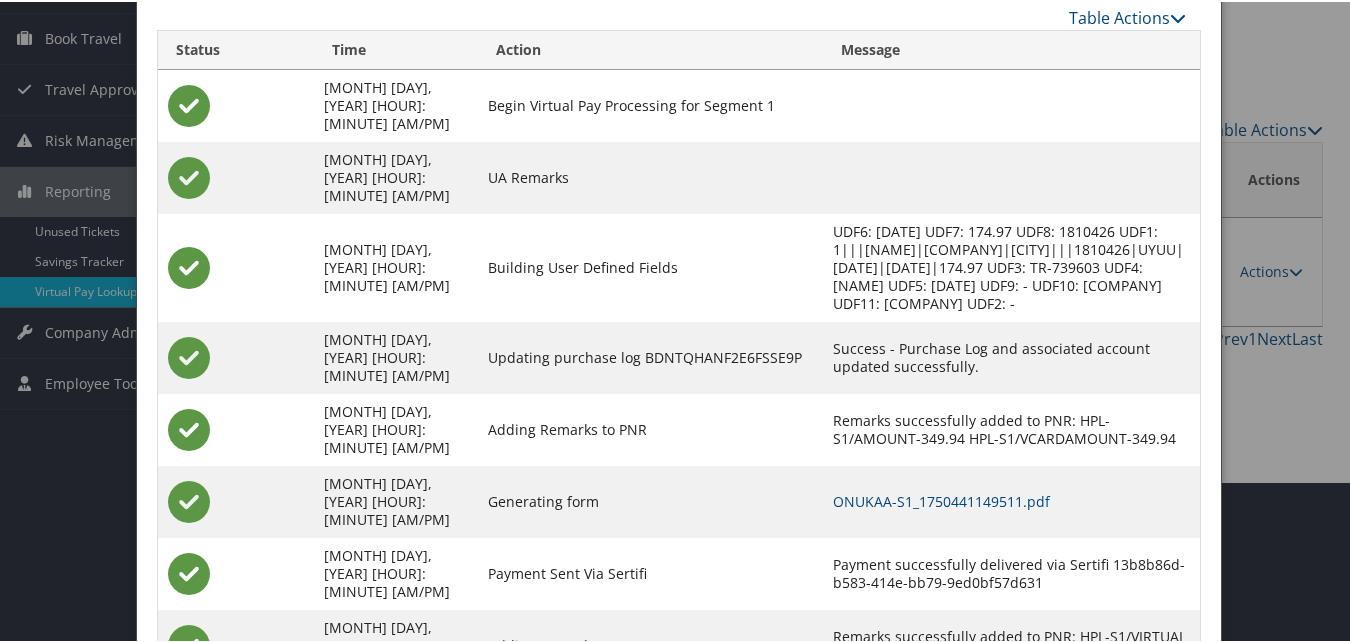 scroll, scrollTop: 171, scrollLeft: 0, axis: vertical 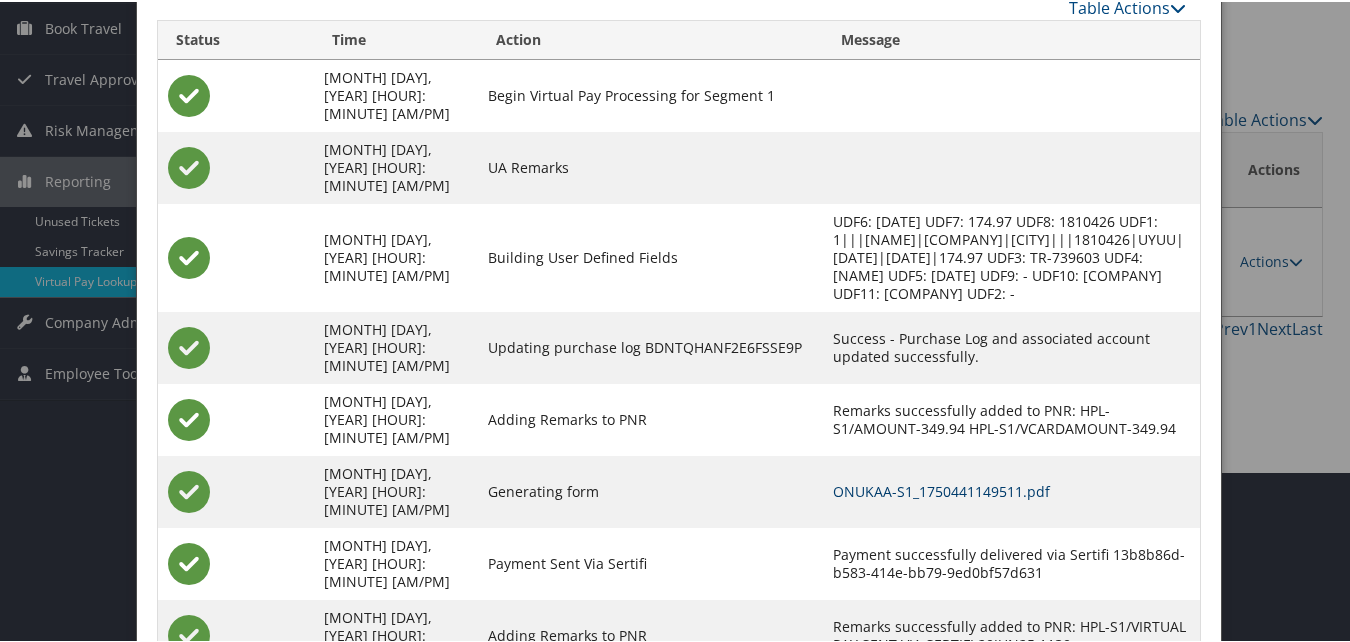click on "ONUKAA-S1_1750441149511.pdf" at bounding box center [941, 489] 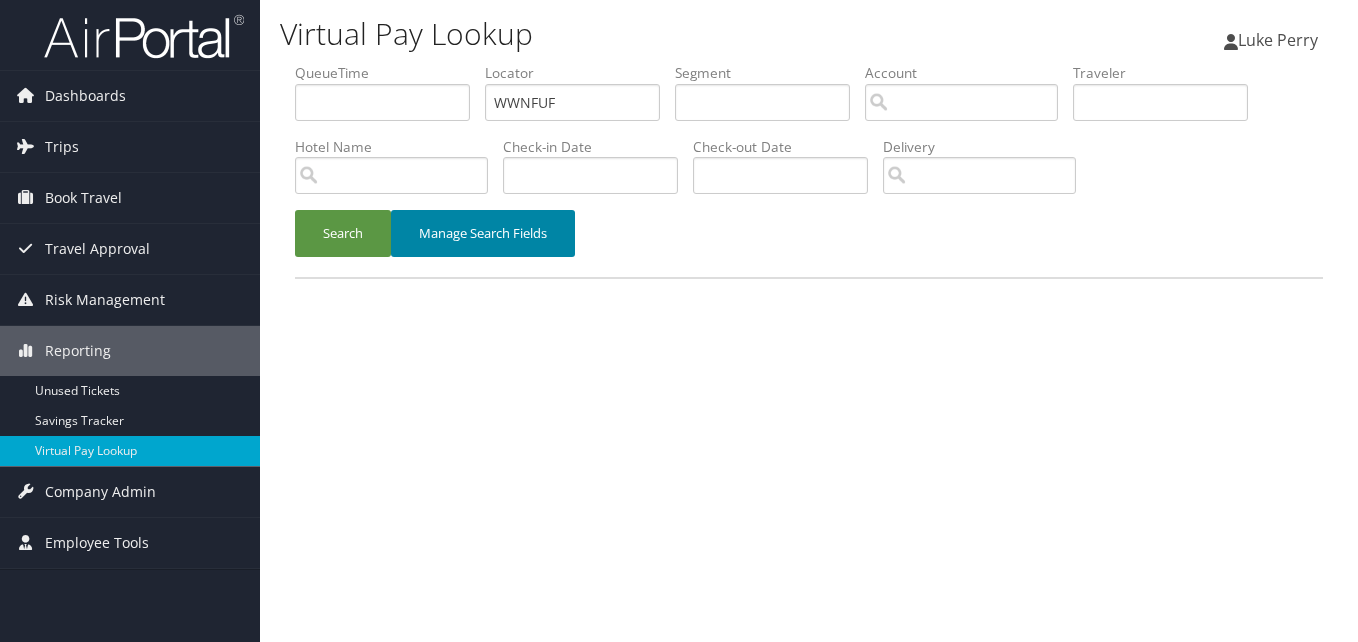 scroll, scrollTop: 0, scrollLeft: 0, axis: both 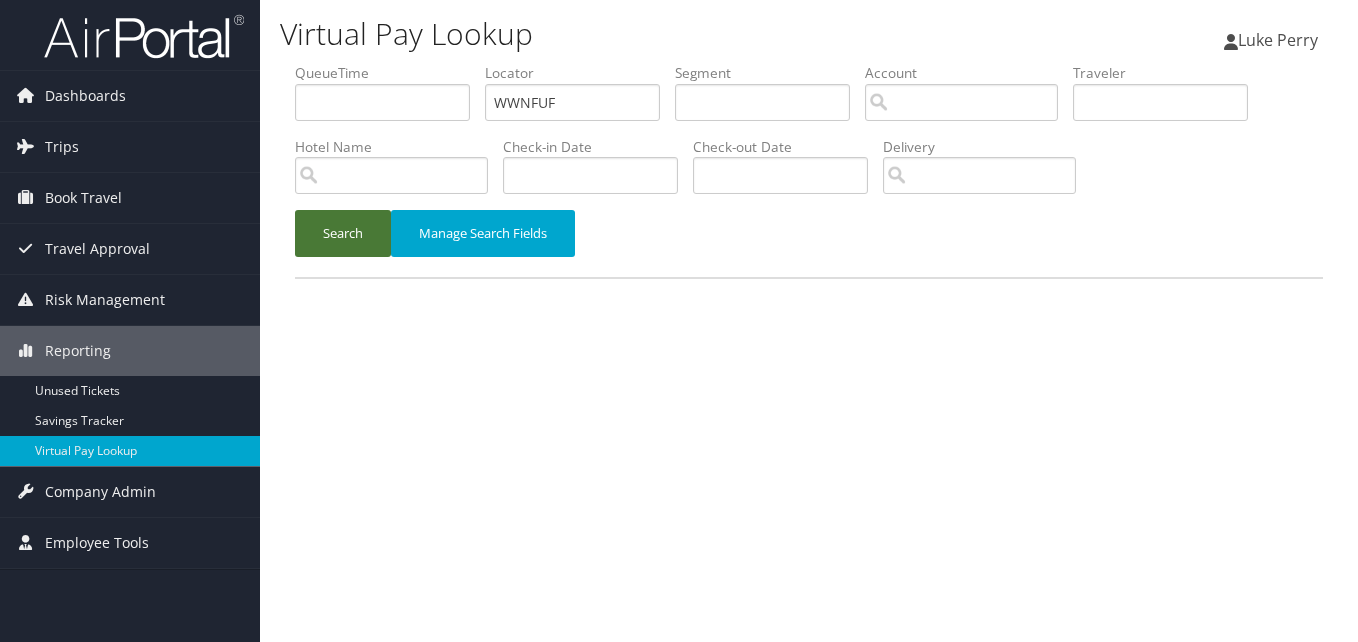 click on "Search" at bounding box center (343, 233) 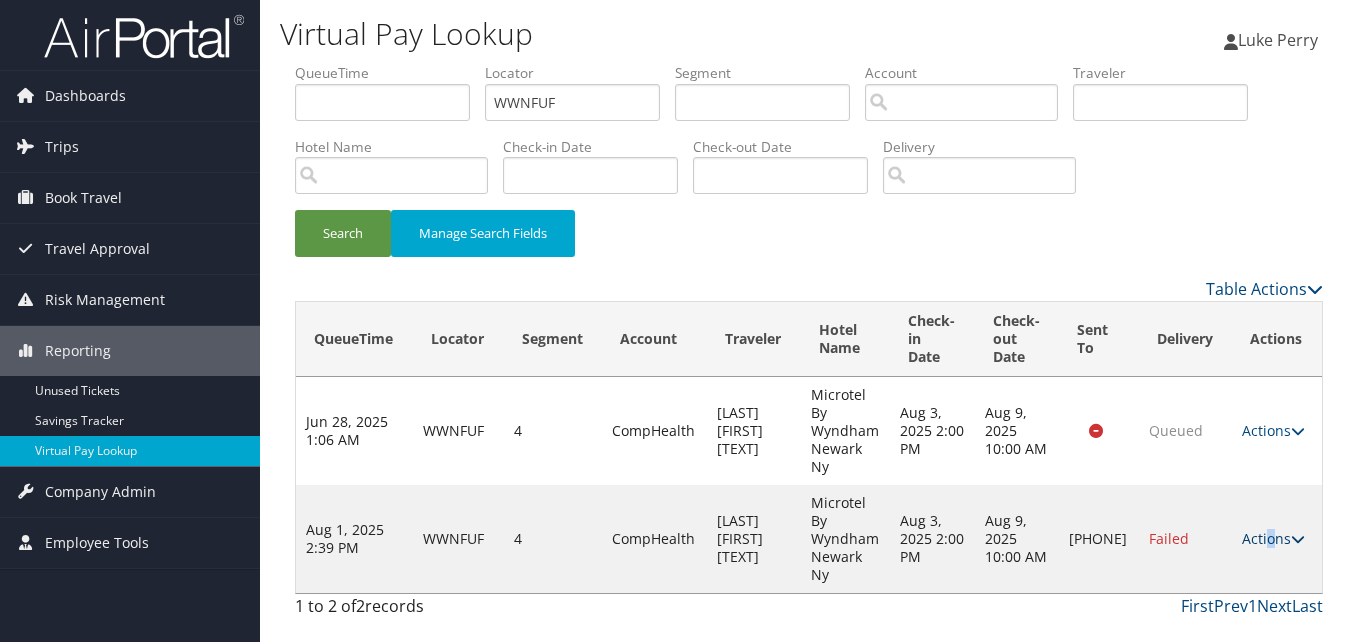 click on "Actions" at bounding box center [1273, 538] 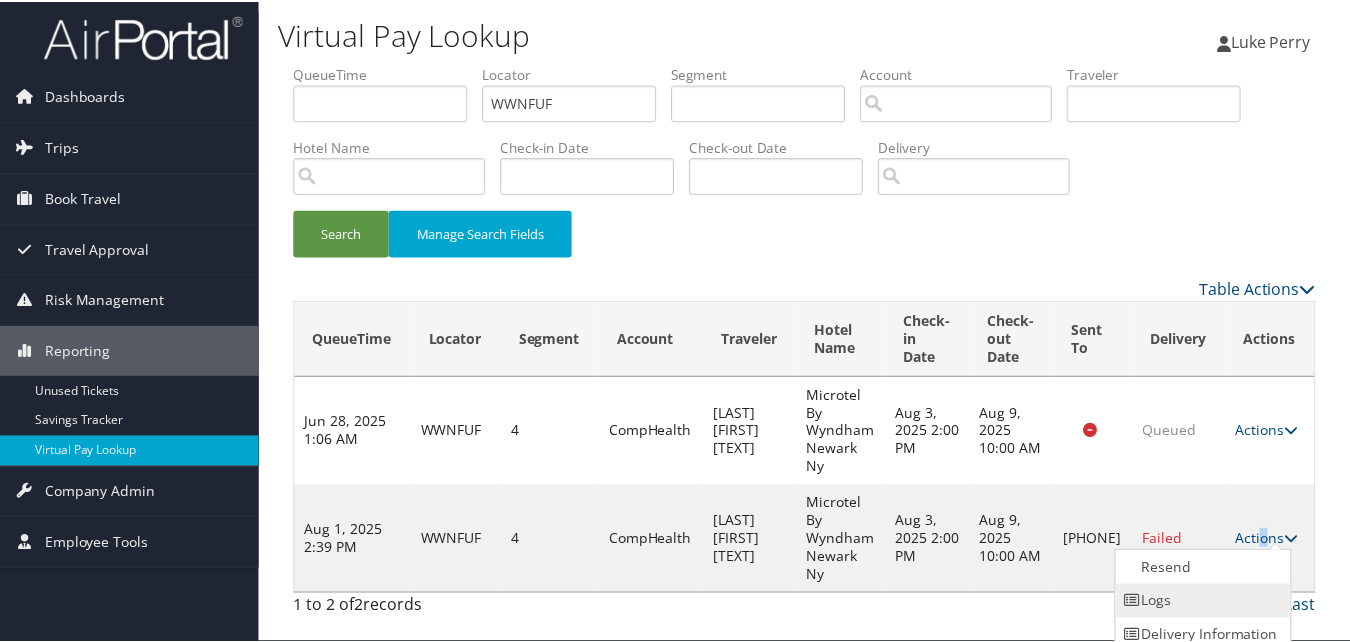 scroll, scrollTop: 46, scrollLeft: 0, axis: vertical 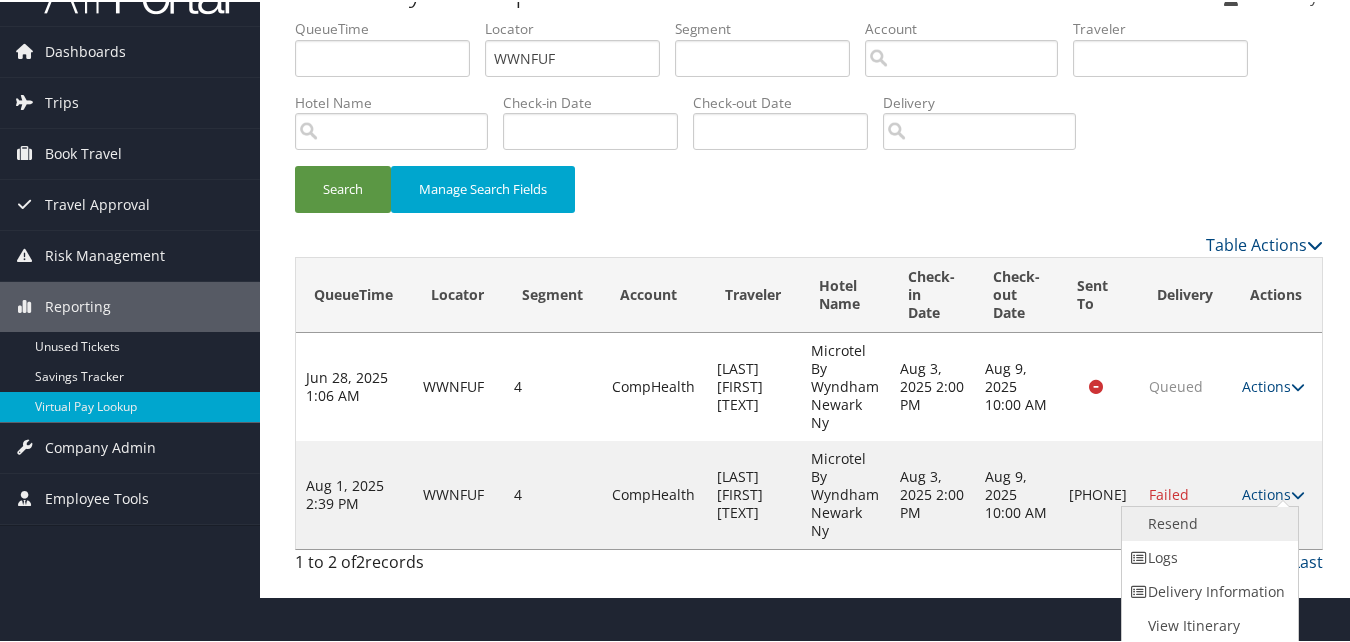 drag, startPoint x: 1271, startPoint y: 539, endPoint x: 1192, endPoint y: 529, distance: 79.630394 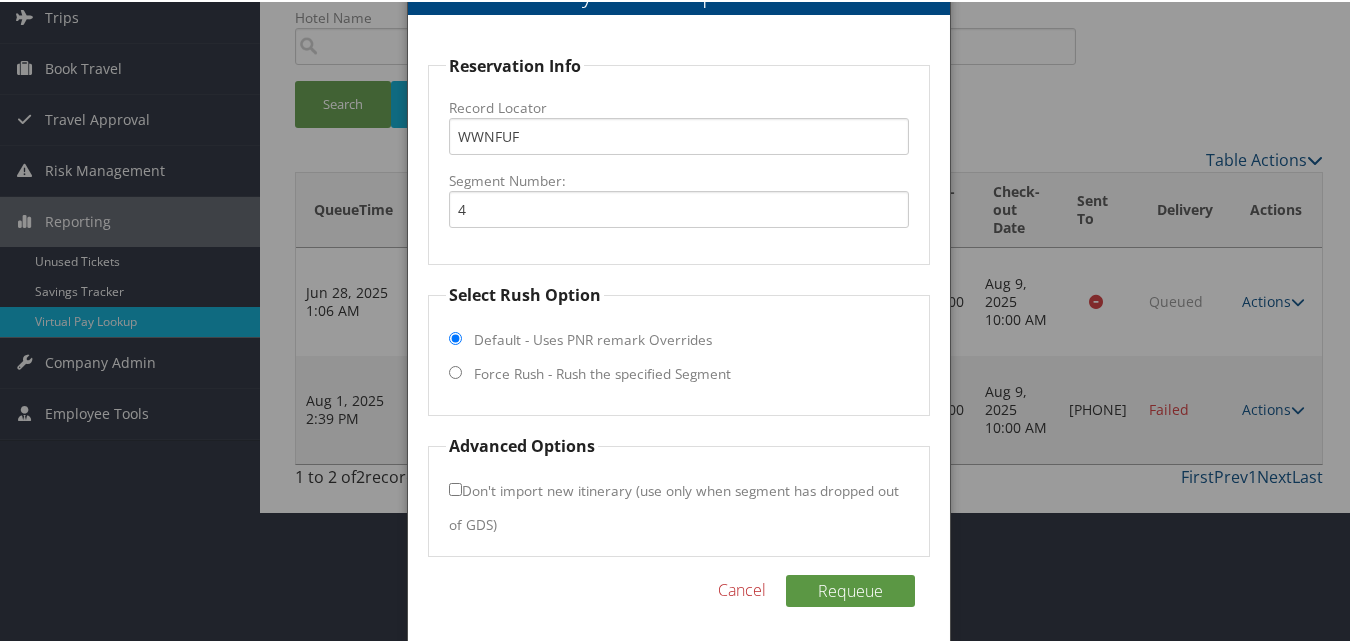 scroll, scrollTop: 135, scrollLeft: 0, axis: vertical 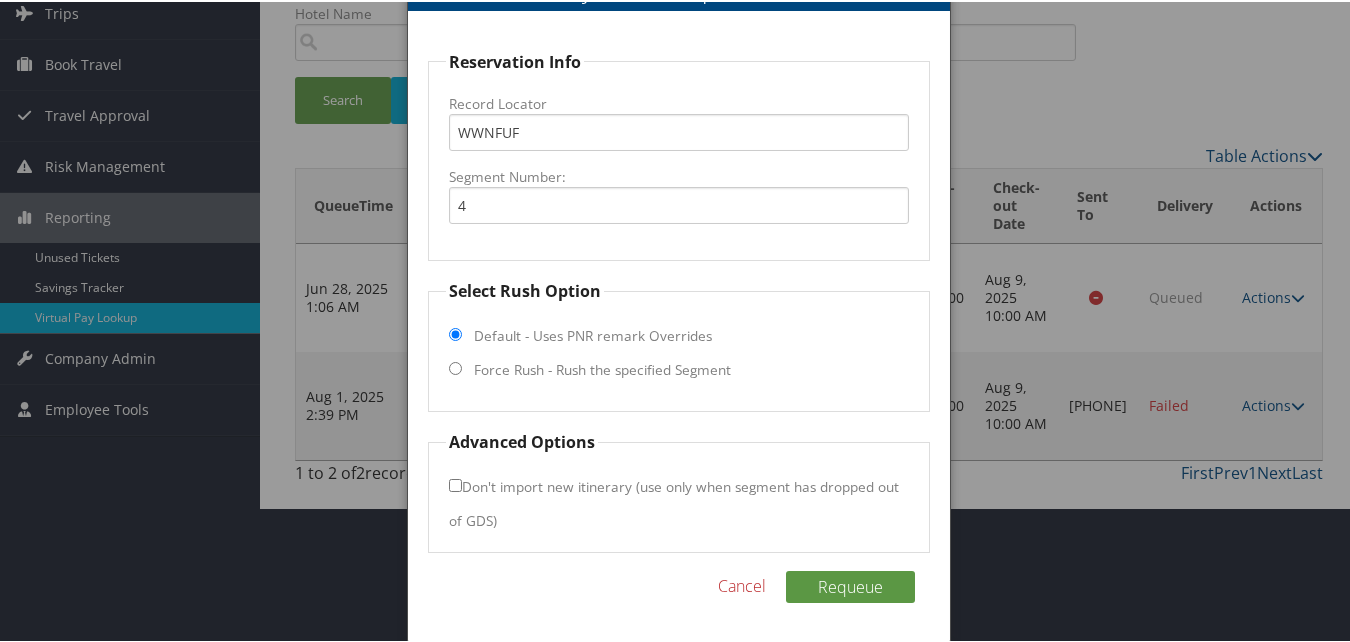 click on "Force Rush - Rush the specified Segment" at bounding box center (455, 366) 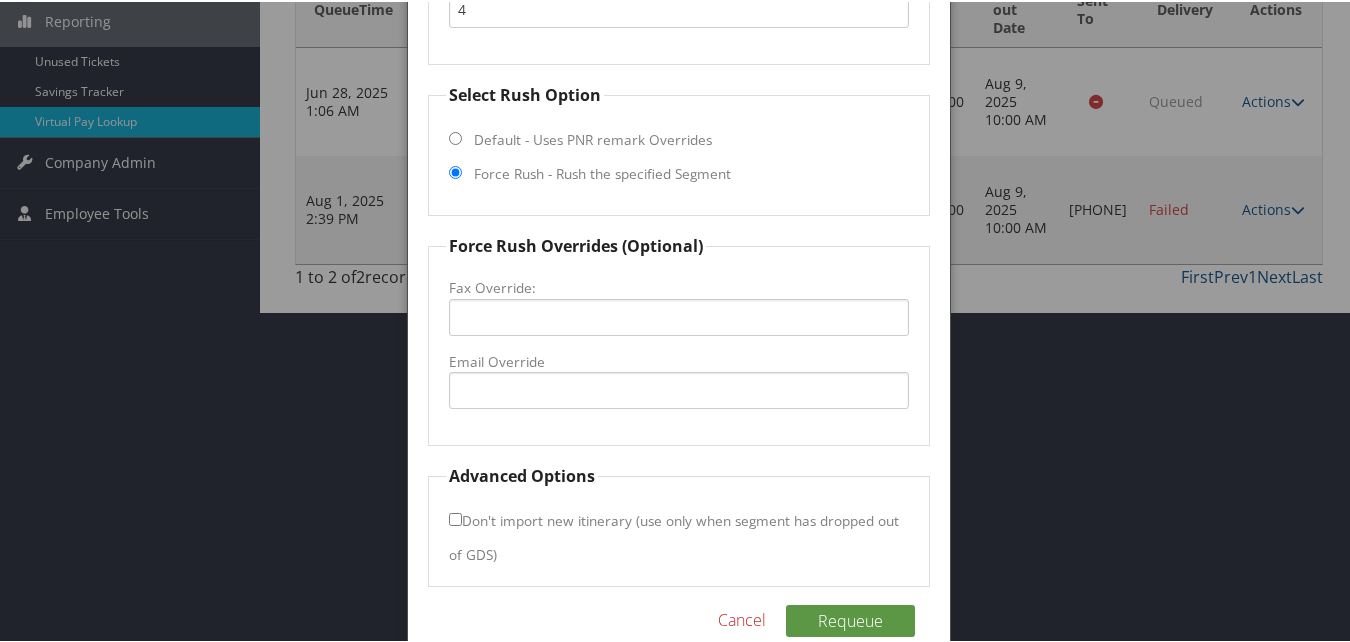 scroll, scrollTop: 335, scrollLeft: 0, axis: vertical 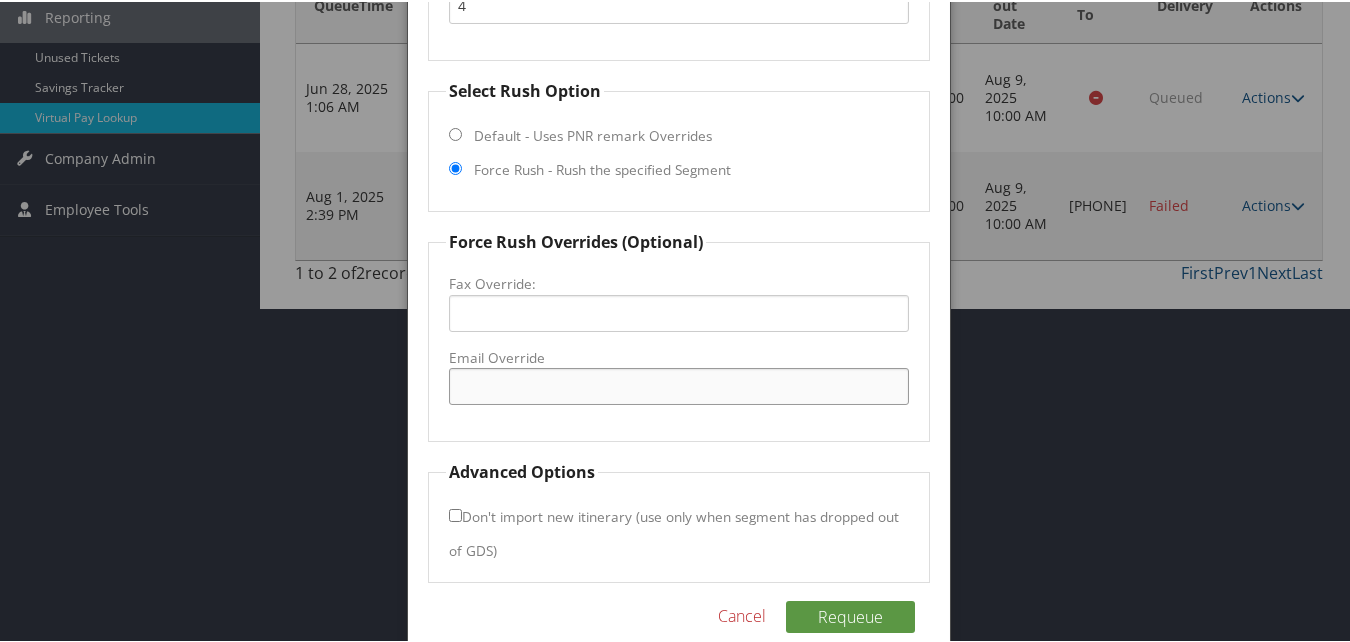click on "Email Override" at bounding box center (678, 384) 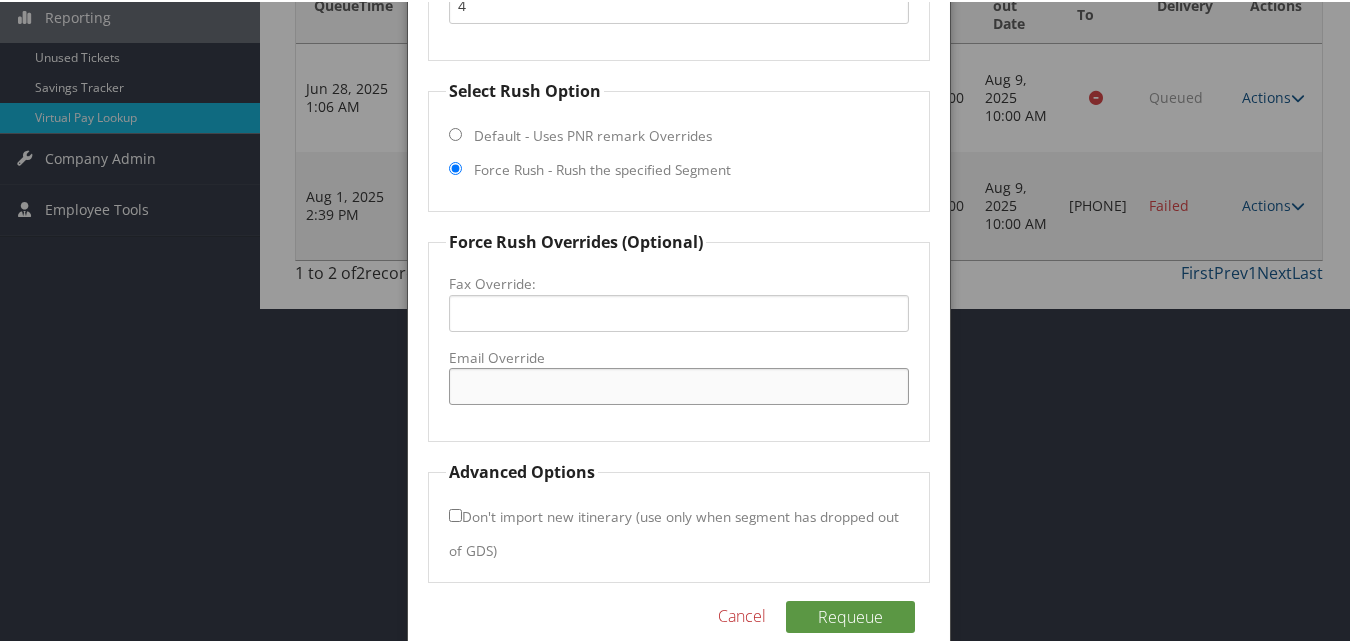click on "Email Override" at bounding box center [678, 384] 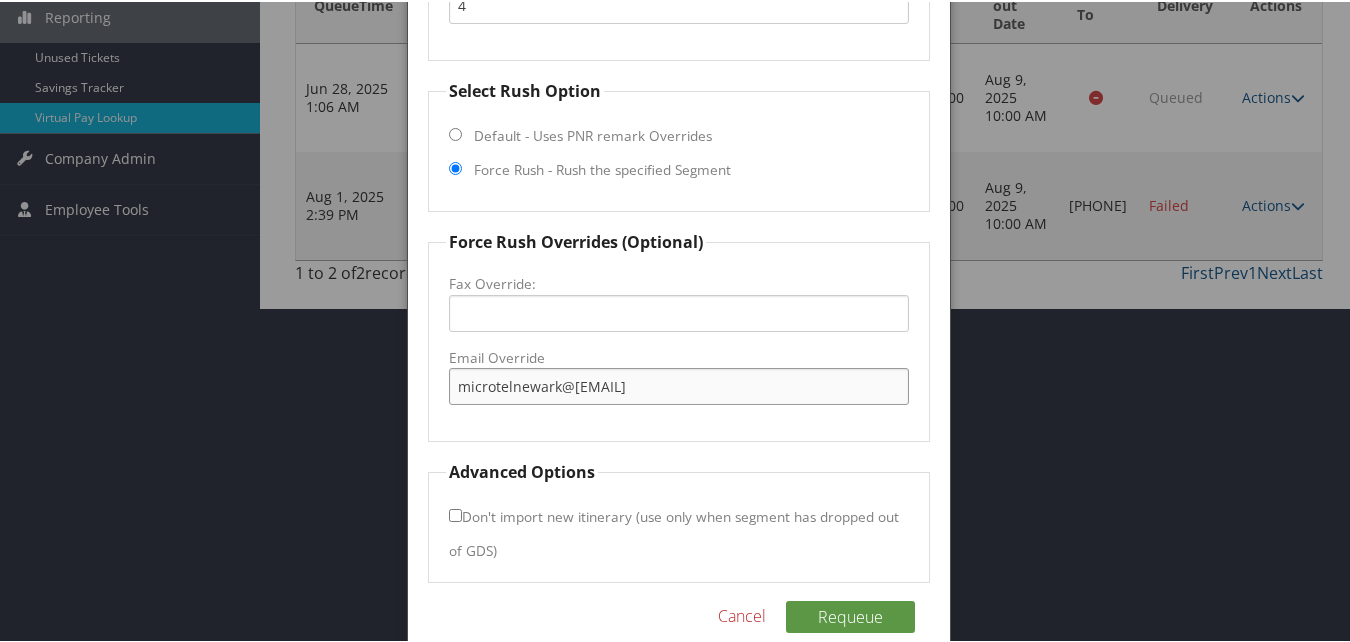 type on "microtelnewark@indushf.com" 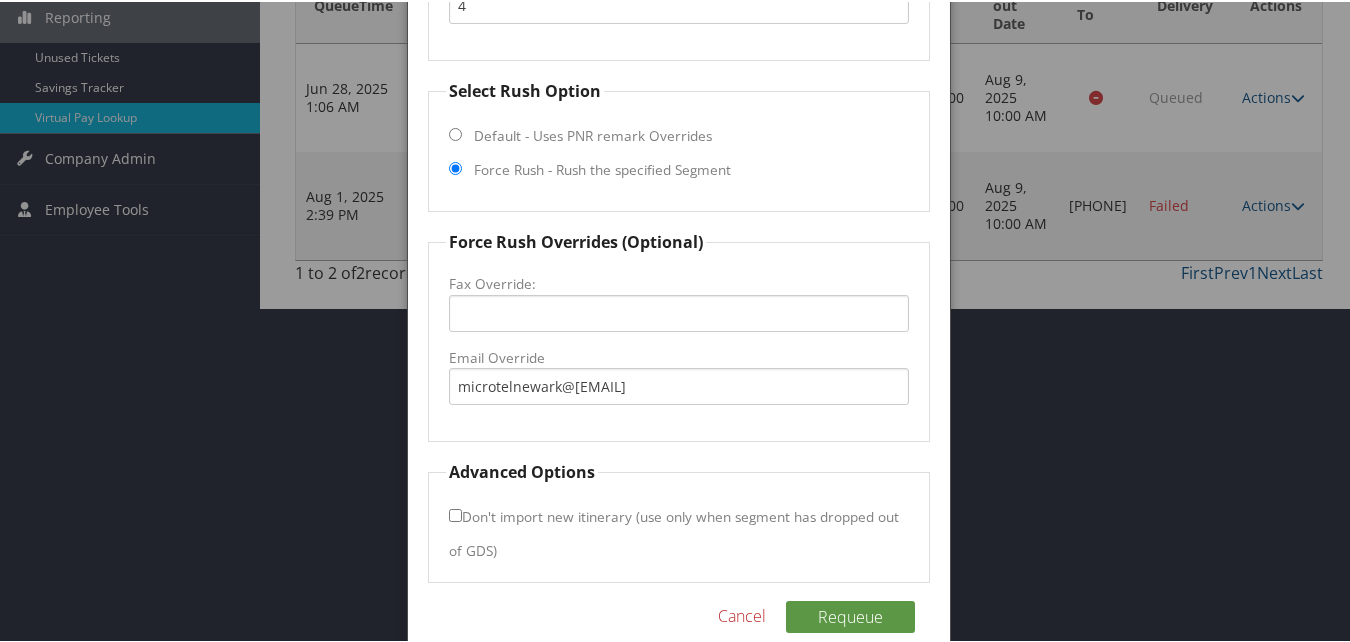click on "Don't import new itinerary (use only when segment has dropped out of GDS)" at bounding box center [455, 513] 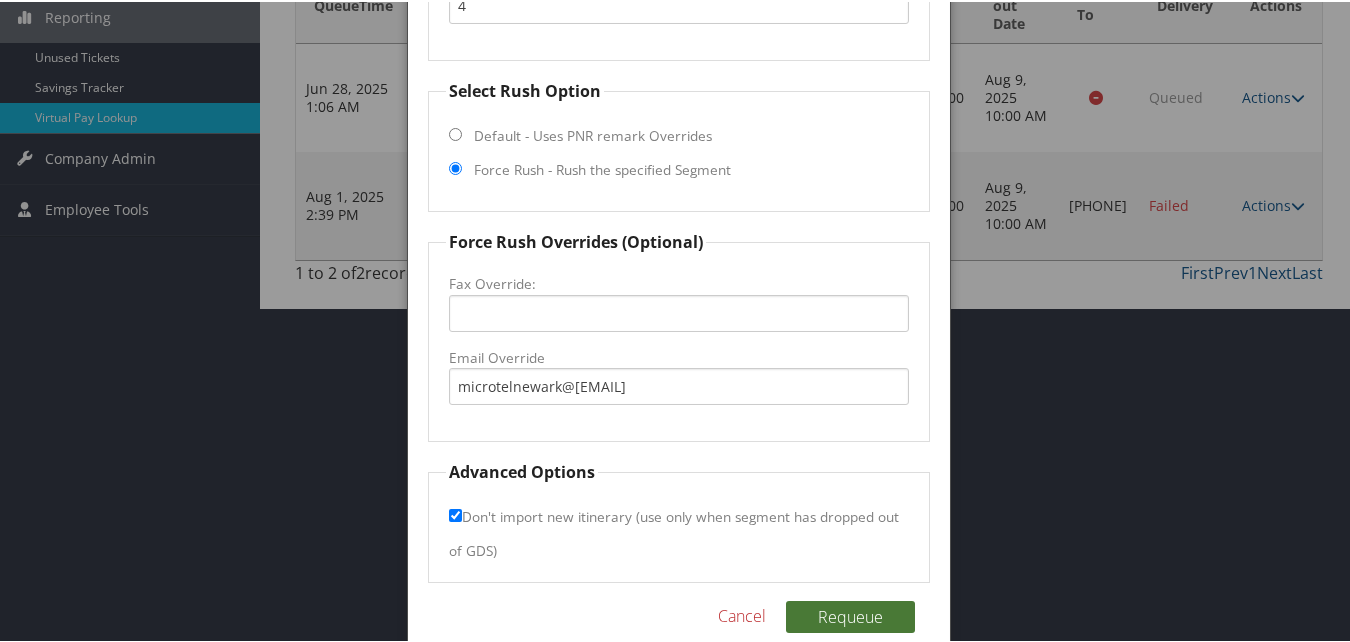 drag, startPoint x: 883, startPoint y: 609, endPoint x: 768, endPoint y: 598, distance: 115.52489 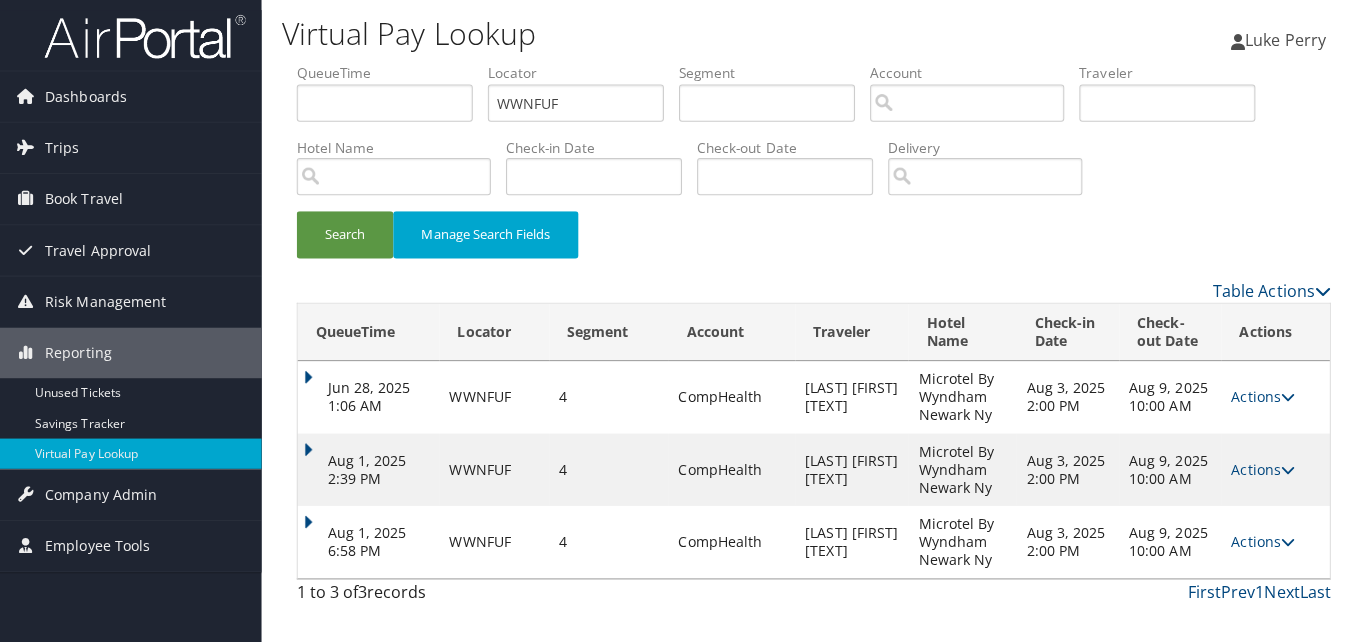 scroll, scrollTop: 0, scrollLeft: 0, axis: both 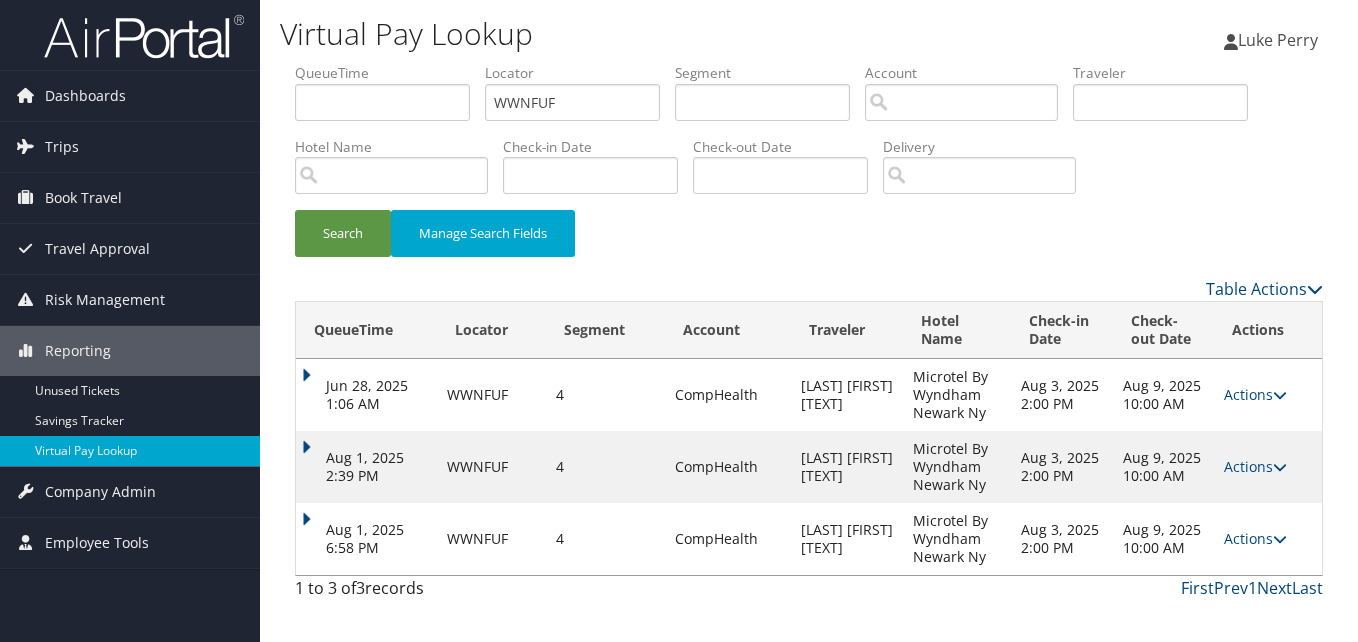 click on "First Prev 1 Next Last" at bounding box center (942, 588) 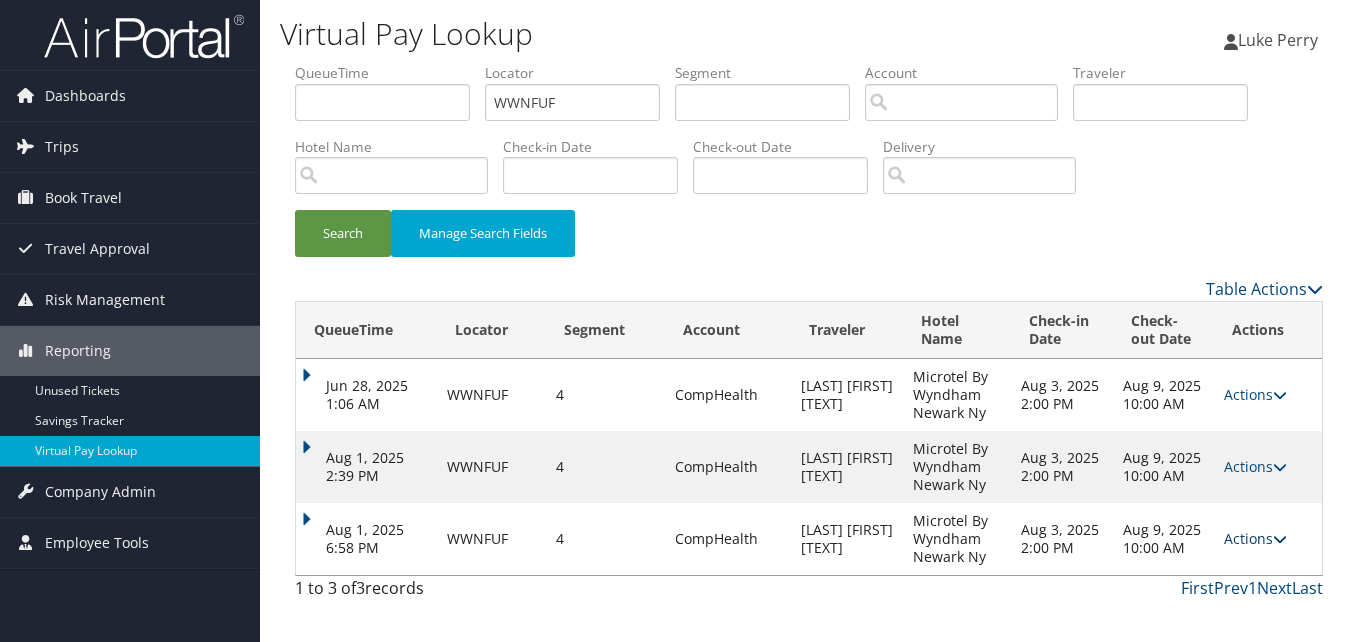click on "Actions" at bounding box center (1255, 538) 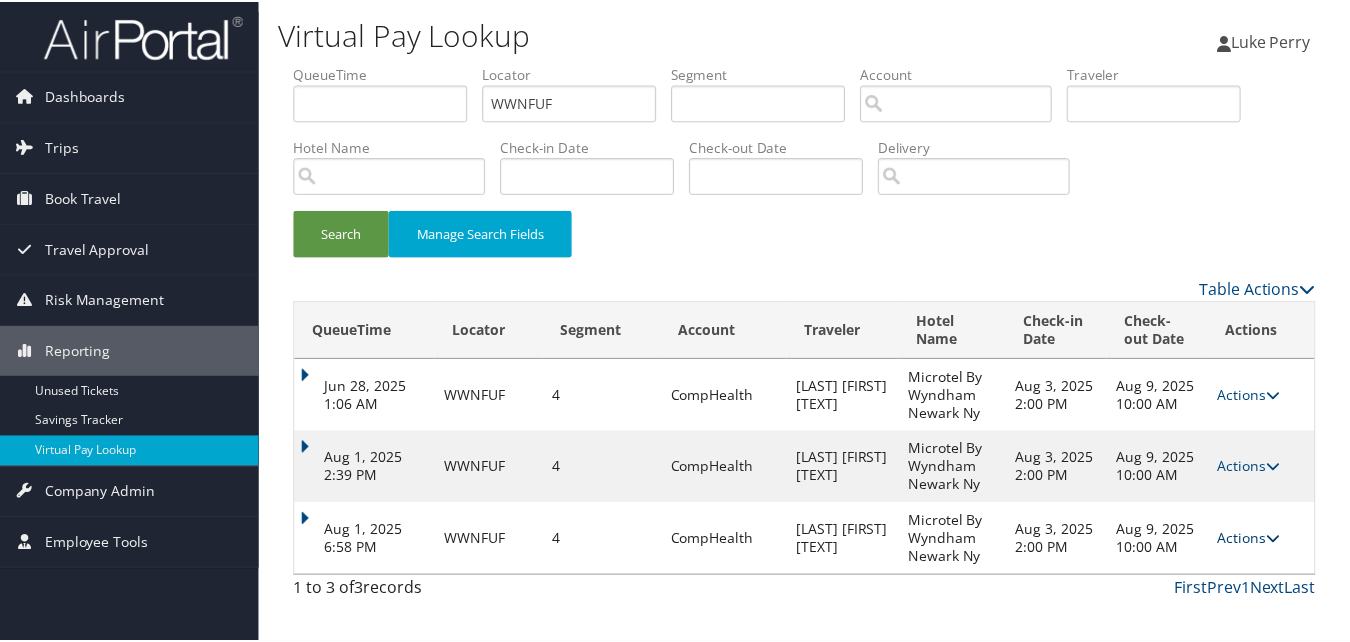 scroll, scrollTop: 30, scrollLeft: 0, axis: vertical 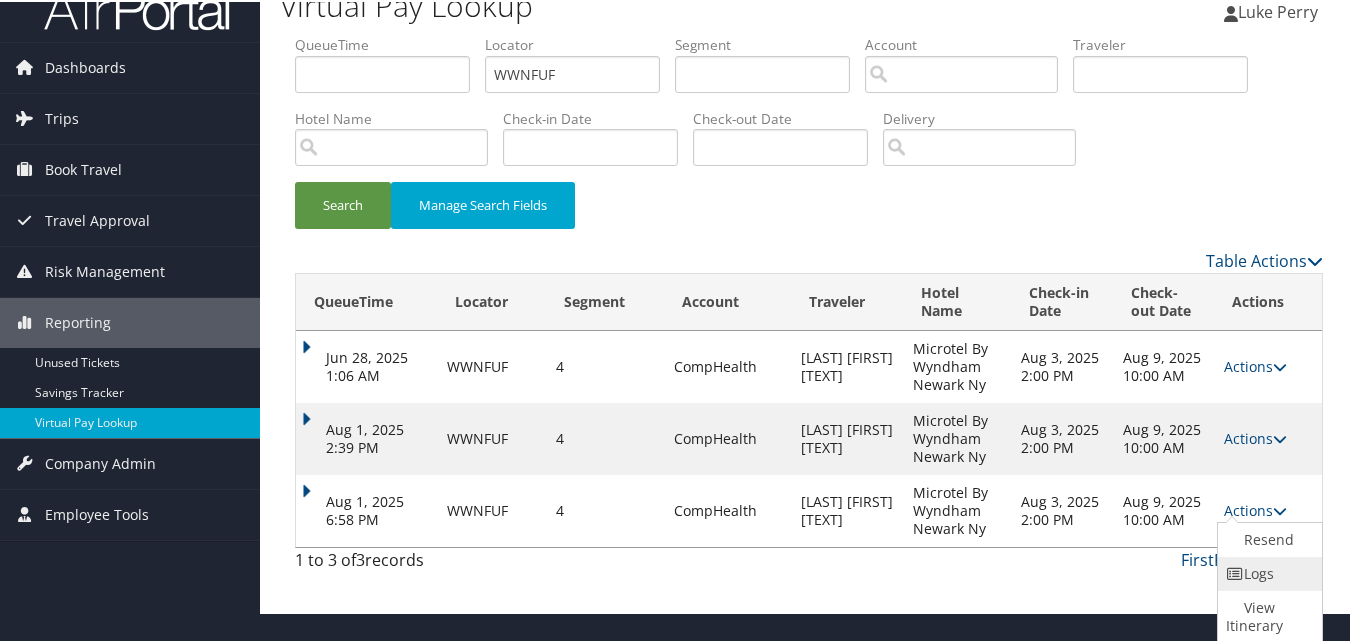 click on "Logs" at bounding box center [1267, 572] 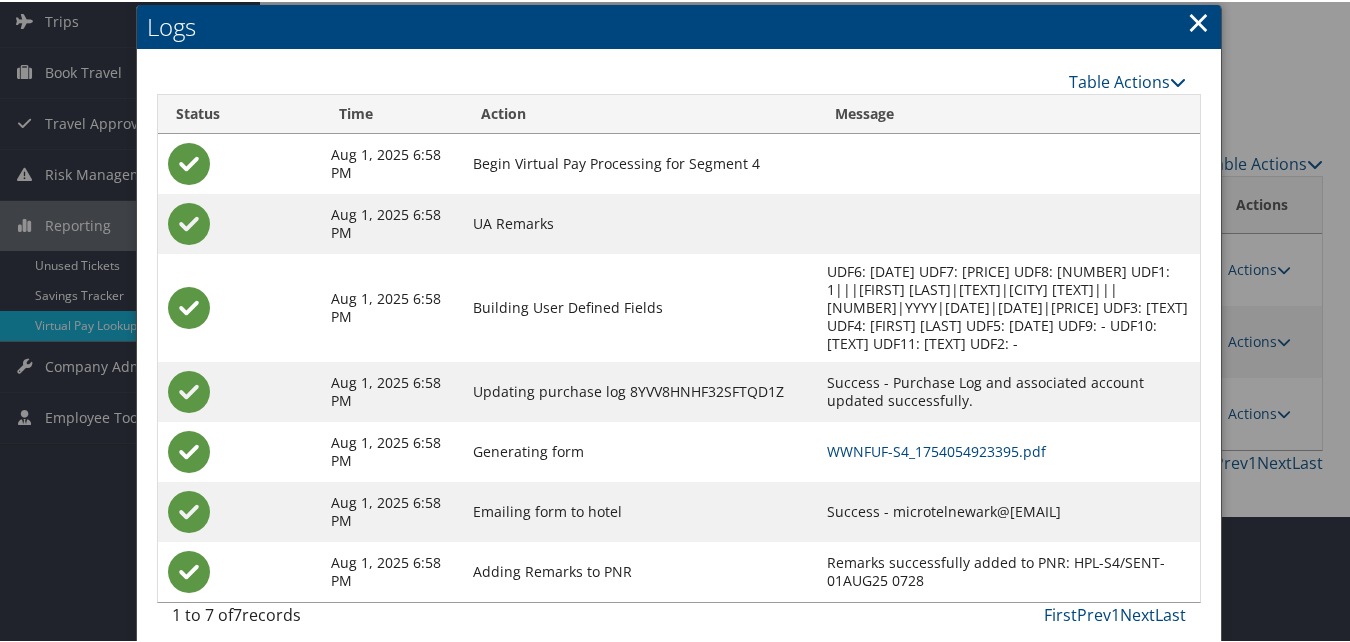scroll, scrollTop: 141, scrollLeft: 0, axis: vertical 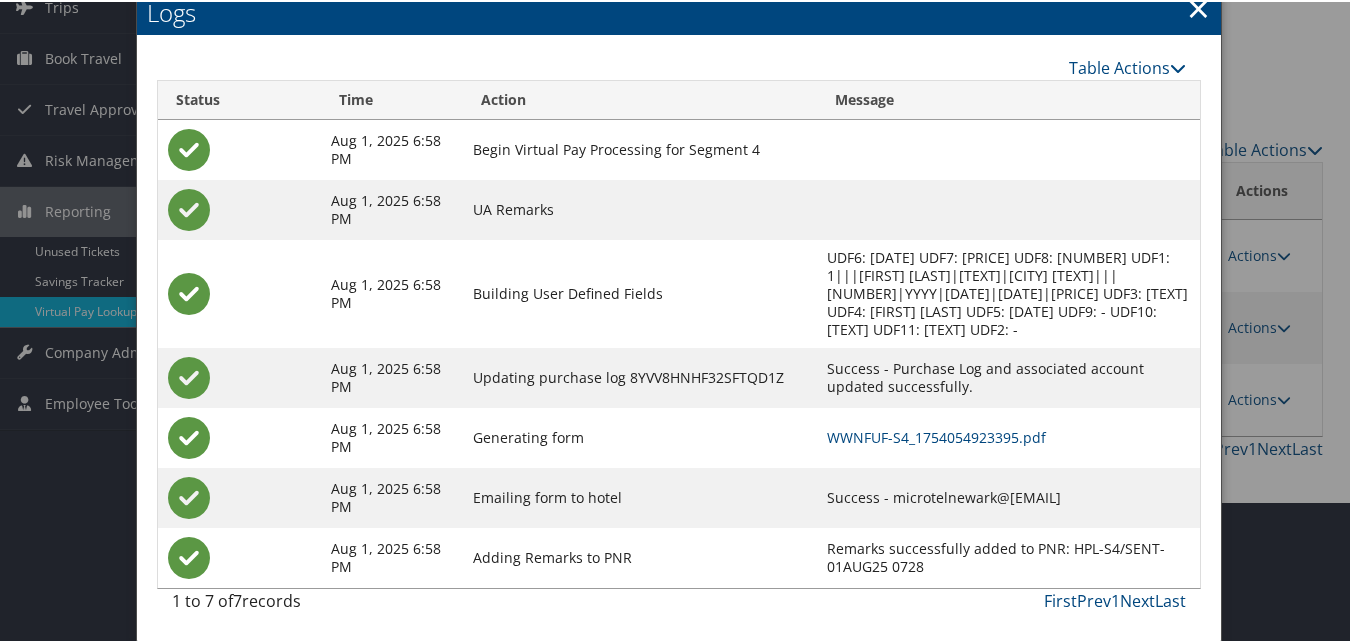 drag, startPoint x: 814, startPoint y: 497, endPoint x: 1027, endPoint y: 498, distance: 213.00235 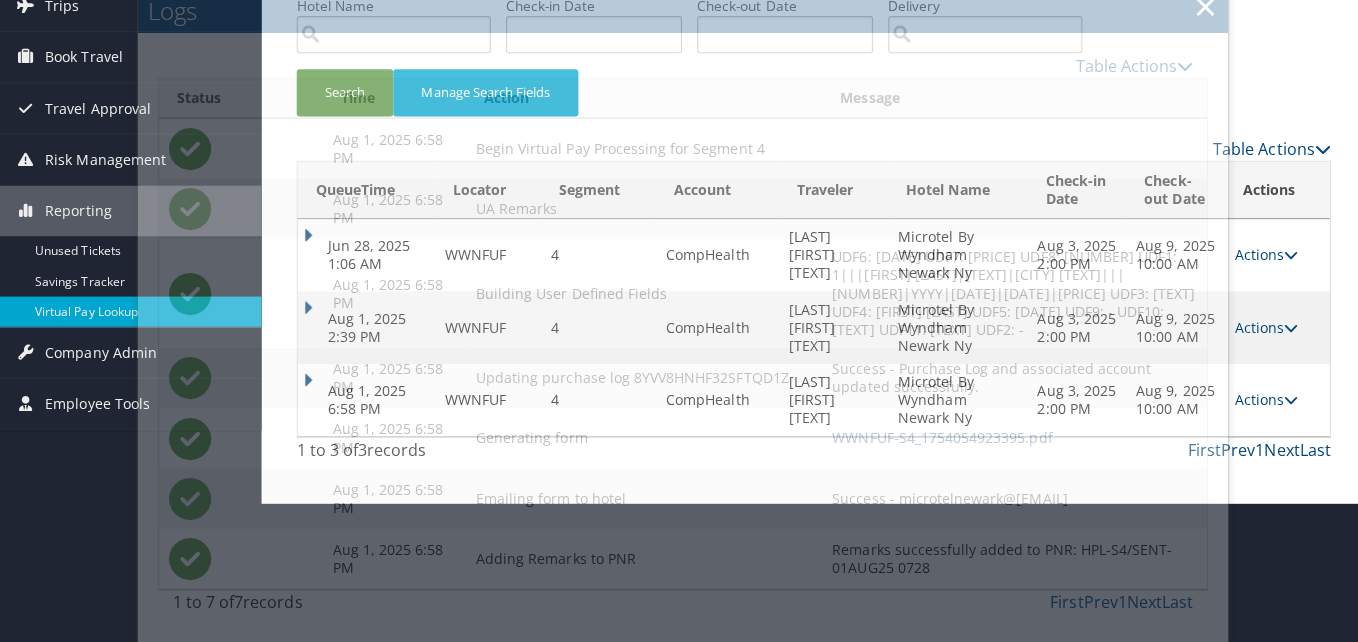 scroll, scrollTop: 0, scrollLeft: 0, axis: both 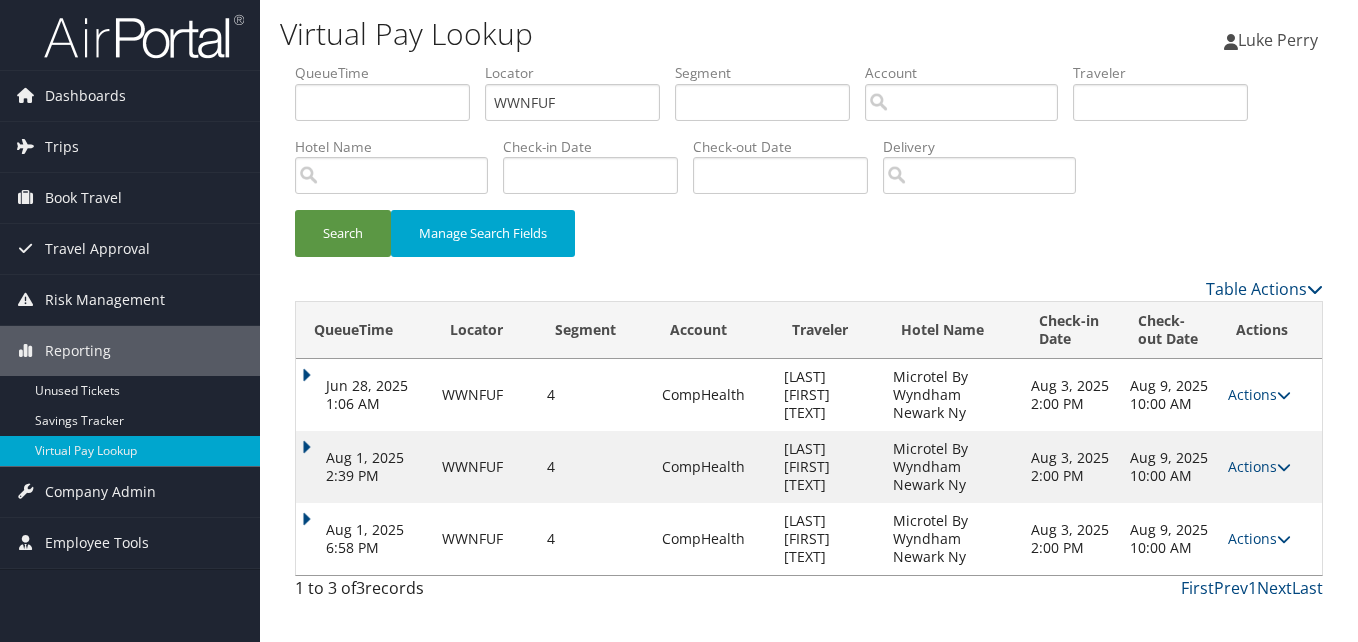 click on "Actions" at bounding box center (1259, 538) 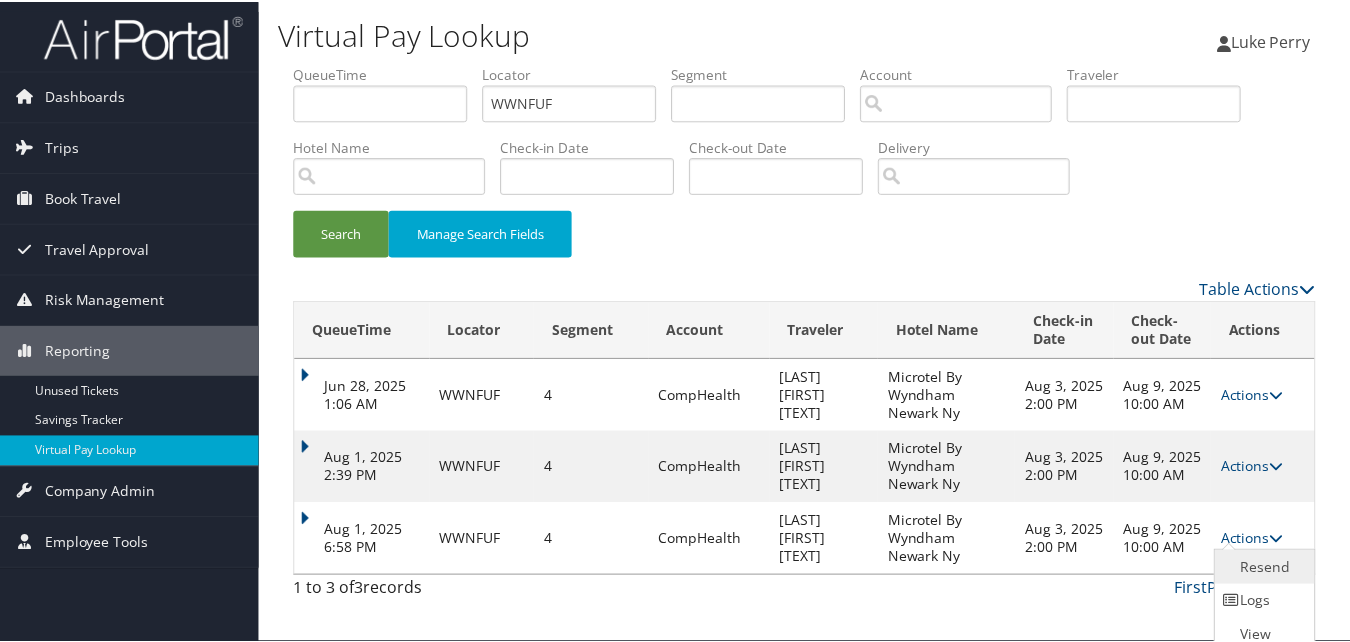 scroll, scrollTop: 30, scrollLeft: 0, axis: vertical 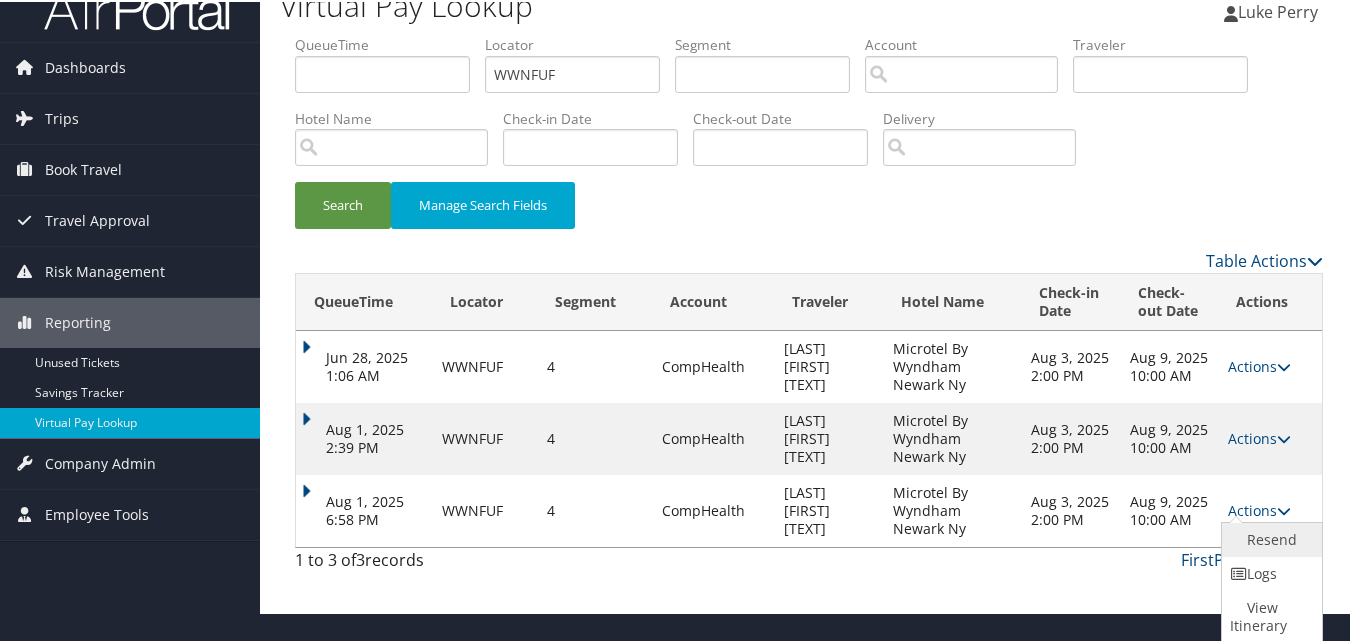 click on "Resend" at bounding box center [1269, 538] 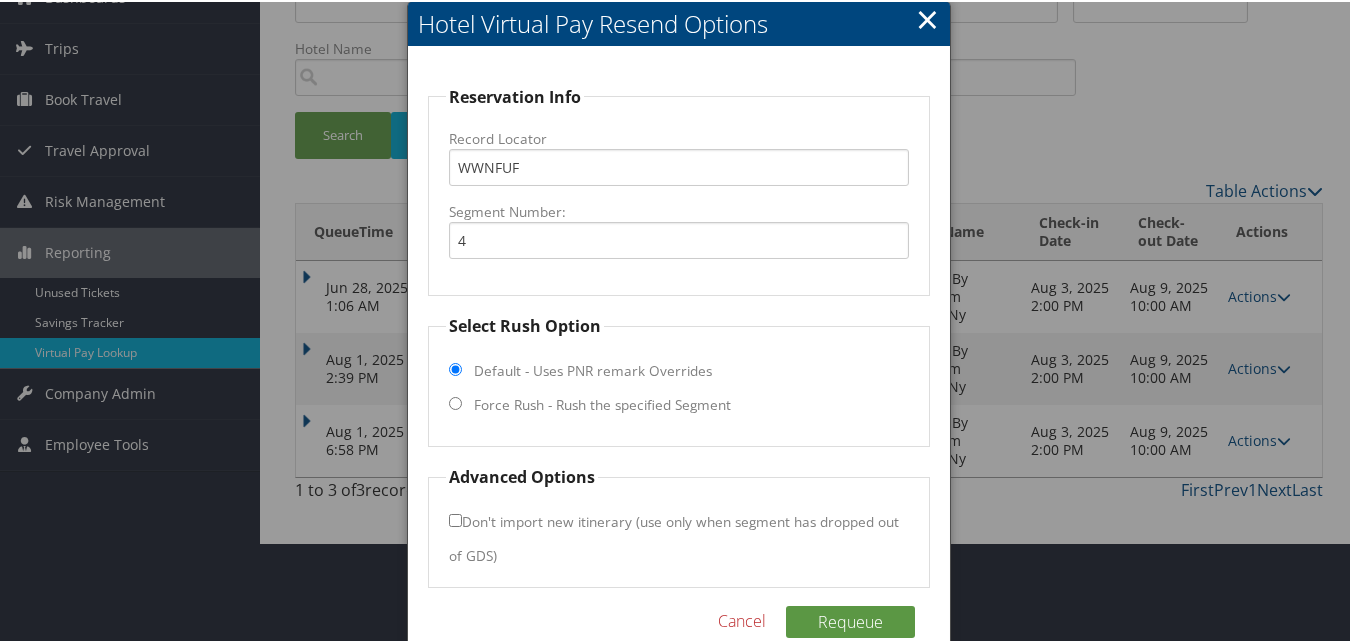 click on "Force Rush - Rush the specified Segment" at bounding box center (602, 403) 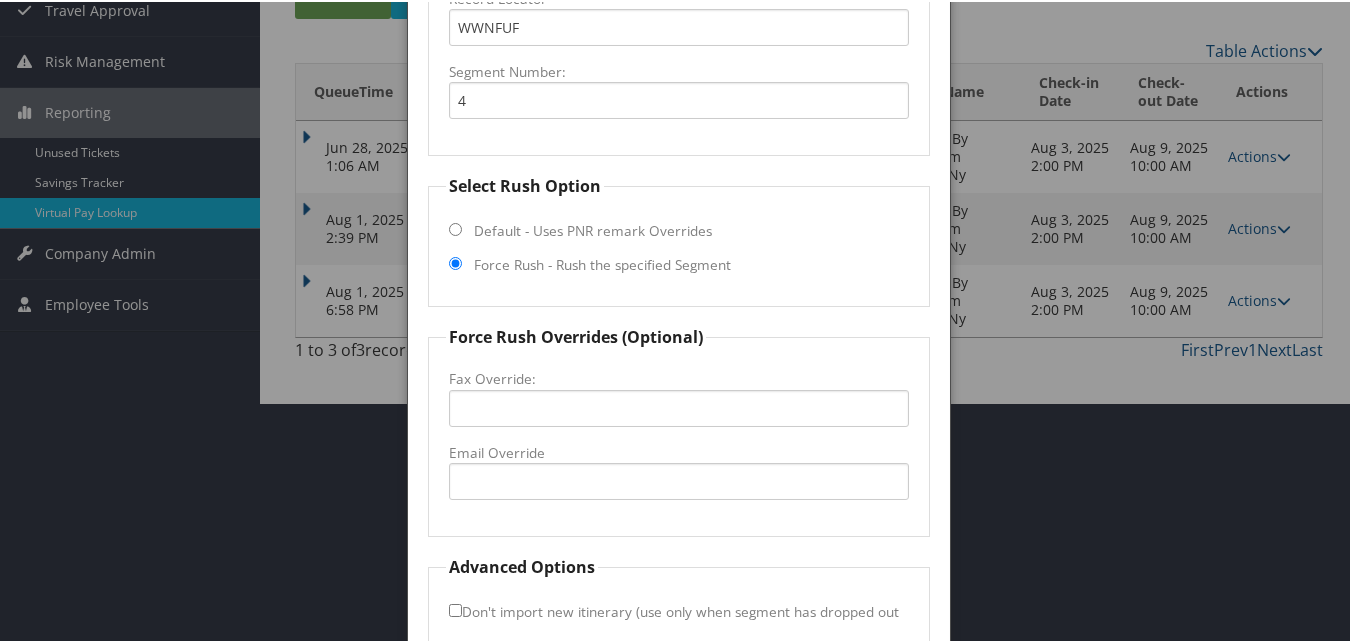 scroll, scrollTop: 300, scrollLeft: 0, axis: vertical 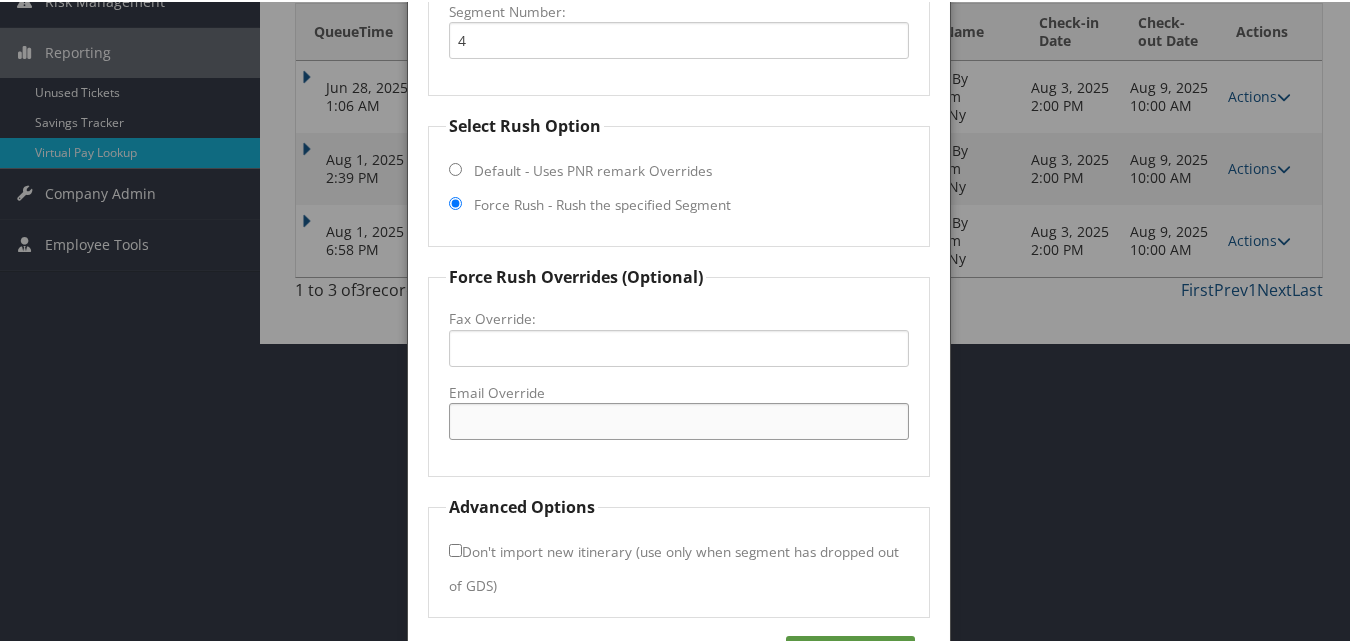 click on "Email Override" at bounding box center (678, 419) 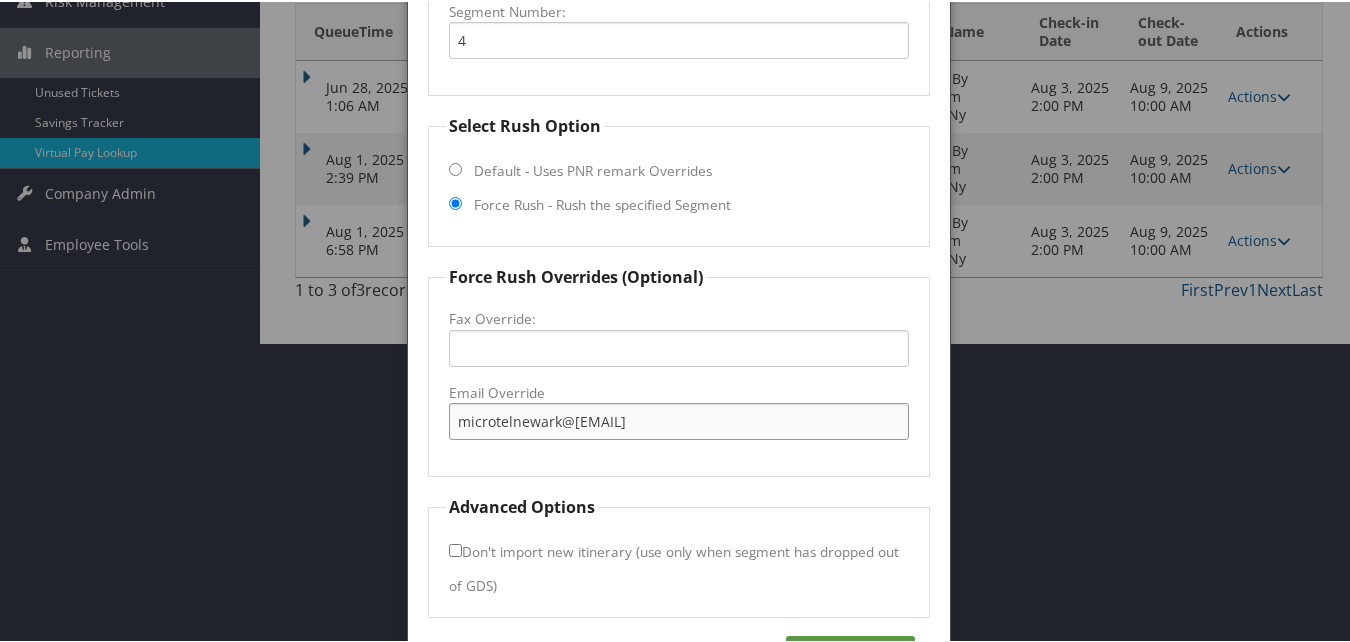 click on "[EMAIL]" at bounding box center [678, 419] 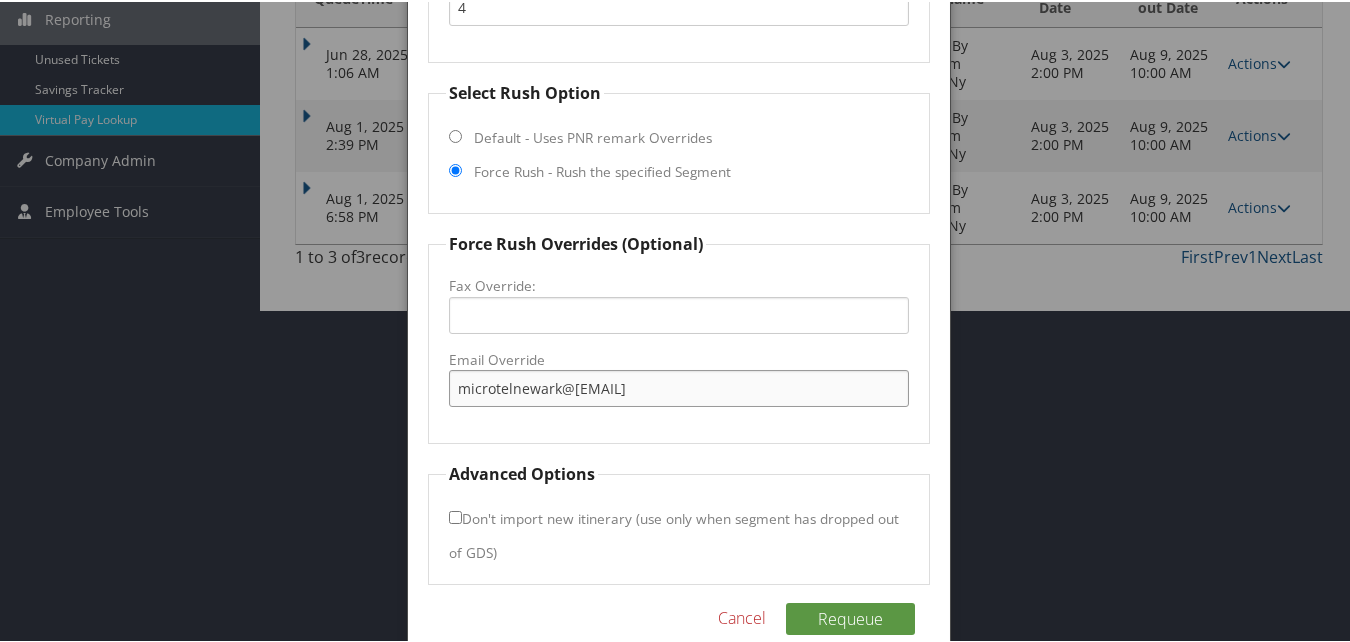 scroll, scrollTop: 365, scrollLeft: 0, axis: vertical 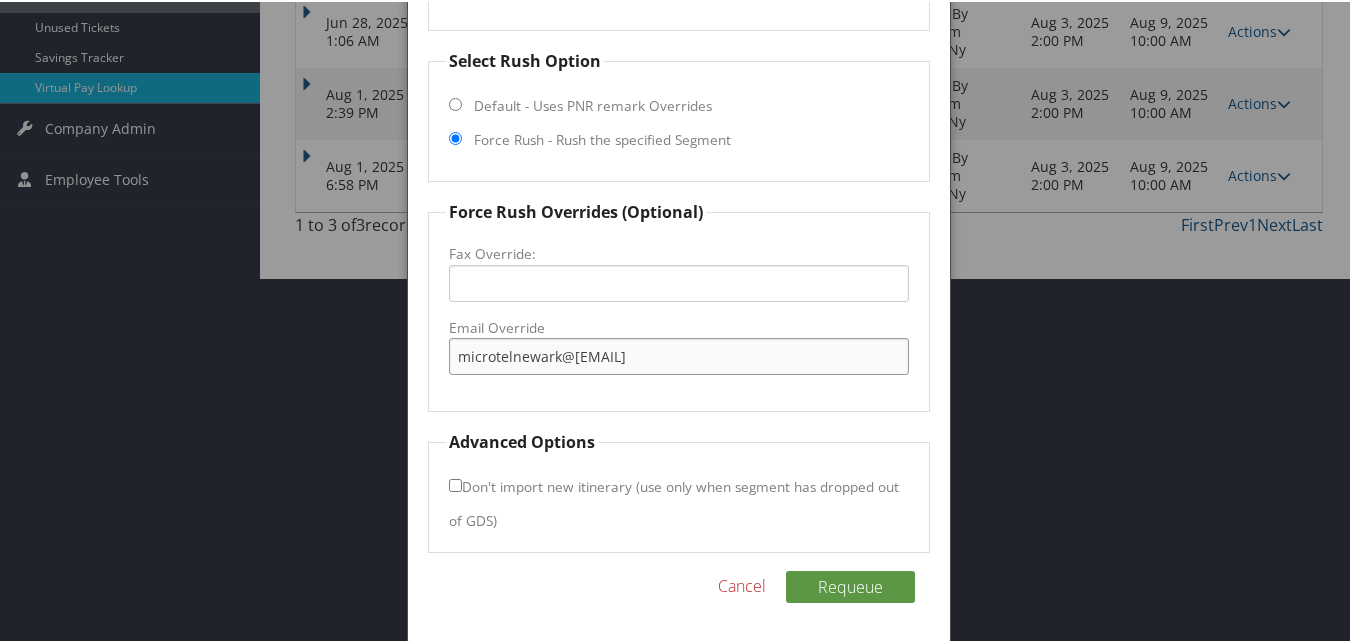 type on "[EMAIL]" 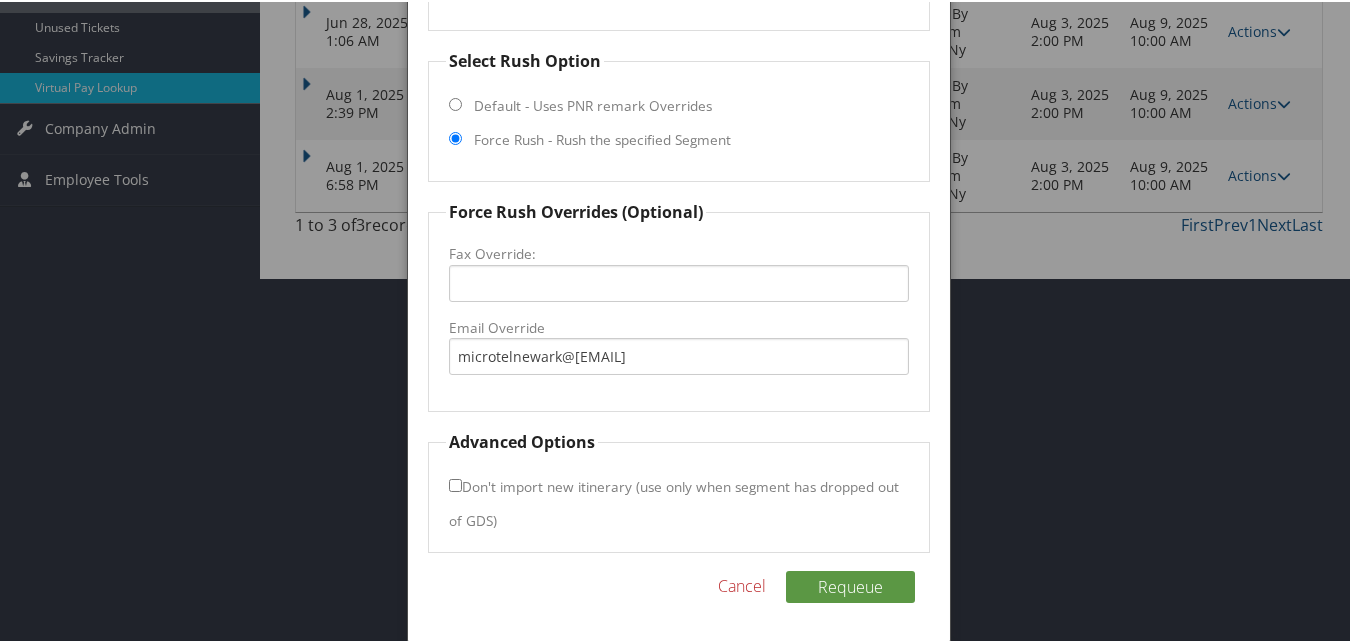click on "Don't import new itinerary (use only when segment has dropped out of GDS)" at bounding box center (455, 483) 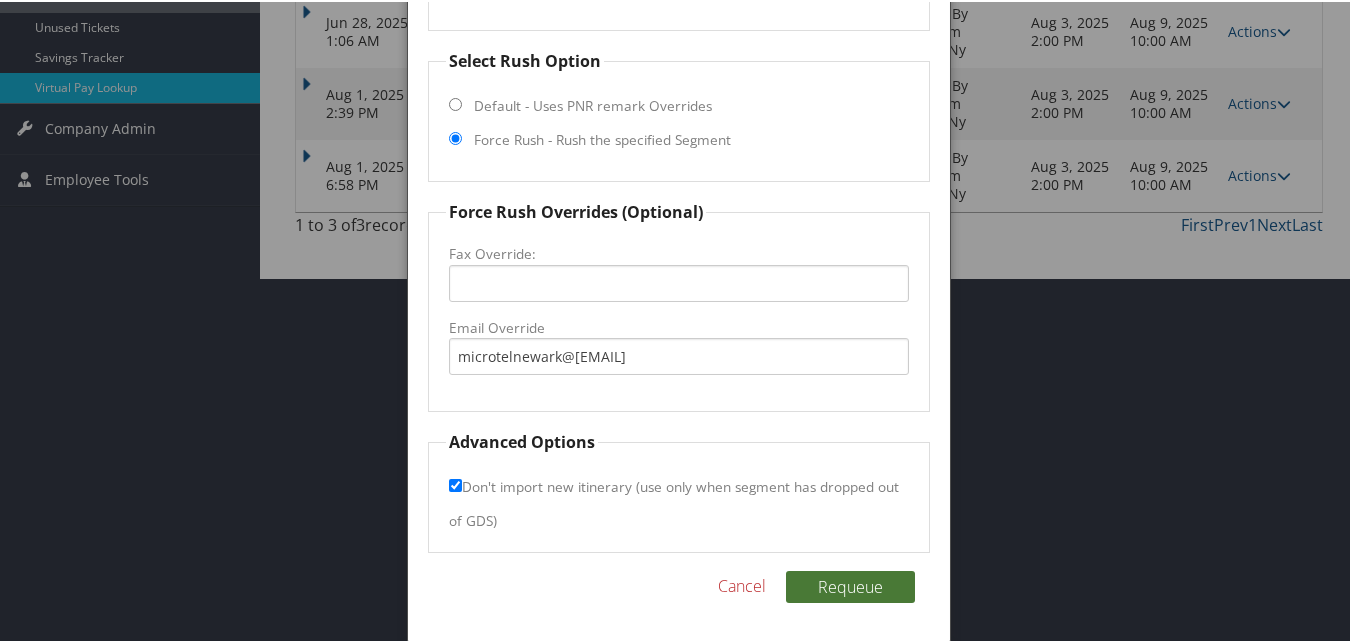 click on "Requeue" at bounding box center [850, 585] 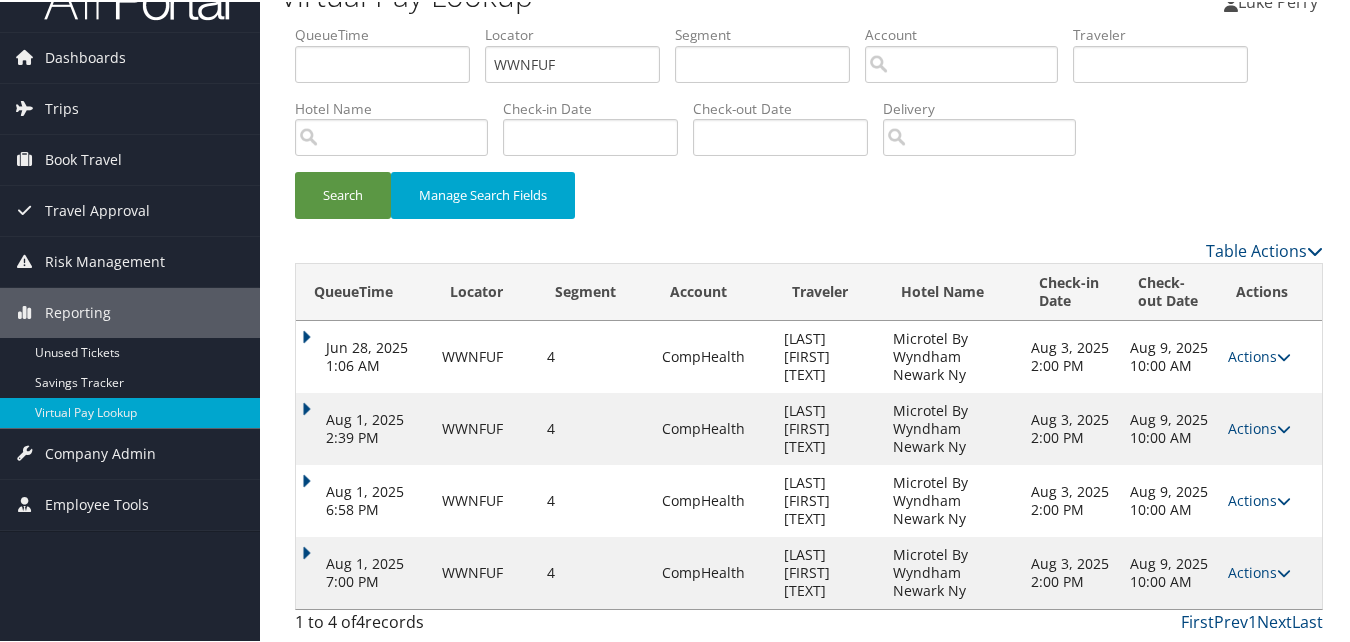 scroll, scrollTop: 40, scrollLeft: 0, axis: vertical 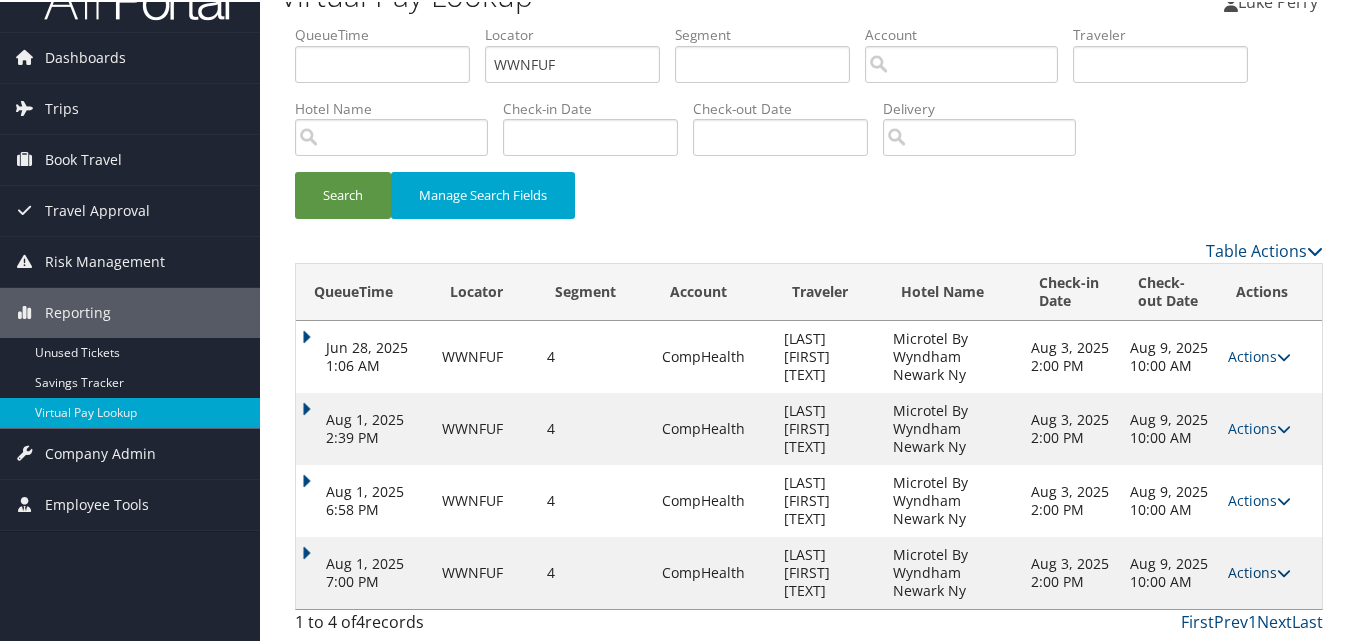 click on "Actions" at bounding box center (1259, 570) 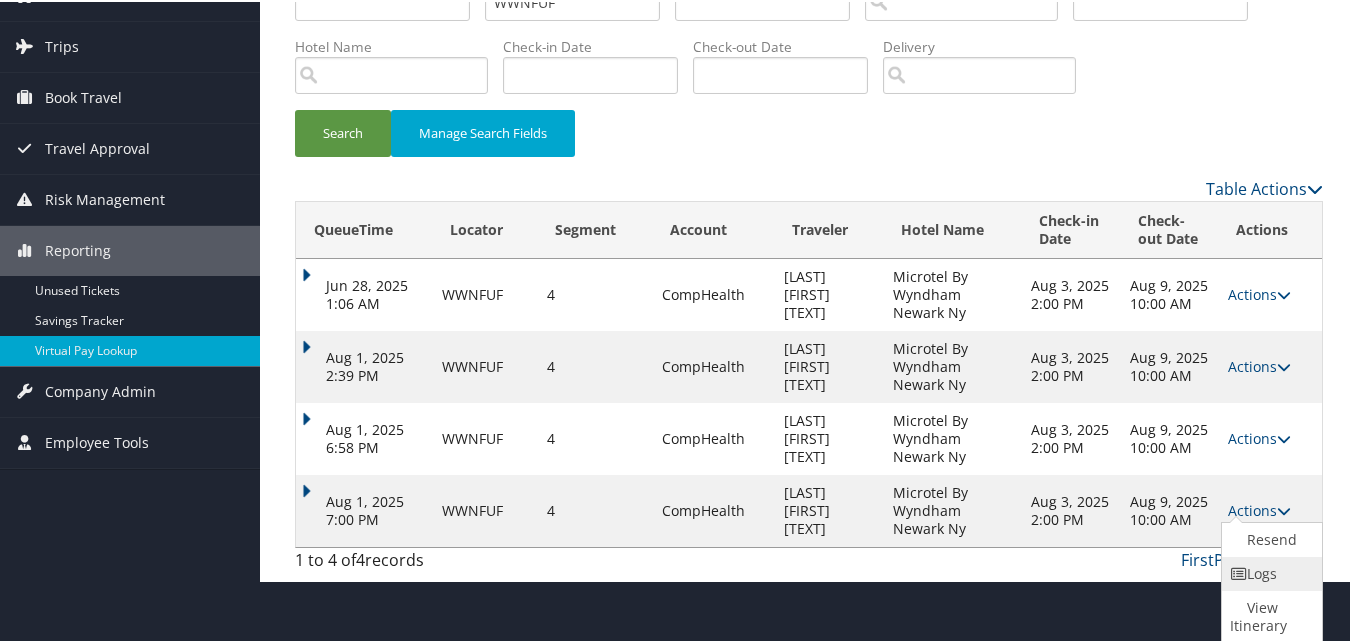 click on "Logs" at bounding box center (1269, 572) 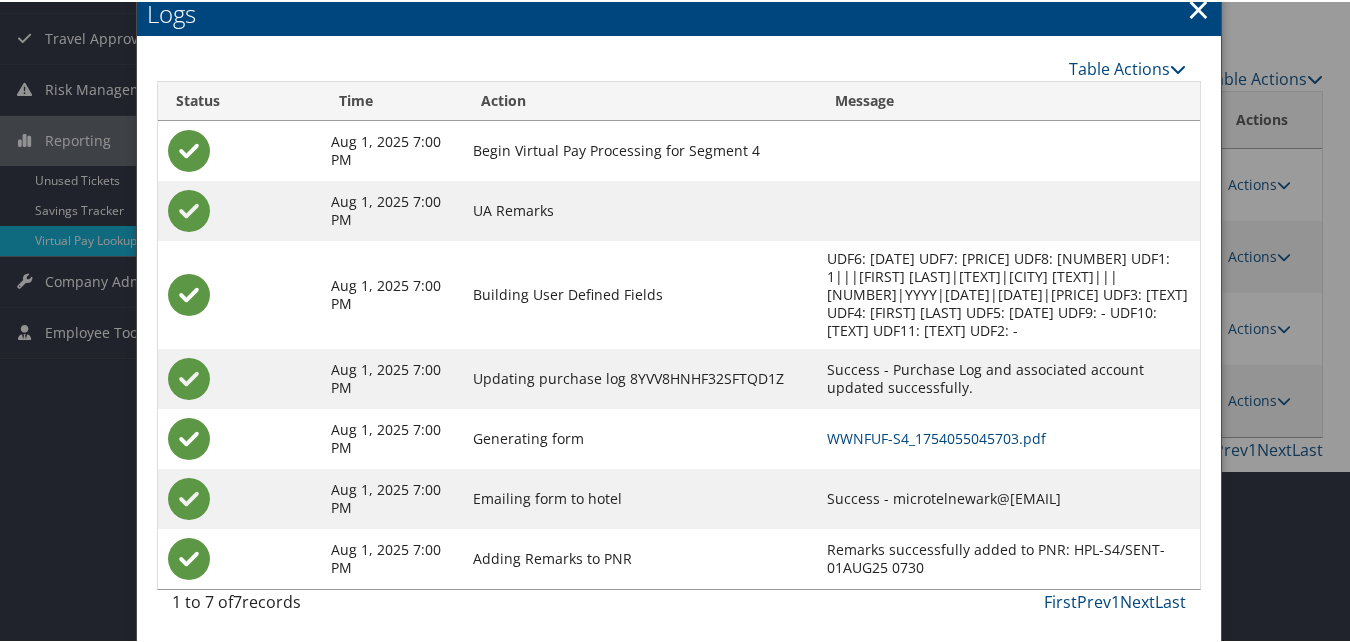 scroll, scrollTop: 213, scrollLeft: 0, axis: vertical 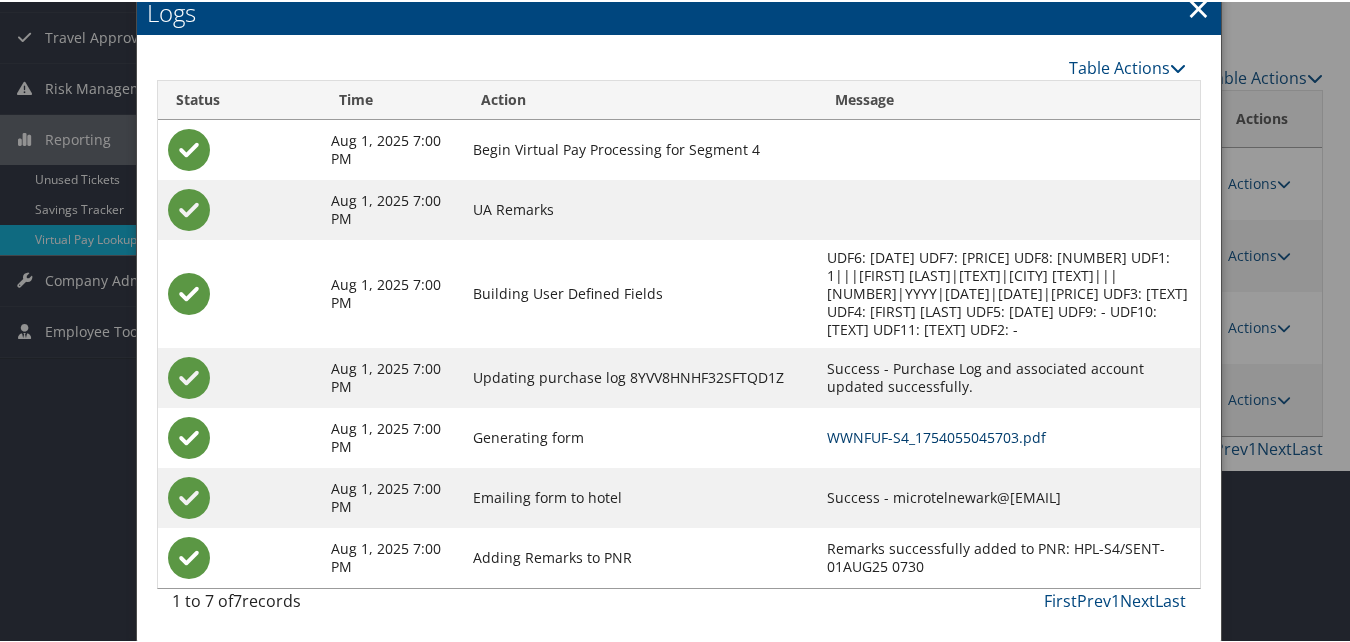 click on "WWNFUF-S4_1754055045703.pdf" at bounding box center [936, 435] 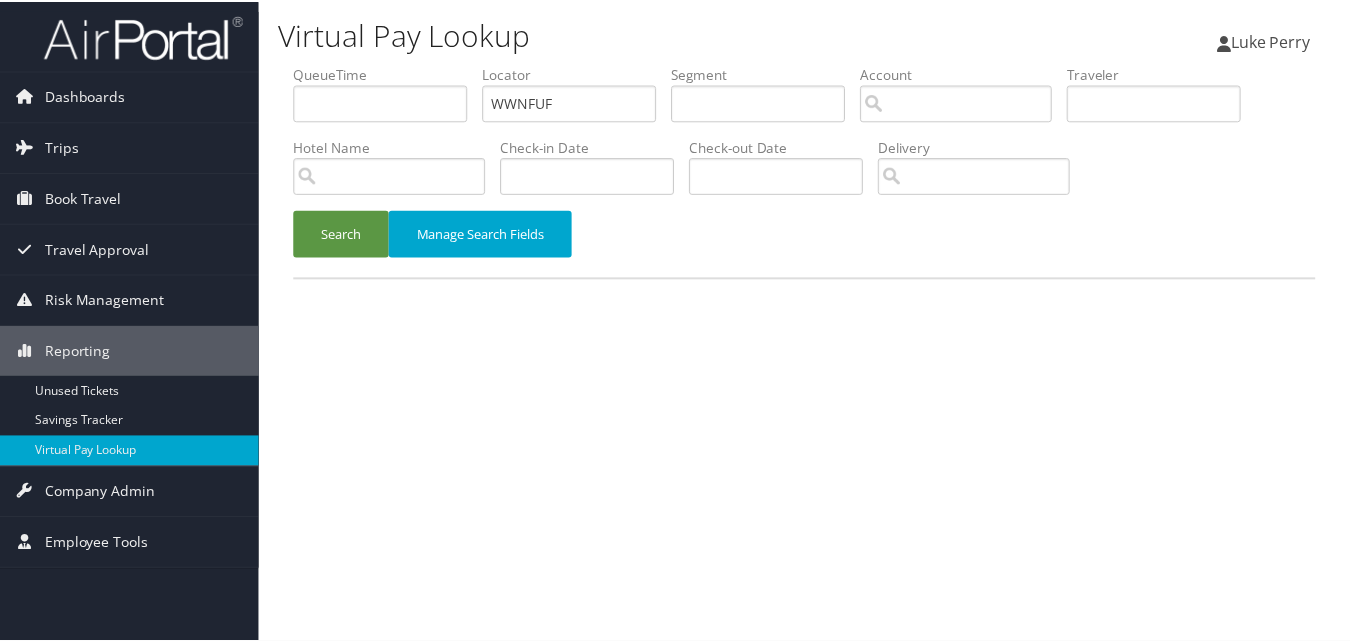 scroll, scrollTop: 0, scrollLeft: 0, axis: both 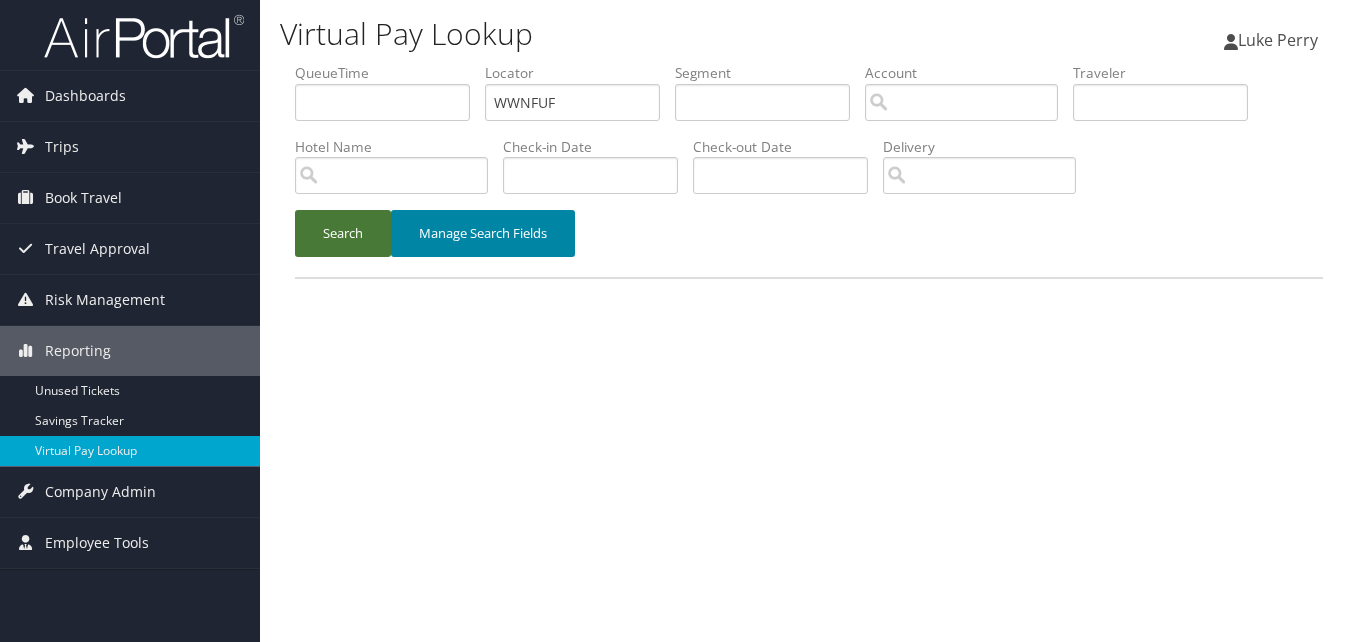 drag, startPoint x: 0, startPoint y: 0, endPoint x: 392, endPoint y: 237, distance: 458.07532 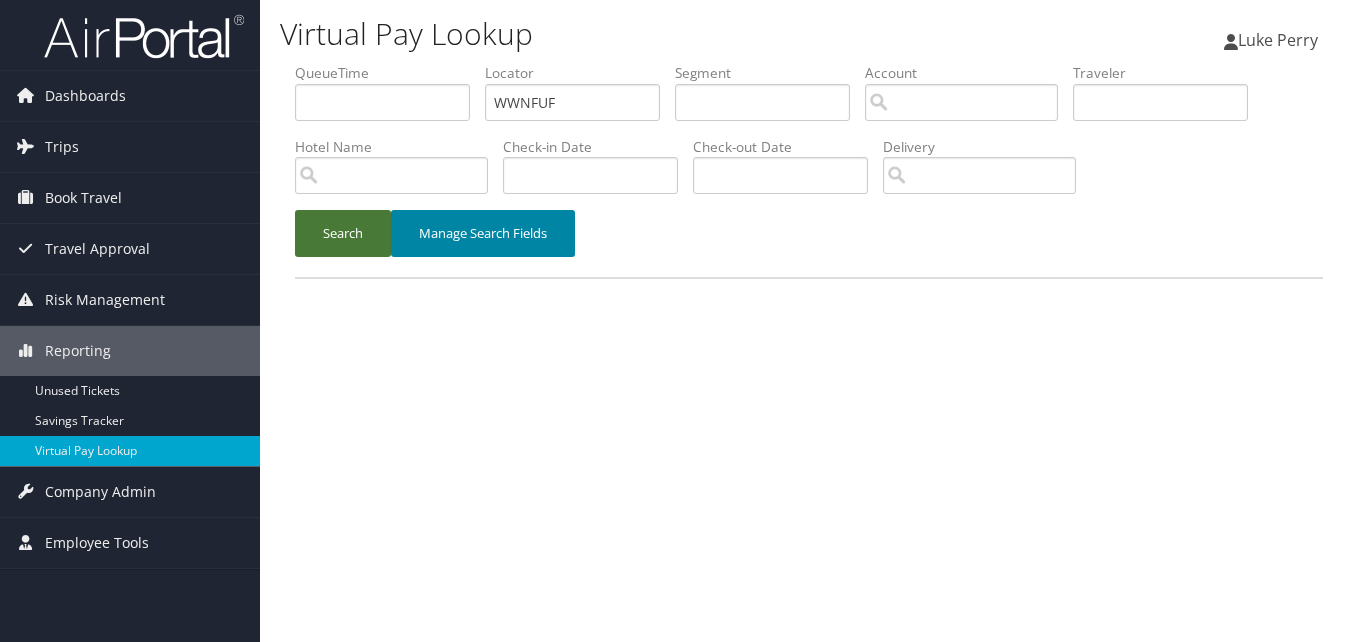 click on "Search" at bounding box center (343, 233) 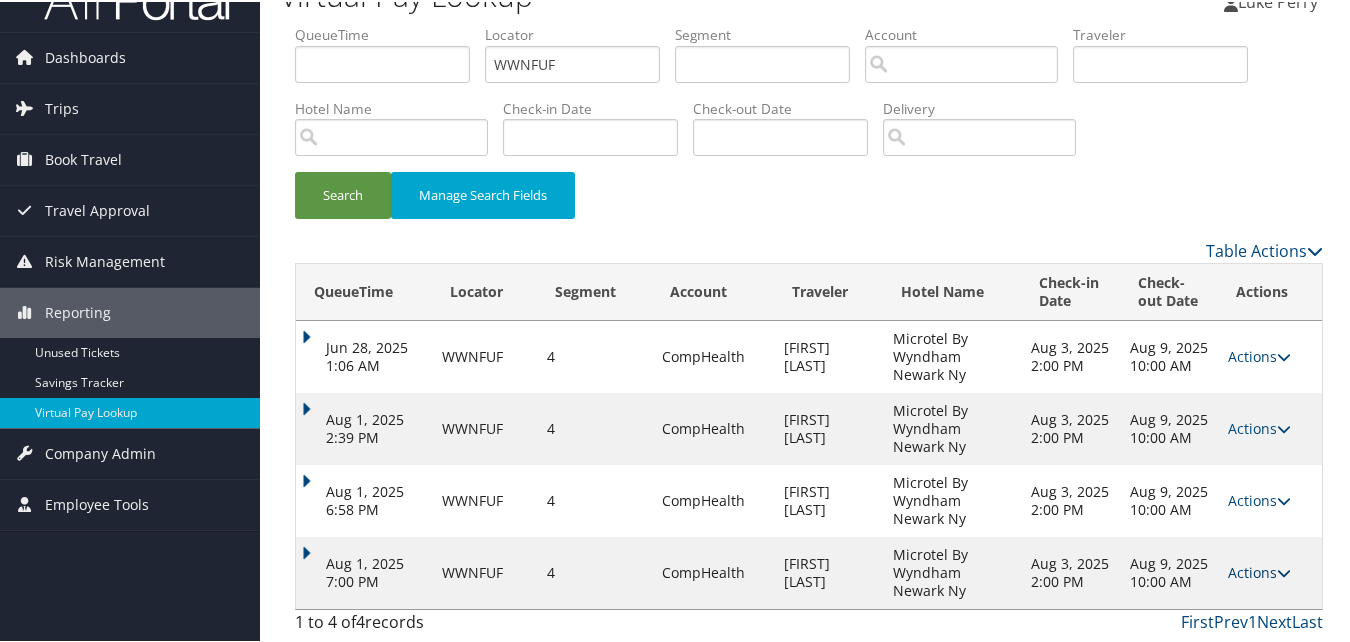 click on "Actions" at bounding box center (1259, 570) 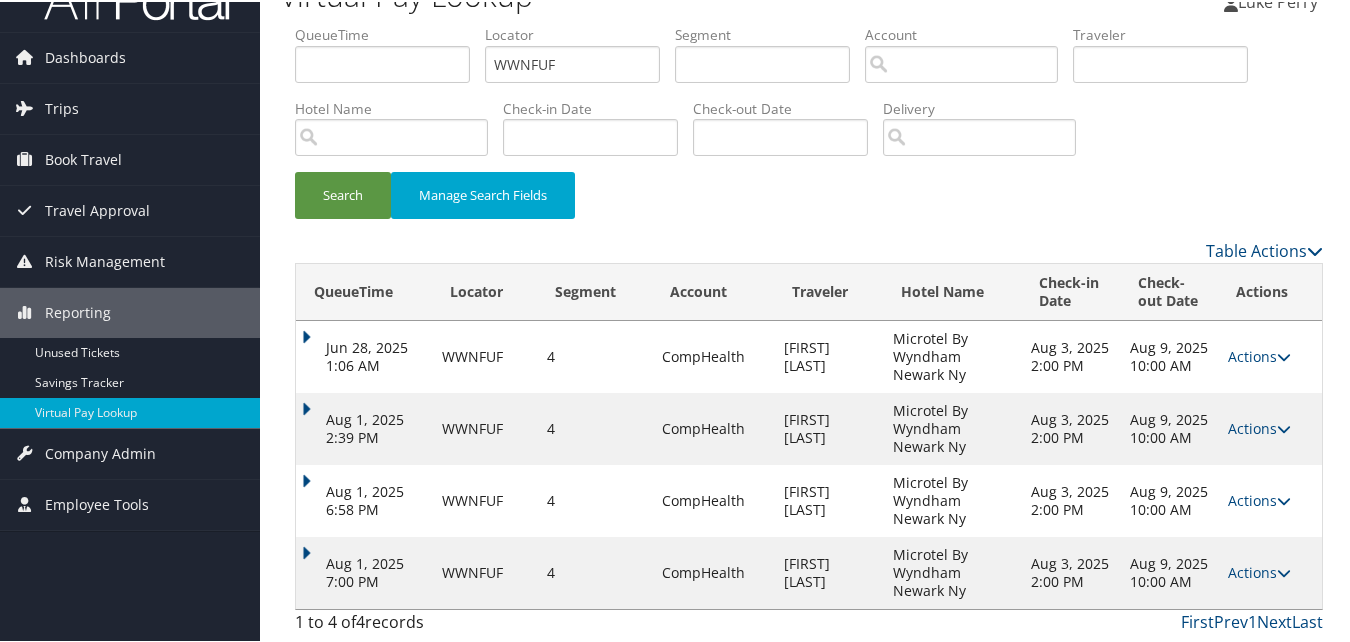 scroll, scrollTop: 102, scrollLeft: 0, axis: vertical 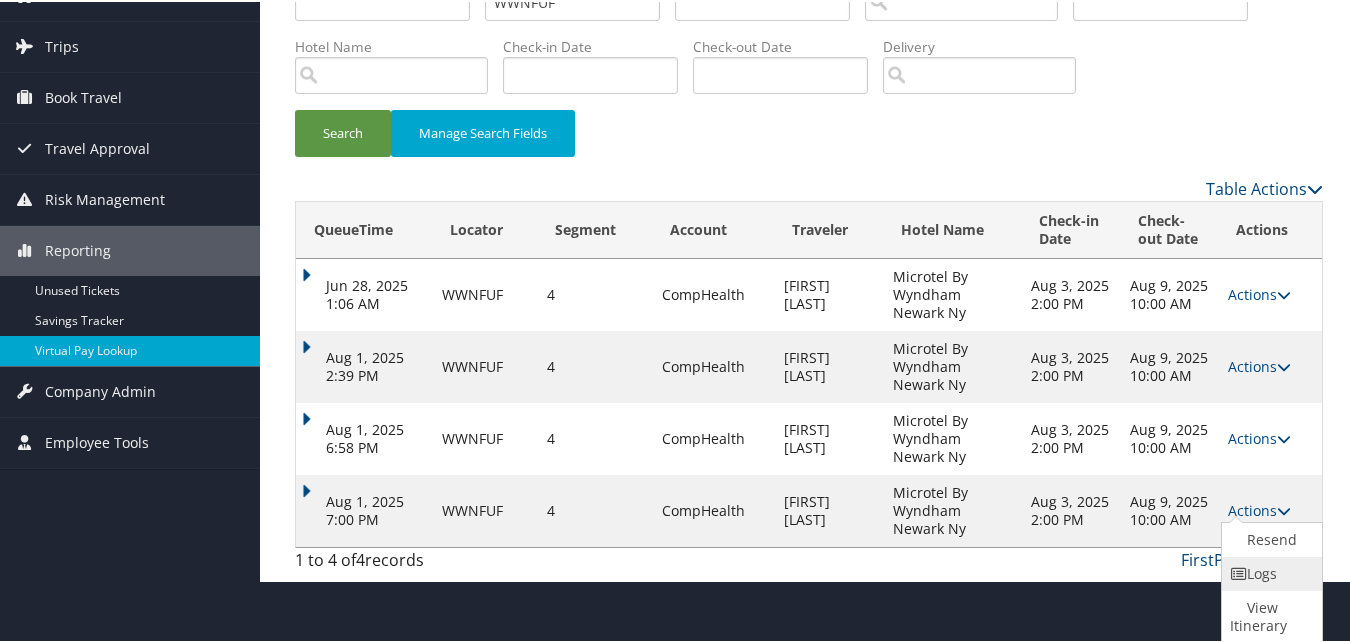 click on "Logs" at bounding box center [1269, 572] 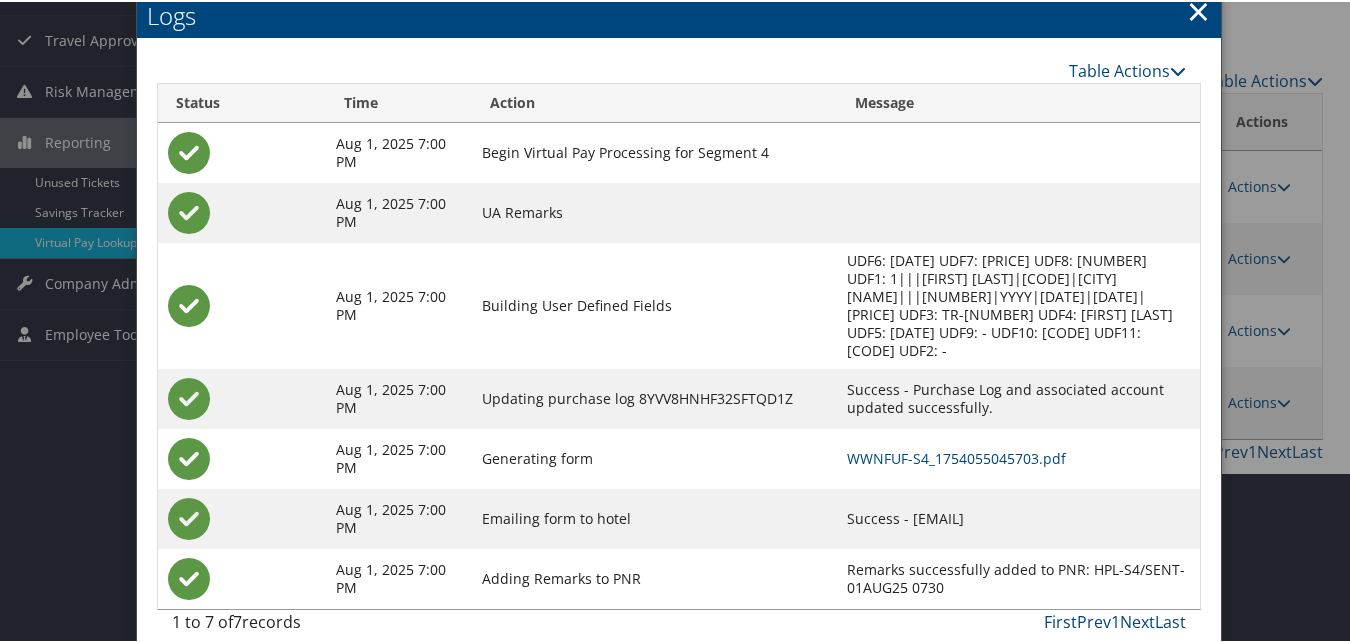 scroll, scrollTop: 213, scrollLeft: 0, axis: vertical 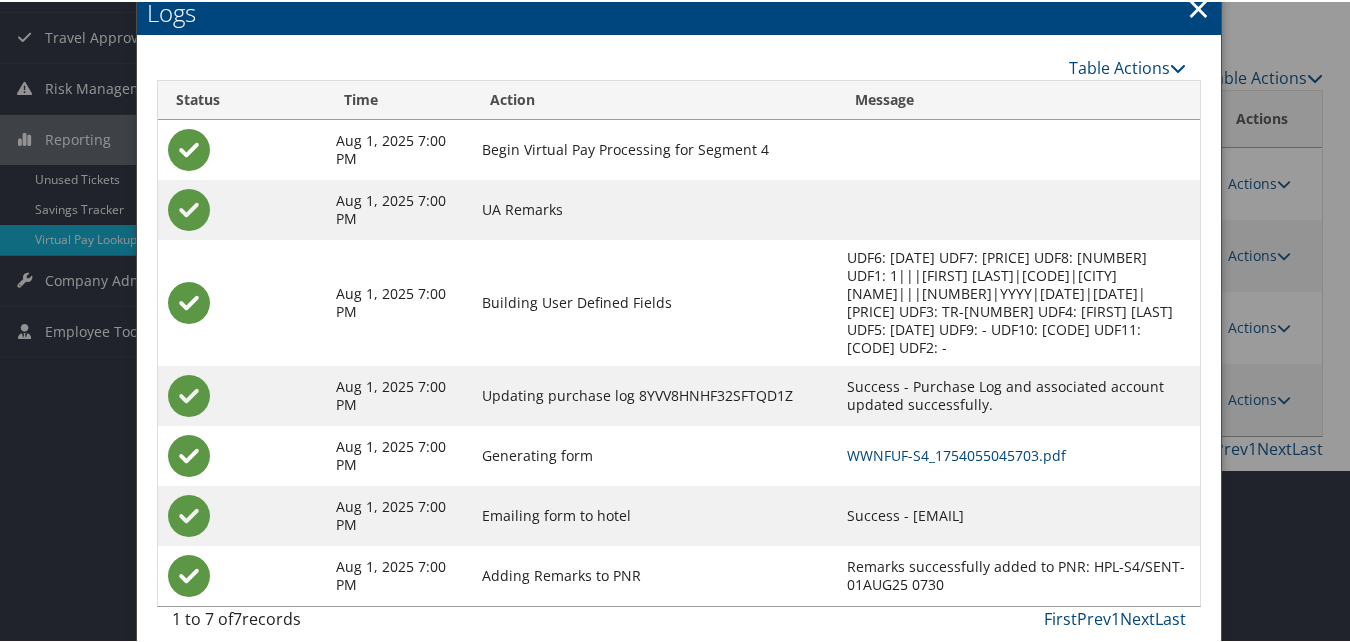 drag, startPoint x: 818, startPoint y: 493, endPoint x: 1025, endPoint y: 504, distance: 207.29207 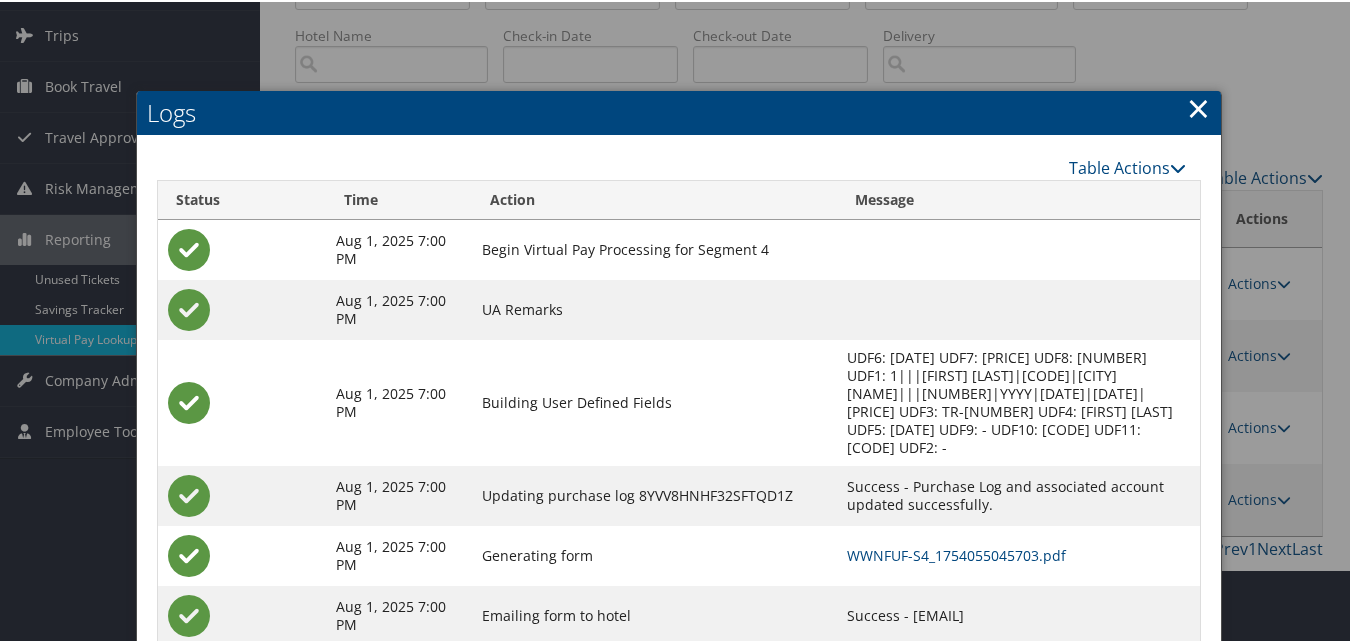 drag, startPoint x: 1194, startPoint y: 112, endPoint x: 1180, endPoint y: 112, distance: 14 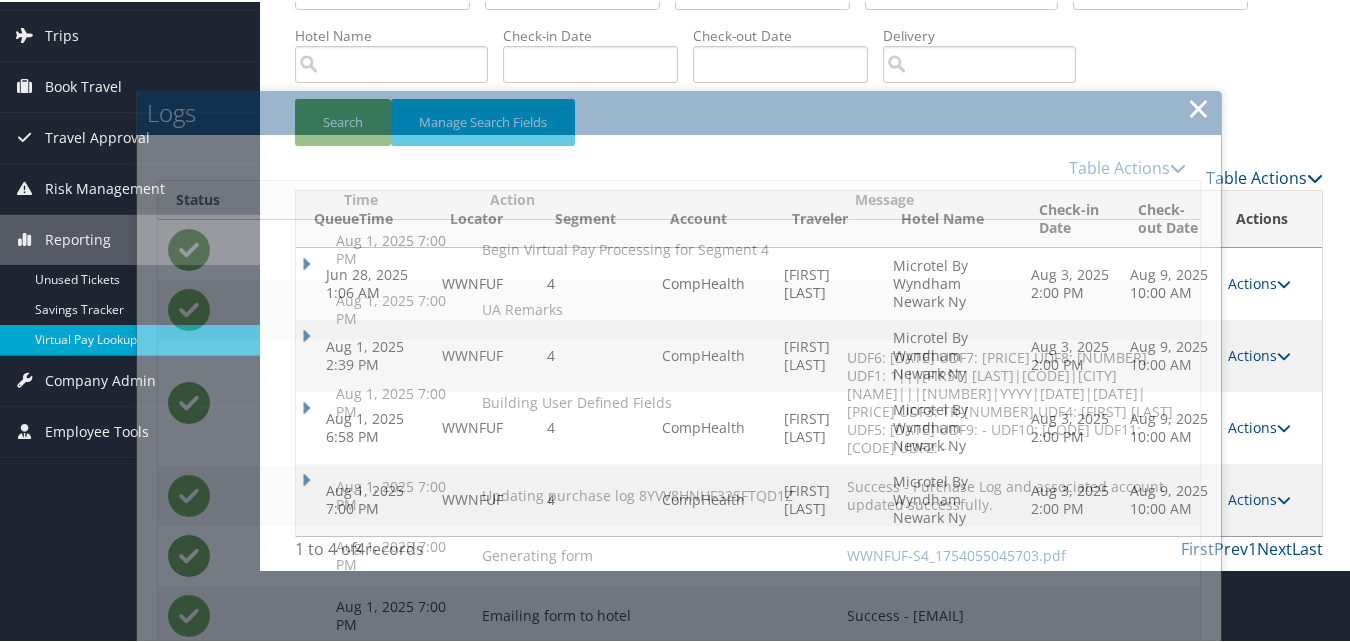 scroll, scrollTop: 40, scrollLeft: 0, axis: vertical 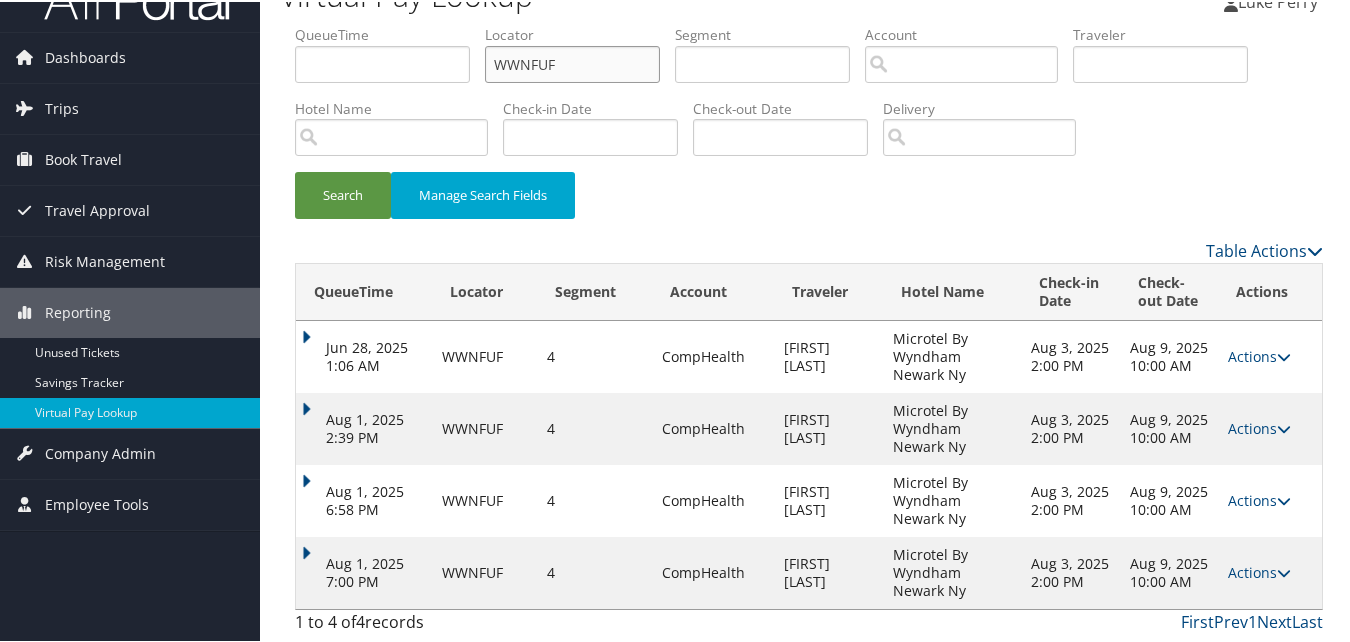 drag, startPoint x: 614, startPoint y: 70, endPoint x: 406, endPoint y: 114, distance: 212.60292 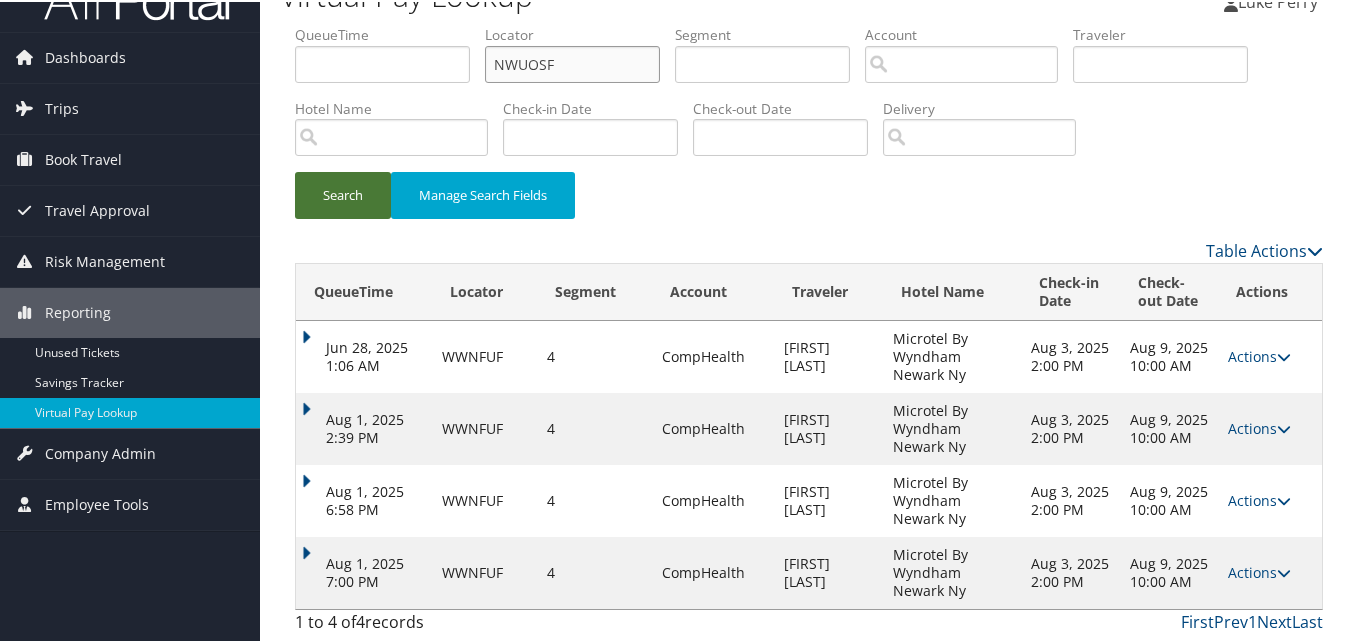 type on "NWUOSF" 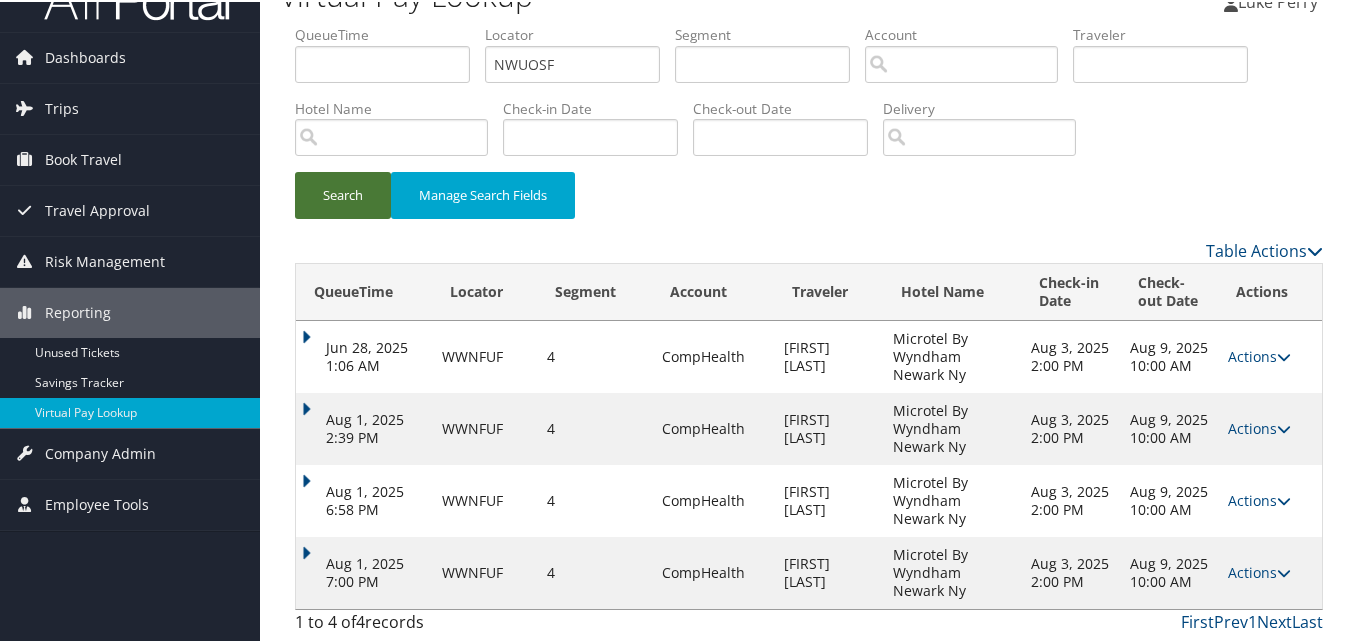 click on "Search" at bounding box center (343, 193) 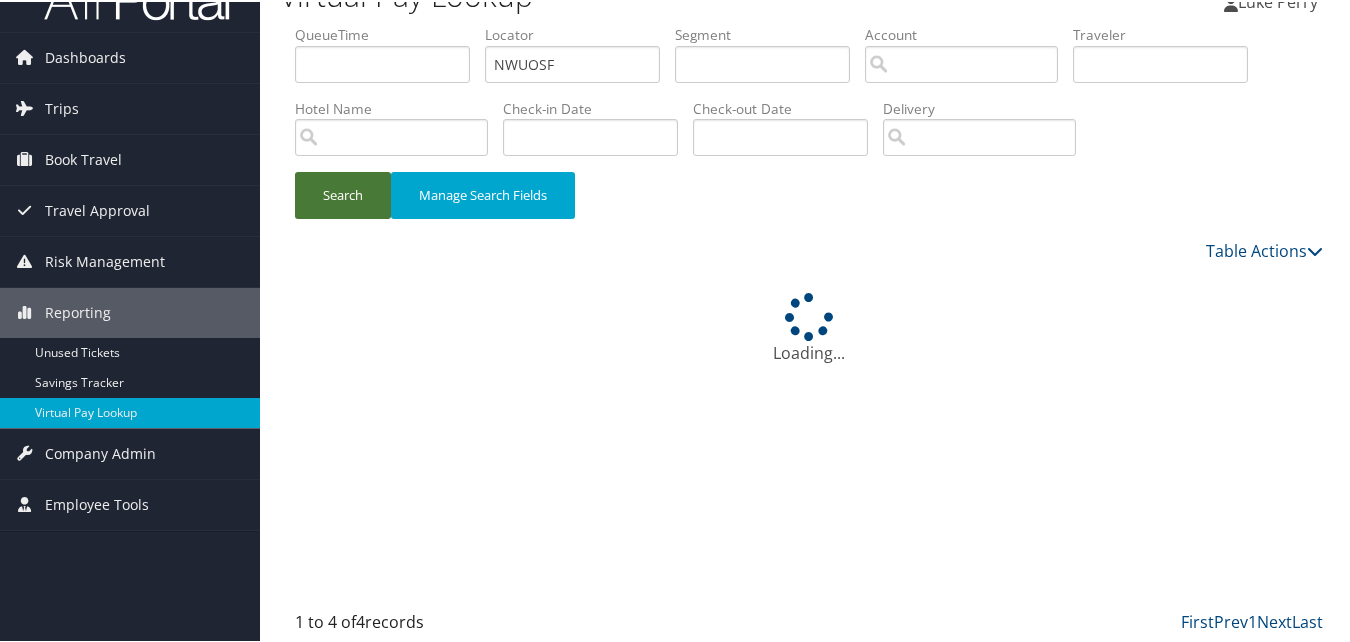 scroll, scrollTop: 0, scrollLeft: 0, axis: both 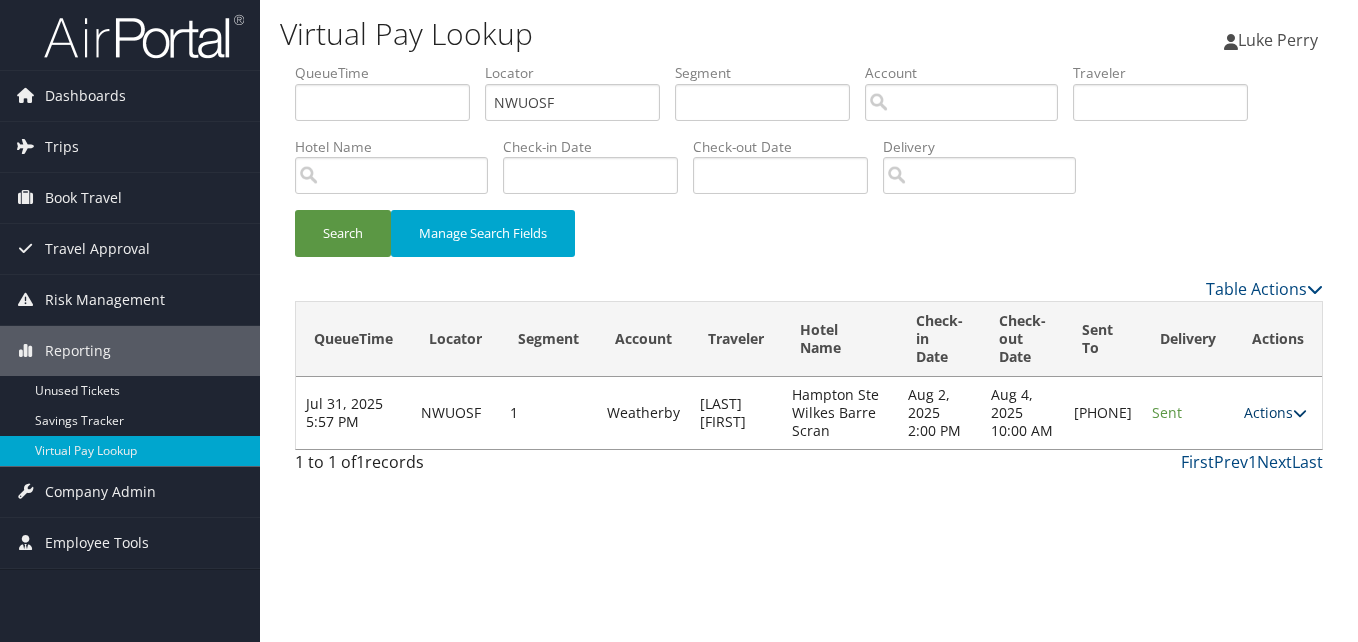 click on "Actions" at bounding box center [1275, 412] 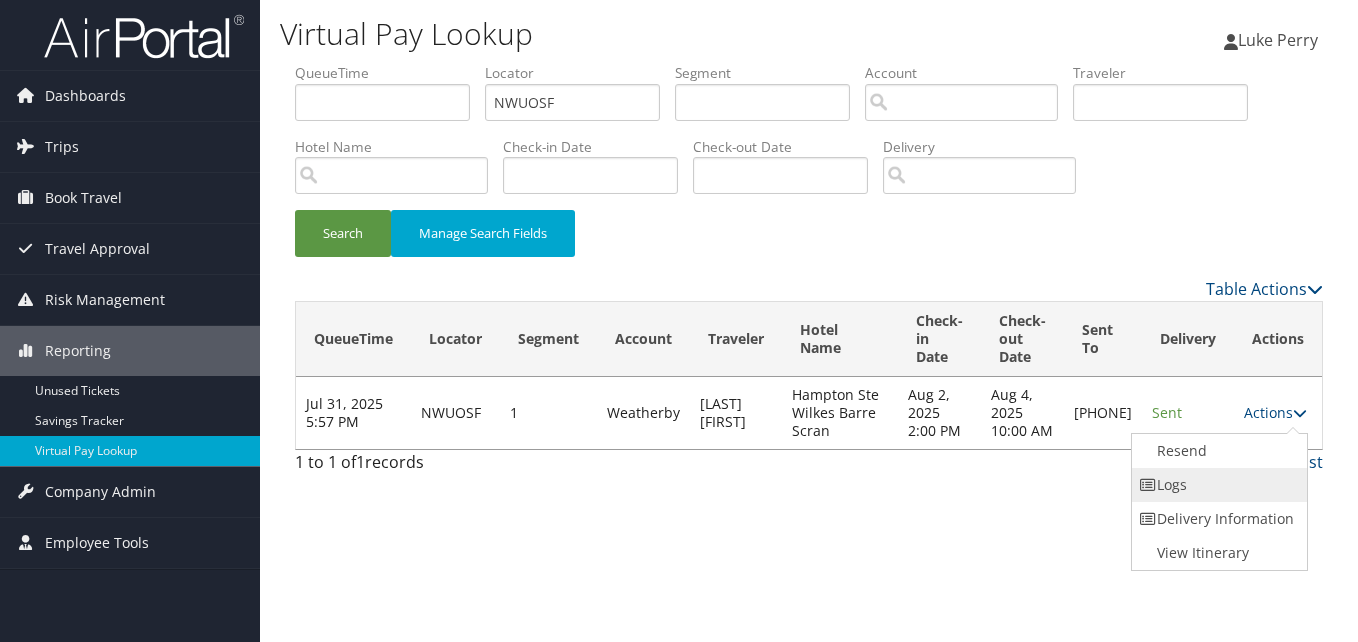 click on "Logs" at bounding box center [1217, 485] 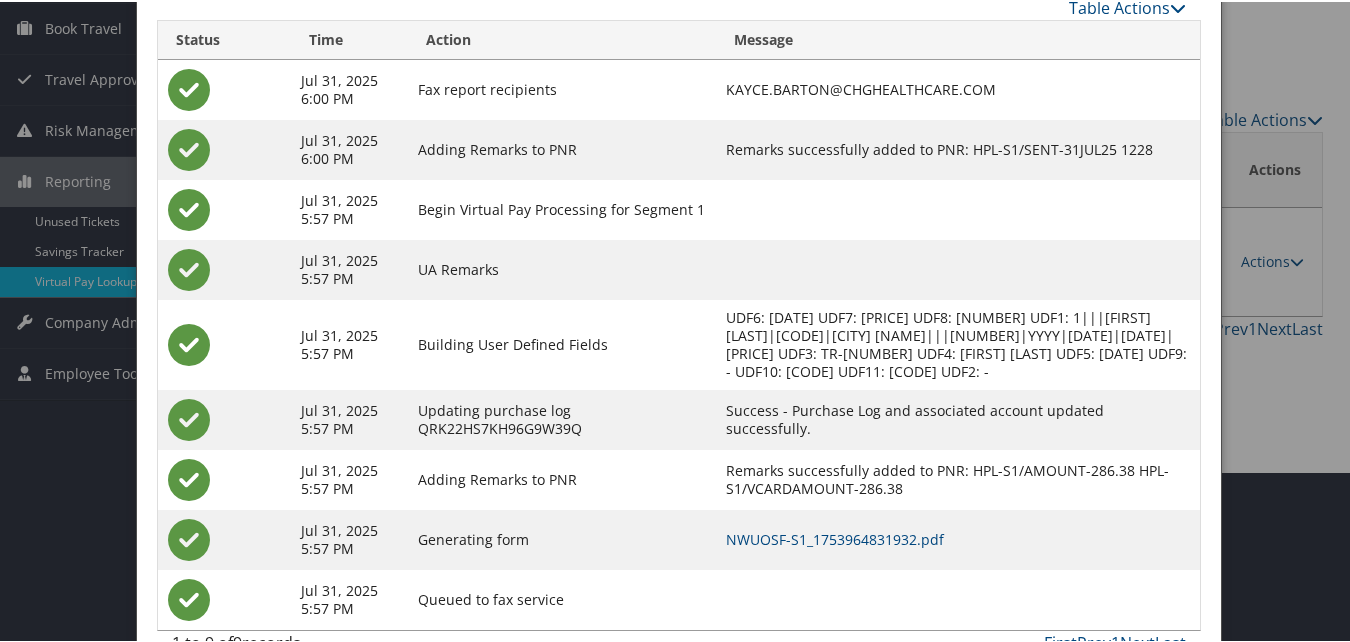 scroll, scrollTop: 231, scrollLeft: 0, axis: vertical 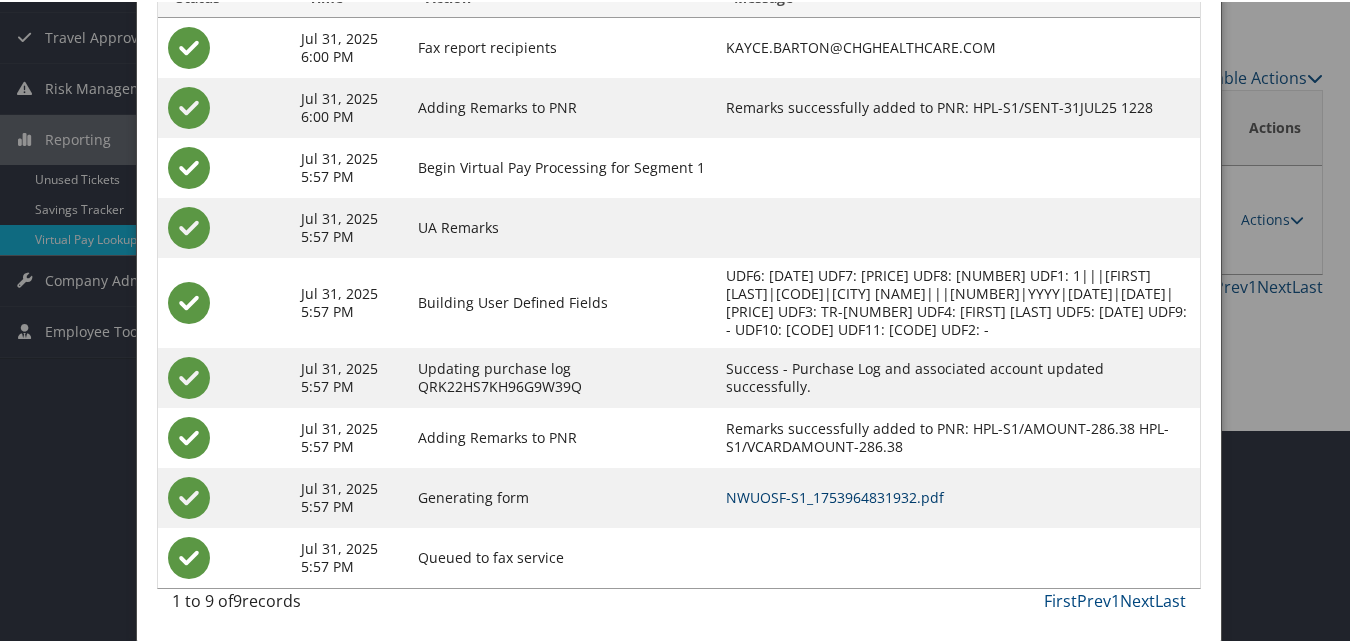 click on "NWUOSF-S1_1753964831932.pdf" at bounding box center (835, 495) 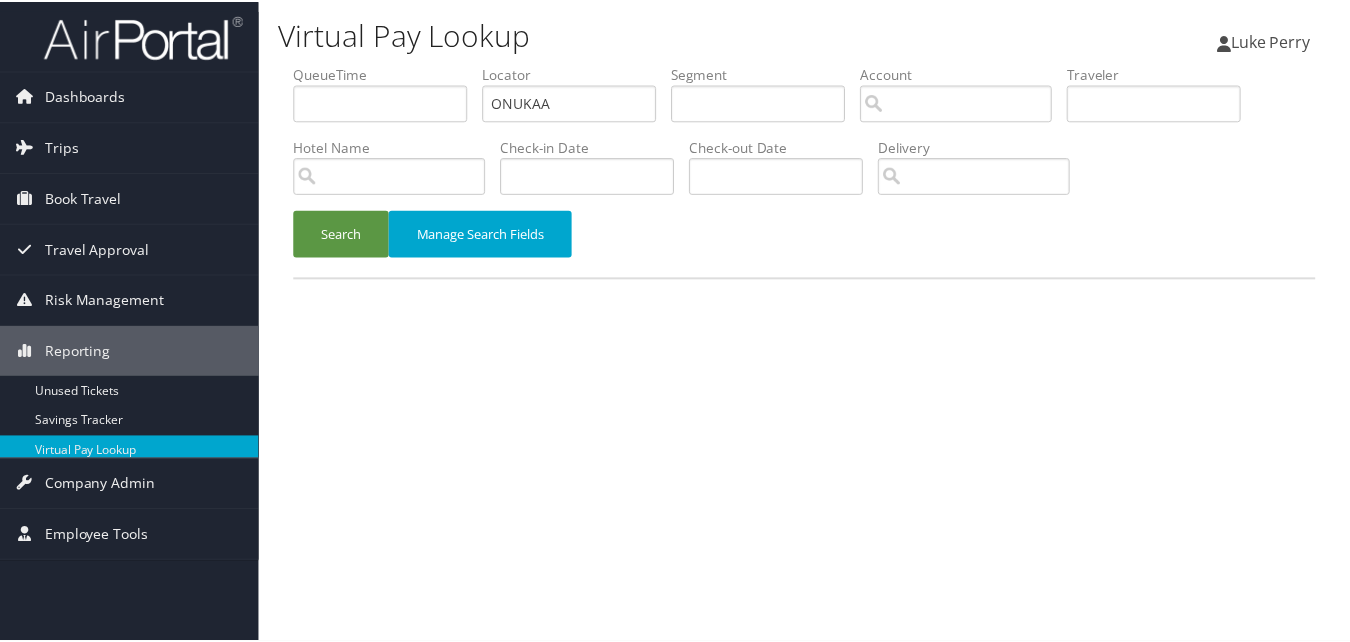 scroll, scrollTop: 0, scrollLeft: 0, axis: both 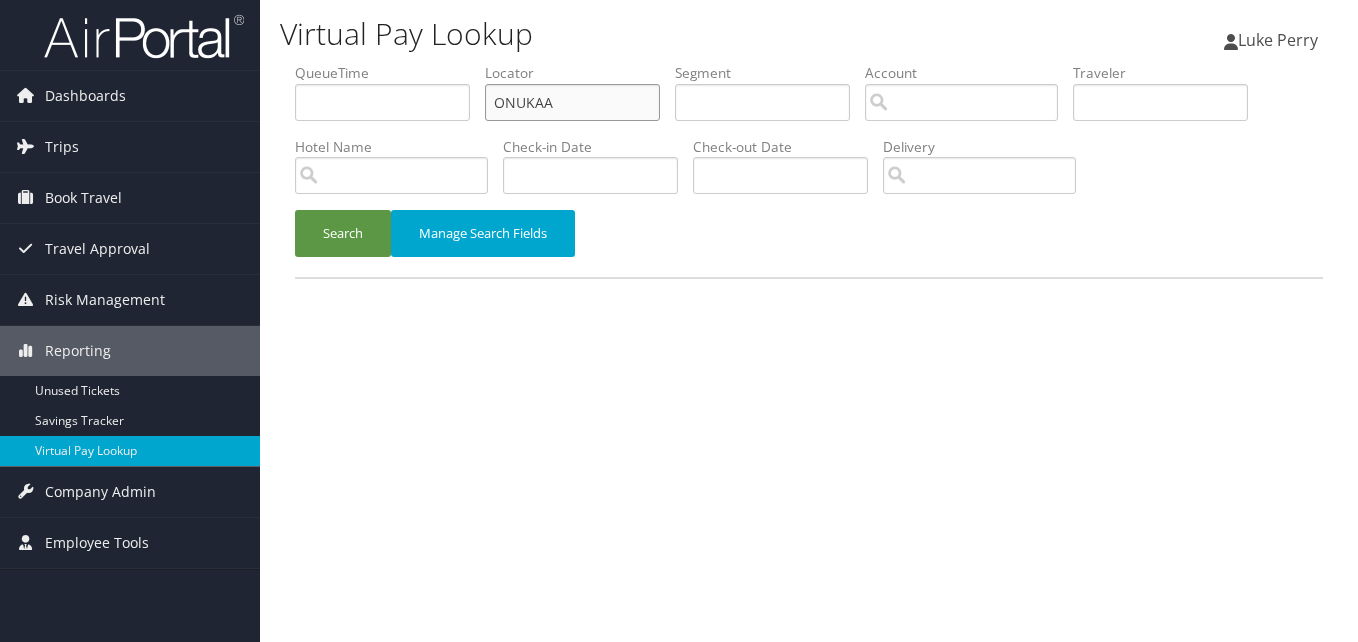 drag, startPoint x: 358, startPoint y: 106, endPoint x: 319, endPoint y: 106, distance: 39 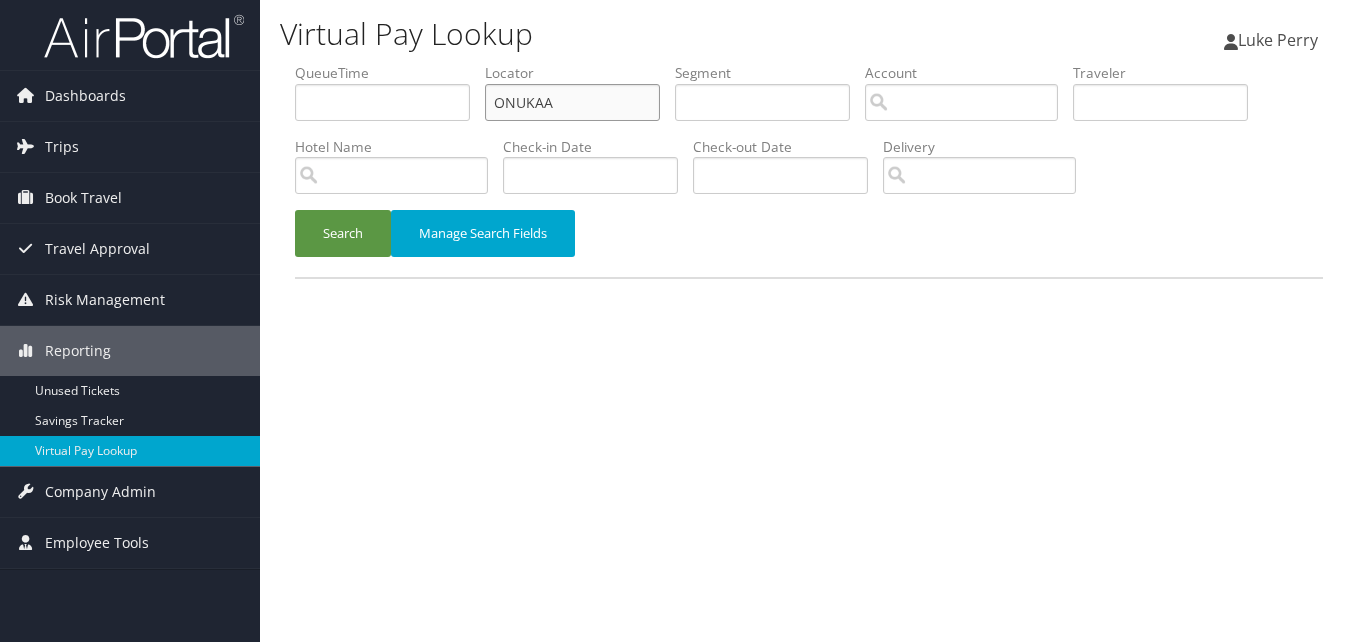 click on "QueueTime Locator ONUKAA Segment Account Traveler Hotel Name Check-in Date Check-out Date Delivery" at bounding box center [809, 63] 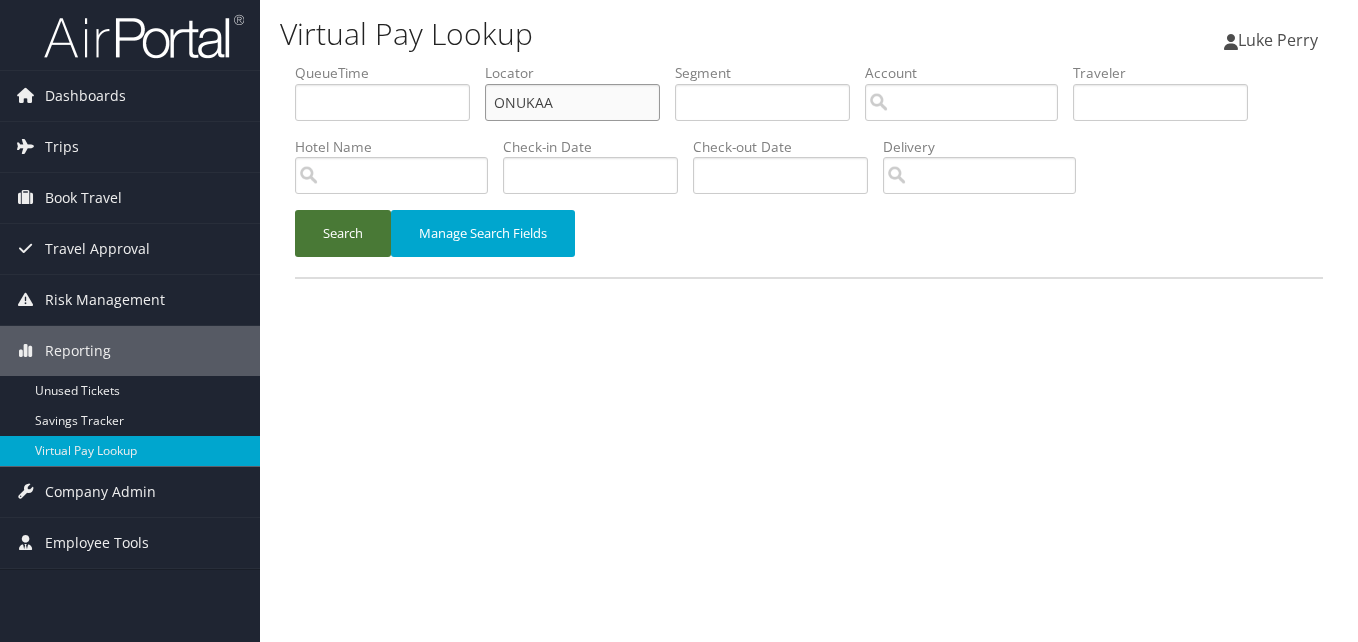 paste on "KWEGDN" 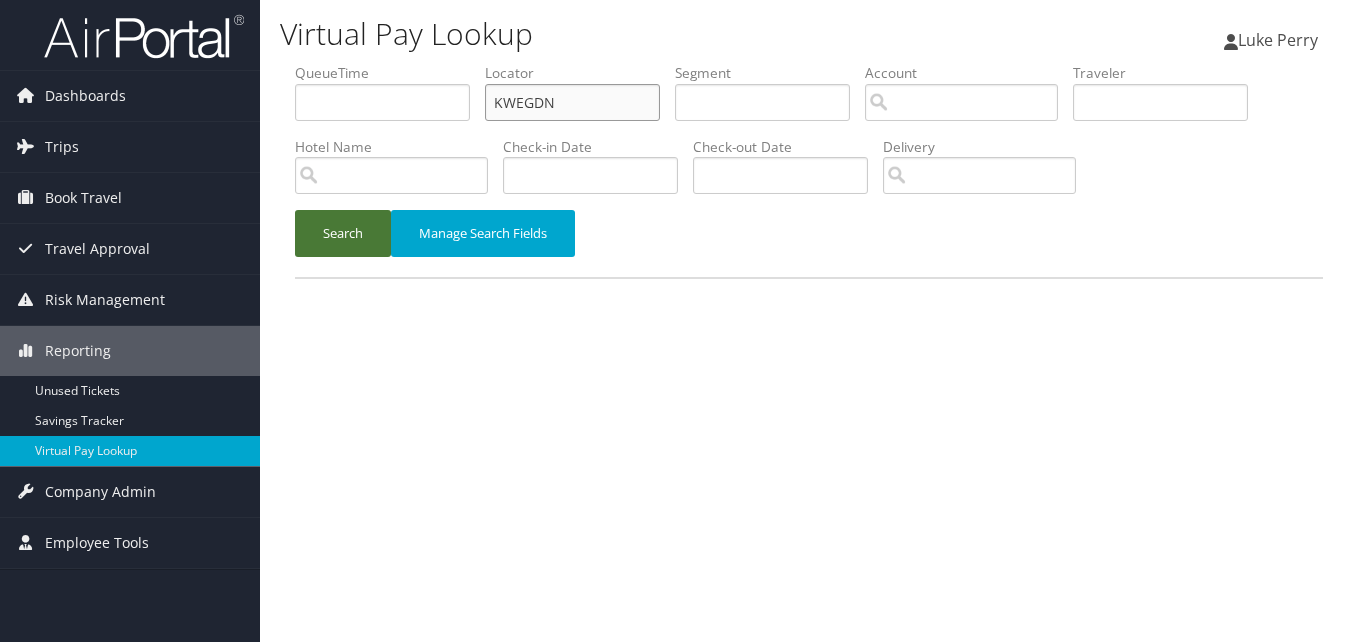 type on "KWEGDN" 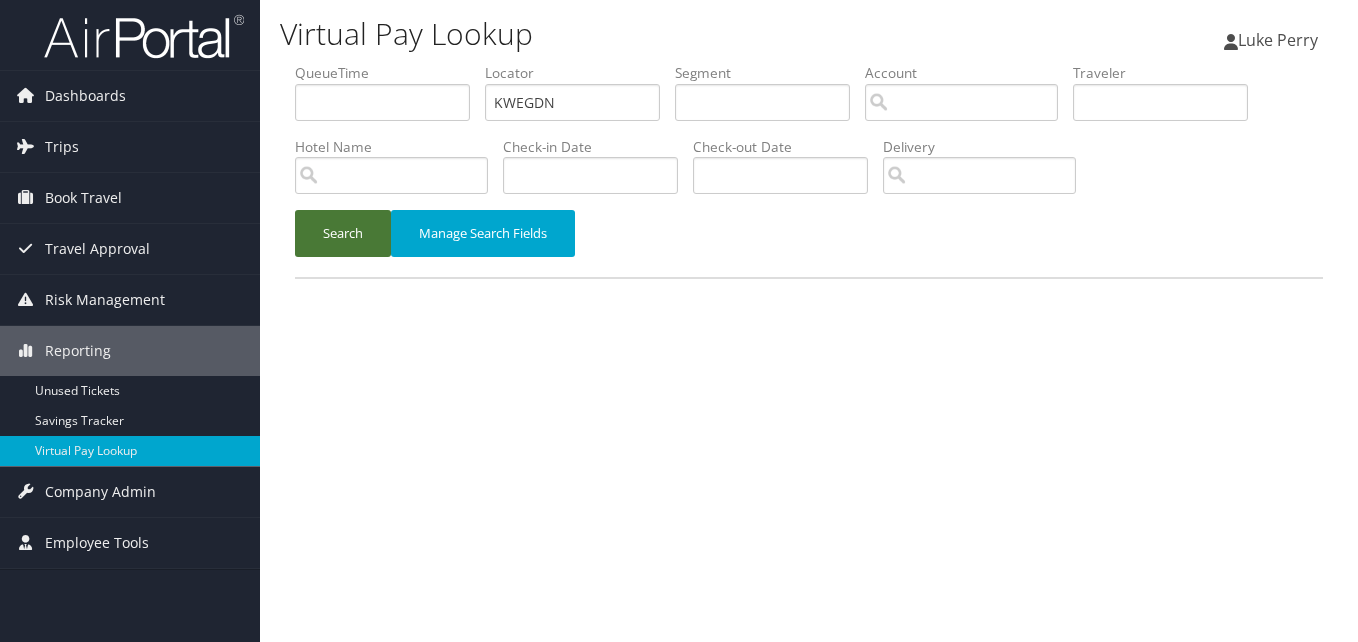 drag, startPoint x: 352, startPoint y: 241, endPoint x: 373, endPoint y: 248, distance: 22.135944 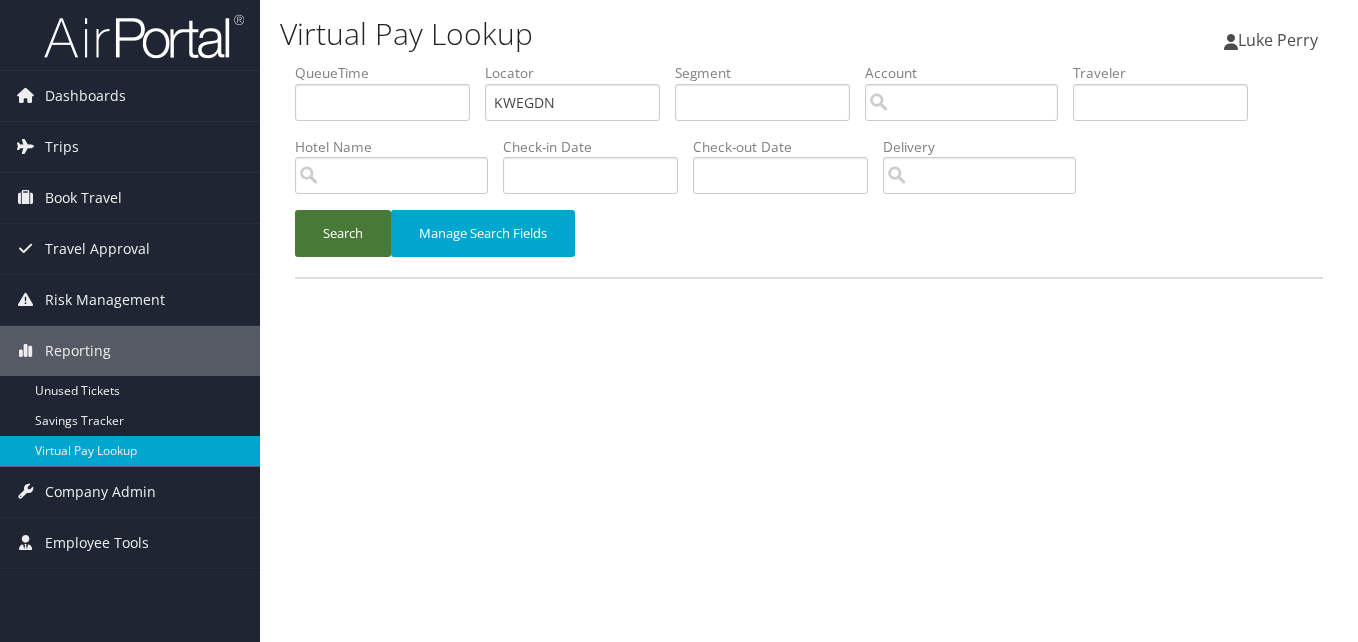 click on "Search" at bounding box center [343, 233] 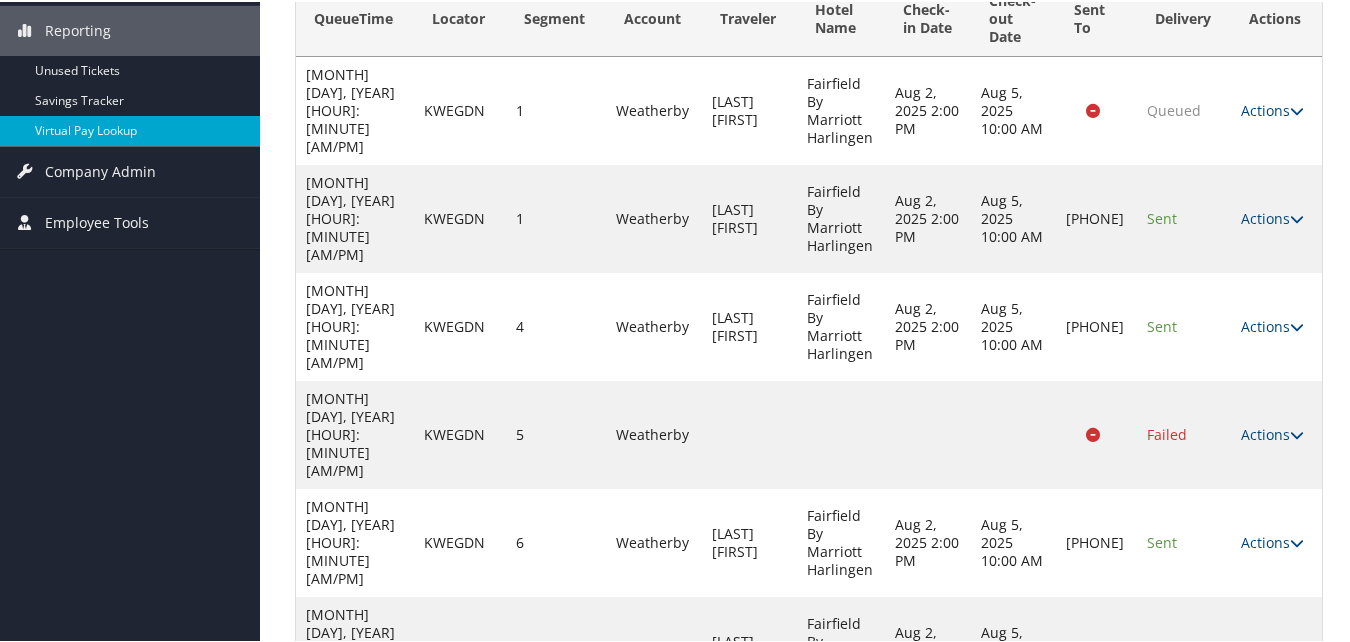 scroll, scrollTop: 328, scrollLeft: 0, axis: vertical 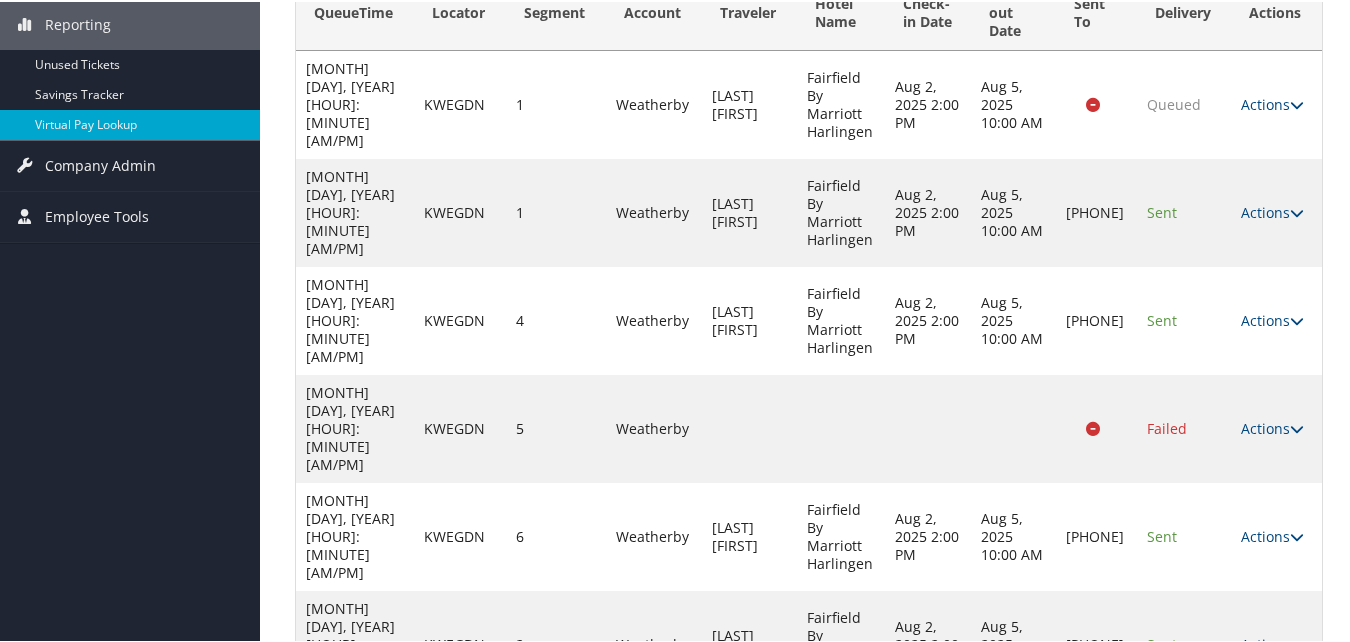 click on "Actions" at bounding box center (1272, 642) 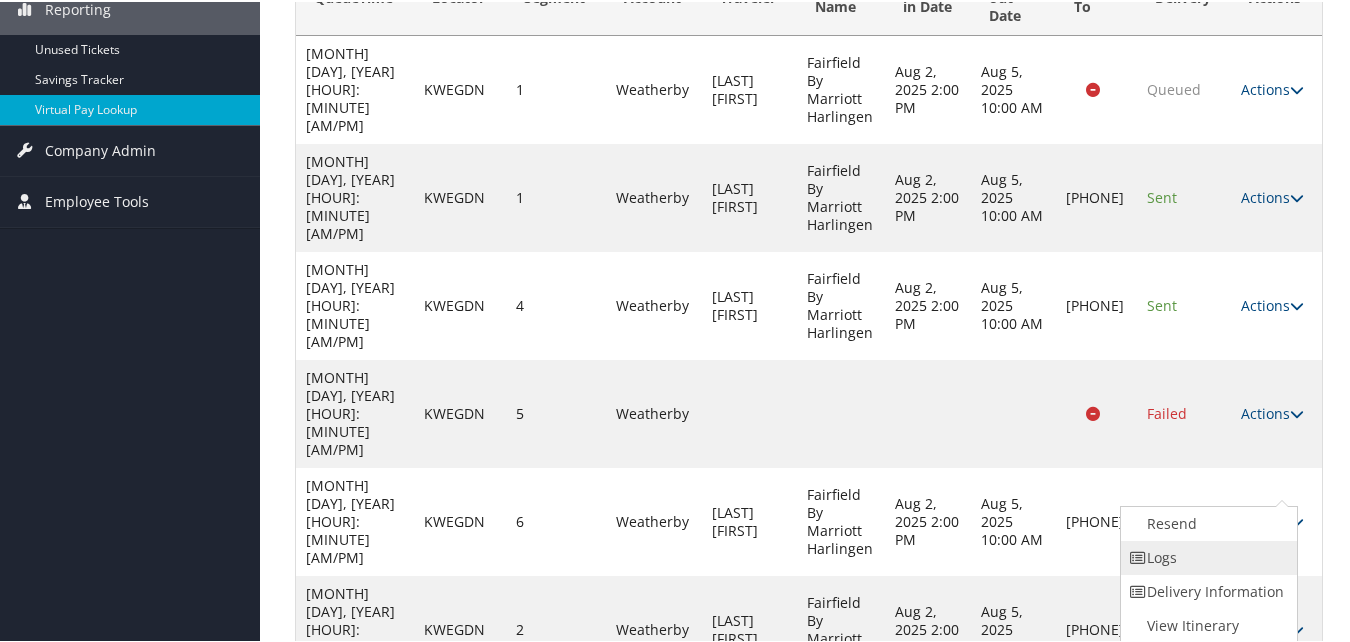 click on "Logs" at bounding box center (1206, 556) 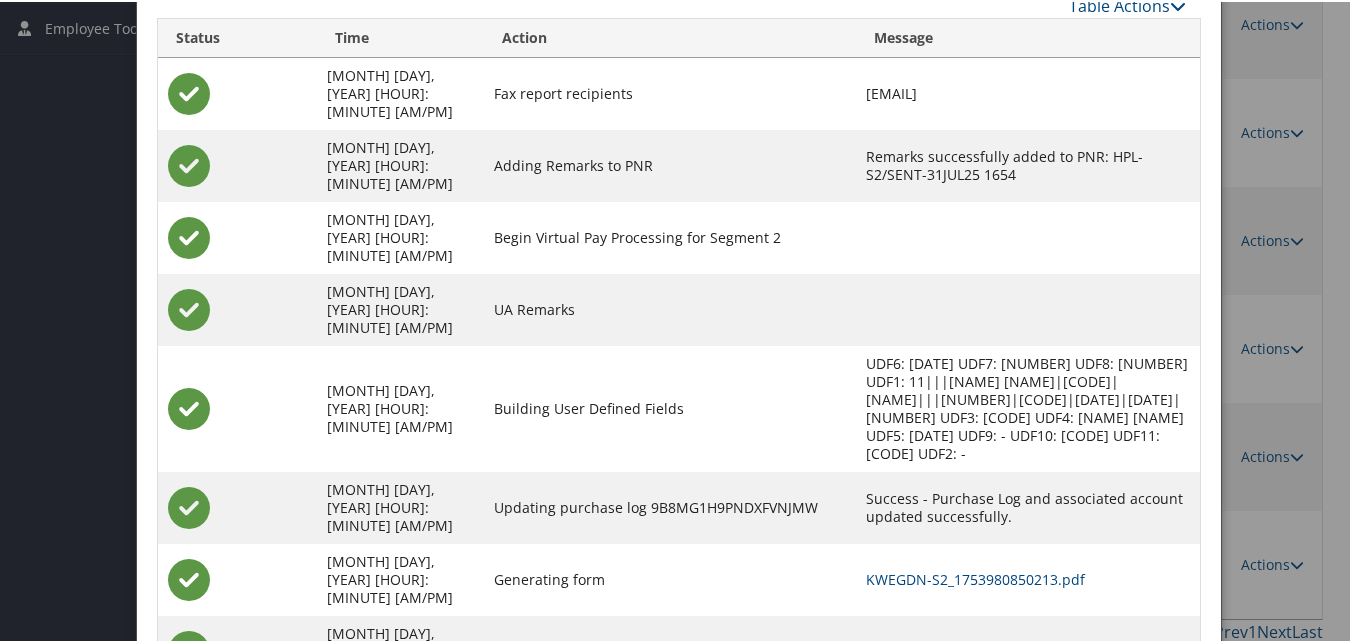 scroll, scrollTop: 532, scrollLeft: 0, axis: vertical 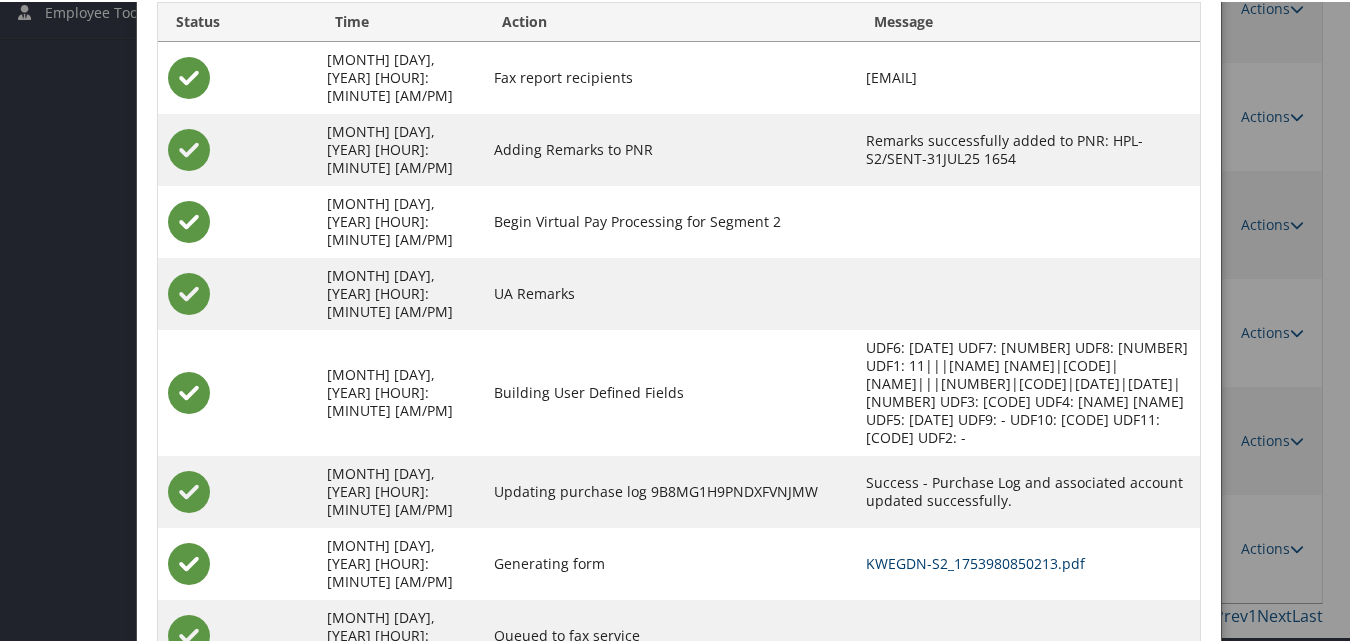 click on "KWEGDN-S2_1753980850213.pdf" at bounding box center (975, 561) 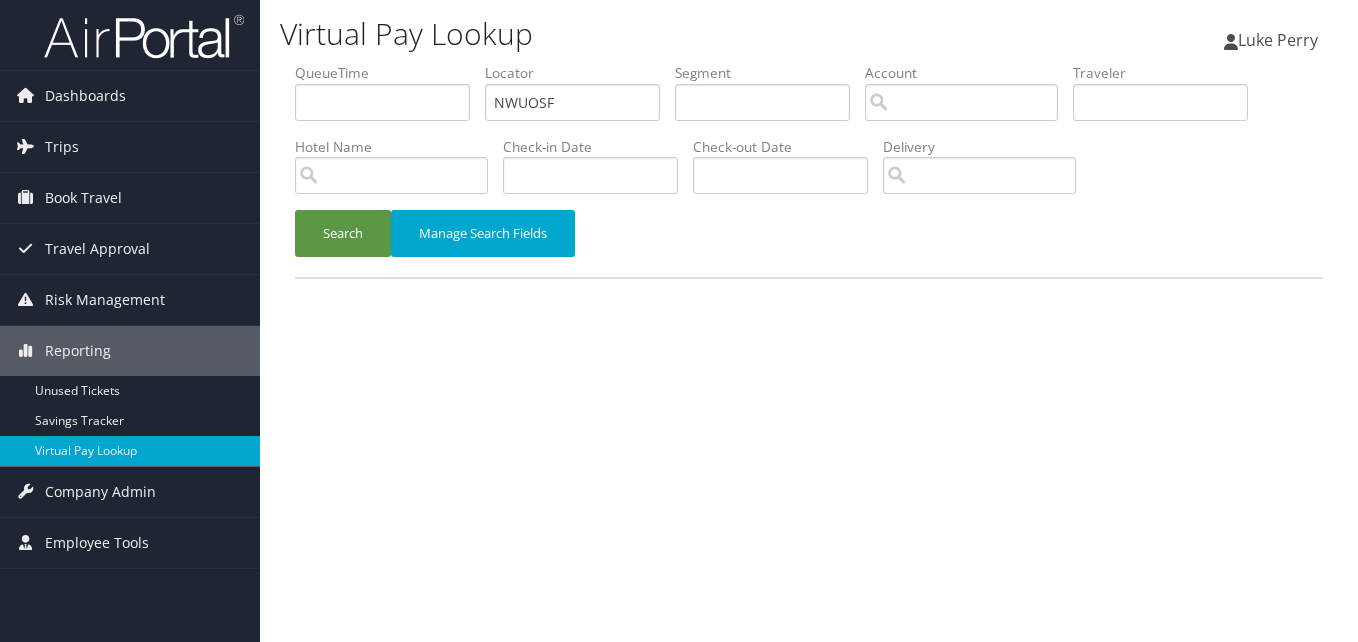 scroll, scrollTop: 0, scrollLeft: 0, axis: both 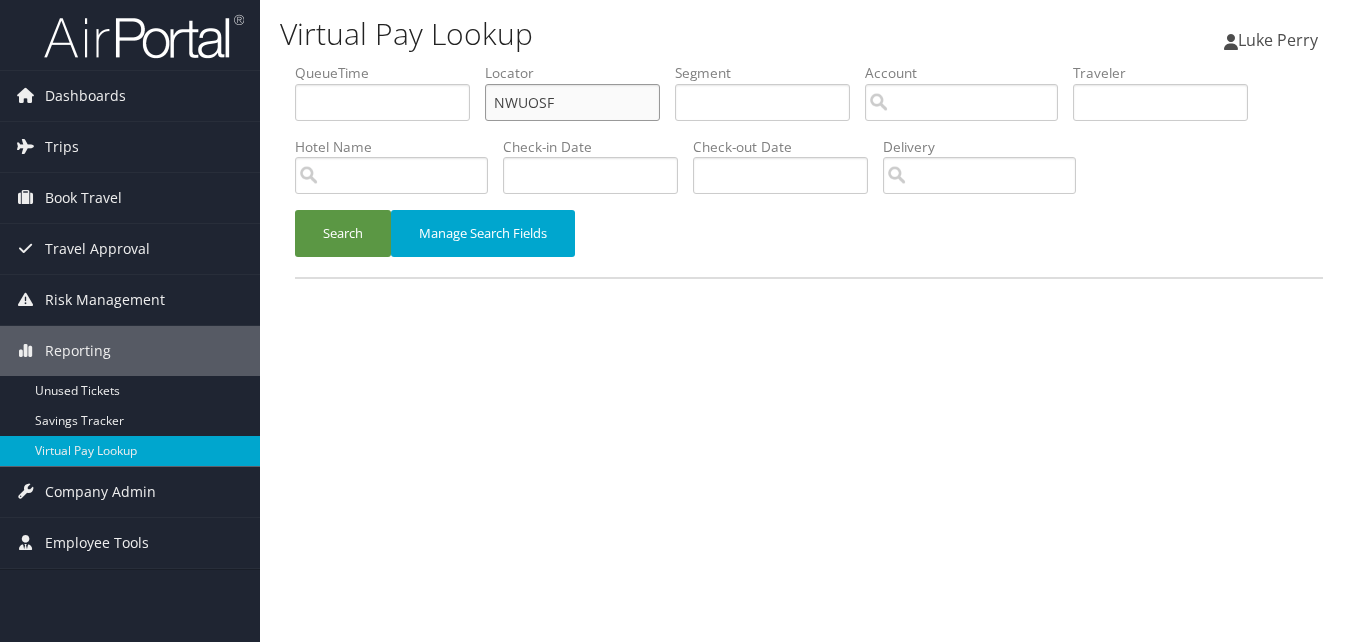 drag, startPoint x: 426, startPoint y: 110, endPoint x: 404, endPoint y: 113, distance: 22.203604 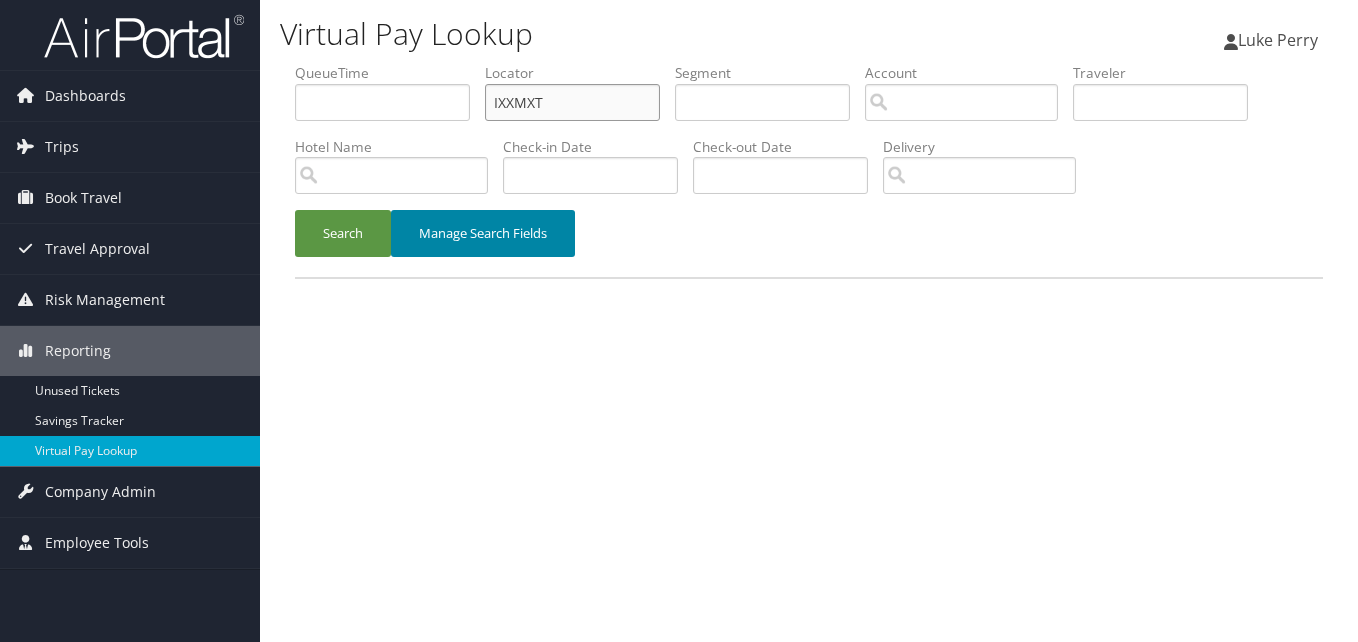 type on "IXXMXT" 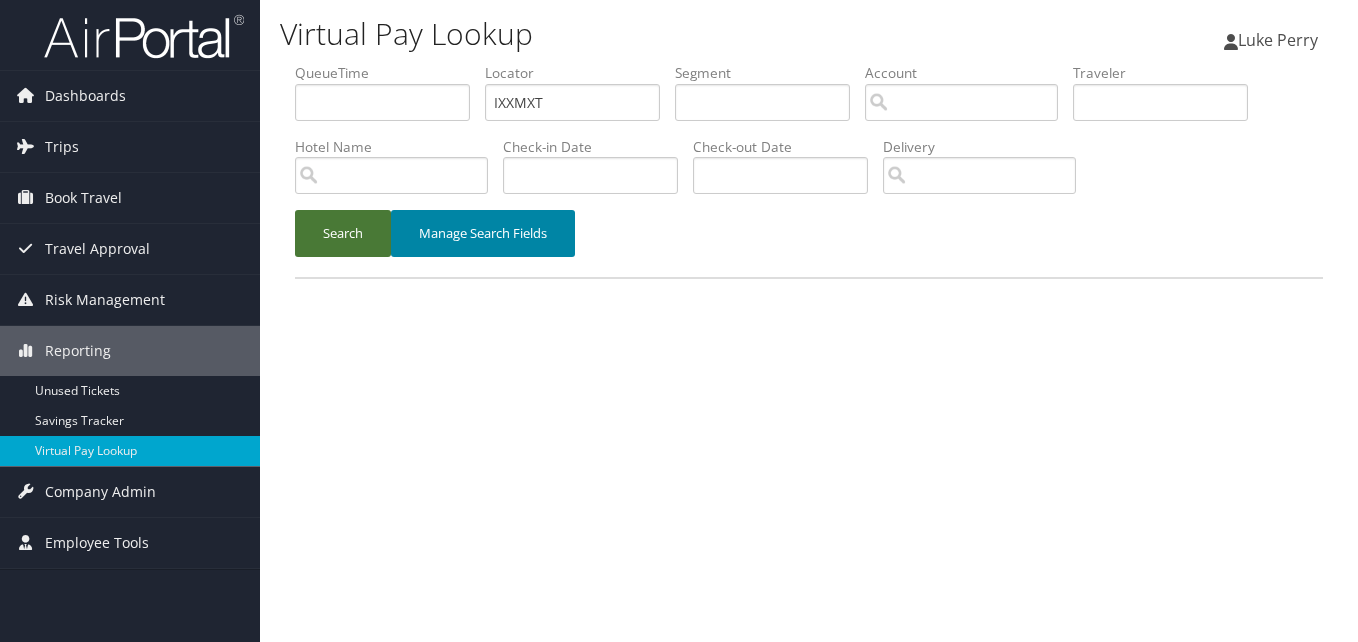 click on "Search" at bounding box center (343, 233) 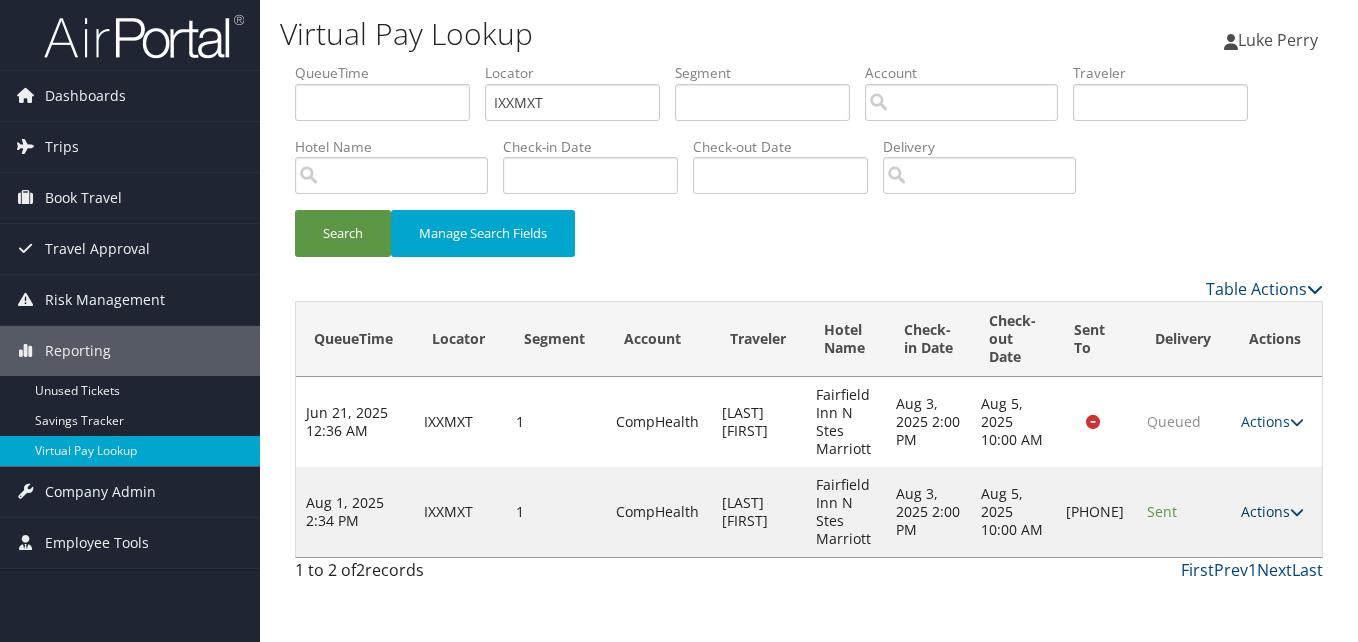 click on "Actions" at bounding box center [1272, 511] 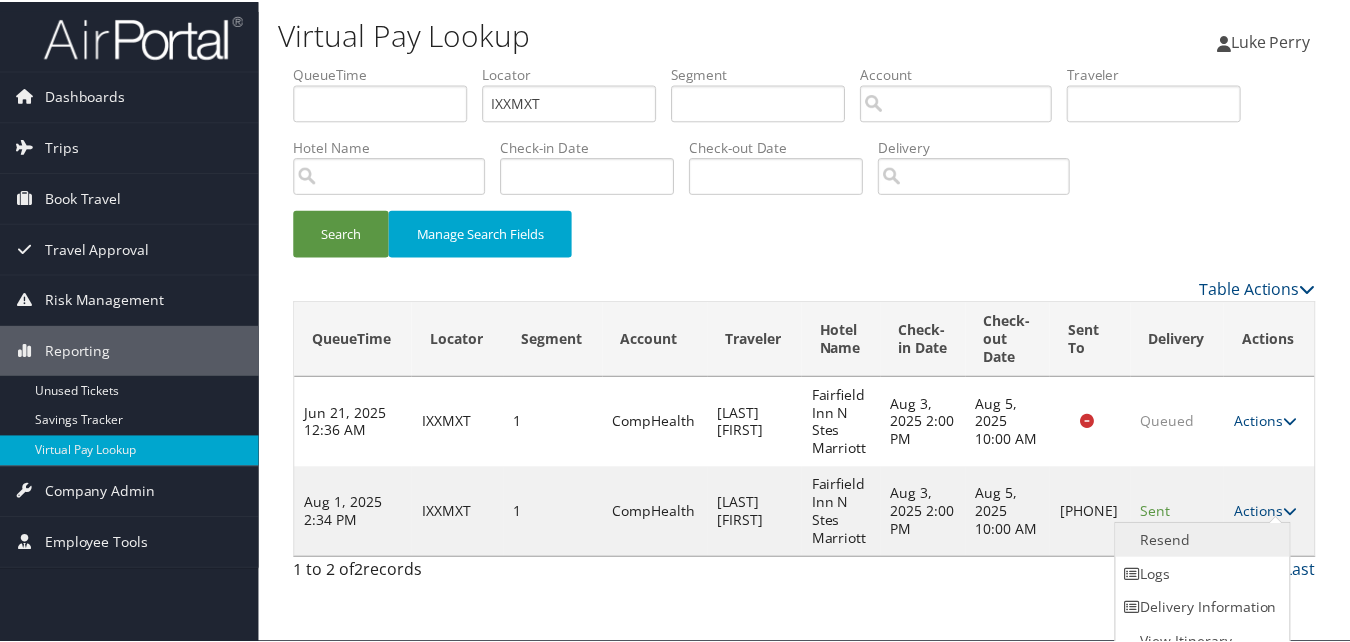 scroll, scrollTop: 19, scrollLeft: 0, axis: vertical 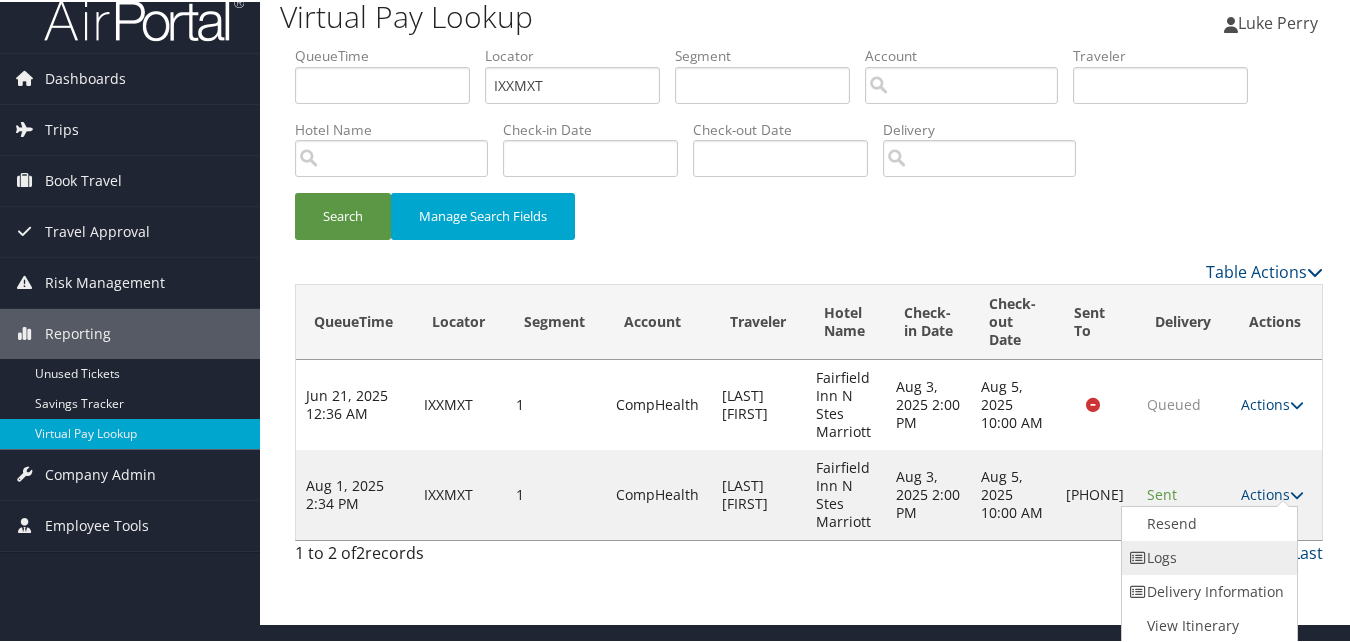 click on "Logs" at bounding box center [1207, 556] 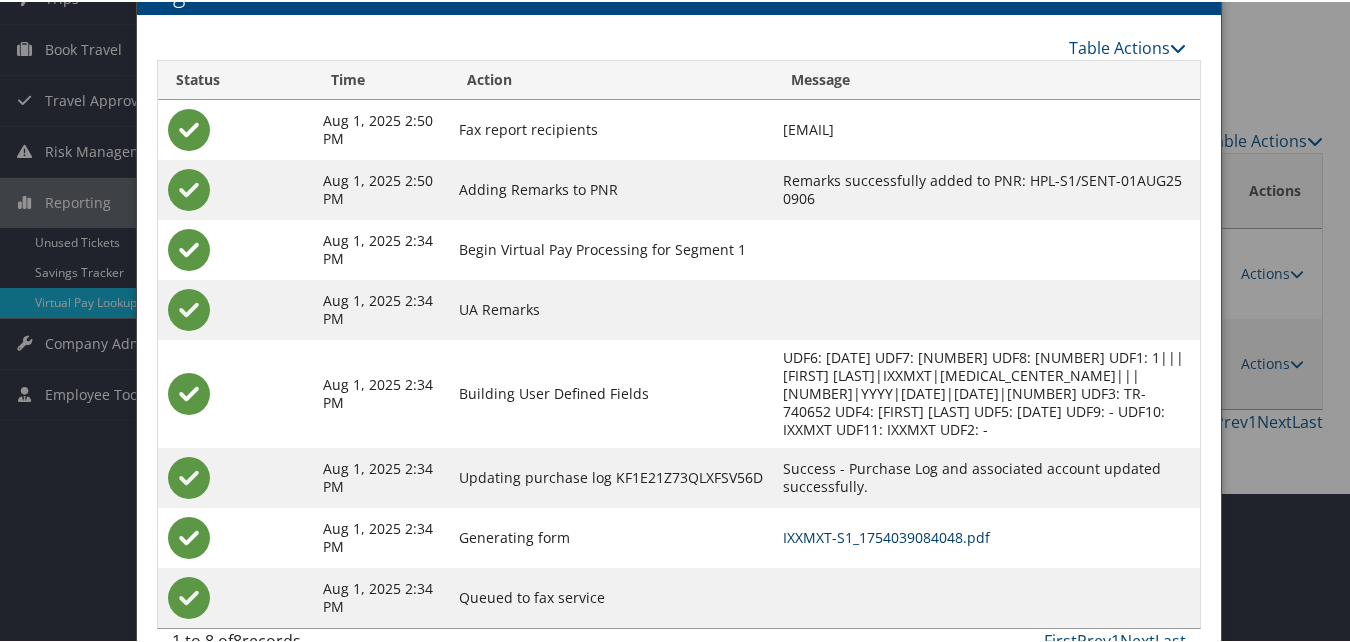 scroll, scrollTop: 190, scrollLeft: 0, axis: vertical 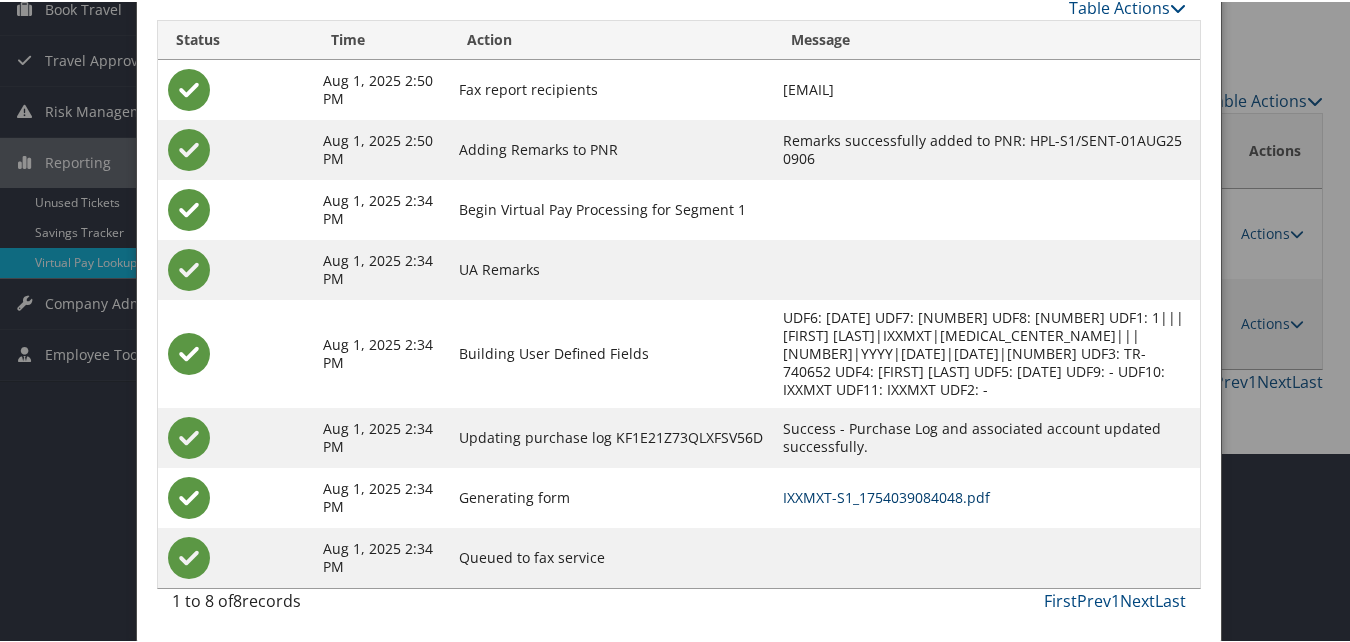 click on "IXXMXT-S1_1754039084048.pdf" at bounding box center [886, 495] 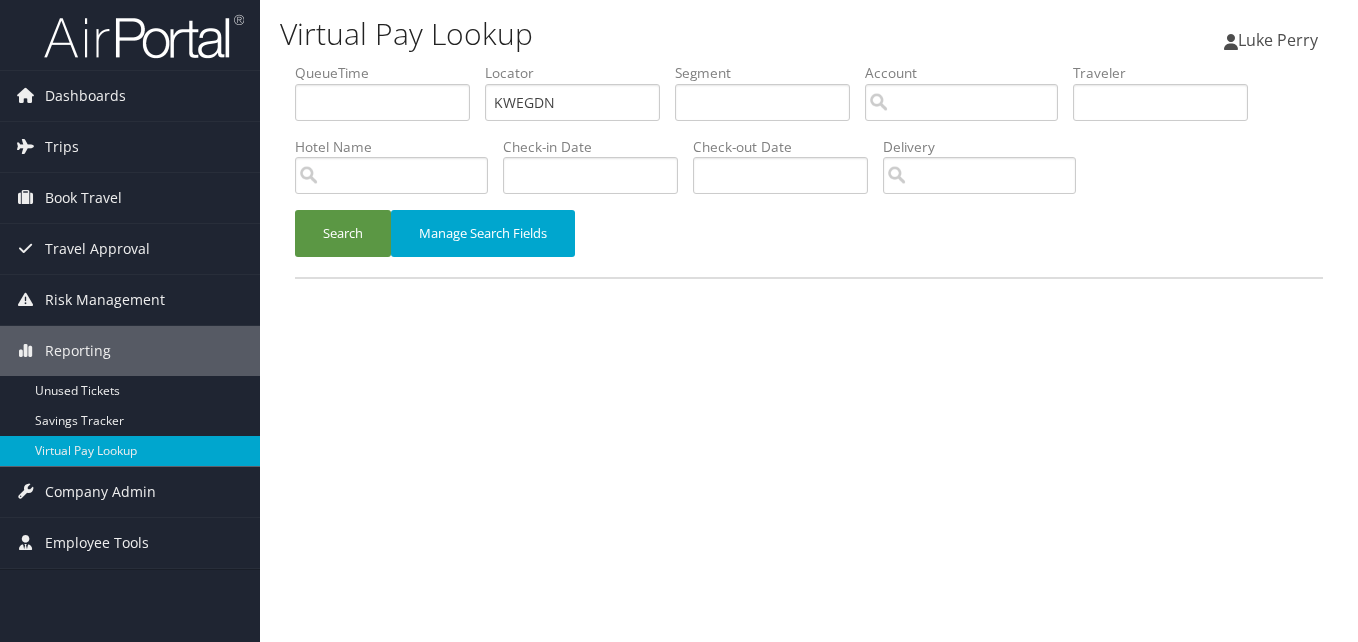 scroll, scrollTop: 0, scrollLeft: 0, axis: both 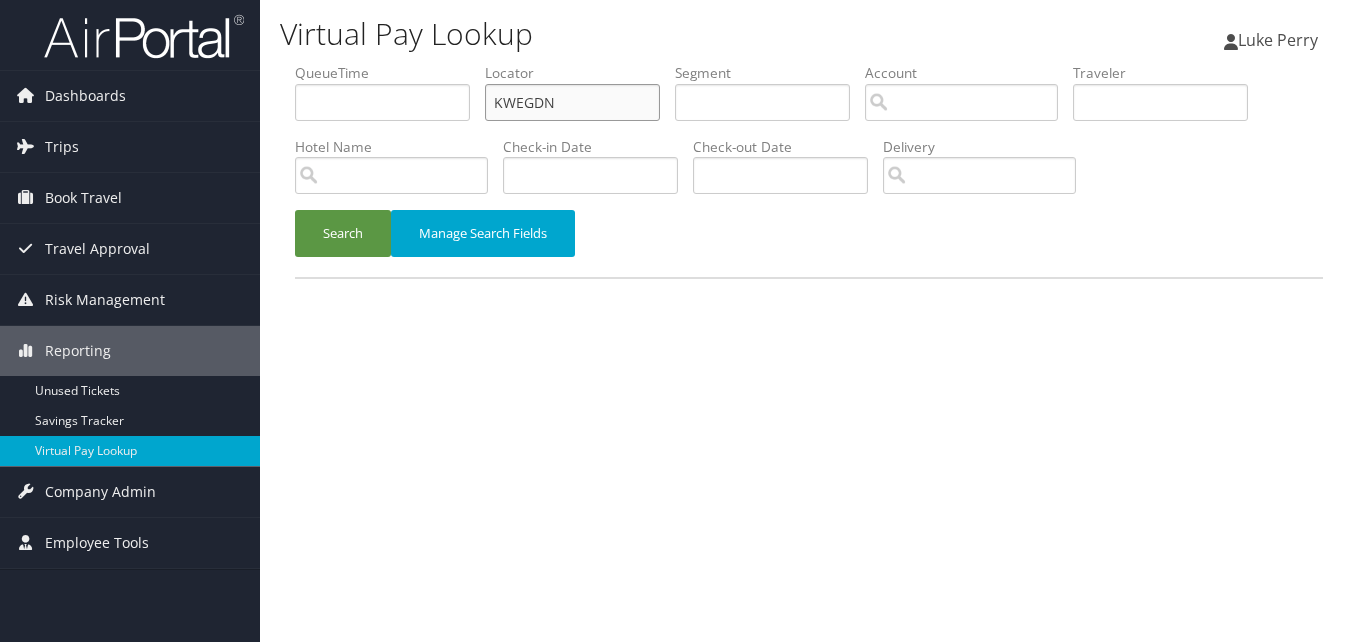 drag, startPoint x: 575, startPoint y: 101, endPoint x: 347, endPoint y: 125, distance: 229.25967 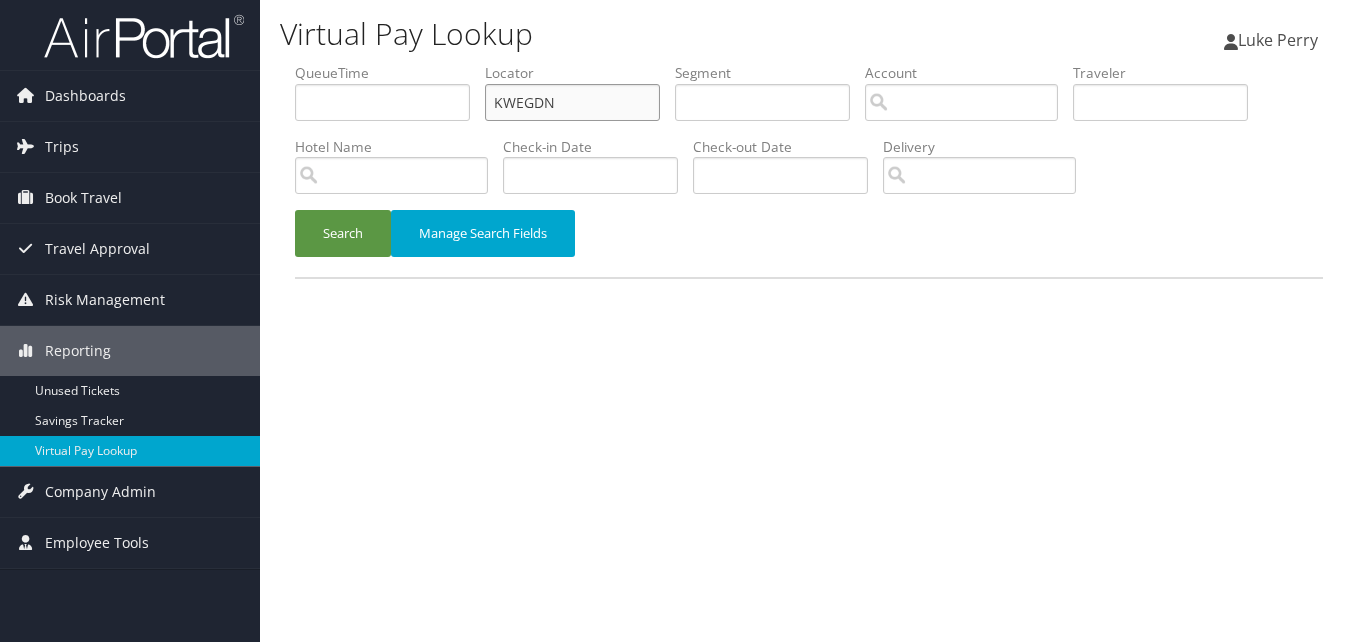 click on "QueueTime Locator KWEGDN Segment Account Traveler Hotel Name Check-in Date Check-out Date Delivery" at bounding box center (809, 63) 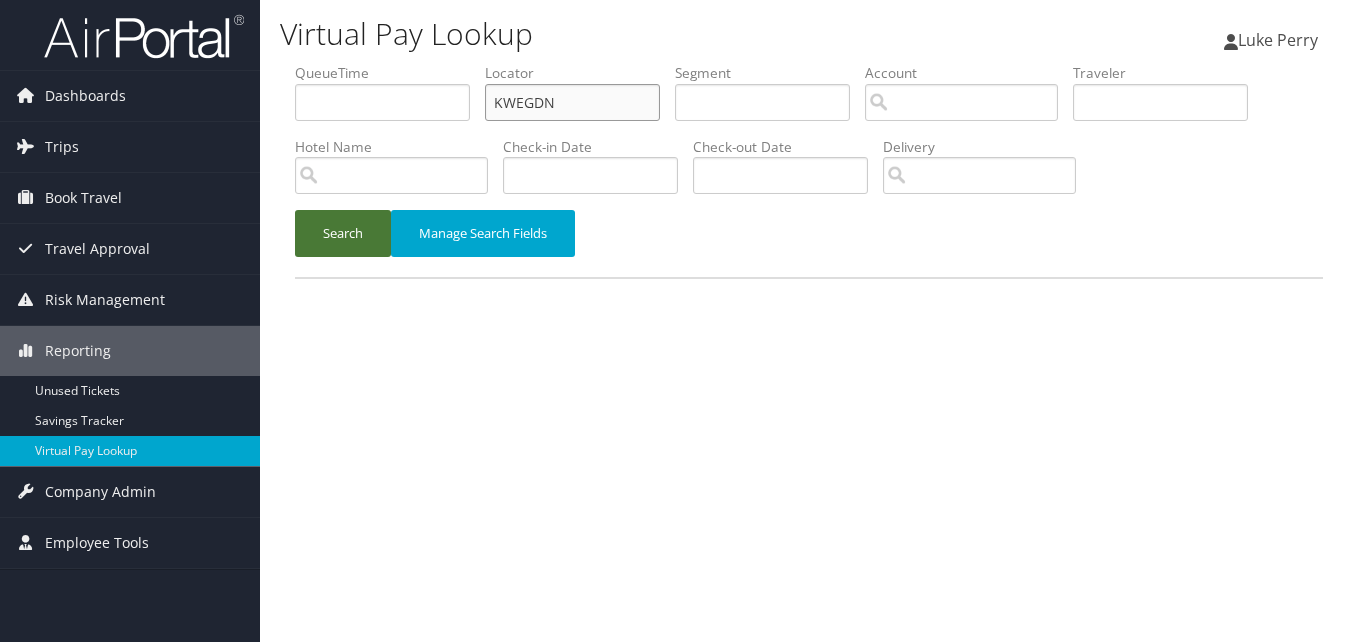 paste on "FCENXT" 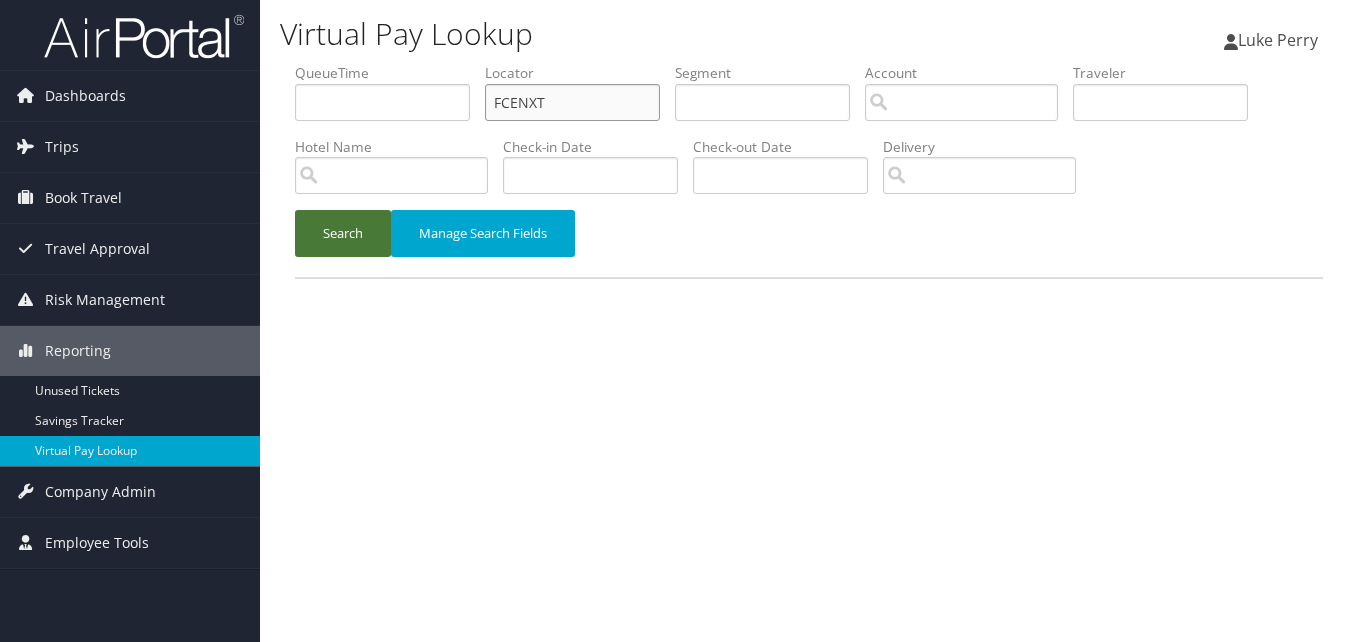 type on "FCENXT" 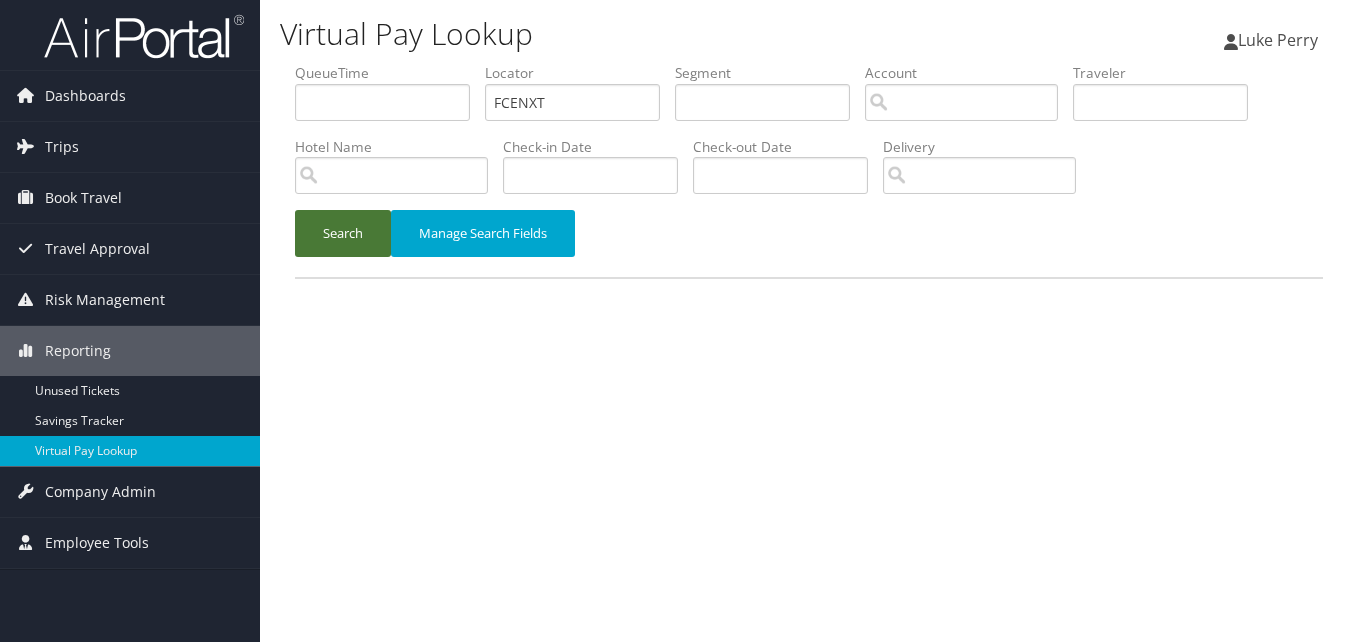 click on "Search" at bounding box center (343, 233) 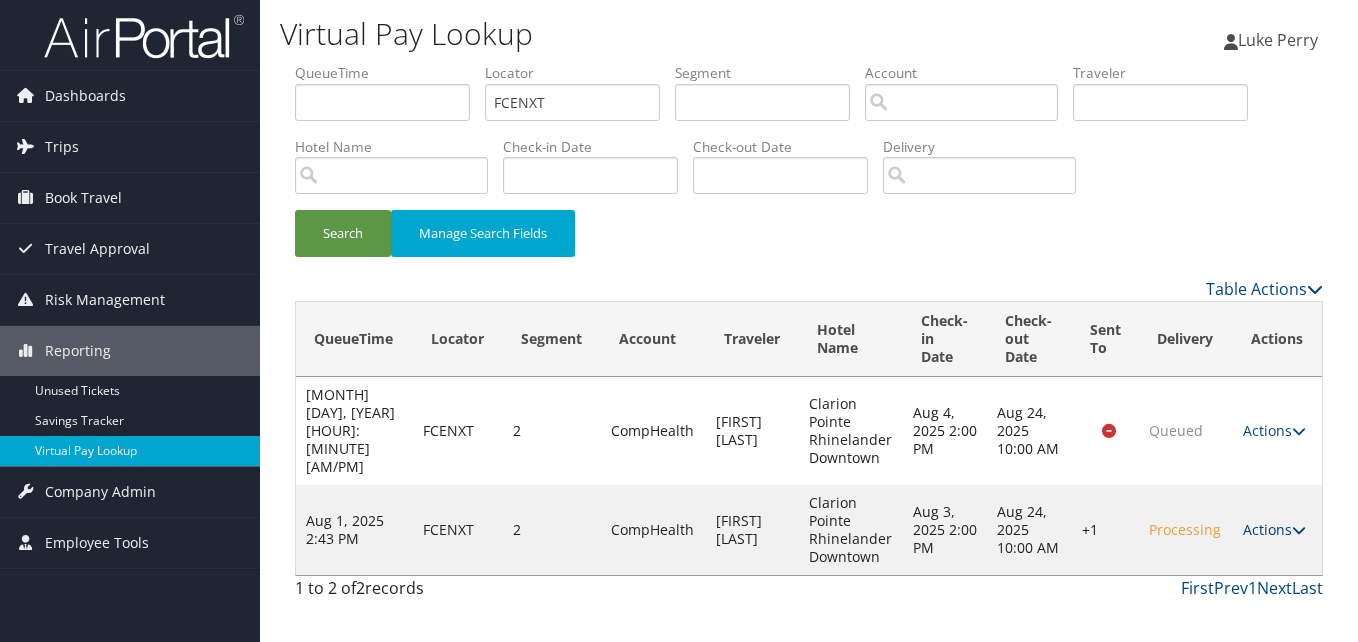 click on "Actions" at bounding box center [1274, 529] 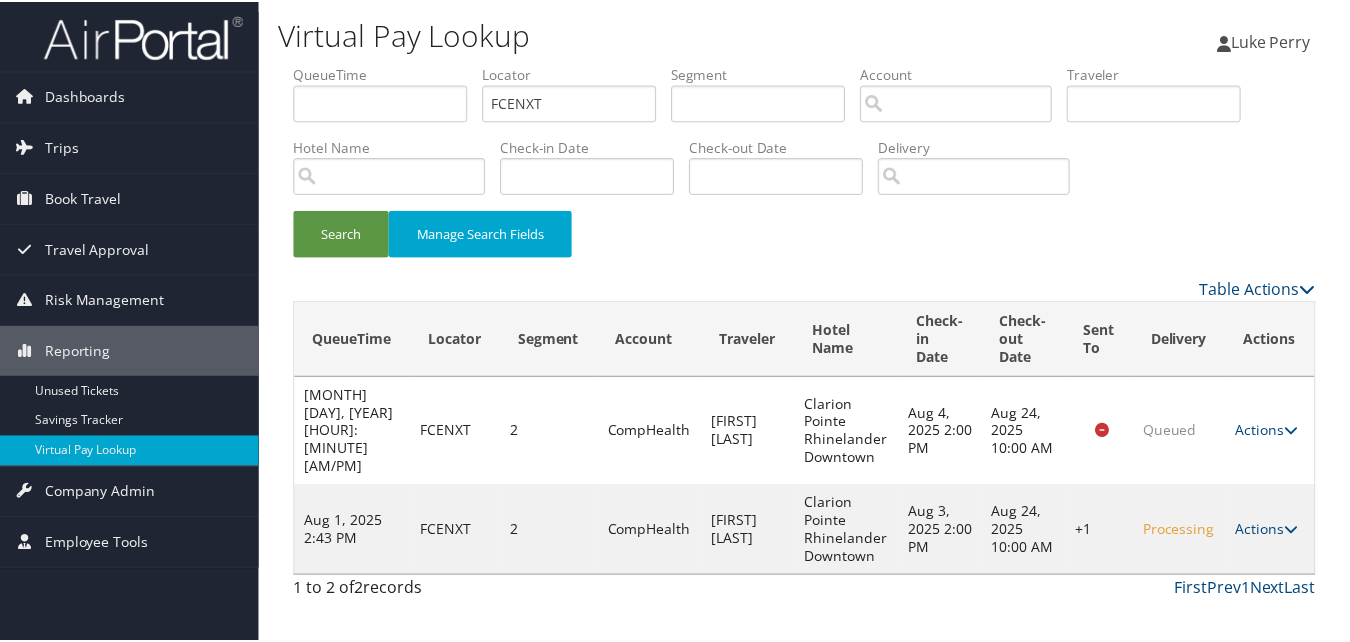scroll, scrollTop: 19, scrollLeft: 0, axis: vertical 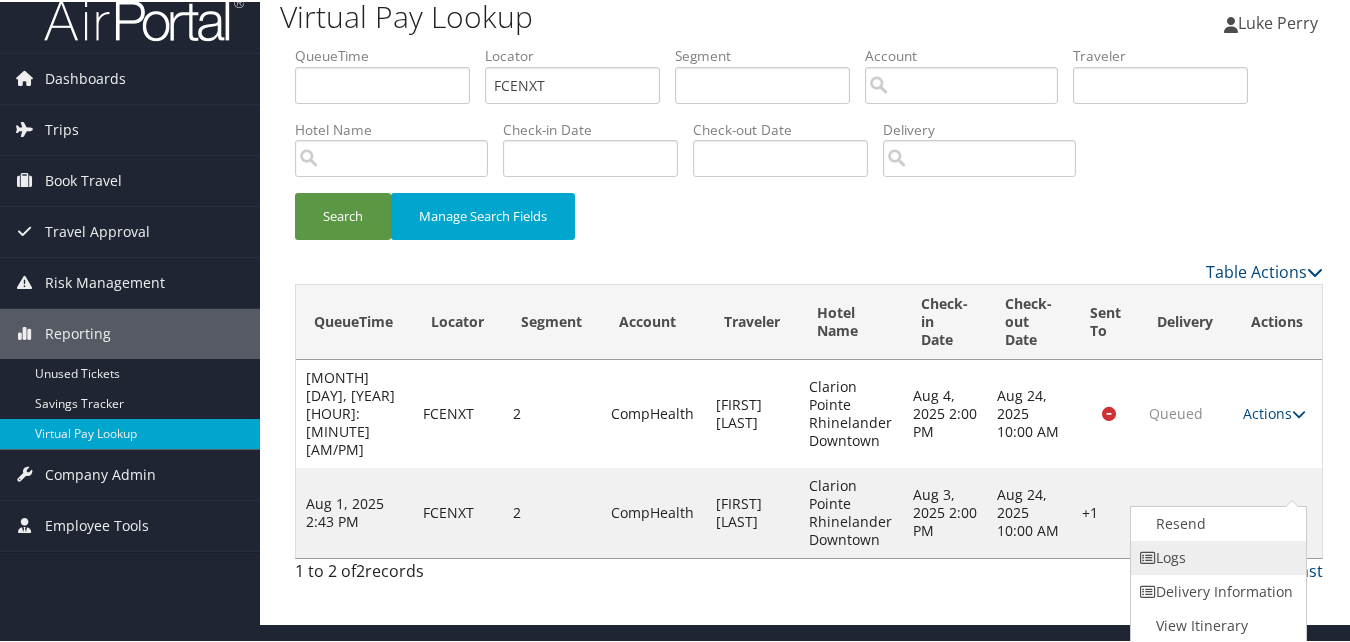 click on "Logs" at bounding box center (1216, 556) 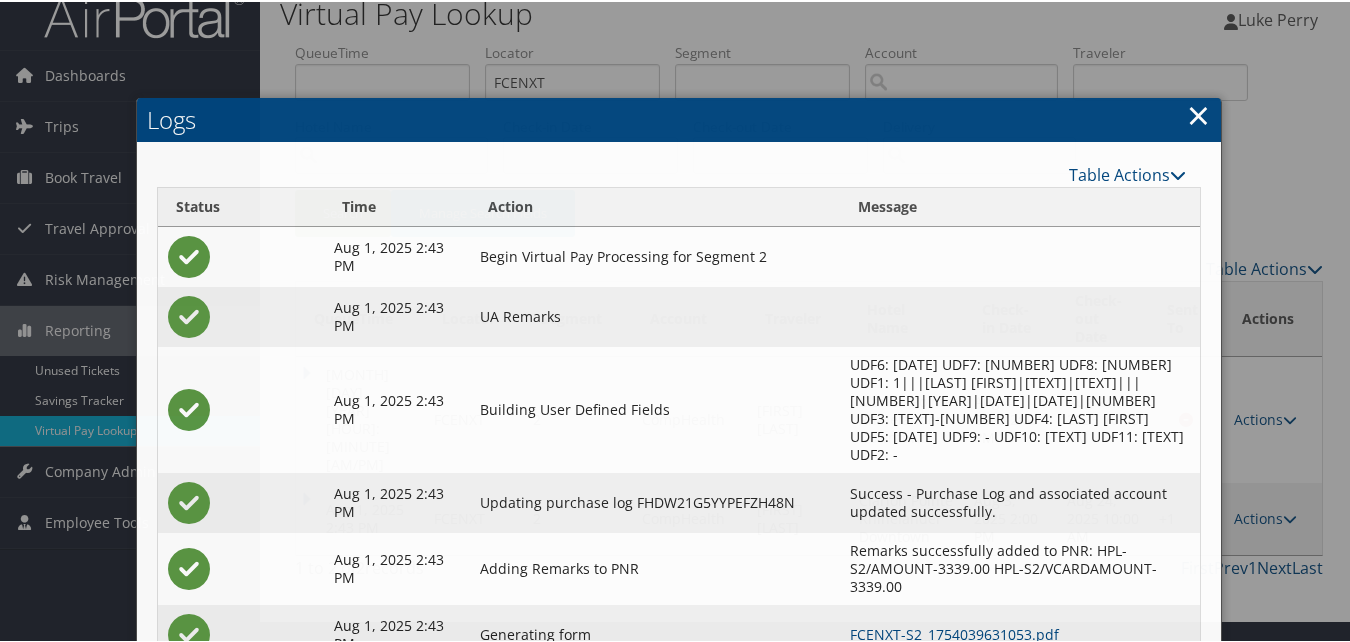 scroll, scrollTop: 130, scrollLeft: 0, axis: vertical 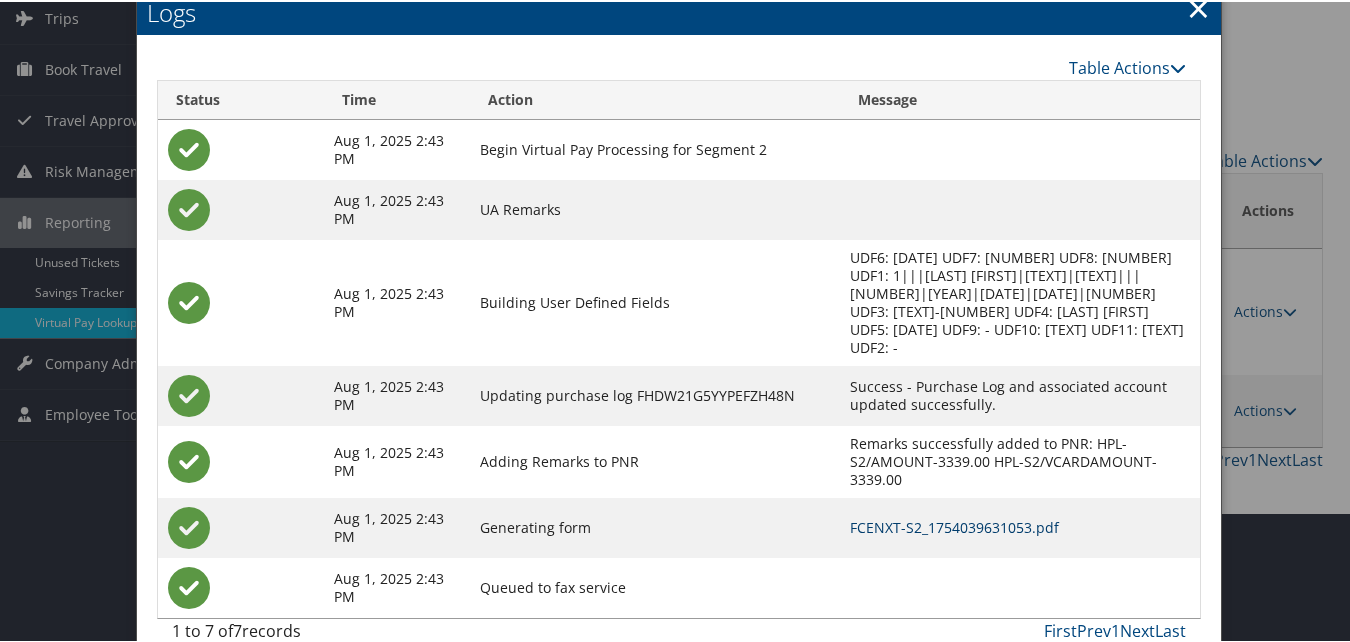 click on "FCENXT-S2_1754039631053.pdf" at bounding box center (954, 525) 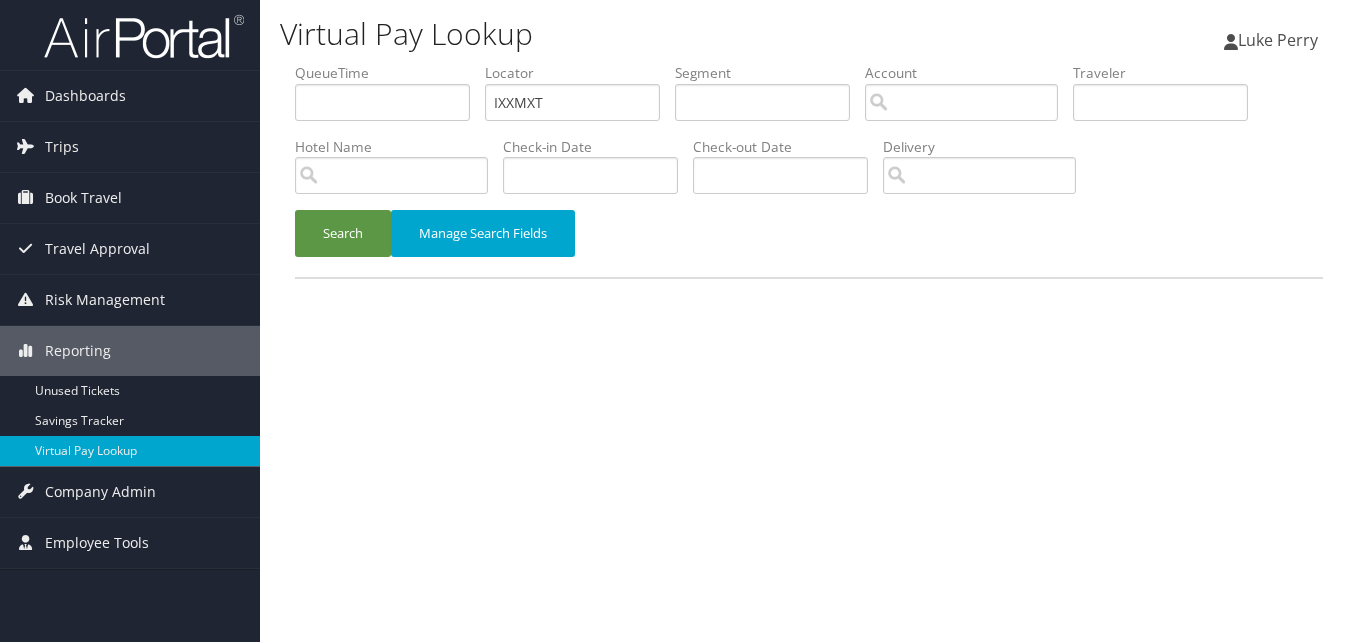 scroll, scrollTop: 0, scrollLeft: 0, axis: both 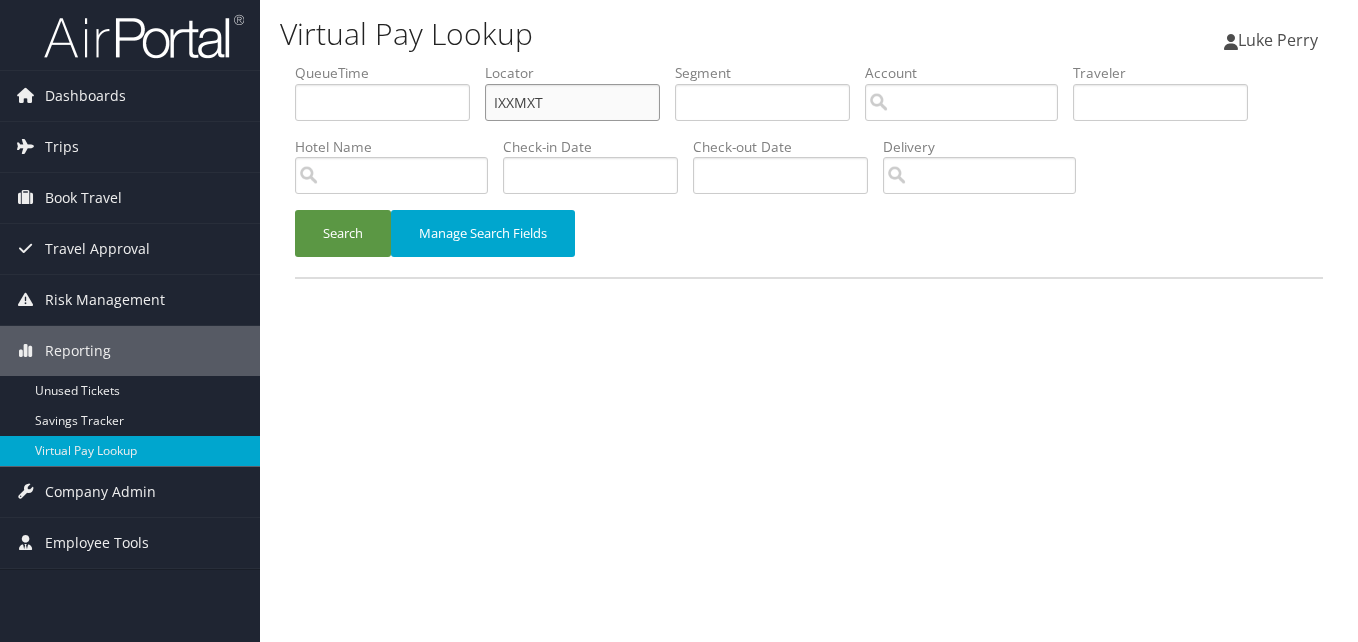 drag, startPoint x: 555, startPoint y: 98, endPoint x: 392, endPoint y: 140, distance: 168.3241 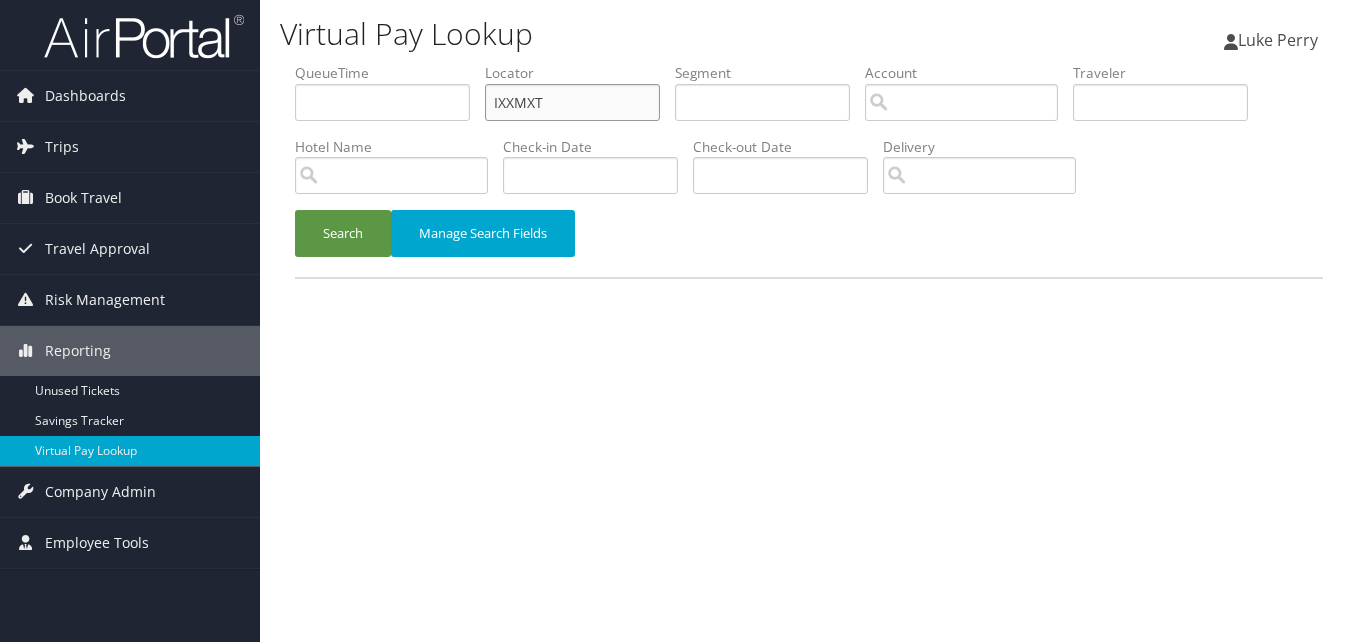 click on "QueueTime Locator IXXMXT Segment Account Traveler Hotel Name Check-in Date Check-out Date Delivery" at bounding box center (809, 63) 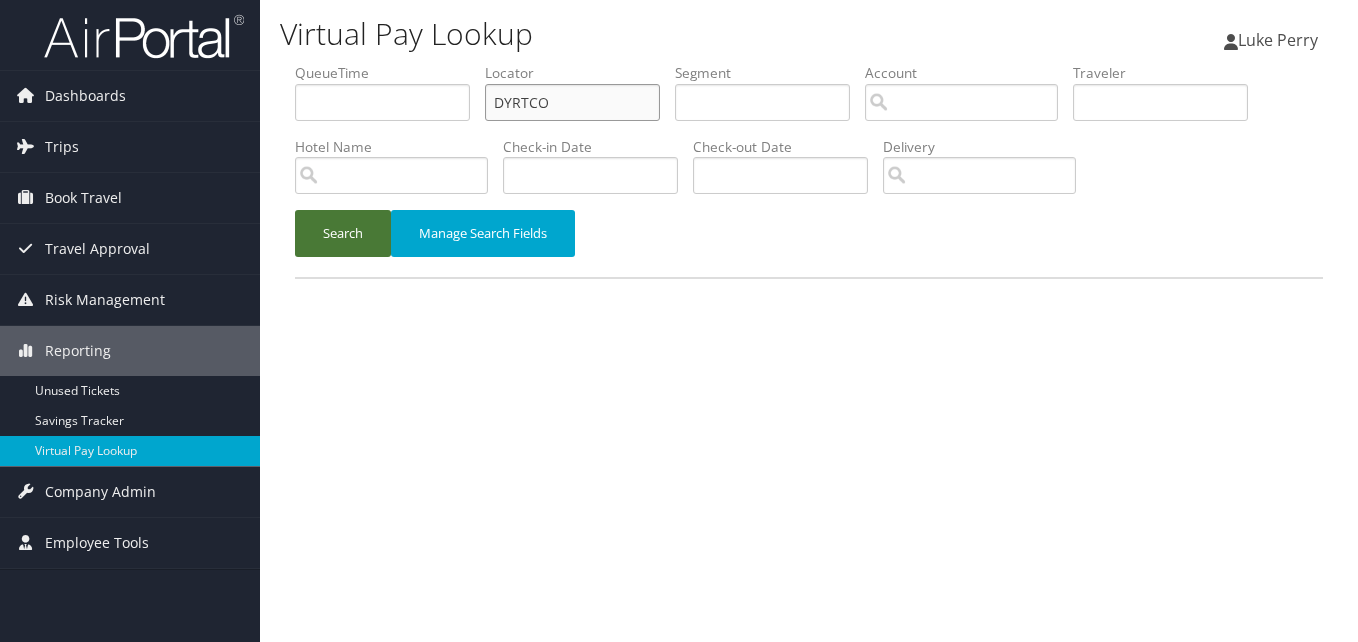 type on "DYRTCO" 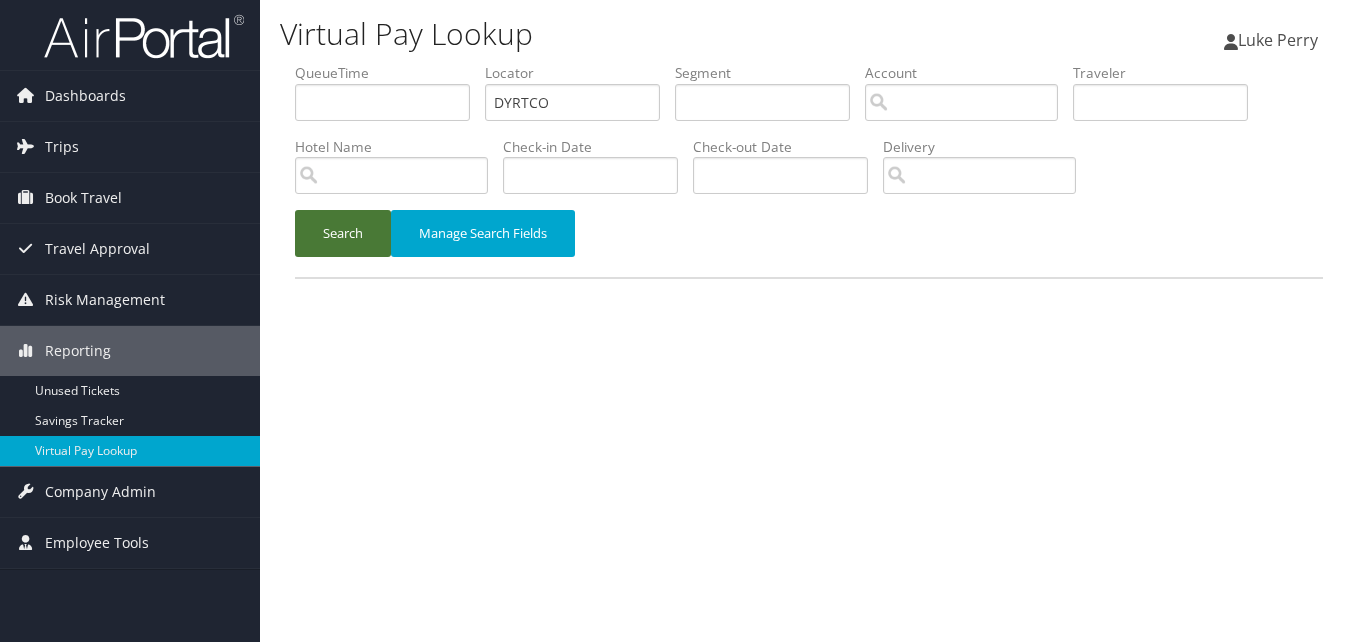 click on "Search" at bounding box center [343, 233] 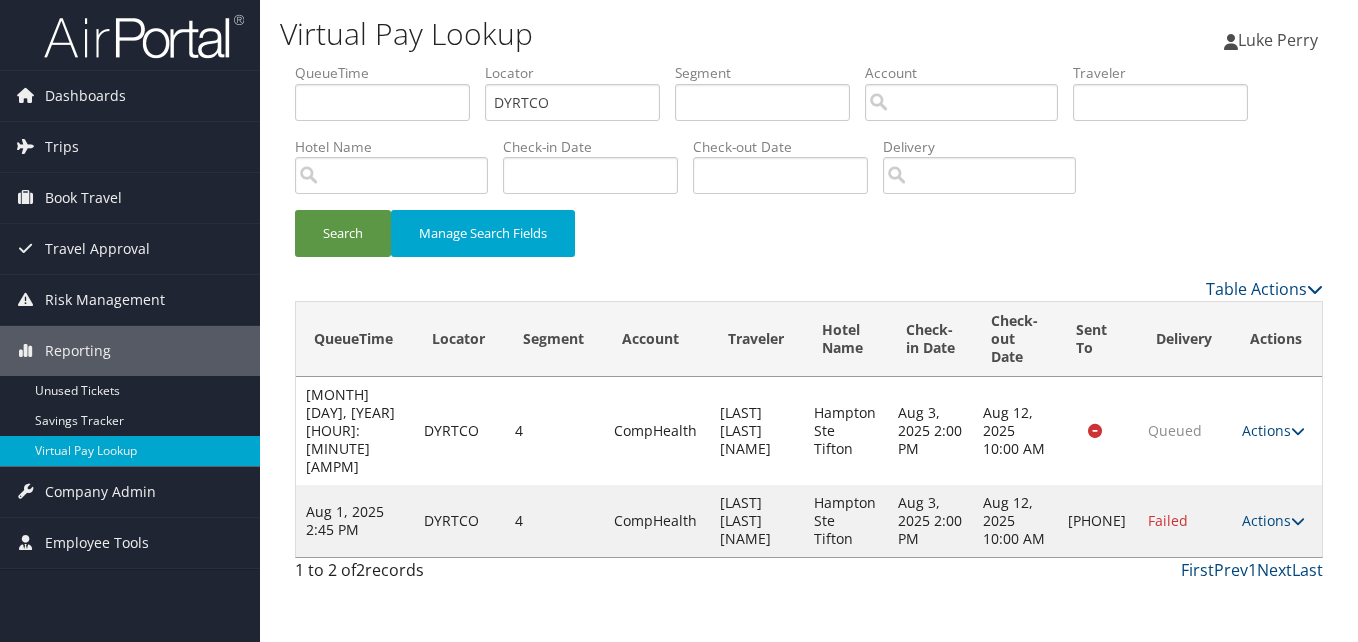 click on "Actions" at bounding box center [1273, 520] 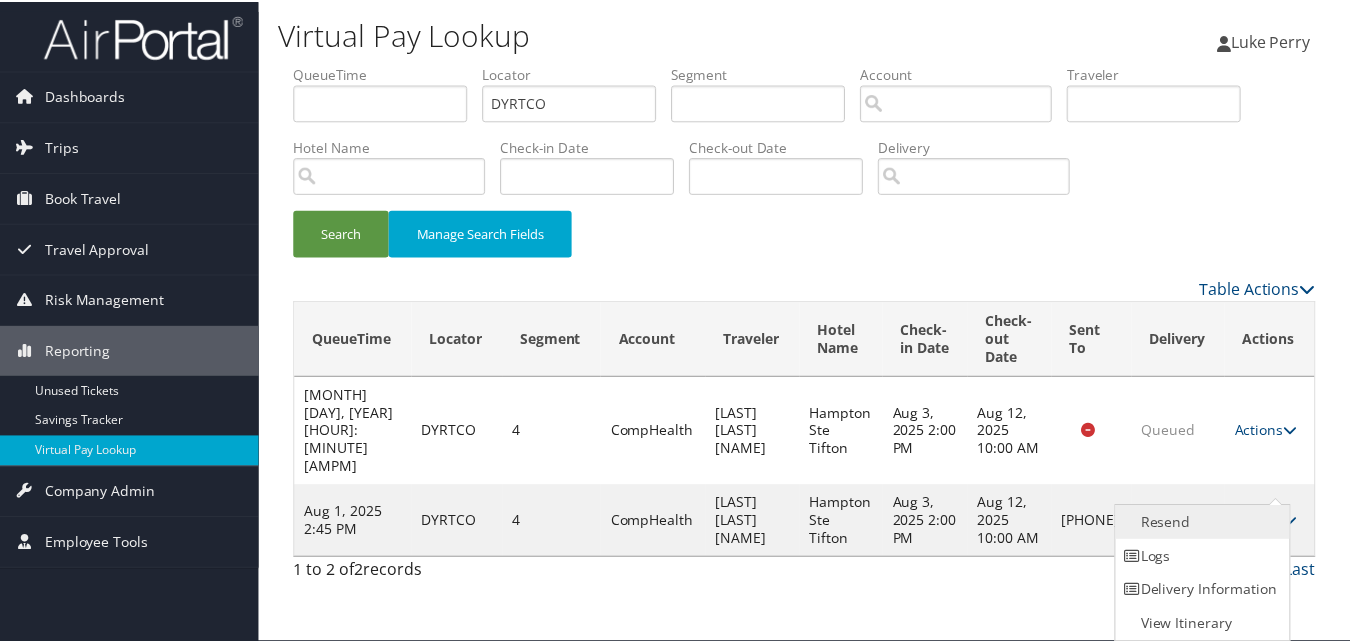 scroll, scrollTop: 1, scrollLeft: 0, axis: vertical 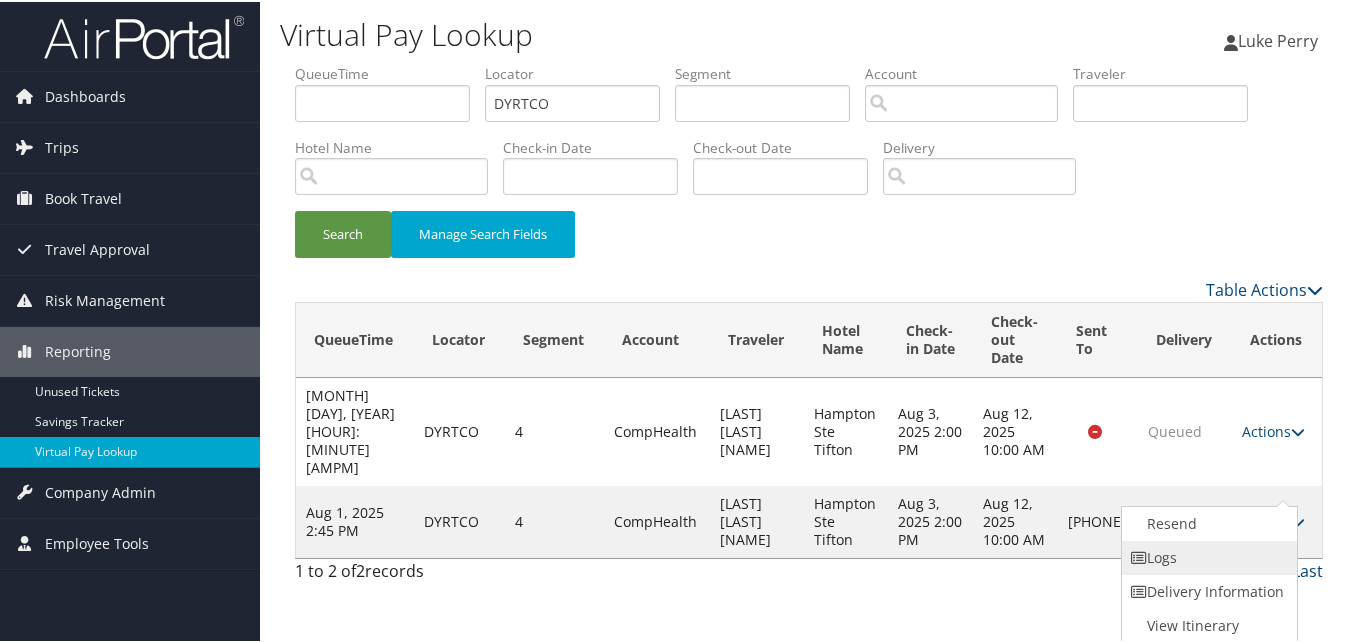 click on "Logs" at bounding box center [1207, 556] 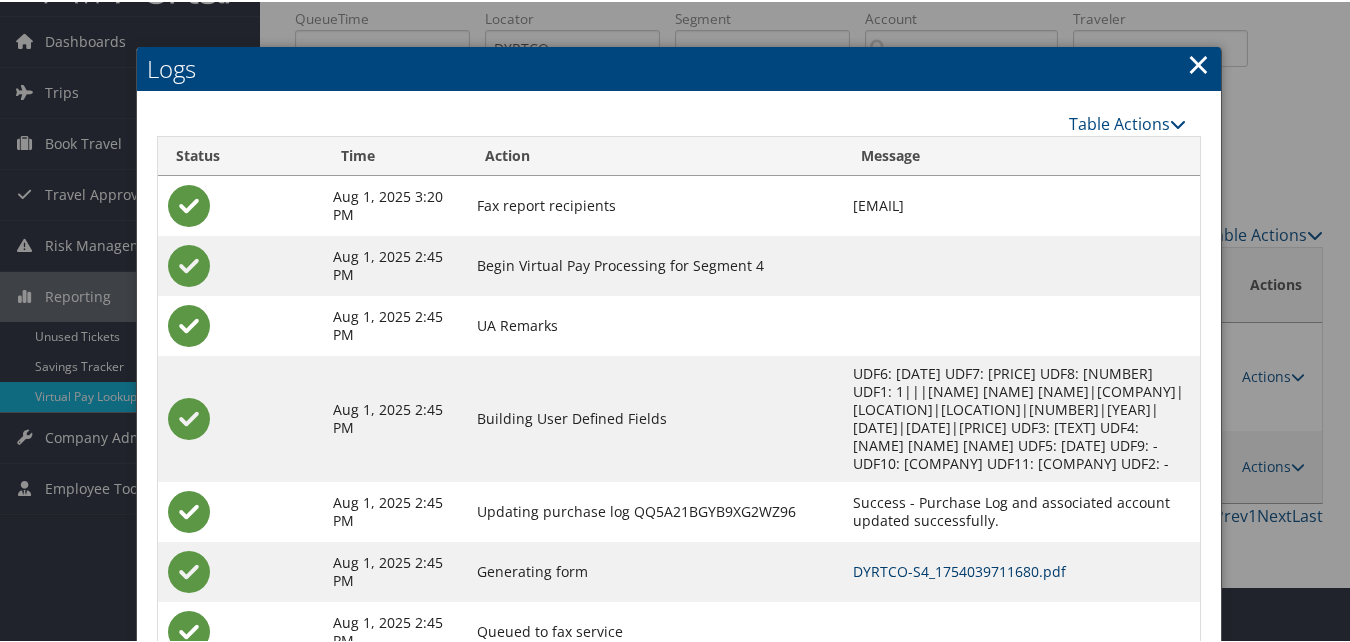scroll, scrollTop: 112, scrollLeft: 0, axis: vertical 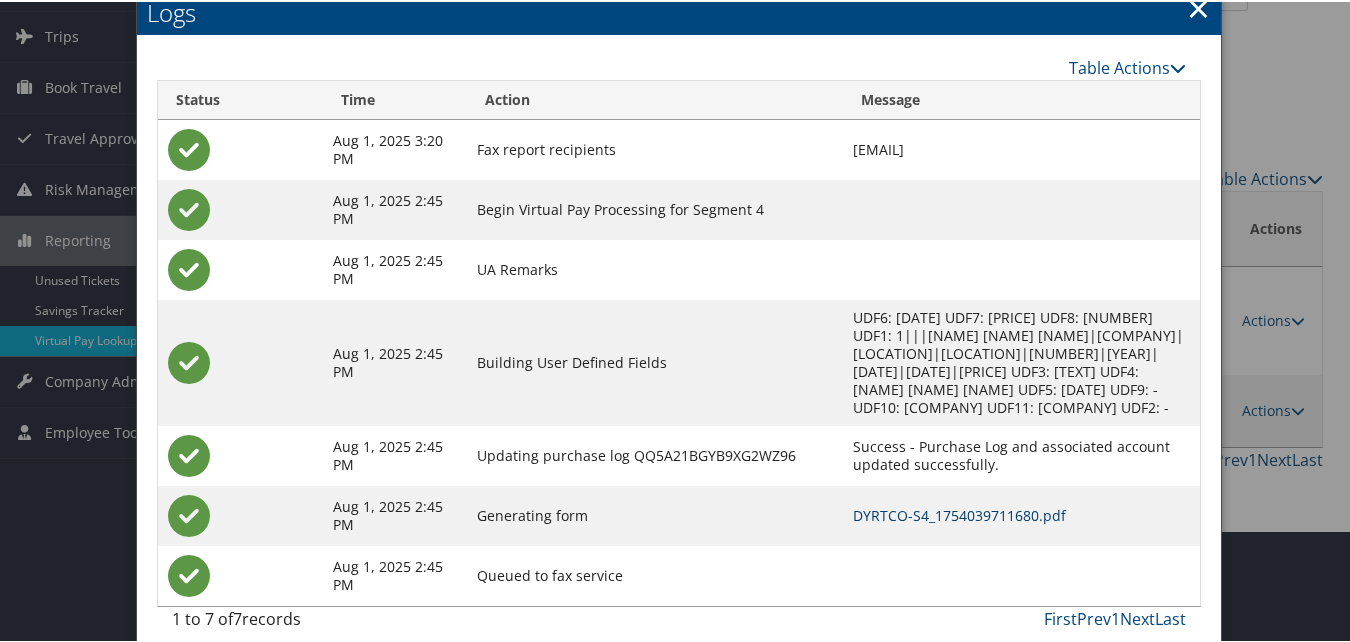click on "DYRTCO-S4_1754039711680.pdf" at bounding box center [959, 513] 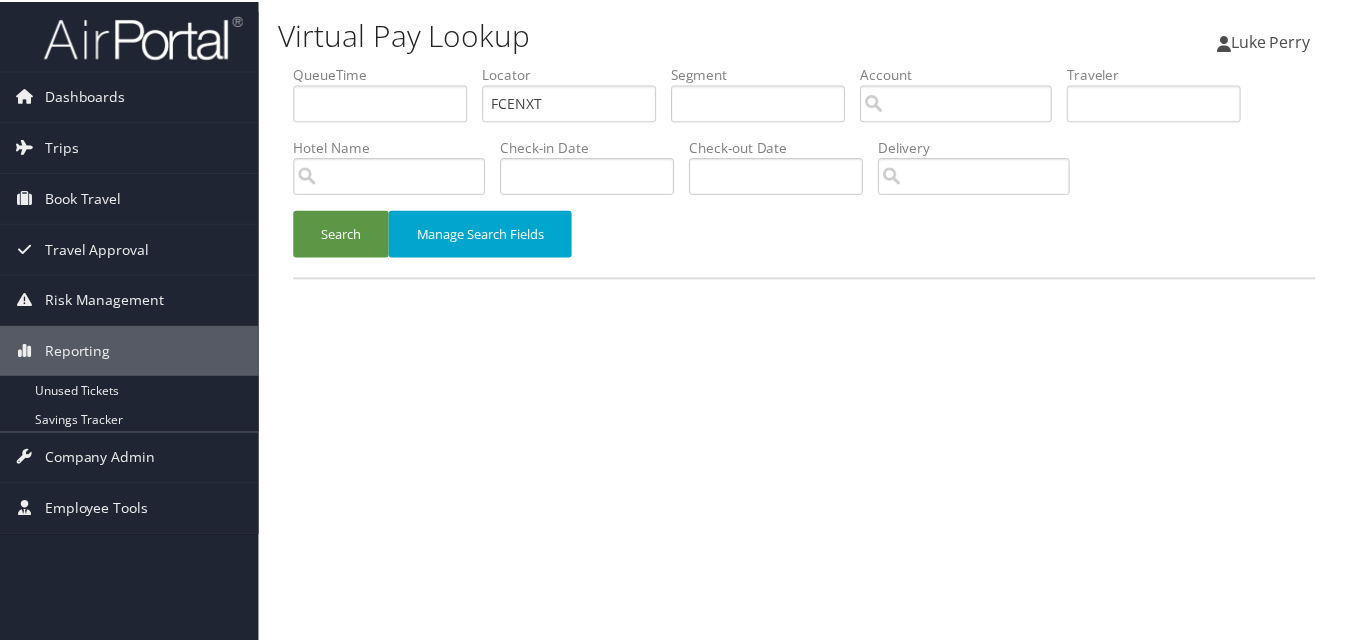 scroll, scrollTop: 0, scrollLeft: 0, axis: both 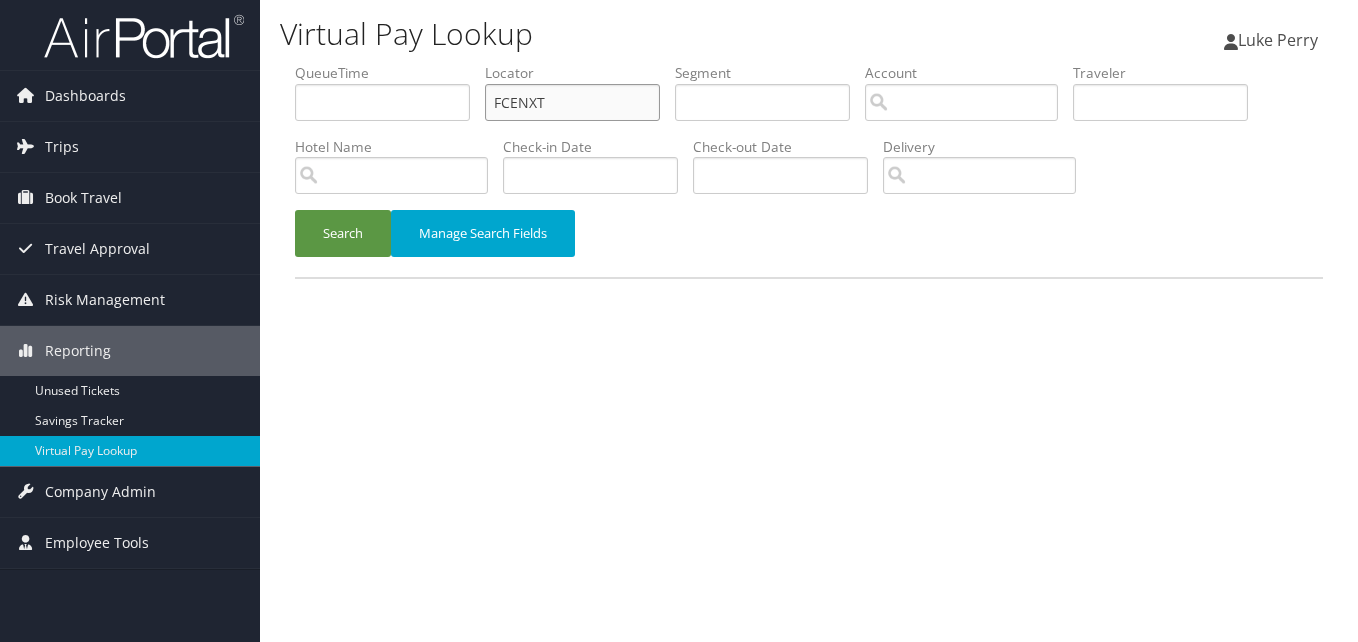 drag, startPoint x: 525, startPoint y: 110, endPoint x: 398, endPoint y: 129, distance: 128.41339 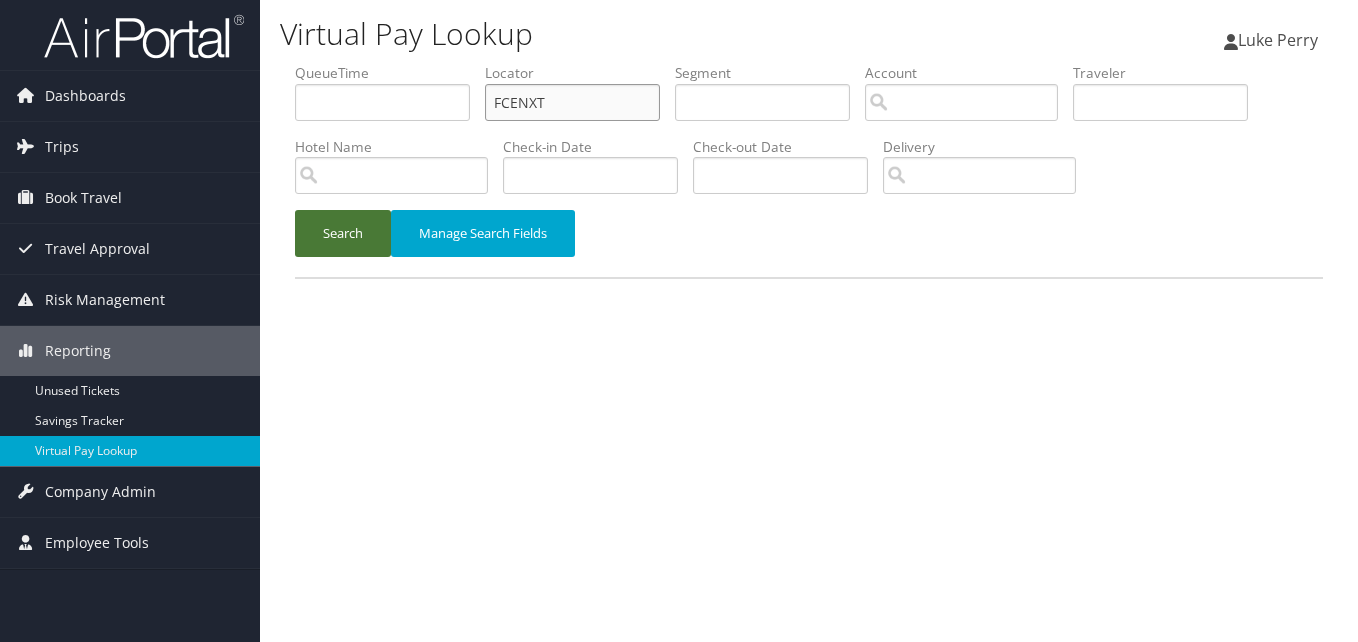 paste on "MRNPYB" 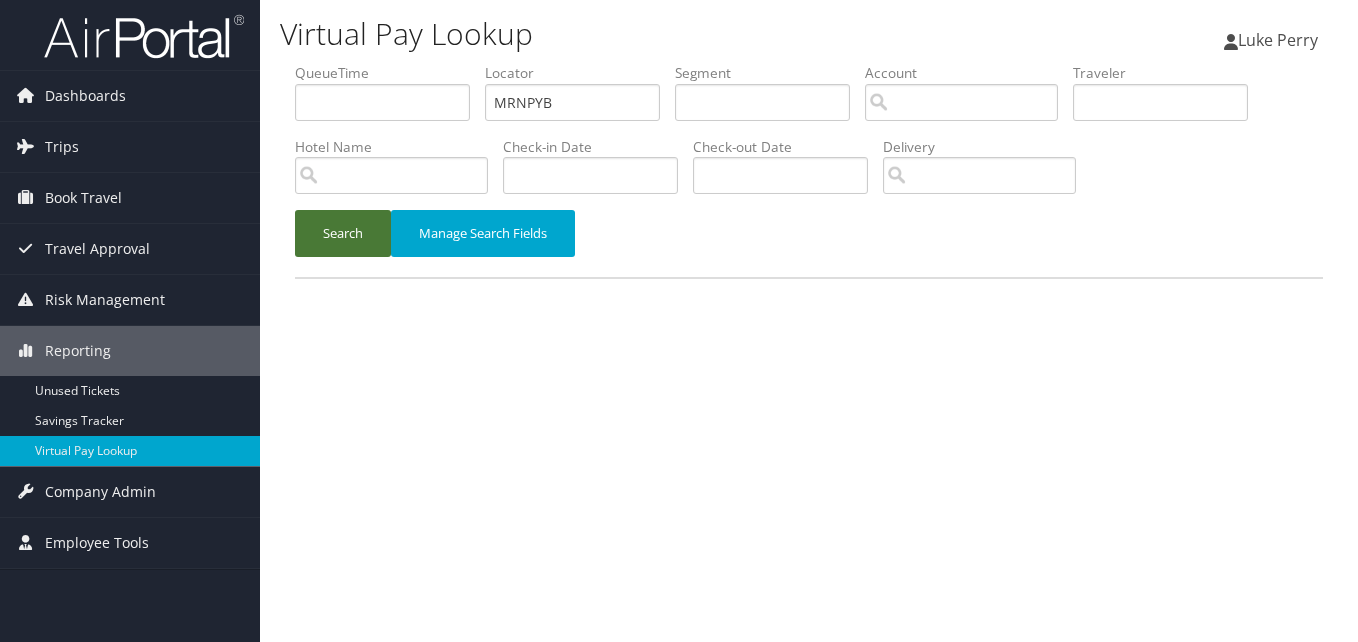 click on "Search" at bounding box center (343, 233) 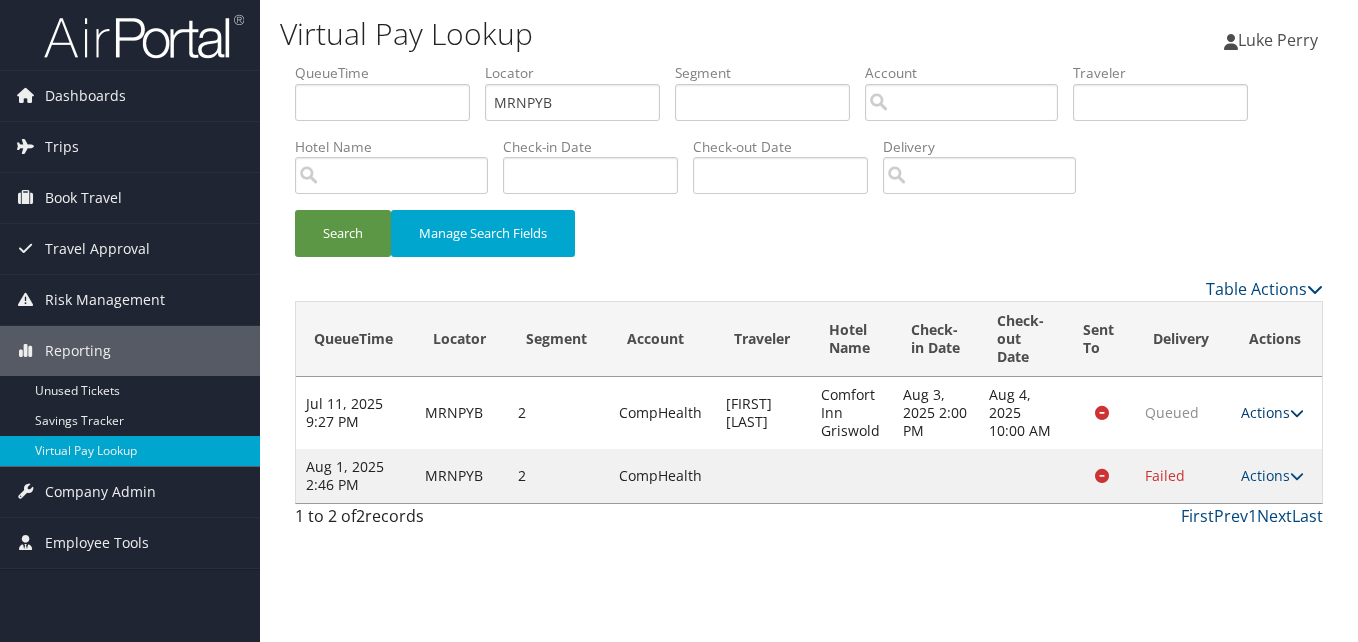 click on "Actions" at bounding box center (1272, 412) 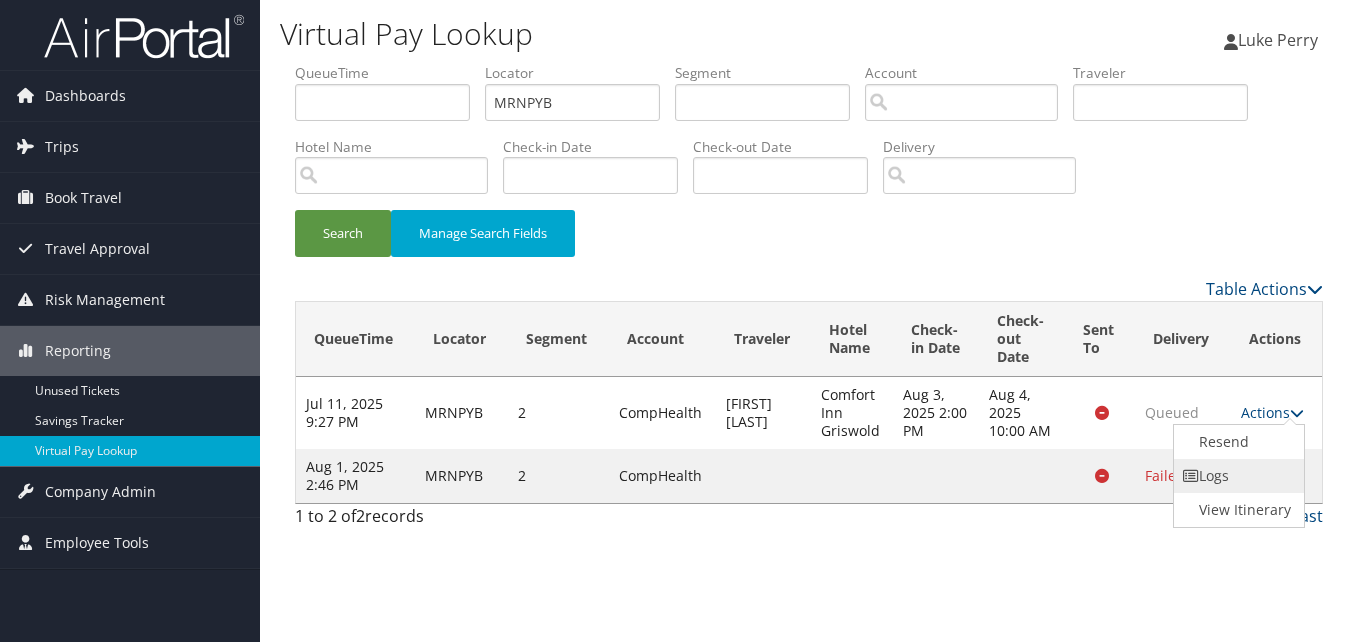 drag, startPoint x: 1275, startPoint y: 416, endPoint x: 1236, endPoint y: 478, distance: 73.24616 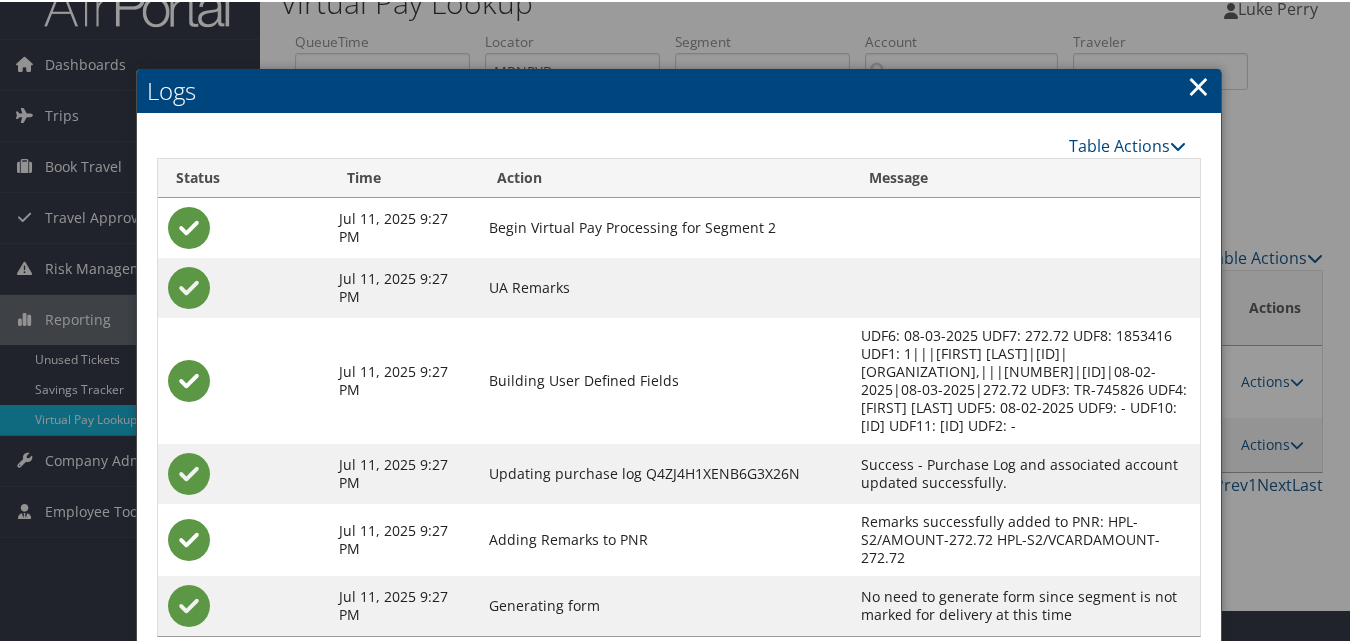 scroll, scrollTop: 51, scrollLeft: 0, axis: vertical 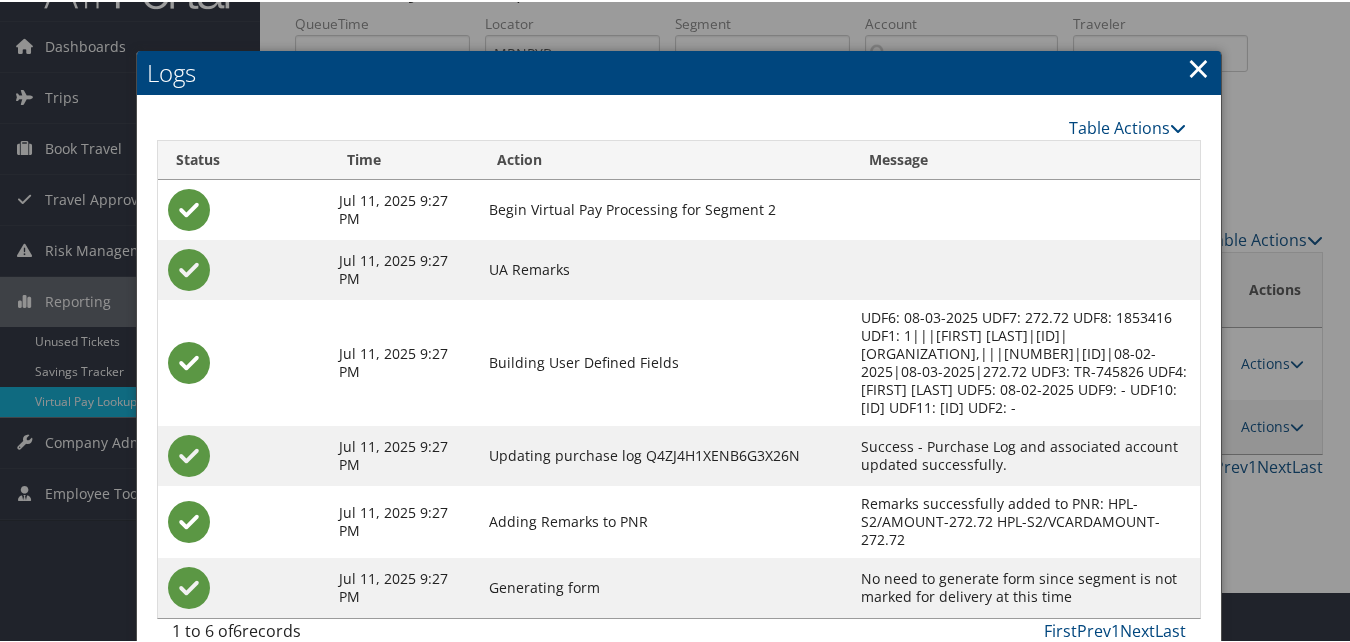 click on "×" at bounding box center [1198, 66] 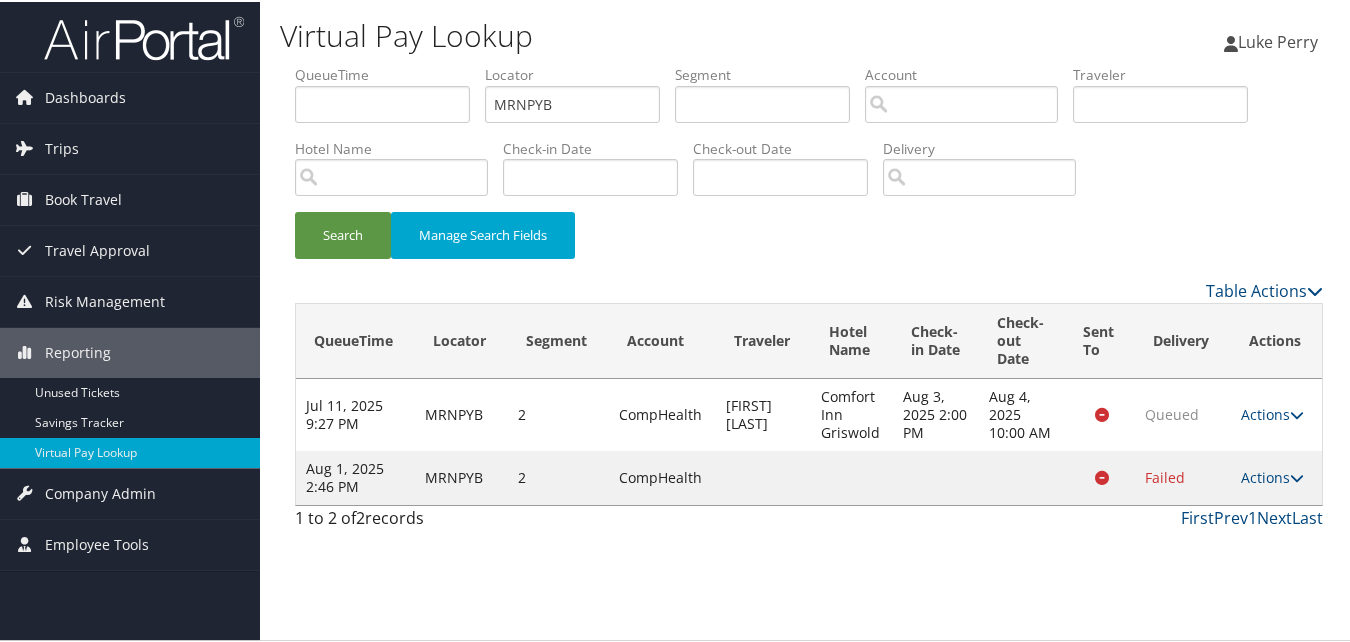 scroll, scrollTop: 0, scrollLeft: 0, axis: both 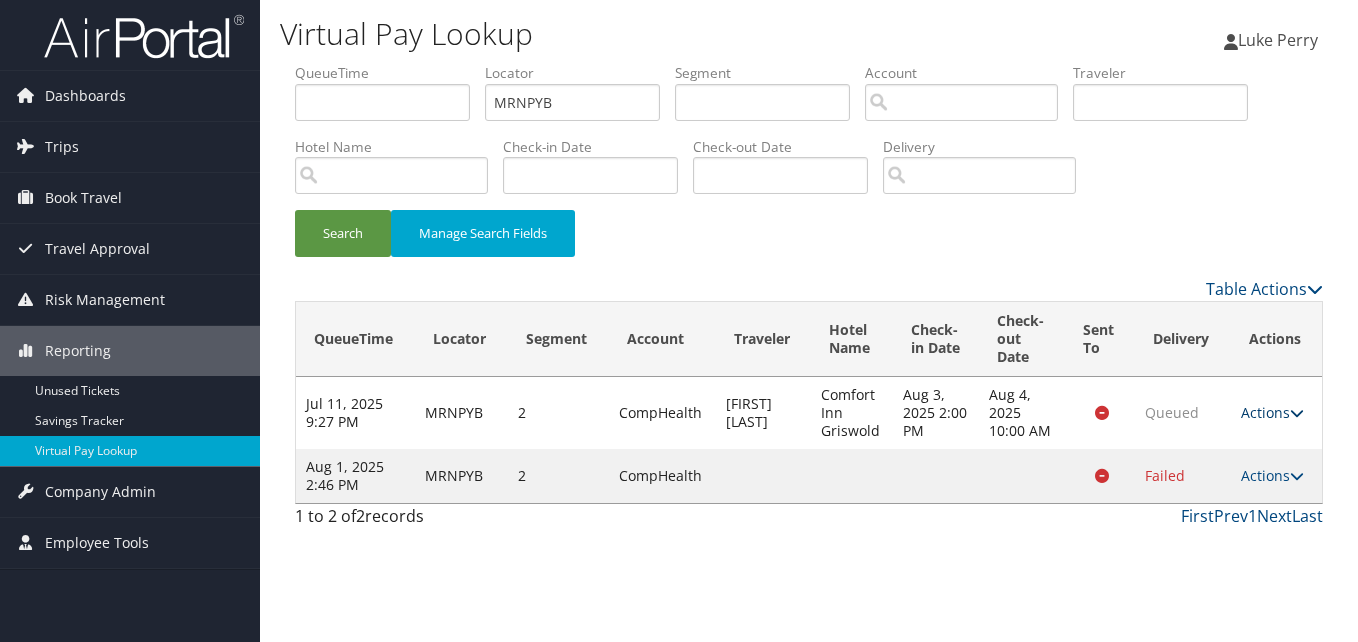 click on "Actions" at bounding box center [1272, 412] 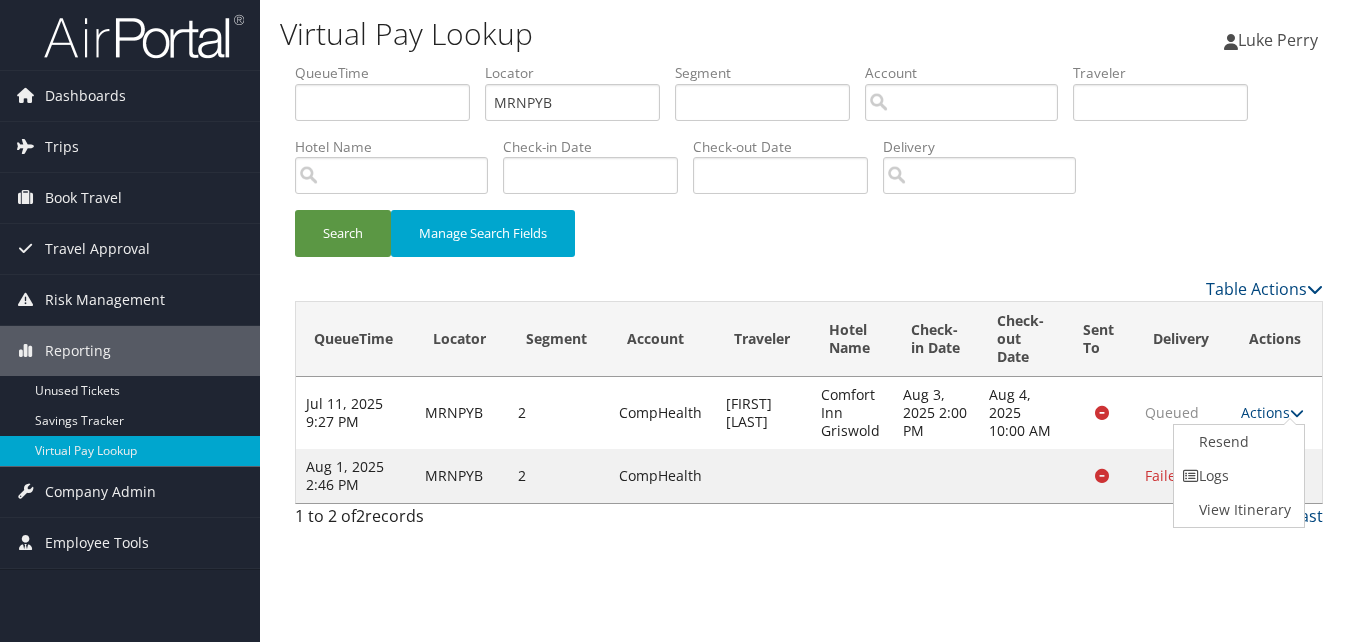 click on "Logs" at bounding box center (1237, 476) 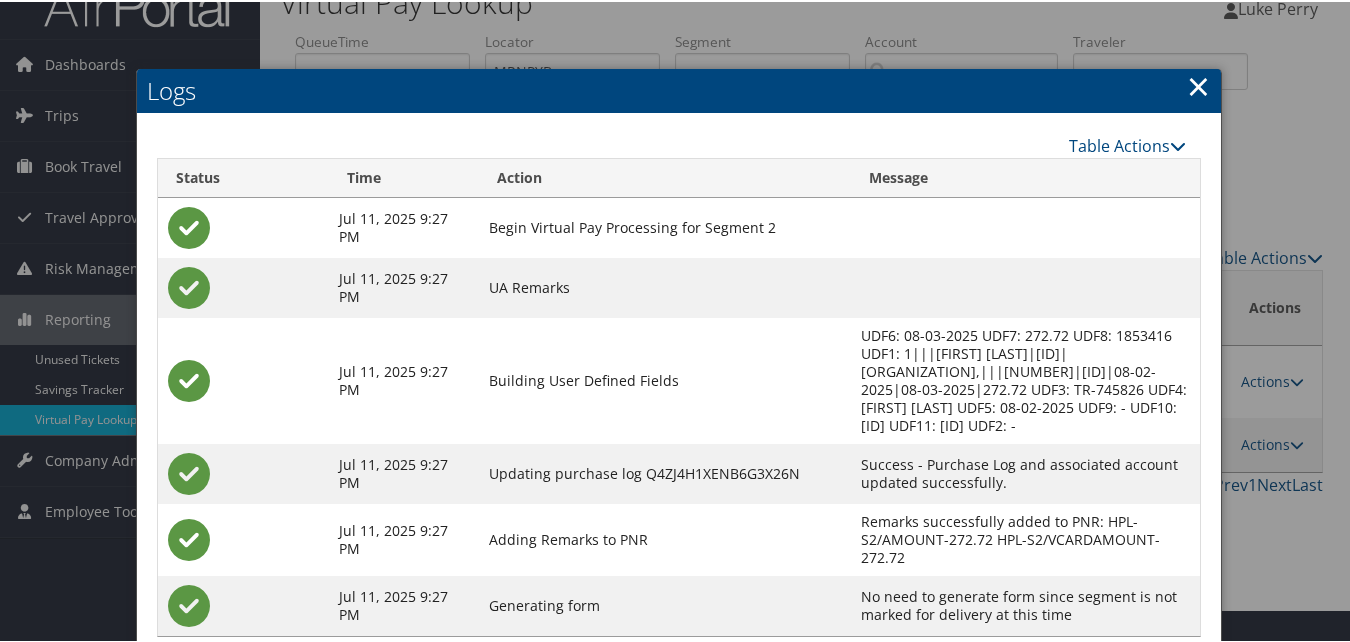 scroll, scrollTop: 51, scrollLeft: 0, axis: vertical 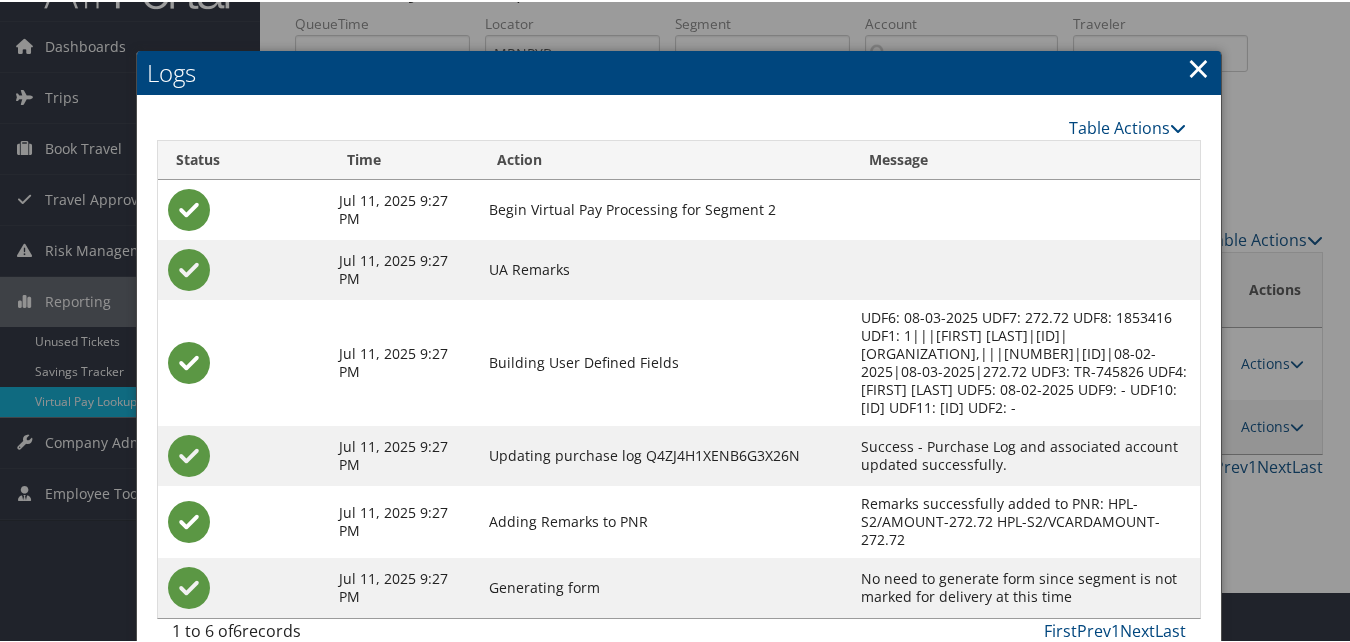 click on "×" at bounding box center [1198, 66] 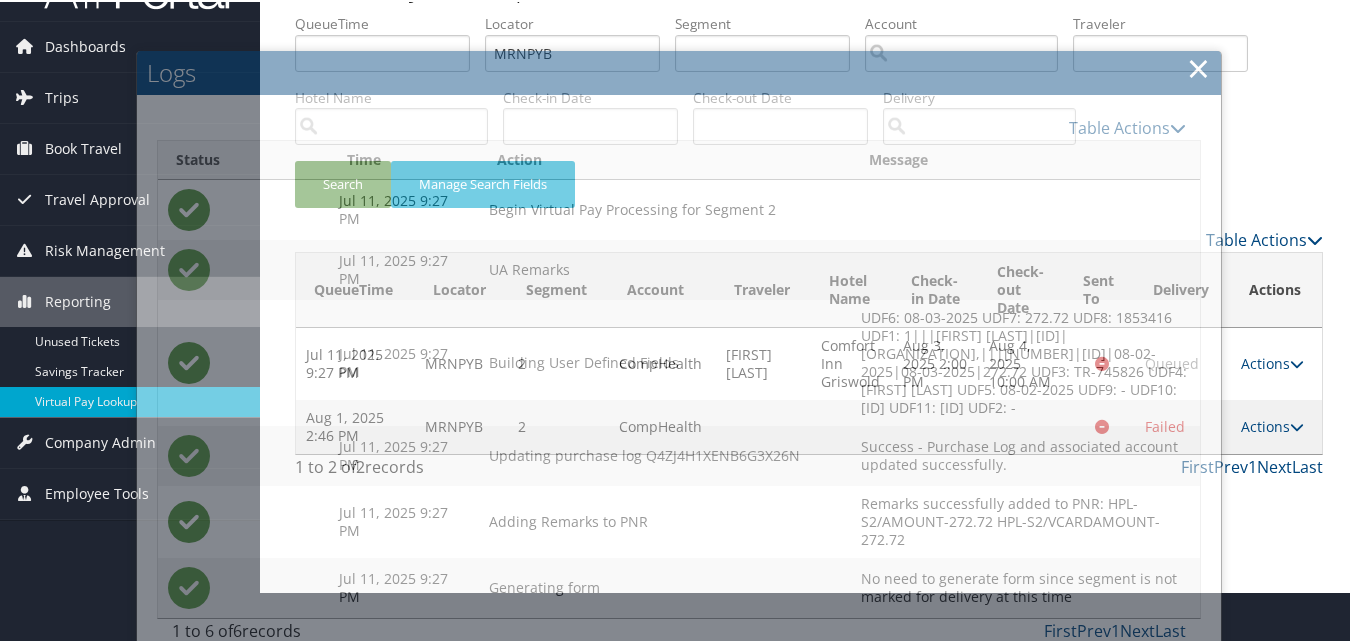 scroll, scrollTop: 0, scrollLeft: 0, axis: both 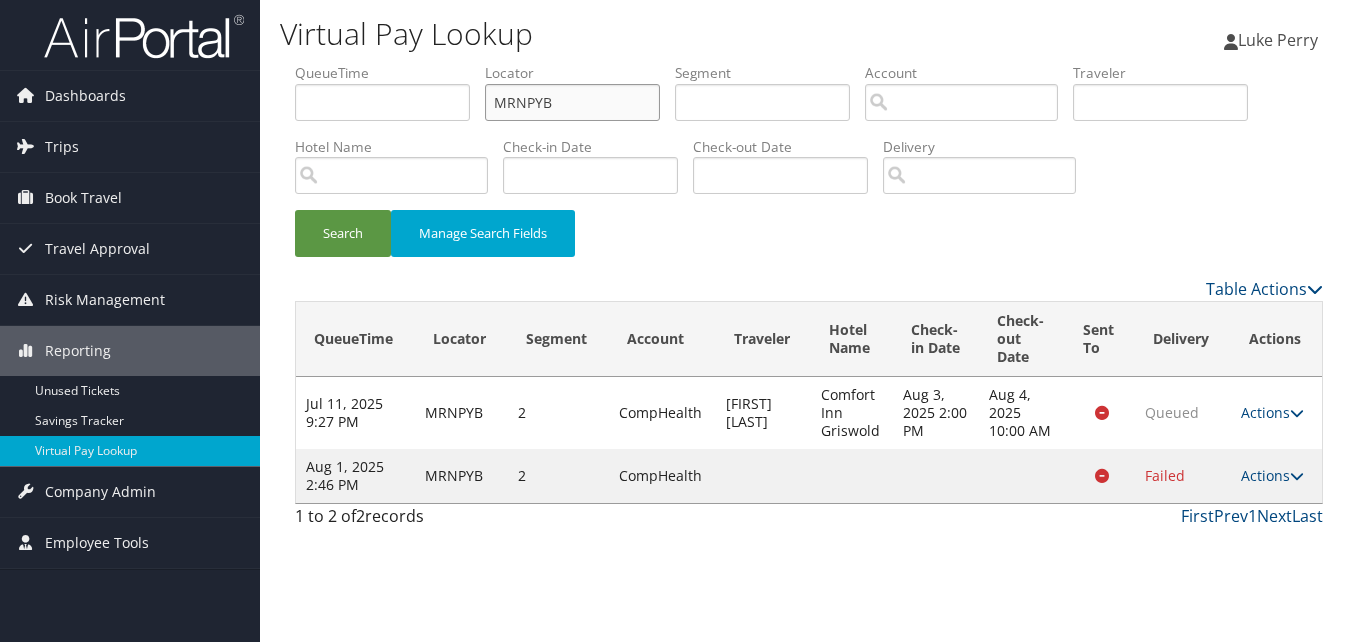 drag, startPoint x: 567, startPoint y: 104, endPoint x: 363, endPoint y: 157, distance: 210.77238 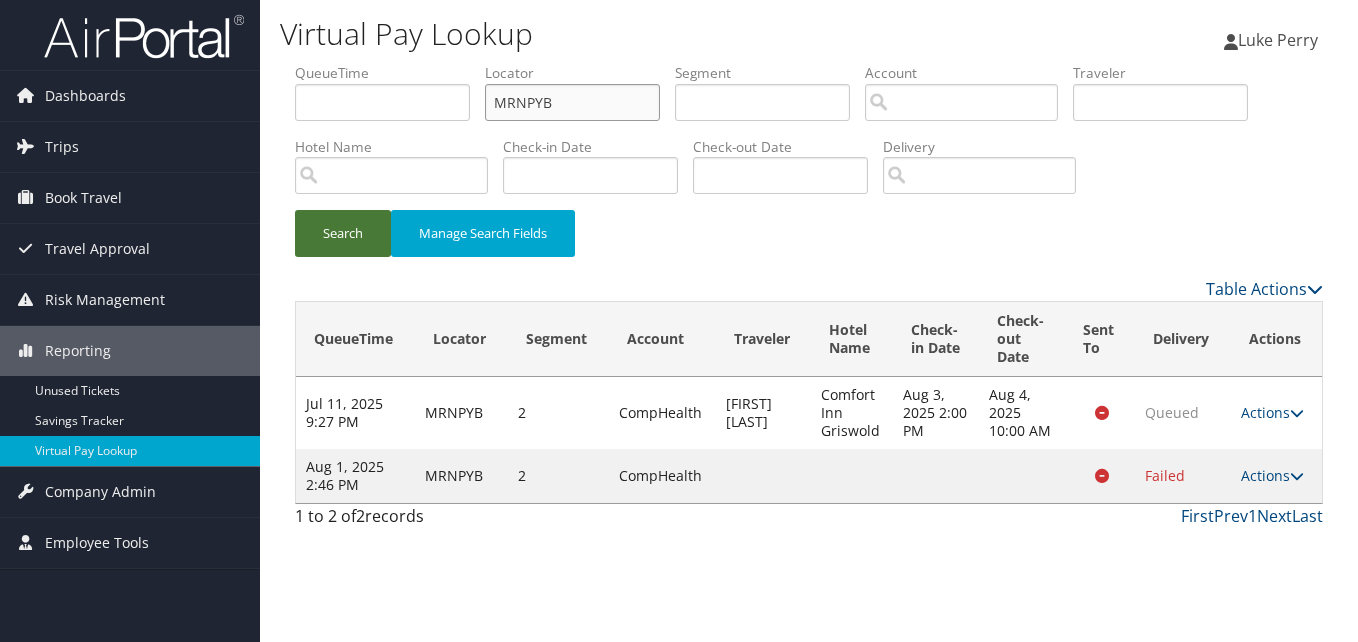 paste on "AWGAG" 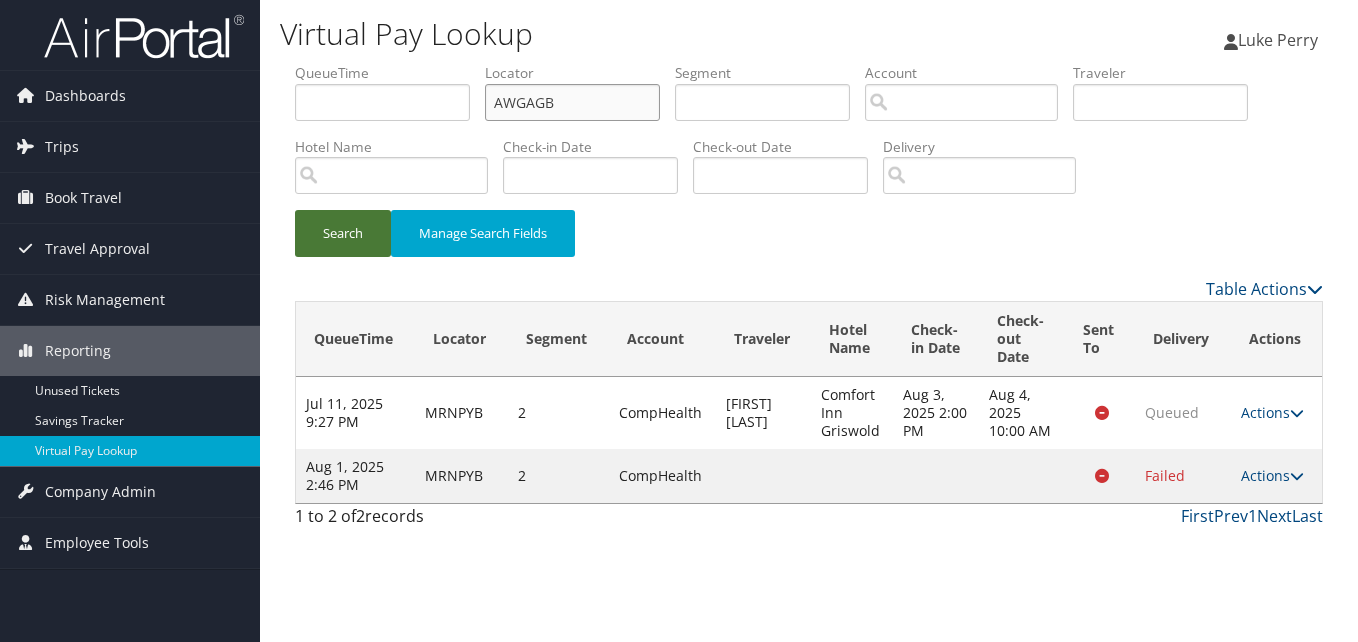 type on "AWGAGB" 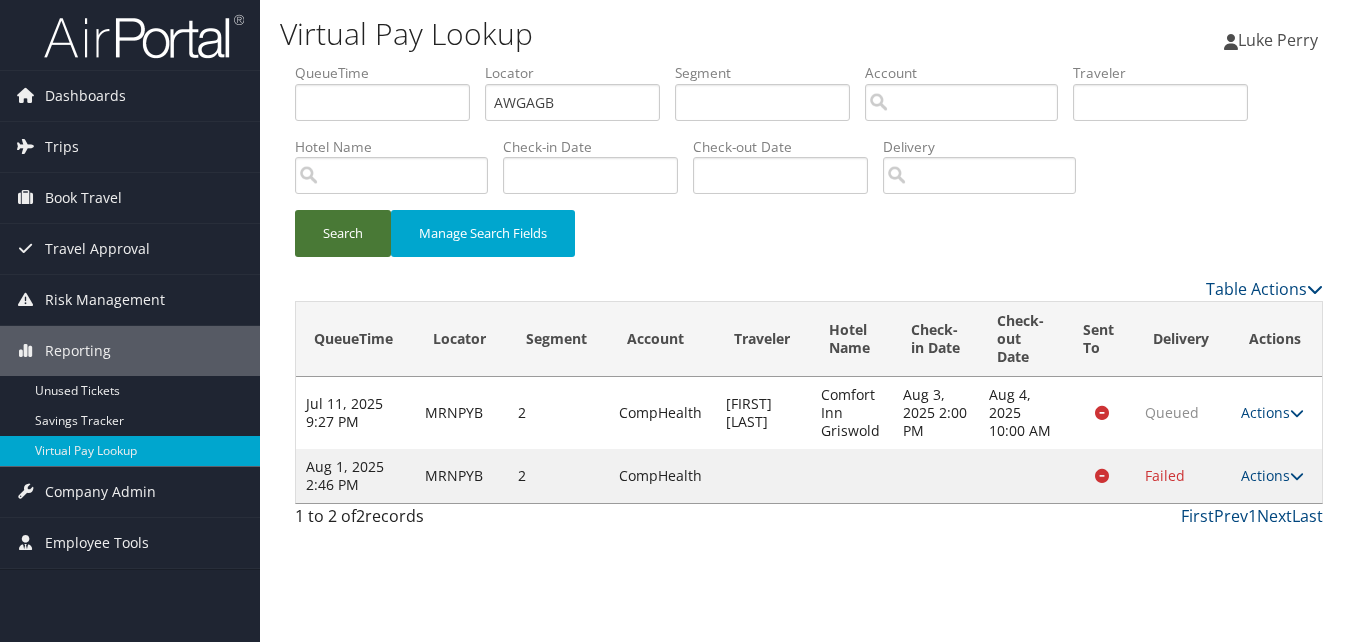 click on "Search" at bounding box center [343, 233] 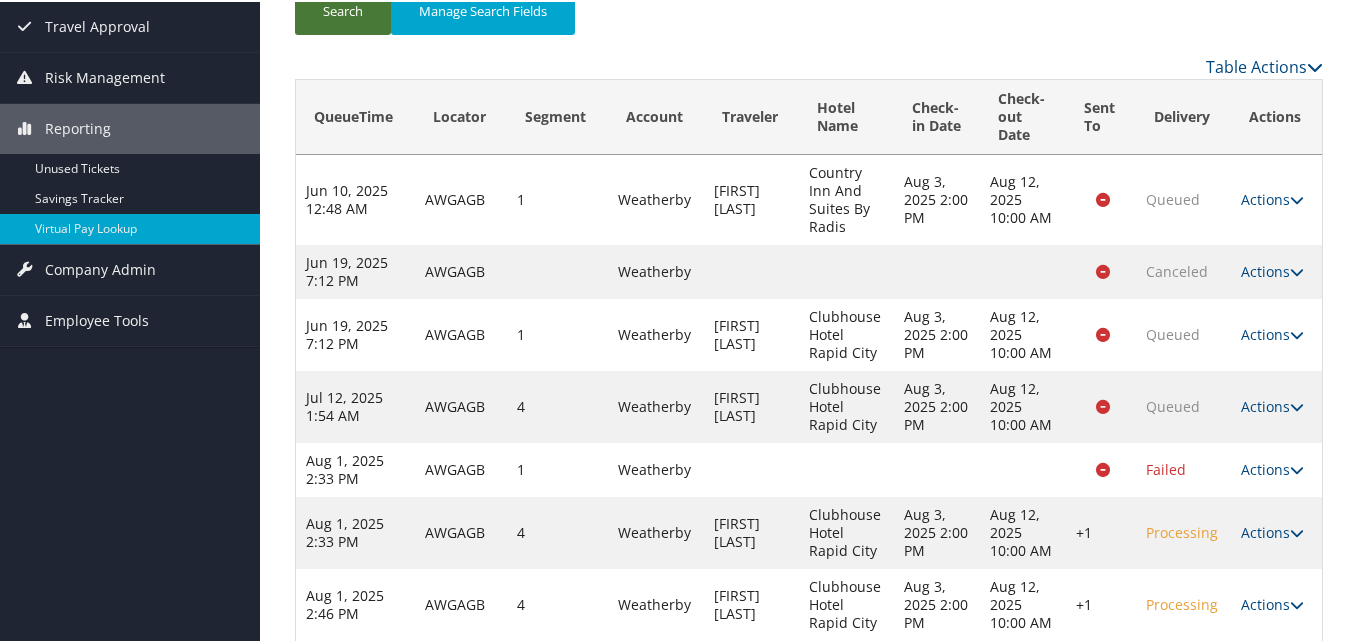 scroll, scrollTop: 256, scrollLeft: 0, axis: vertical 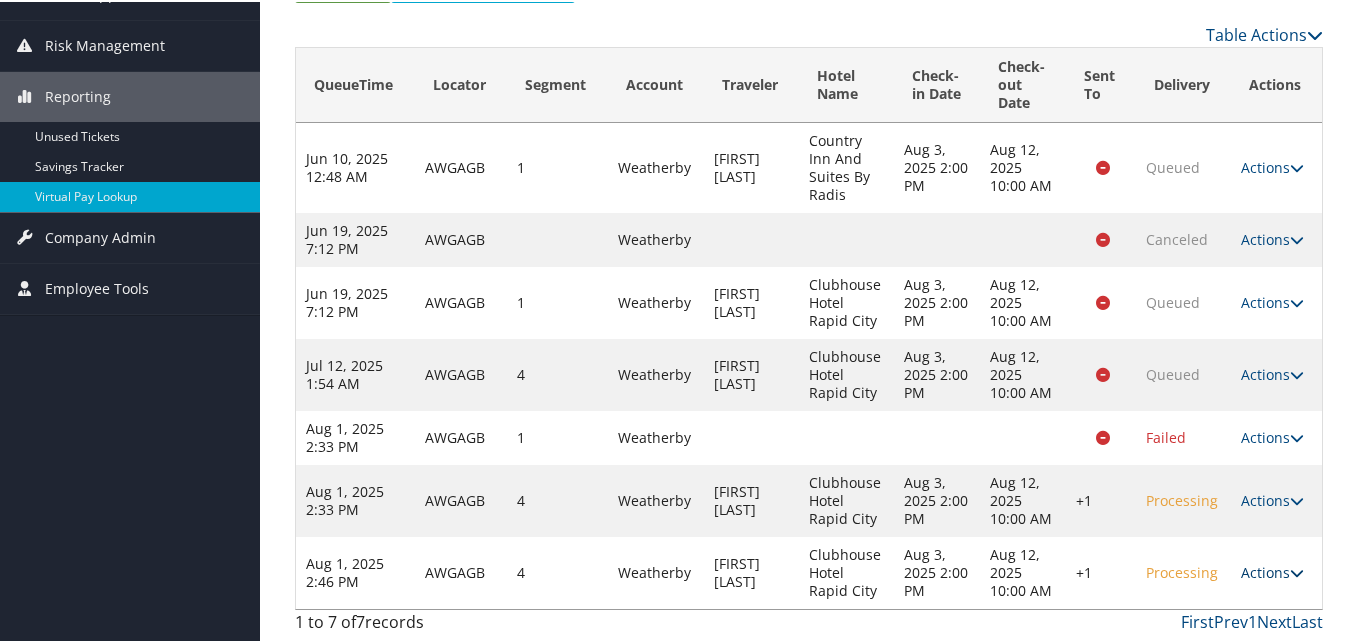 click on "Actions" at bounding box center (1272, 570) 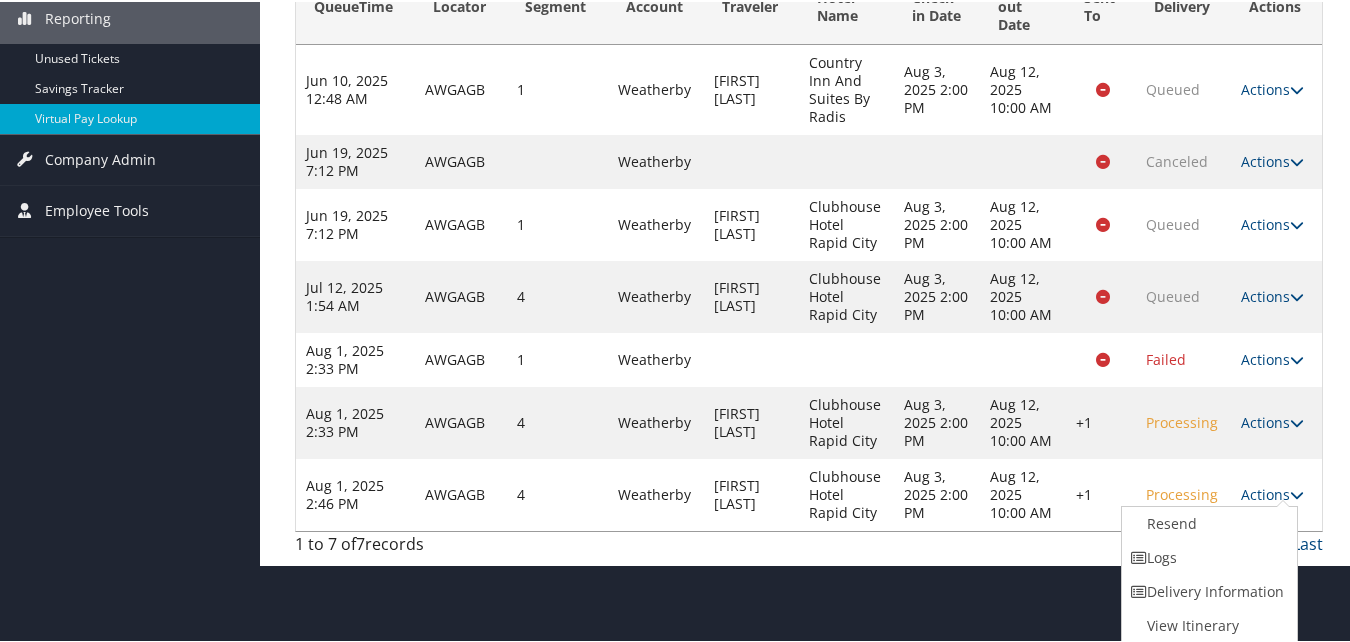 click on "Logs" at bounding box center [1207, 556] 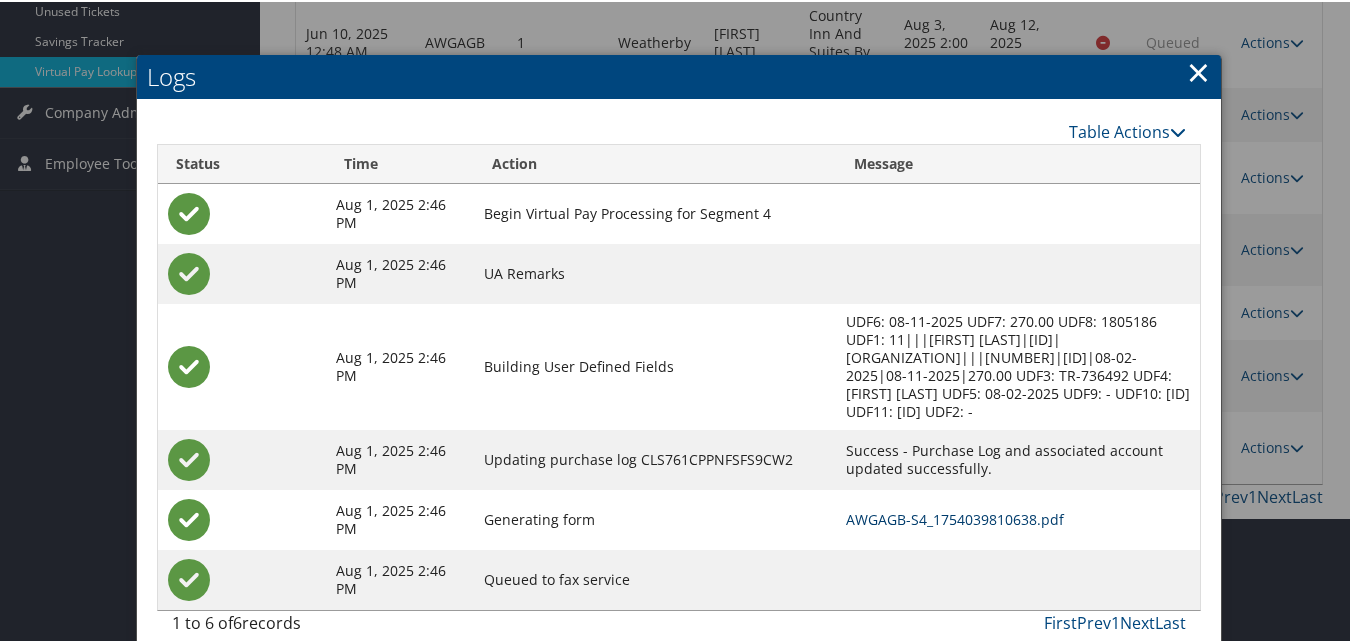 scroll, scrollTop: 385, scrollLeft: 0, axis: vertical 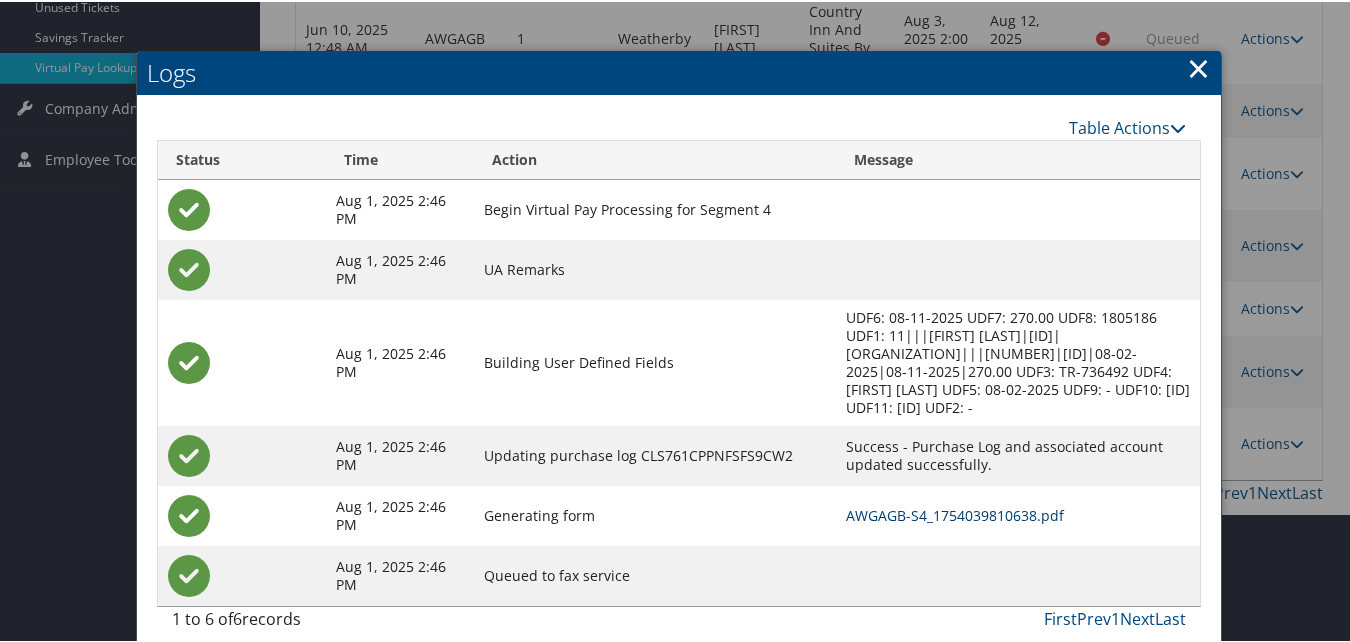 click on "AWGAGB-S4_1754039810638.pdf" at bounding box center [955, 513] 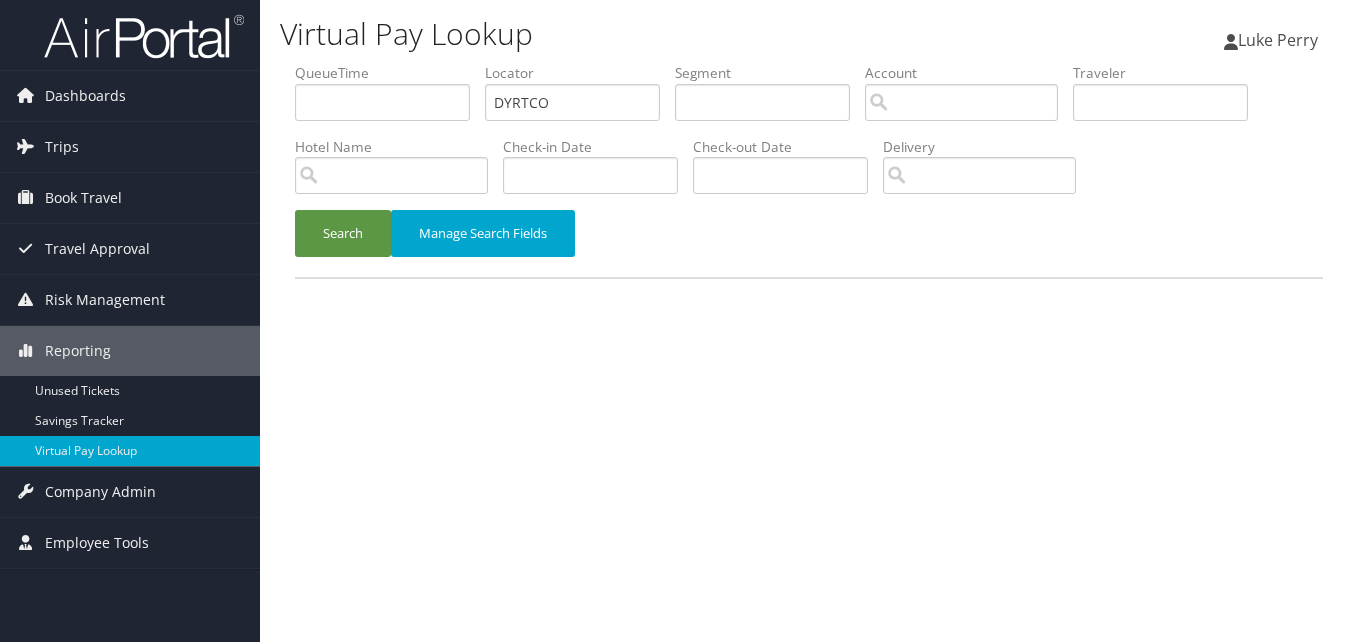 click on "Search" at bounding box center [343, 233] 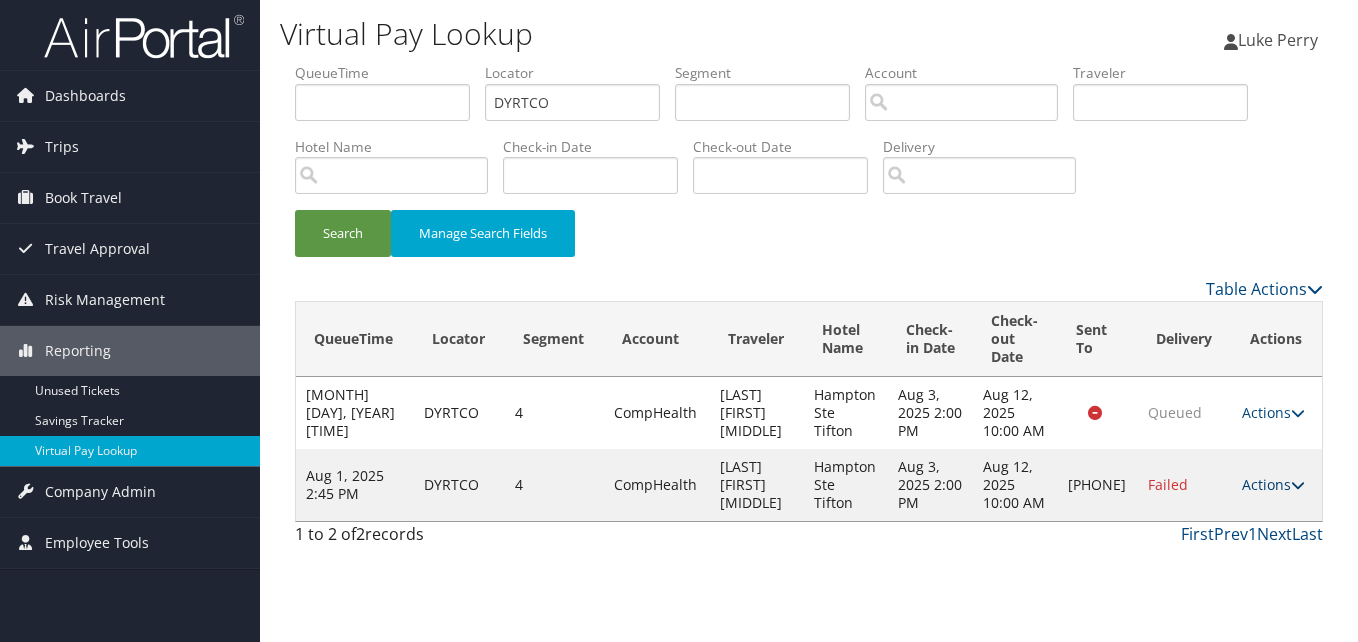 click on "Actions" at bounding box center [1273, 484] 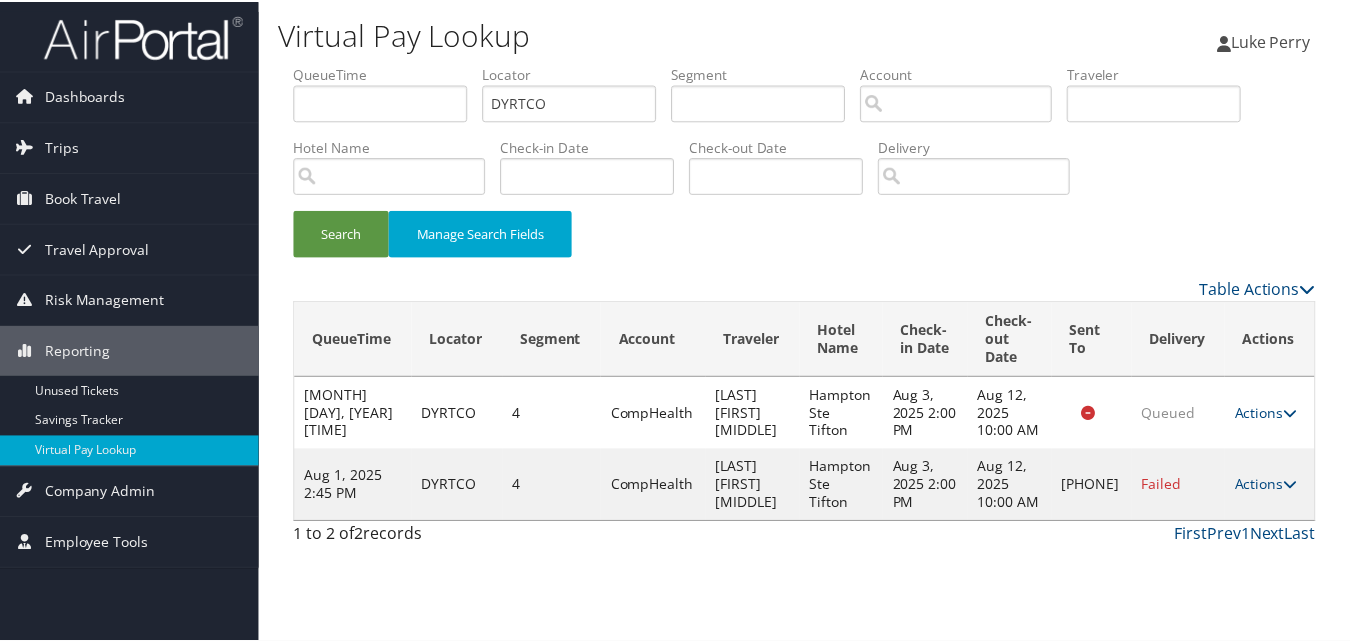 scroll, scrollTop: 1, scrollLeft: 0, axis: vertical 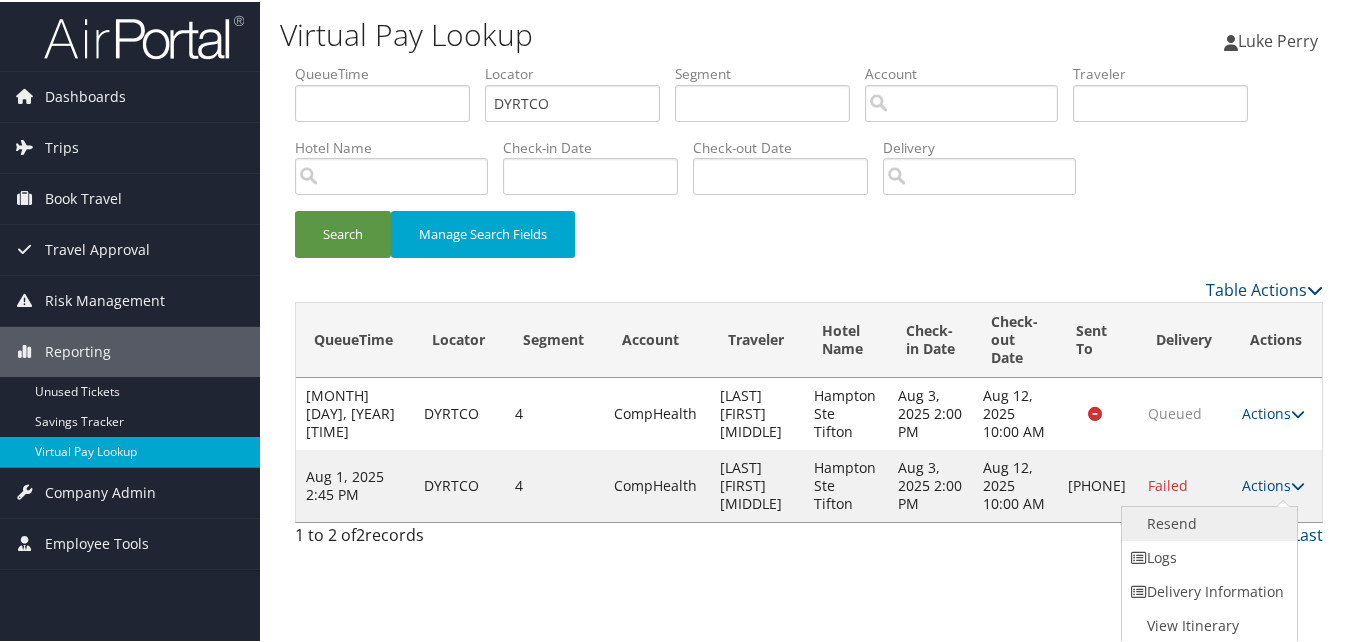 click on "Resend" at bounding box center (1207, 522) 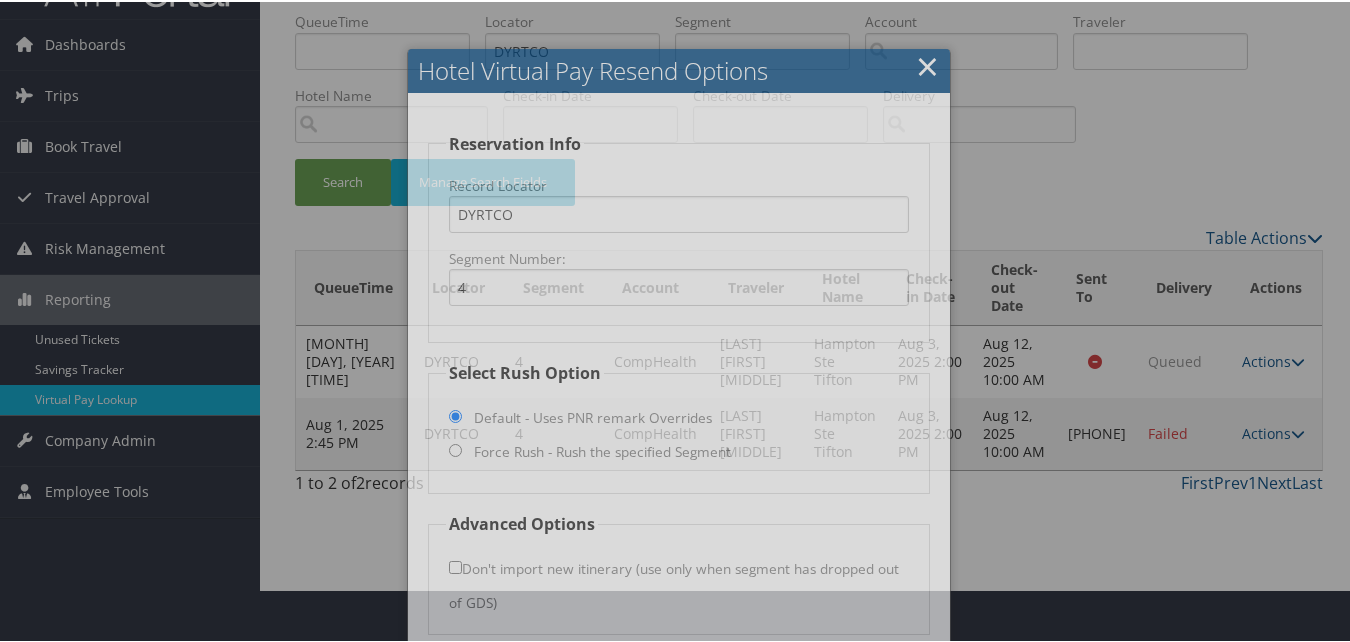 scroll, scrollTop: 100, scrollLeft: 0, axis: vertical 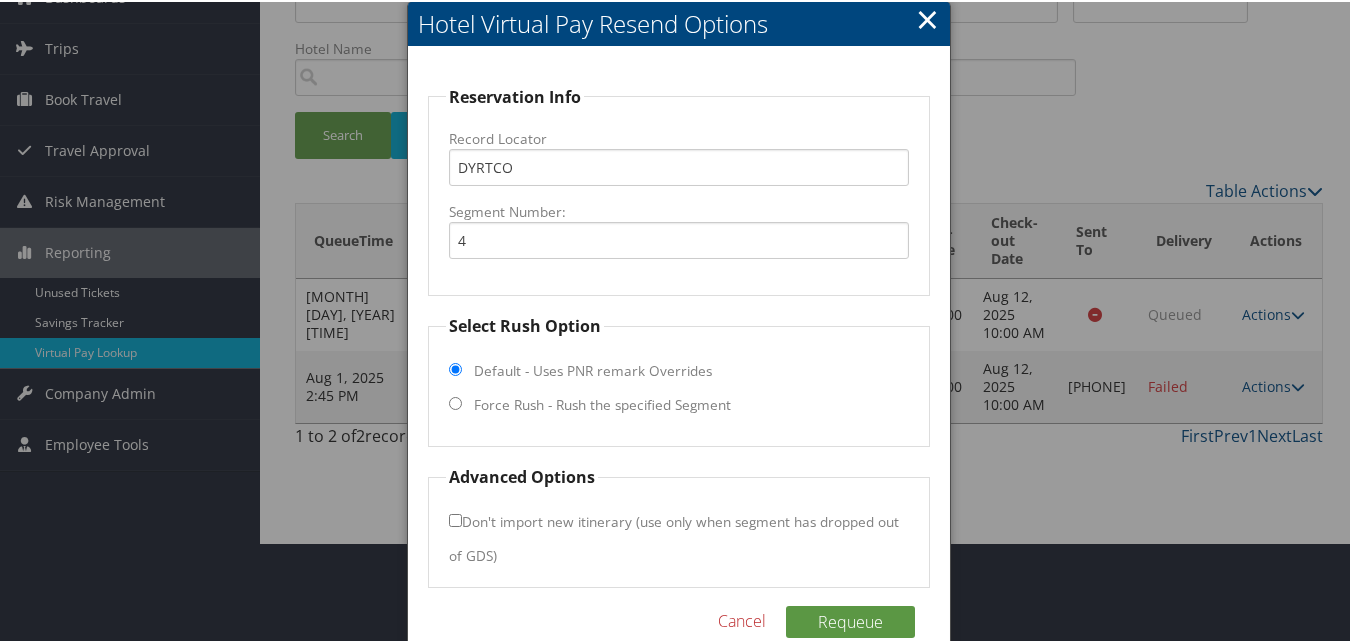 click on "Force Rush - Rush the specified Segment" at bounding box center (602, 403) 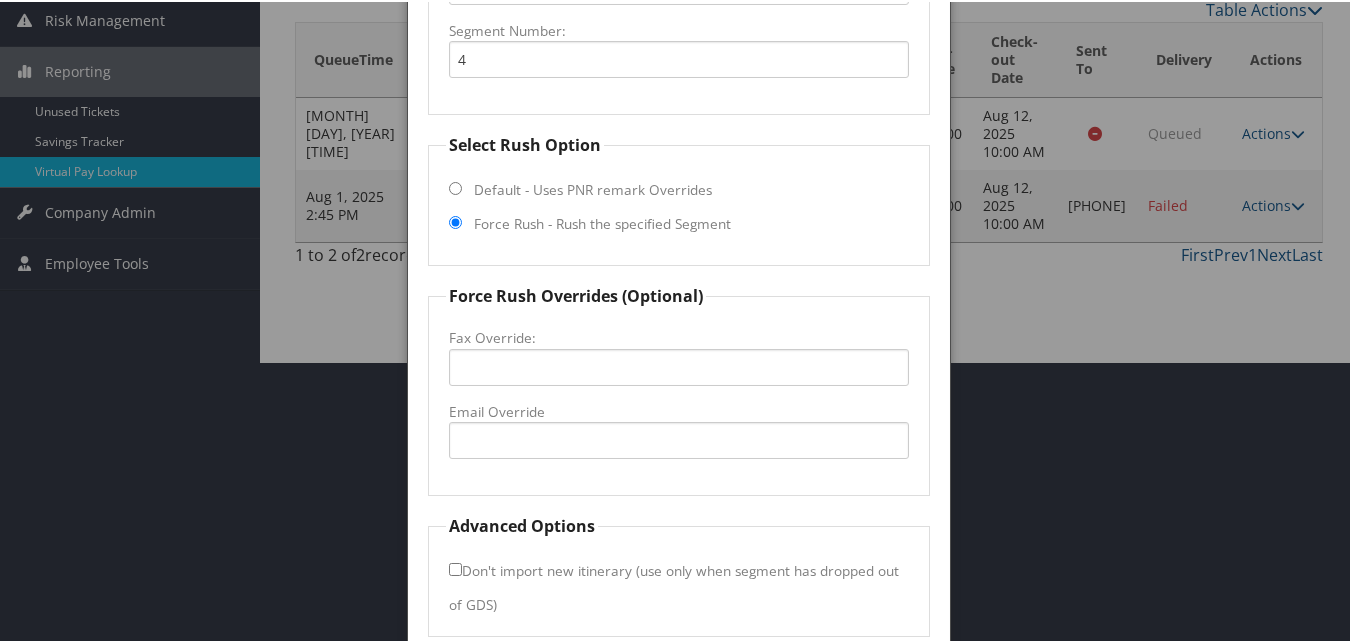 scroll, scrollTop: 300, scrollLeft: 0, axis: vertical 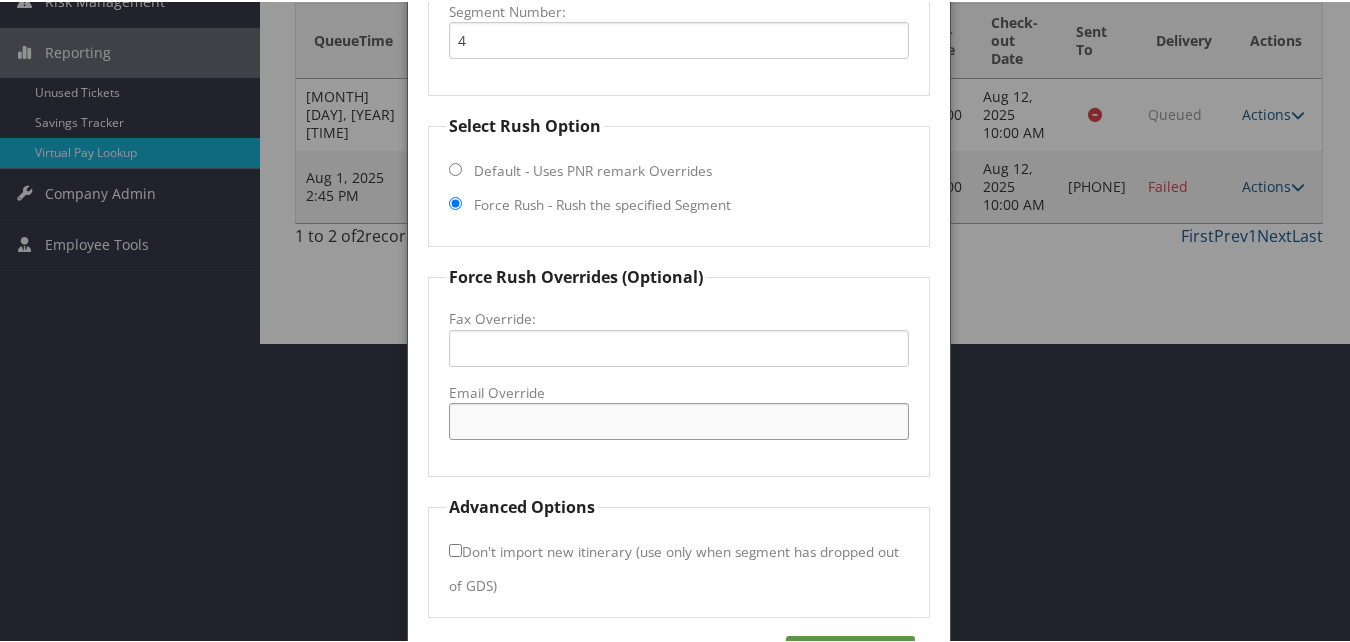 click on "Email Override" at bounding box center [678, 419] 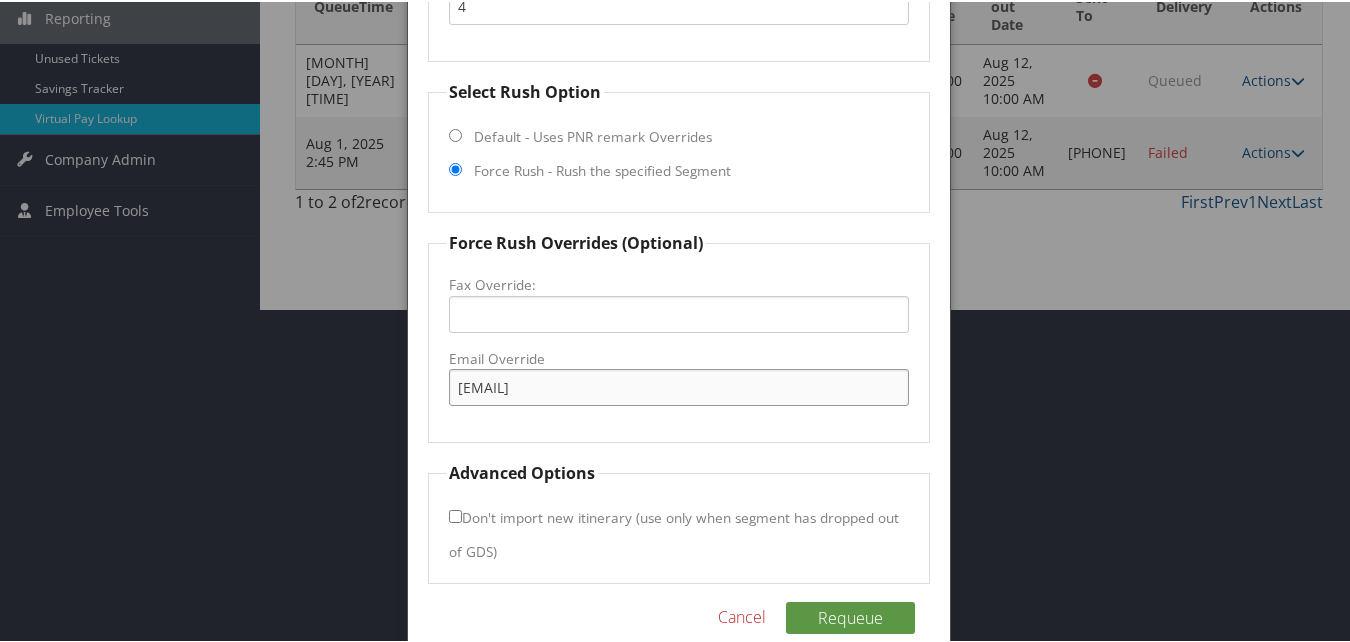 scroll, scrollTop: 365, scrollLeft: 0, axis: vertical 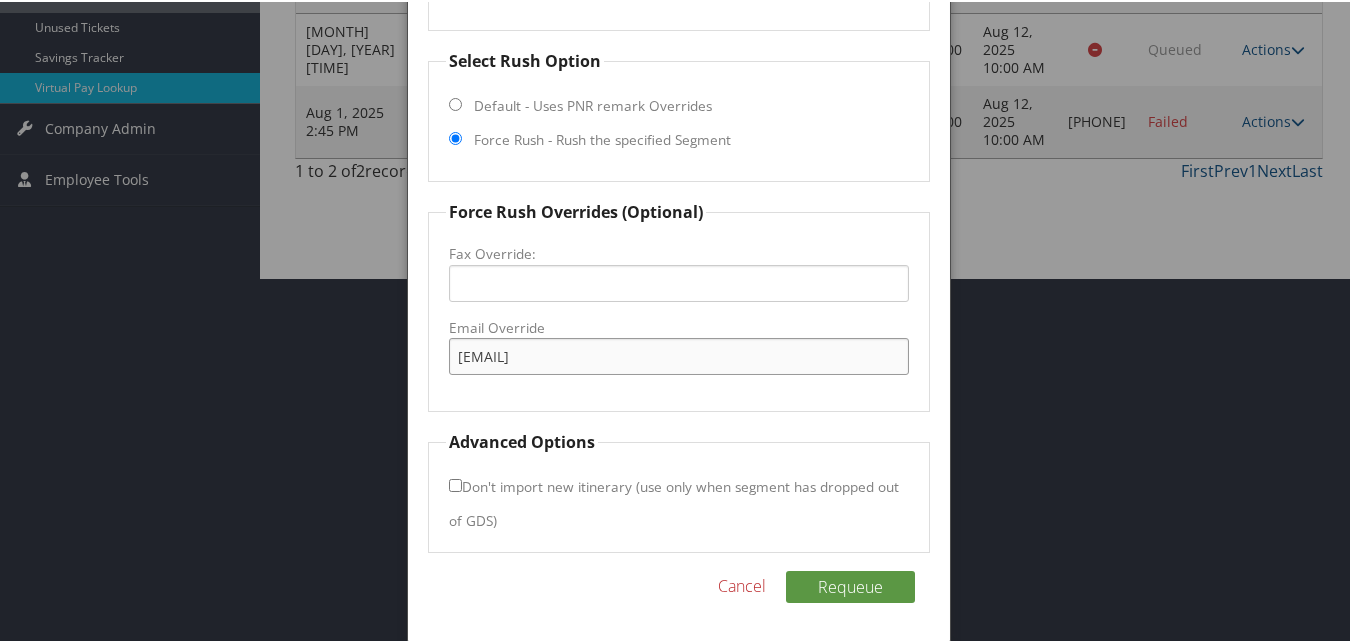 type on "hamptoninntifton@gmail.com" 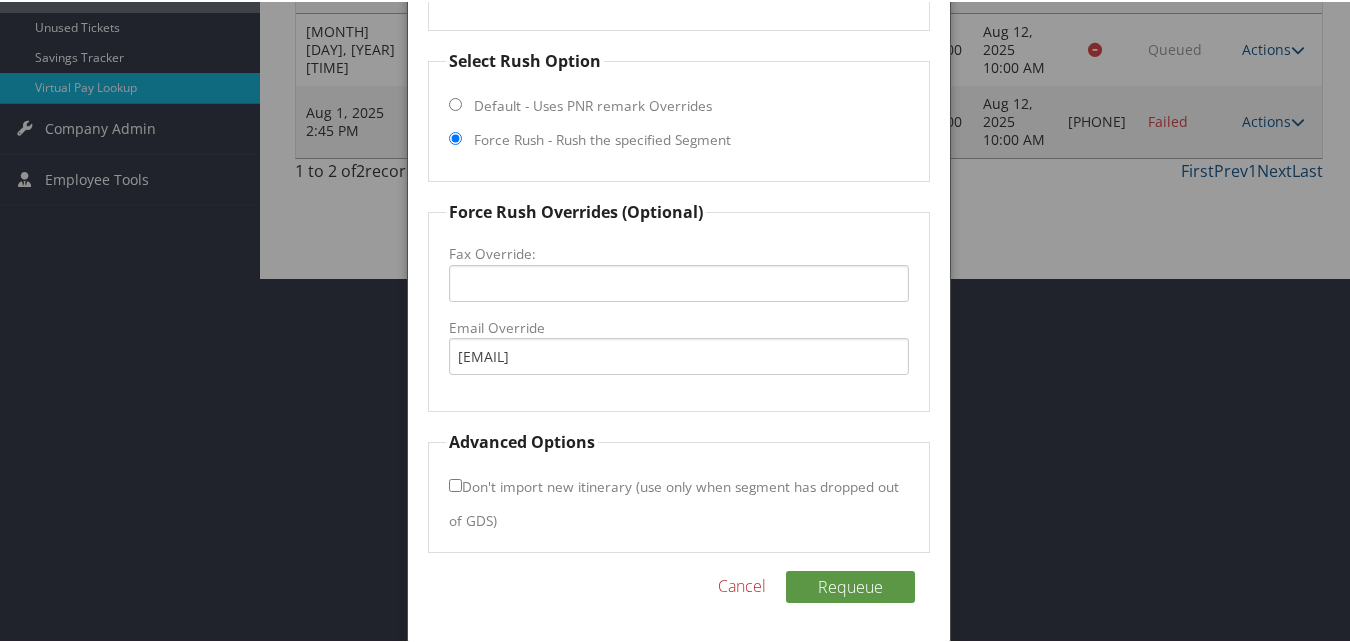 click on "Don't import new itinerary (use only when segment has dropped out of GDS)" at bounding box center (455, 483) 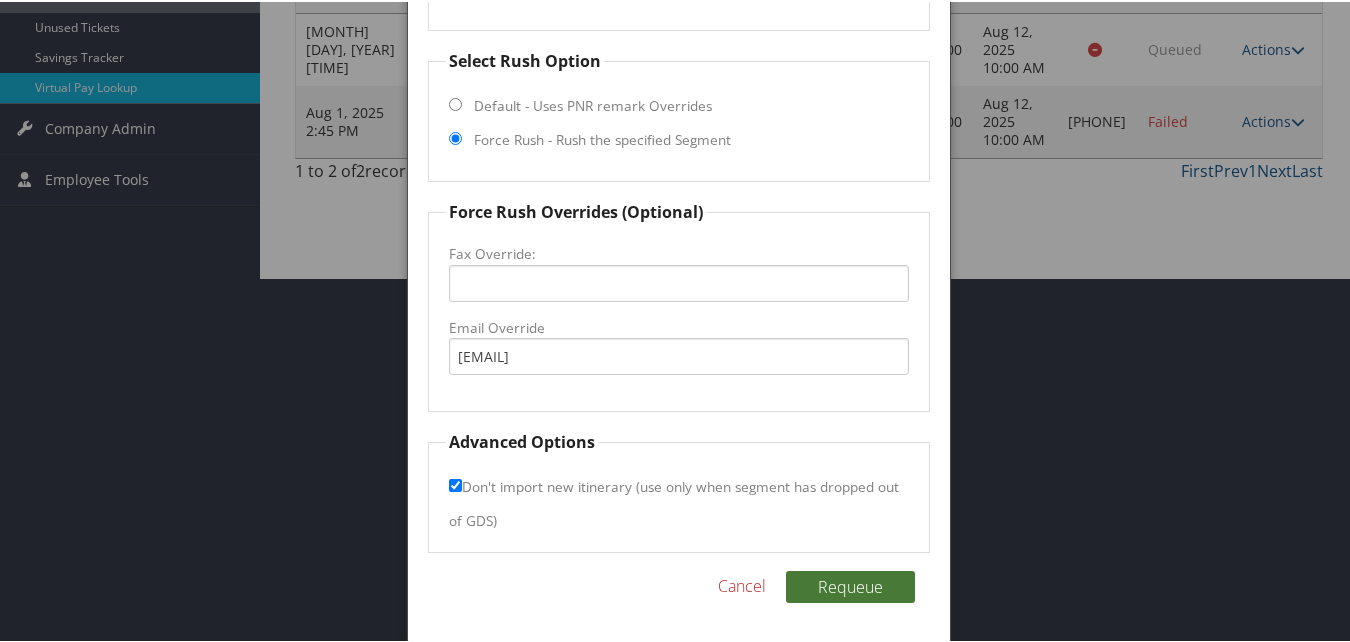 click on "Requeue" at bounding box center [850, 585] 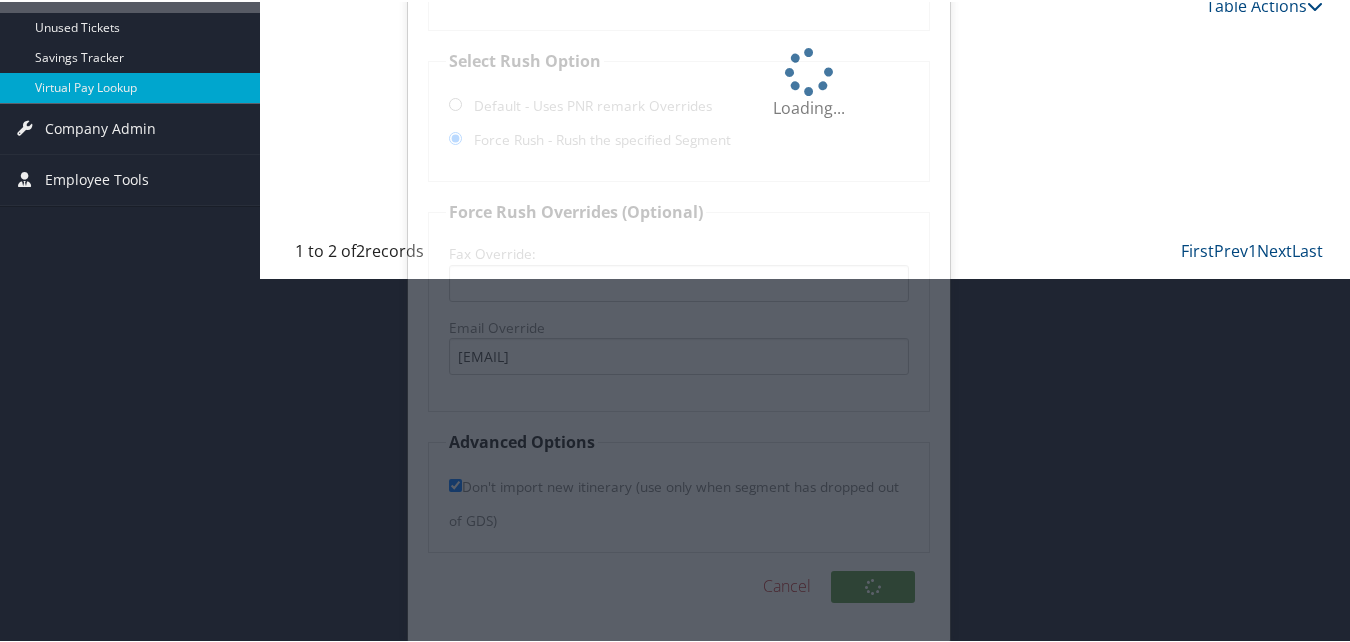 scroll, scrollTop: 48, scrollLeft: 0, axis: vertical 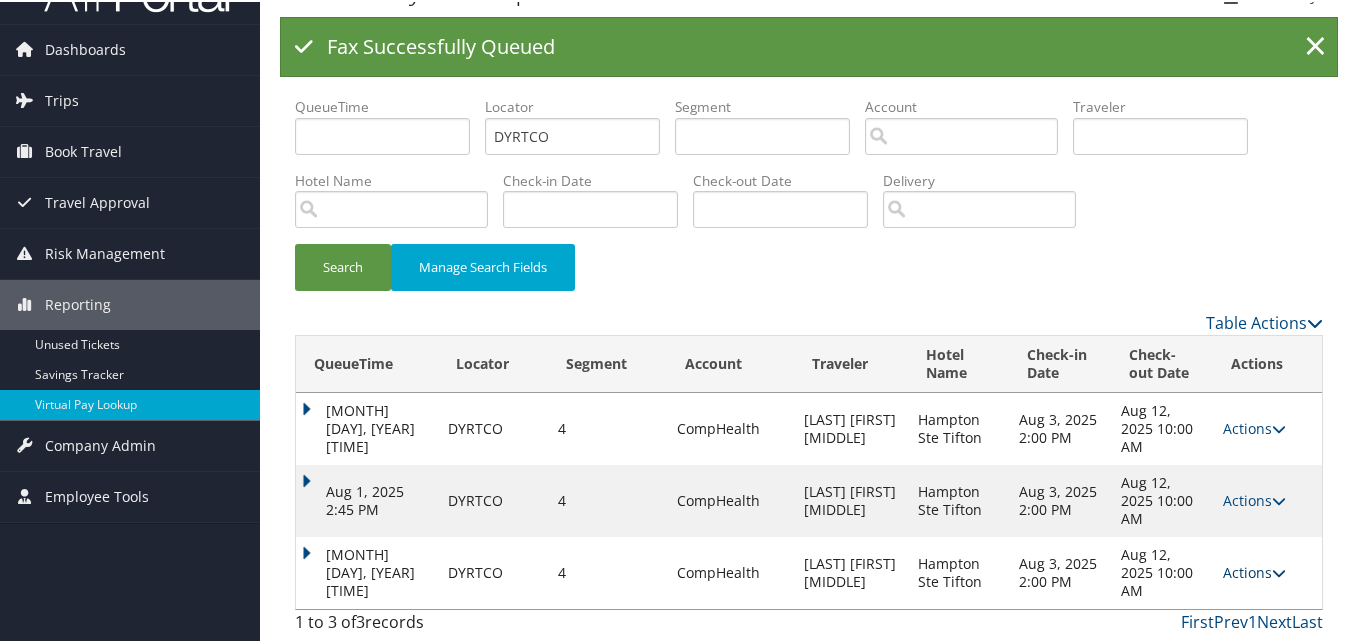 click on "Actions" at bounding box center [1254, 570] 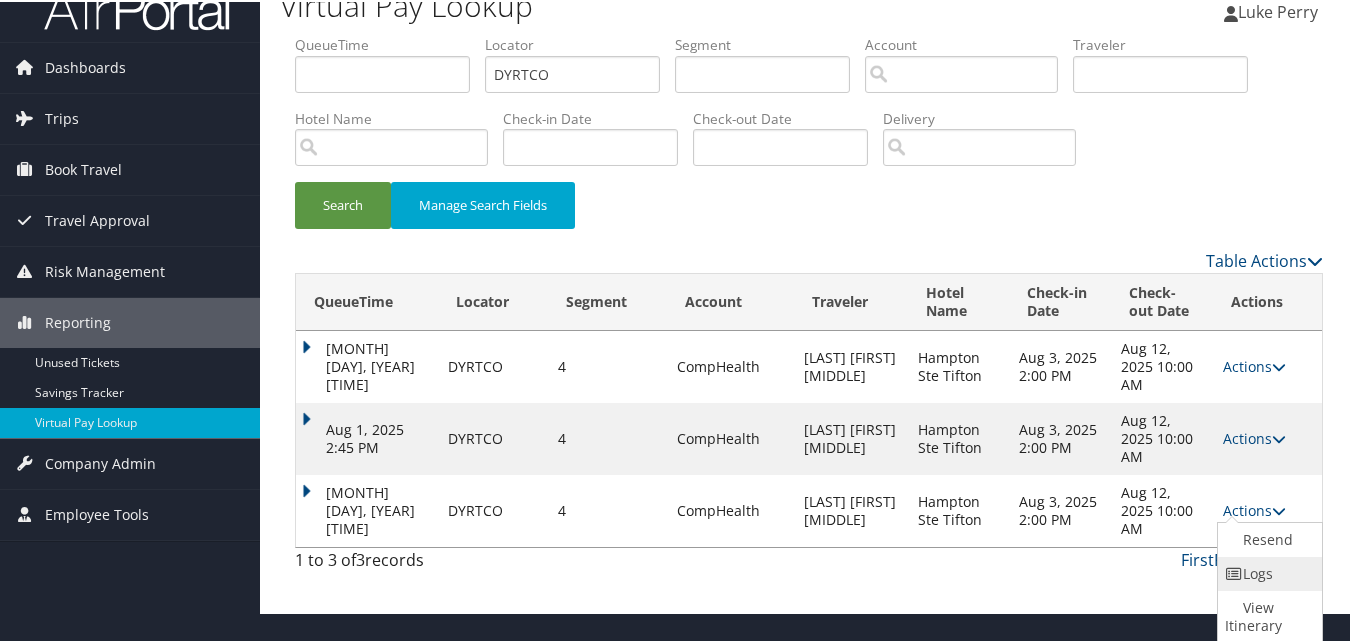 scroll, scrollTop: 30, scrollLeft: 0, axis: vertical 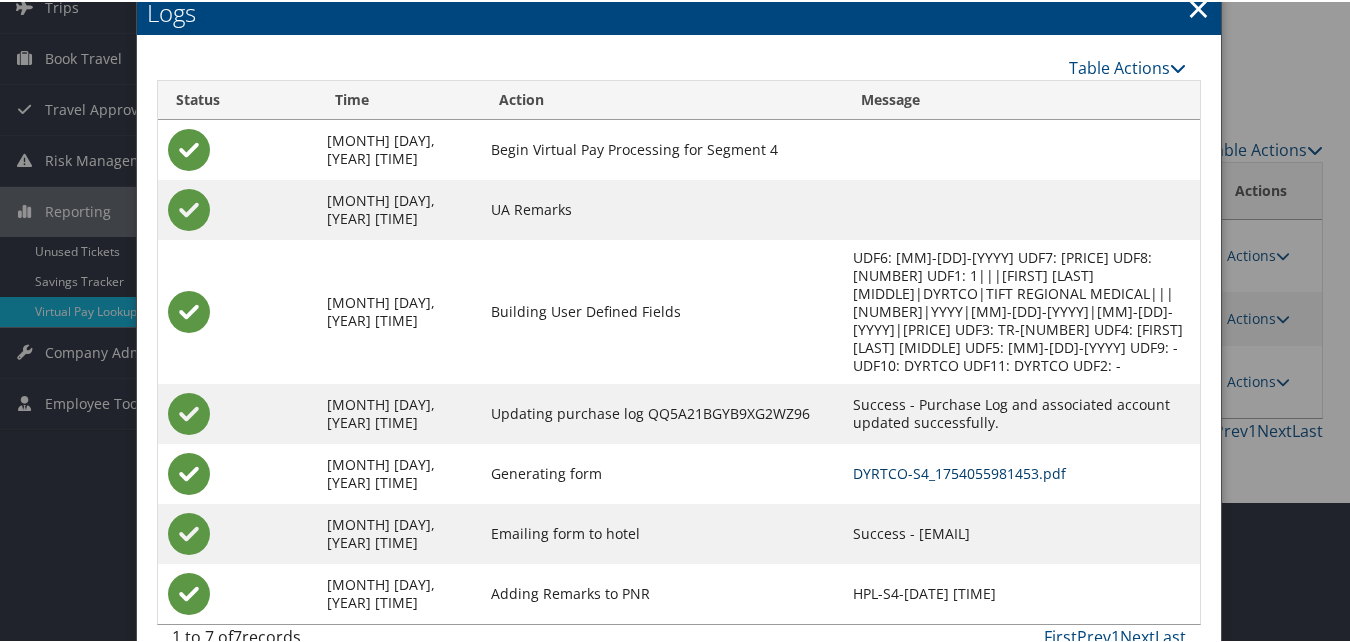 click on "DYRTCO-S4_1754055981453.pdf" at bounding box center (959, 471) 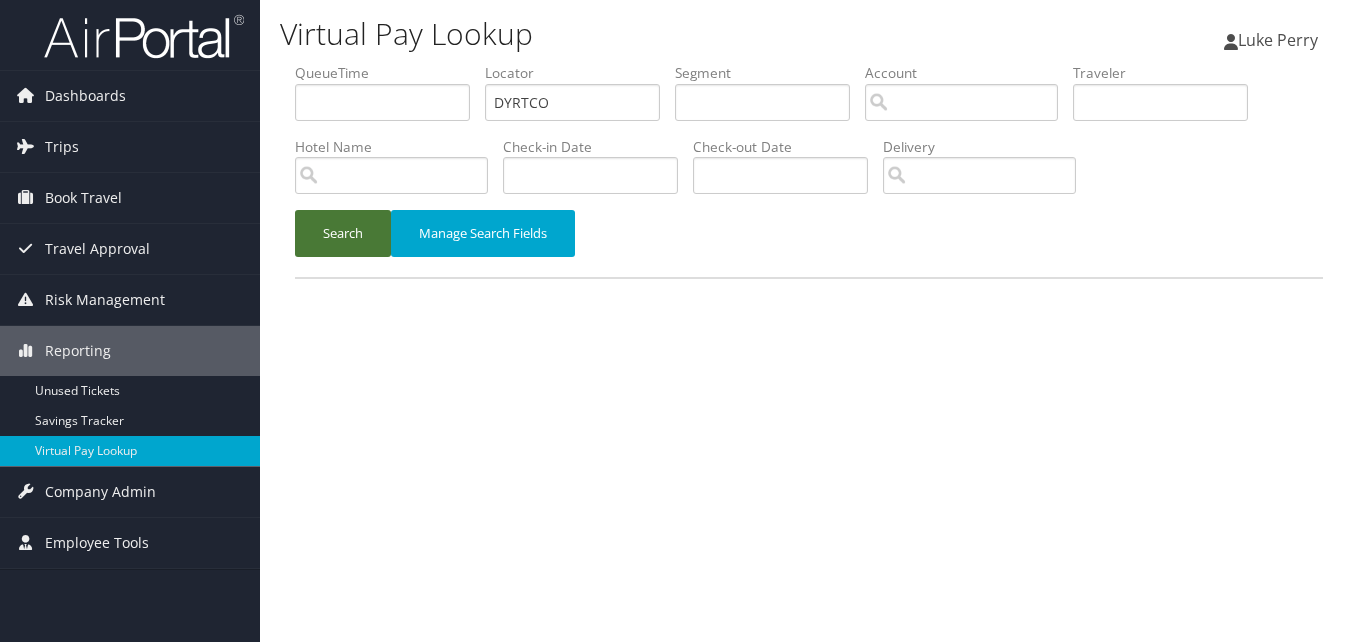 scroll, scrollTop: 0, scrollLeft: 0, axis: both 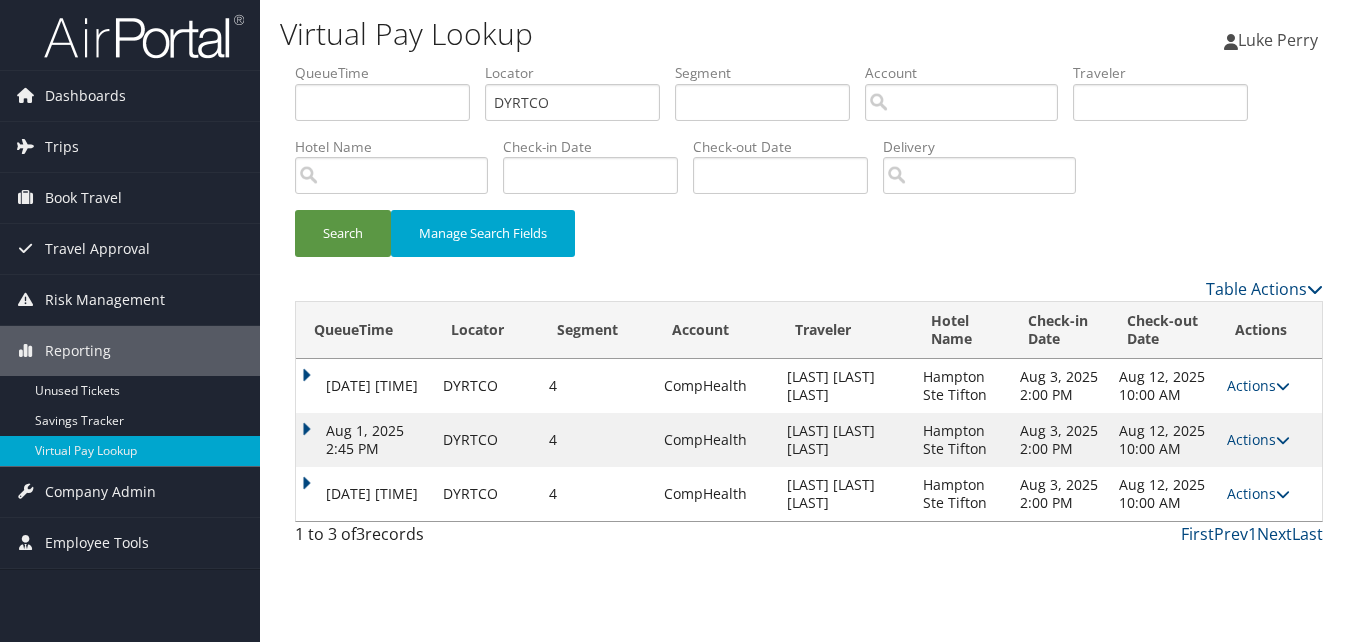 drag, startPoint x: 1277, startPoint y: 502, endPoint x: 1249, endPoint y: 521, distance: 33.83785 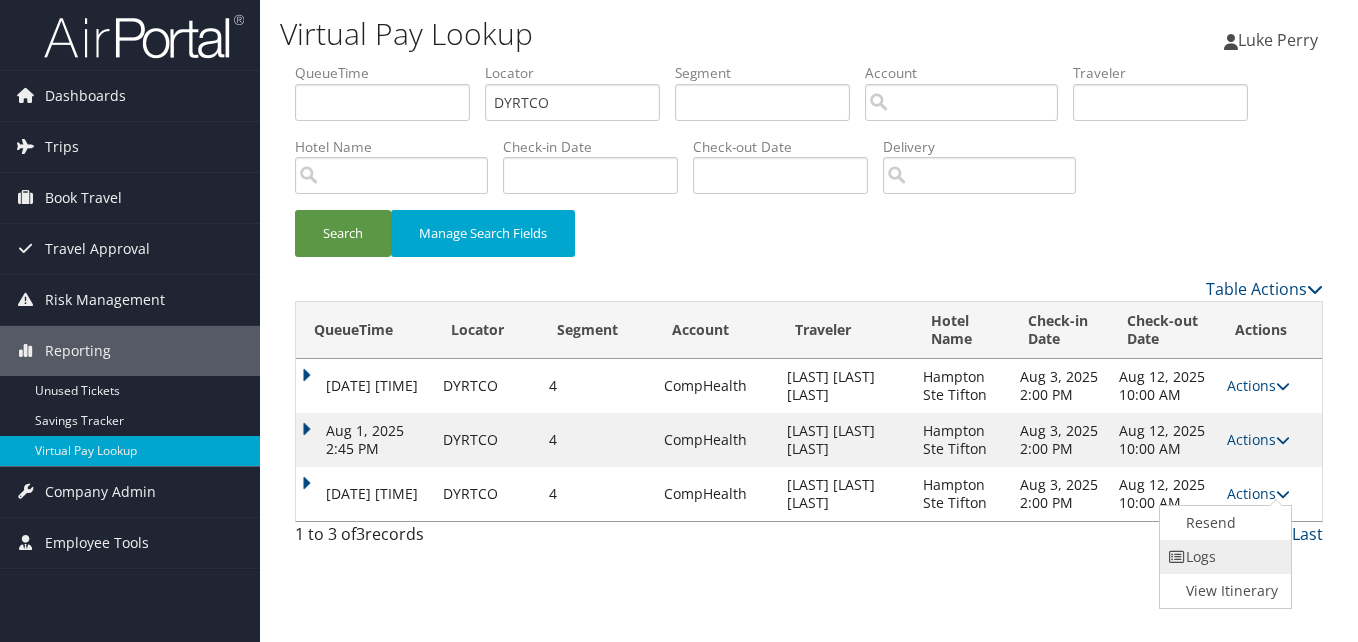 click on "Logs" at bounding box center (1223, 557) 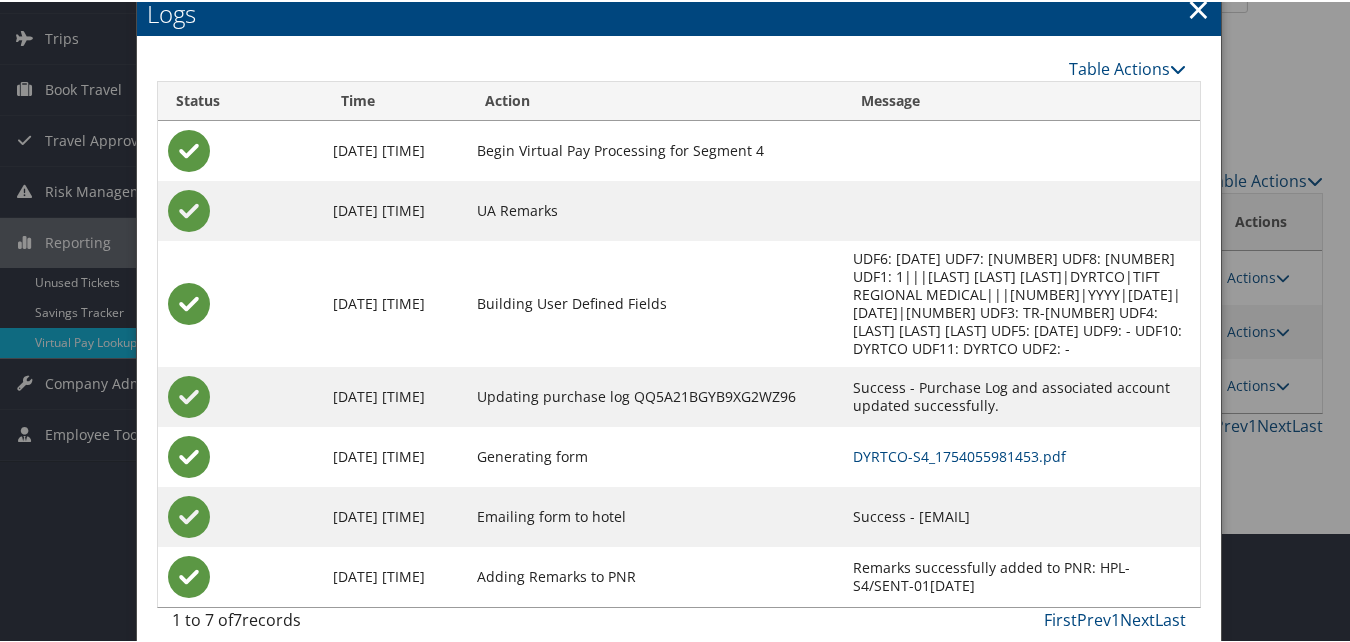 scroll, scrollTop: 111, scrollLeft: 0, axis: vertical 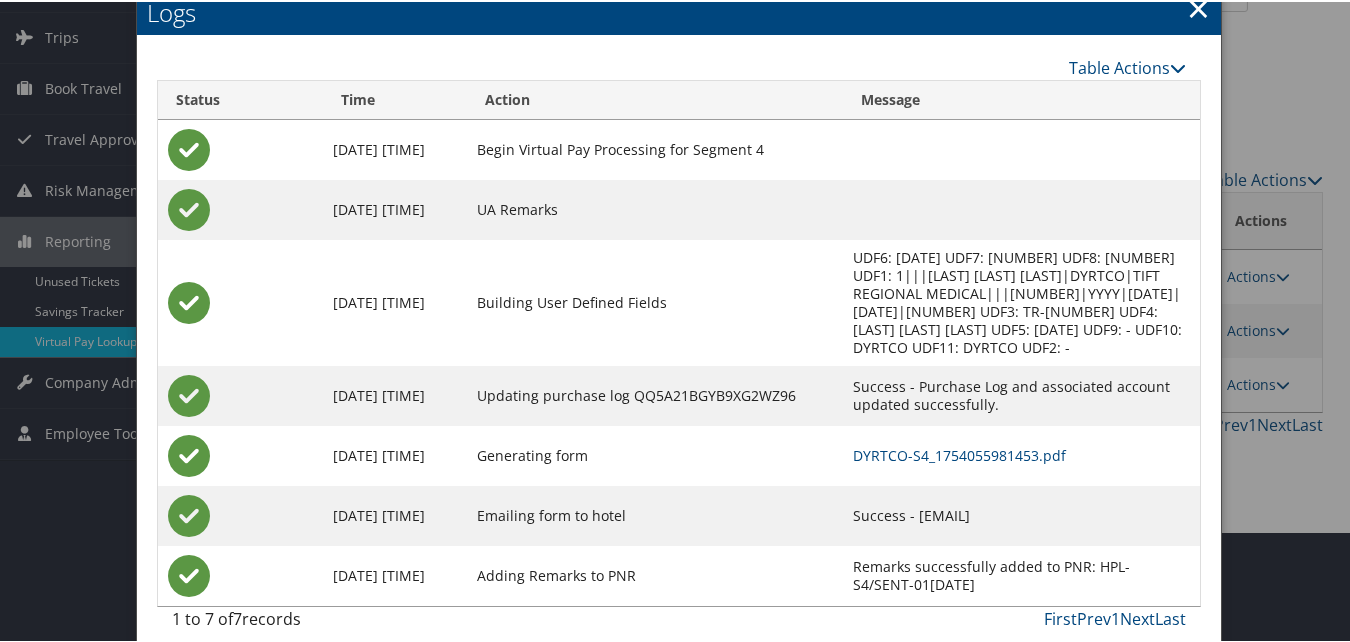 drag, startPoint x: 850, startPoint y: 499, endPoint x: 1053, endPoint y: 492, distance: 203.12065 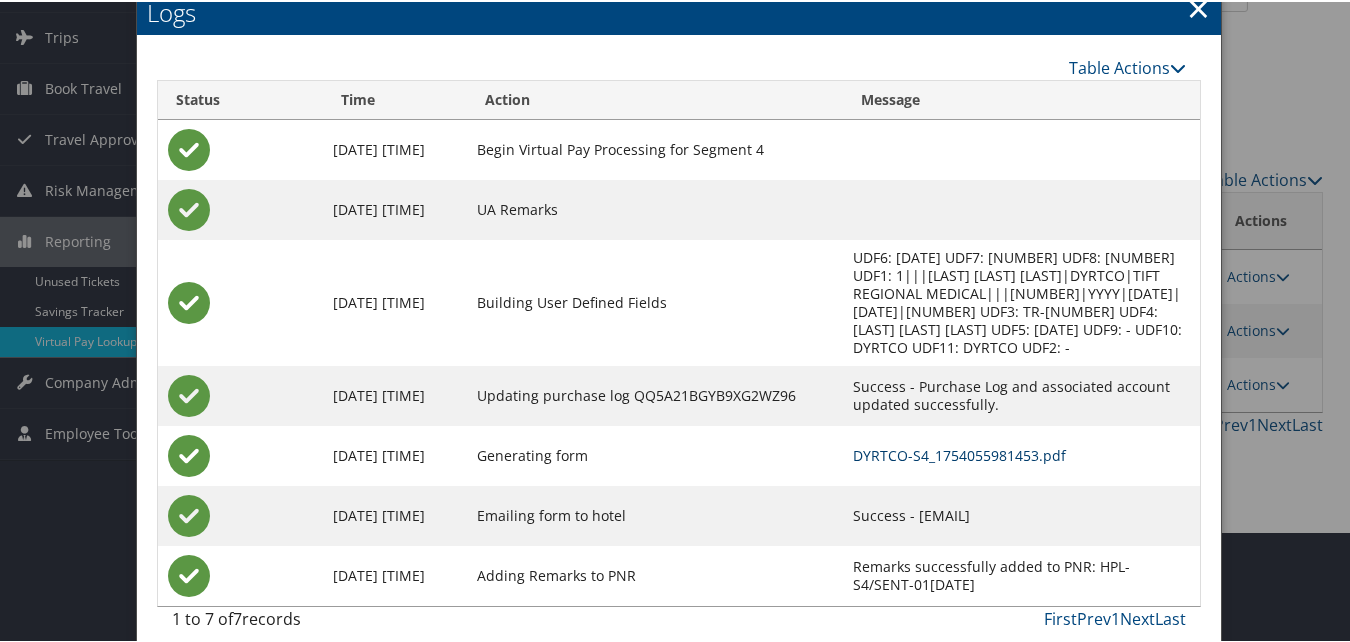 click on "DYRTCO-S4_1754055981453.pdf" at bounding box center (959, 453) 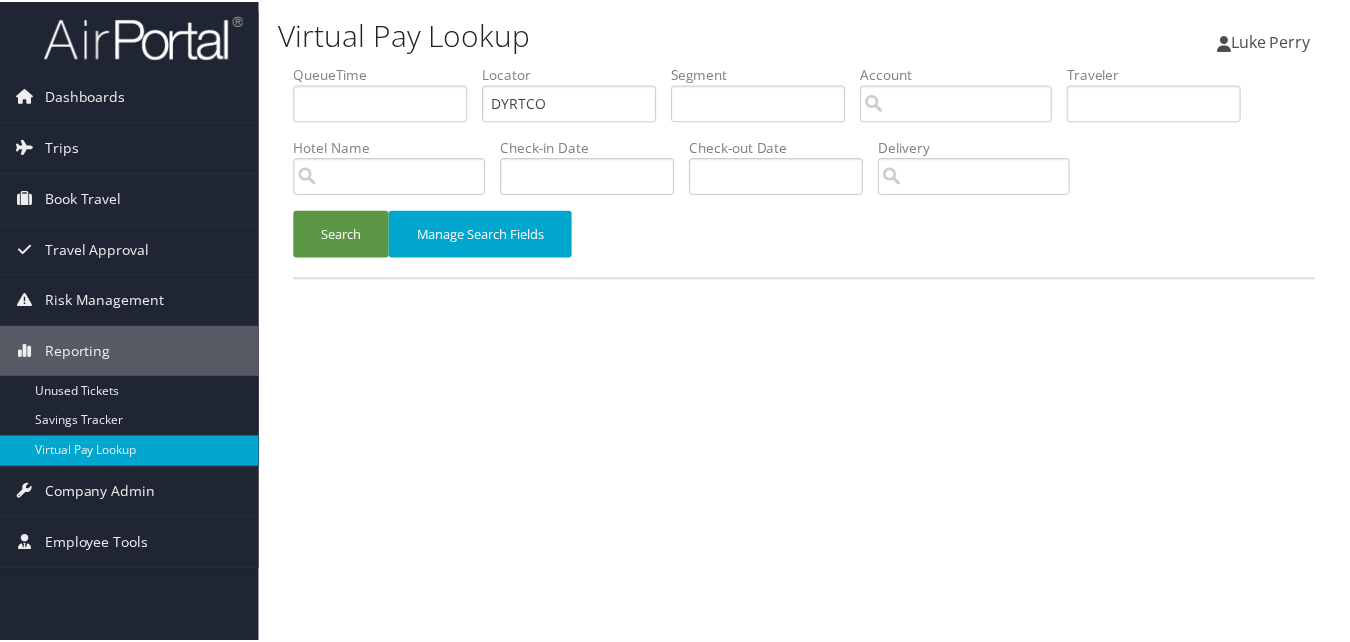 scroll, scrollTop: 0, scrollLeft: 0, axis: both 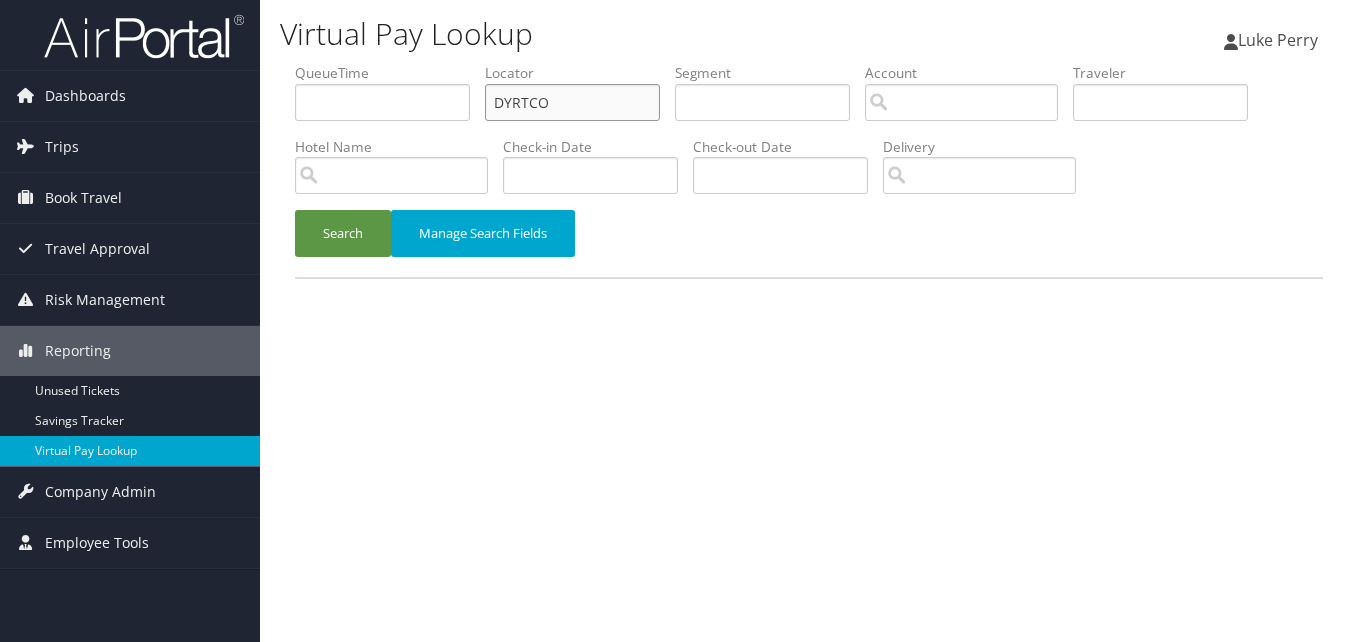 drag, startPoint x: 579, startPoint y: 100, endPoint x: 352, endPoint y: 100, distance: 227 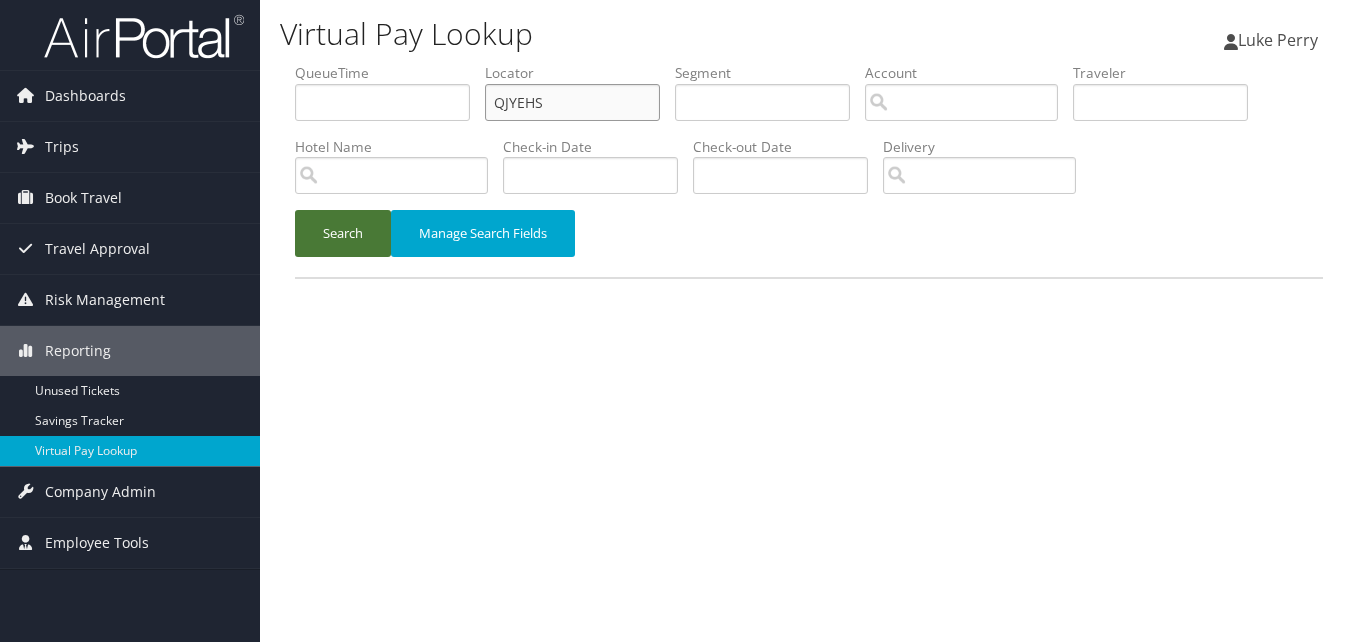 type on "QJYEHS" 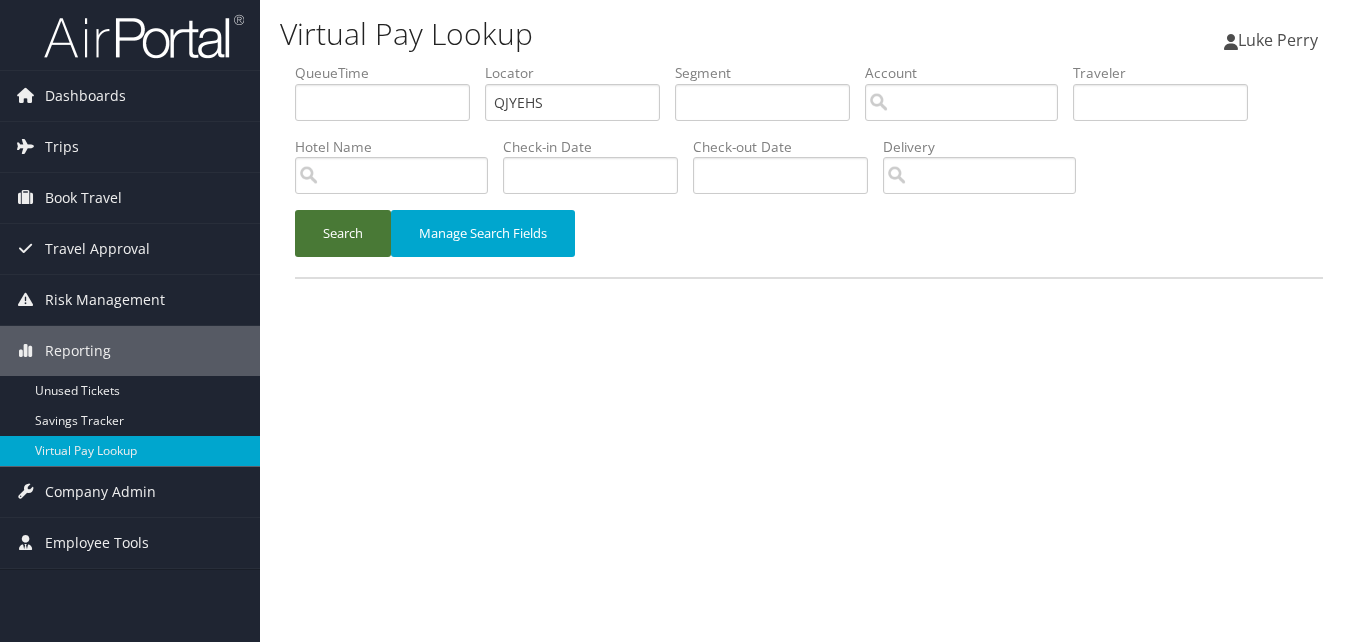 drag, startPoint x: 325, startPoint y: 222, endPoint x: 531, endPoint y: 274, distance: 212.46176 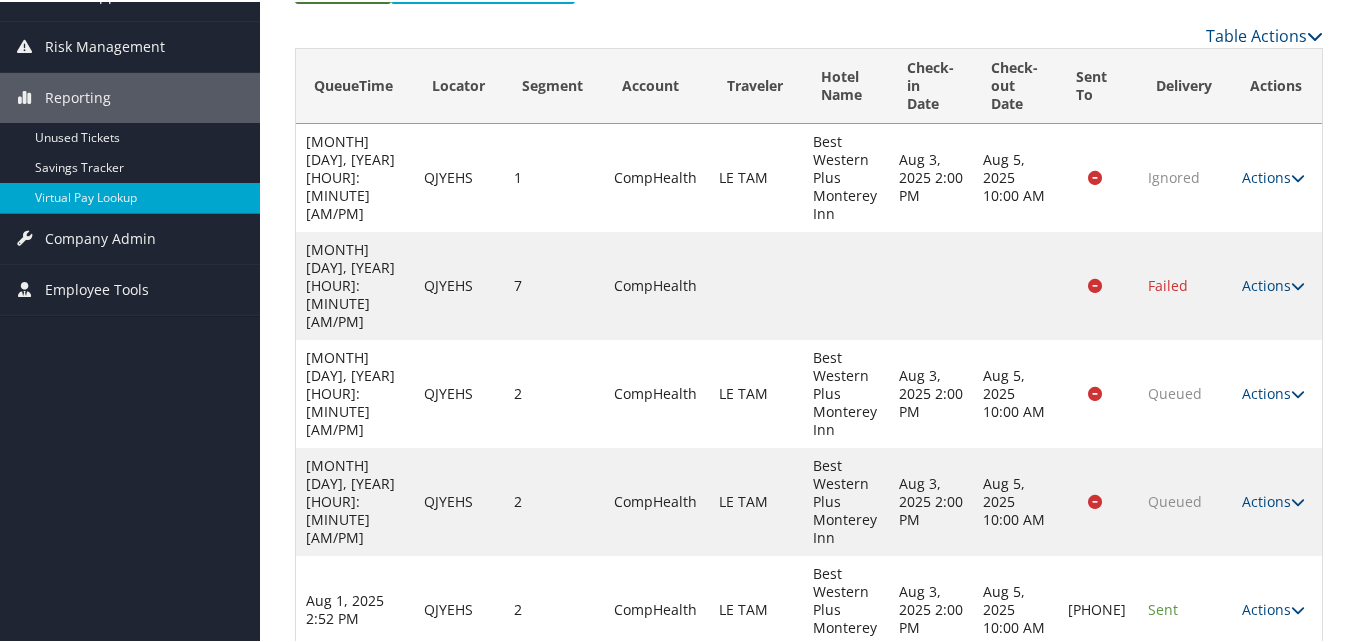 scroll, scrollTop: 256, scrollLeft: 0, axis: vertical 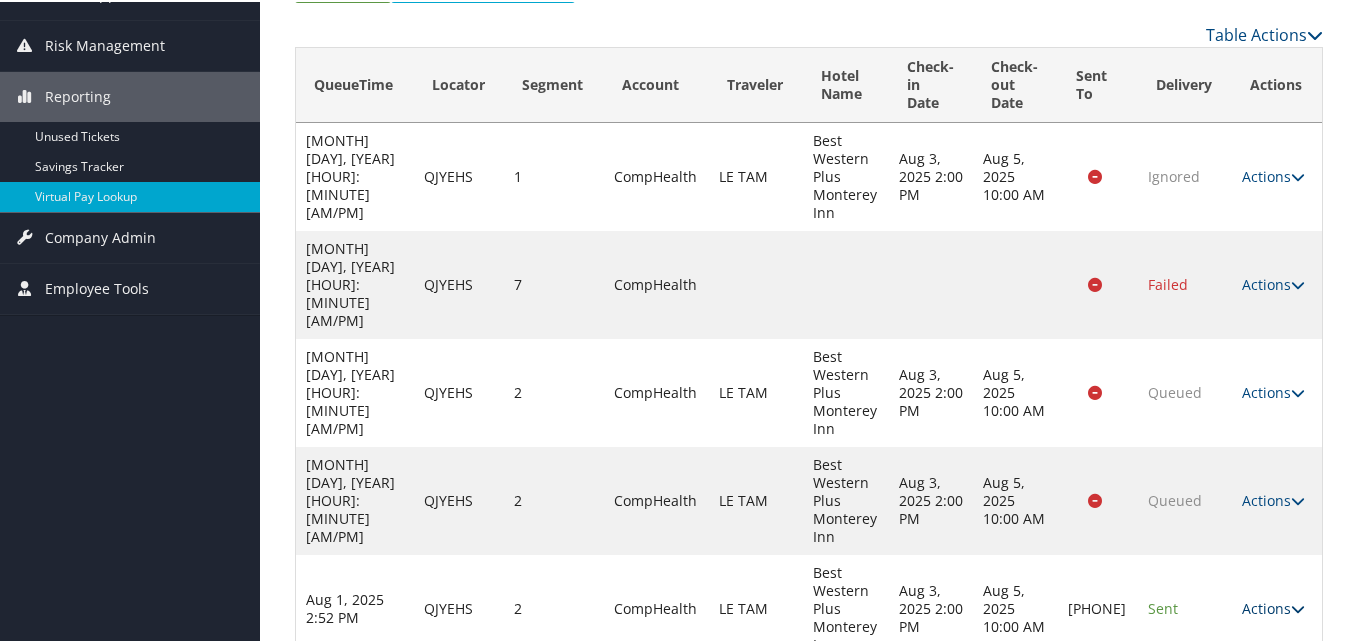 click on "Actions" at bounding box center (1273, 606) 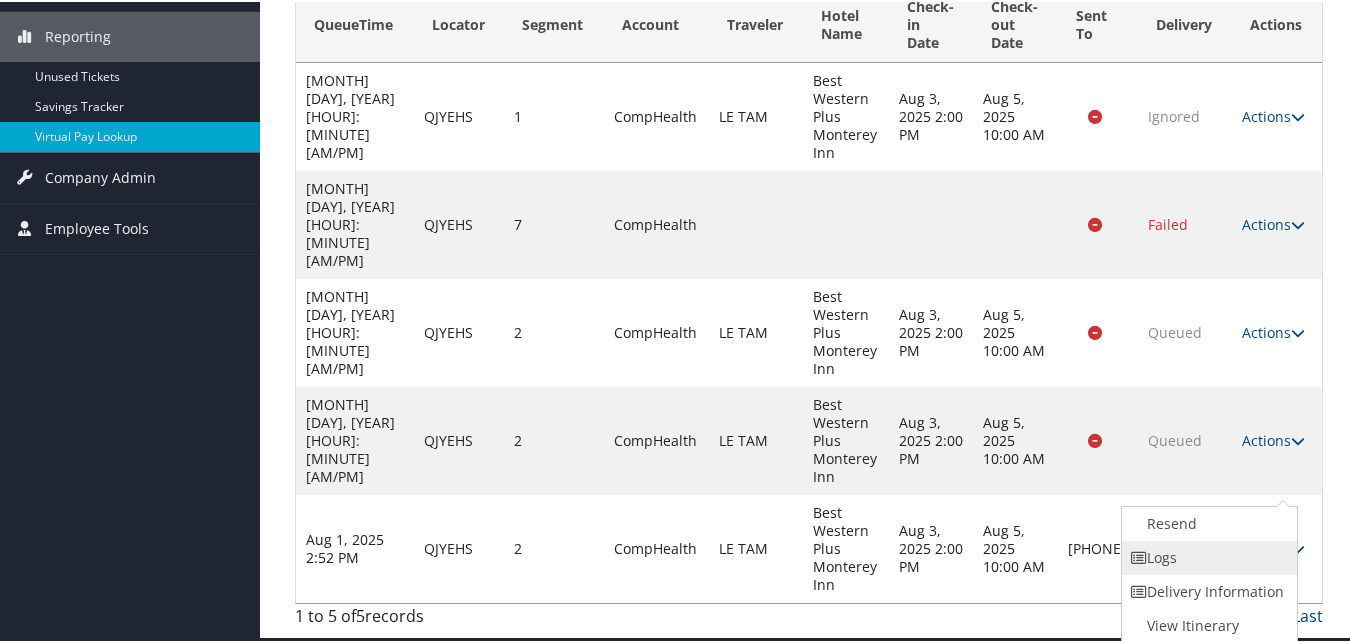 click on "Logs" at bounding box center [1207, 556] 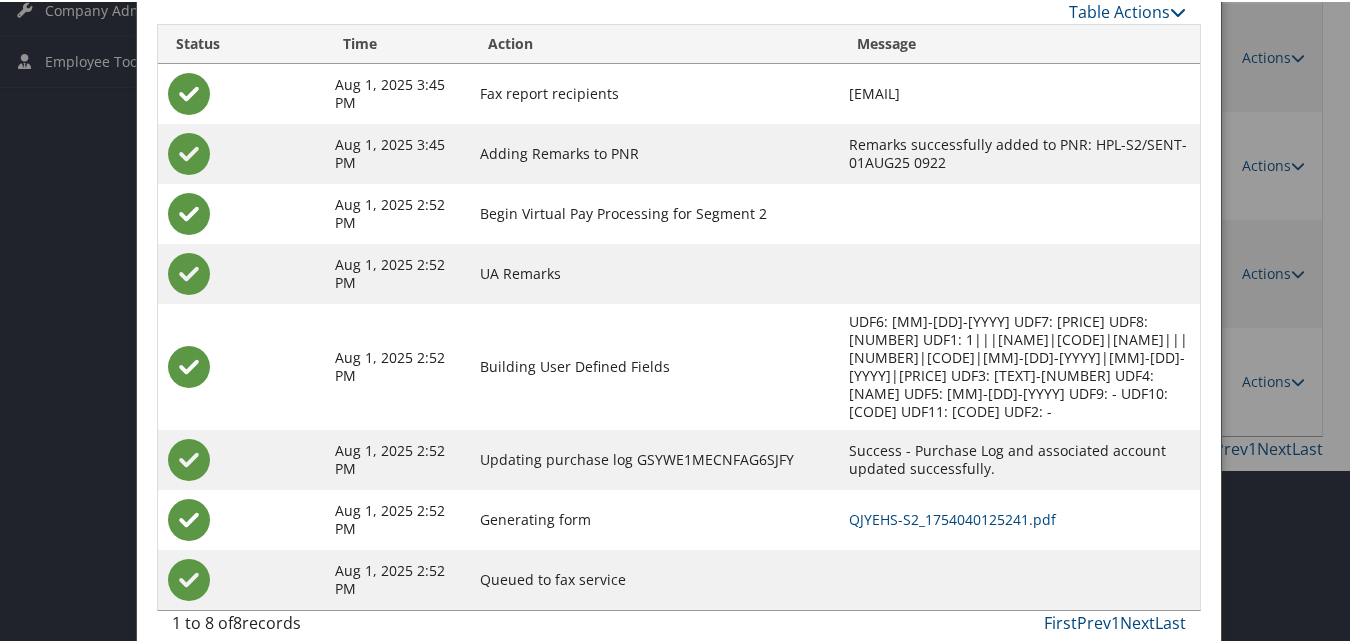 scroll, scrollTop: 487, scrollLeft: 0, axis: vertical 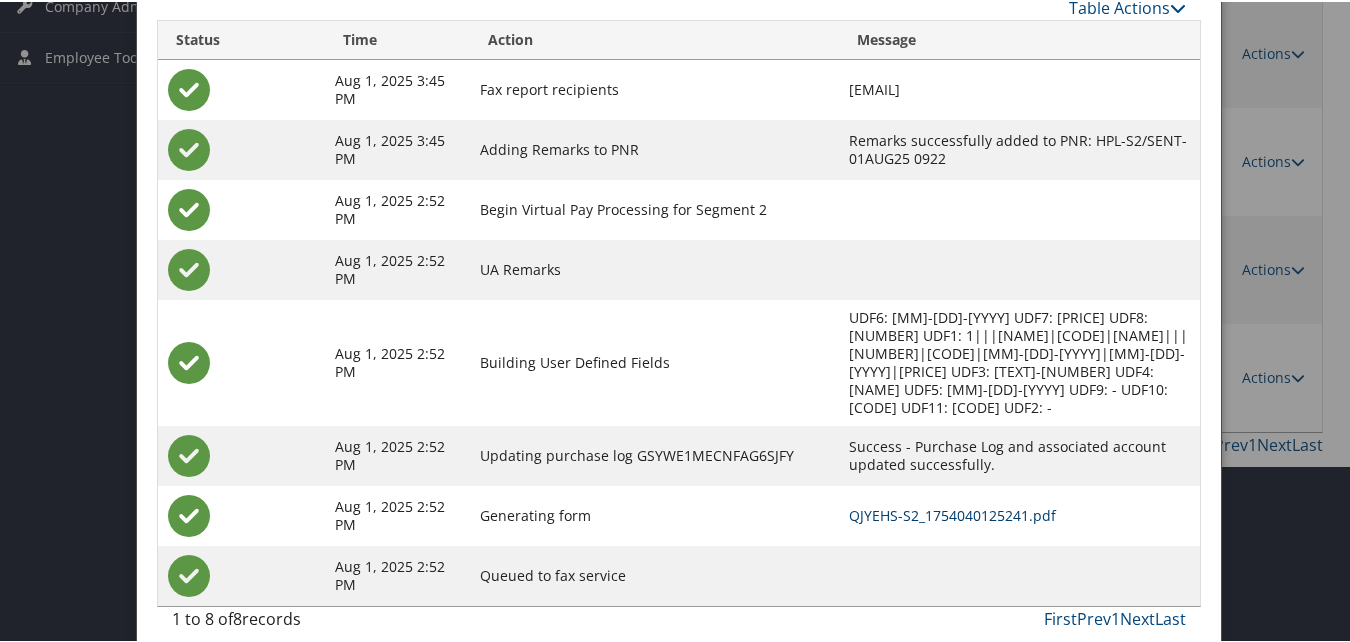 click on "QJYEHS-S2_1754040125241.pdf" at bounding box center [953, 513] 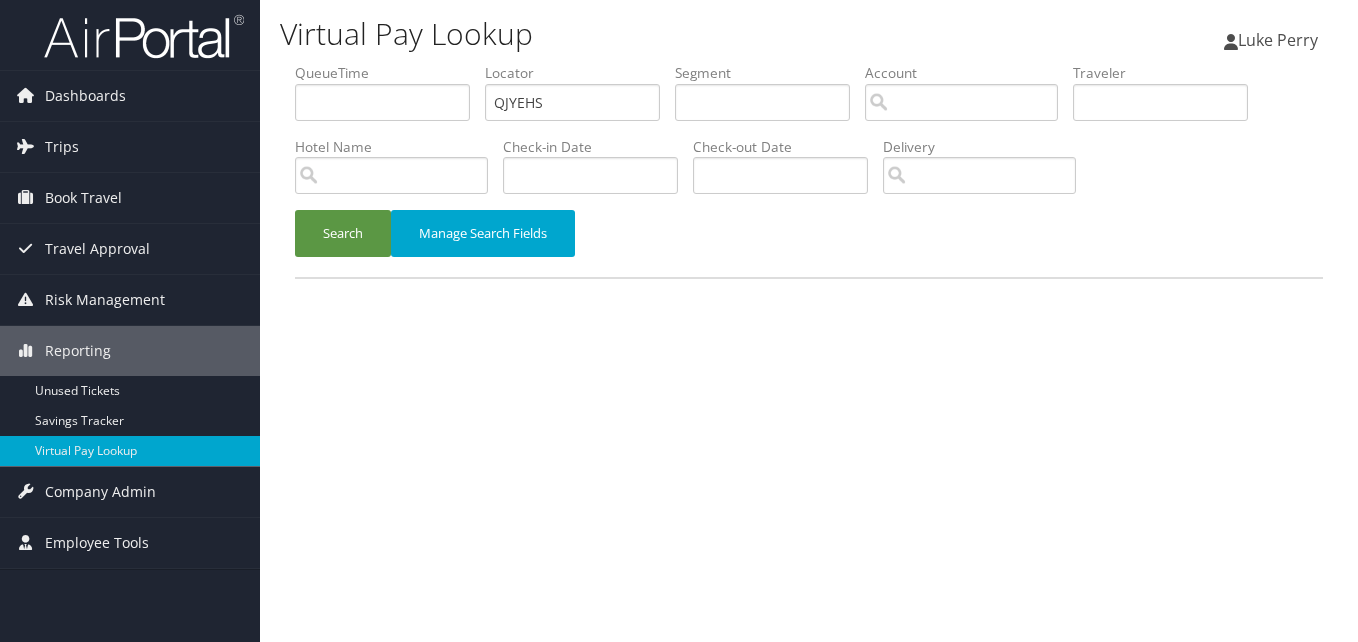 scroll, scrollTop: 0, scrollLeft: 0, axis: both 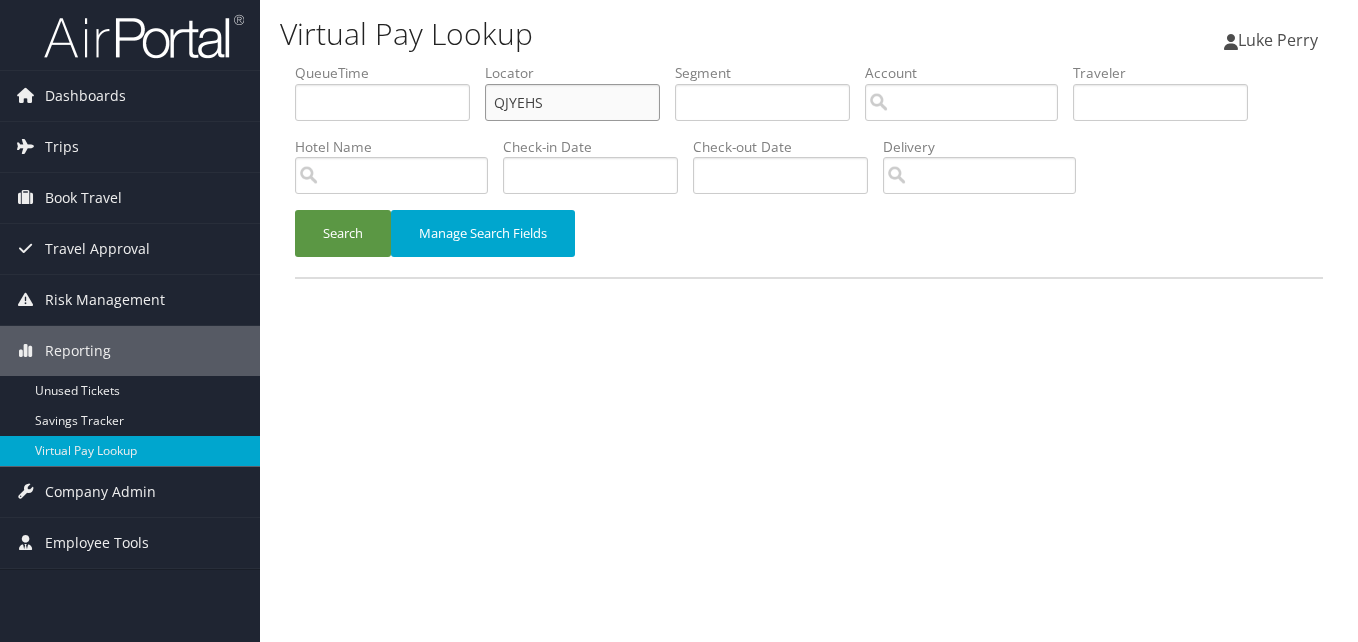 drag, startPoint x: 588, startPoint y: 105, endPoint x: 370, endPoint y: 137, distance: 220.3361 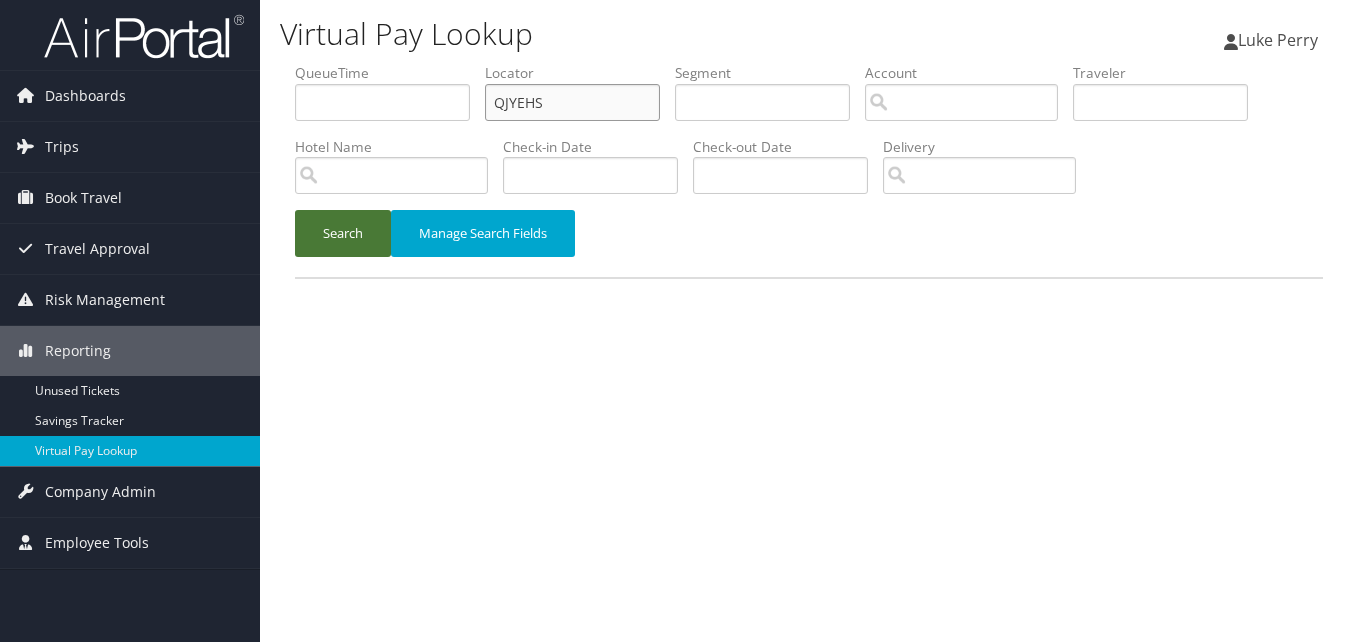 paste on "OODOQT" 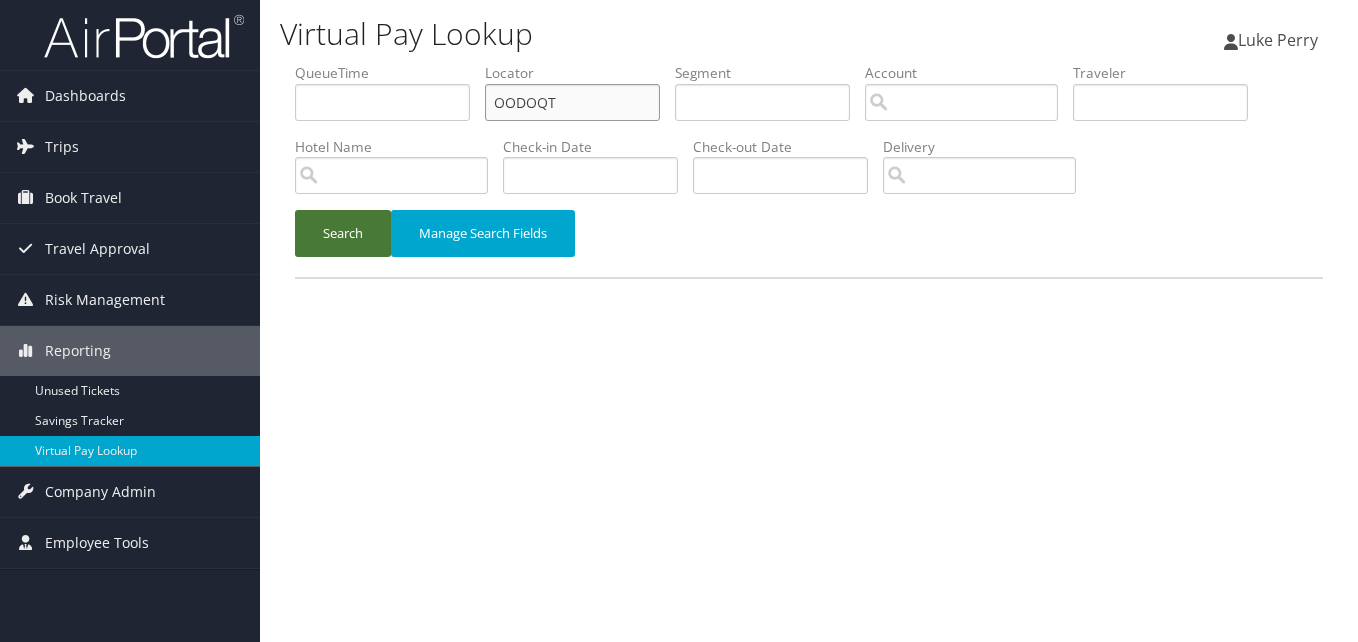 type on "OODOQT" 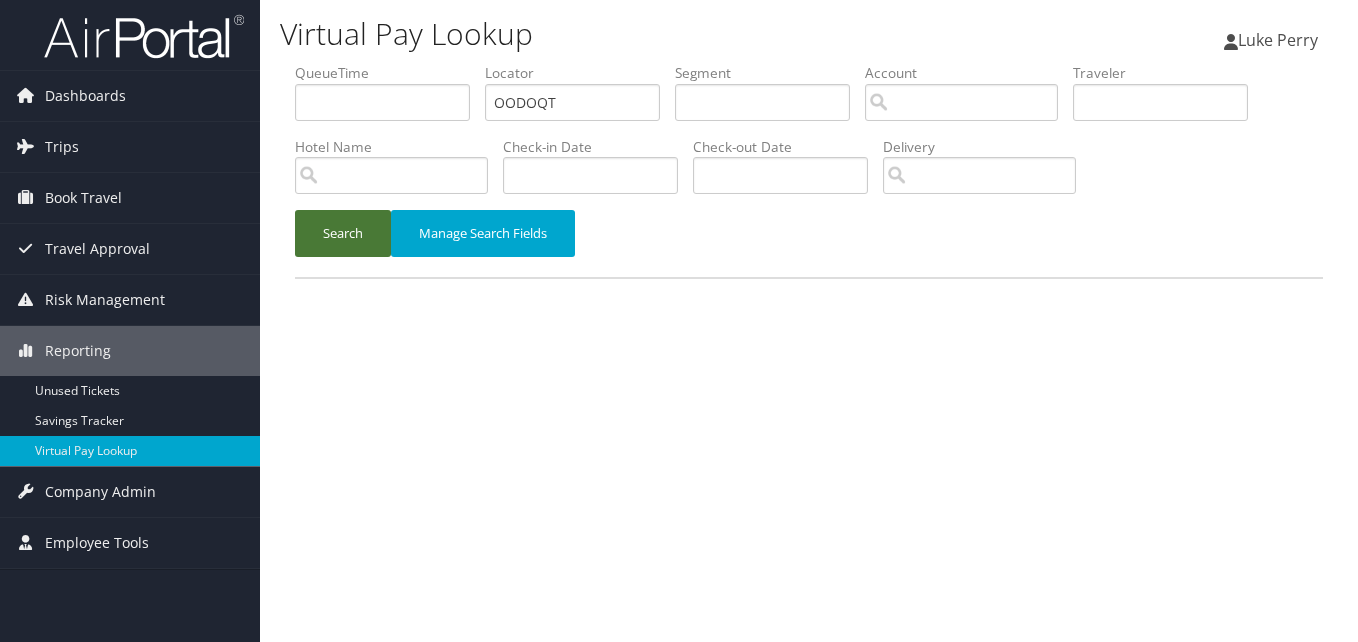 click on "Search" at bounding box center (343, 233) 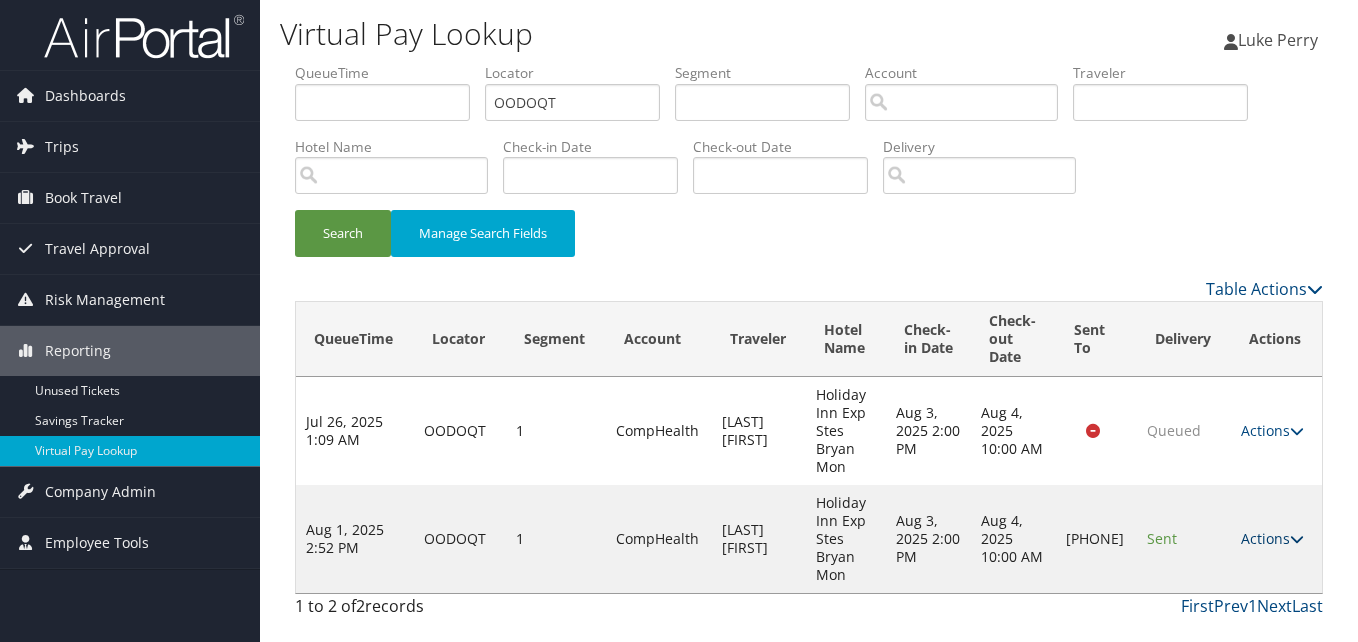 click on "Actions" at bounding box center [1272, 538] 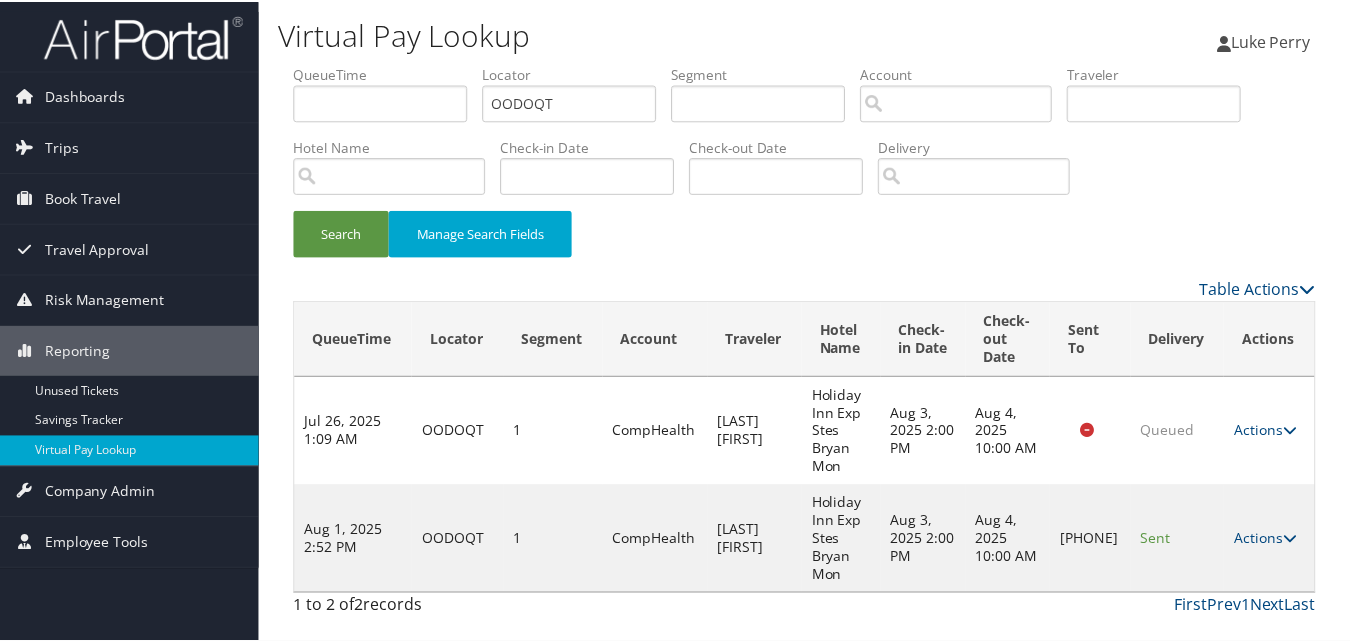 scroll, scrollTop: 46, scrollLeft: 0, axis: vertical 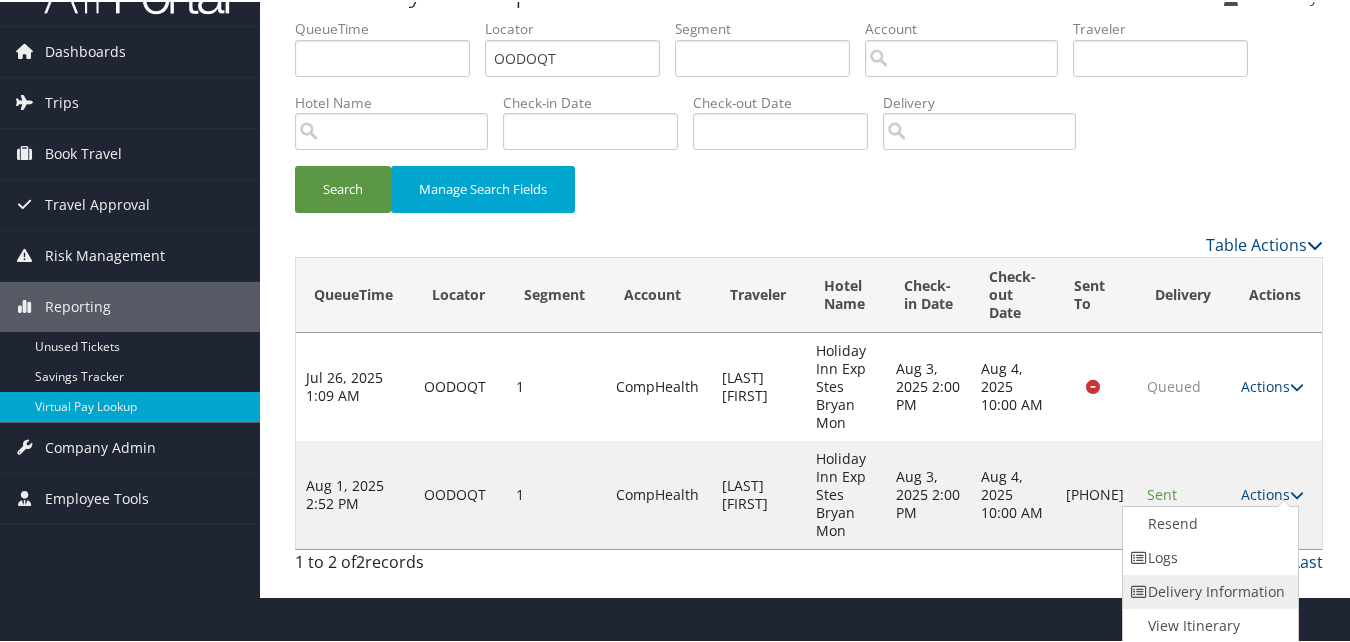 click on "Delivery Information" at bounding box center [1208, 590] 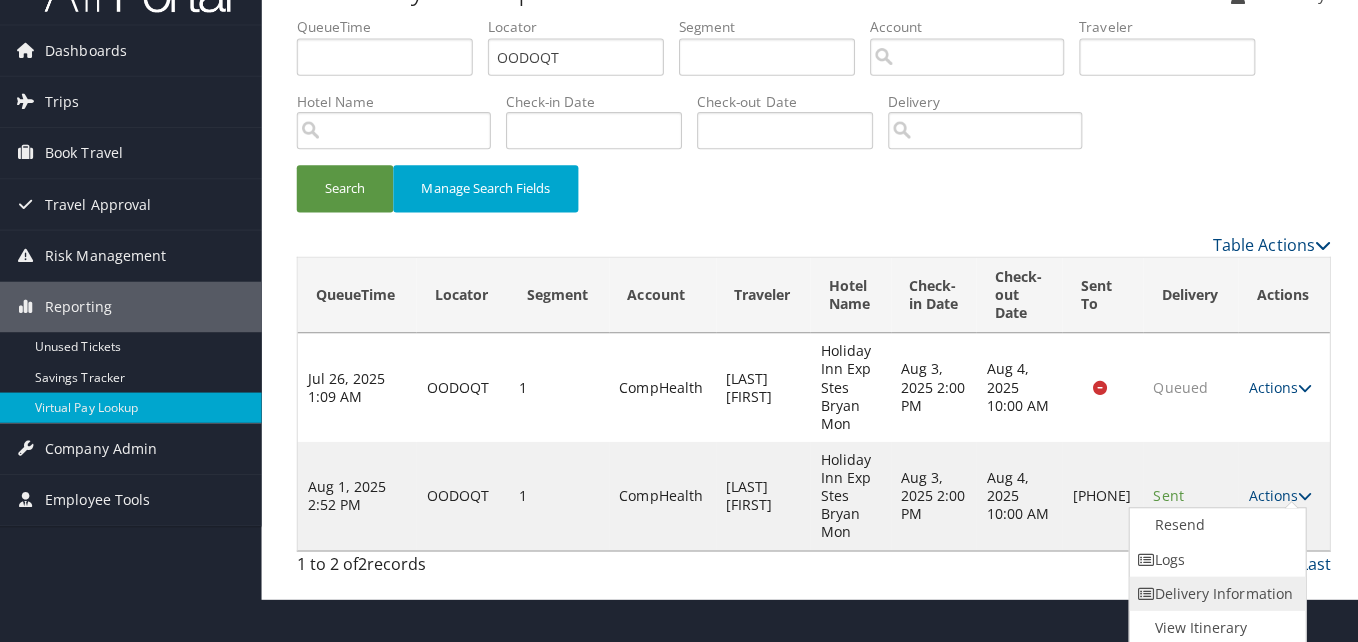 scroll, scrollTop: 0, scrollLeft: 0, axis: both 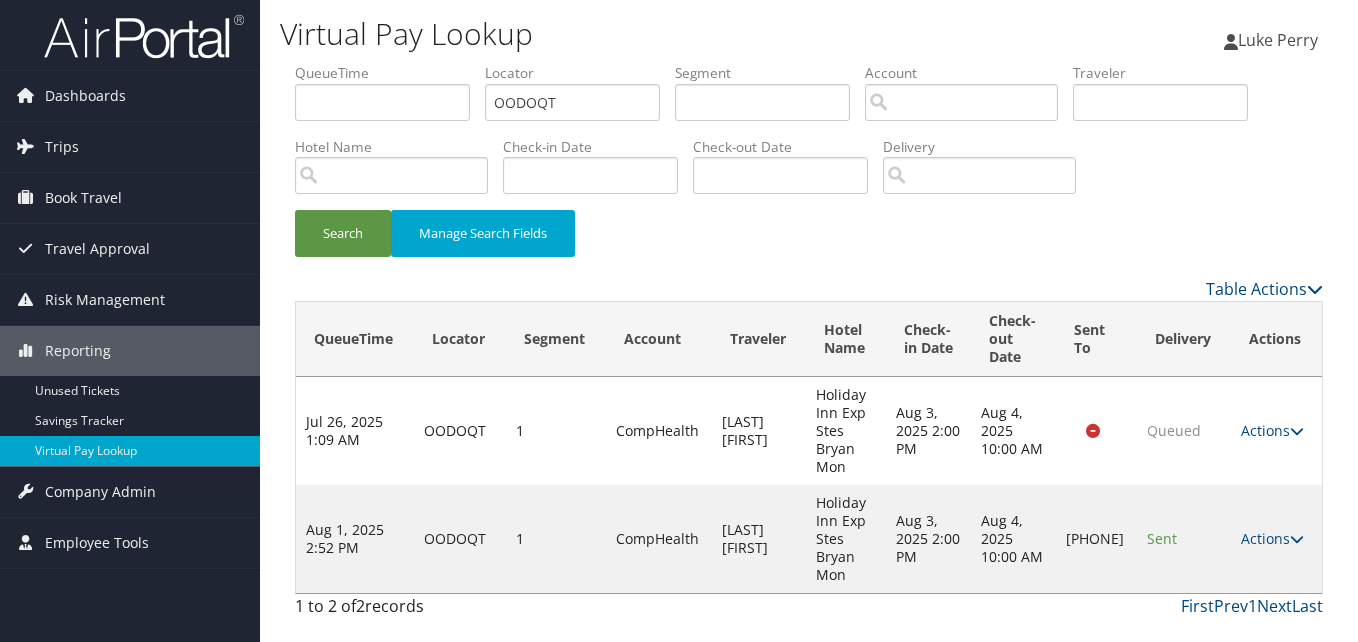 click on "Menu
Dashboards ► AirPortal 360™ (Manager) My Travel Dashboard   Trips ► Airtinerary® Lookup Current/Future Trips Past Trips Trips Missing Hotels Hotel Check-ins   Book Travel ► Approval Request (Beta)   Travel Approval ► Pending Trip Approvals Approved Trips Canceled Trips Approvals (Beta)   Risk Management ► SecurityLogic® Map Assistance Requests Travel Alerts Notifications   Reporting ► Unused Tickets Savings Tracker Virtual Pay Lookup   Company Admin ► Company Information Configure Approval Types (Beta) People Users (Beta) Vendor Contracts Travel Policy Service Fees  Reporting Fields (Beta) Report Settings Virtual Pay Settings   Employee Tools ► Help Desk
Dashboards AirPortal 360™ (Manager) My Travel Dashboard" at bounding box center (679, 321) 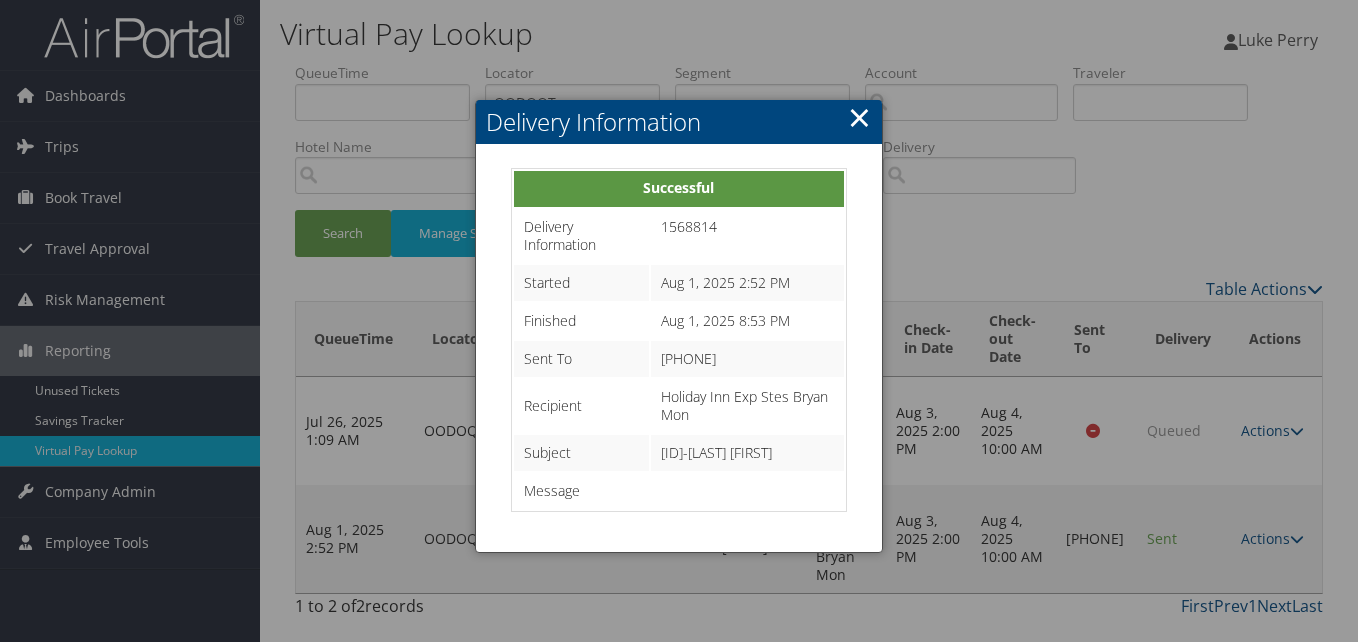 click on "×" at bounding box center [859, 117] 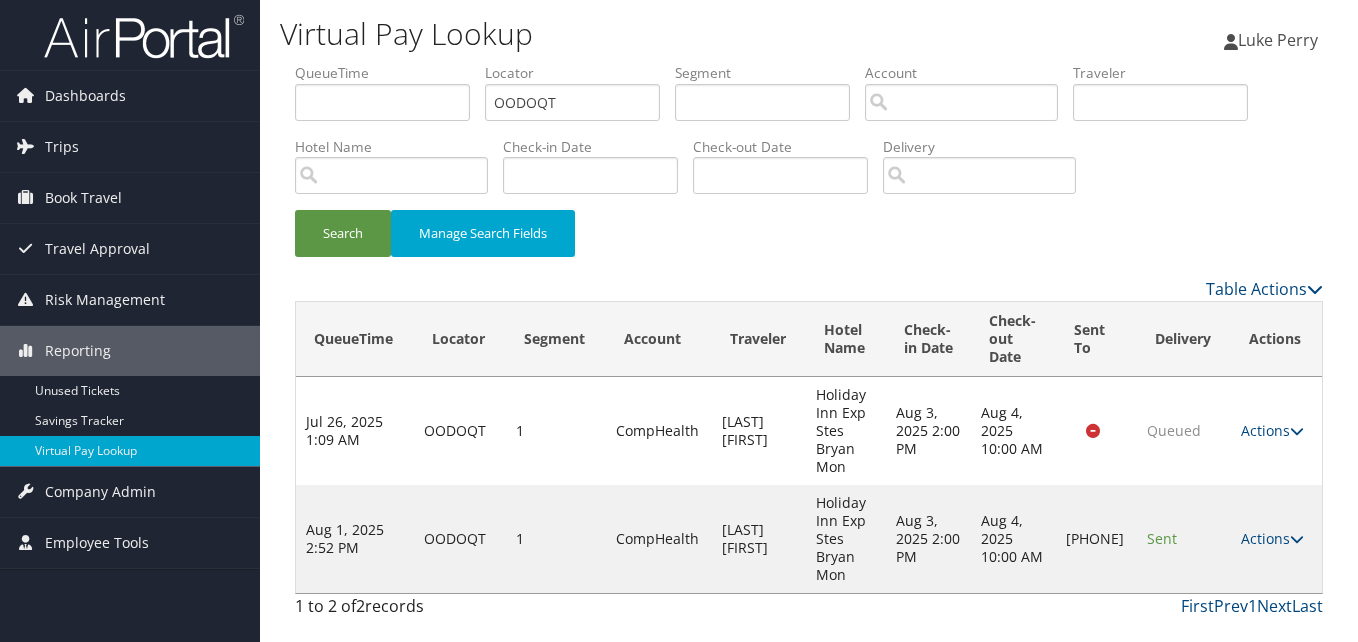 click on "Actions" at bounding box center (1272, 538) 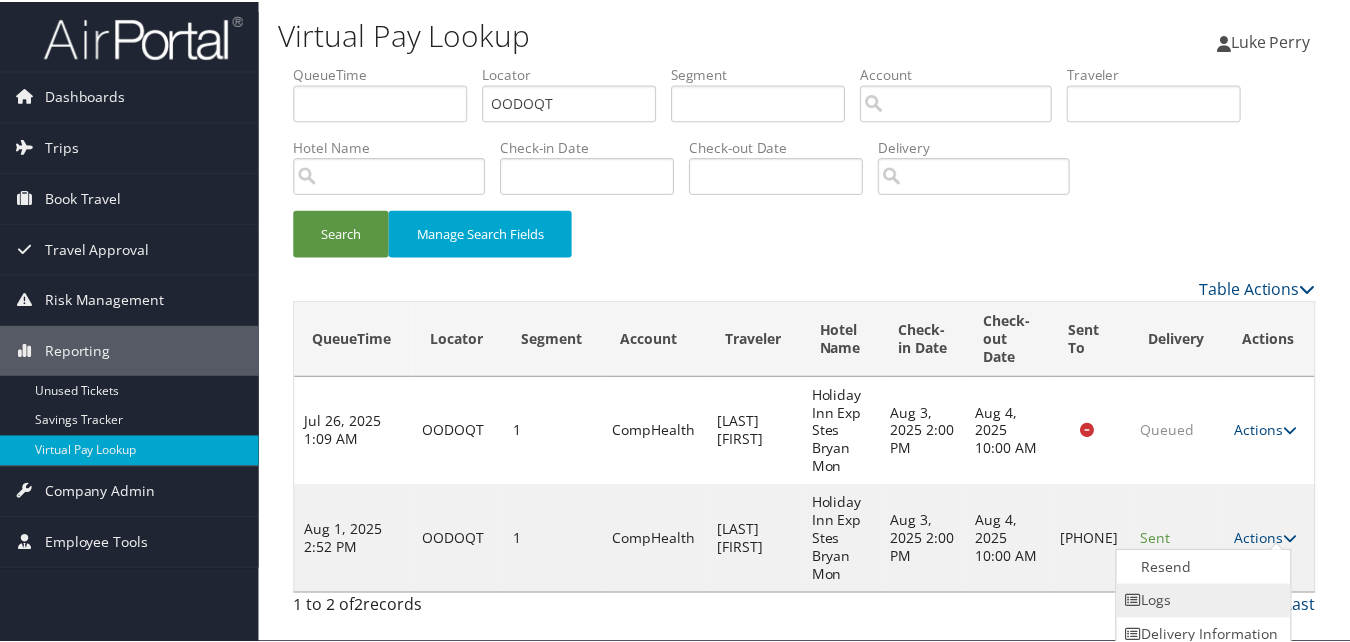 scroll, scrollTop: 46, scrollLeft: 0, axis: vertical 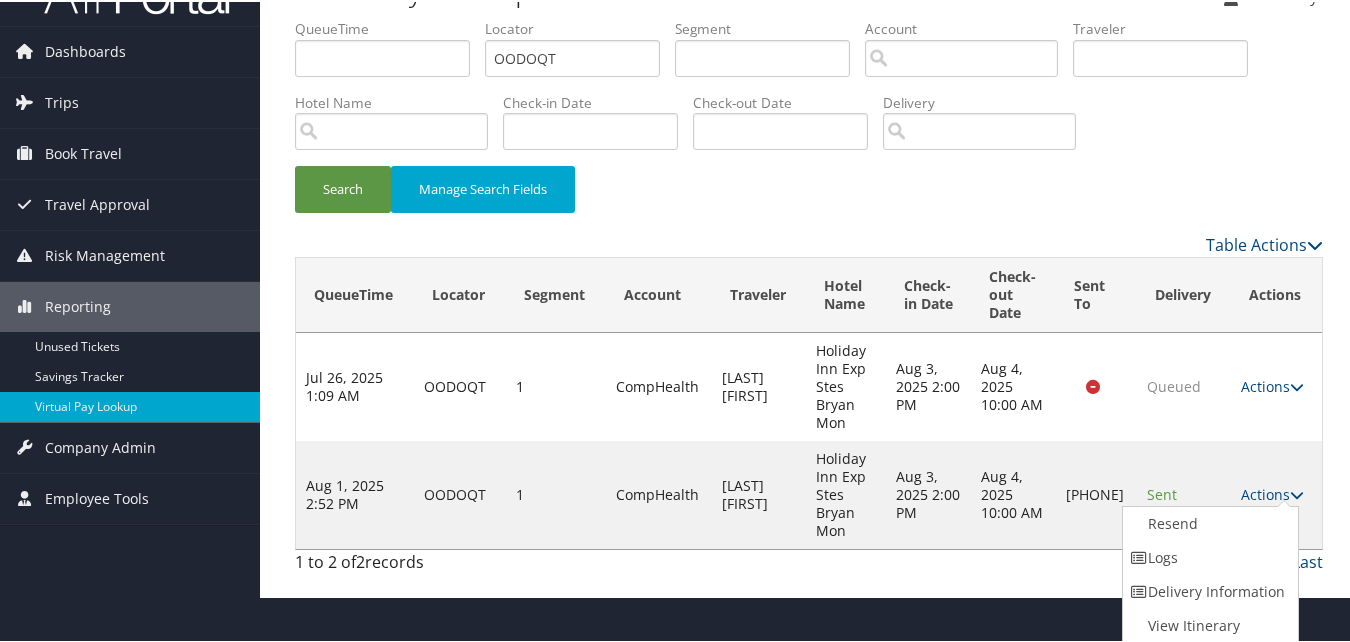 drag, startPoint x: 1221, startPoint y: 566, endPoint x: 1016, endPoint y: 547, distance: 205.8786 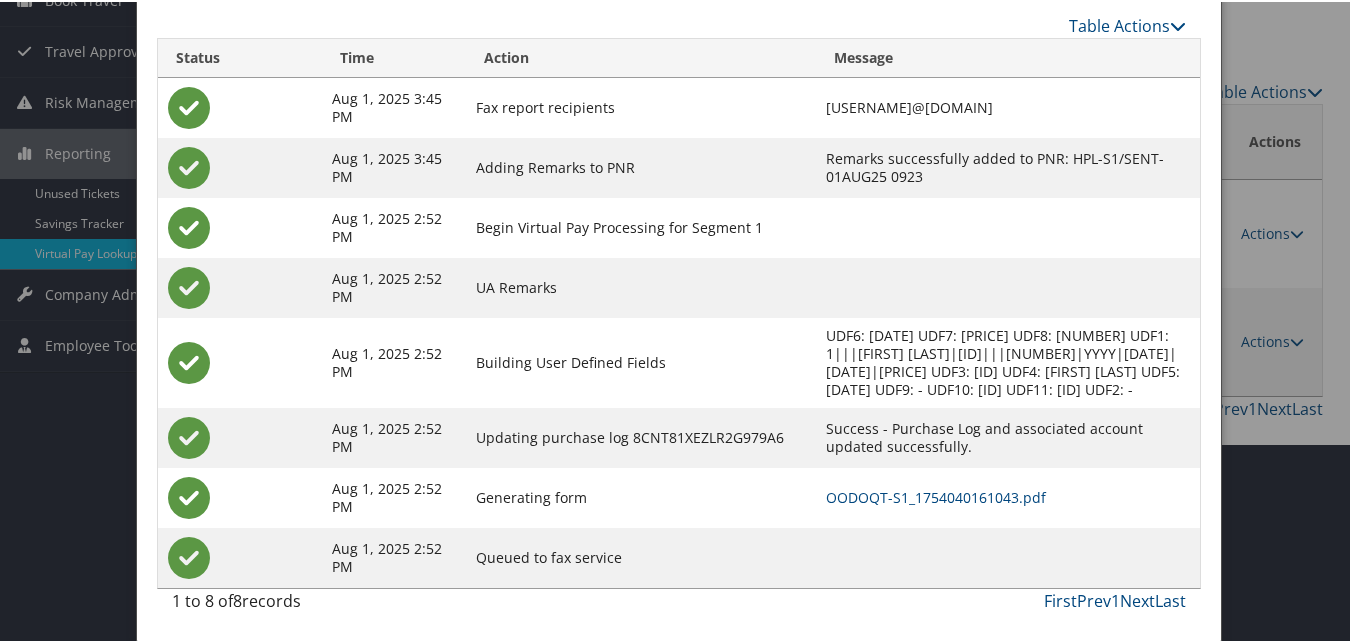 scroll, scrollTop: 217, scrollLeft: 0, axis: vertical 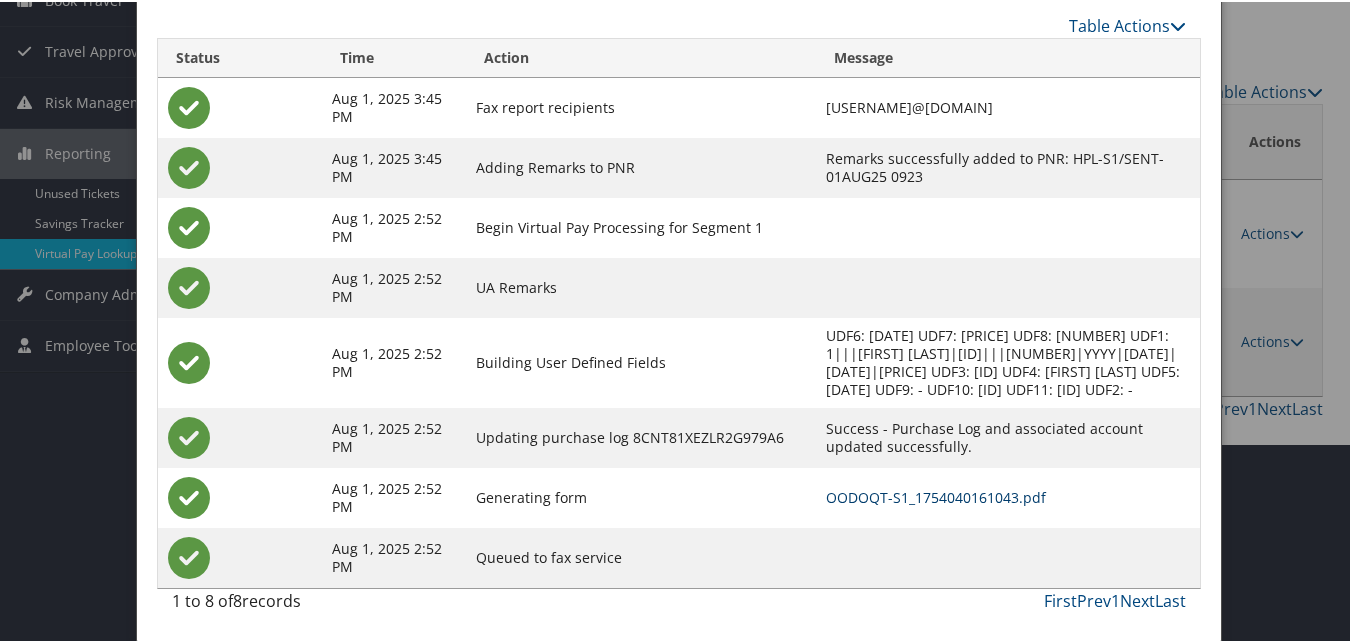 click on "OODOQT-S1_1754040161043.pdf" at bounding box center [936, 495] 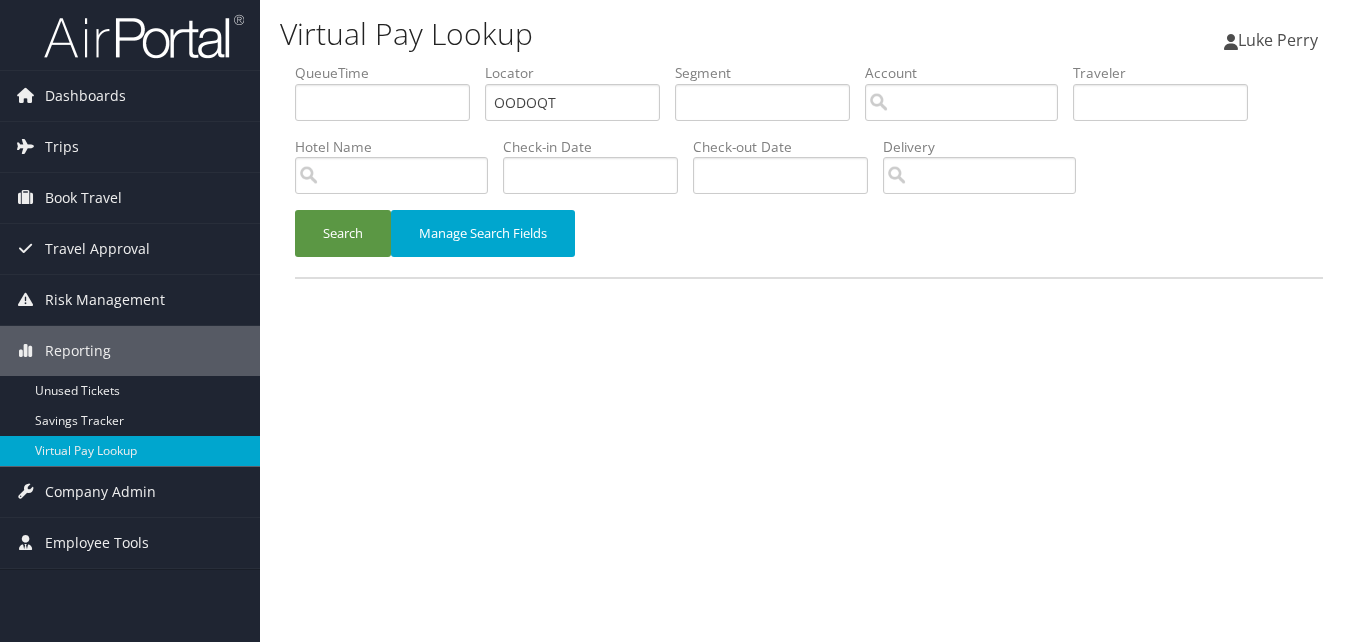 scroll, scrollTop: 0, scrollLeft: 0, axis: both 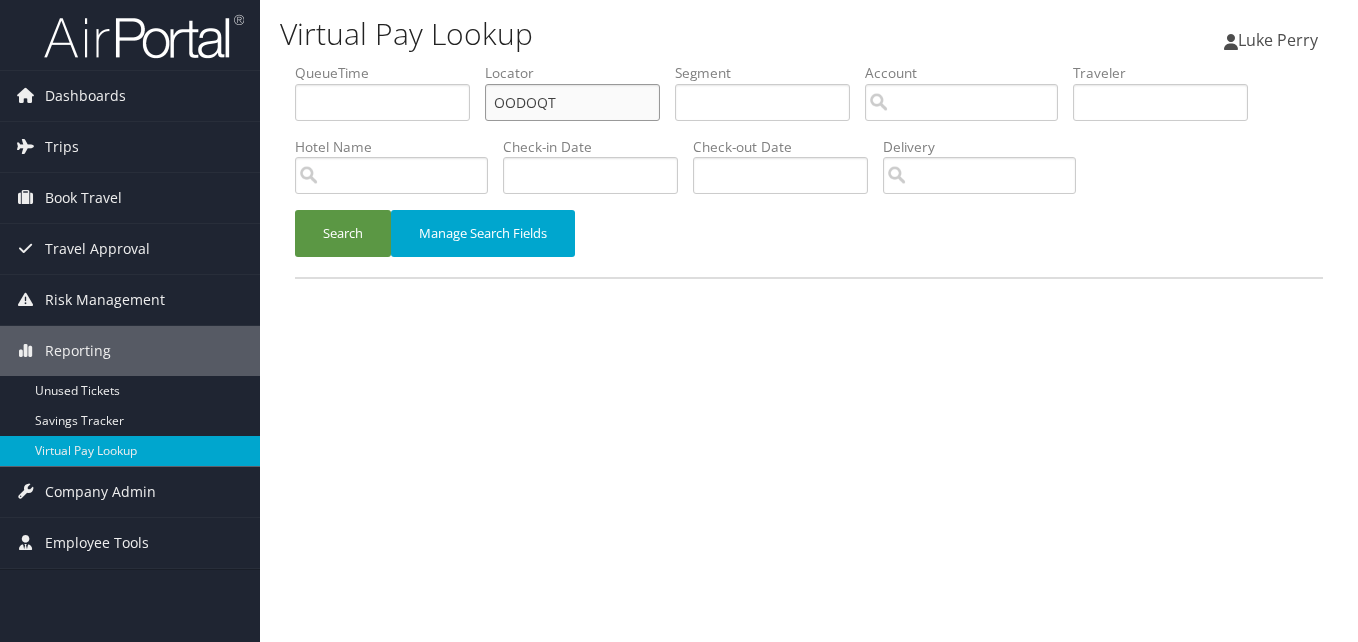 drag, startPoint x: 564, startPoint y: 107, endPoint x: 441, endPoint y: 121, distance: 123.79418 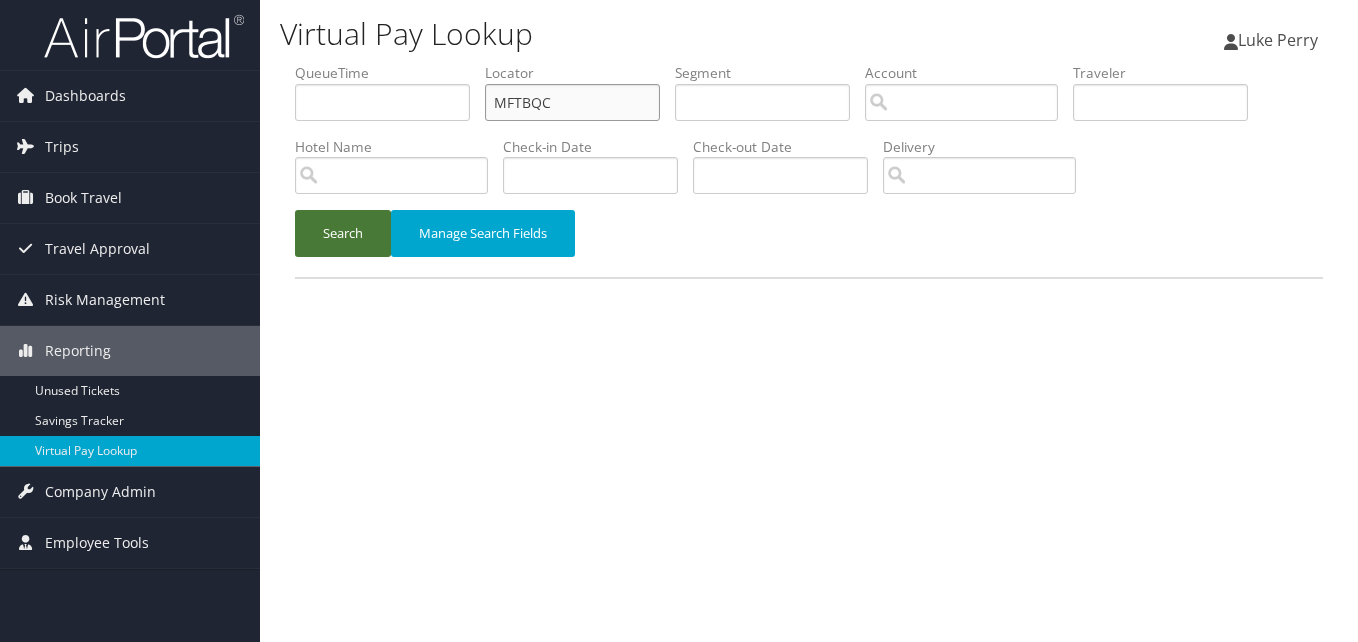 type on "MFTBQC" 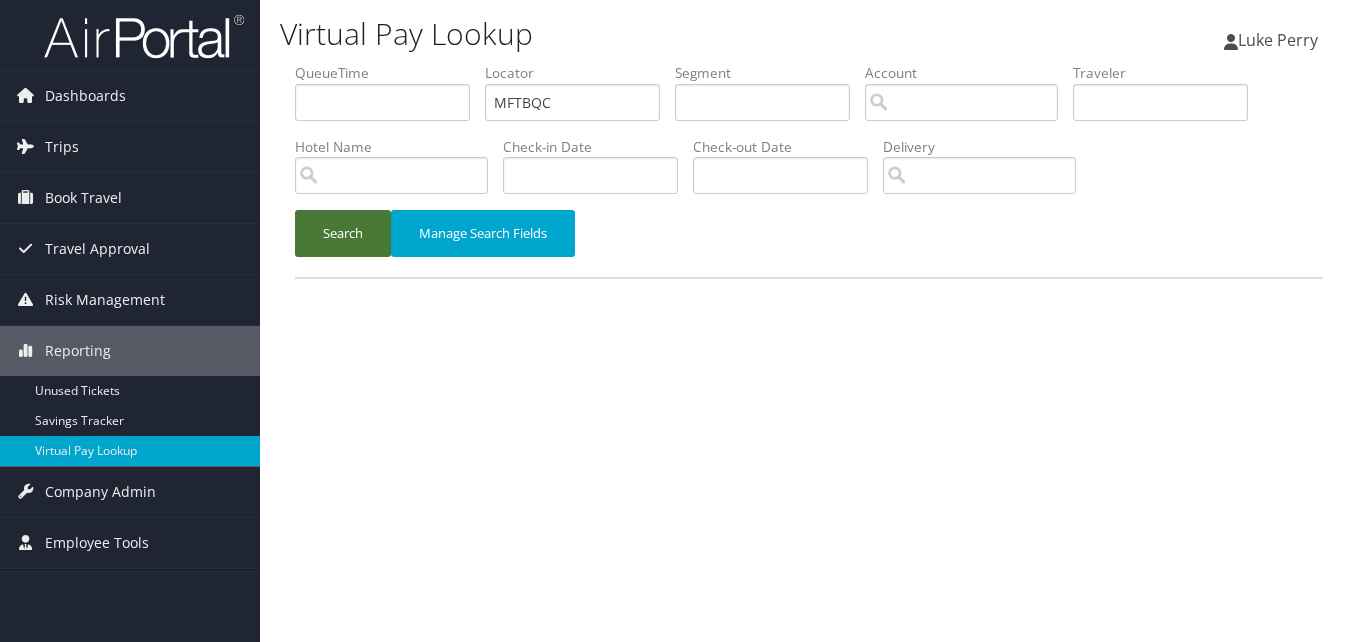 click on "Search" at bounding box center (343, 233) 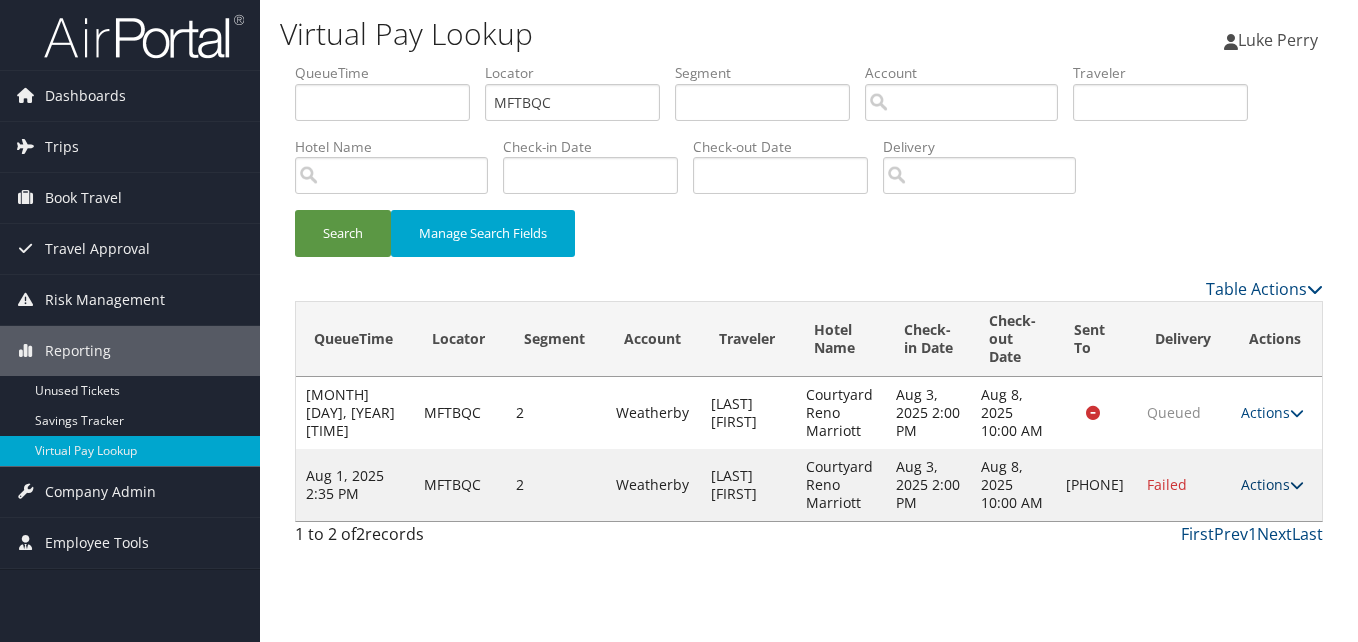click on "Actions" at bounding box center (1272, 484) 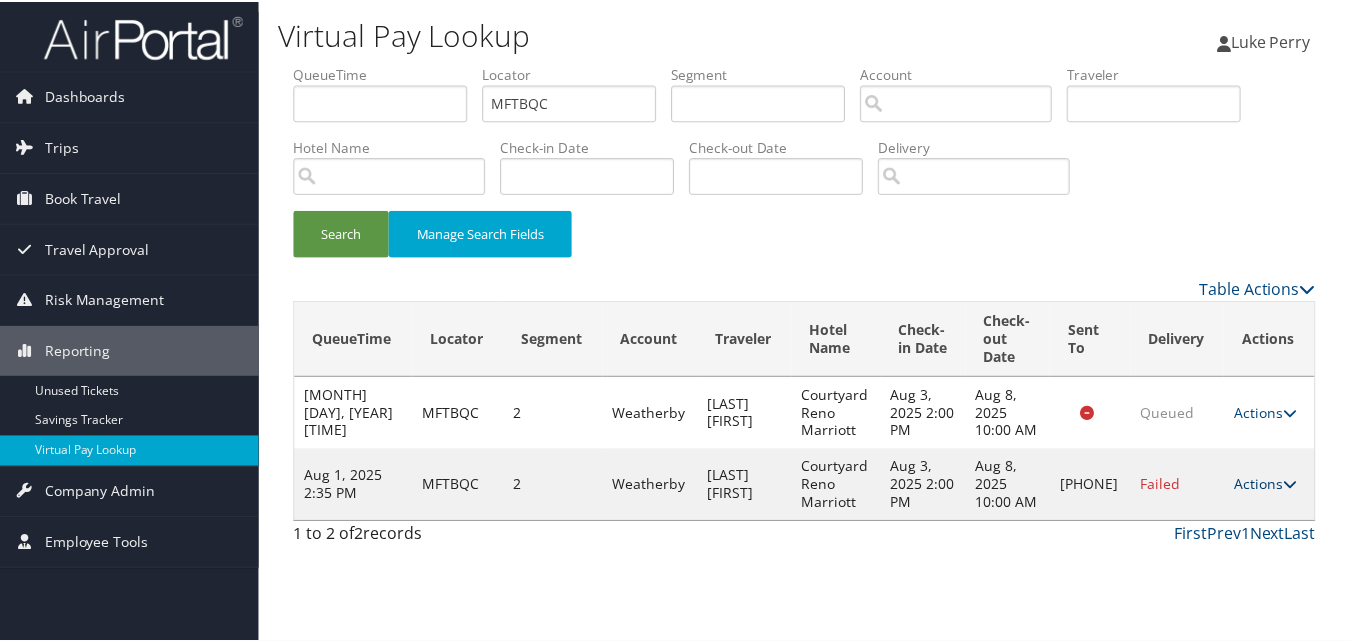 scroll, scrollTop: 1, scrollLeft: 0, axis: vertical 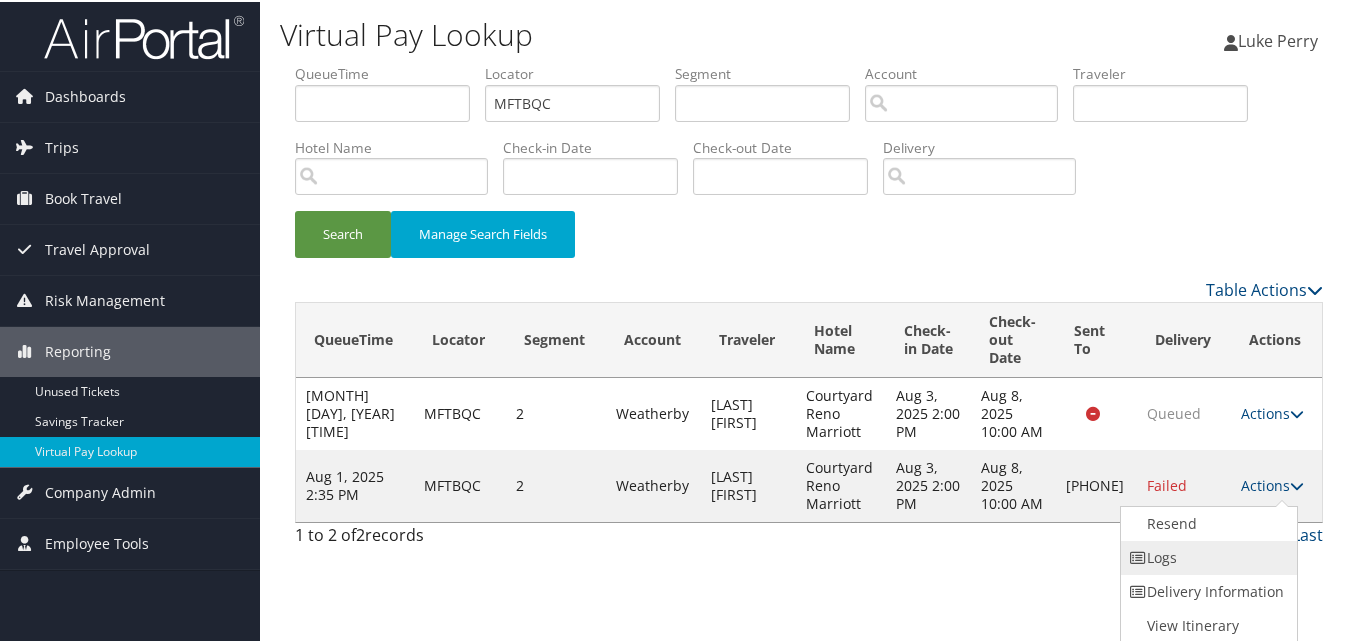 click on "Logs" at bounding box center [1206, 556] 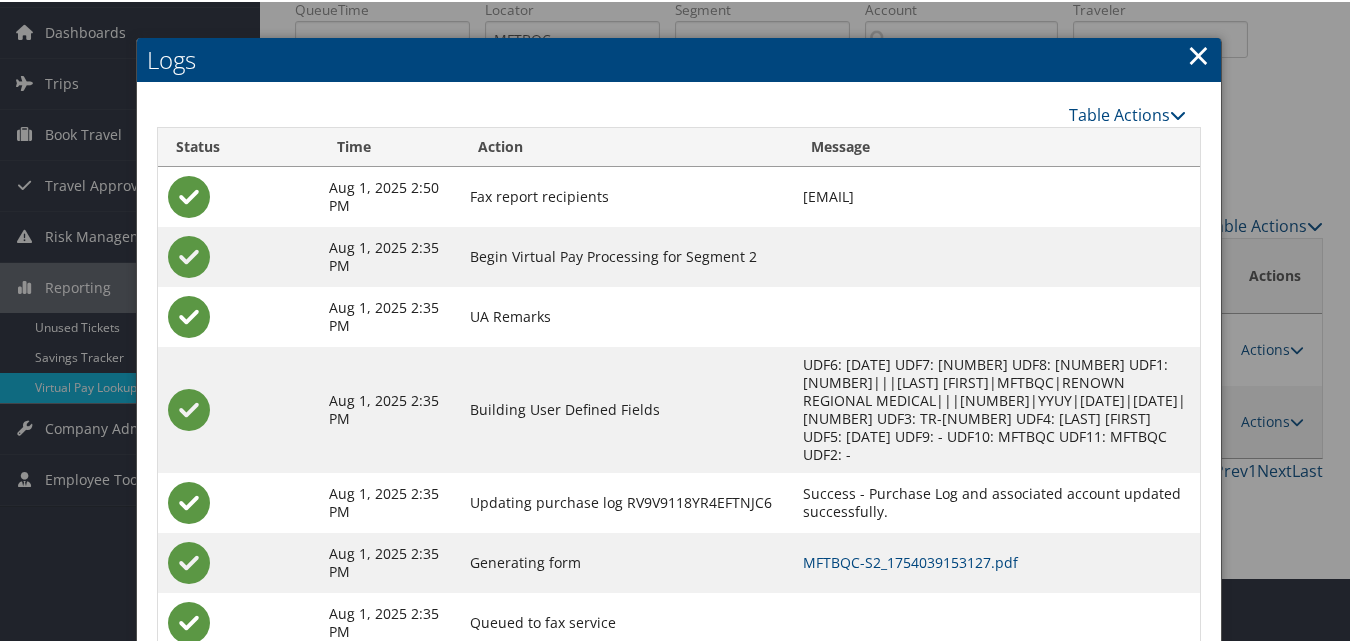 scroll, scrollTop: 112, scrollLeft: 0, axis: vertical 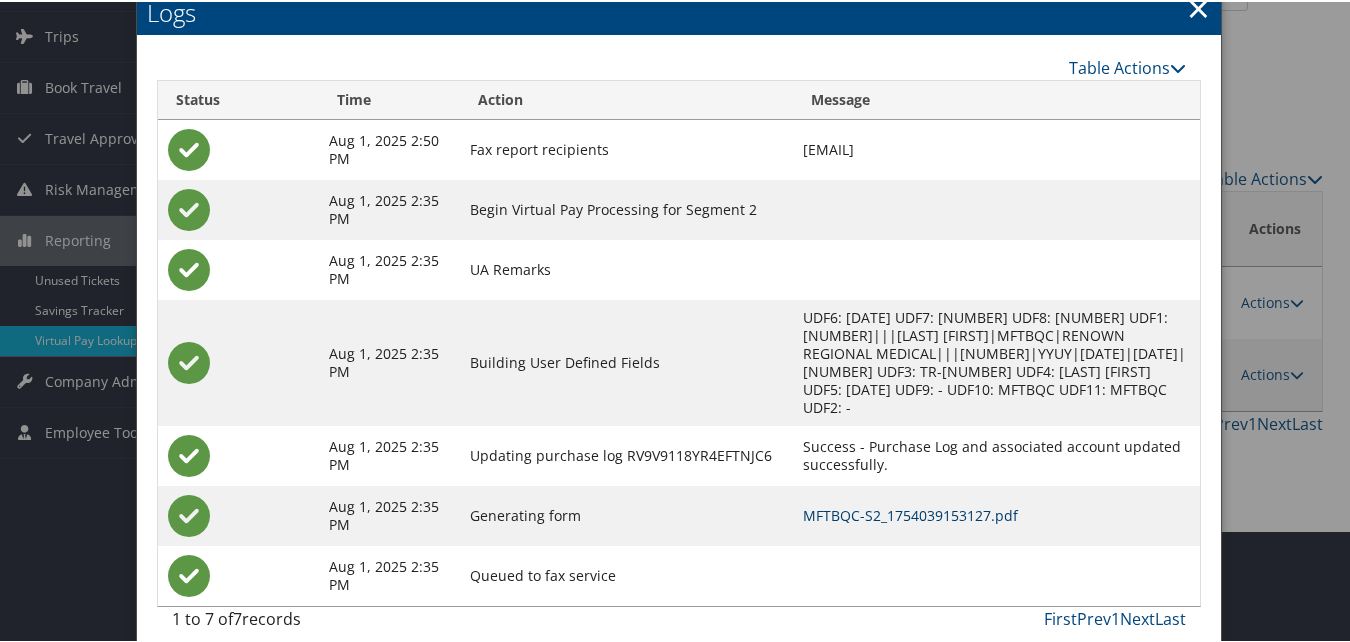 click on "MFTBQC-S2_1754039153127.pdf" at bounding box center [910, 513] 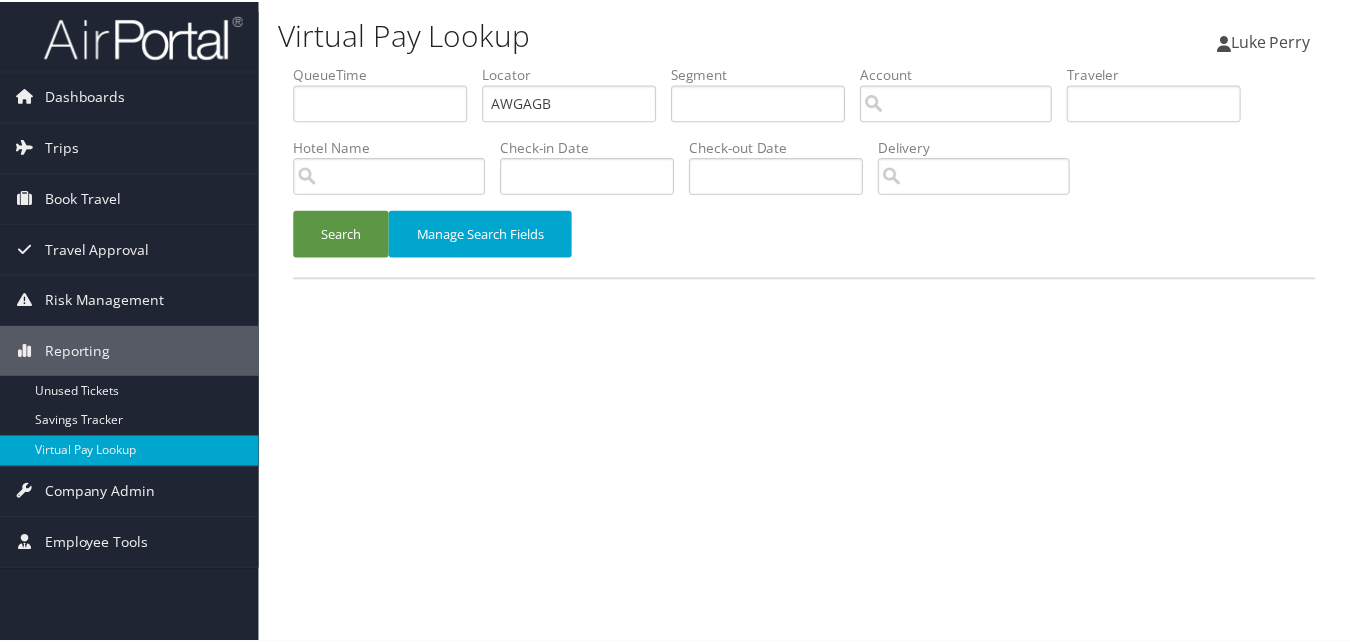 scroll, scrollTop: 0, scrollLeft: 0, axis: both 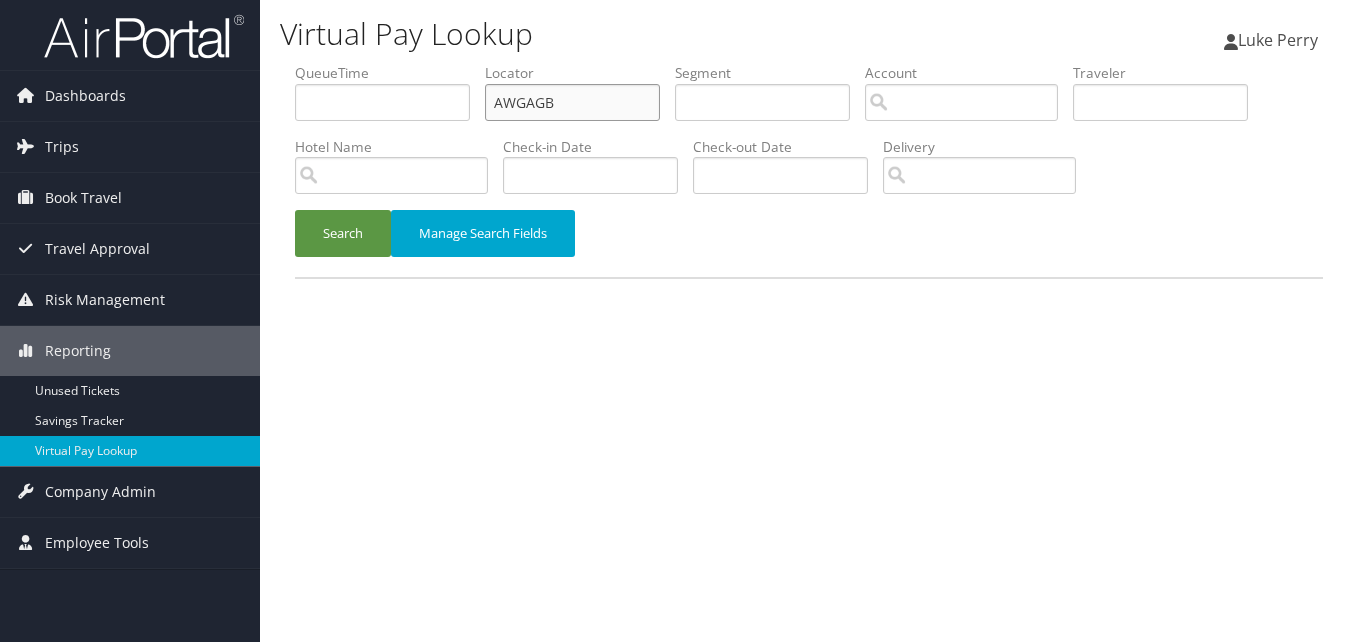 drag, startPoint x: 559, startPoint y: 104, endPoint x: 393, endPoint y: 124, distance: 167.20049 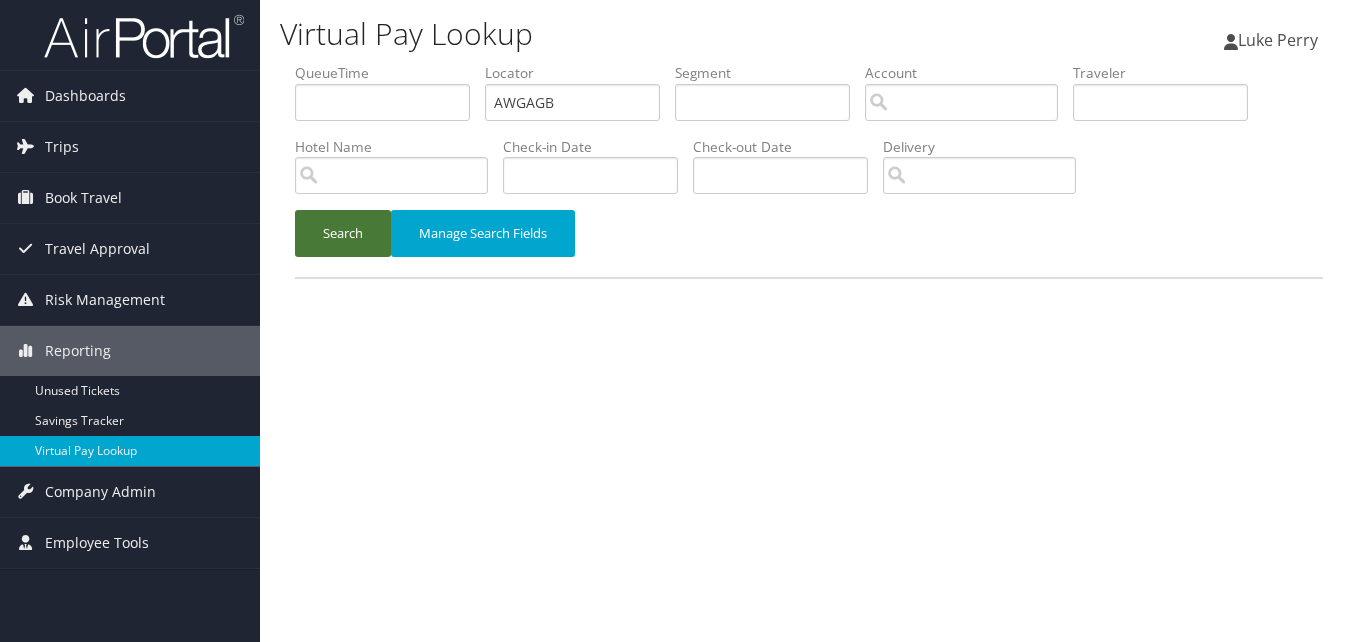 click on "Search" at bounding box center (343, 233) 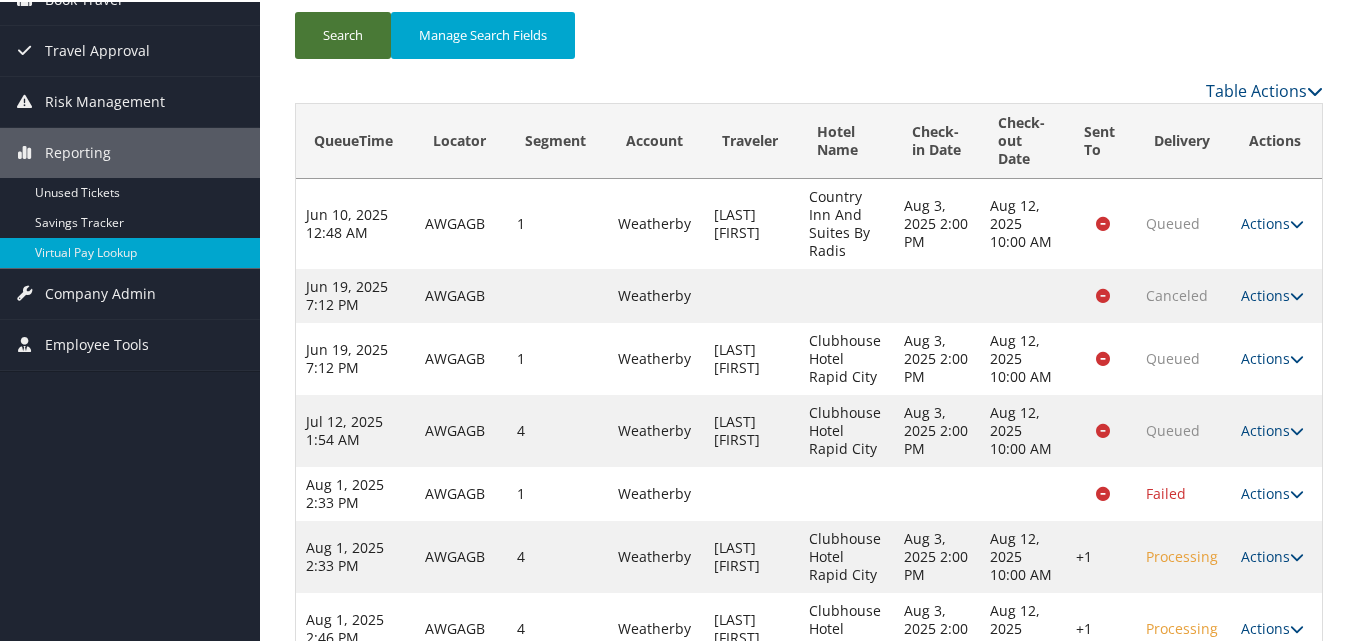 scroll, scrollTop: 256, scrollLeft: 0, axis: vertical 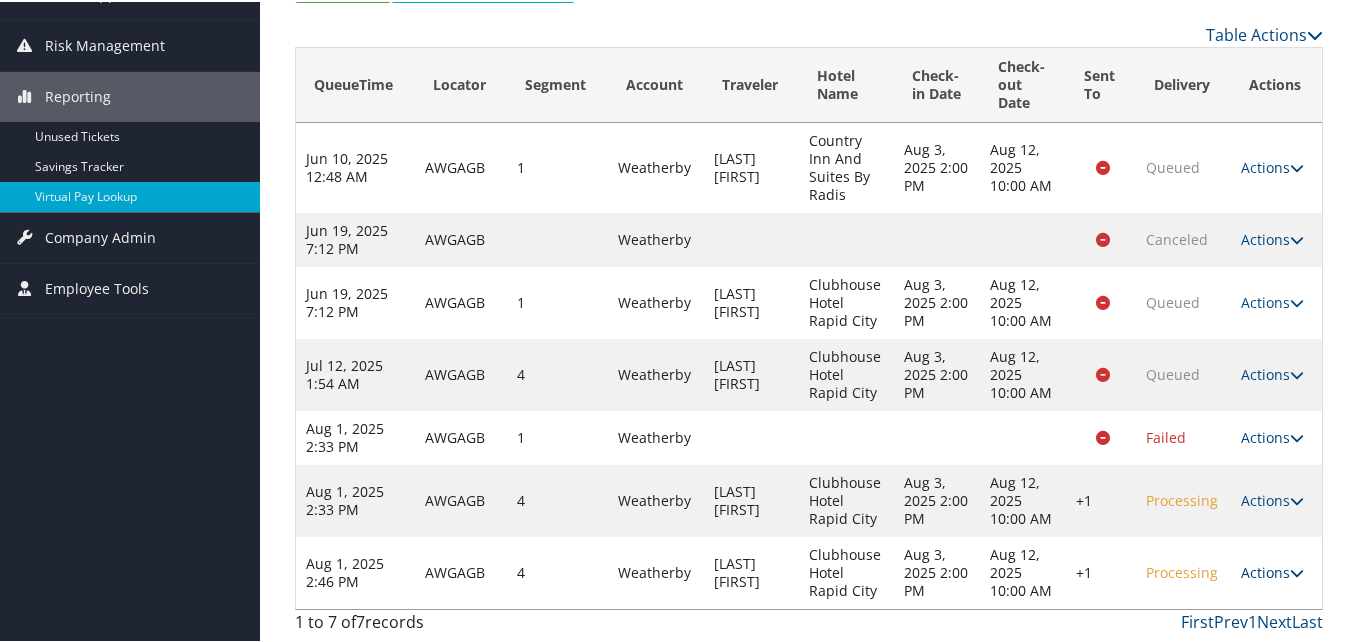 click on "Actions" at bounding box center (1272, 570) 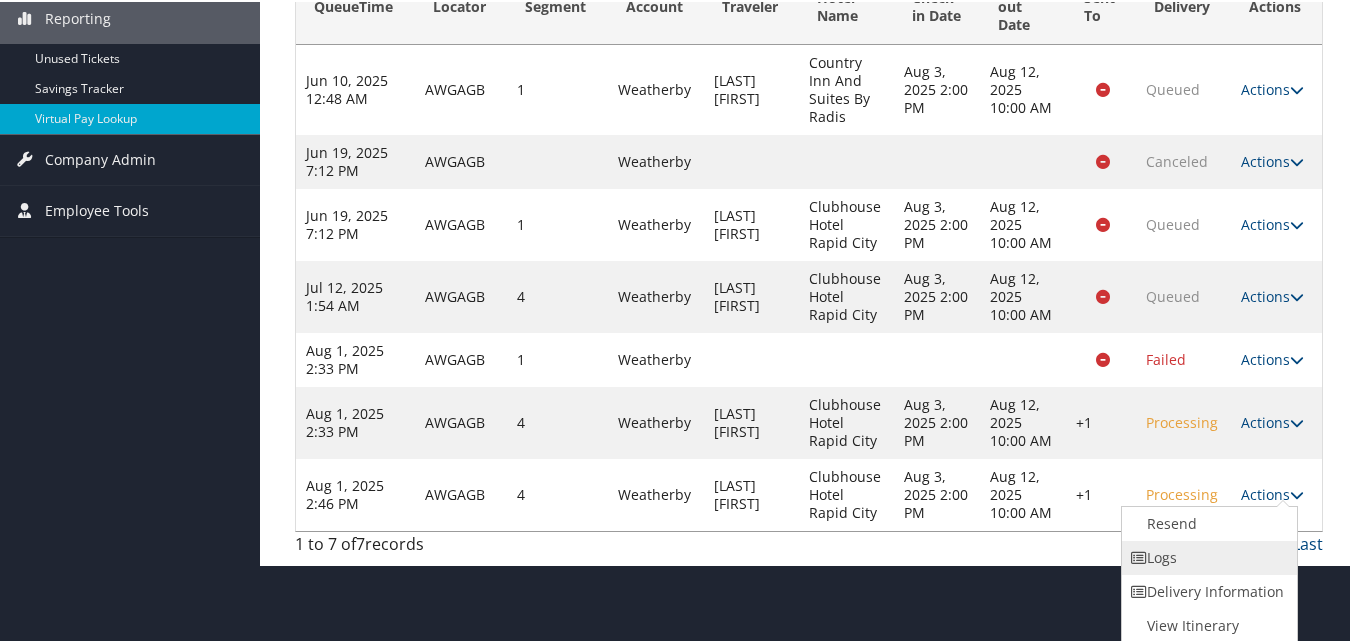 click on "Logs" at bounding box center (1207, 556) 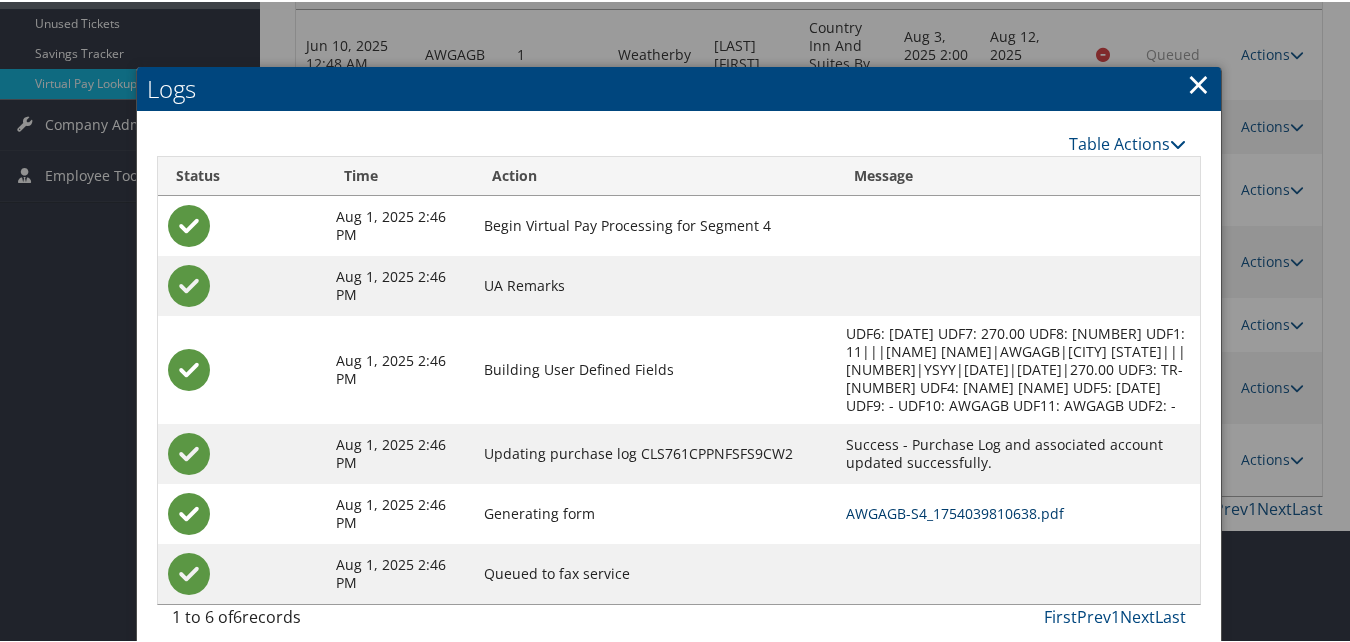scroll, scrollTop: 385, scrollLeft: 0, axis: vertical 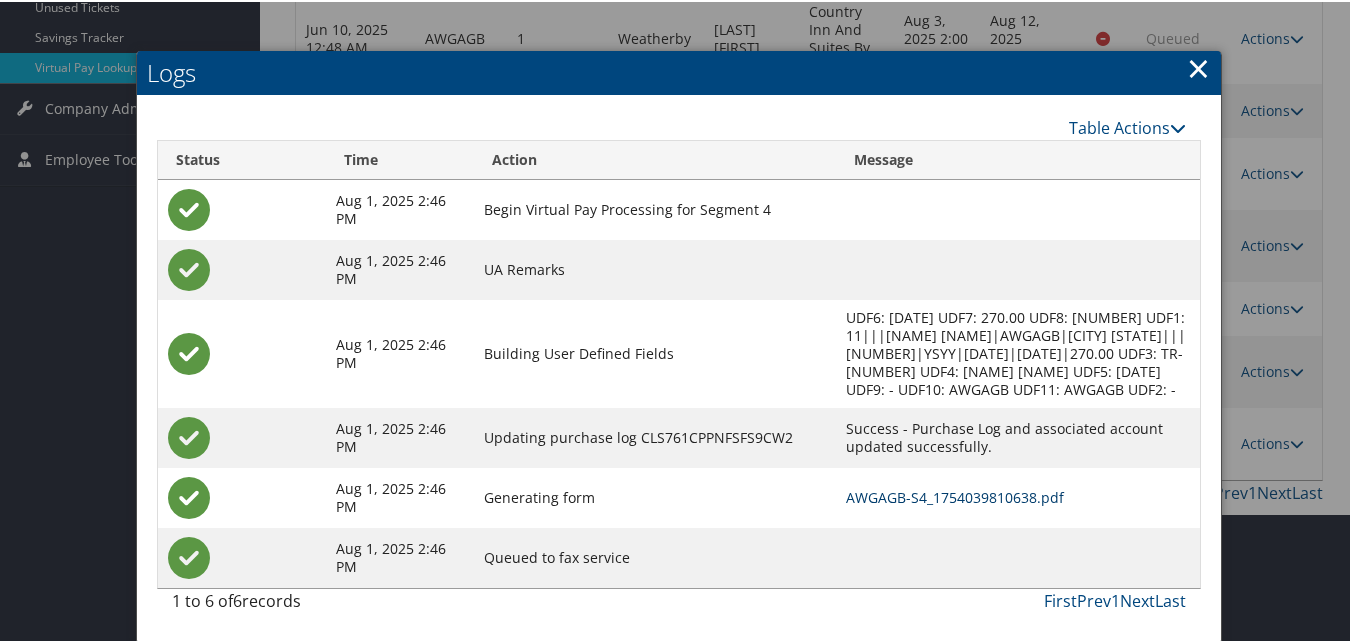click on "AWGAGB-S4_1754039810638.pdf" at bounding box center [955, 495] 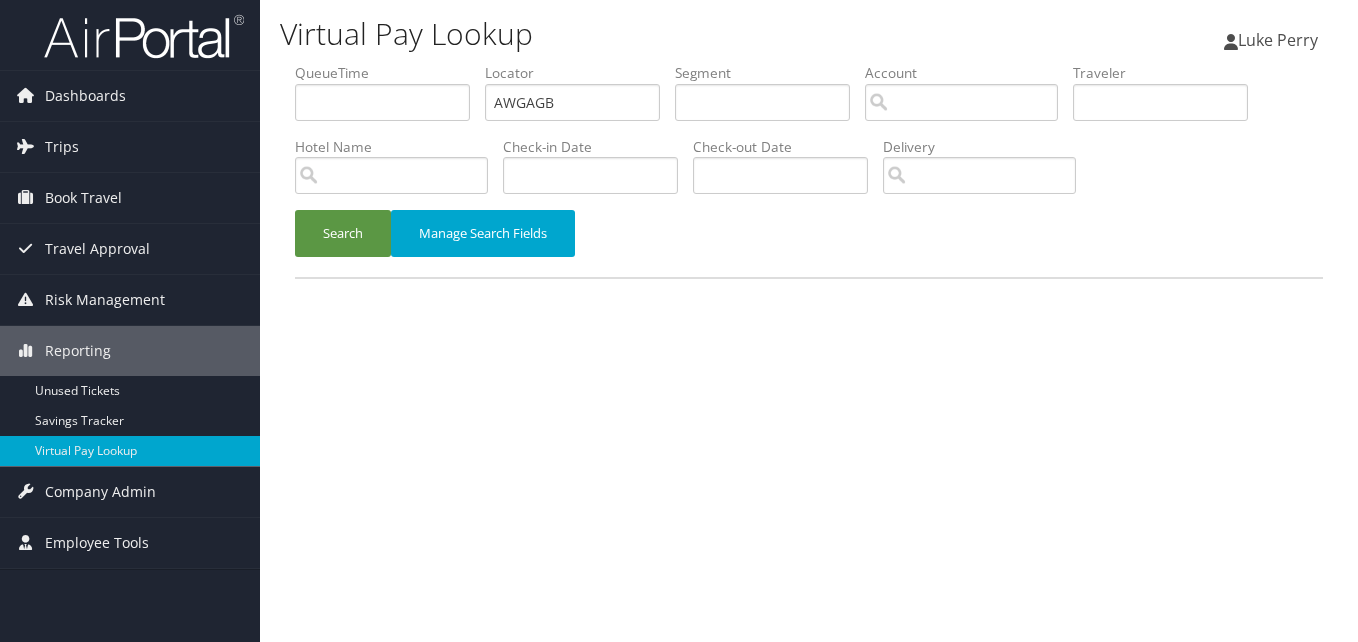 scroll, scrollTop: 0, scrollLeft: 0, axis: both 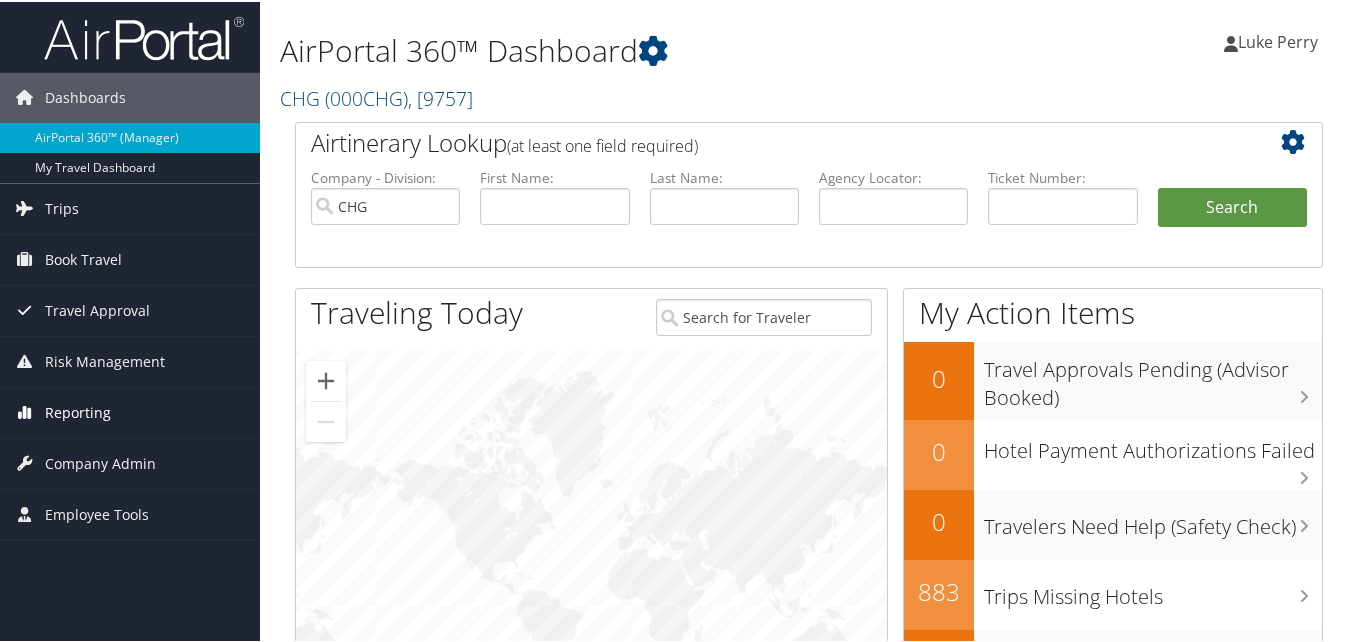 click on "Reporting" at bounding box center [78, 411] 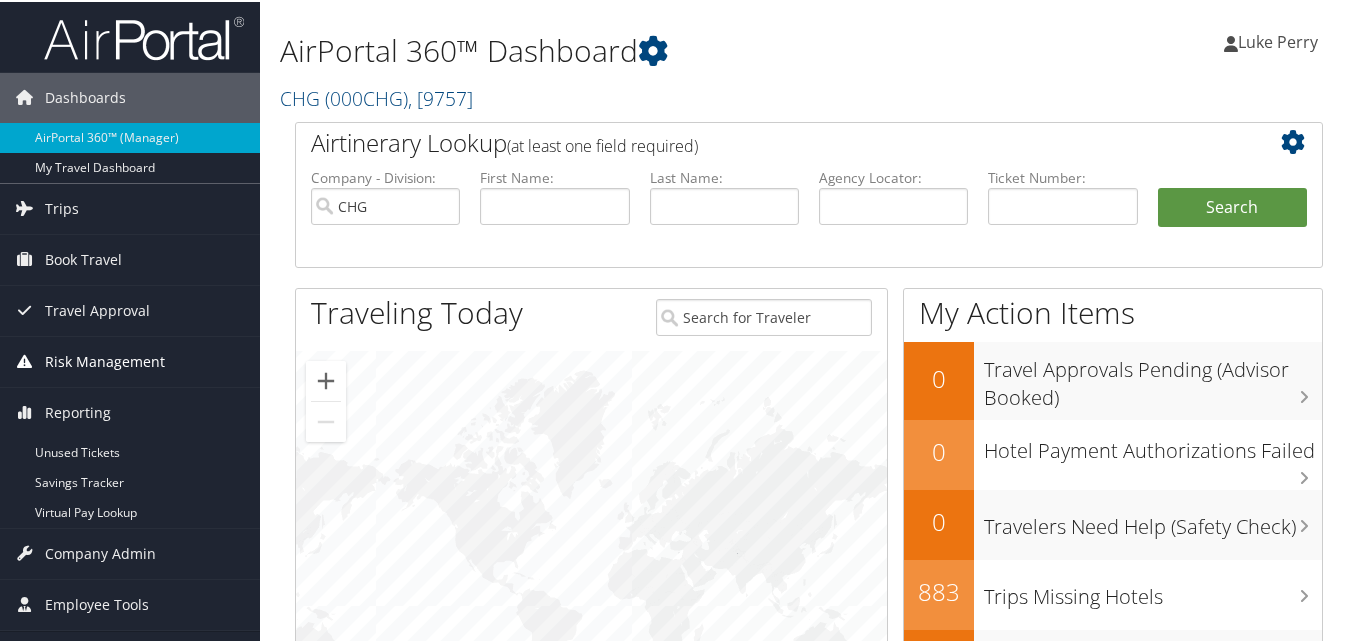 drag, startPoint x: 41, startPoint y: 252, endPoint x: 179, endPoint y: 370, distance: 181.57092 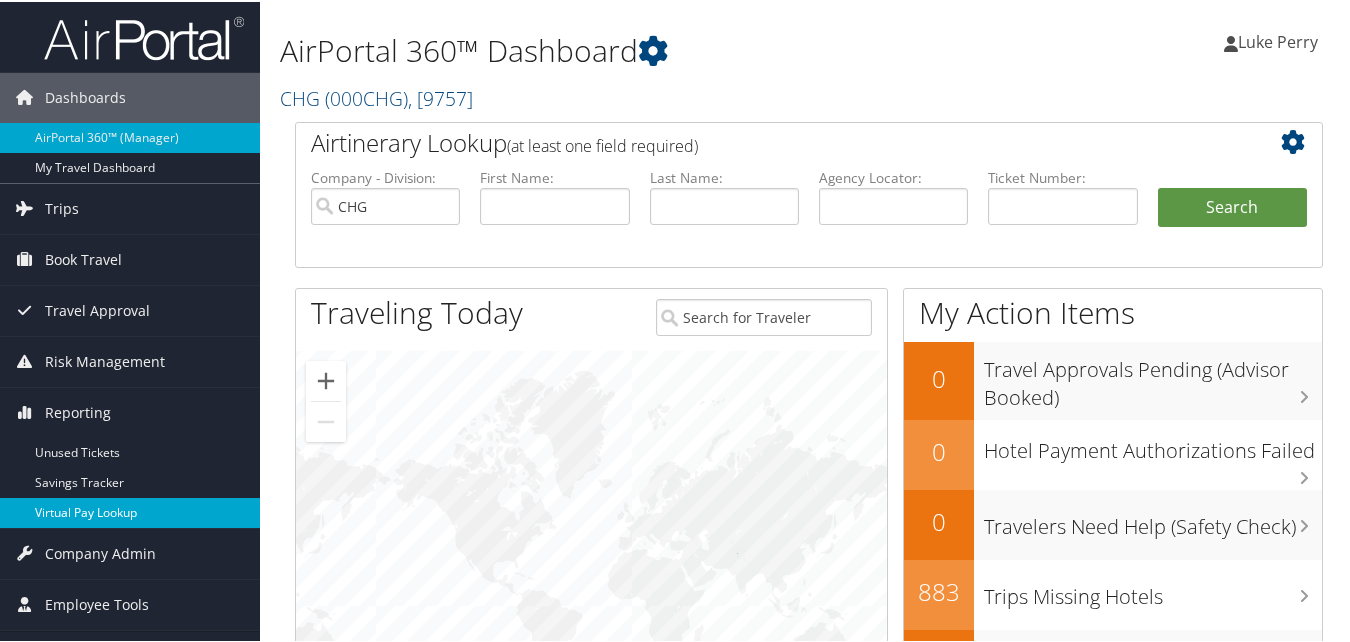 drag, startPoint x: 179, startPoint y: 370, endPoint x: 89, endPoint y: 511, distance: 167.27522 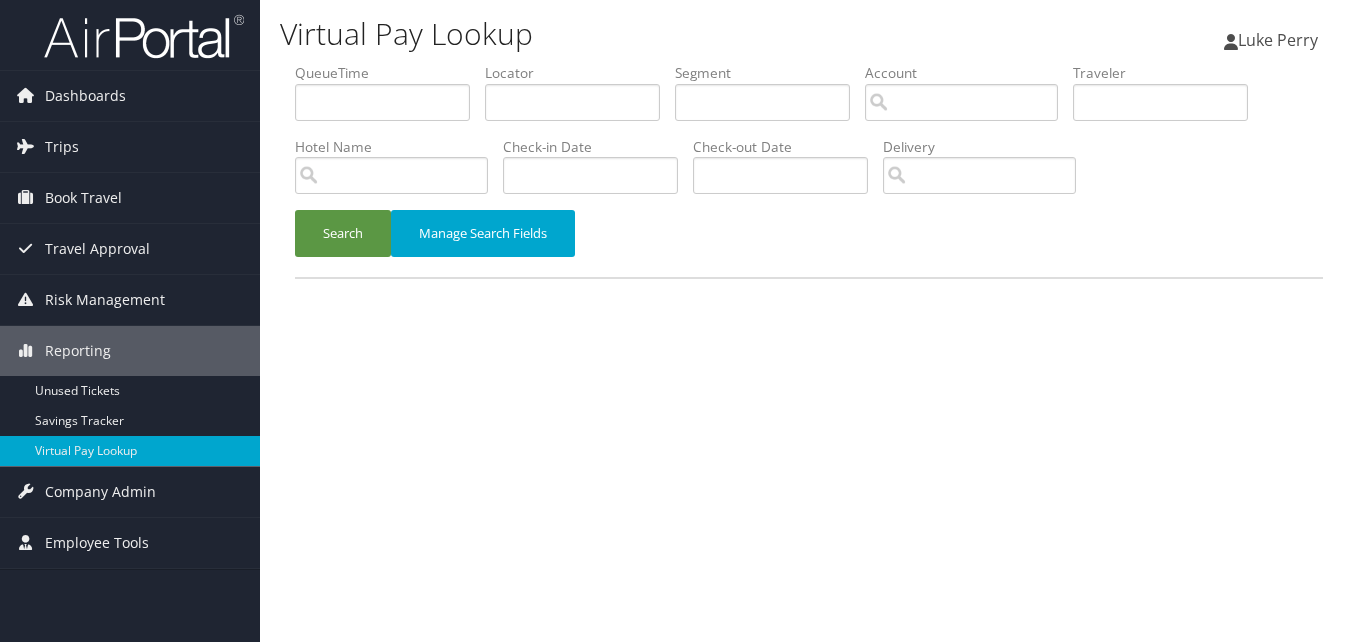 scroll, scrollTop: 0, scrollLeft: 0, axis: both 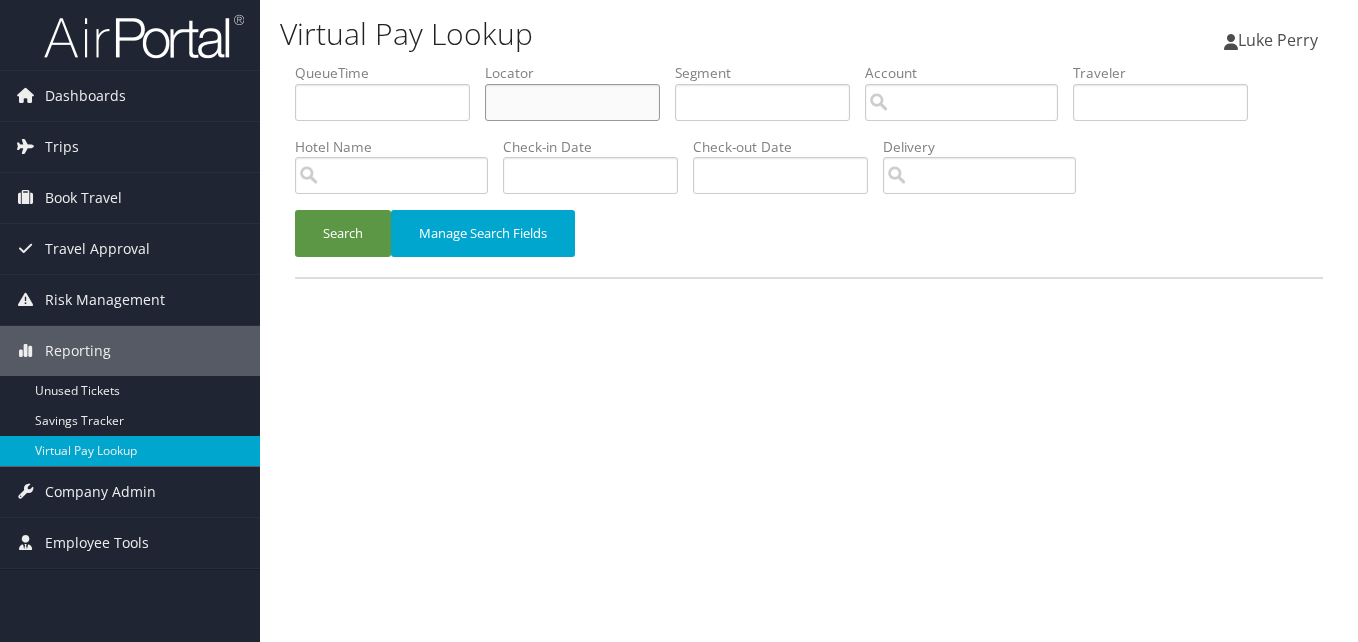 click at bounding box center (572, 102) 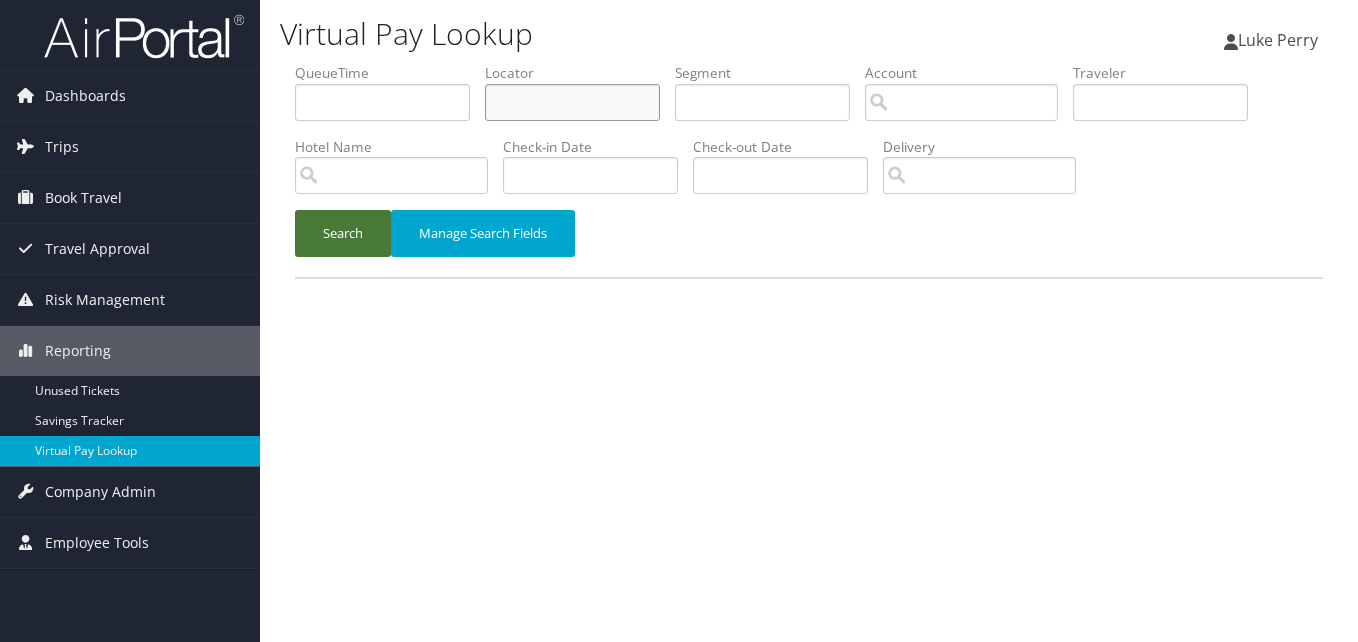 paste on "MFTBQC" 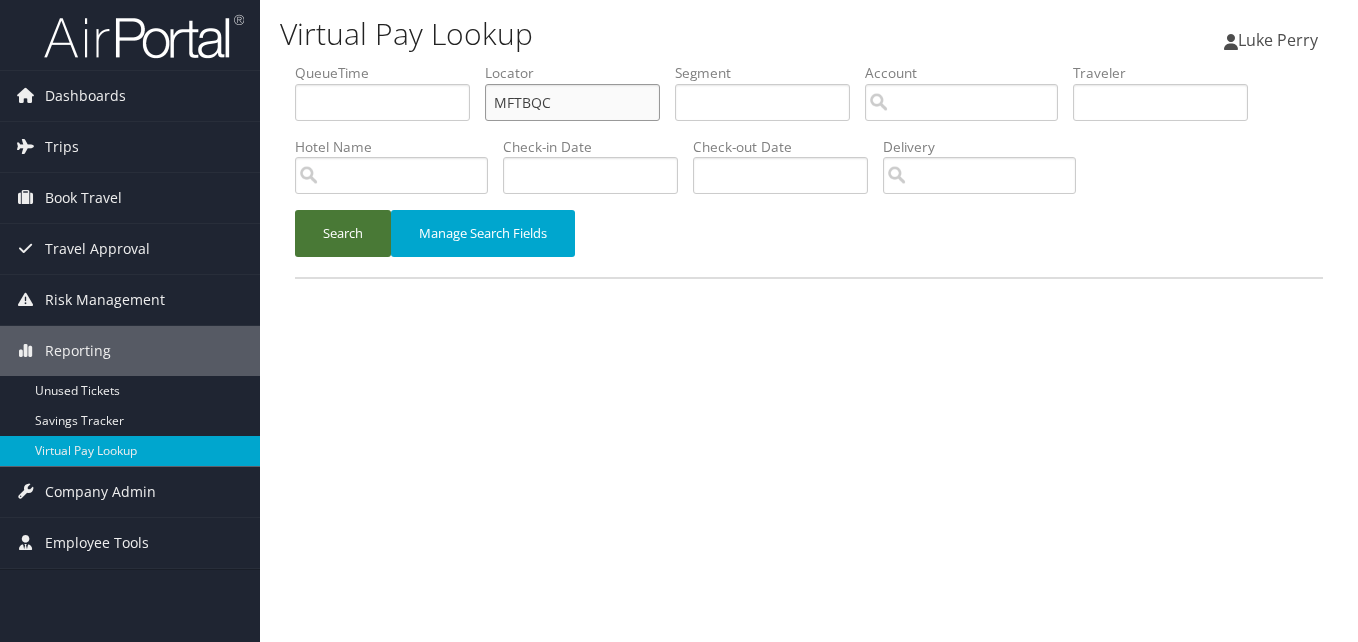 type on "MFTBQC" 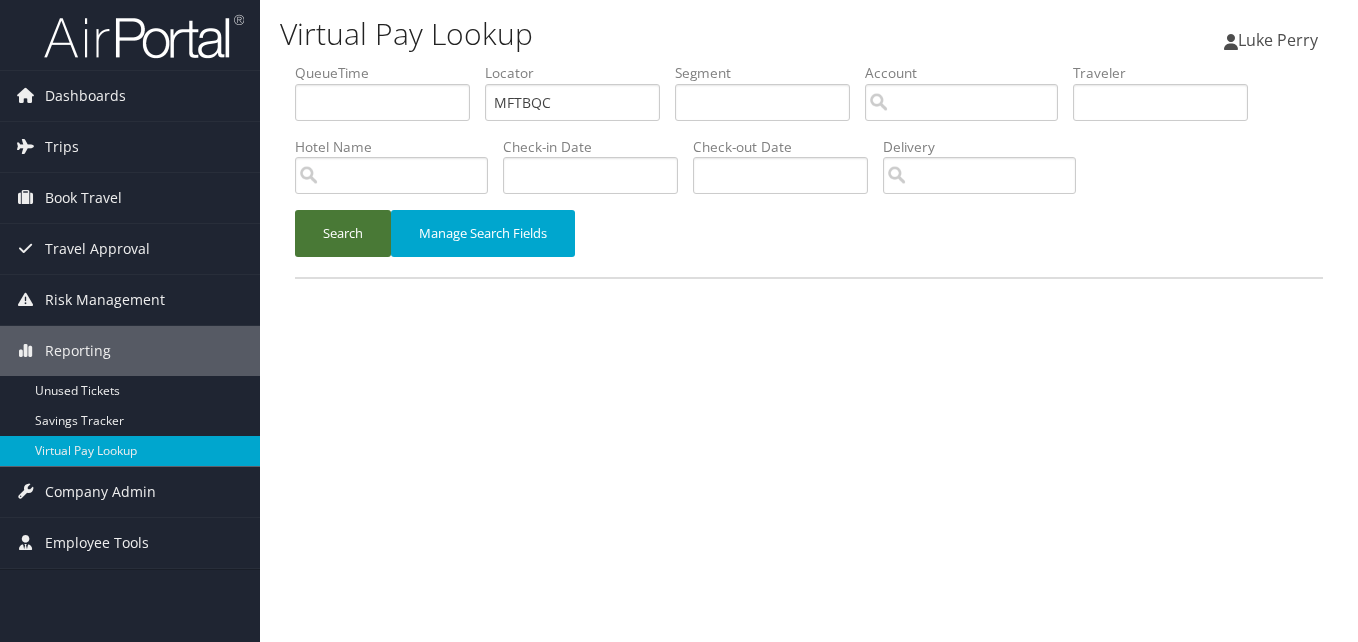click on "Search" at bounding box center [343, 233] 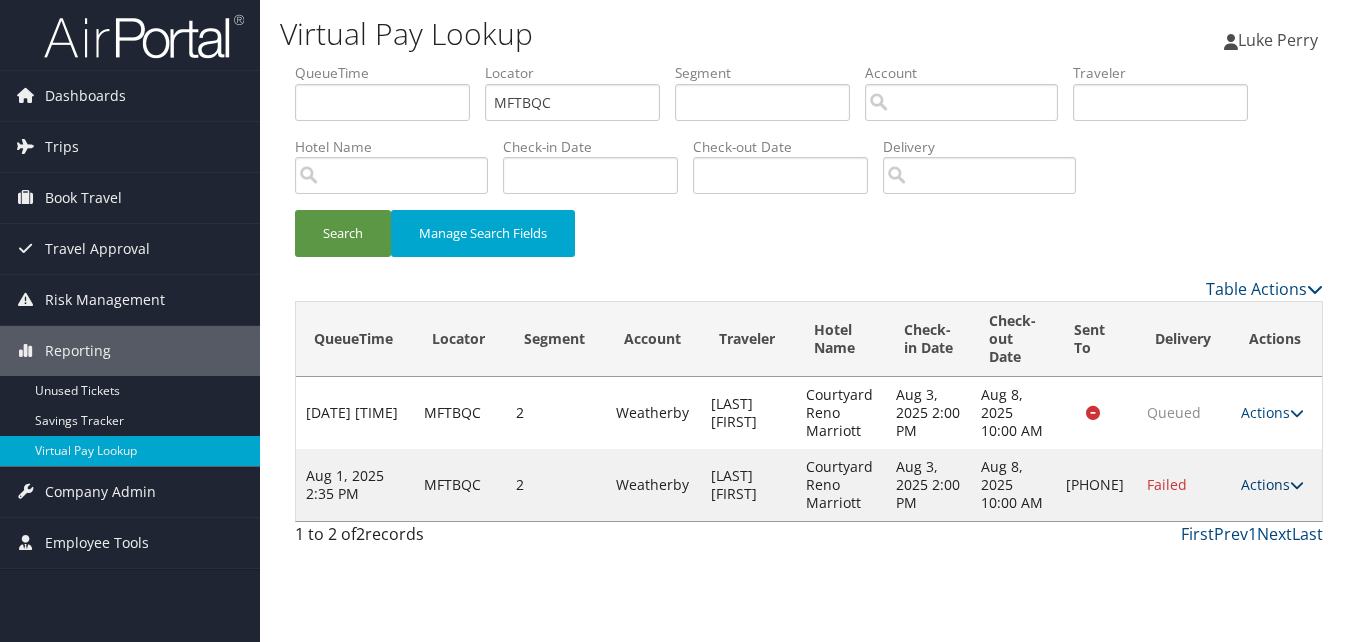 click on "Actions" at bounding box center [1272, 484] 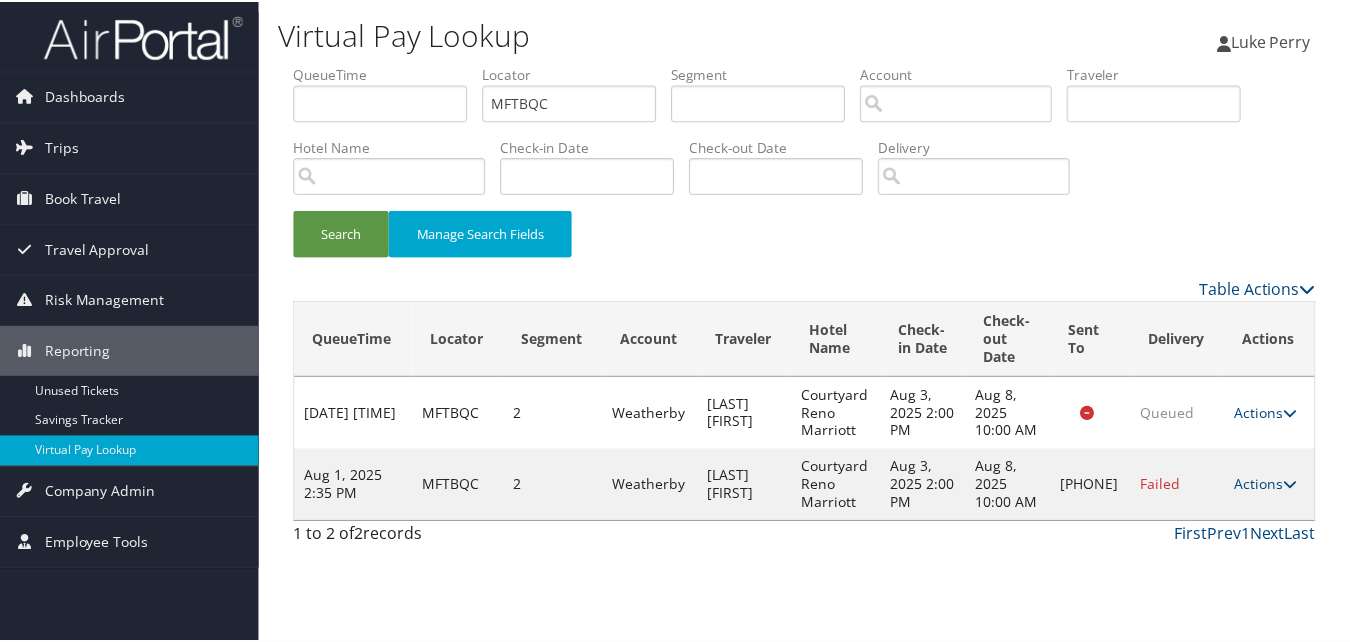 scroll, scrollTop: 1, scrollLeft: 0, axis: vertical 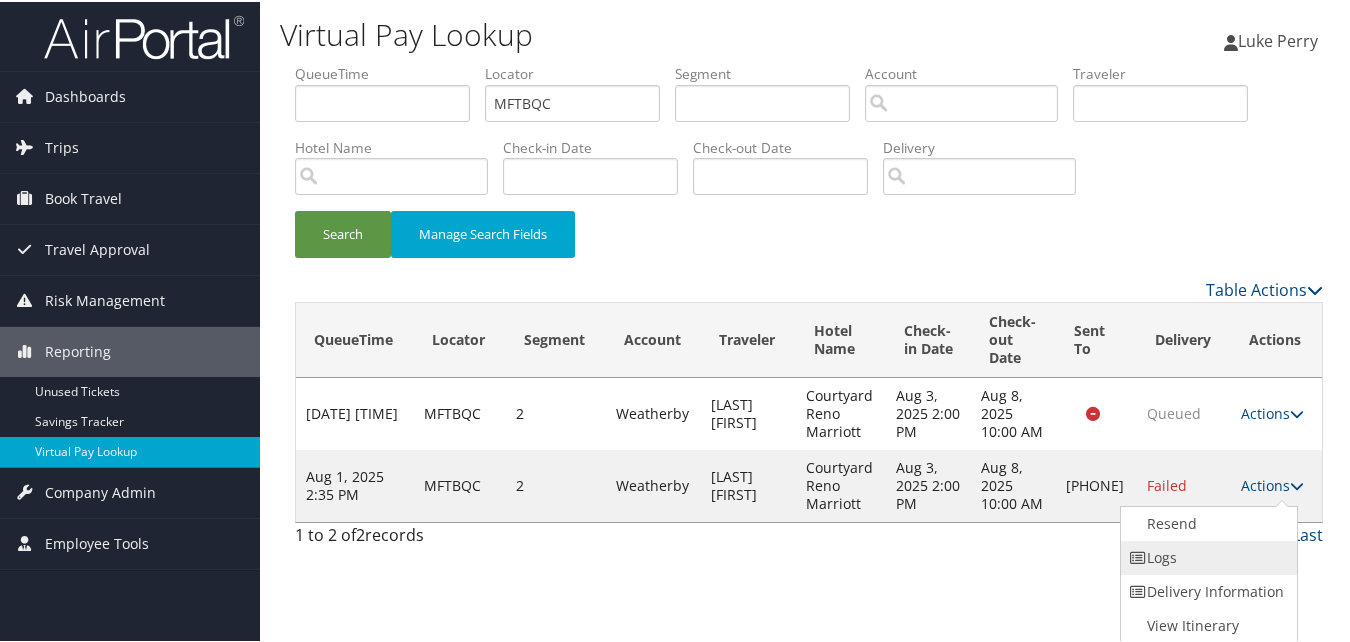 click on "Logs" at bounding box center [1206, 556] 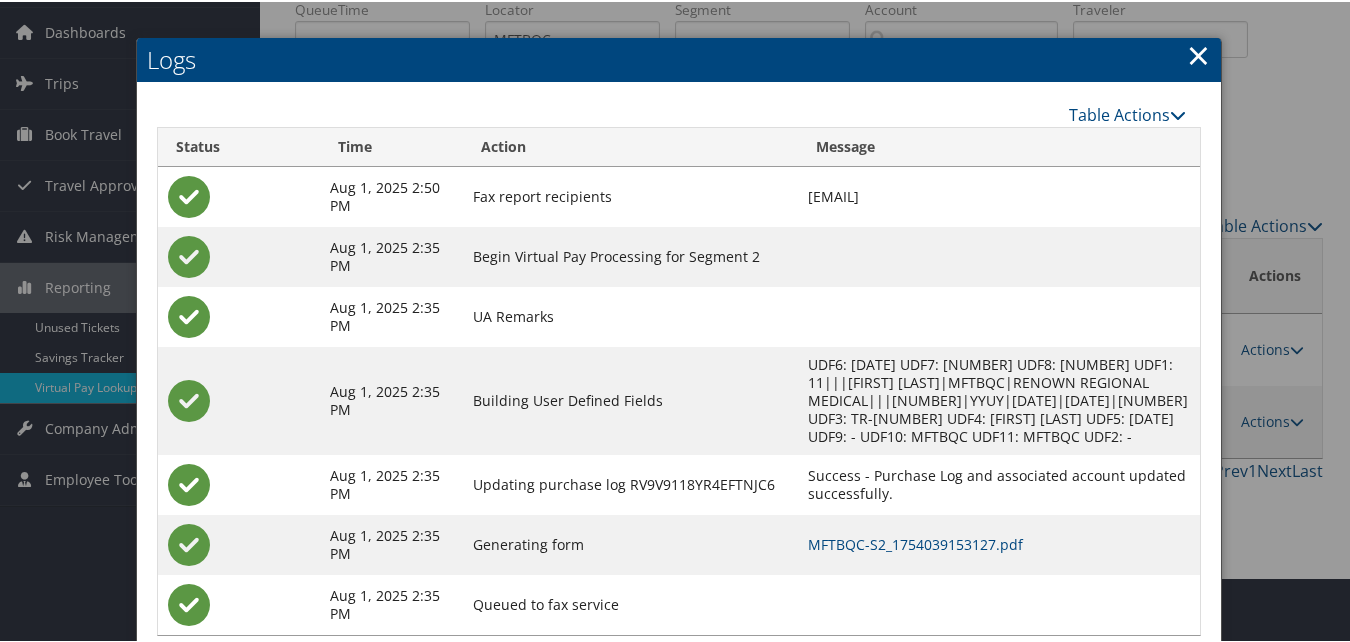 scroll, scrollTop: 100, scrollLeft: 0, axis: vertical 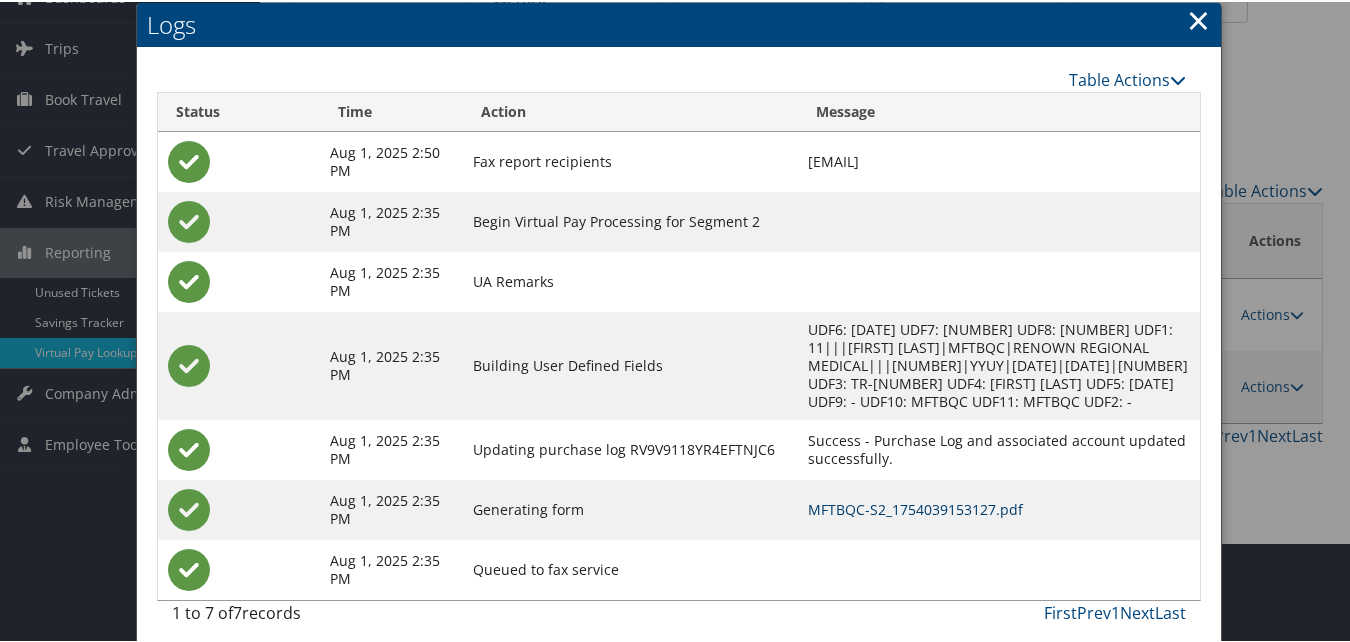click on "MFTBQC-S2_1754039153127.pdf" at bounding box center (915, 507) 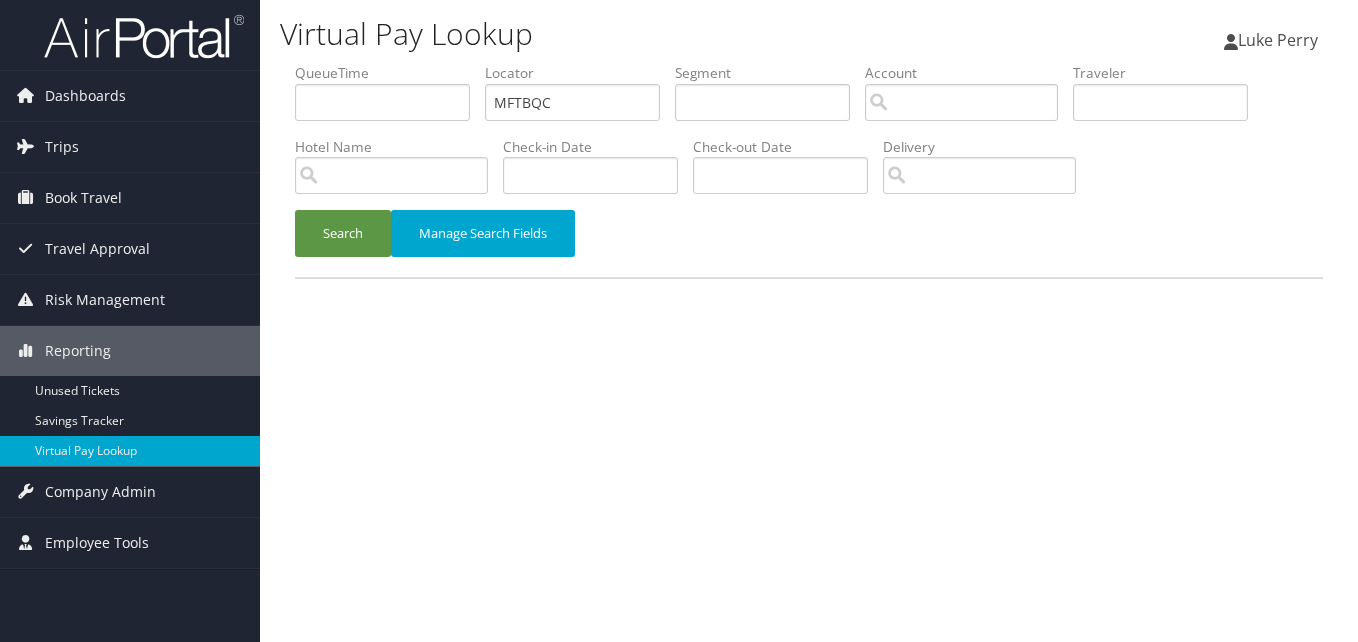 scroll, scrollTop: 0, scrollLeft: 0, axis: both 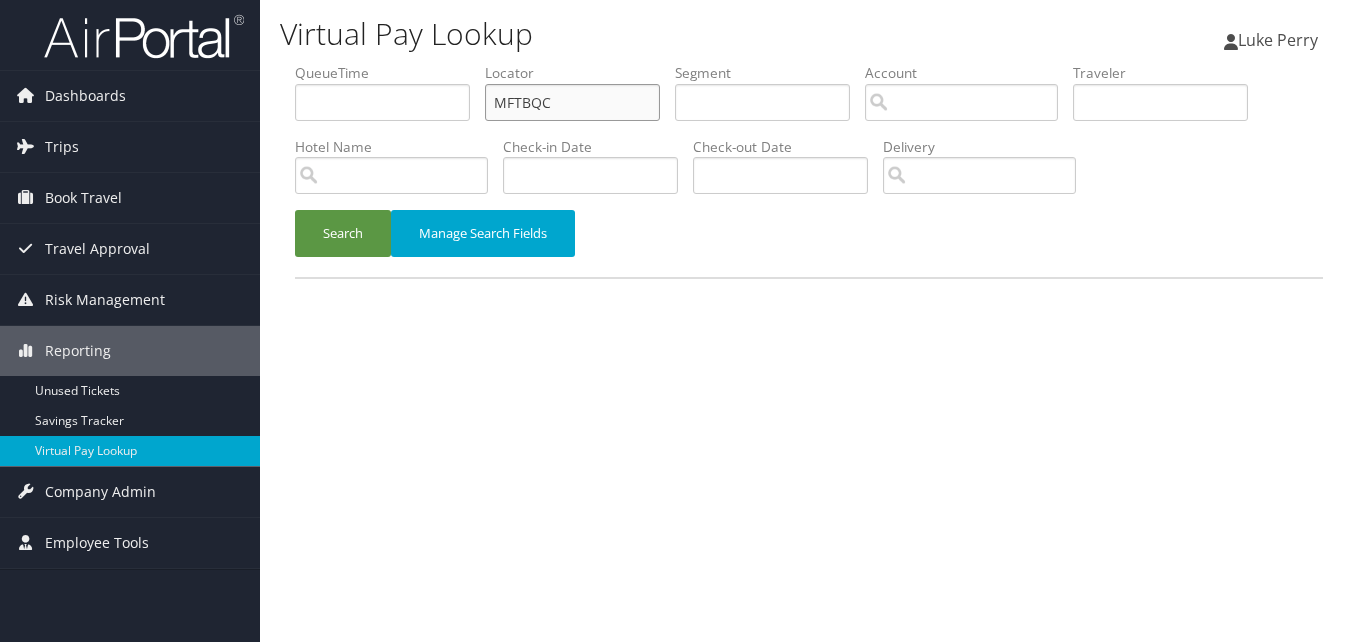 drag, startPoint x: 570, startPoint y: 107, endPoint x: 383, endPoint y: 143, distance: 190.43372 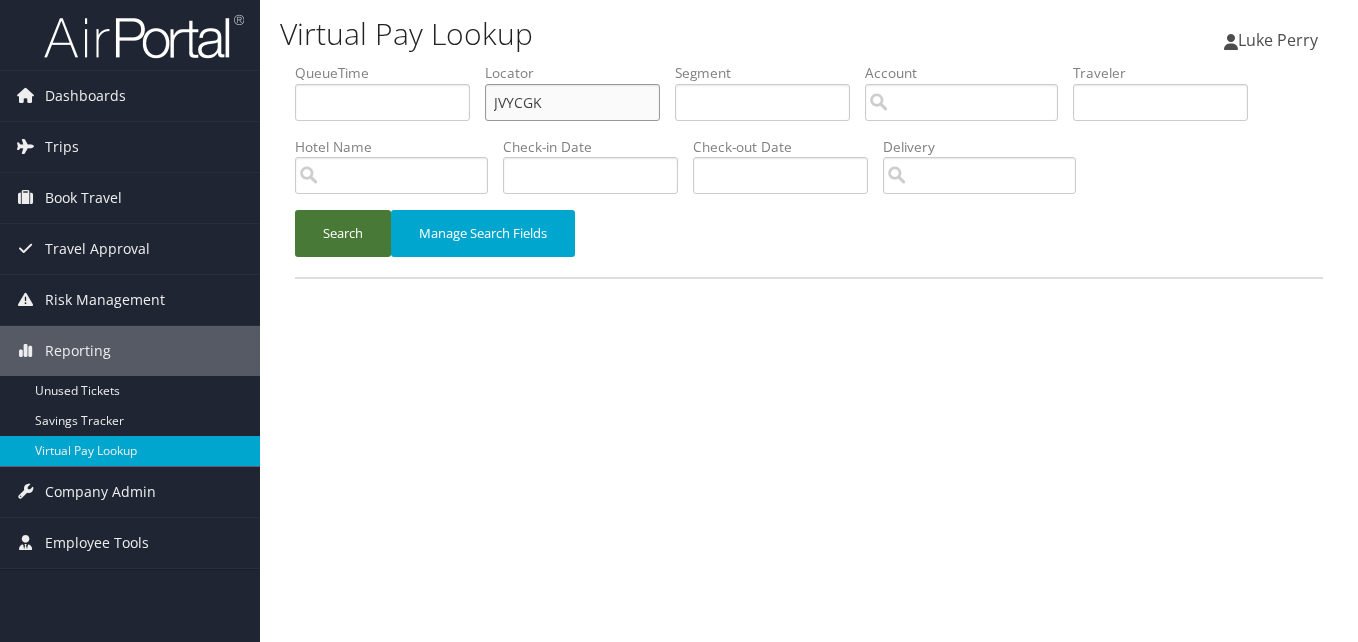 type on "JVYCGK" 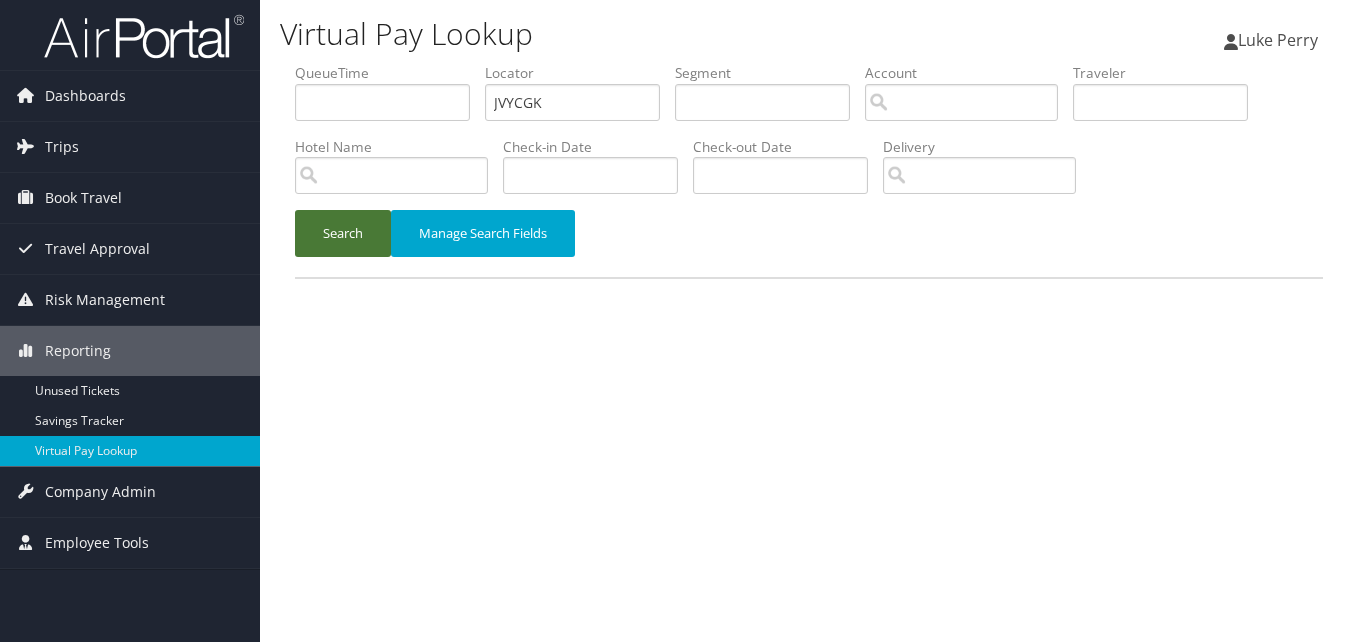 click on "Search" at bounding box center (343, 233) 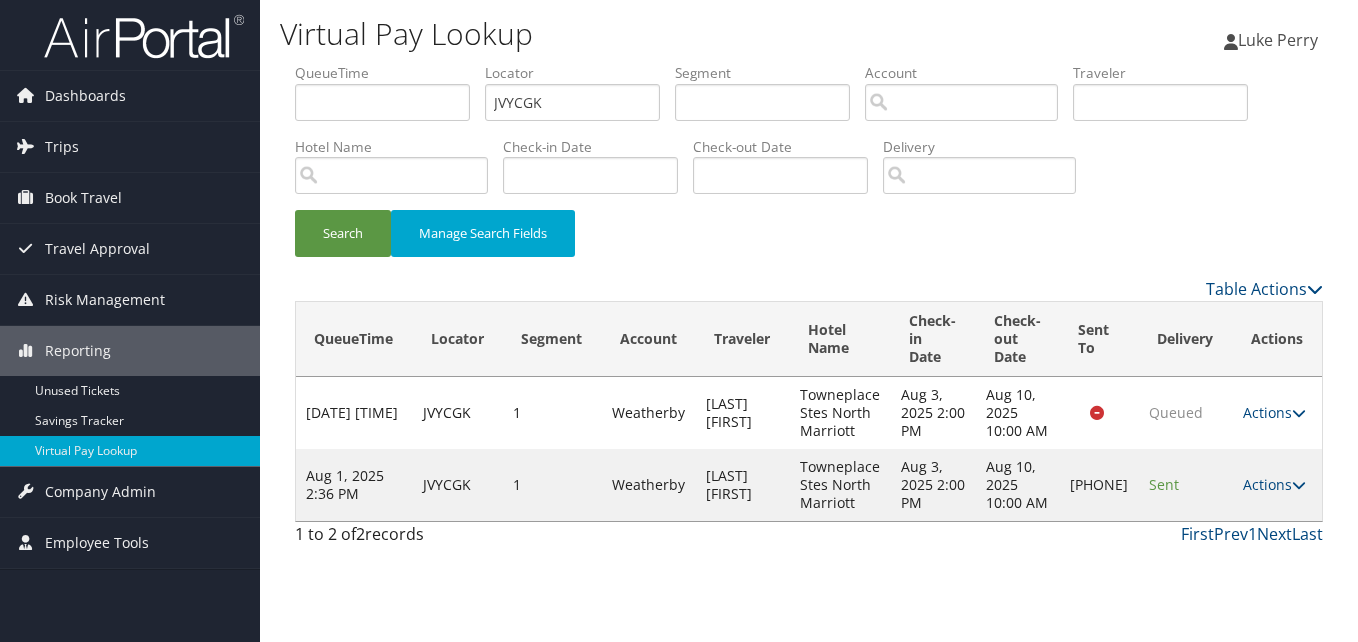 drag, startPoint x: 1274, startPoint y: 494, endPoint x: 1259, endPoint y: 512, distance: 23.43075 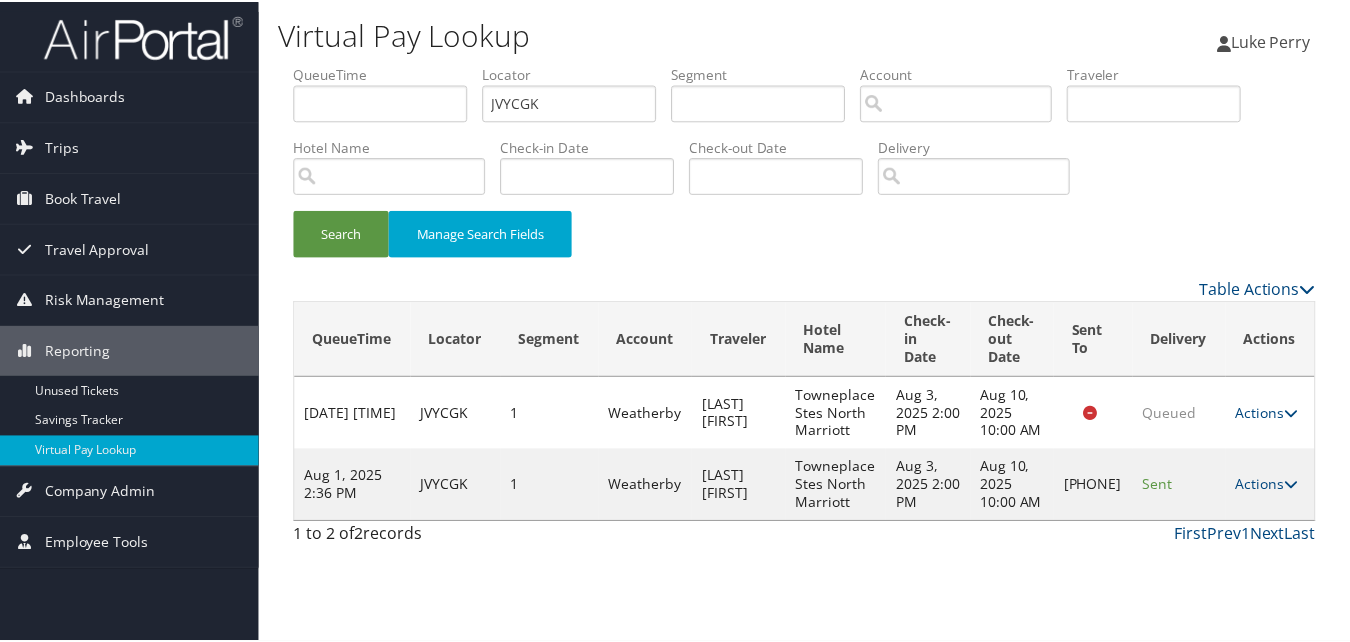 scroll, scrollTop: 1, scrollLeft: 0, axis: vertical 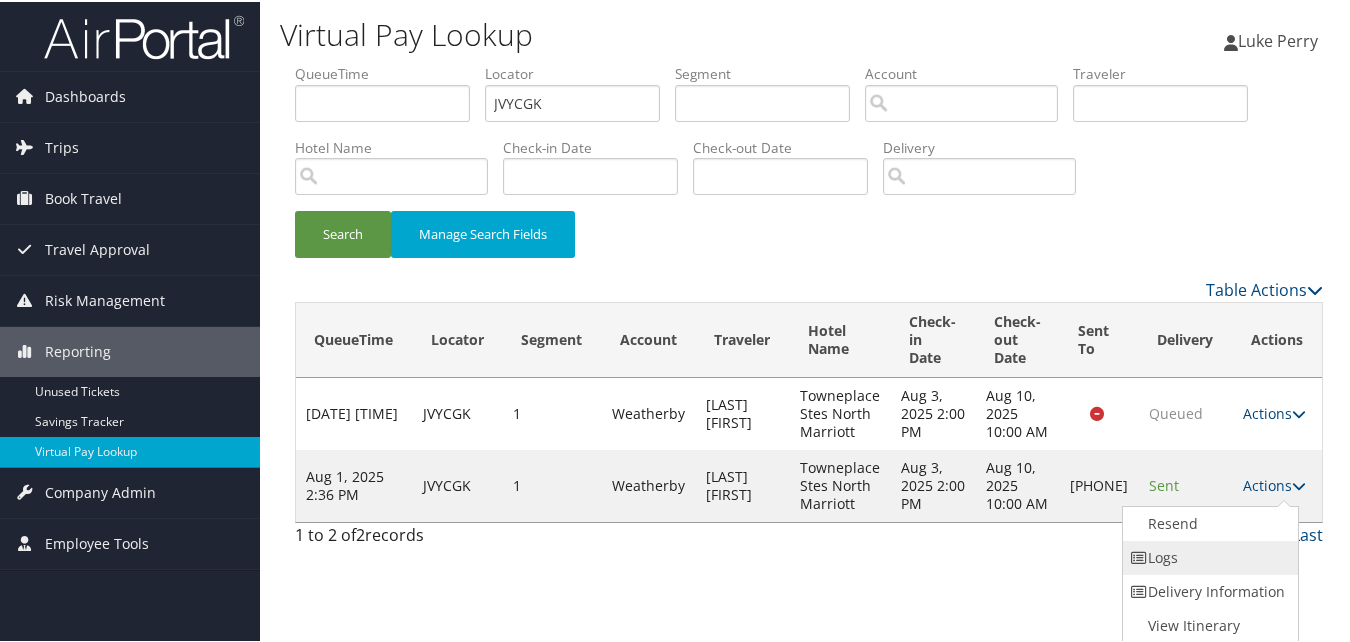 click on "Logs" at bounding box center [1208, 556] 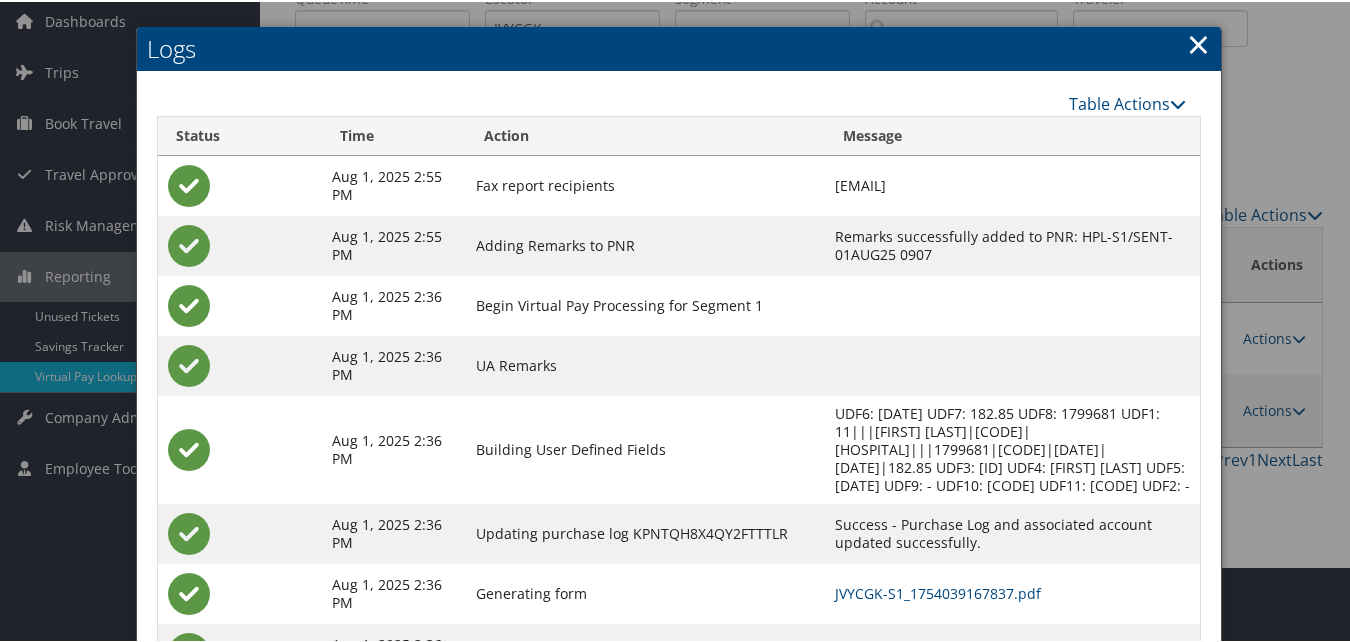 scroll, scrollTop: 172, scrollLeft: 0, axis: vertical 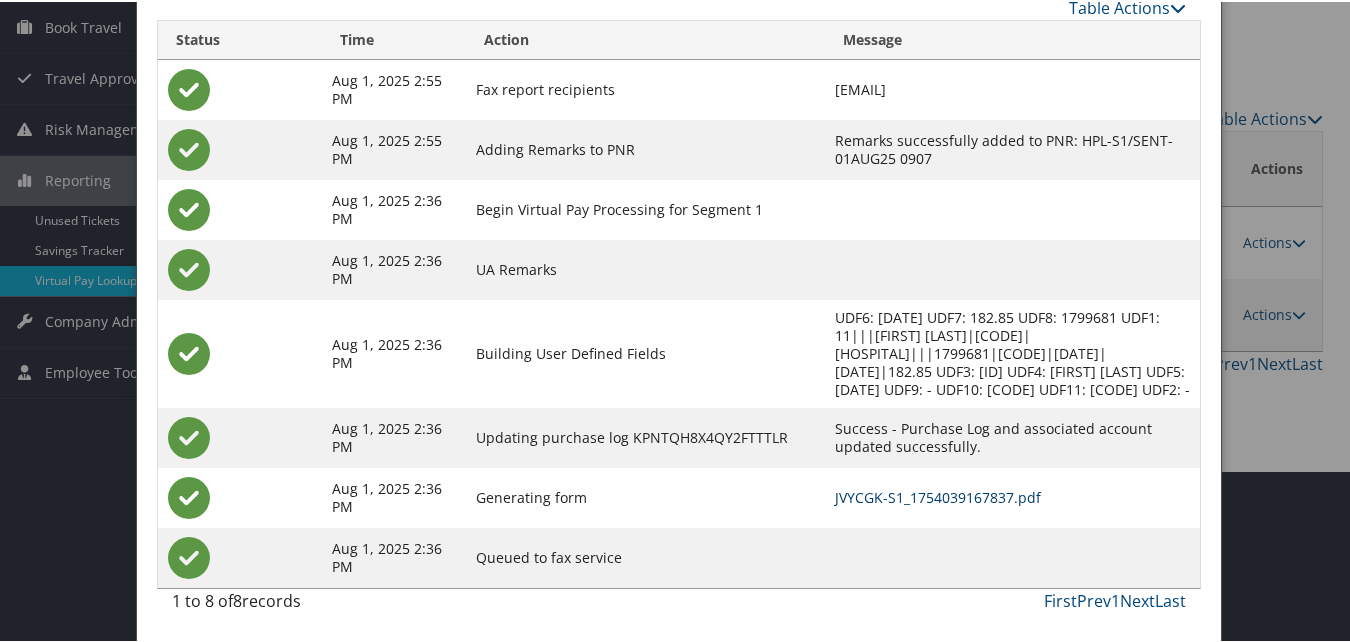 click on "JVYCGK-S1_1754039167837.pdf" at bounding box center (938, 495) 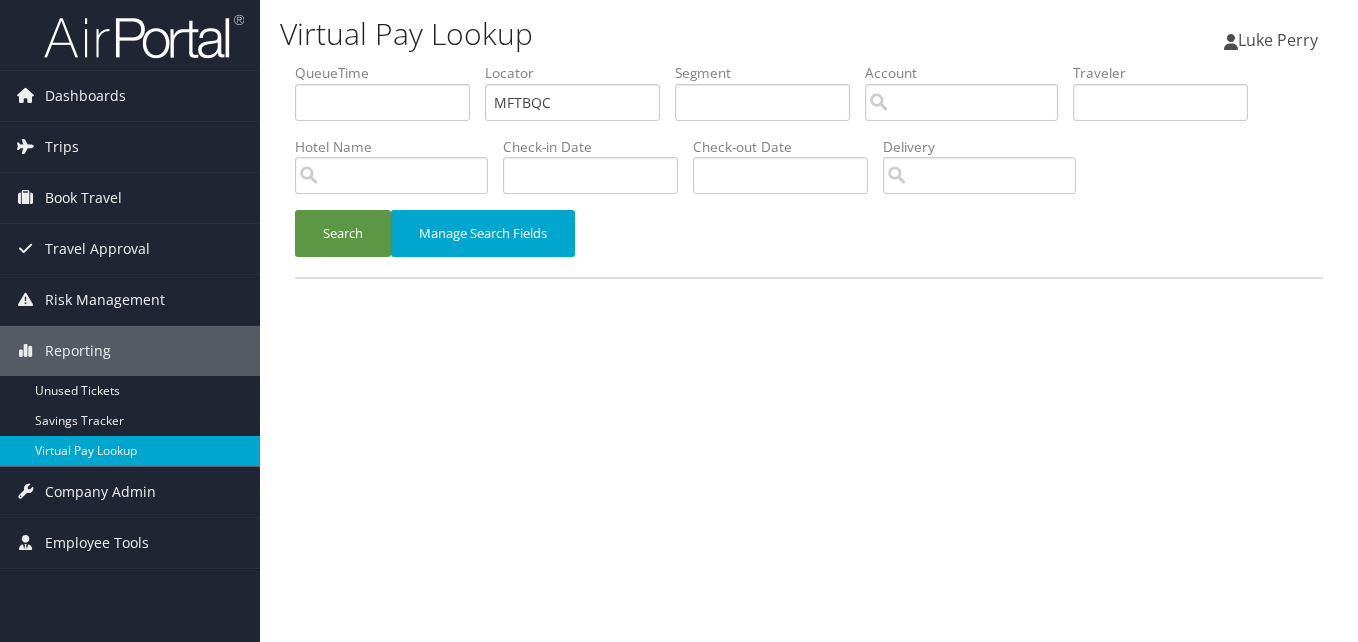 scroll, scrollTop: 0, scrollLeft: 0, axis: both 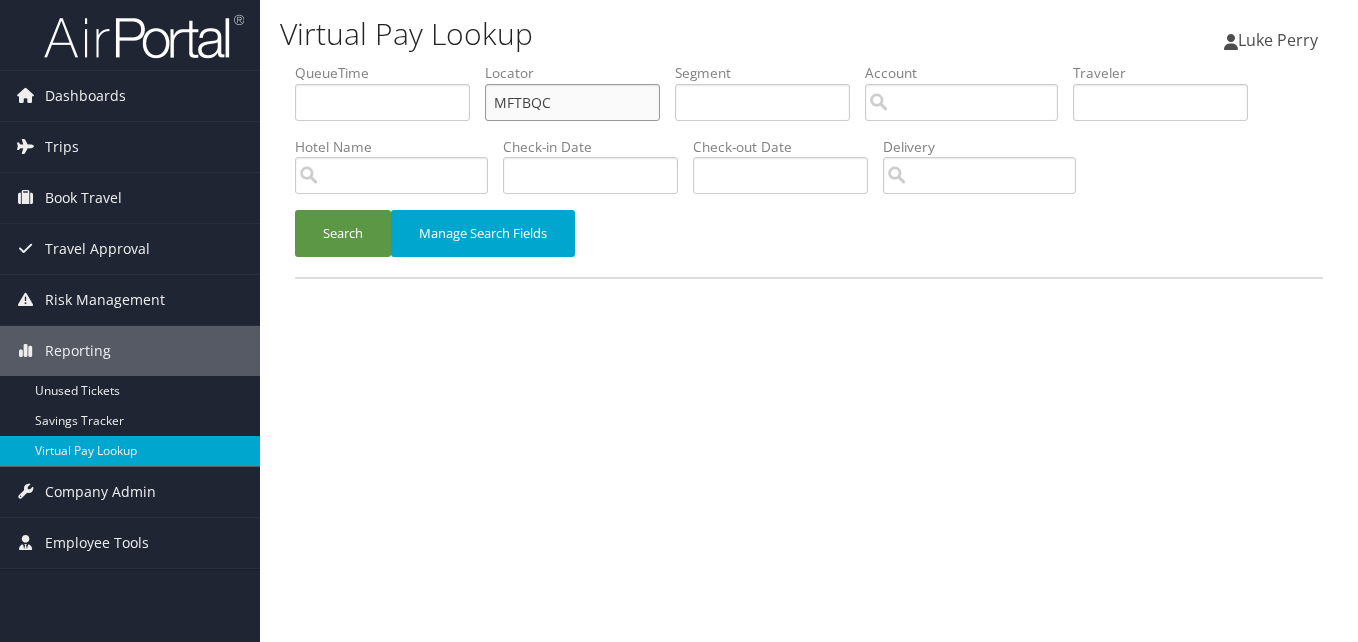 drag, startPoint x: 568, startPoint y: 102, endPoint x: 382, endPoint y: 119, distance: 186.77527 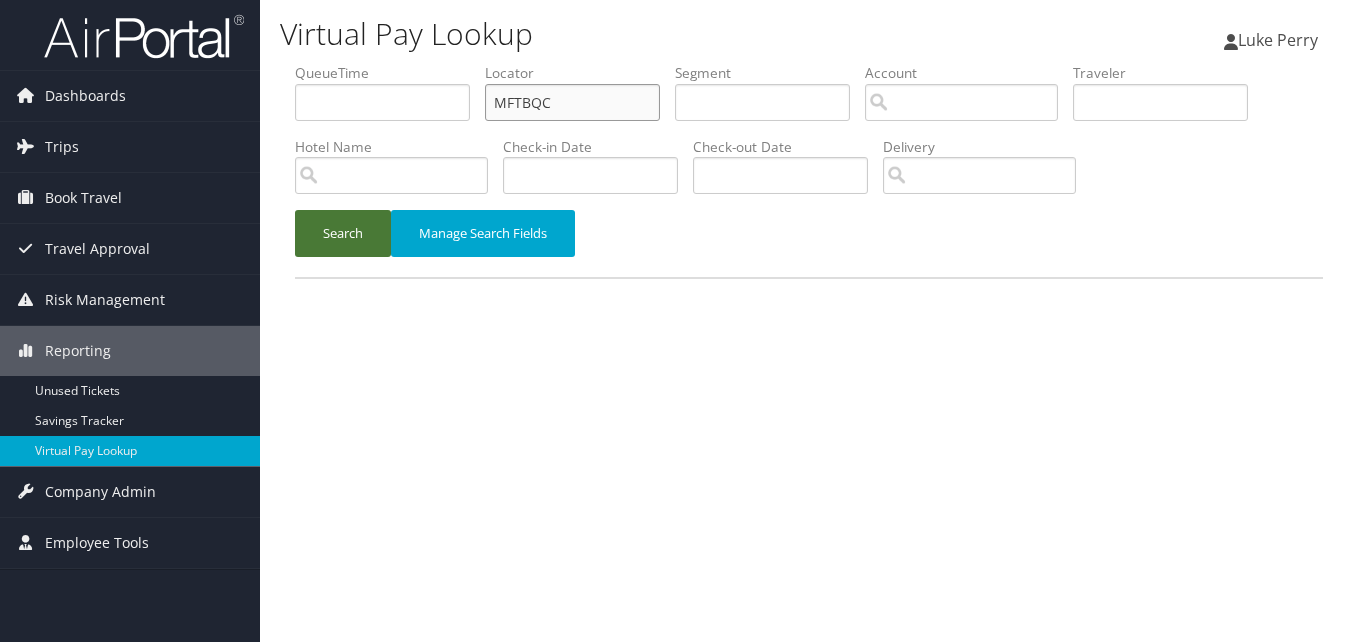 paste on "OWEGVD" 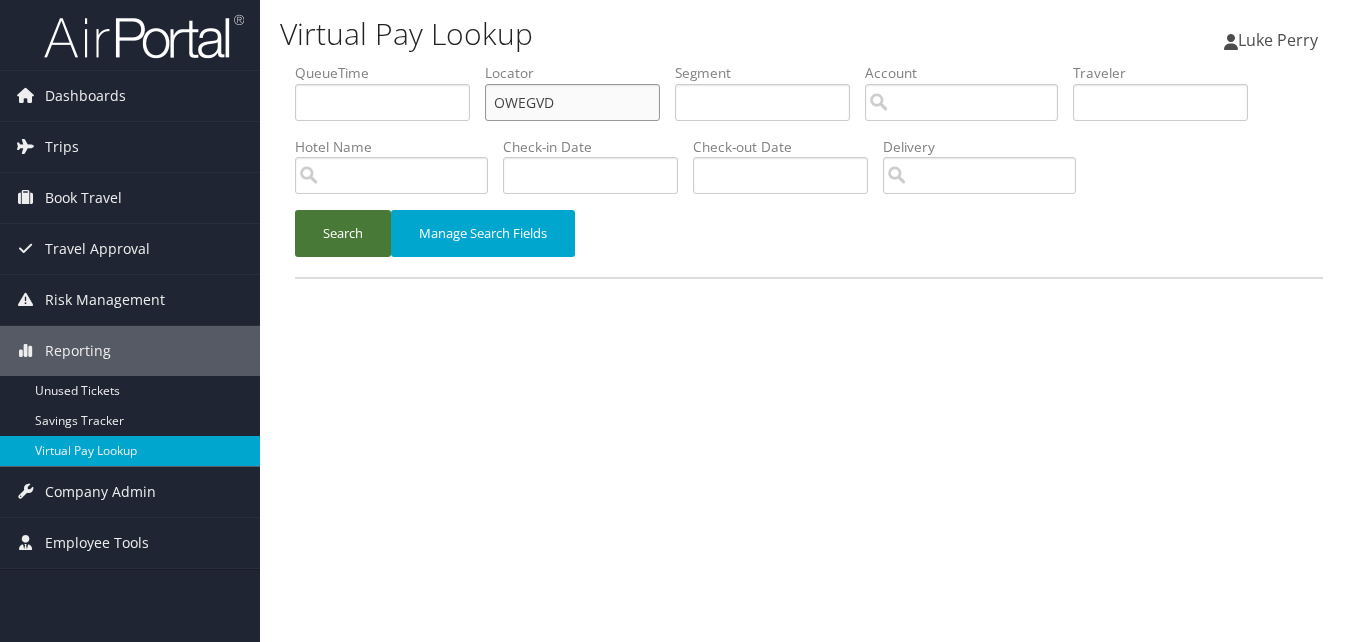 type on "OWEGVD" 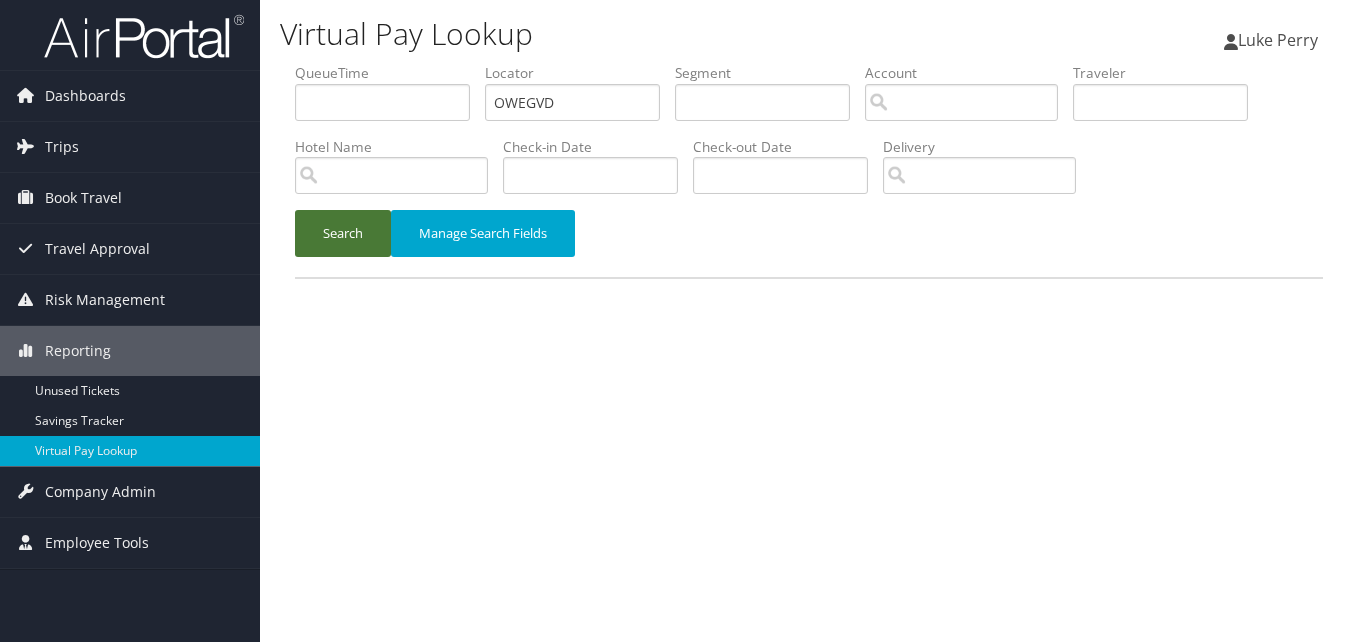 click on "Search" at bounding box center (343, 233) 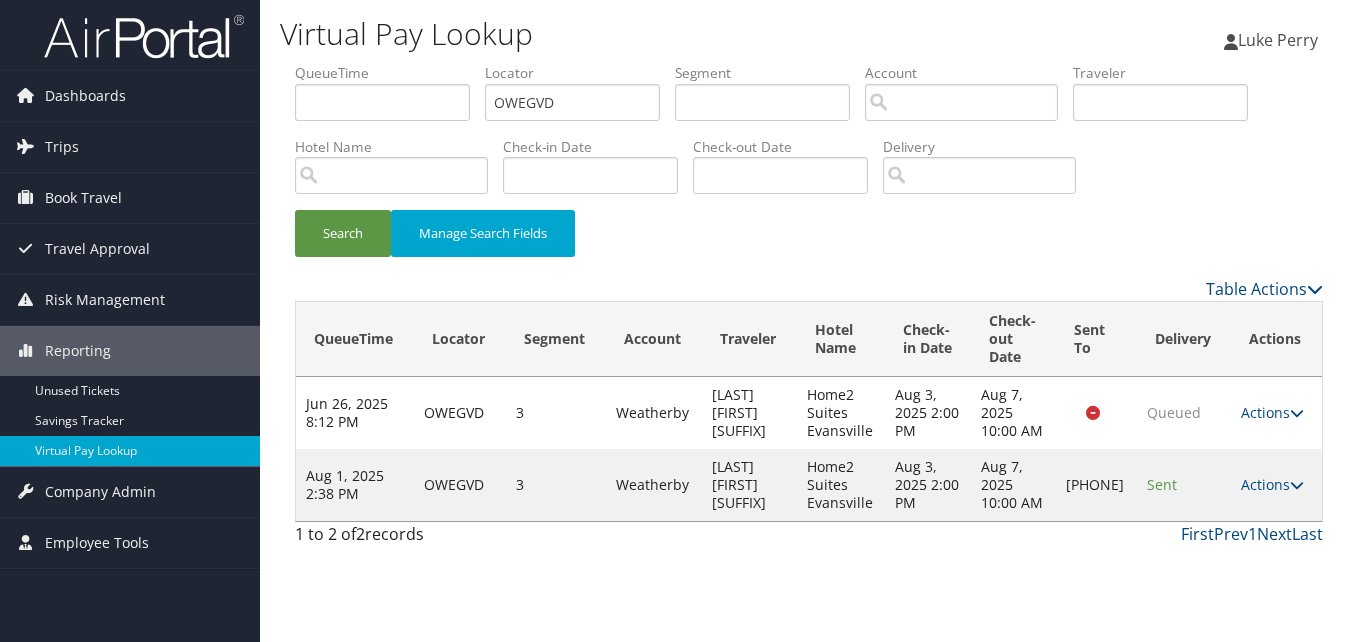 click on "Actions" at bounding box center (1272, 484) 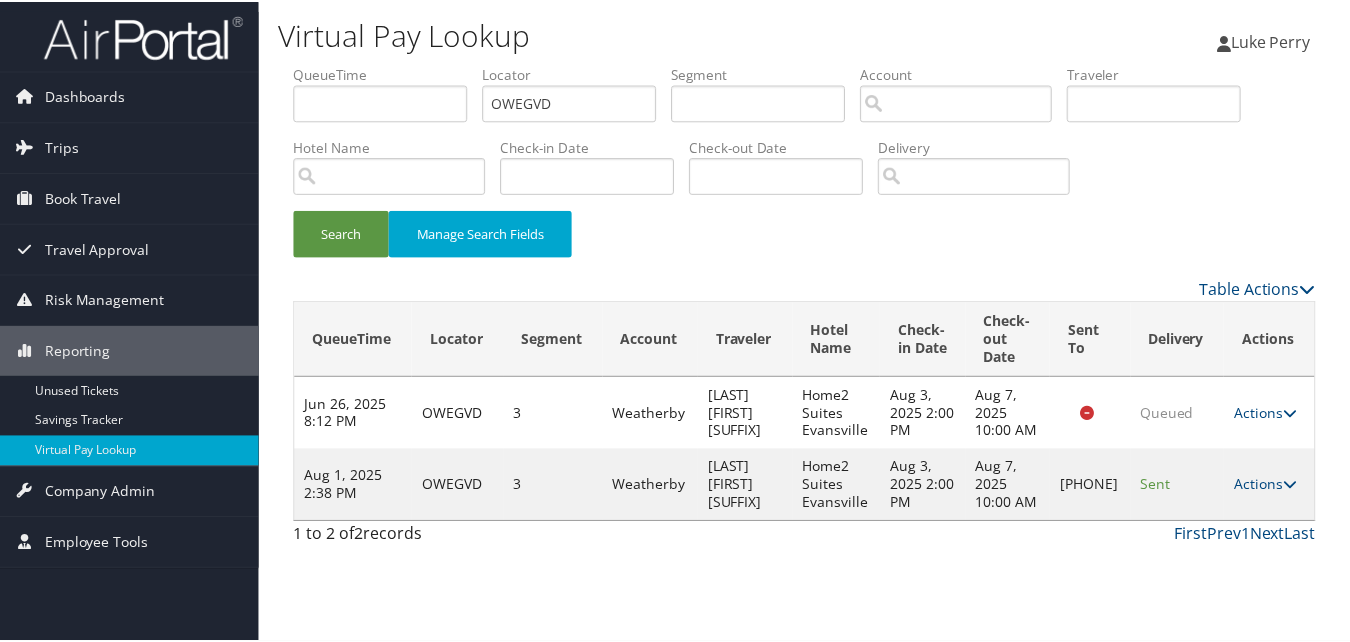 scroll, scrollTop: 1, scrollLeft: 0, axis: vertical 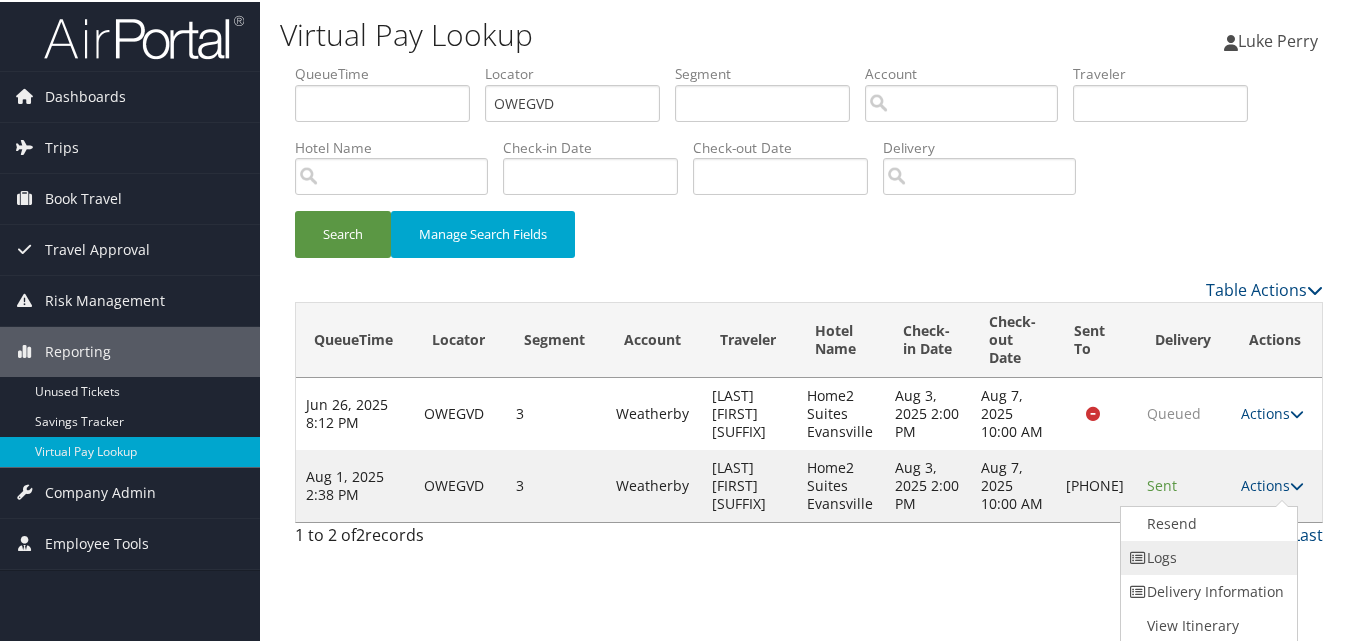 drag, startPoint x: 1284, startPoint y: 490, endPoint x: 1166, endPoint y: 557, distance: 135.6945 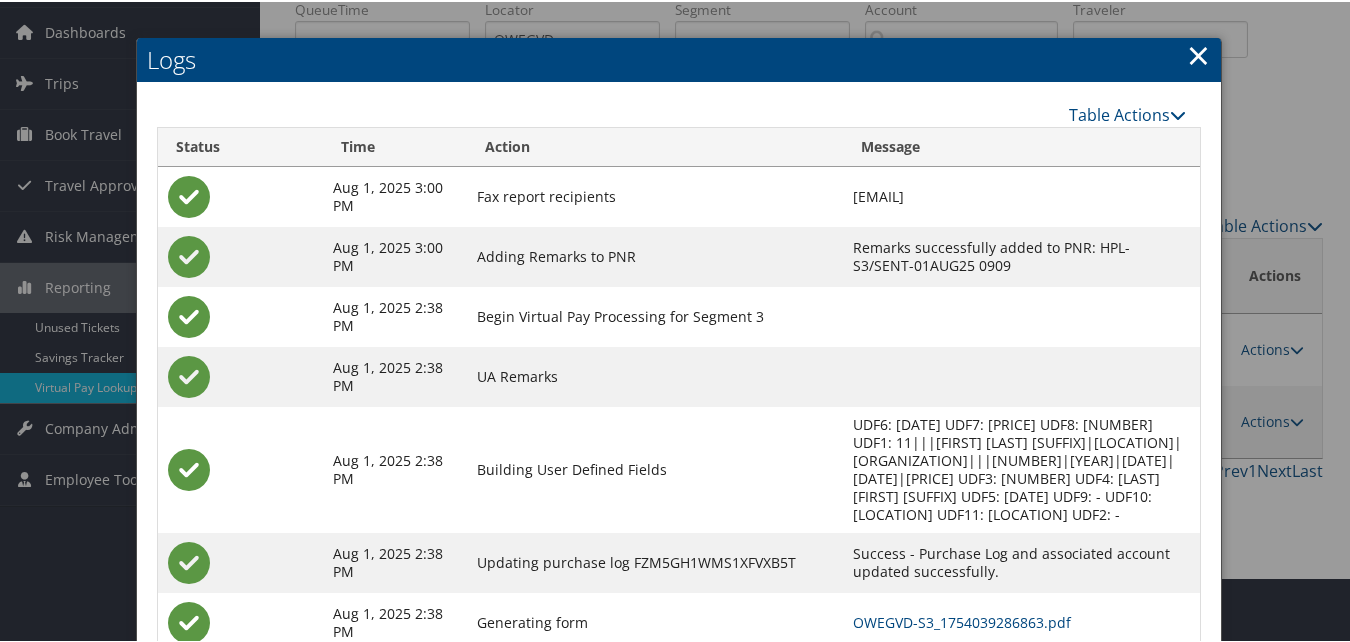scroll, scrollTop: 100, scrollLeft: 0, axis: vertical 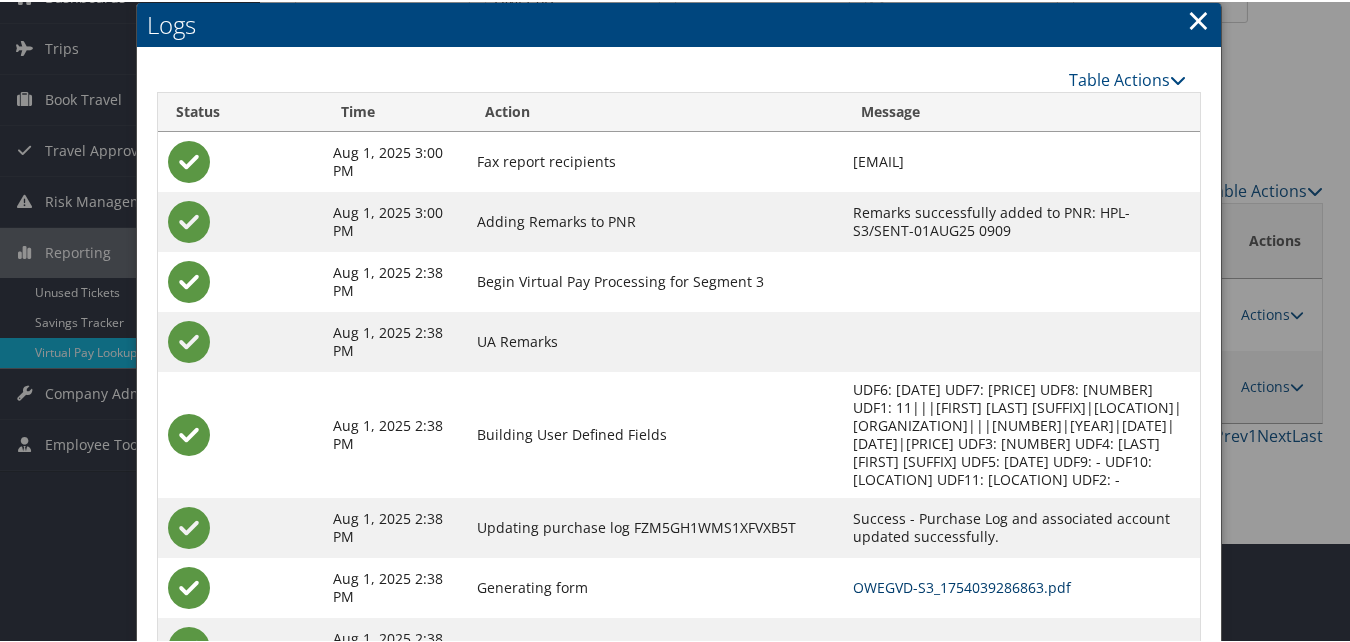 click on "OWEGVD-S3_1754039286863.pdf" at bounding box center [962, 585] 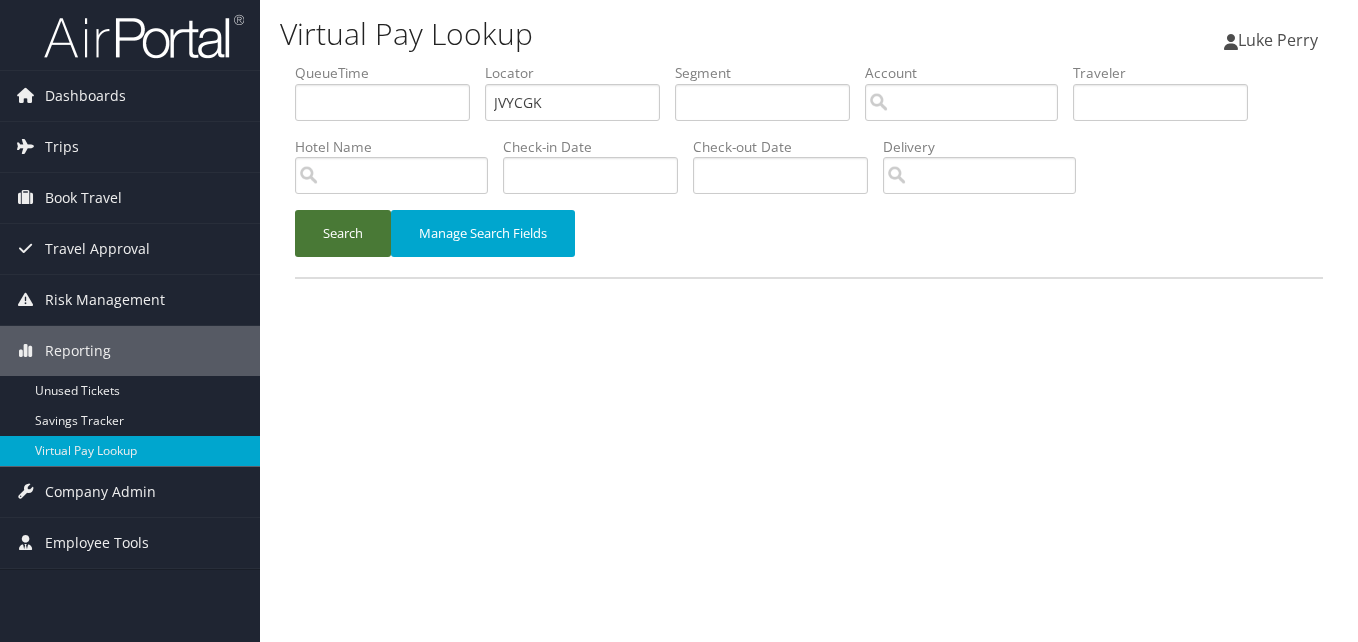 scroll, scrollTop: 0, scrollLeft: 0, axis: both 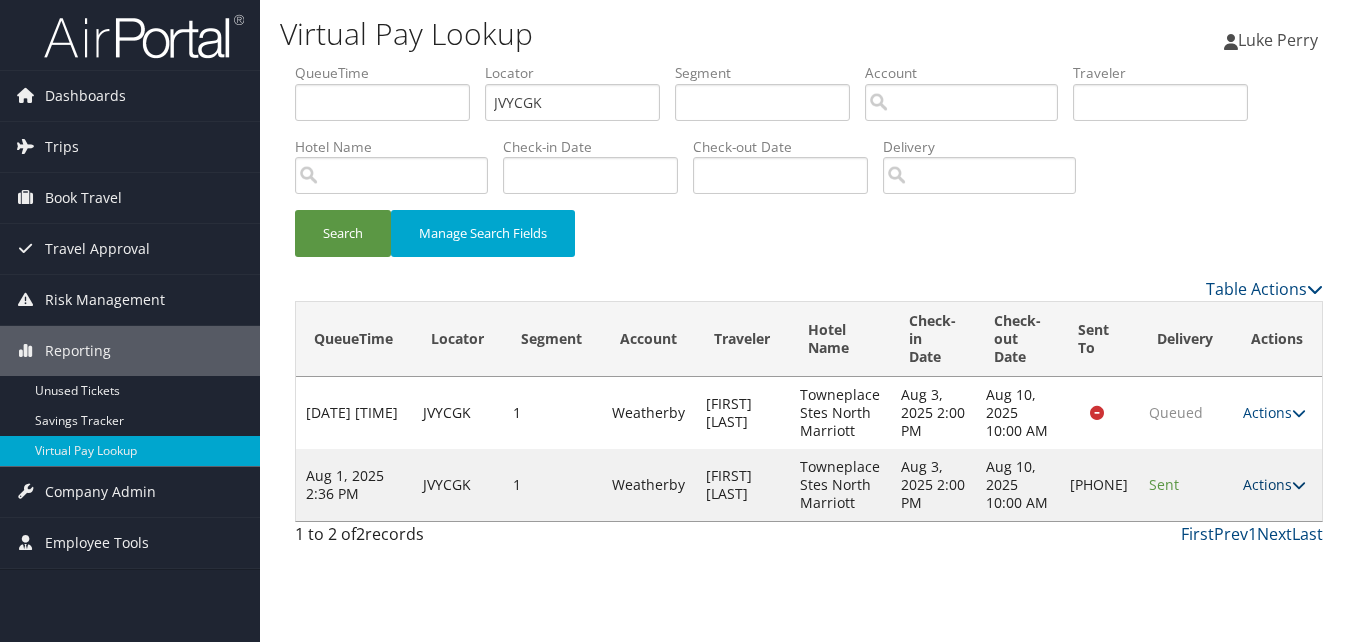 drag, startPoint x: 1277, startPoint y: 483, endPoint x: 1265, endPoint y: 493, distance: 15.6205 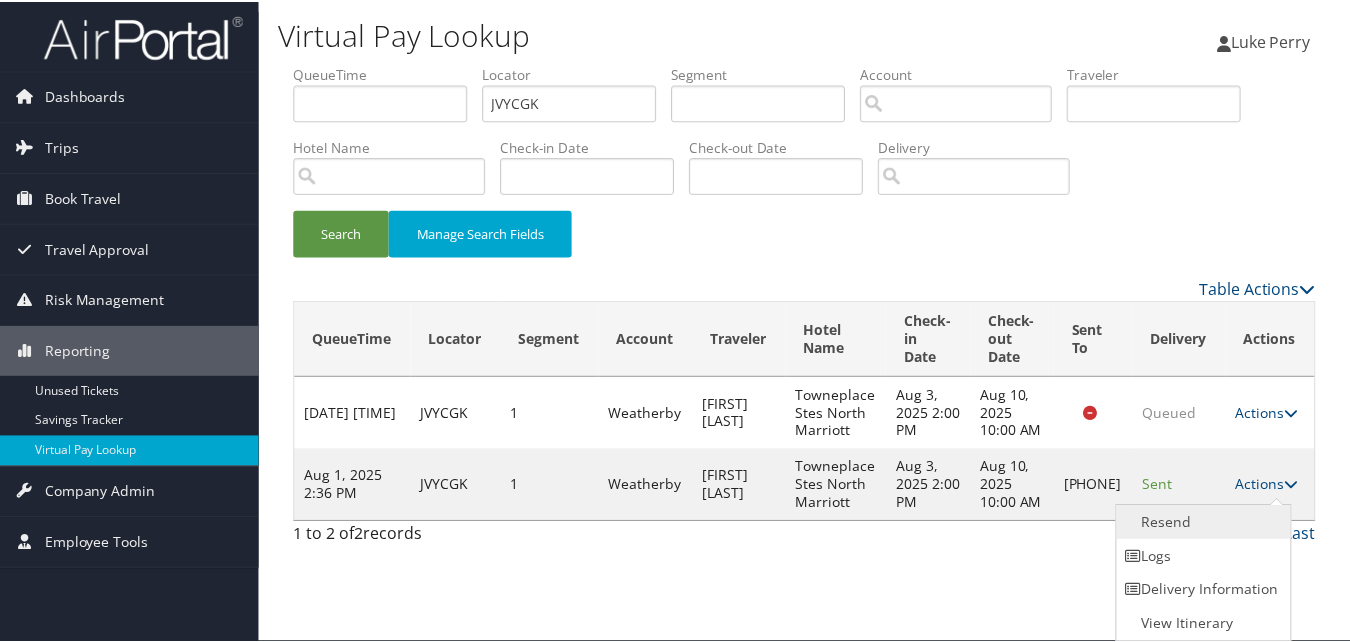 scroll, scrollTop: 1, scrollLeft: 0, axis: vertical 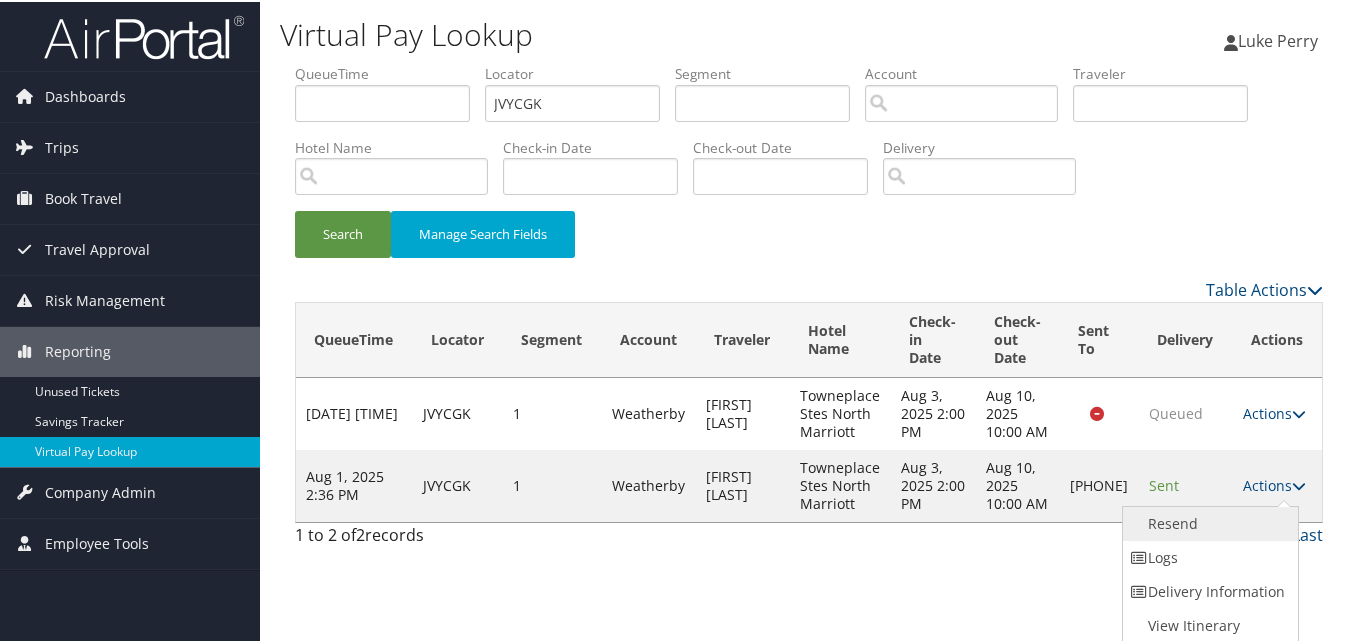 click on "Resend" at bounding box center (1208, 522) 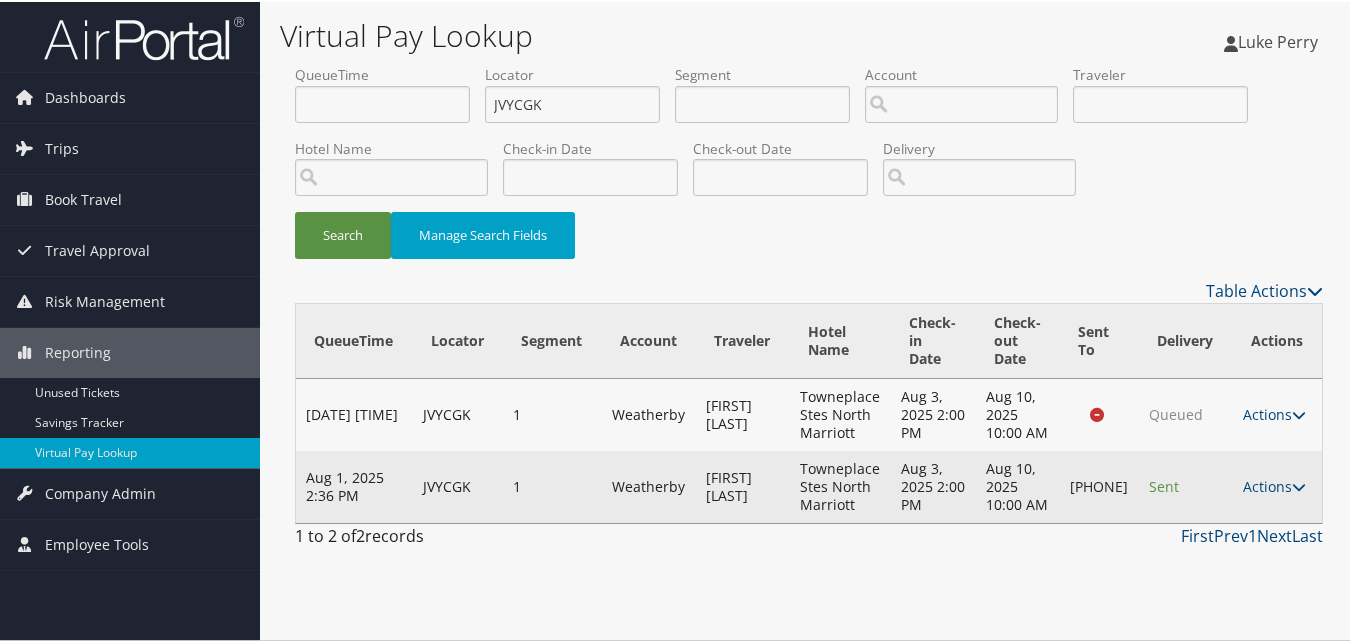 scroll, scrollTop: 0, scrollLeft: 0, axis: both 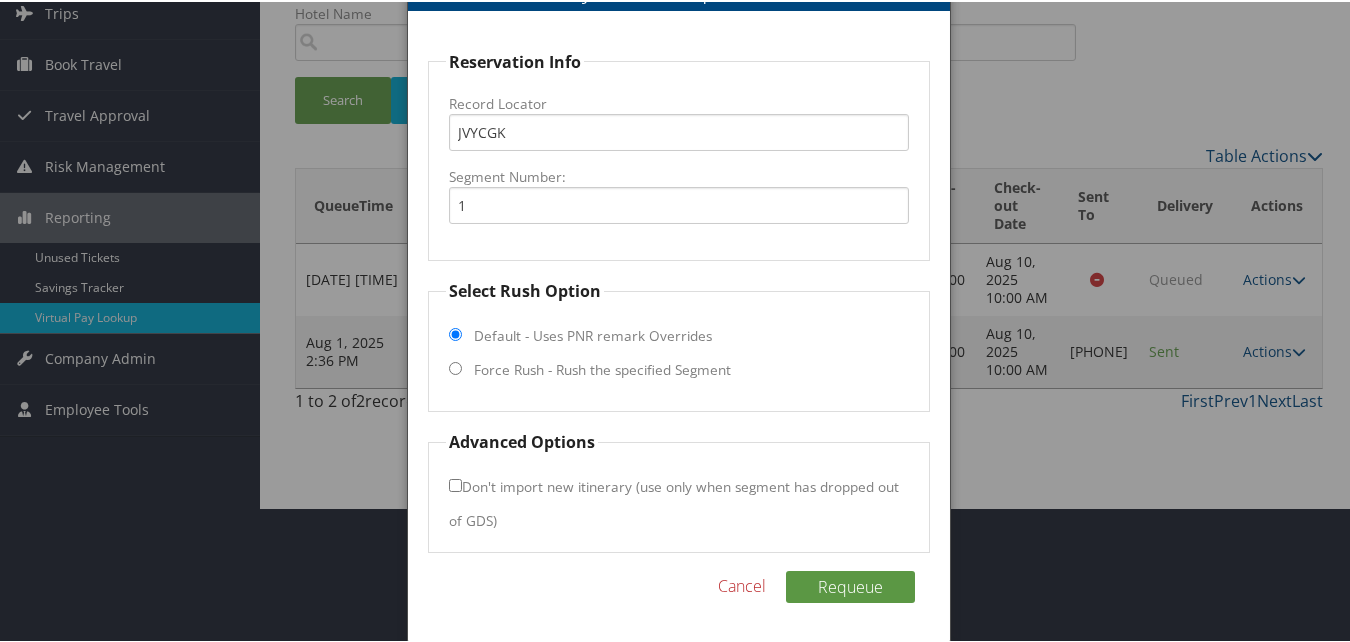 click on "Force Rush - Rush the specified Segment" at bounding box center (602, 368) 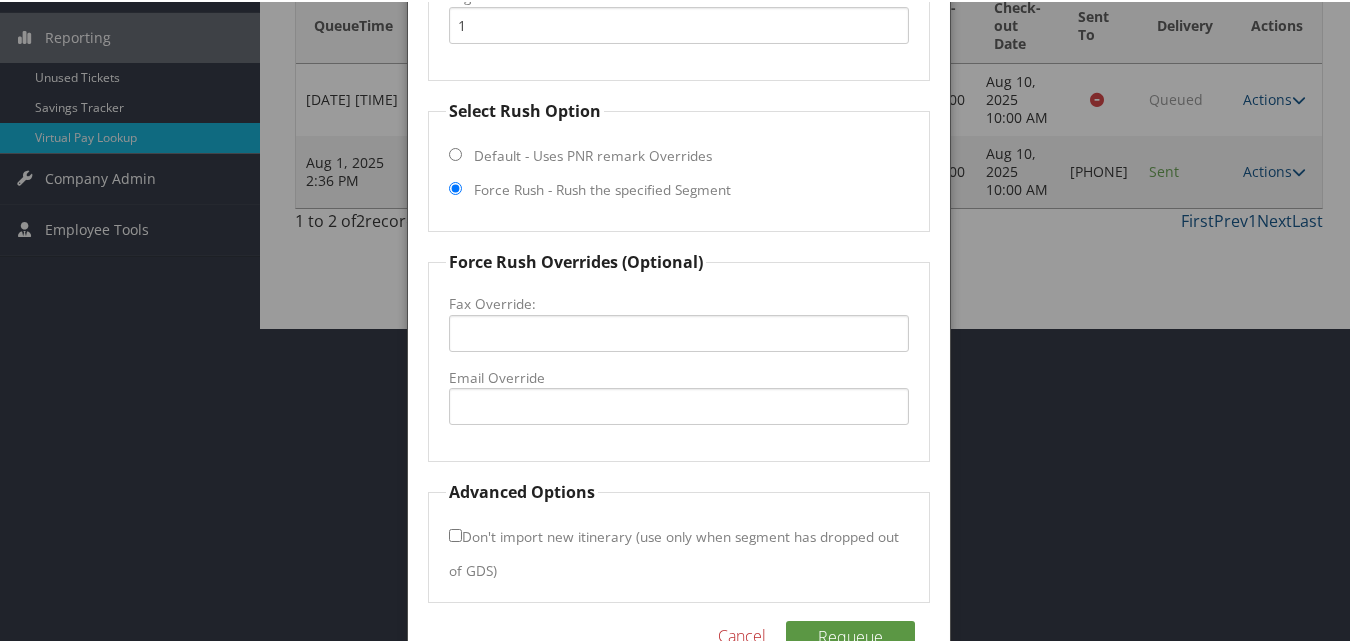 scroll, scrollTop: 335, scrollLeft: 0, axis: vertical 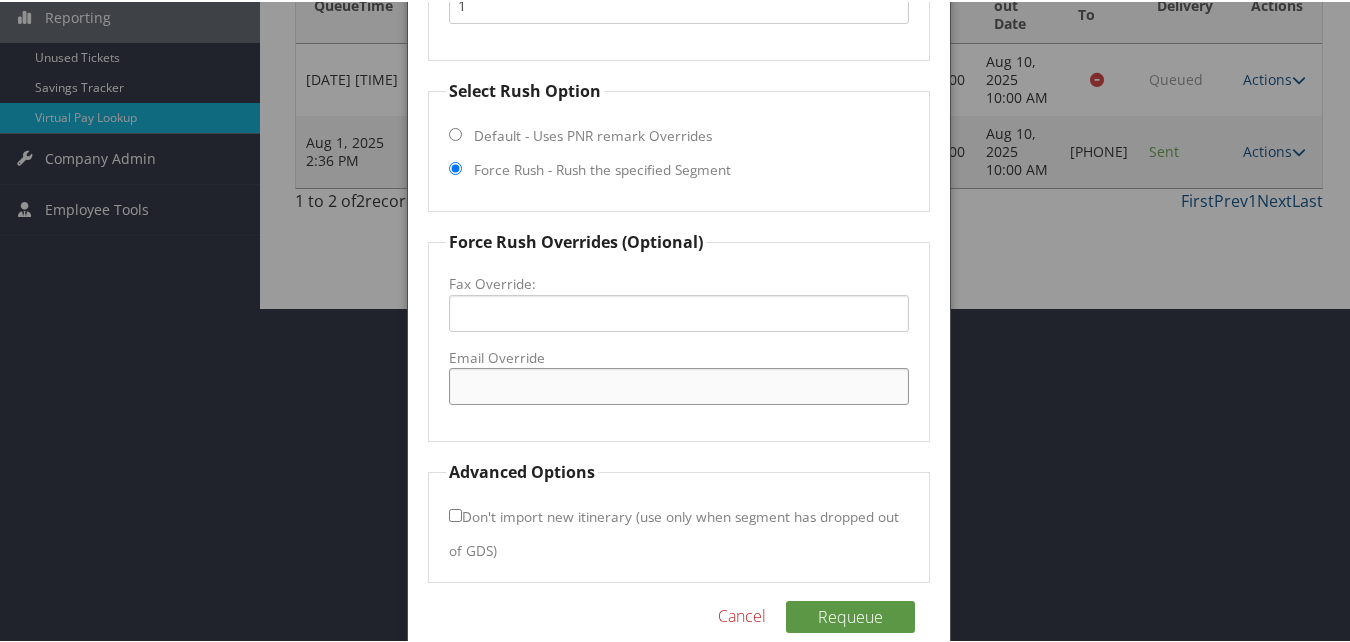click on "Email Override" at bounding box center [678, 384] 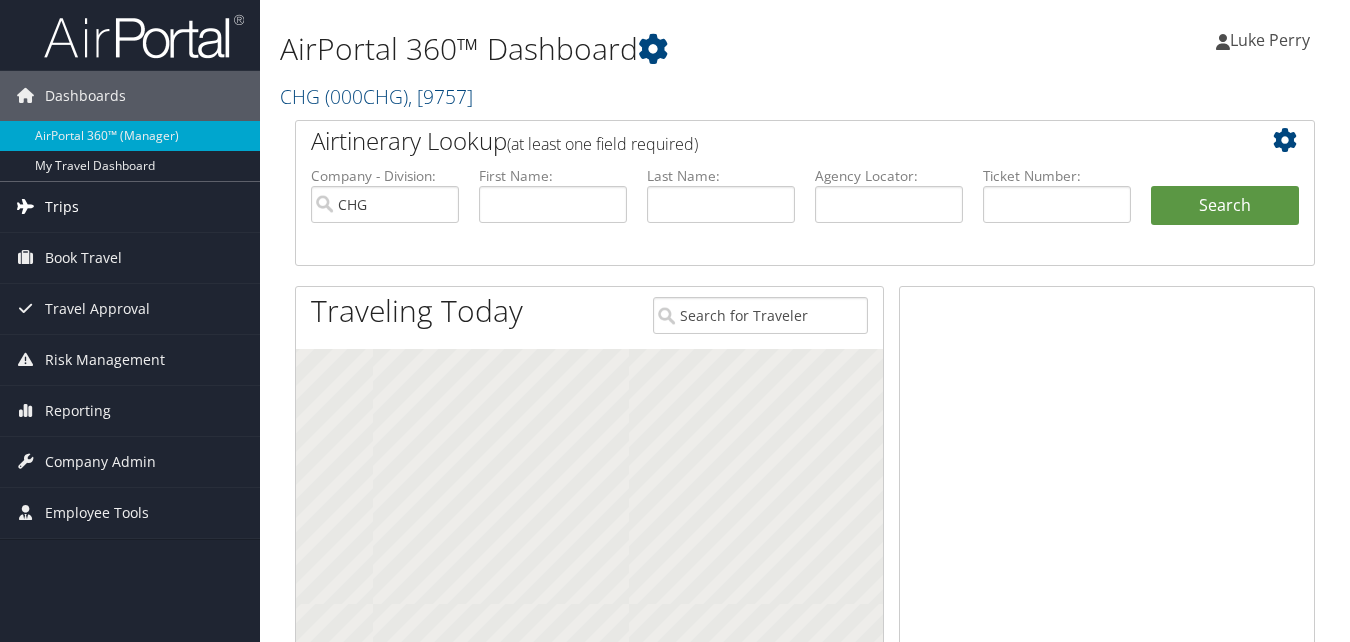 scroll, scrollTop: 0, scrollLeft: 0, axis: both 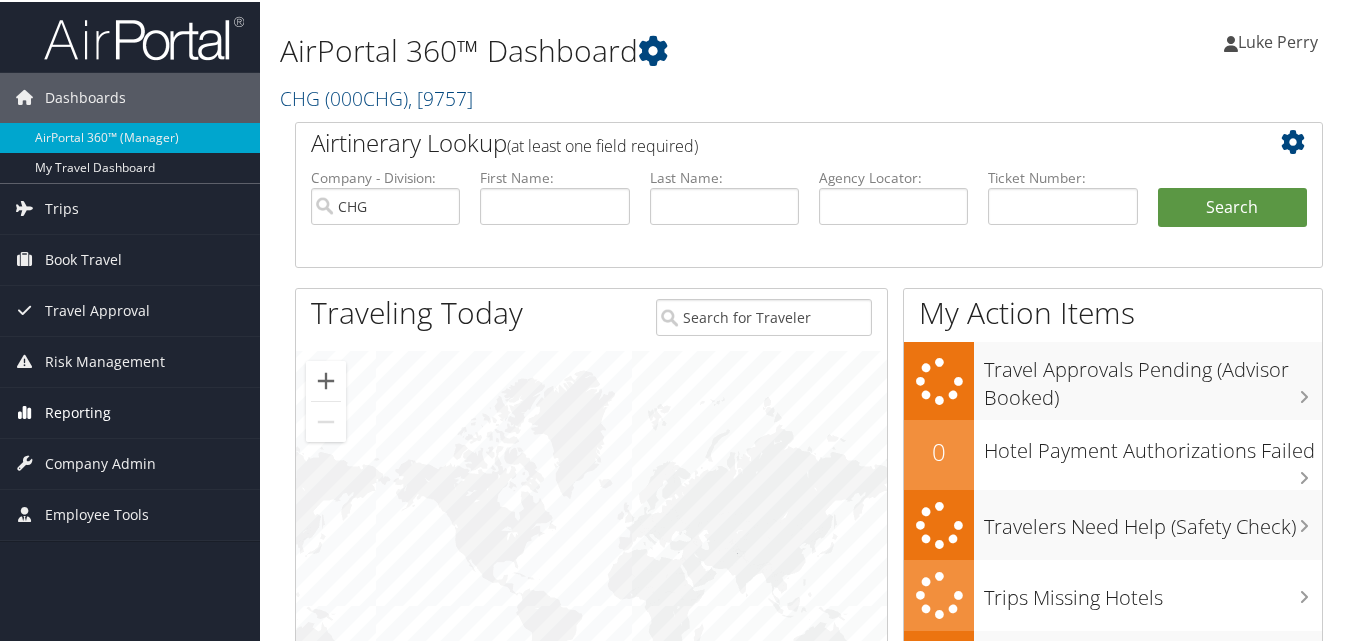 click on "Reporting" at bounding box center (78, 411) 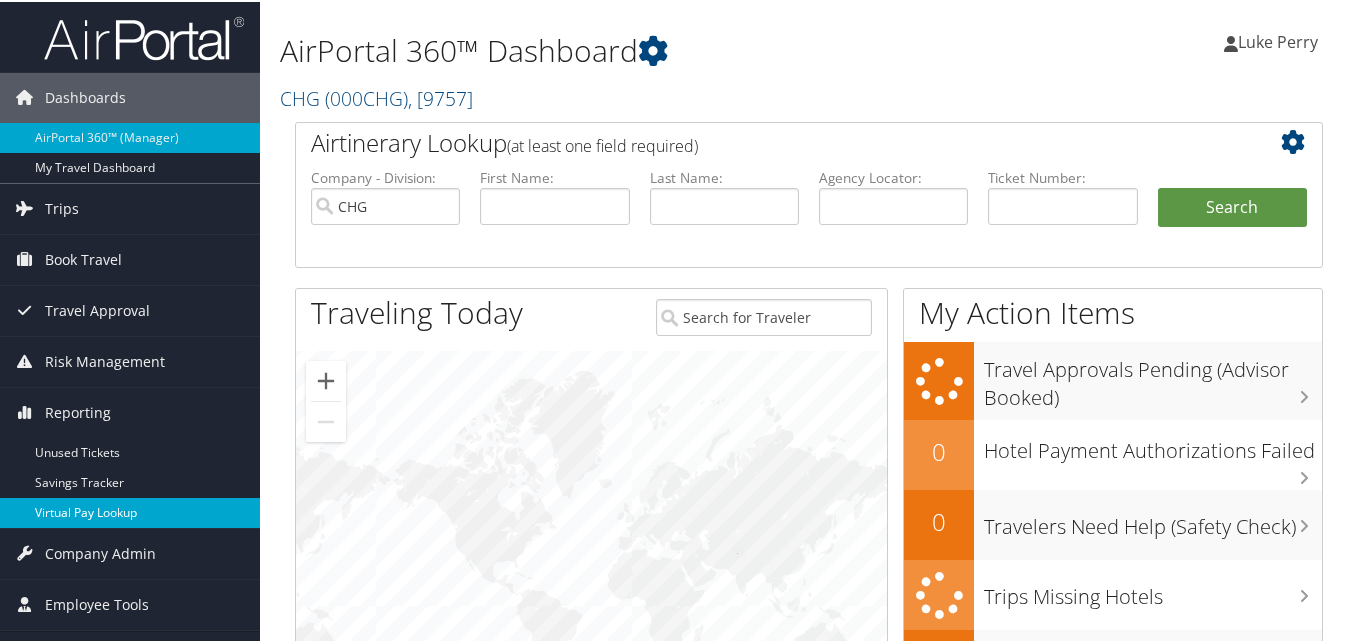 click on "Virtual Pay Lookup" at bounding box center (130, 511) 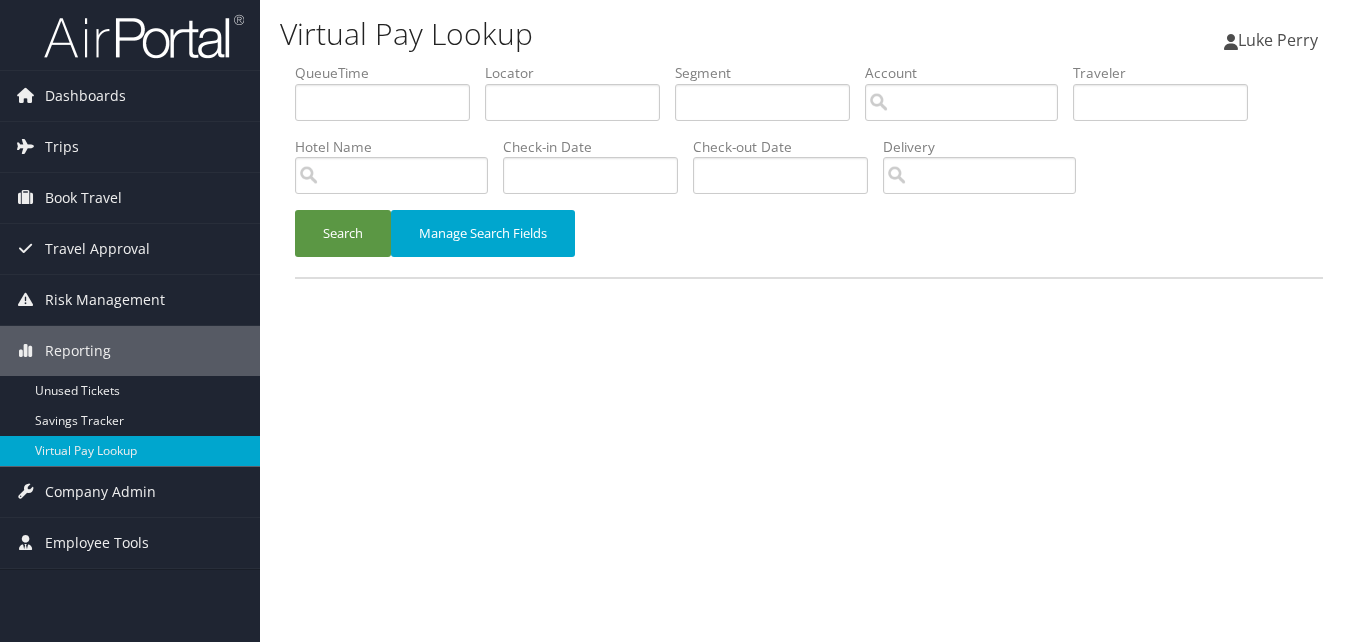 scroll, scrollTop: 0, scrollLeft: 0, axis: both 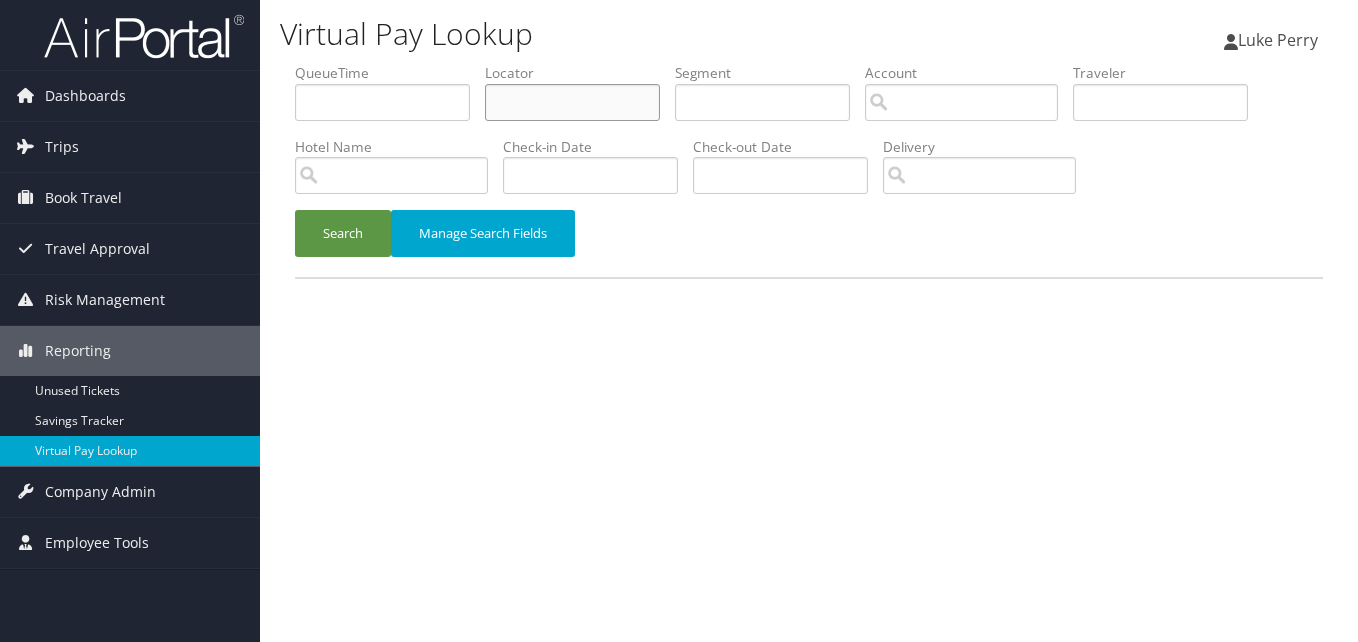 click at bounding box center (572, 102) 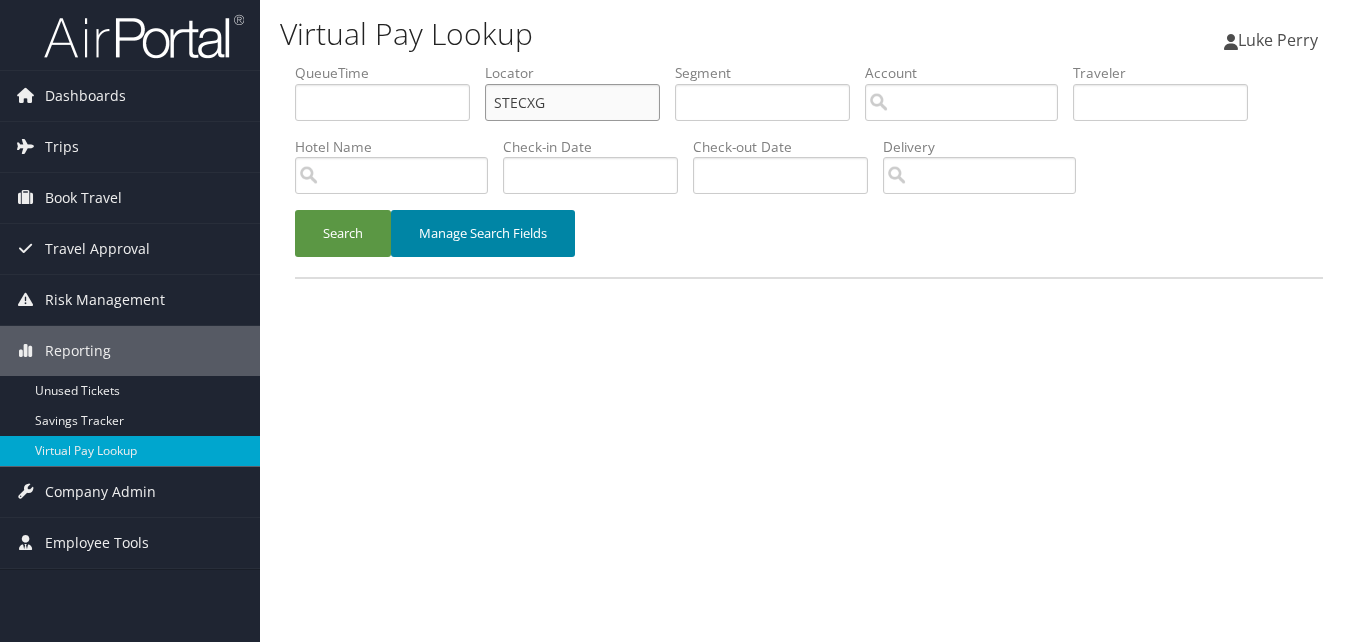 type on "STECXG" 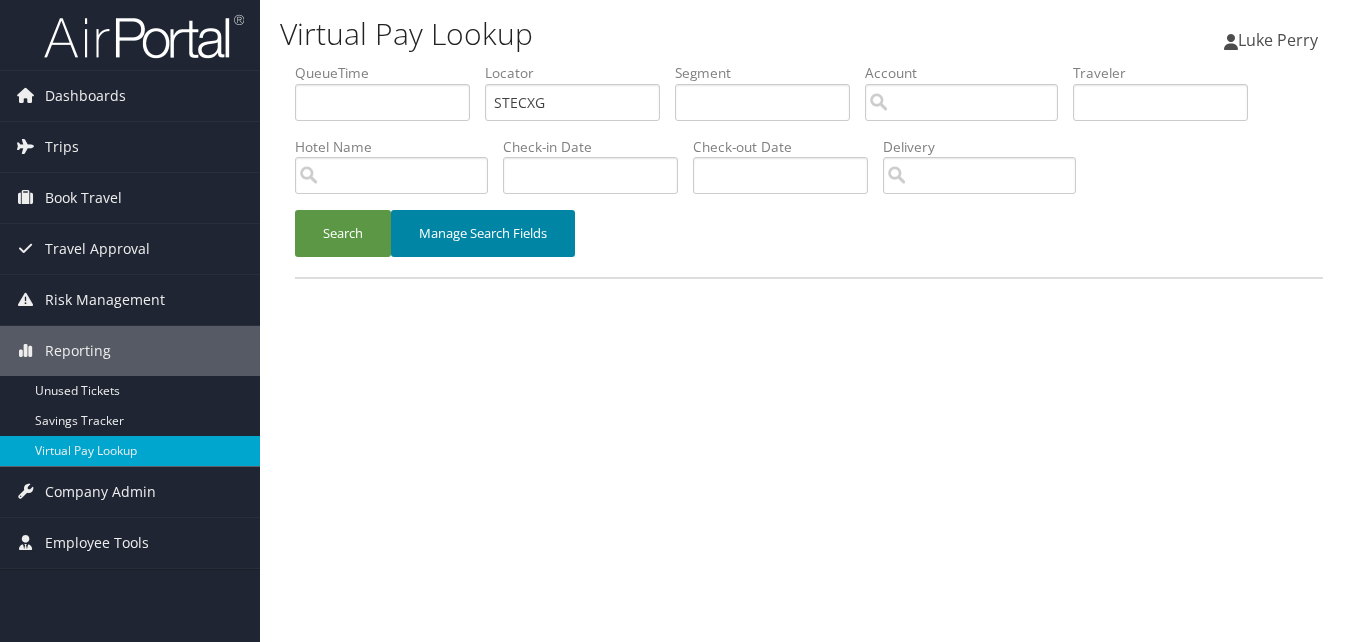 click on "Manage Search Fields" at bounding box center [483, 233] 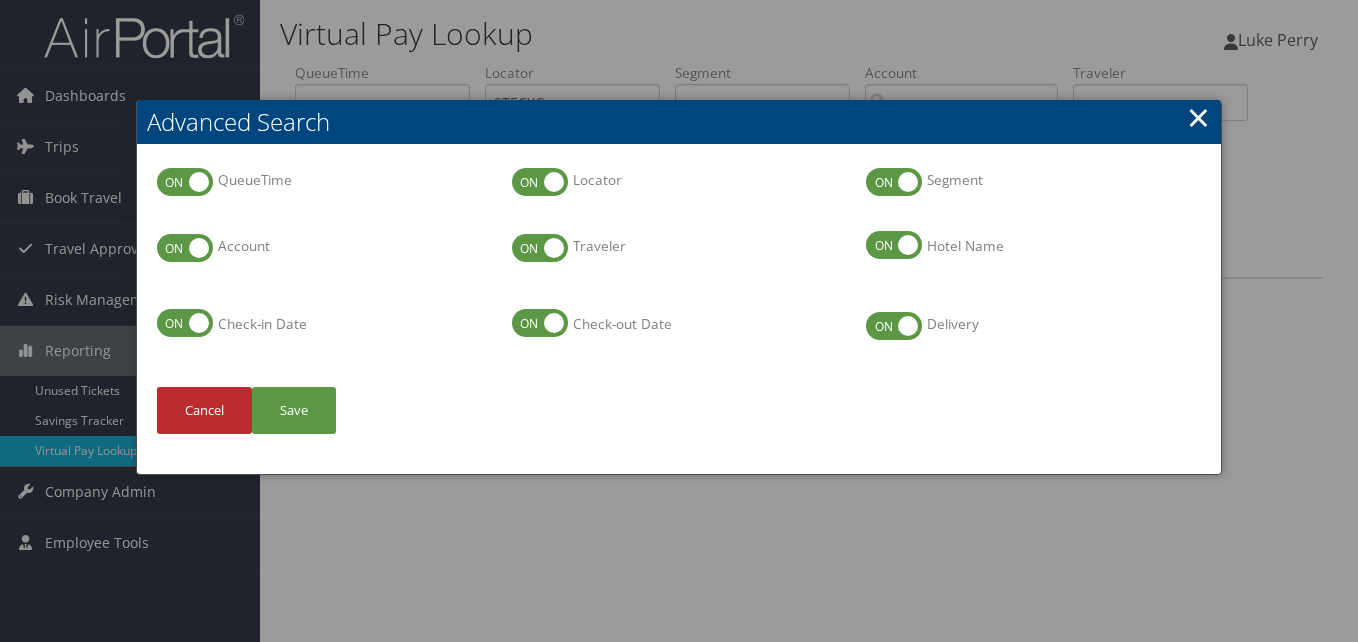 click on "×" at bounding box center (1198, 117) 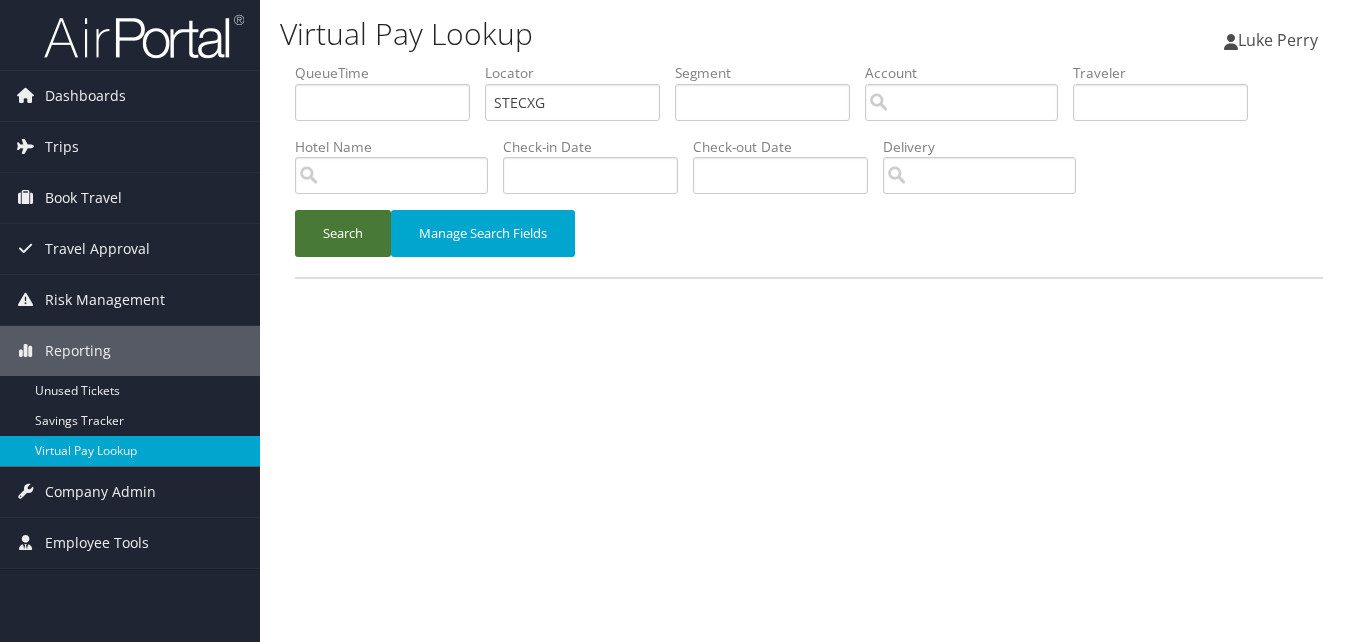 click on "Search" at bounding box center [343, 233] 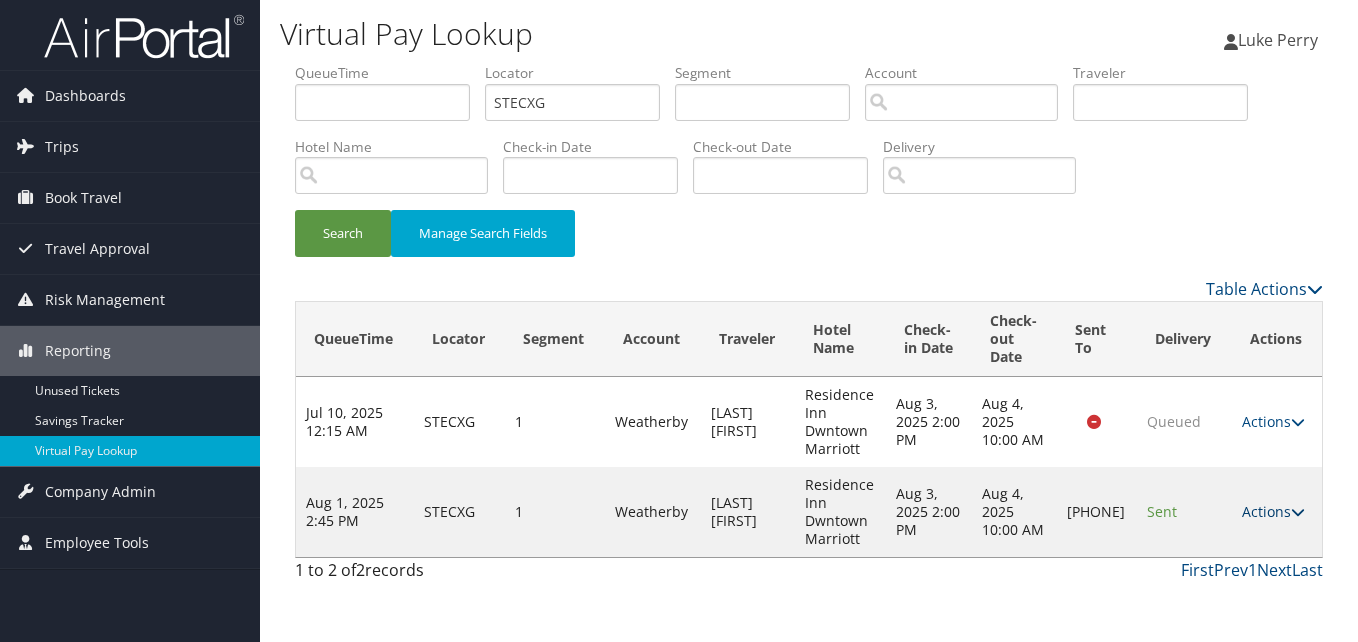 click on "Actions" at bounding box center [1273, 511] 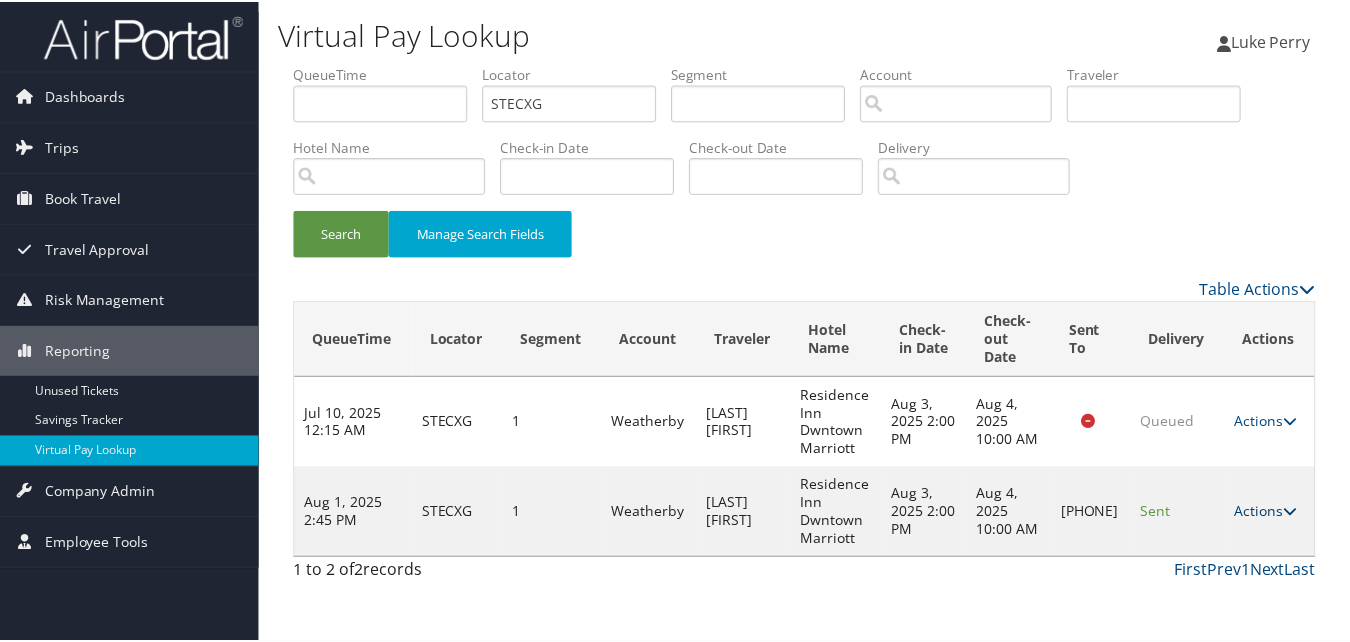 scroll, scrollTop: 19, scrollLeft: 0, axis: vertical 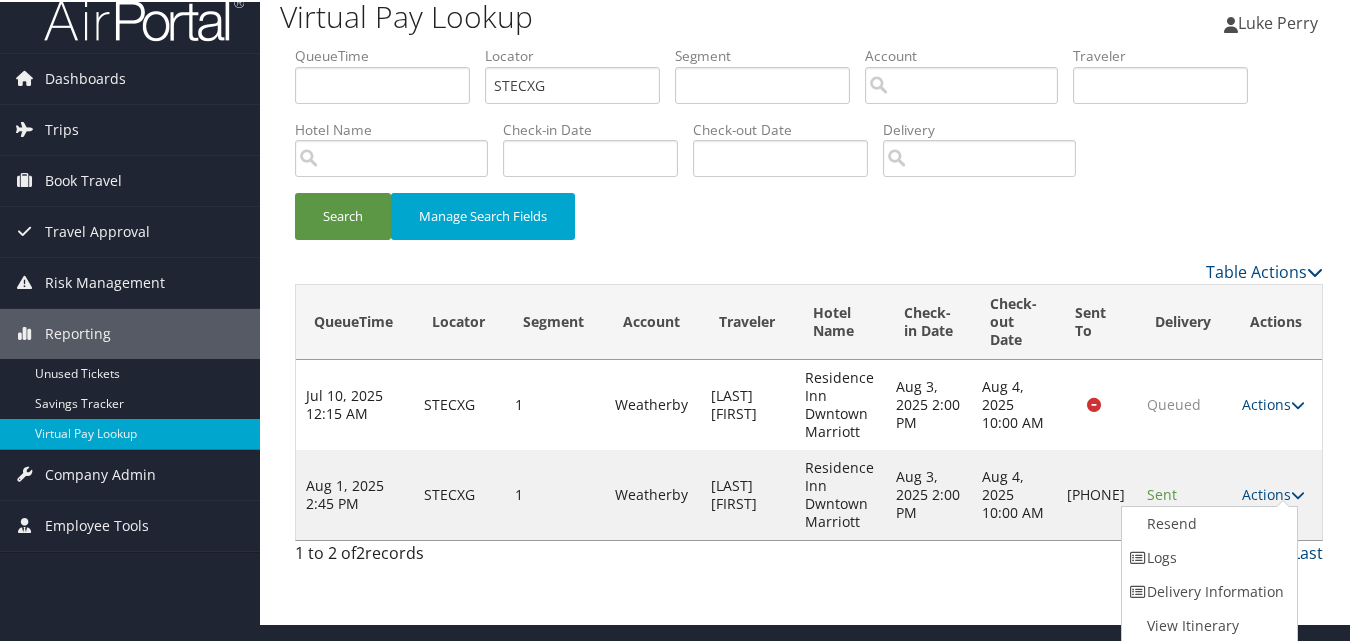 drag, startPoint x: 1190, startPoint y: 550, endPoint x: 1029, endPoint y: 510, distance: 165.89455 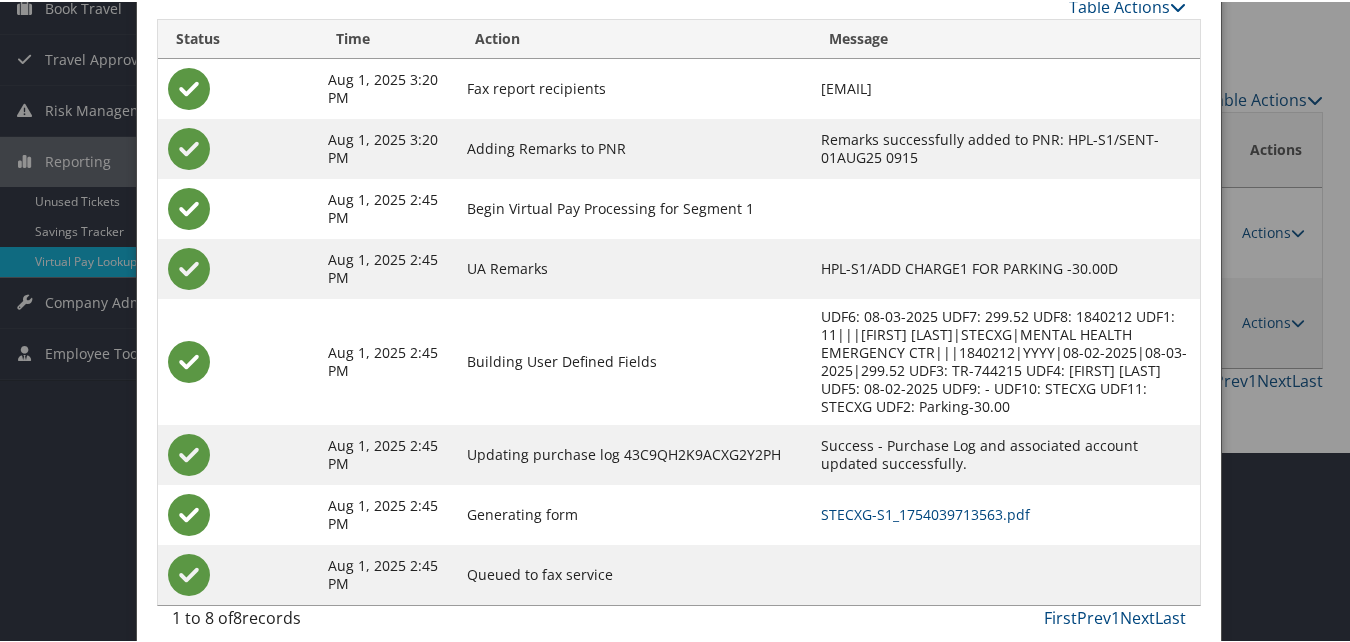 scroll, scrollTop: 208, scrollLeft: 0, axis: vertical 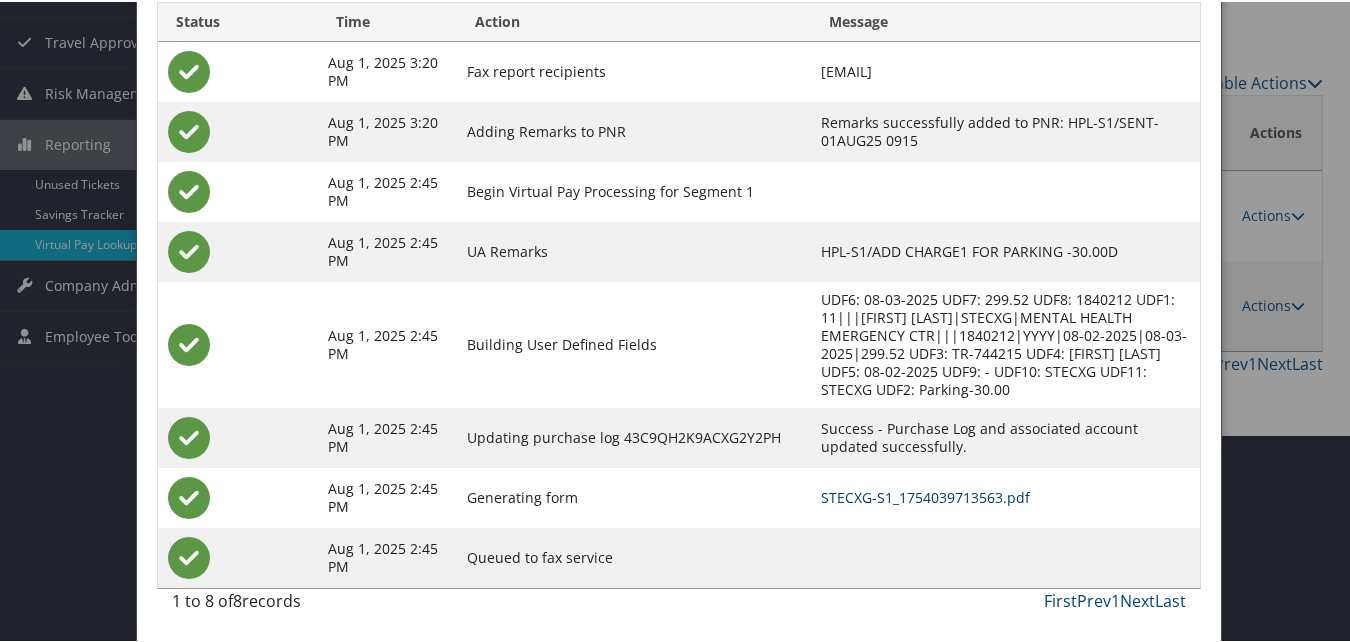 click on "STECXG-S1_1754039713563.pdf" at bounding box center [925, 495] 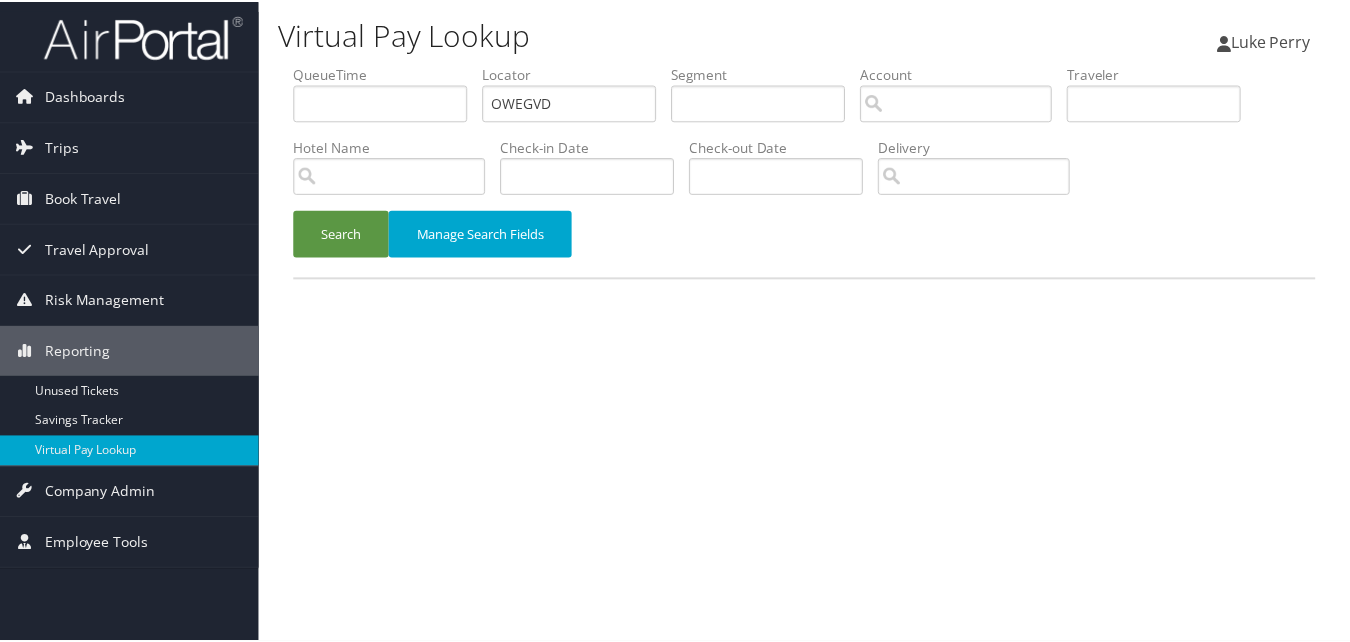 scroll, scrollTop: 0, scrollLeft: 0, axis: both 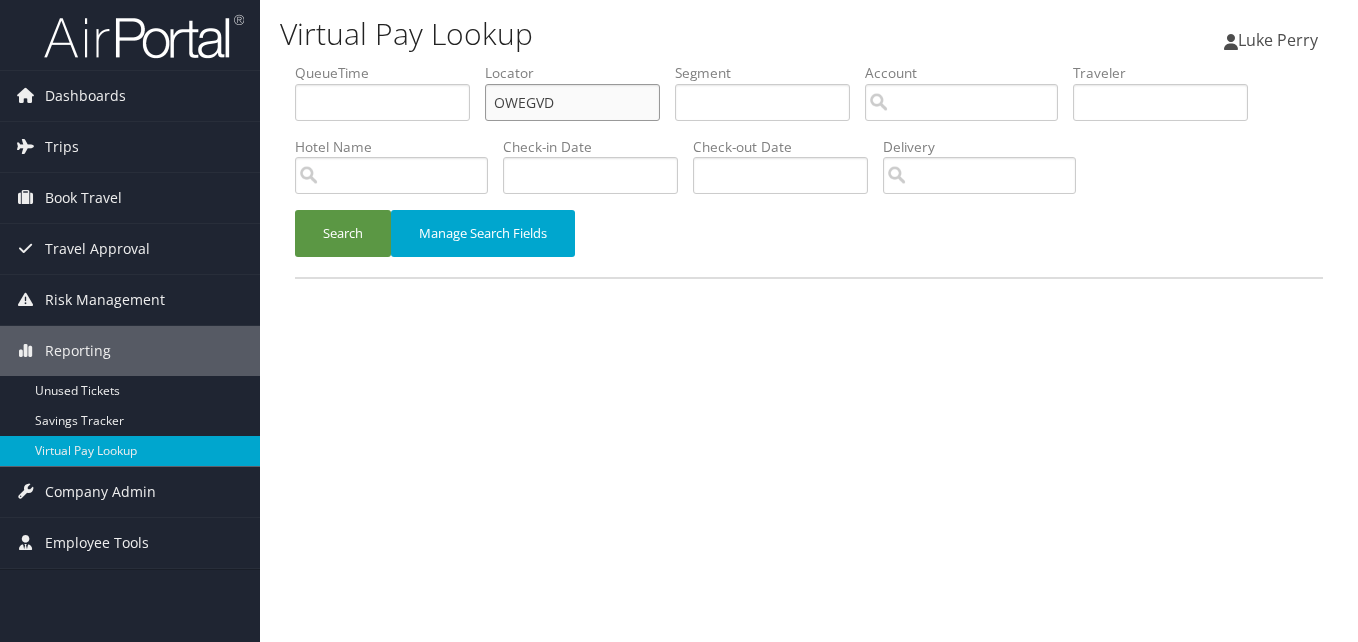 drag, startPoint x: 567, startPoint y: 101, endPoint x: 399, endPoint y: 112, distance: 168.35974 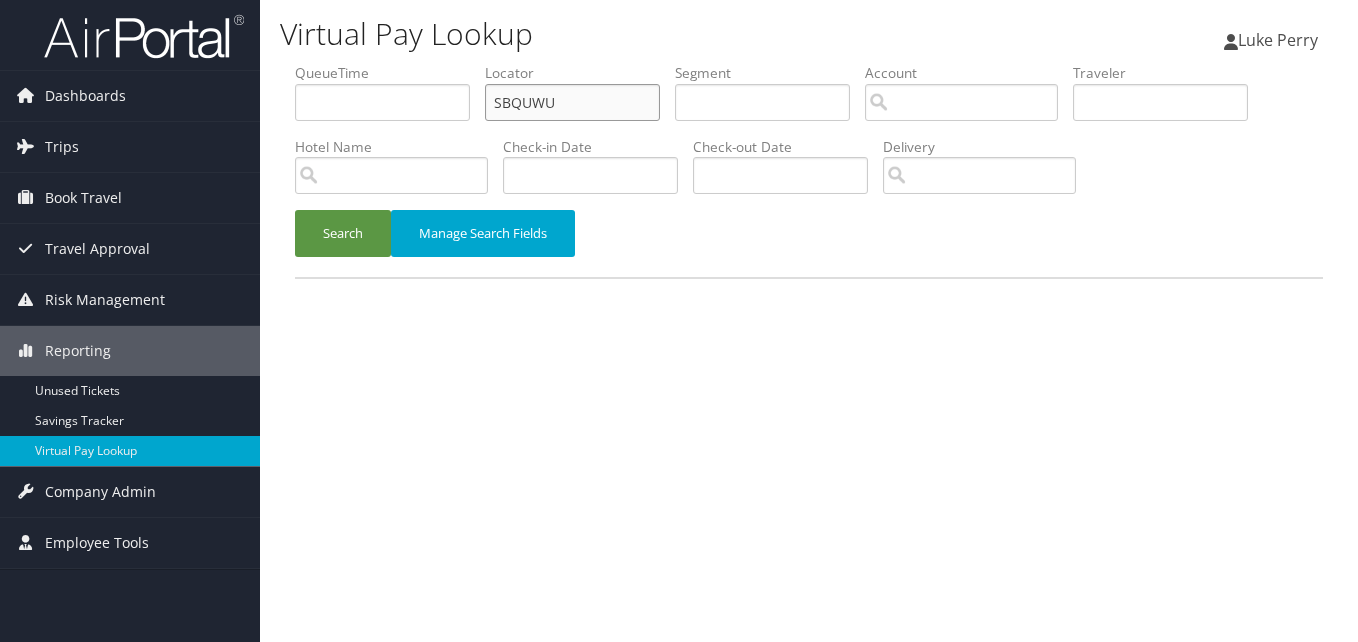 type on "SBQUWU" 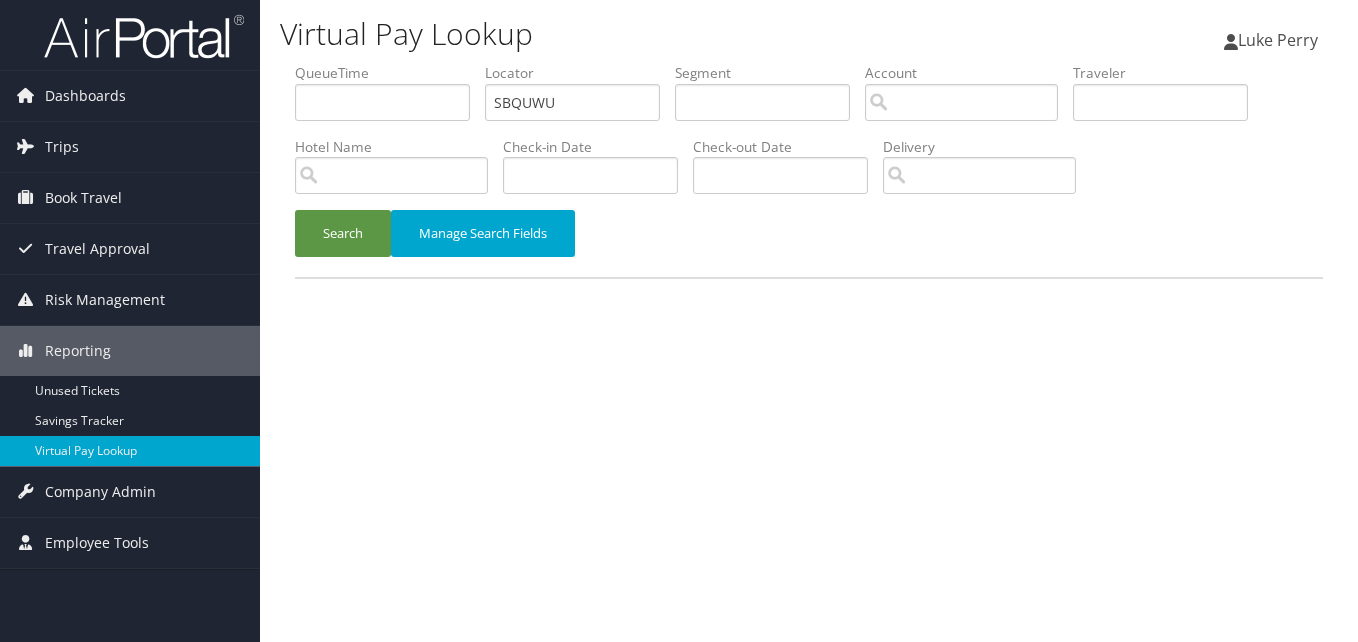 click on "Search Manage Search Fields" at bounding box center (809, 243) 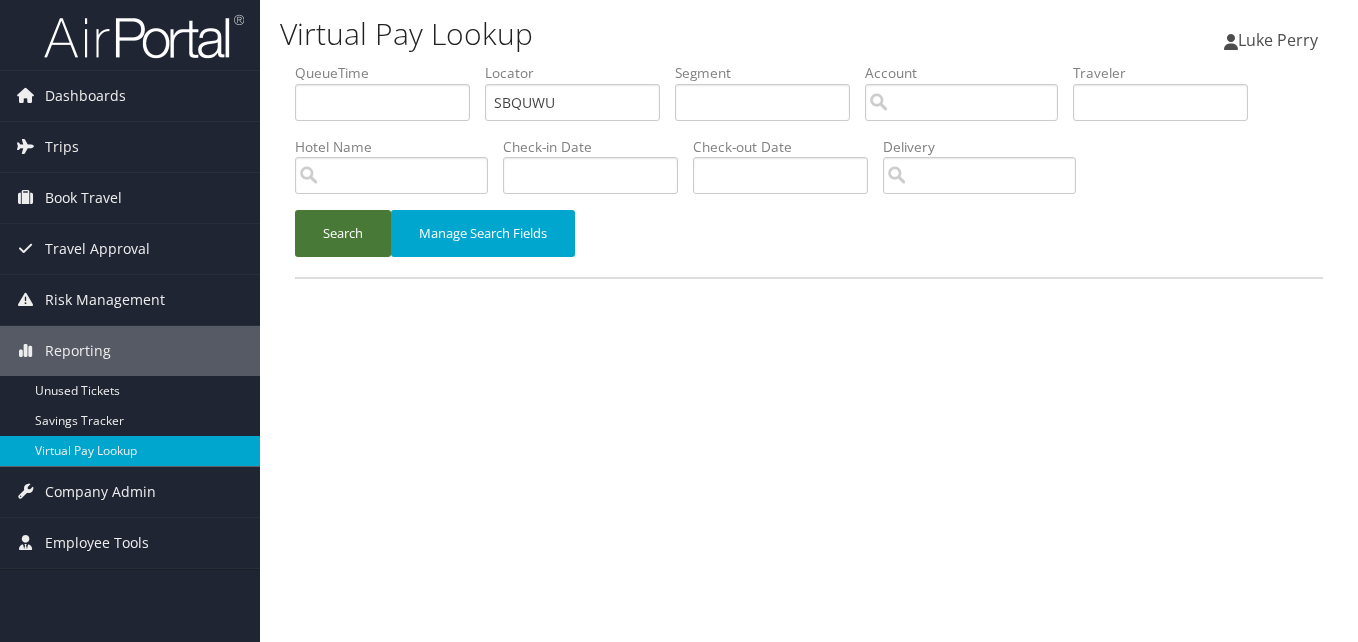 click on "Search" at bounding box center [343, 233] 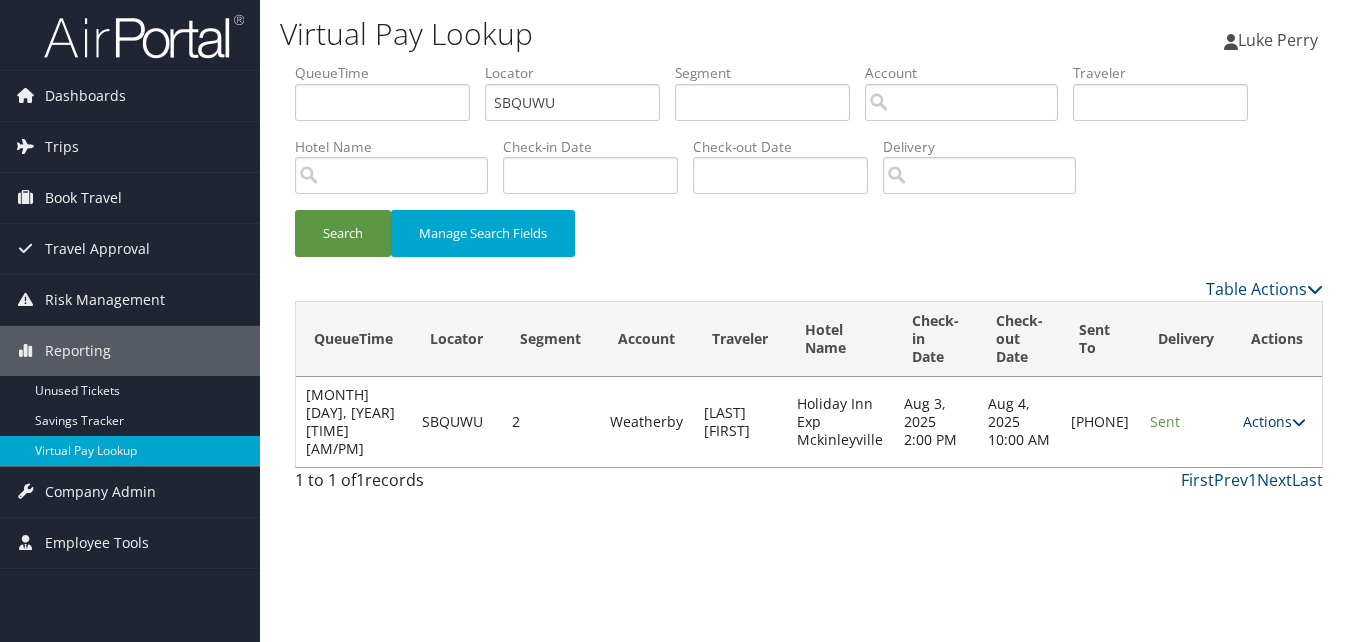 click on "Actions" at bounding box center (1274, 421) 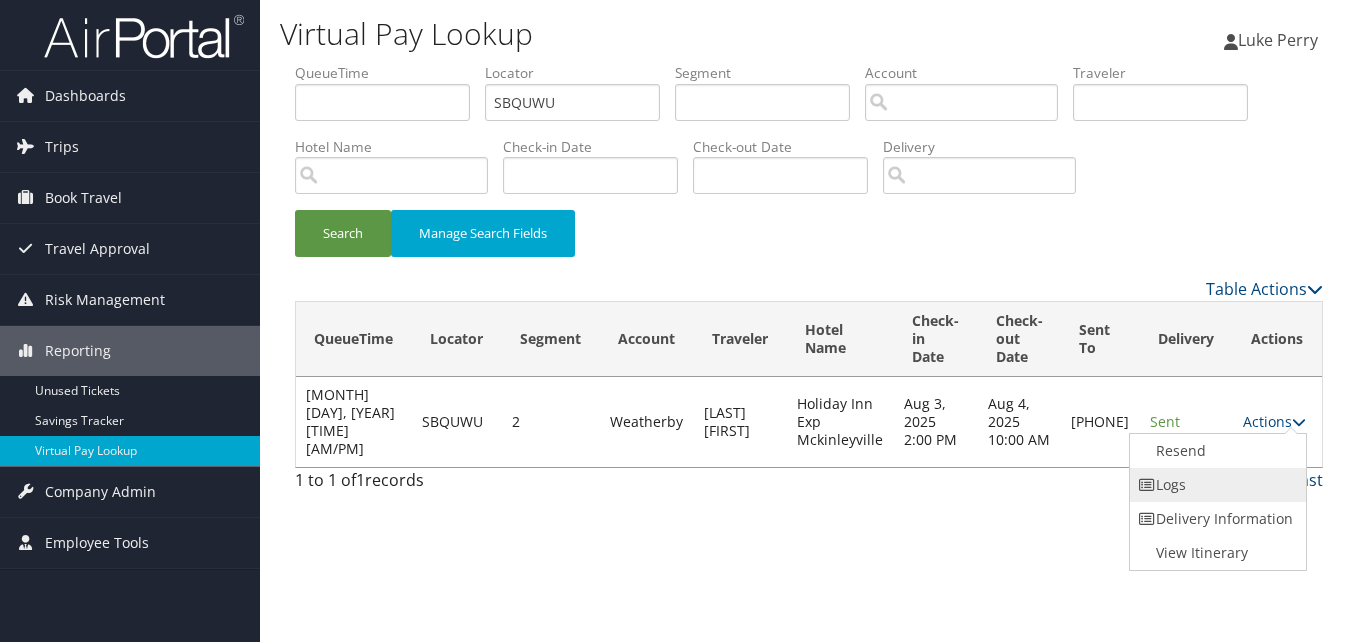 click on "Logs" at bounding box center [1215, 485] 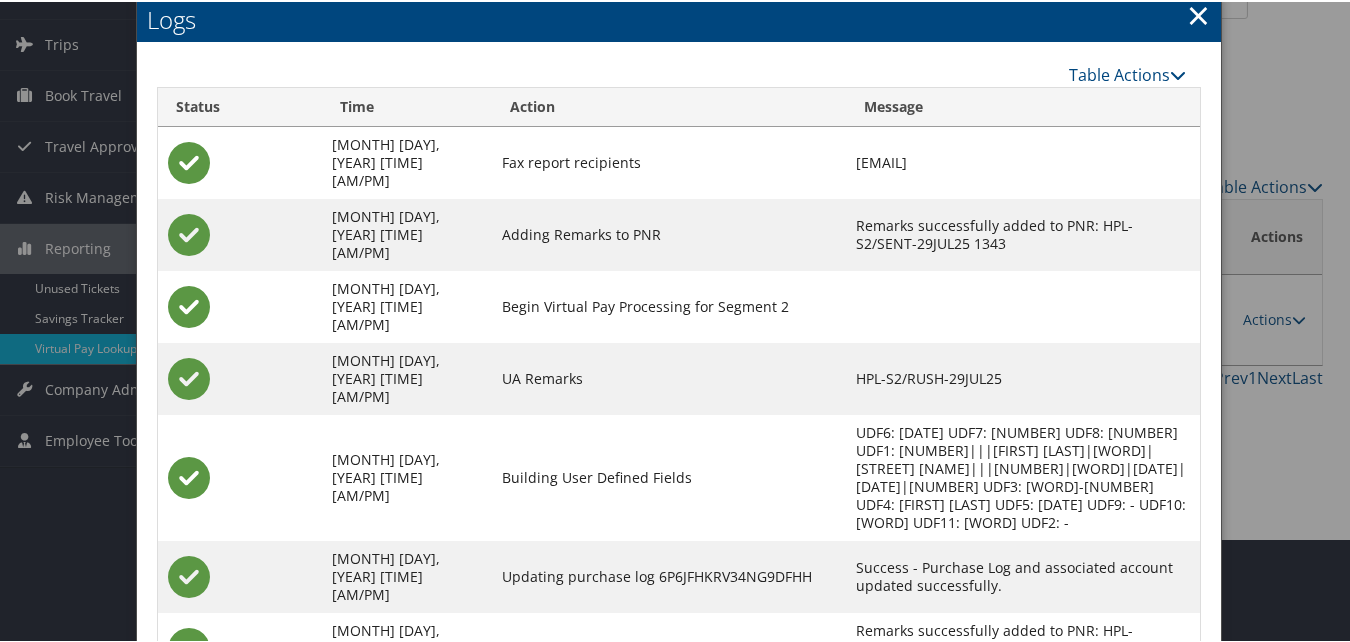 scroll, scrollTop: 231, scrollLeft: 0, axis: vertical 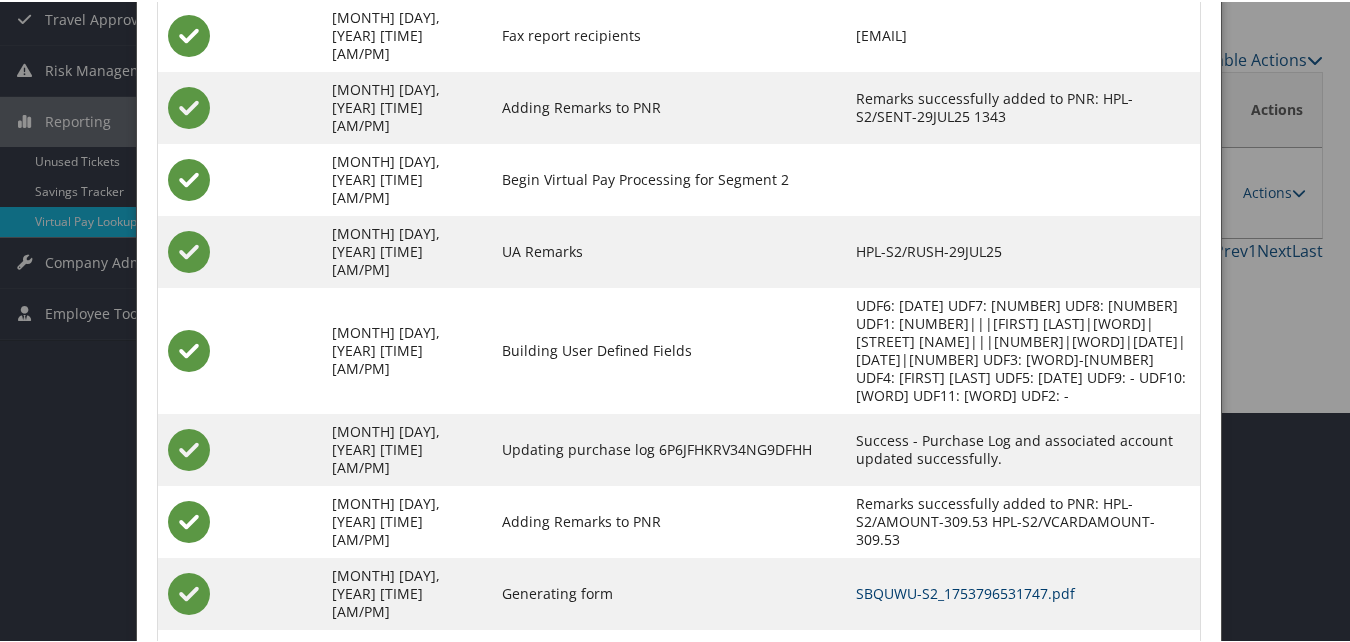 click on "SBQUWU-S2_1753796531747.pdf" at bounding box center (965, 591) 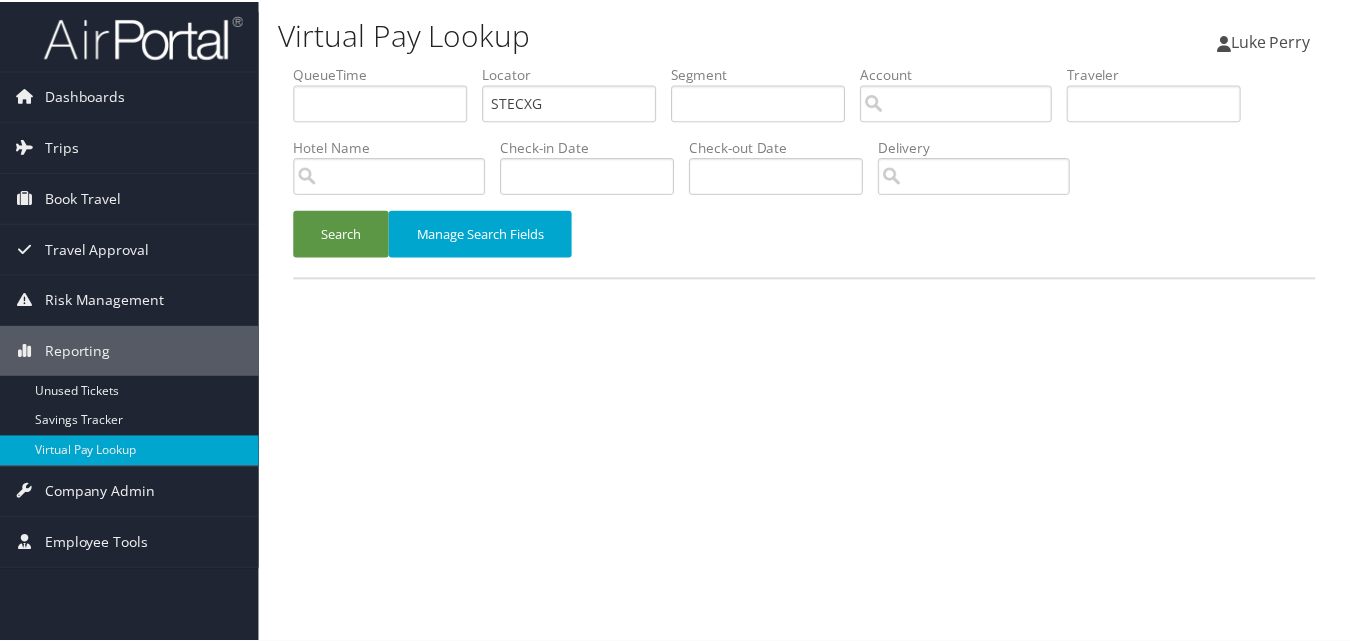 scroll, scrollTop: 0, scrollLeft: 0, axis: both 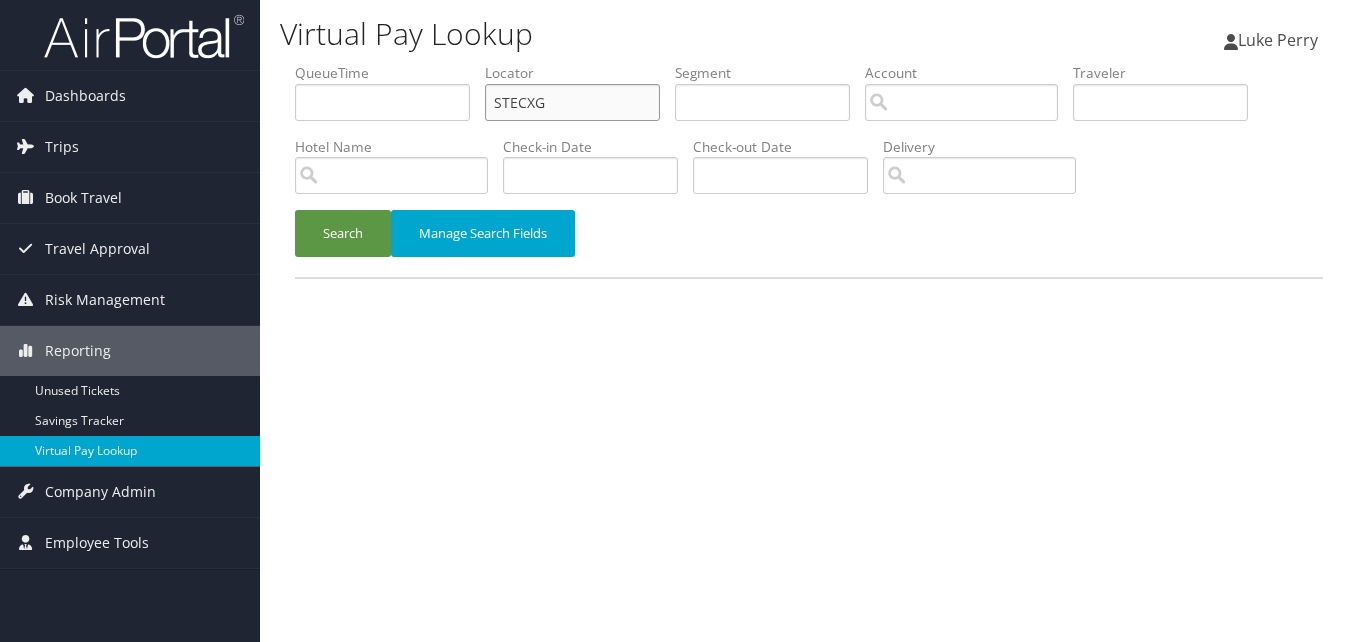 click on "QueueTime Locator STECXG Segment Account Traveler Hotel Name Check-in Date Check-out Date Delivery" at bounding box center (809, 63) 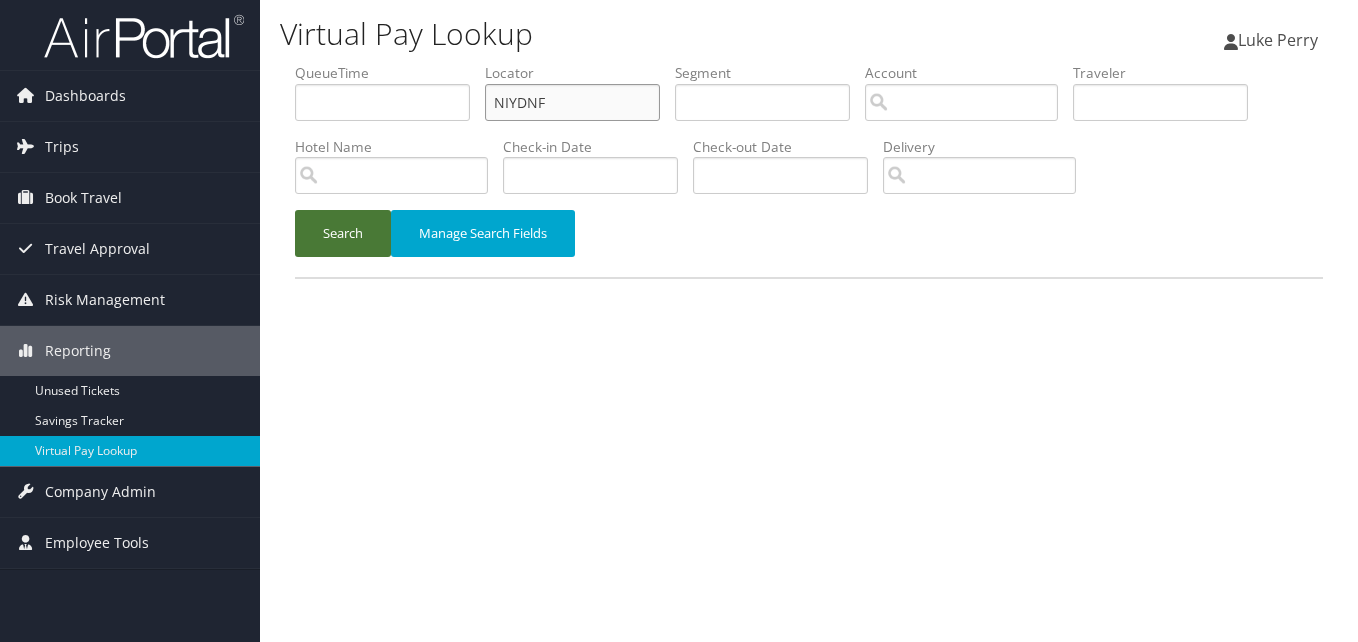 type on "NIYDNF" 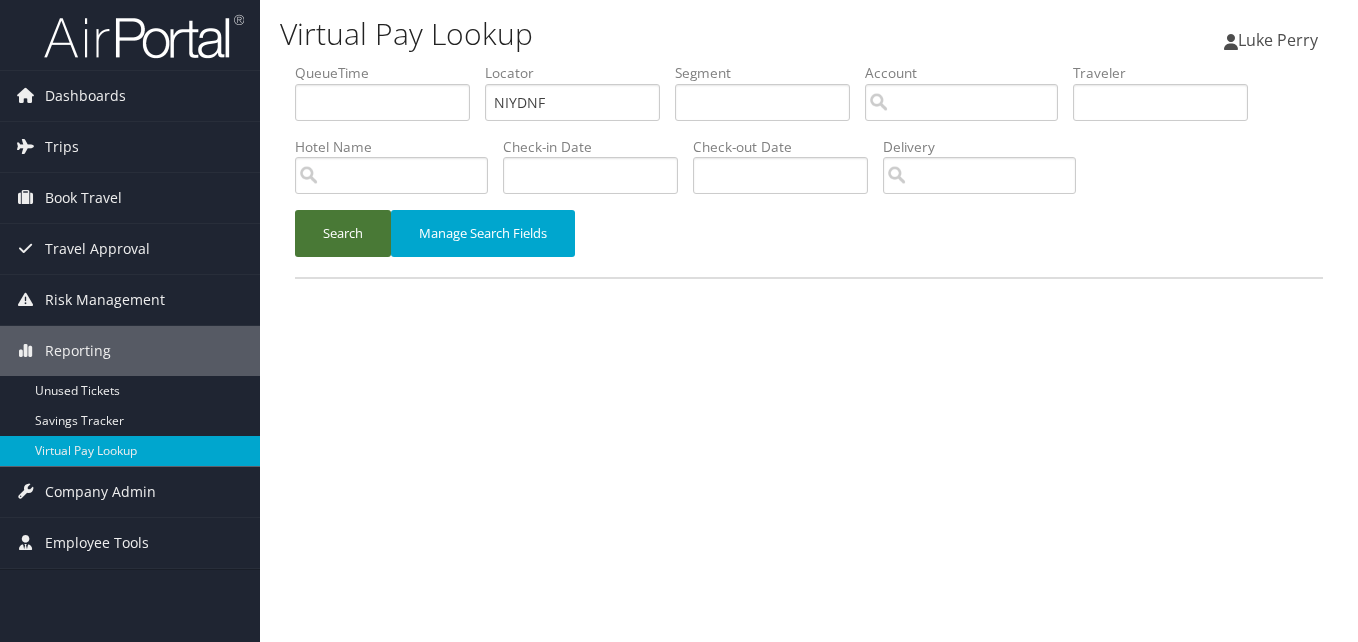 click on "Search" at bounding box center (343, 233) 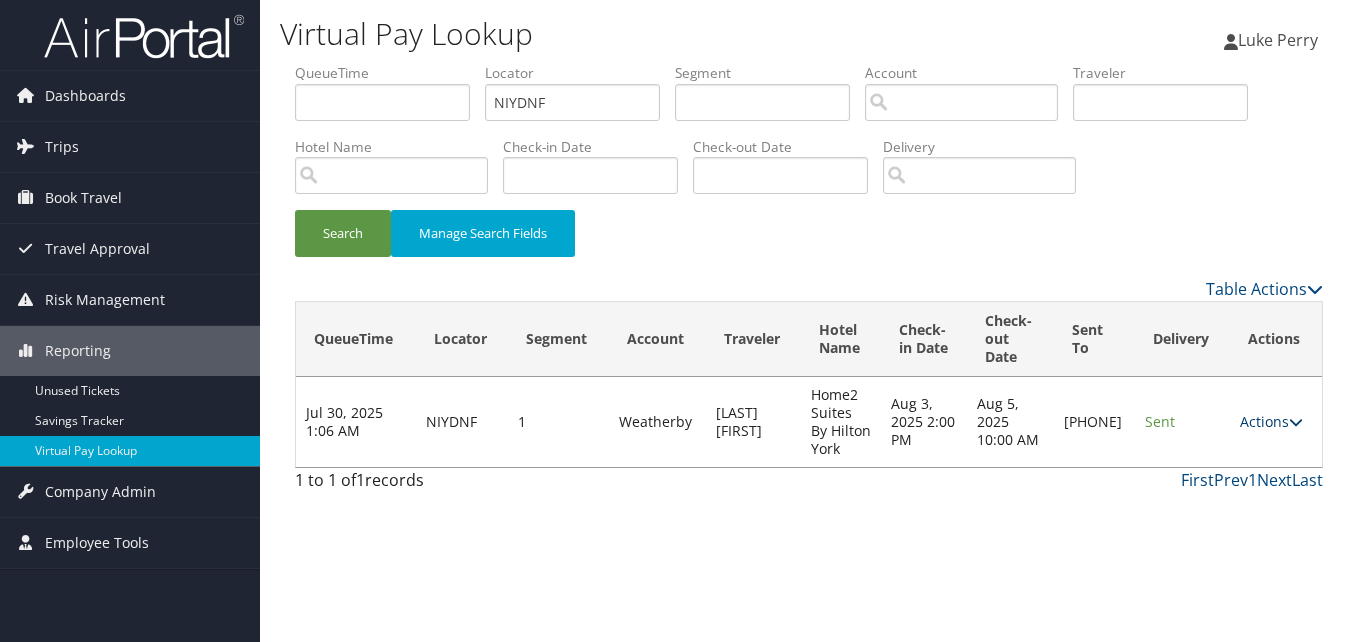 click on "Actions" at bounding box center (1271, 421) 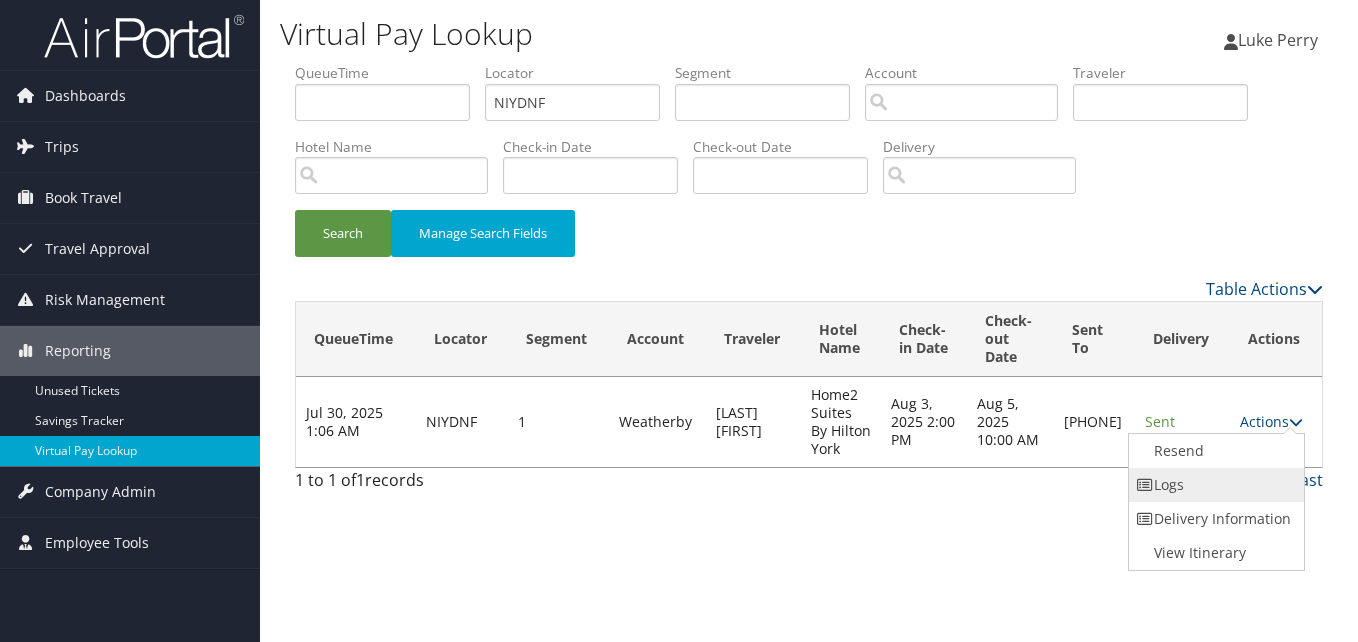click on "Logs" at bounding box center (1214, 485) 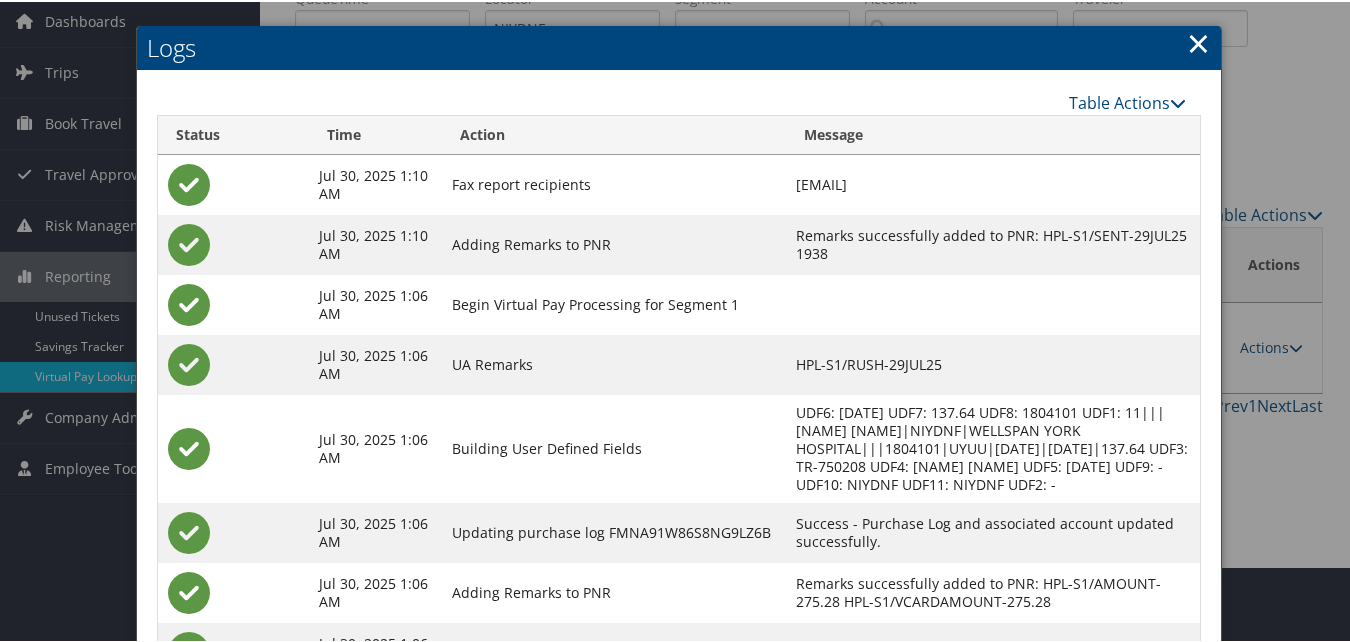 scroll, scrollTop: 231, scrollLeft: 0, axis: vertical 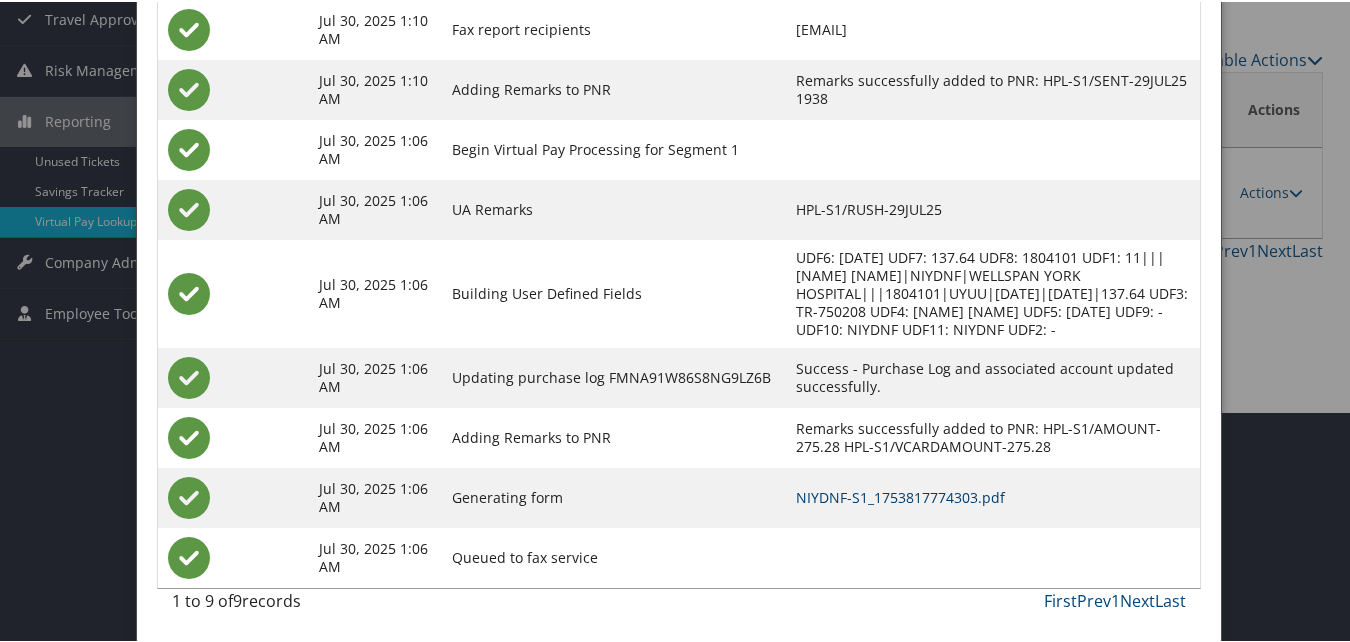 click on "NIYDNF-S1_1753817774303.pdf" at bounding box center [900, 495] 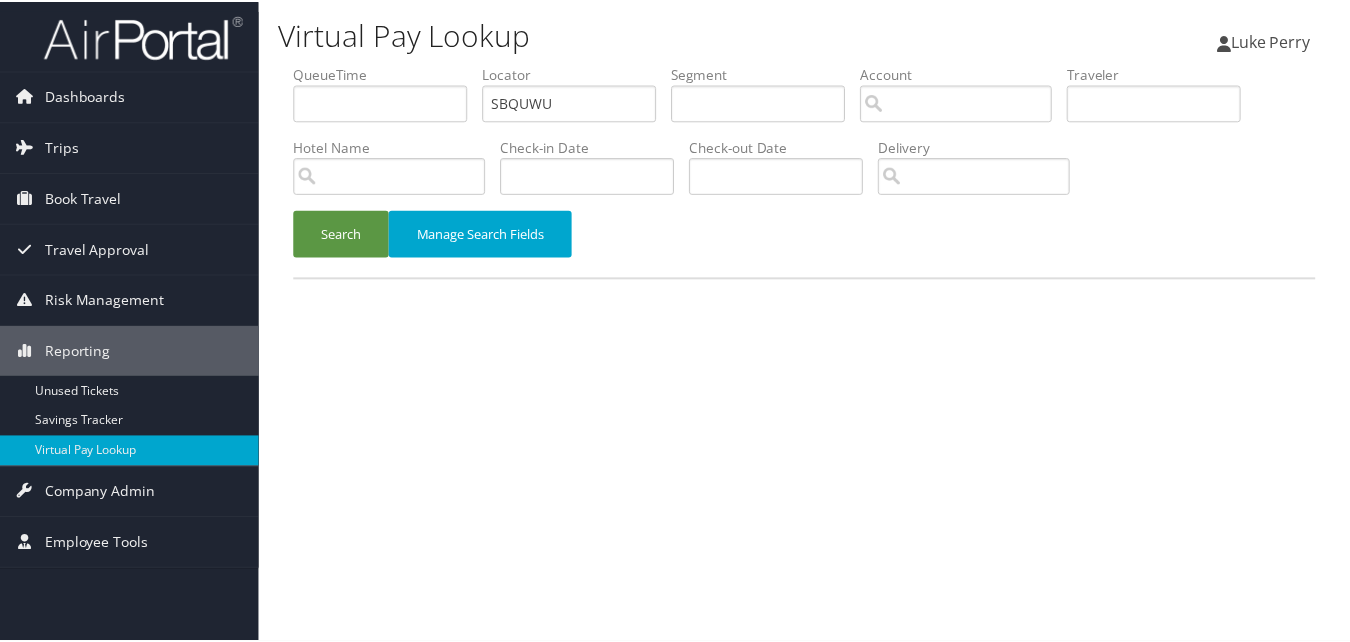 scroll, scrollTop: 0, scrollLeft: 0, axis: both 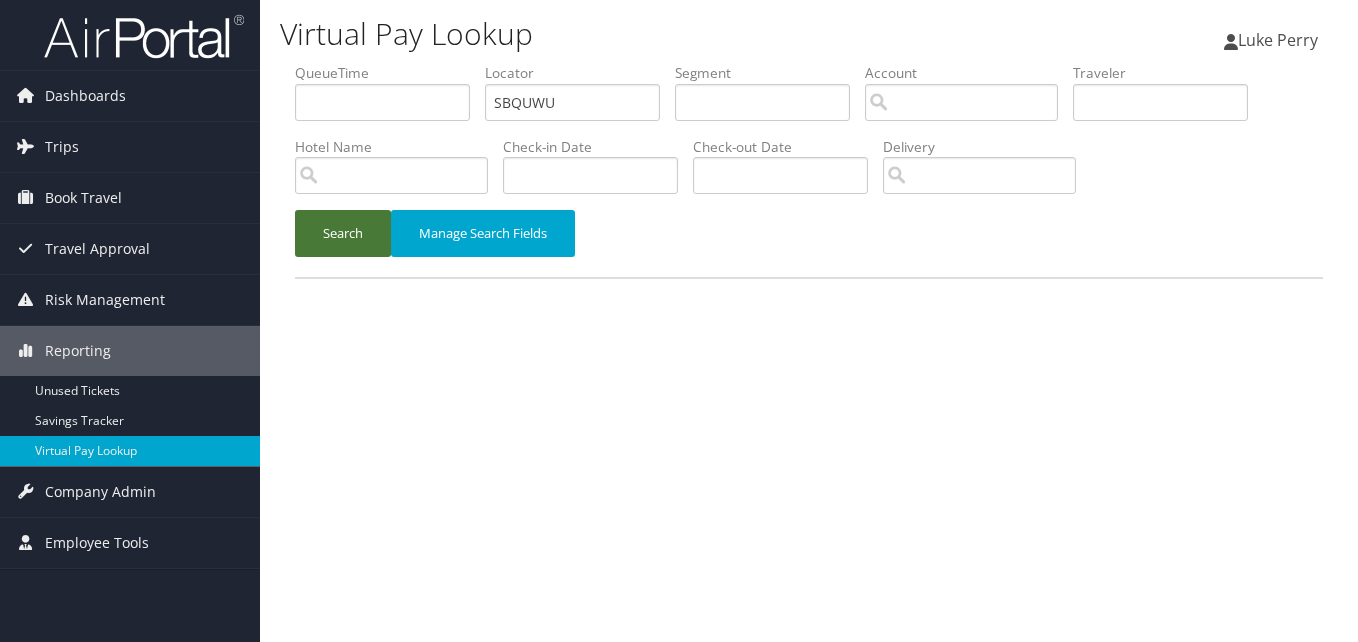 click on "Search" at bounding box center [343, 233] 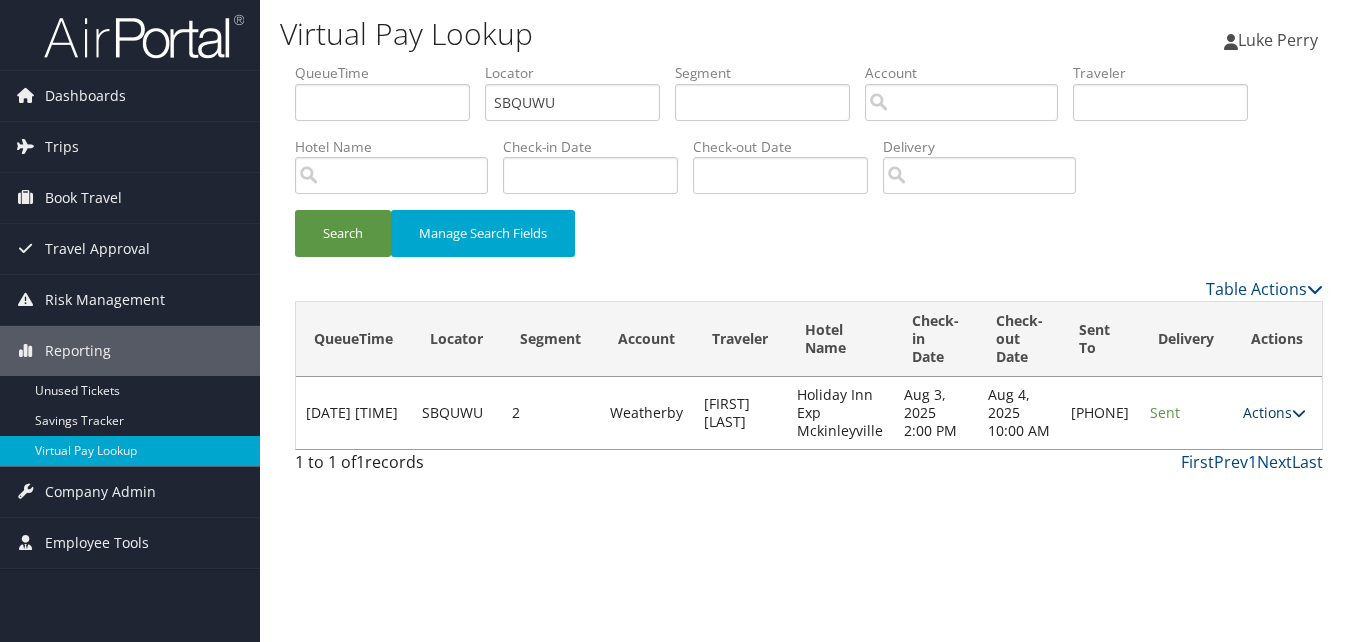click on "Actions" at bounding box center [1274, 412] 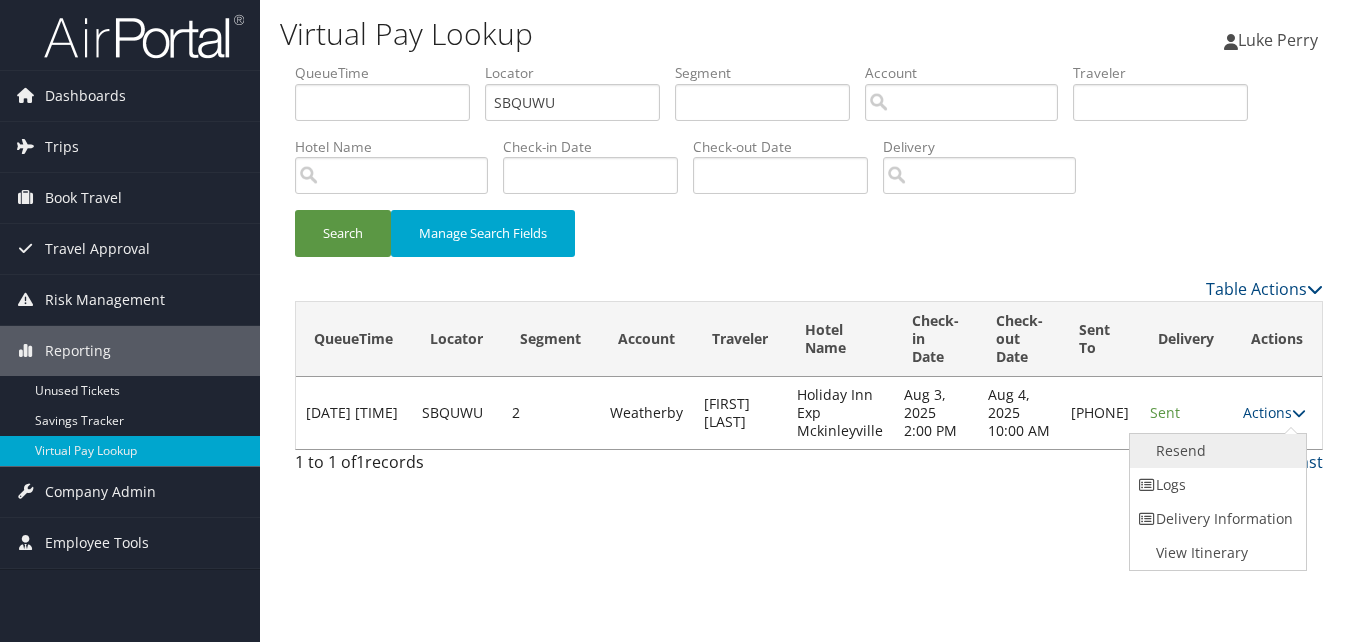 click on "Resend" at bounding box center (1215, 451) 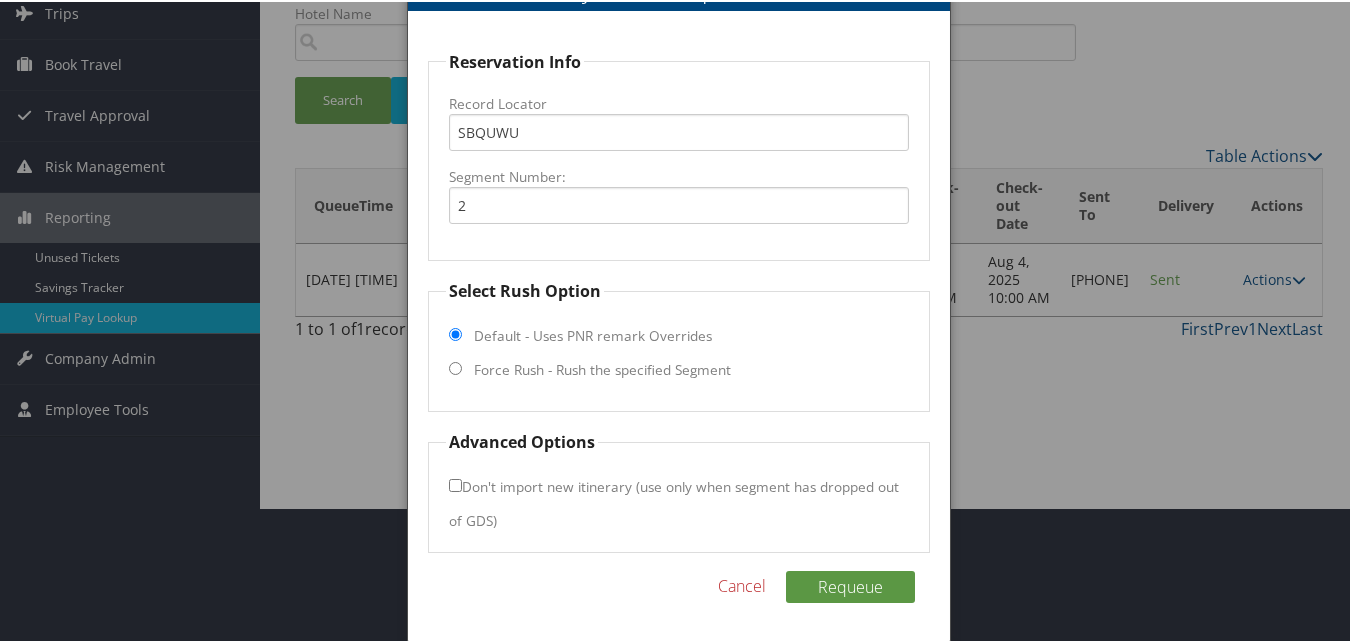 click on "Force Rush - Rush the specified Segment" at bounding box center [602, 368] 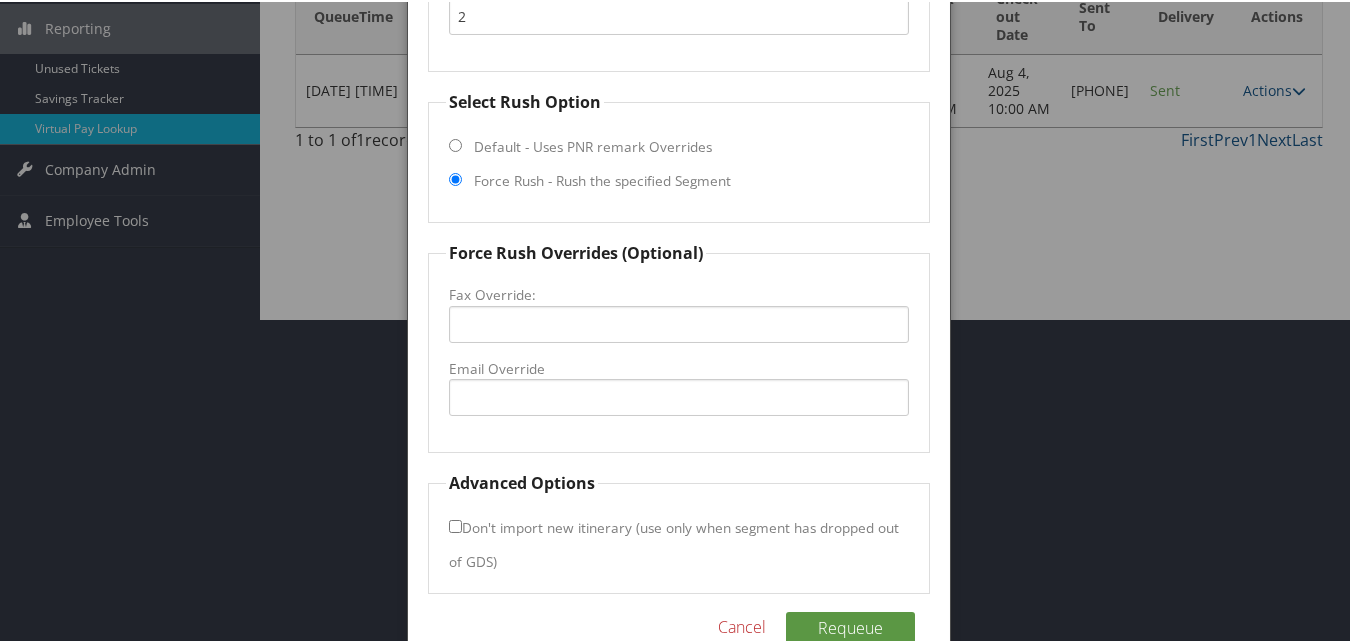 scroll, scrollTop: 365, scrollLeft: 0, axis: vertical 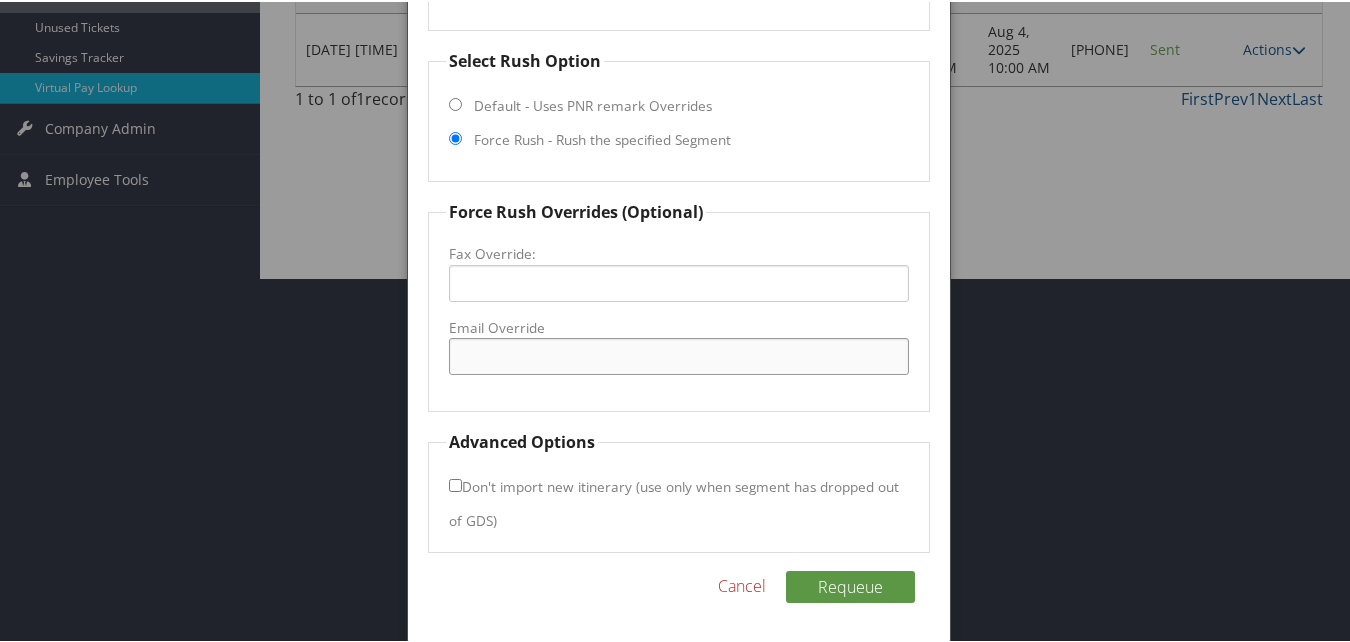 click on "Email Override" at bounding box center (678, 354) 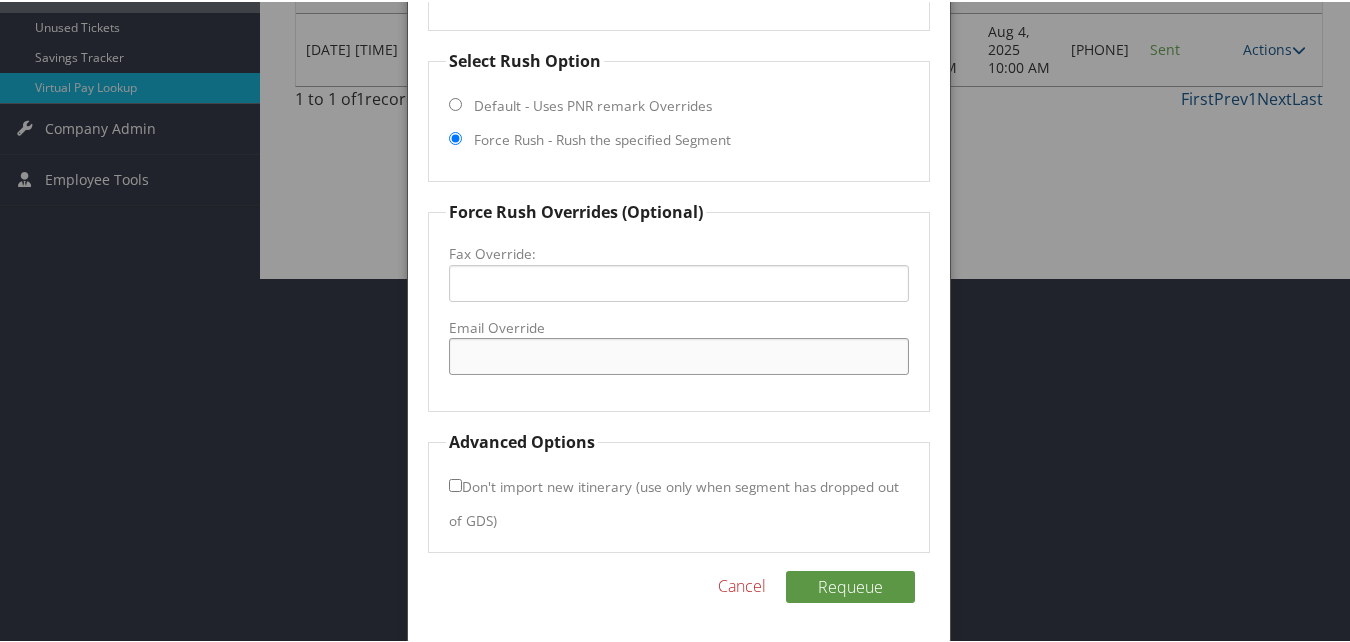 click on "Email Override" at bounding box center (678, 354) 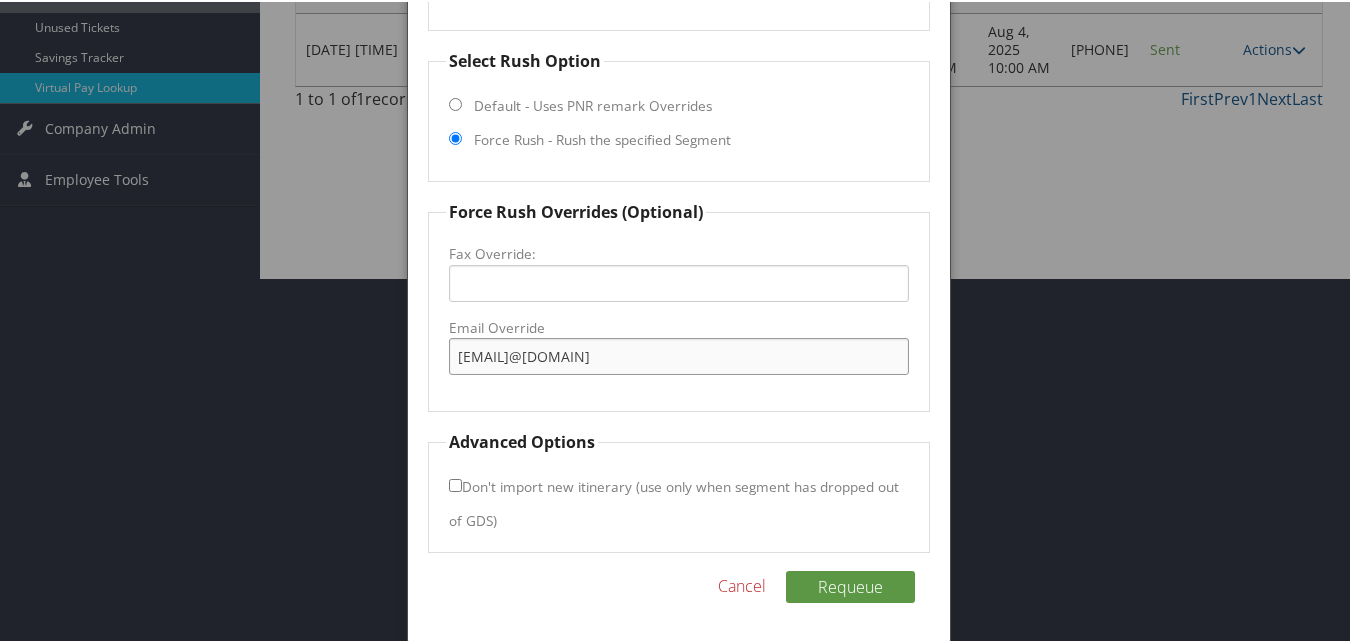 type on "[EMAIL]@[DOMAIN]" 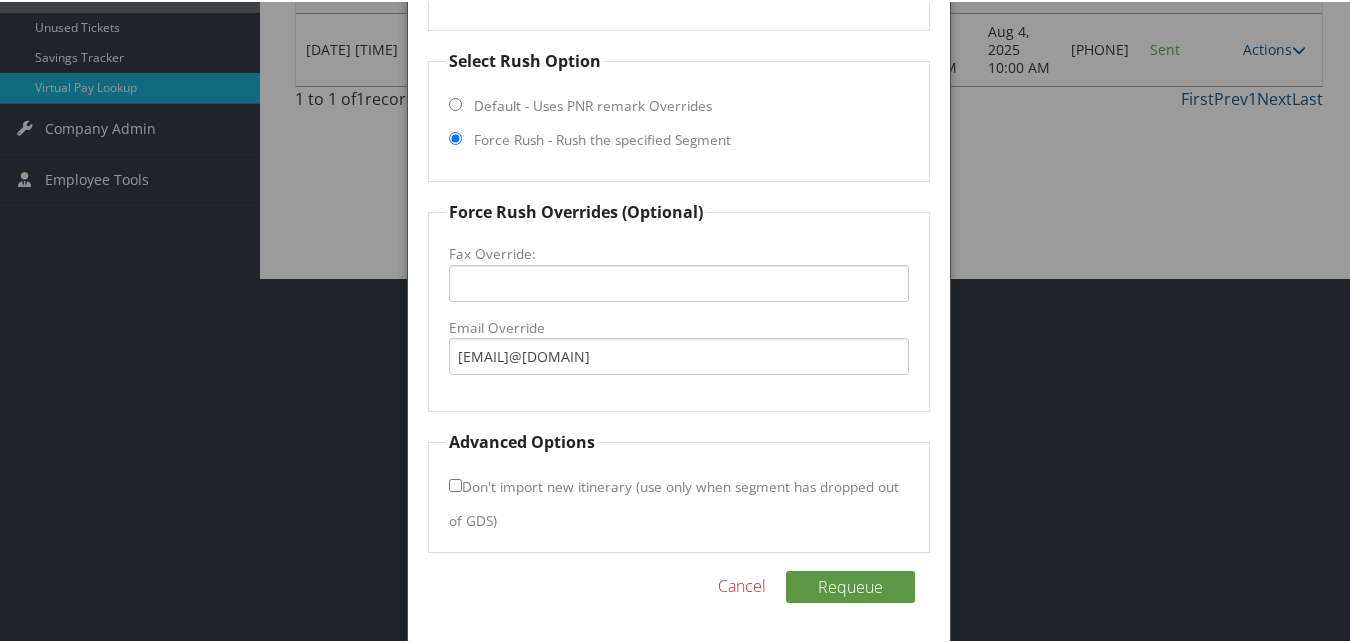 click on "Don't import new itinerary (use only when segment has dropped out of GDS)" at bounding box center (455, 483) 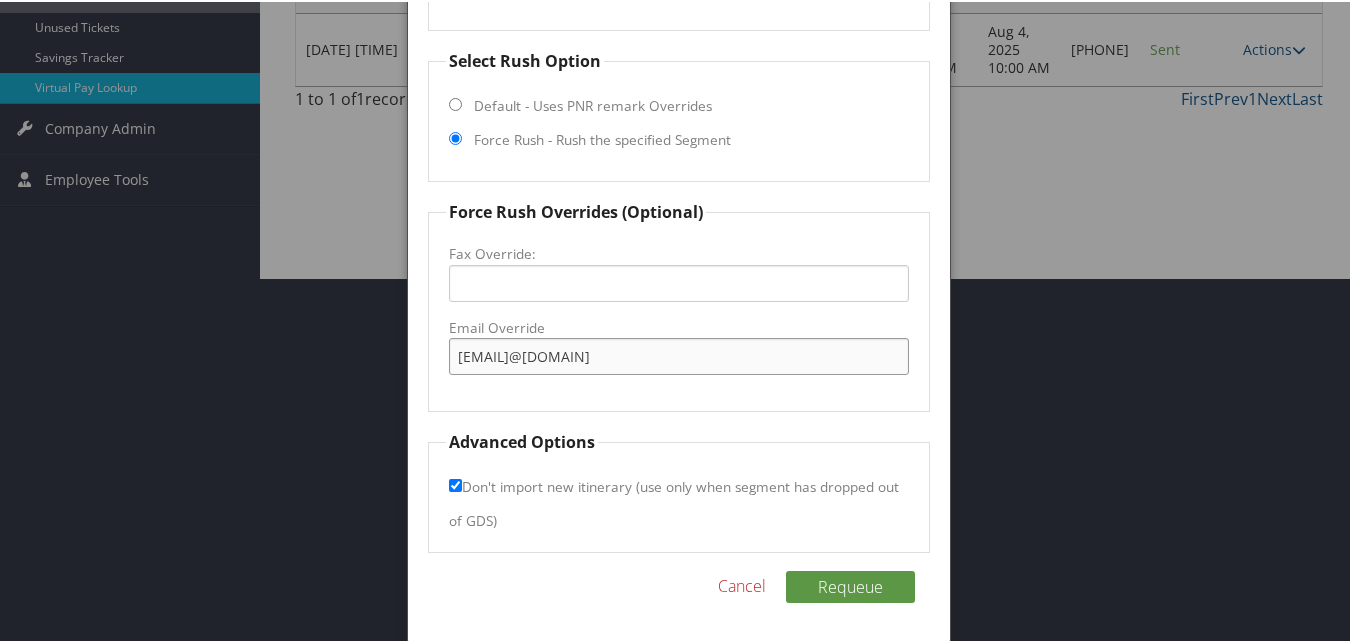 click on "[EMAIL]@[DOMAIN]" at bounding box center (678, 354) 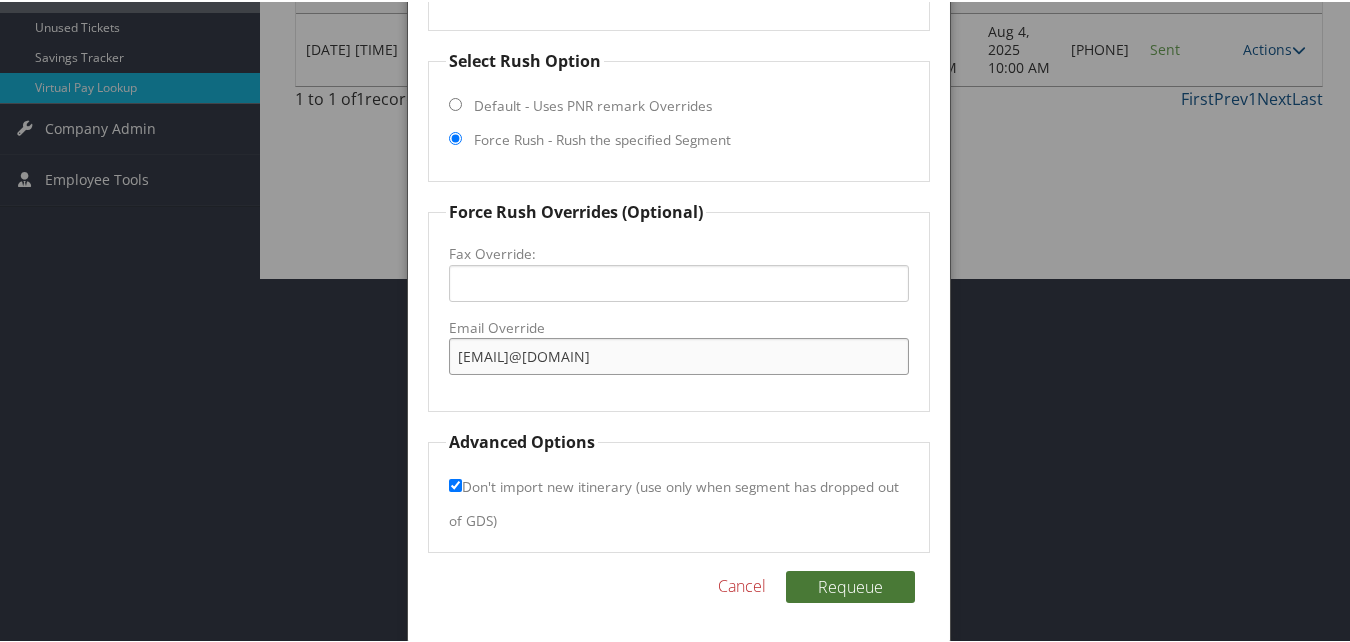 type on "[EMAIL]@[DOMAIN]" 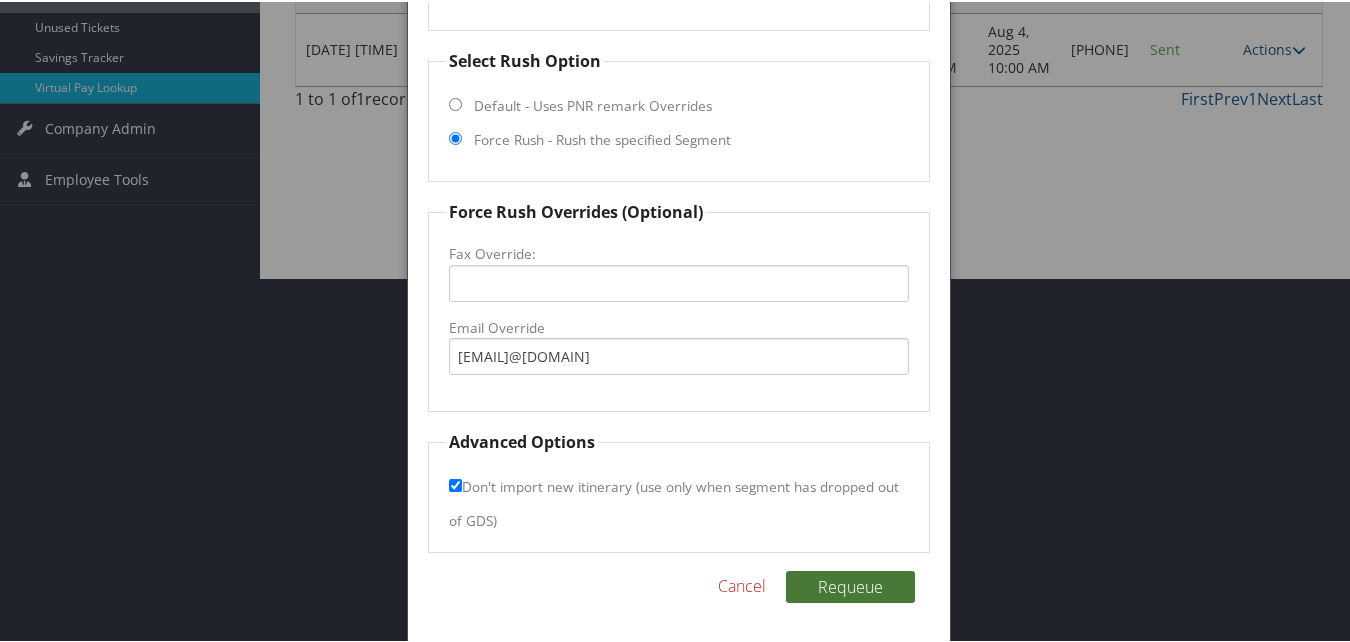 click on "Requeue" at bounding box center (850, 585) 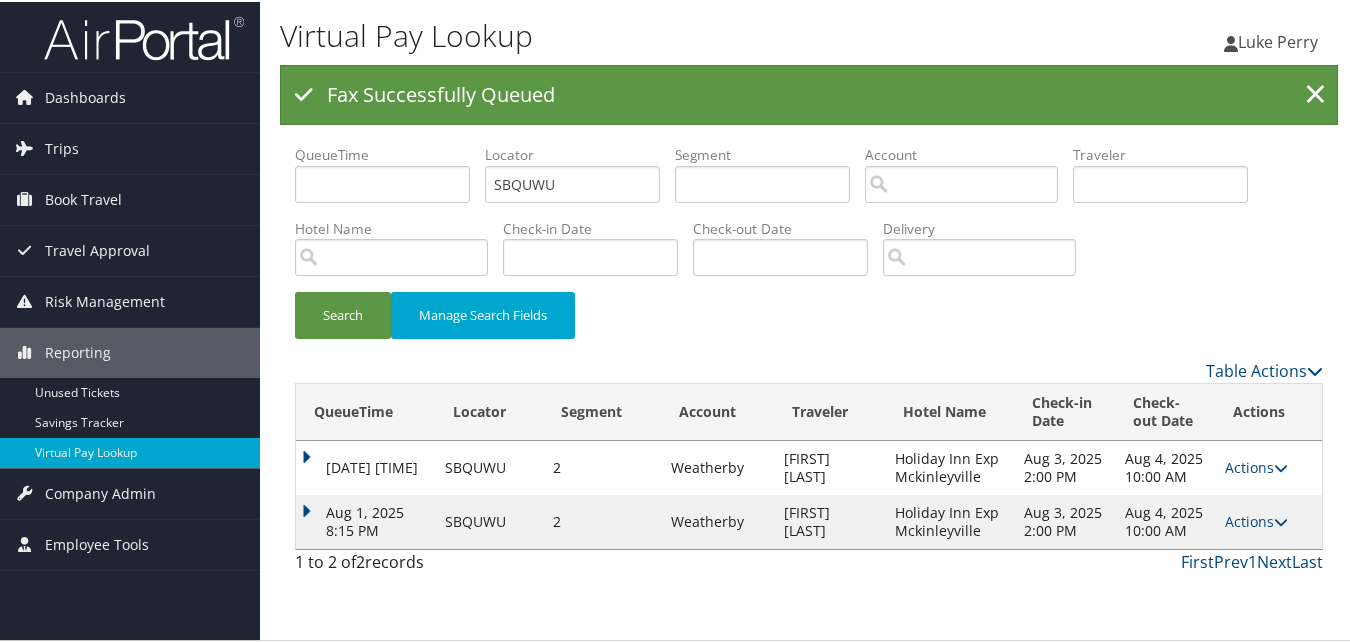 scroll, scrollTop: 0, scrollLeft: 0, axis: both 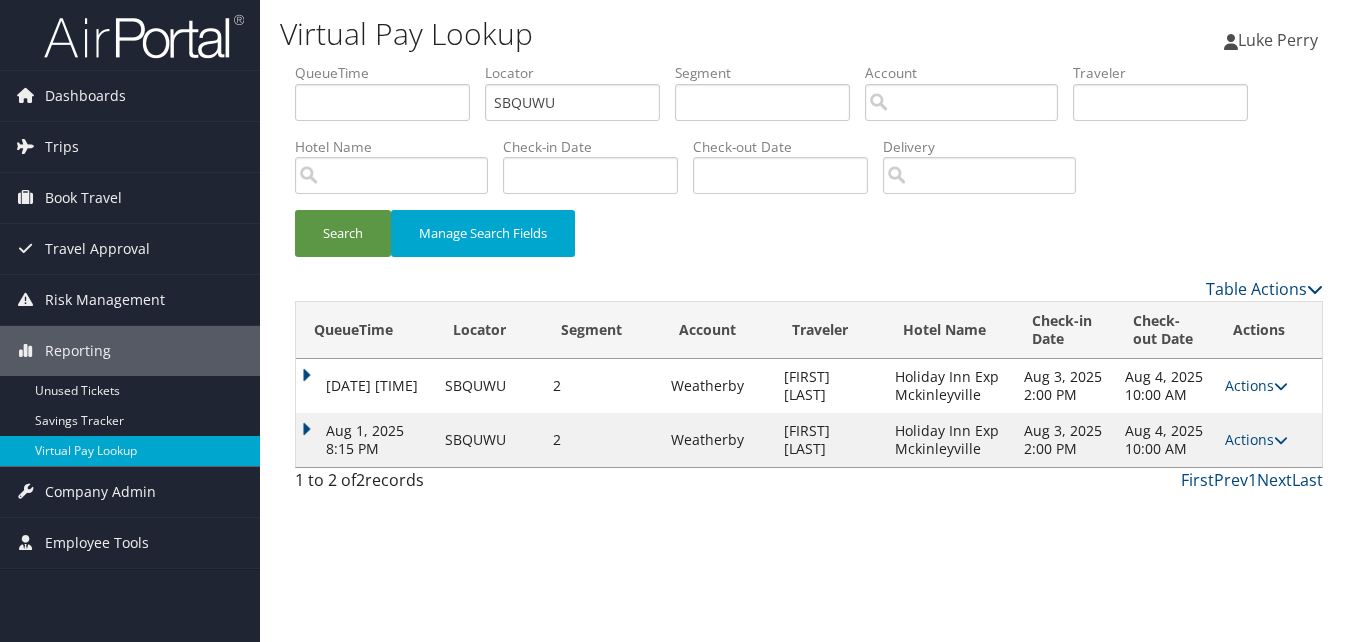 click at bounding box center [1281, 440] 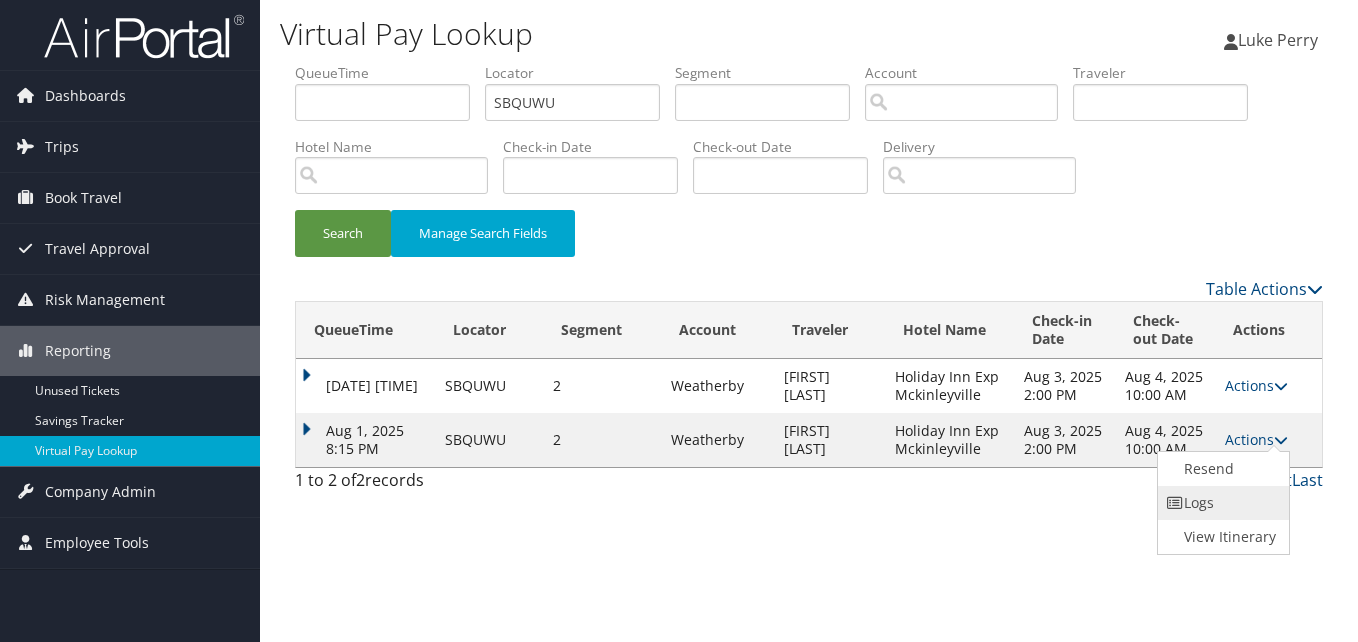 click on "Logs" at bounding box center (1221, 503) 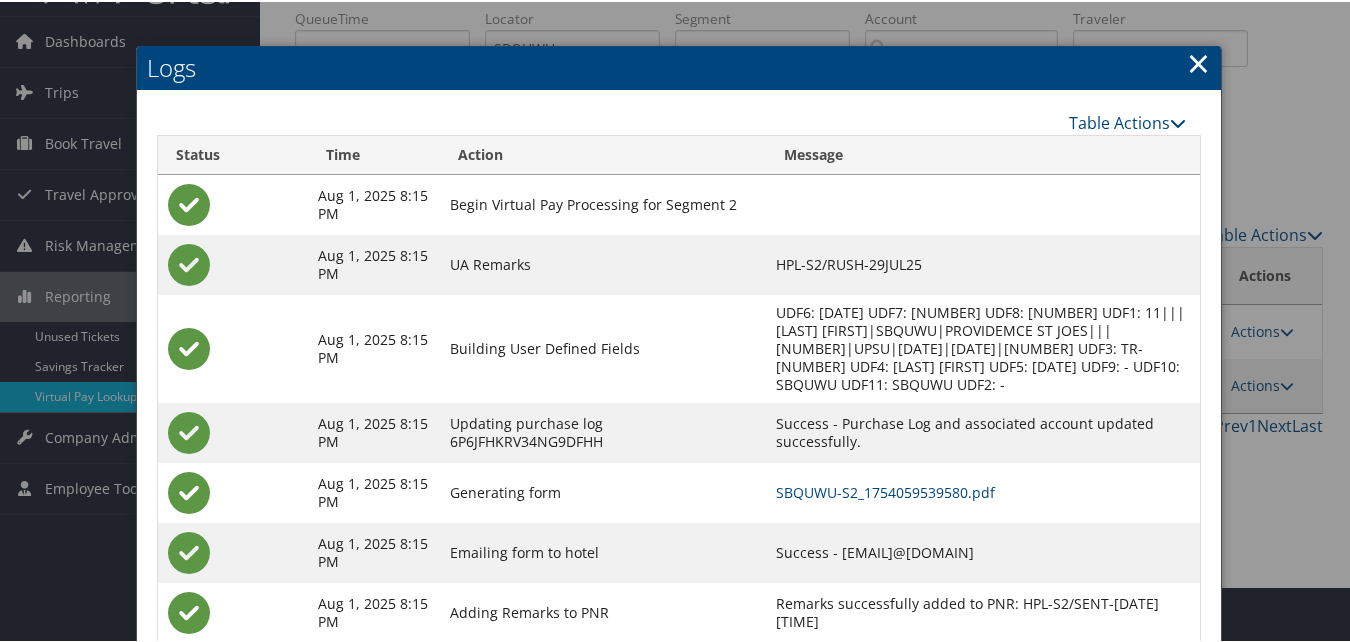scroll, scrollTop: 111, scrollLeft: 0, axis: vertical 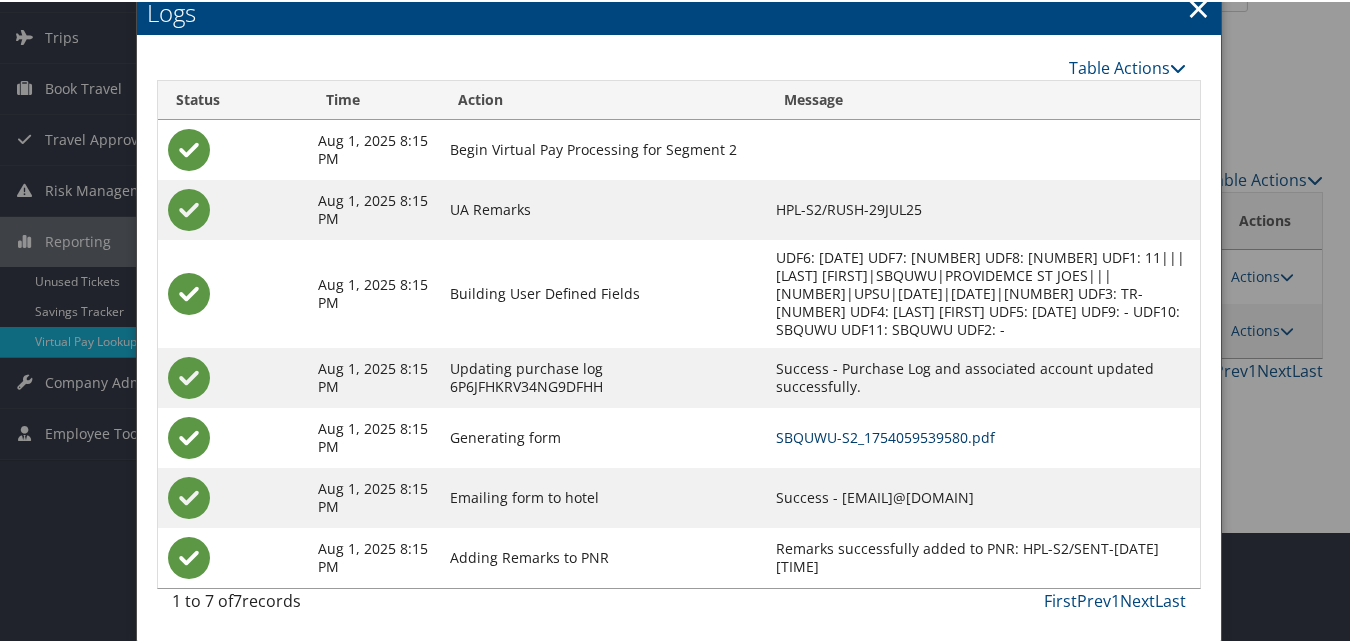 click on "SBQUWU-S2_1754059539580.pdf" at bounding box center (885, 435) 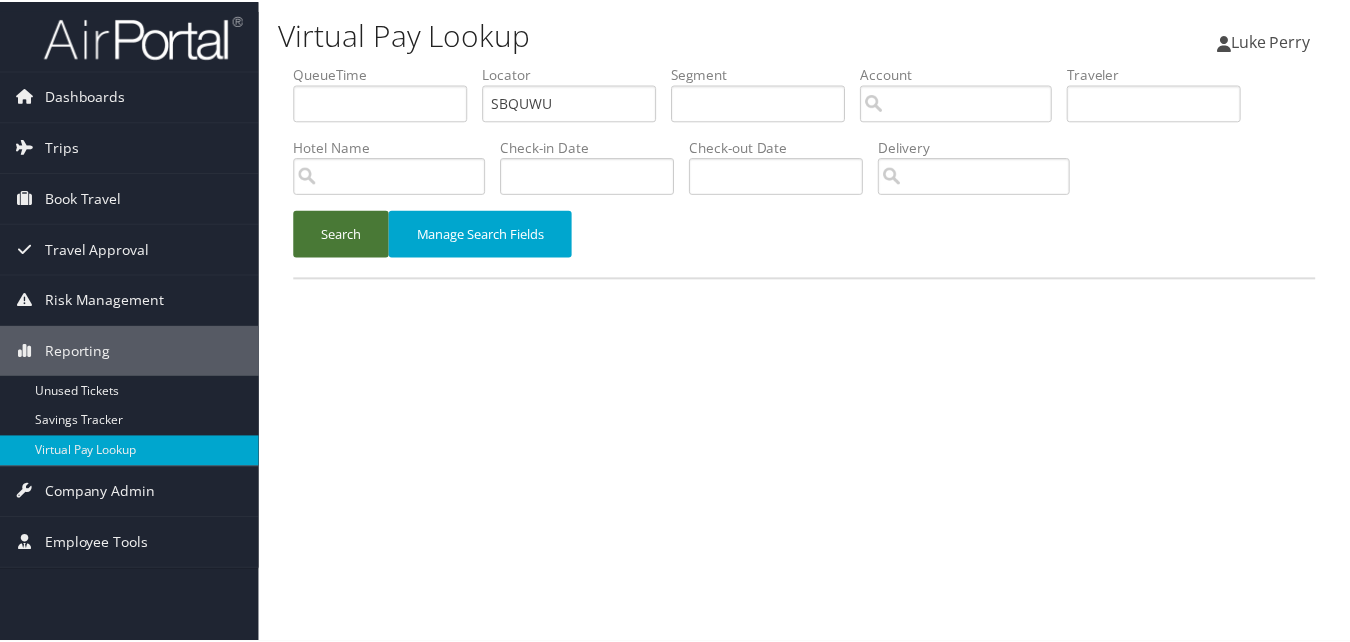 scroll, scrollTop: 0, scrollLeft: 0, axis: both 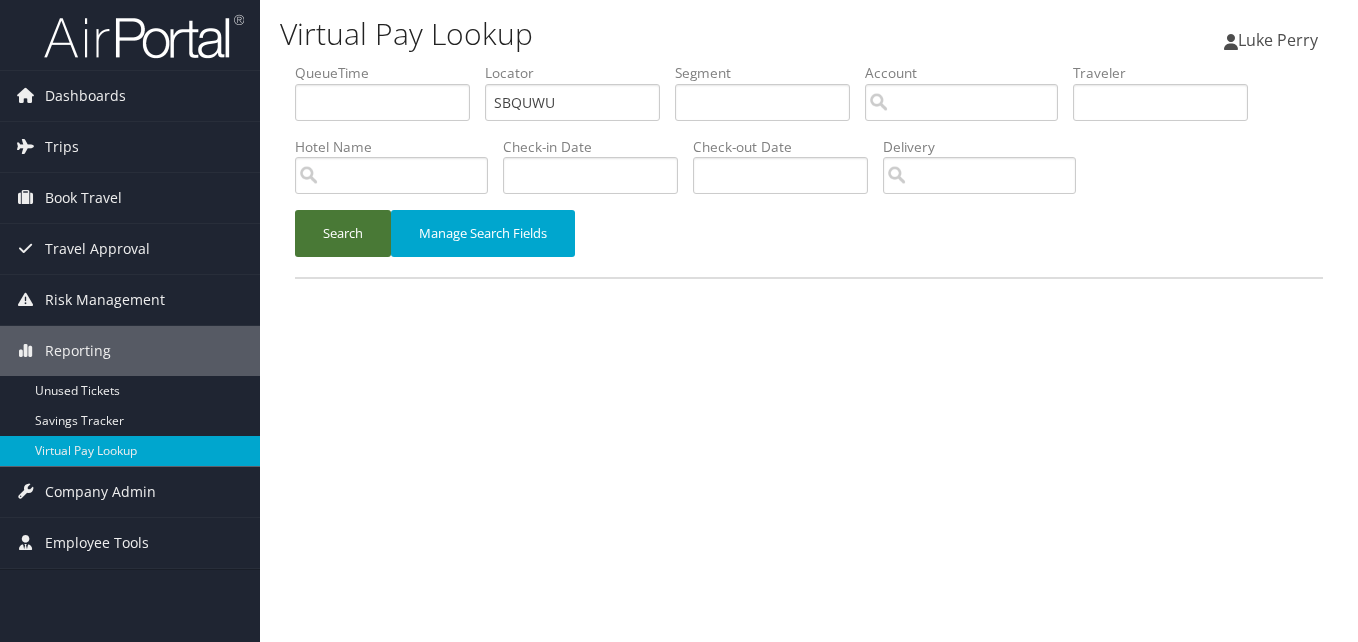 drag, startPoint x: 306, startPoint y: 225, endPoint x: 321, endPoint y: 233, distance: 17 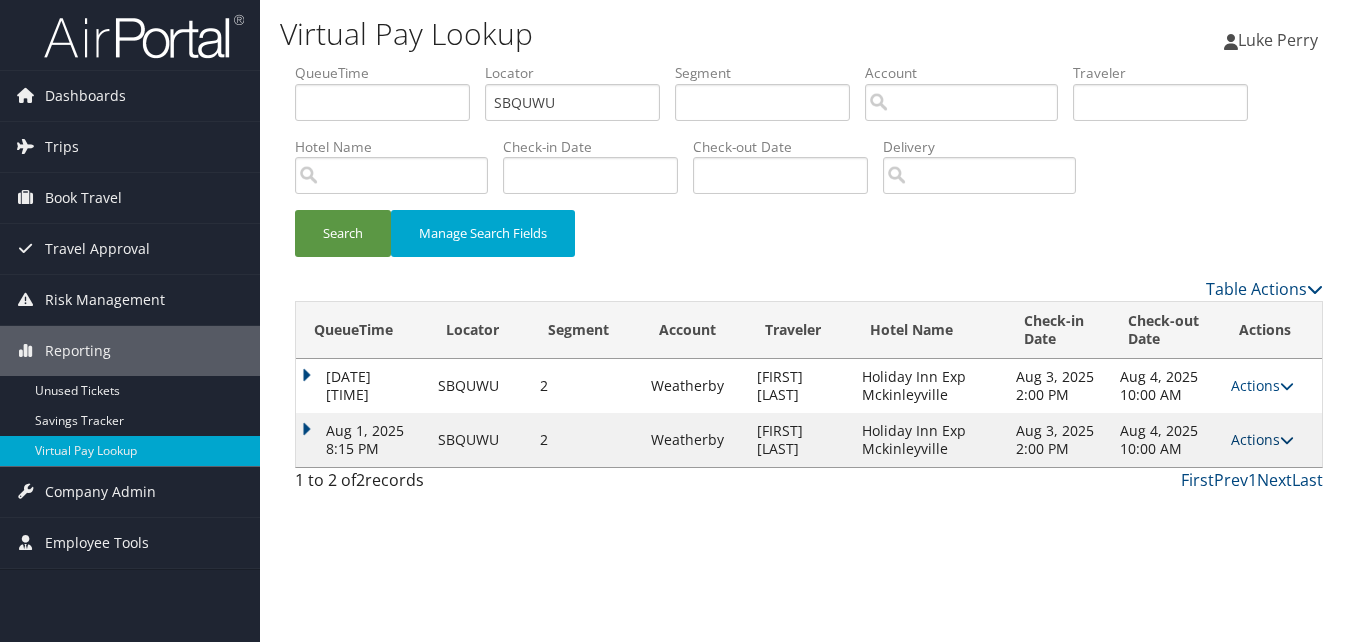 click on "Actions" at bounding box center (1262, 439) 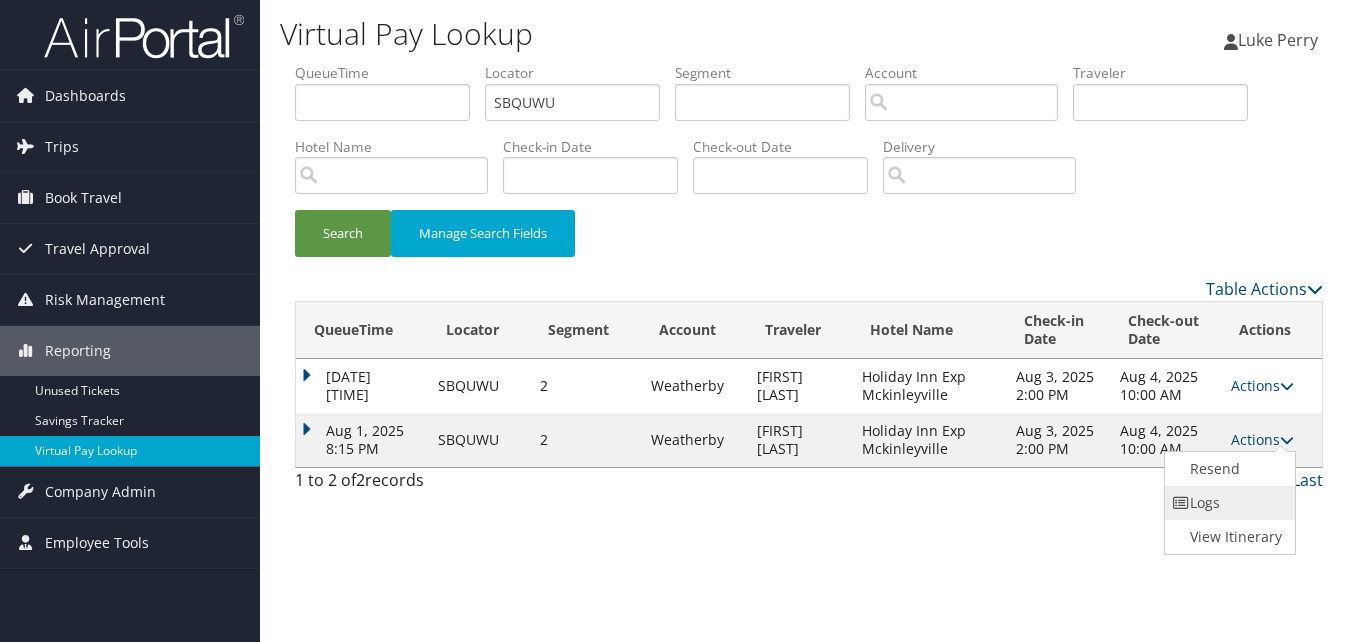 click on "Logs" at bounding box center [1228, 503] 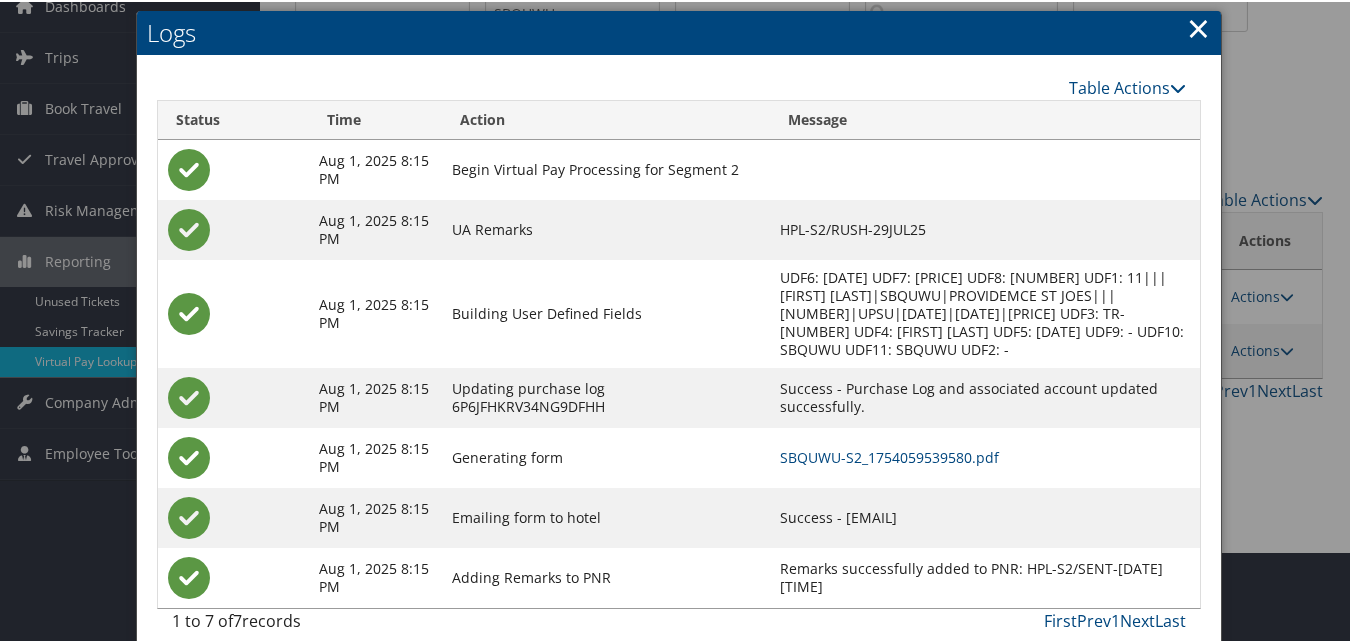 scroll, scrollTop: 111, scrollLeft: 0, axis: vertical 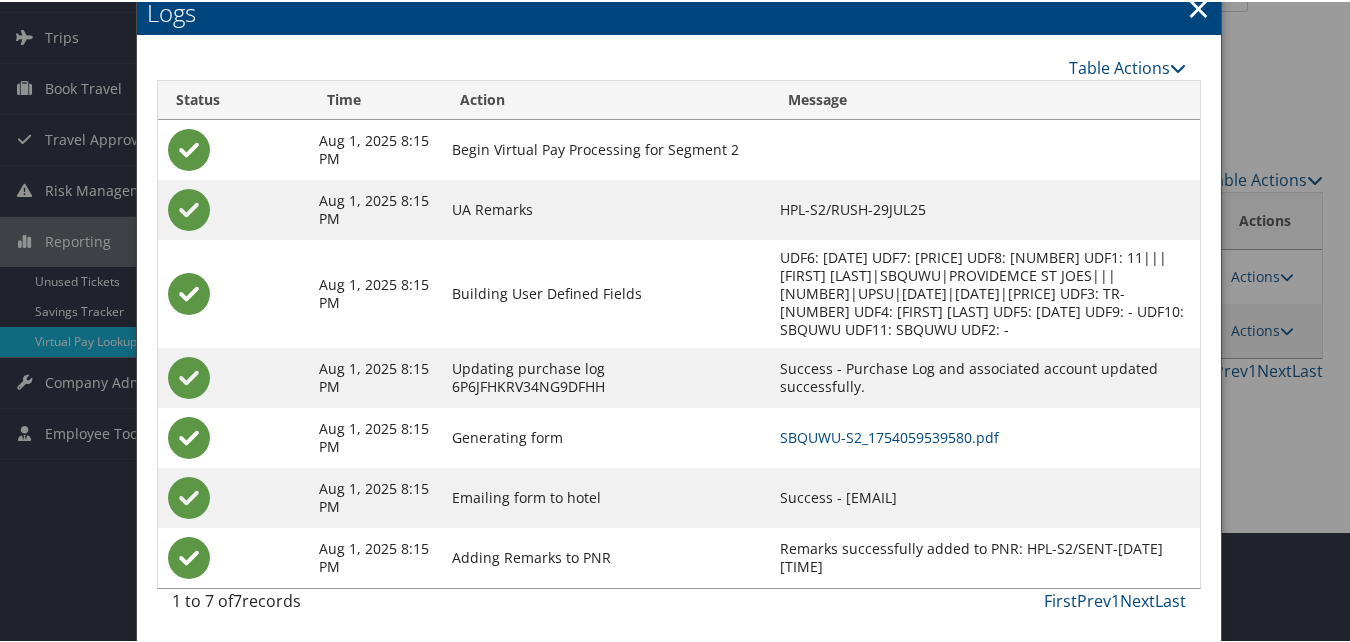 drag, startPoint x: 824, startPoint y: 494, endPoint x: 1053, endPoint y: 507, distance: 229.3687 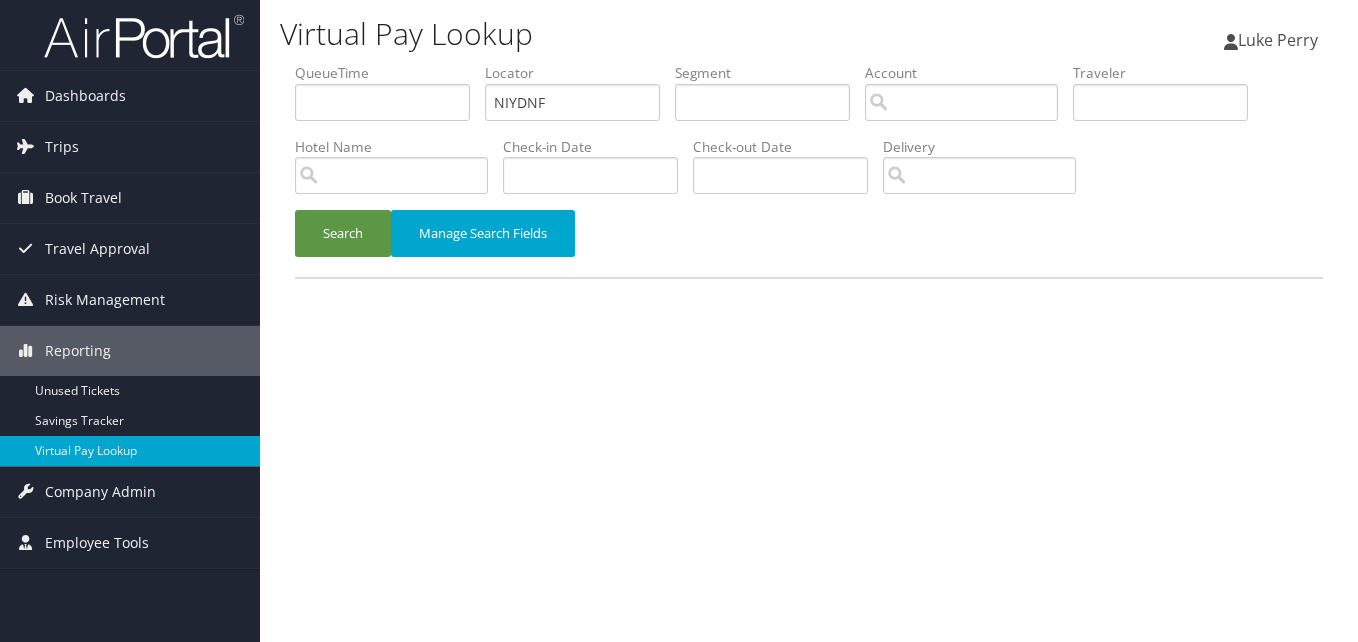 scroll, scrollTop: 0, scrollLeft: 0, axis: both 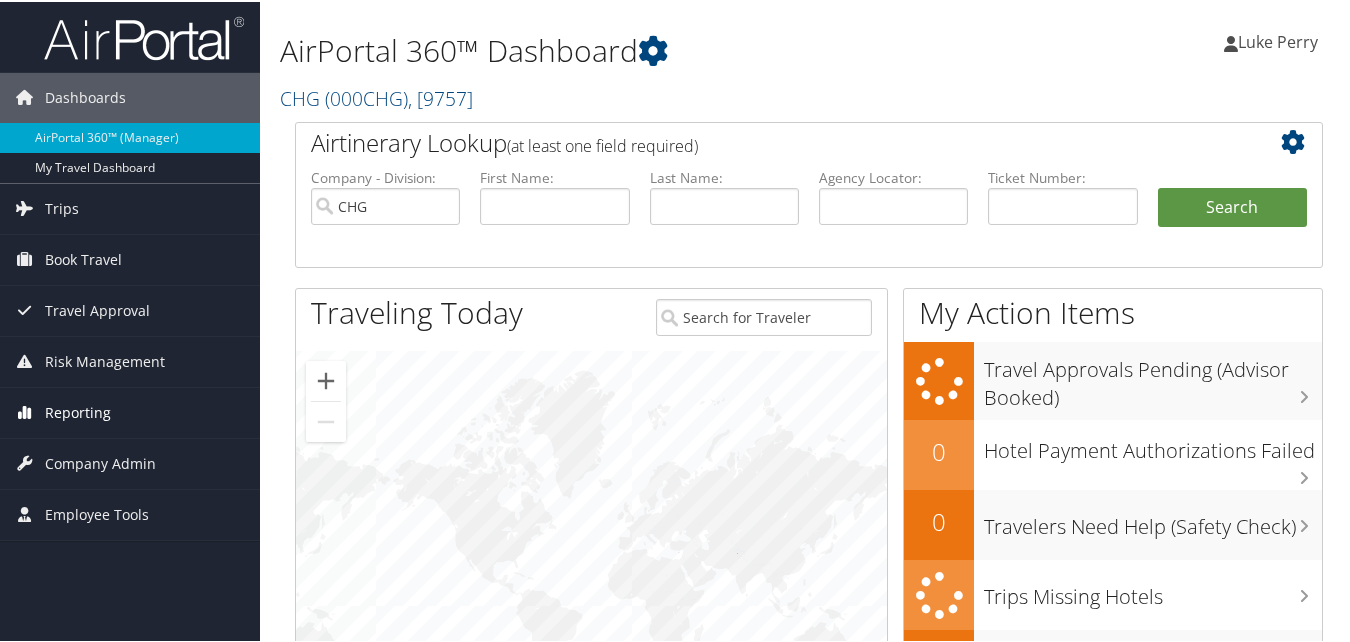 click on "Reporting" at bounding box center (78, 411) 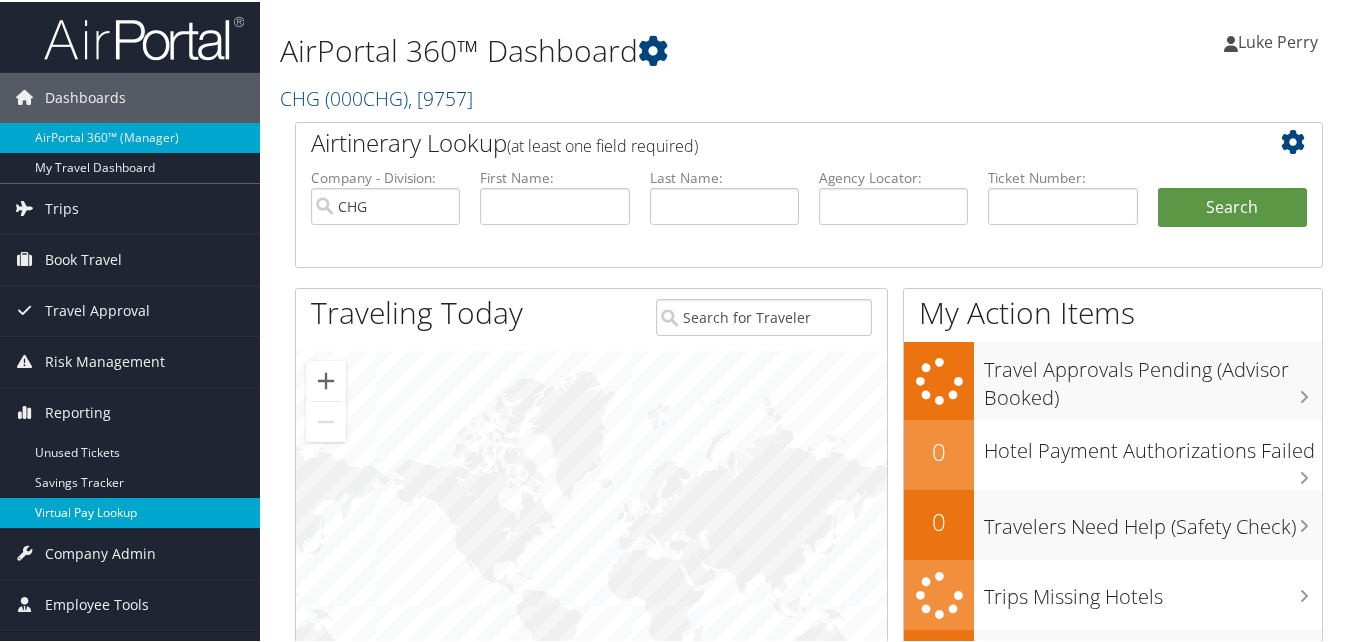 click on "Virtual Pay Lookup" at bounding box center [130, 511] 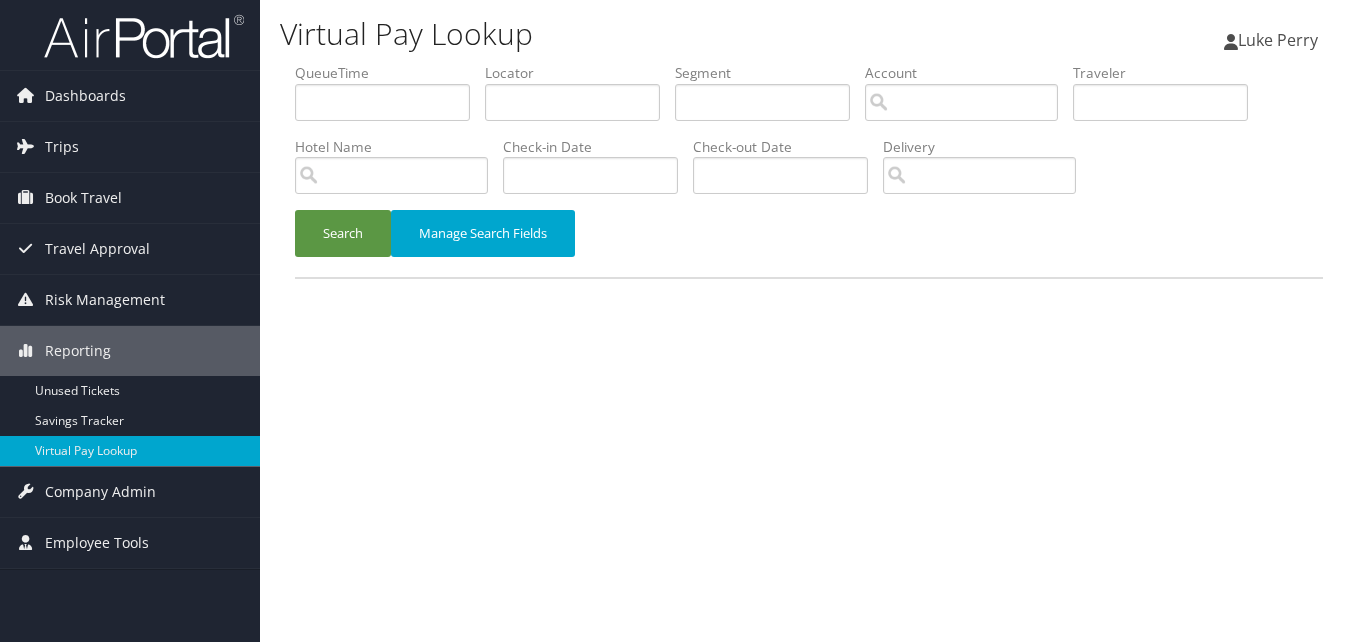 scroll, scrollTop: 0, scrollLeft: 0, axis: both 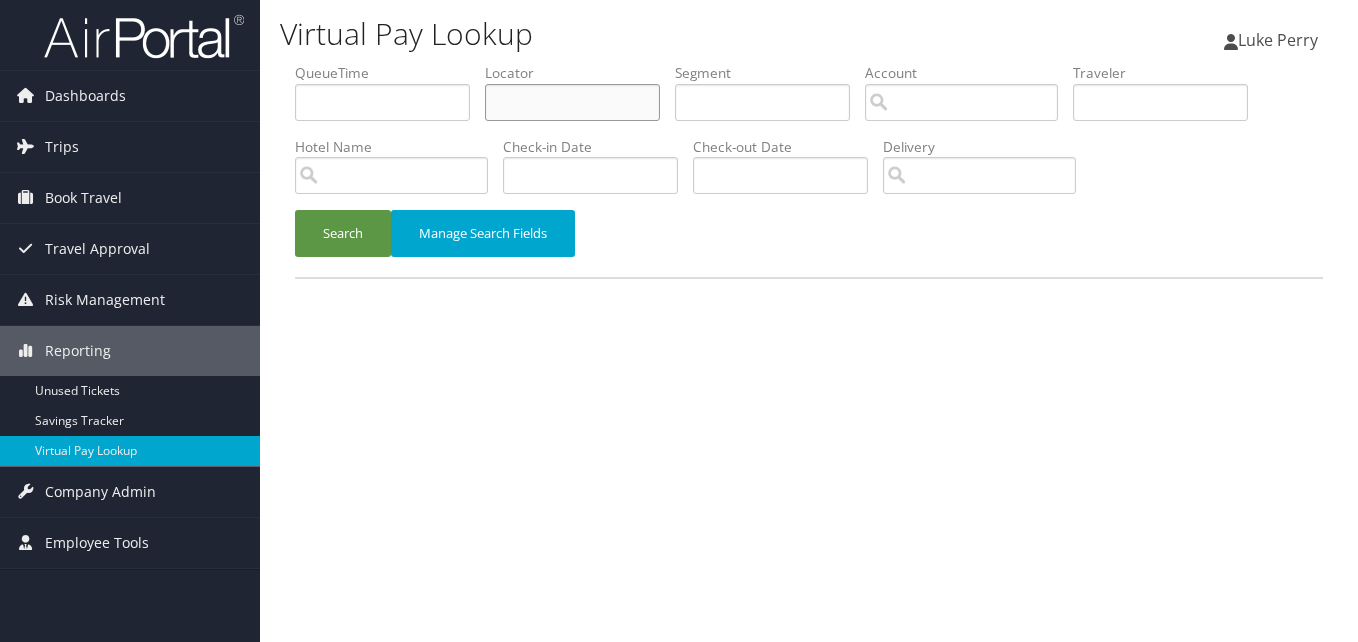 click at bounding box center (572, 102) 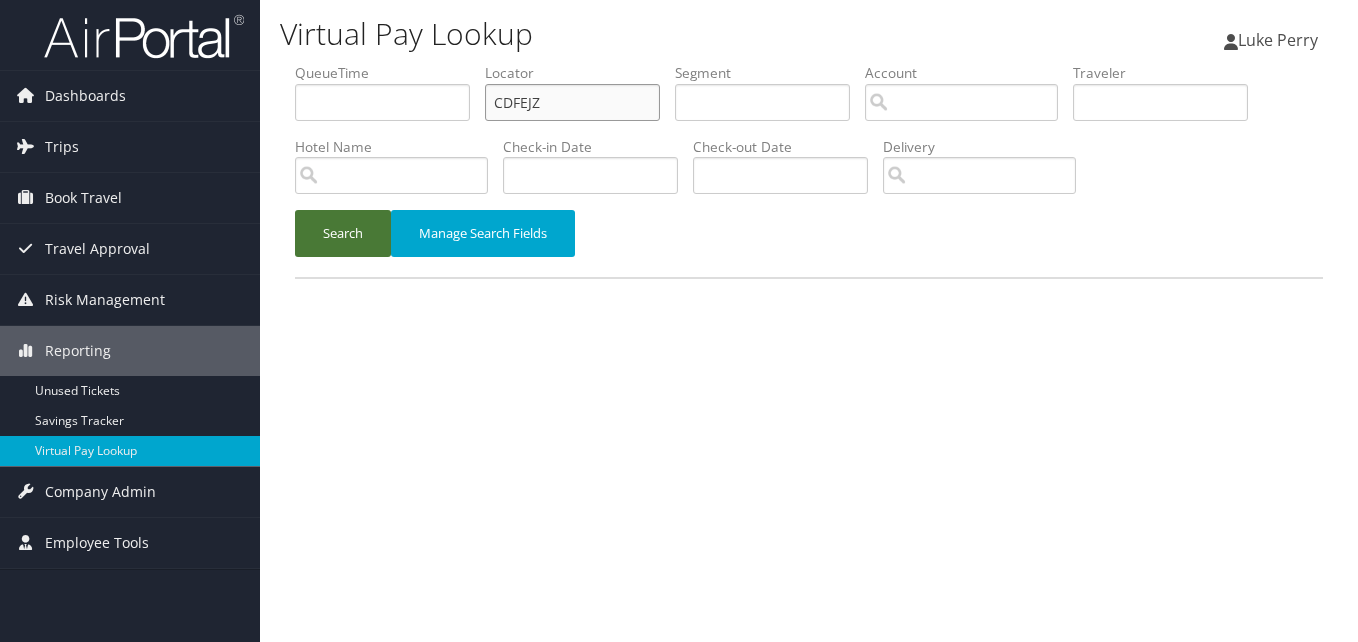 type on "CDFEJZ" 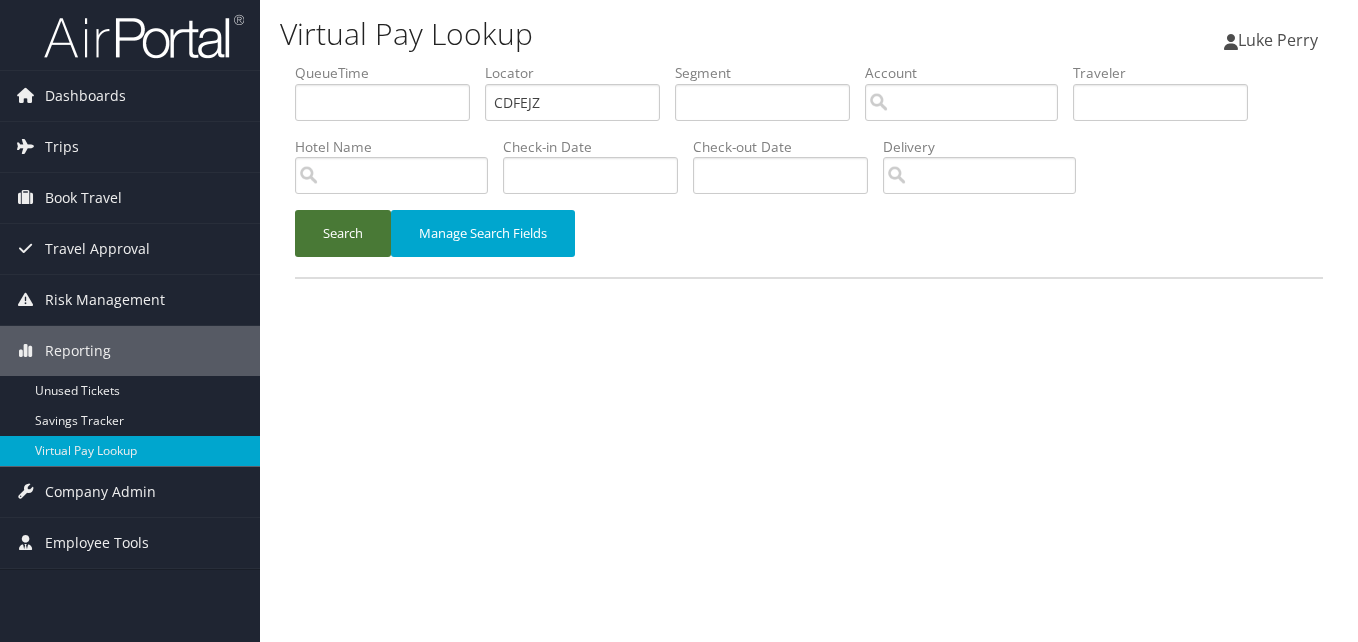 click on "Search" at bounding box center (343, 233) 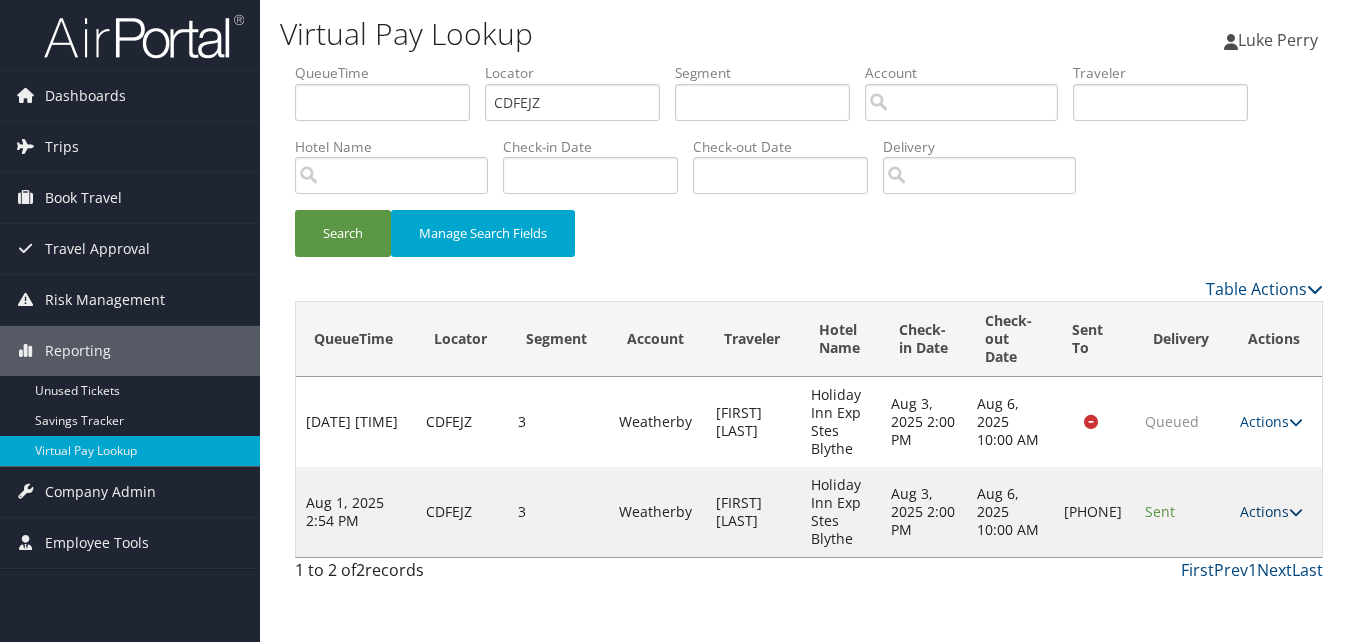 click on "Actions" at bounding box center [1271, 511] 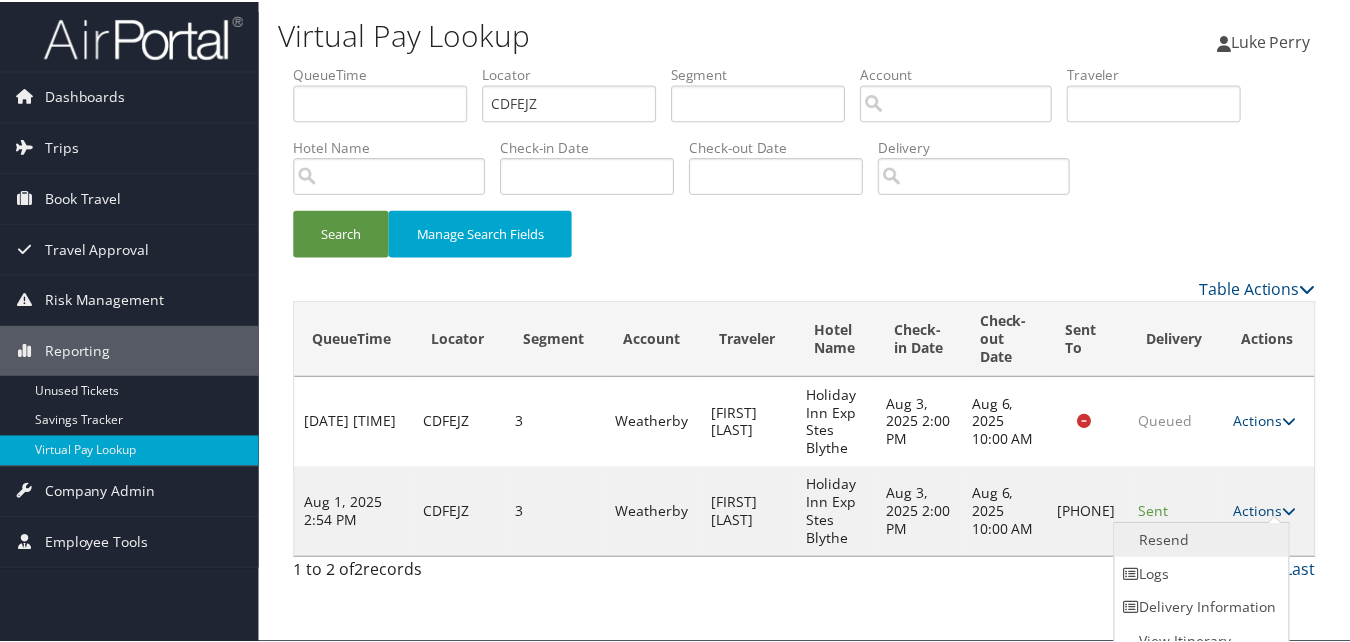 scroll, scrollTop: 19, scrollLeft: 0, axis: vertical 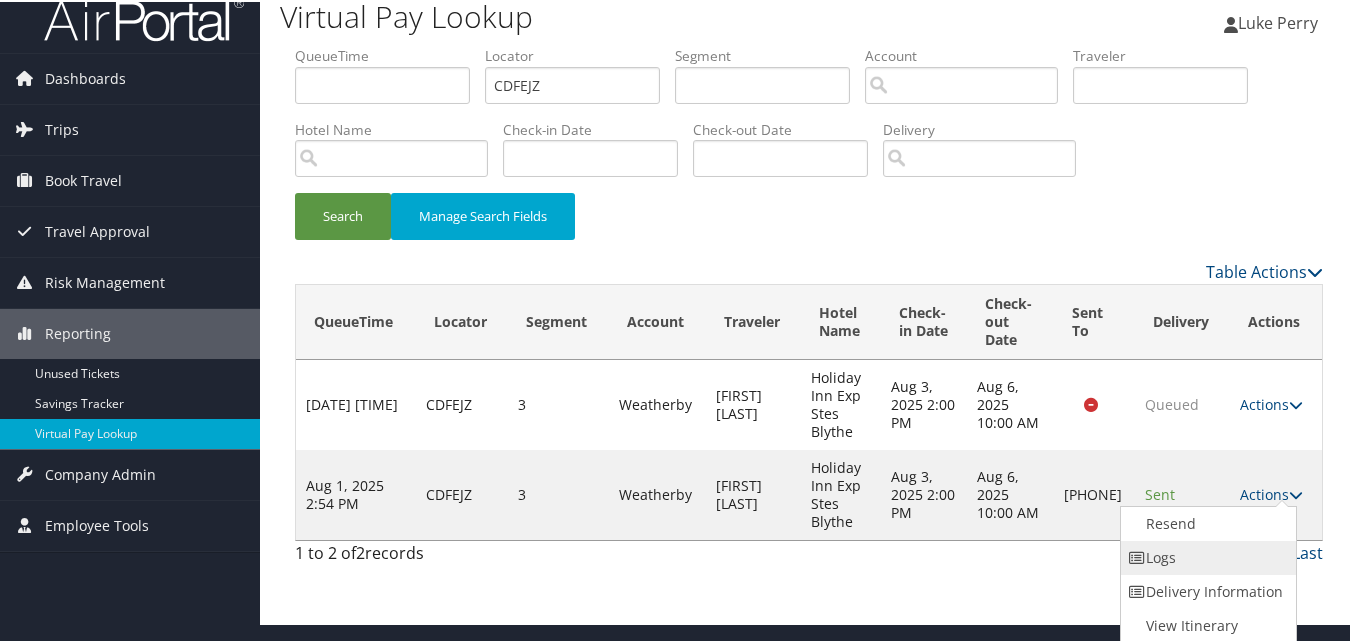 click on "Logs" at bounding box center (1206, 556) 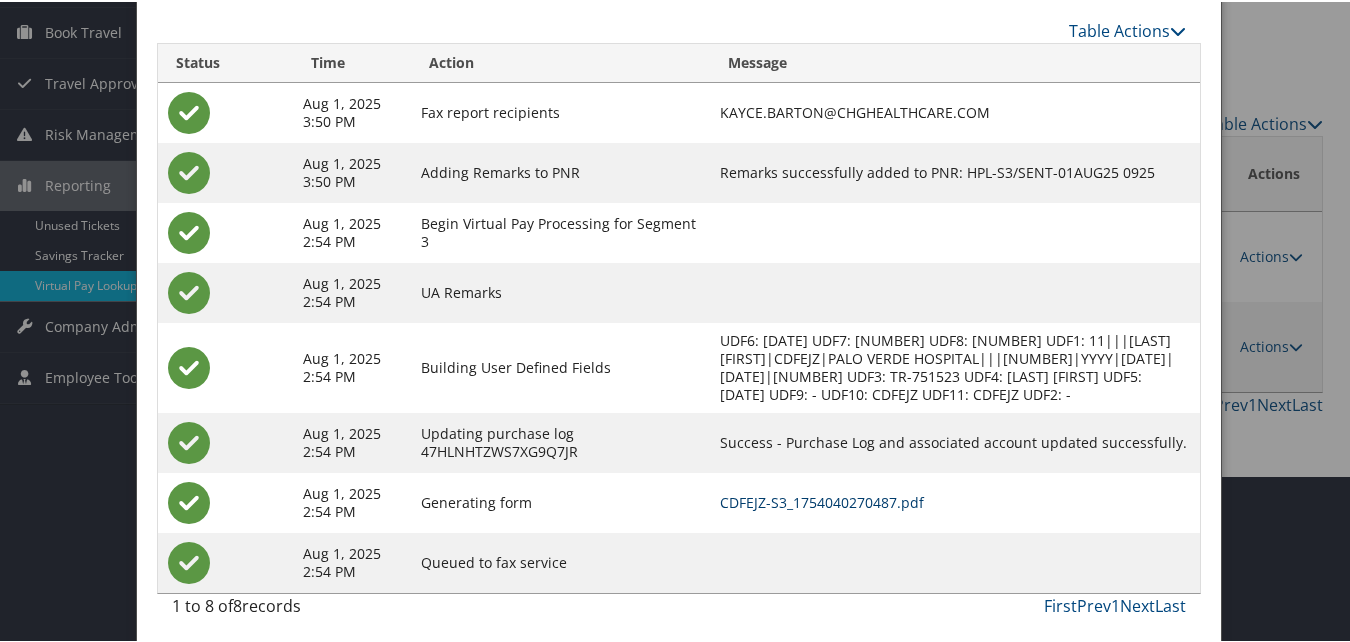 scroll, scrollTop: 172, scrollLeft: 0, axis: vertical 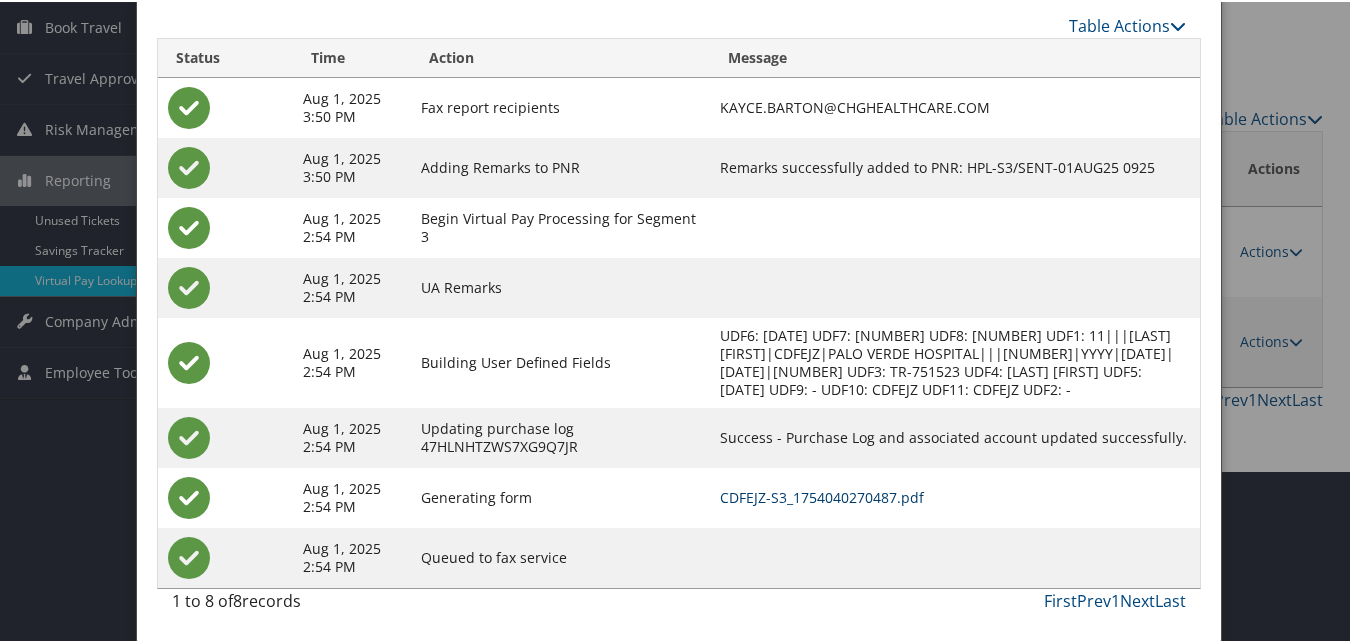 click on "CDFEJZ-S3_1754040270487.pdf" at bounding box center (822, 495) 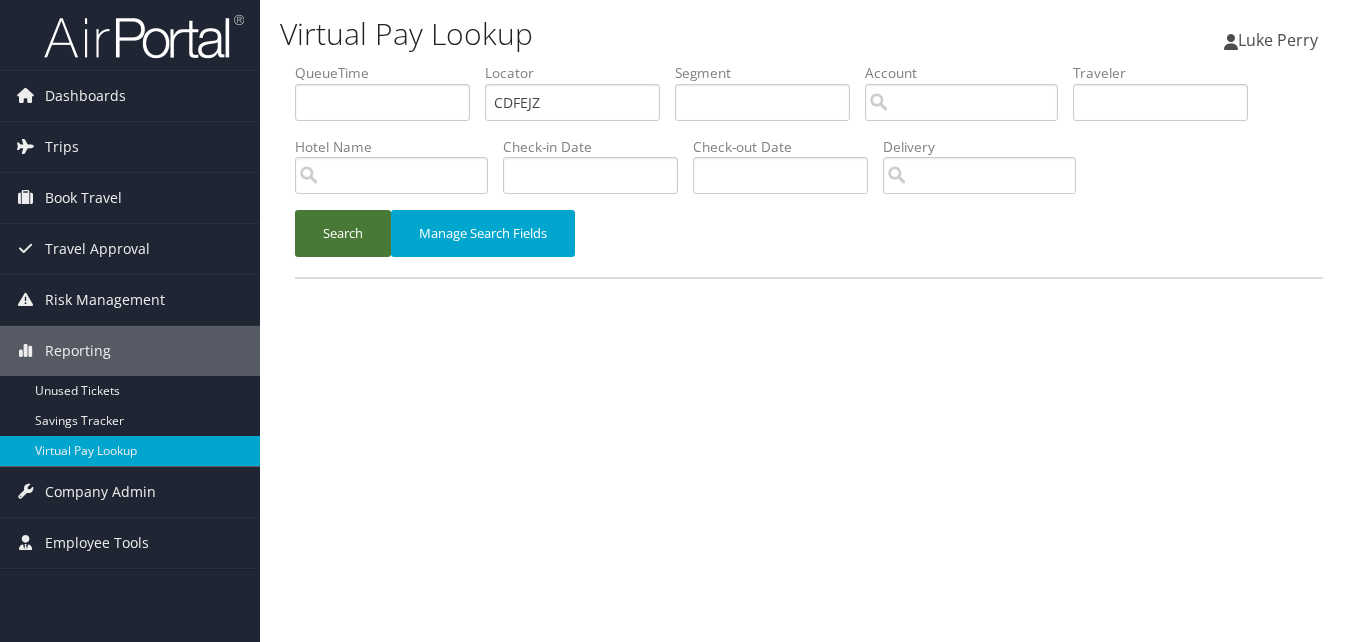scroll, scrollTop: 0, scrollLeft: 0, axis: both 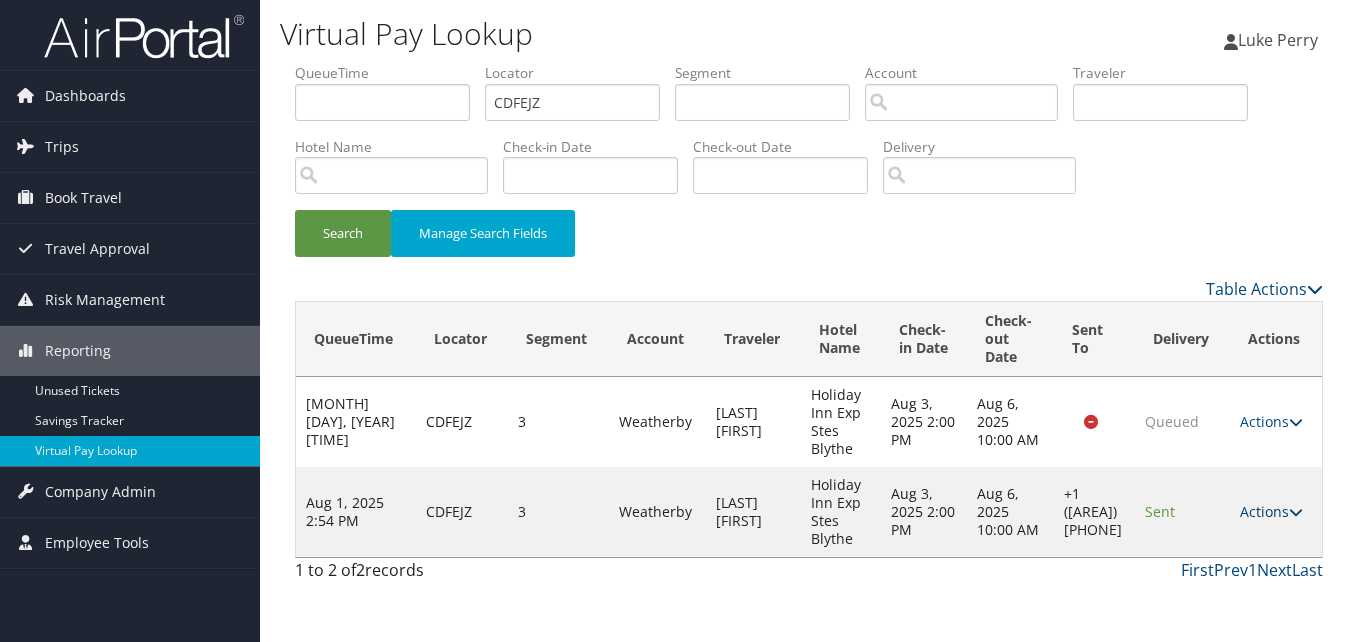 click on "Actions" at bounding box center [1271, 511] 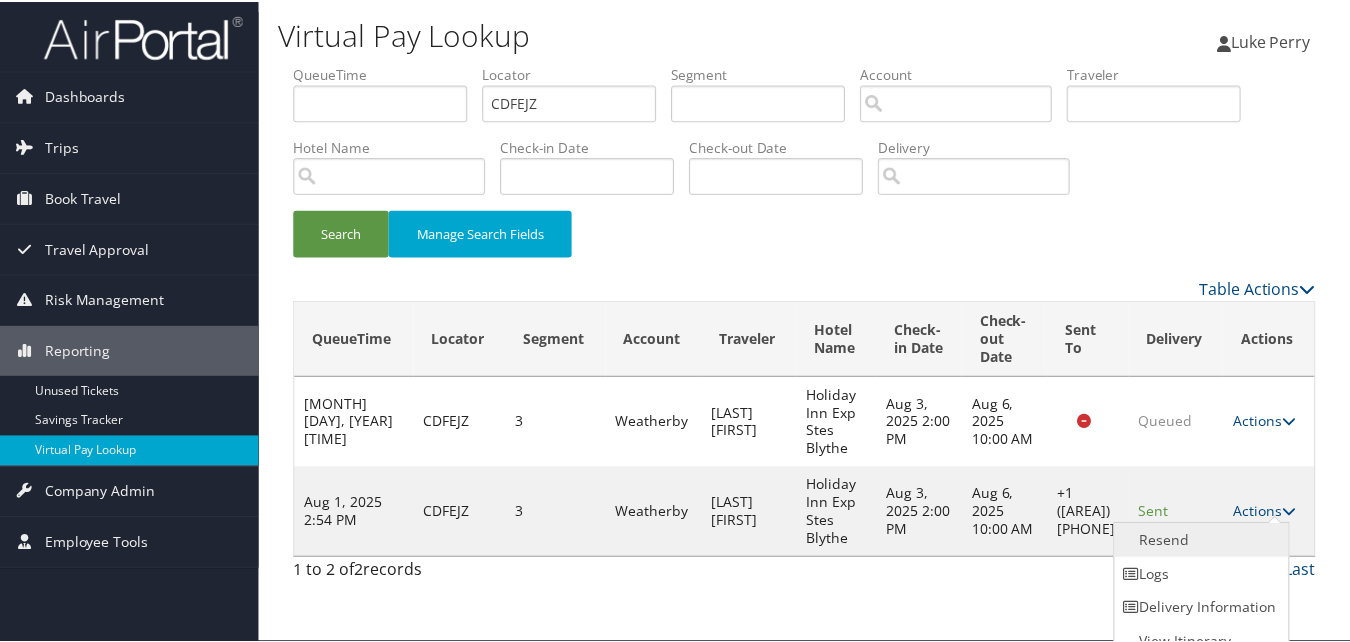 scroll, scrollTop: 19, scrollLeft: 0, axis: vertical 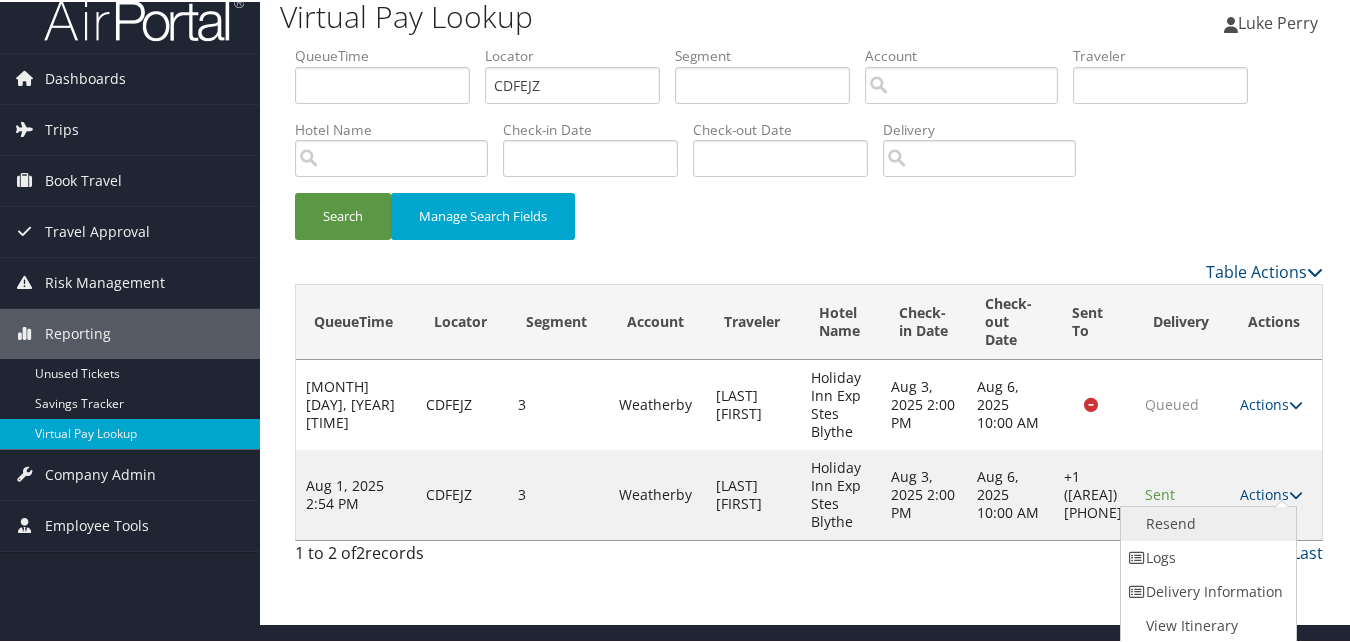 click on "Resend" at bounding box center (1206, 522) 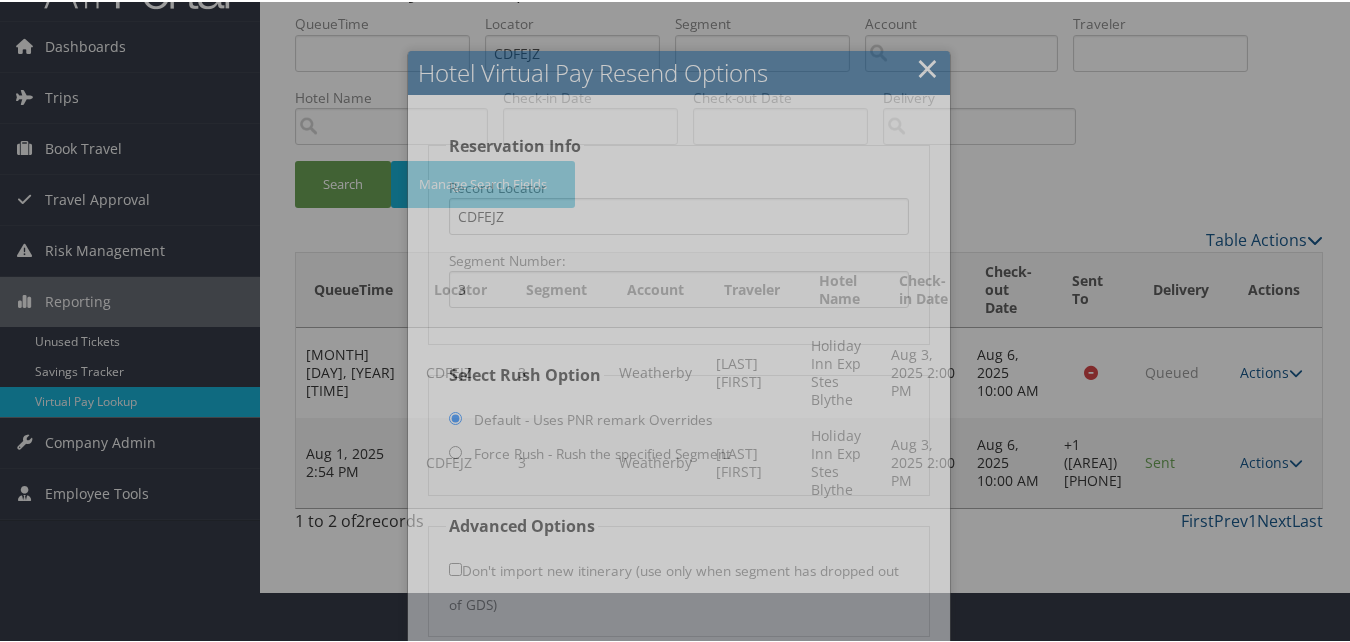 scroll, scrollTop: 100, scrollLeft: 0, axis: vertical 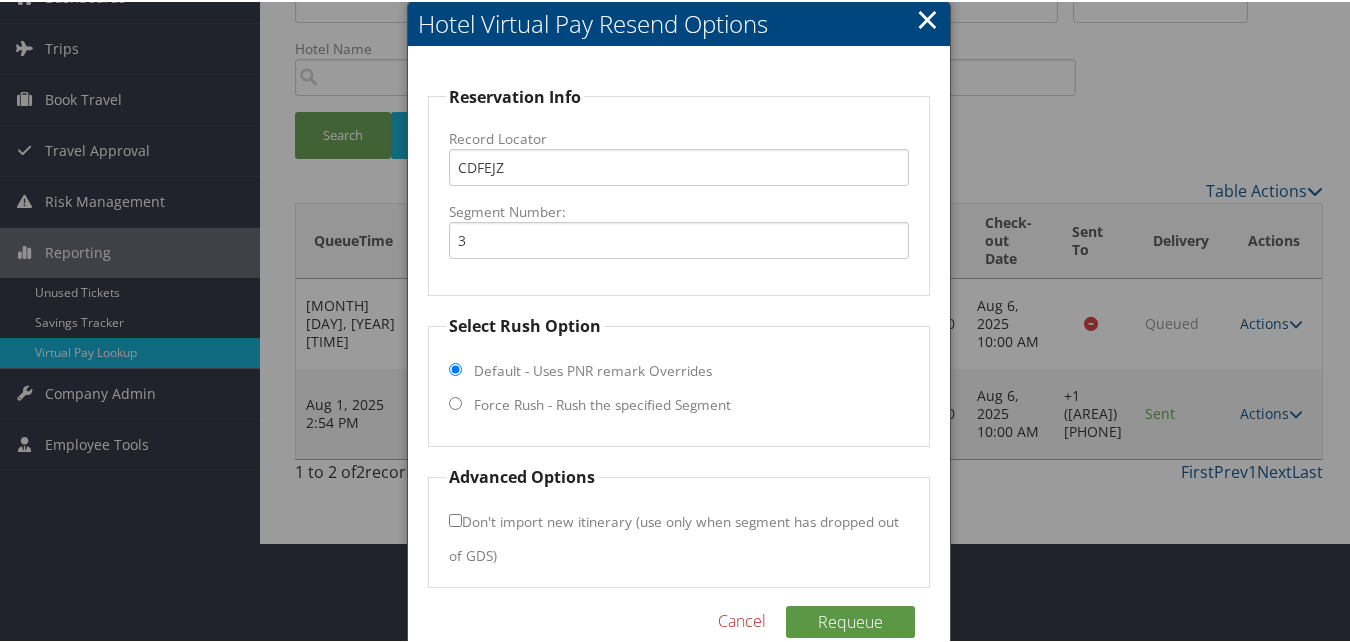 click on "Select Rush Option
Default - Uses PNR remark Overrides
Force Rush - Rush the specified Segment" at bounding box center (678, 378) 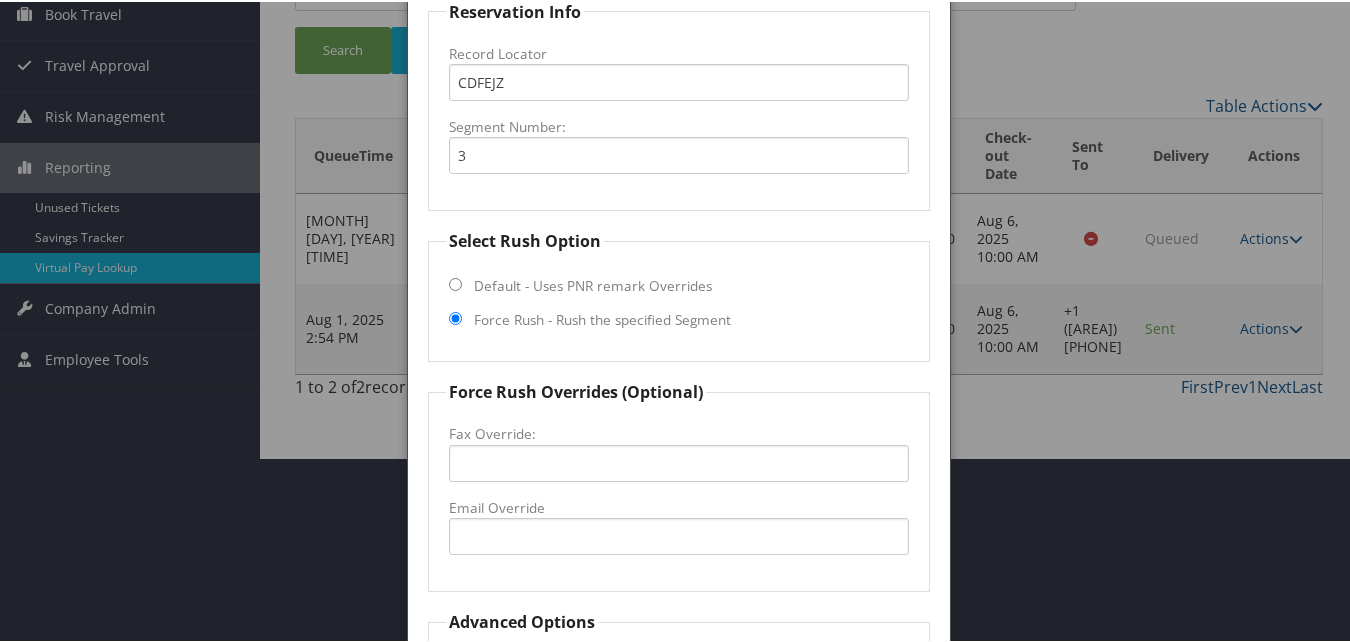 scroll, scrollTop: 300, scrollLeft: 0, axis: vertical 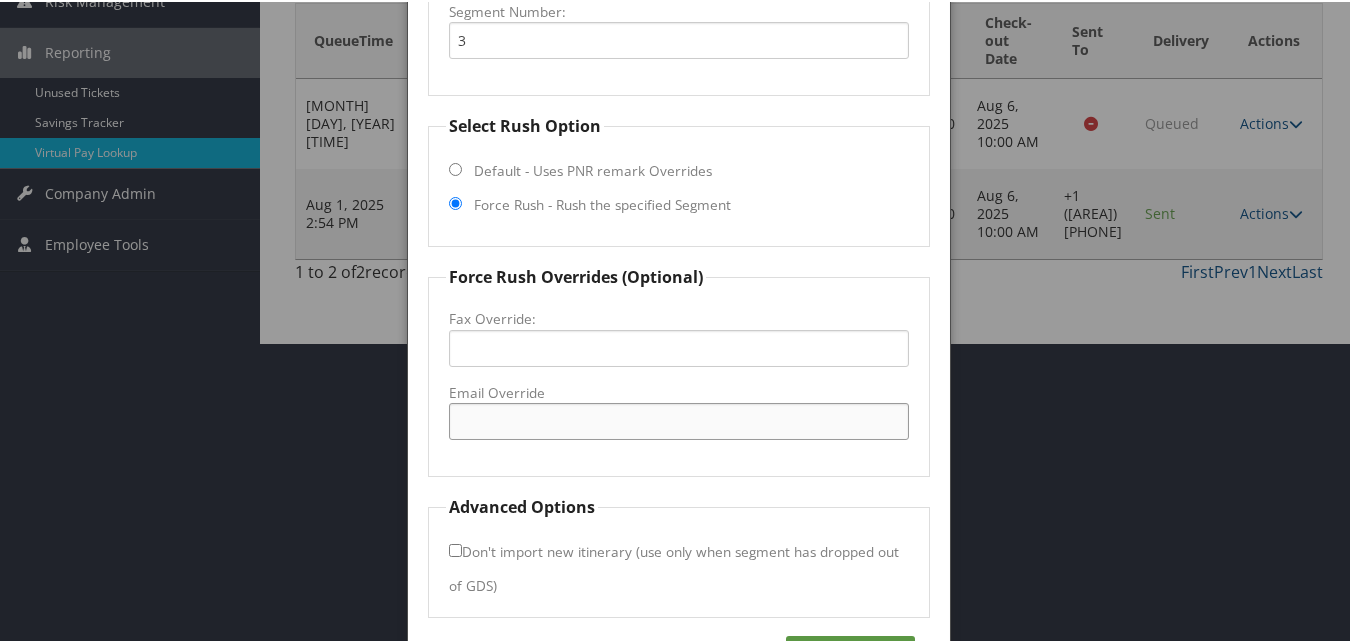 click on "Email Override" at bounding box center (678, 419) 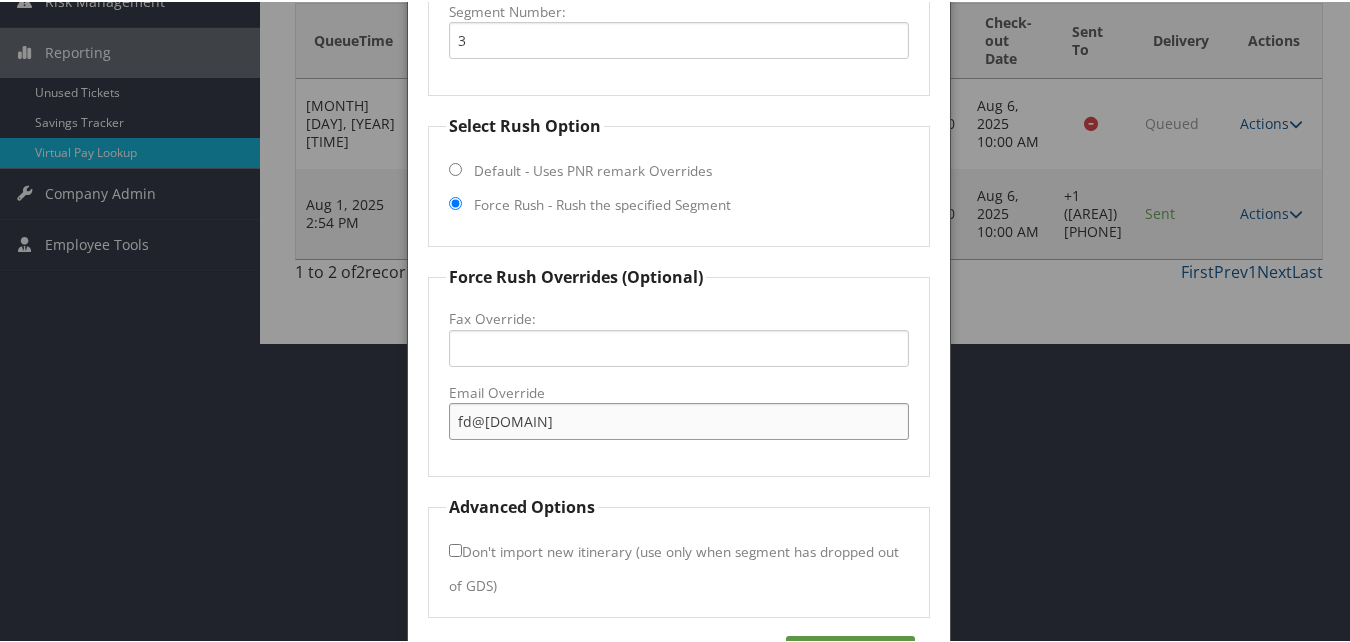 type on "fd@[DOMAIN]" 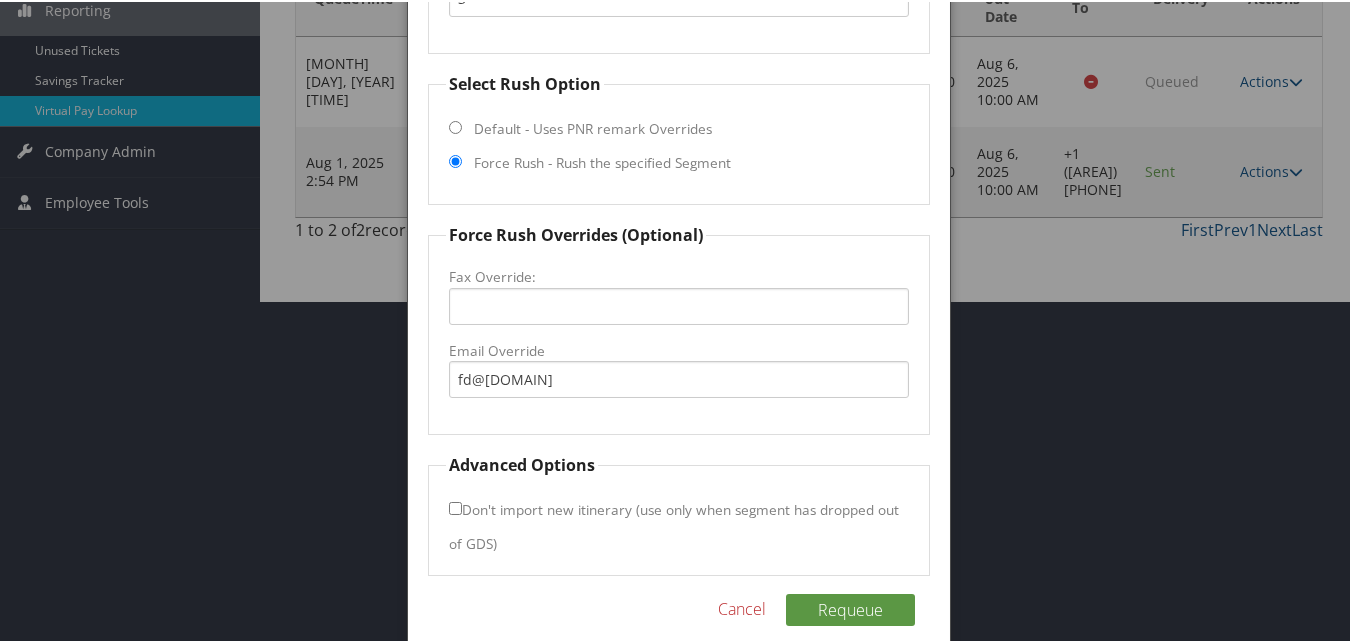 scroll, scrollTop: 365, scrollLeft: 0, axis: vertical 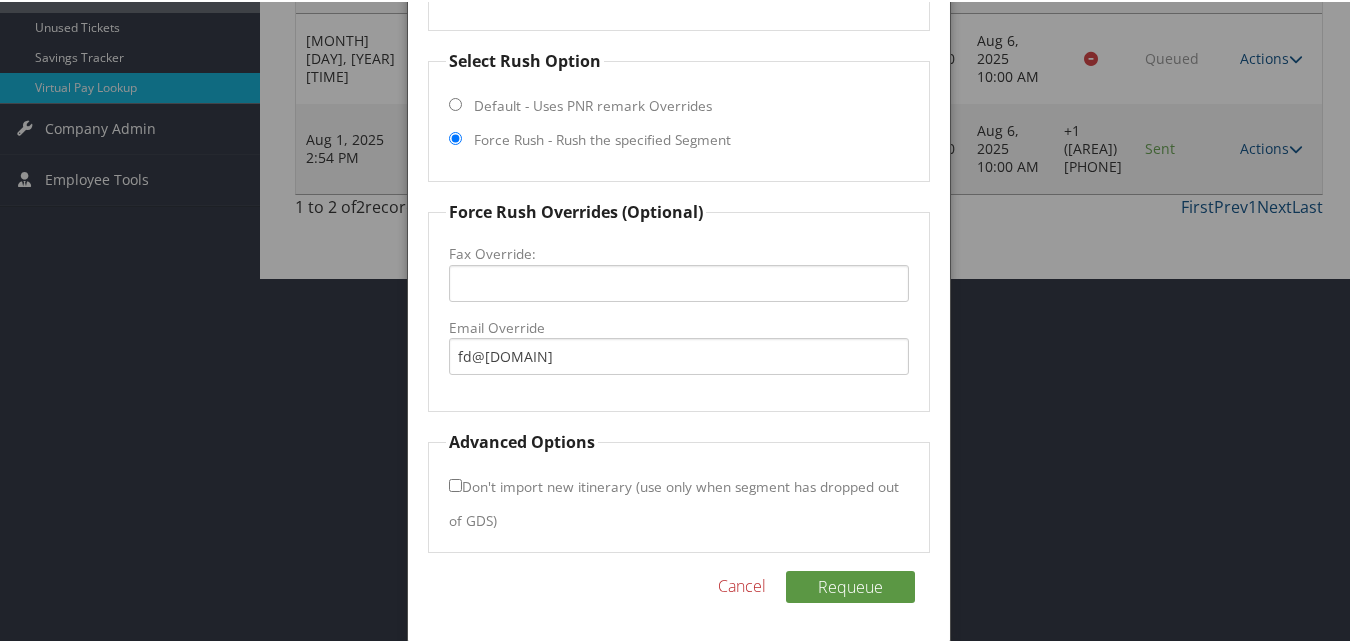 click on "Don't import new itinerary (use only when segment has dropped out of GDS)" at bounding box center [455, 483] 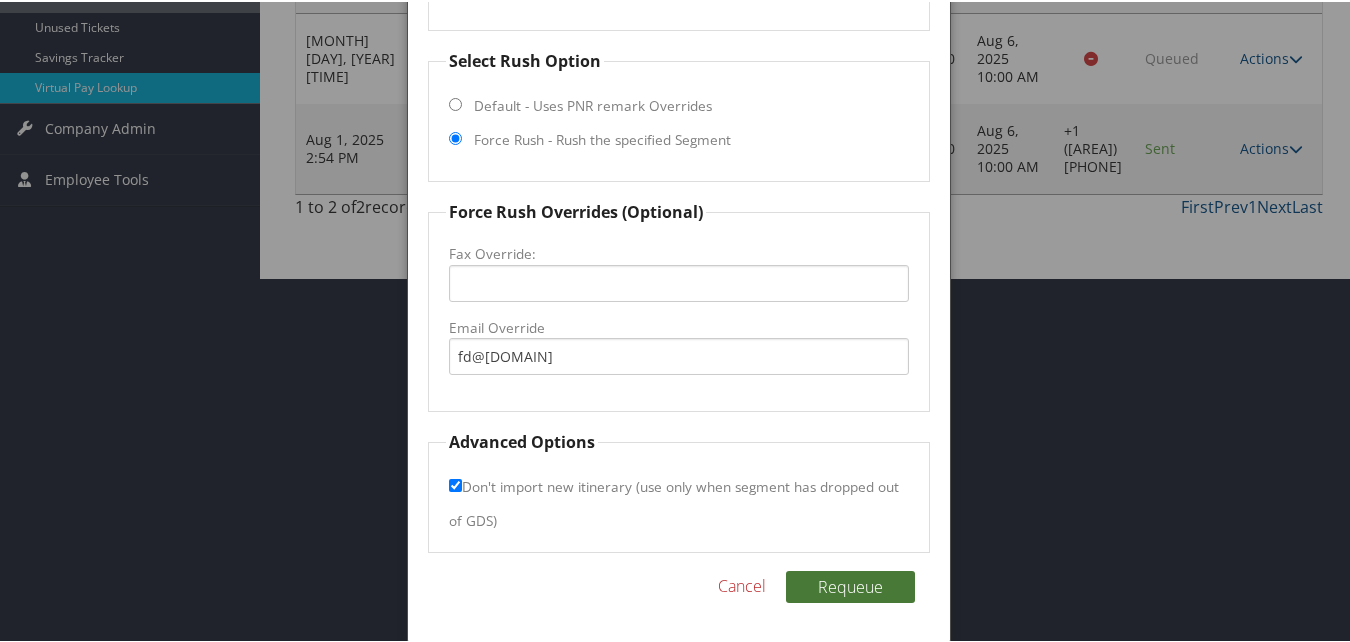 click on "Requeue" at bounding box center [850, 585] 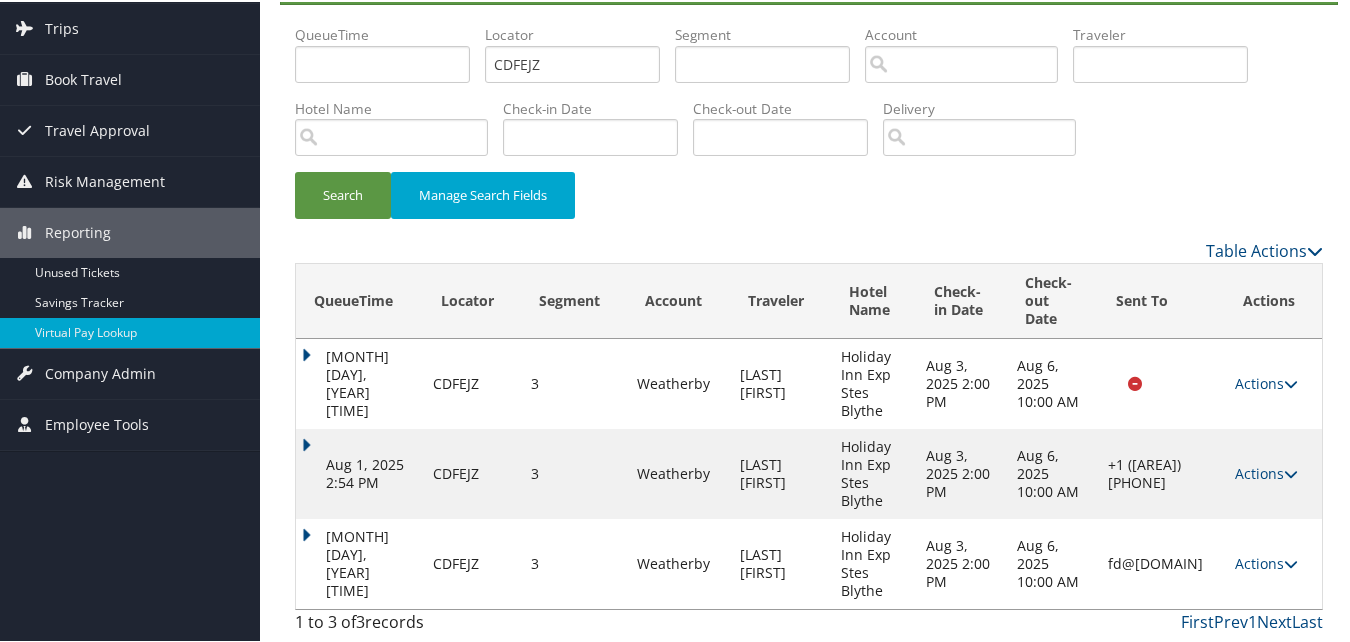 scroll, scrollTop: 40, scrollLeft: 0, axis: vertical 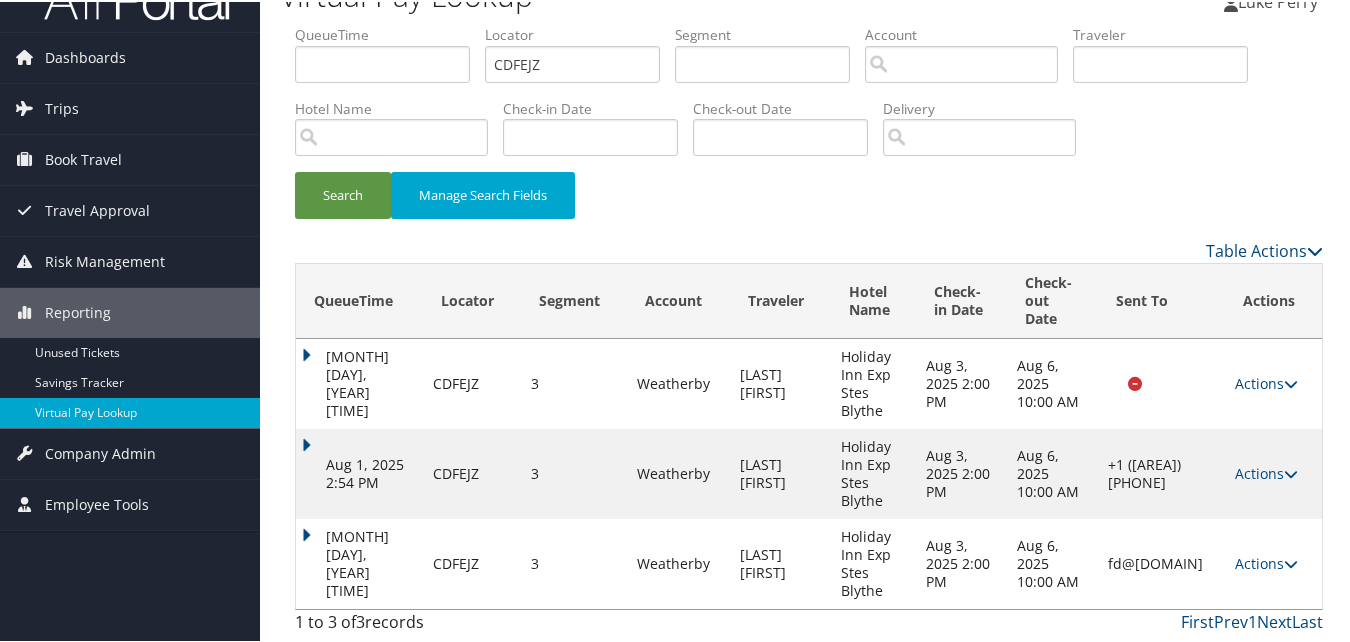 click on "Actions" at bounding box center (1266, 561) 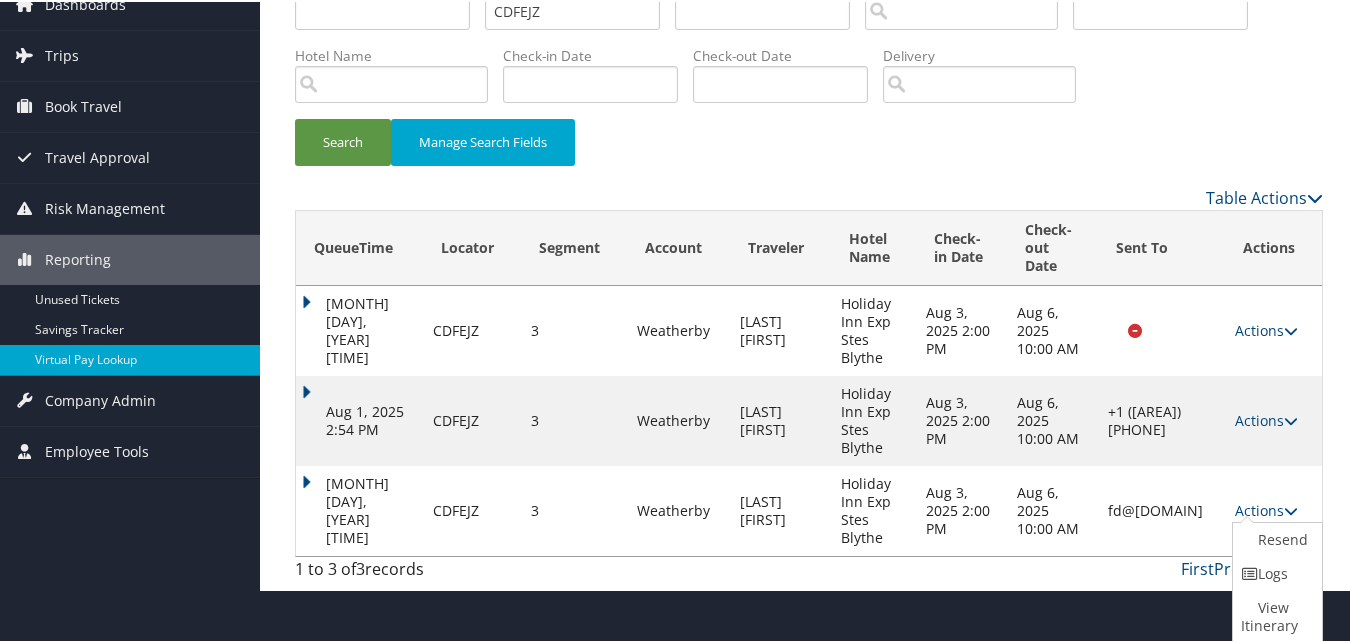 drag, startPoint x: 1271, startPoint y: 573, endPoint x: 1170, endPoint y: 587, distance: 101.96568 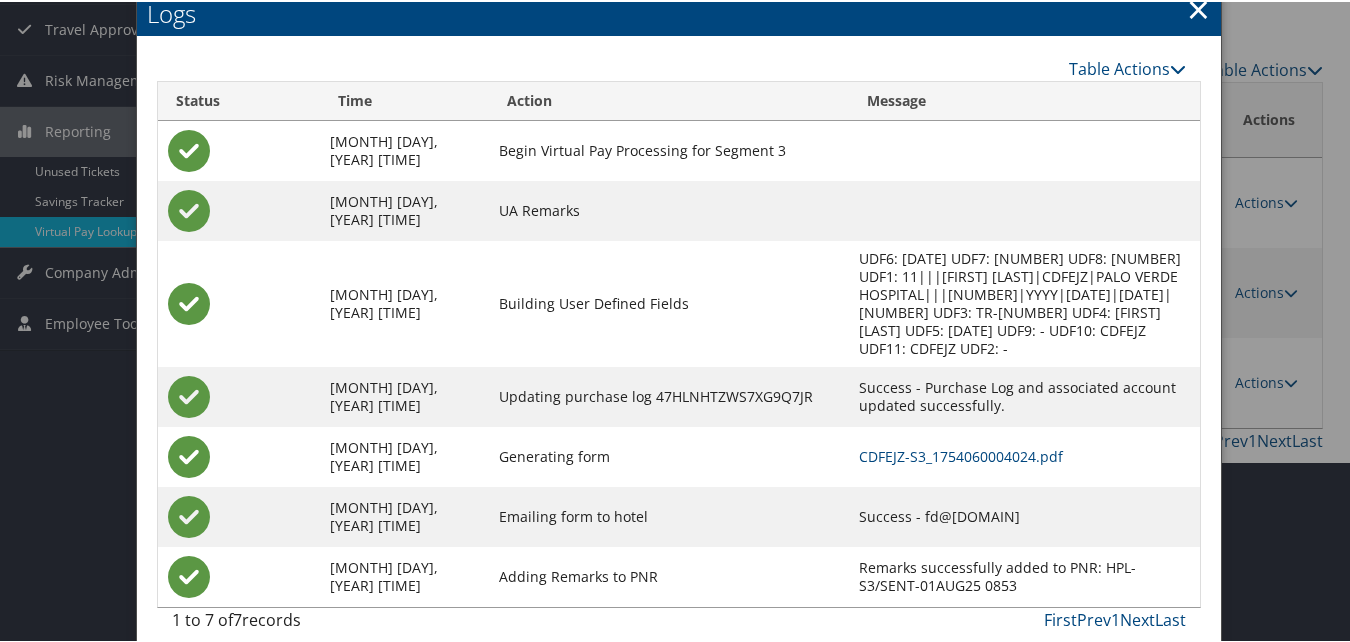 scroll, scrollTop: 222, scrollLeft: 0, axis: vertical 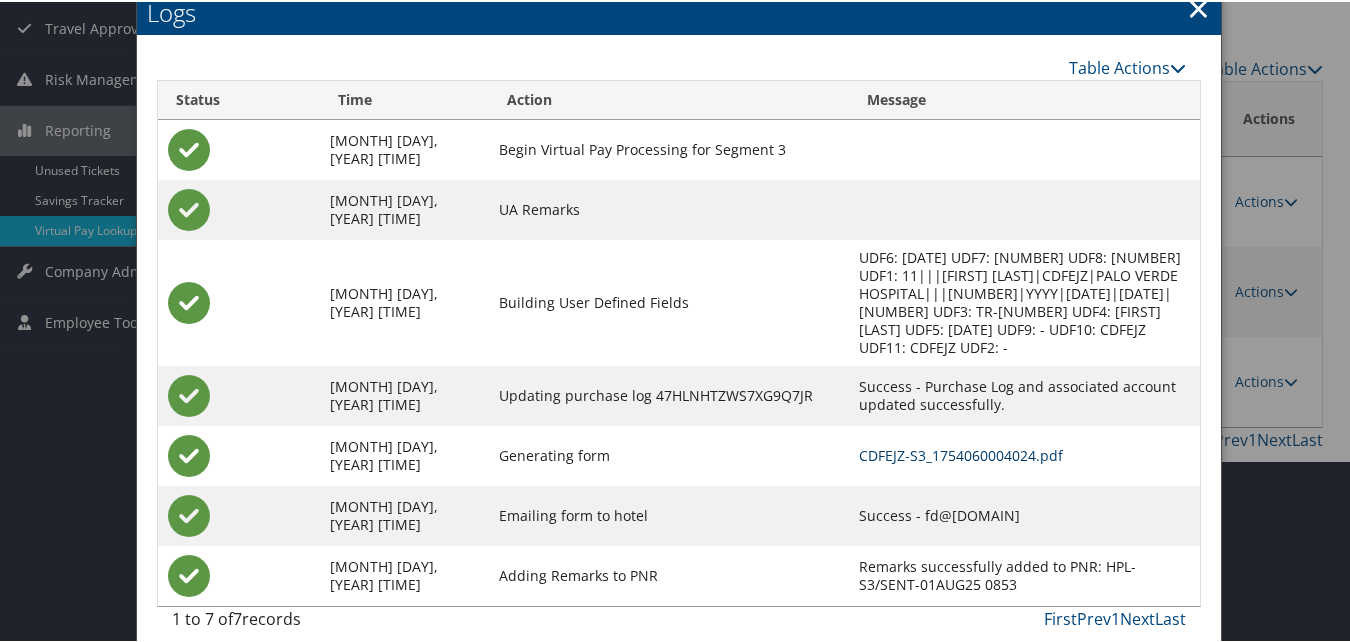 click on "CDFEJZ-S3_1754060004024.pdf" at bounding box center [961, 453] 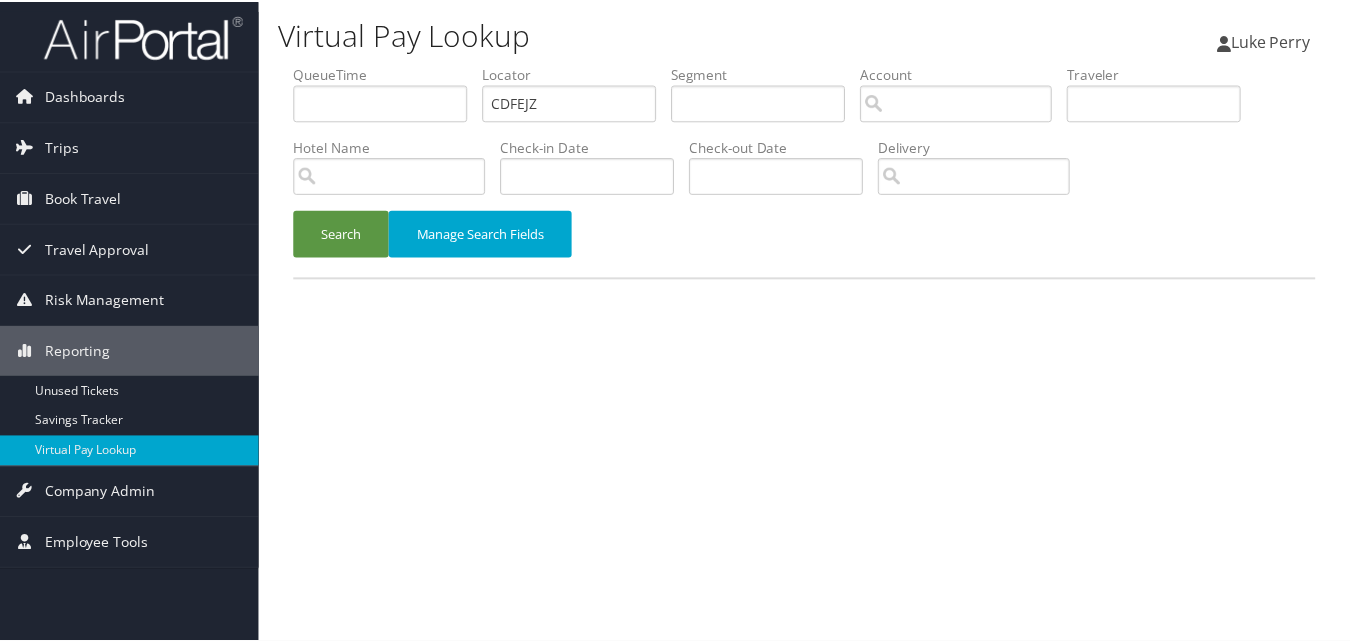 scroll, scrollTop: 0, scrollLeft: 0, axis: both 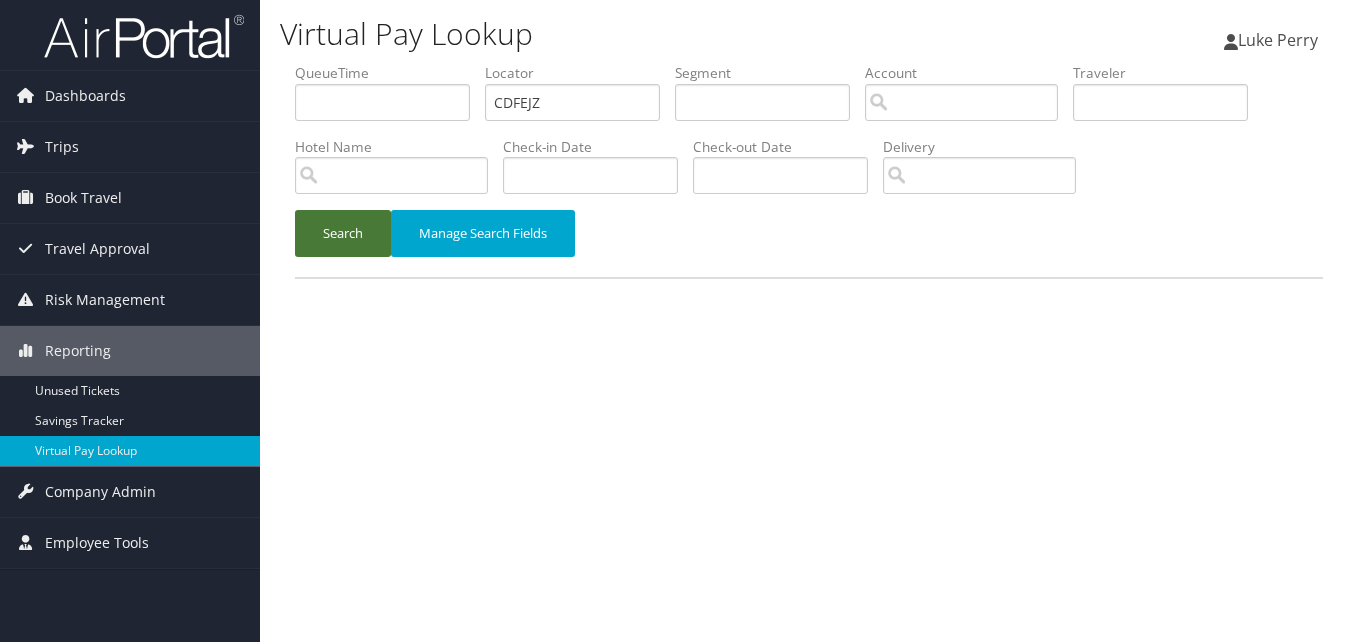 click on "Search" at bounding box center (343, 233) 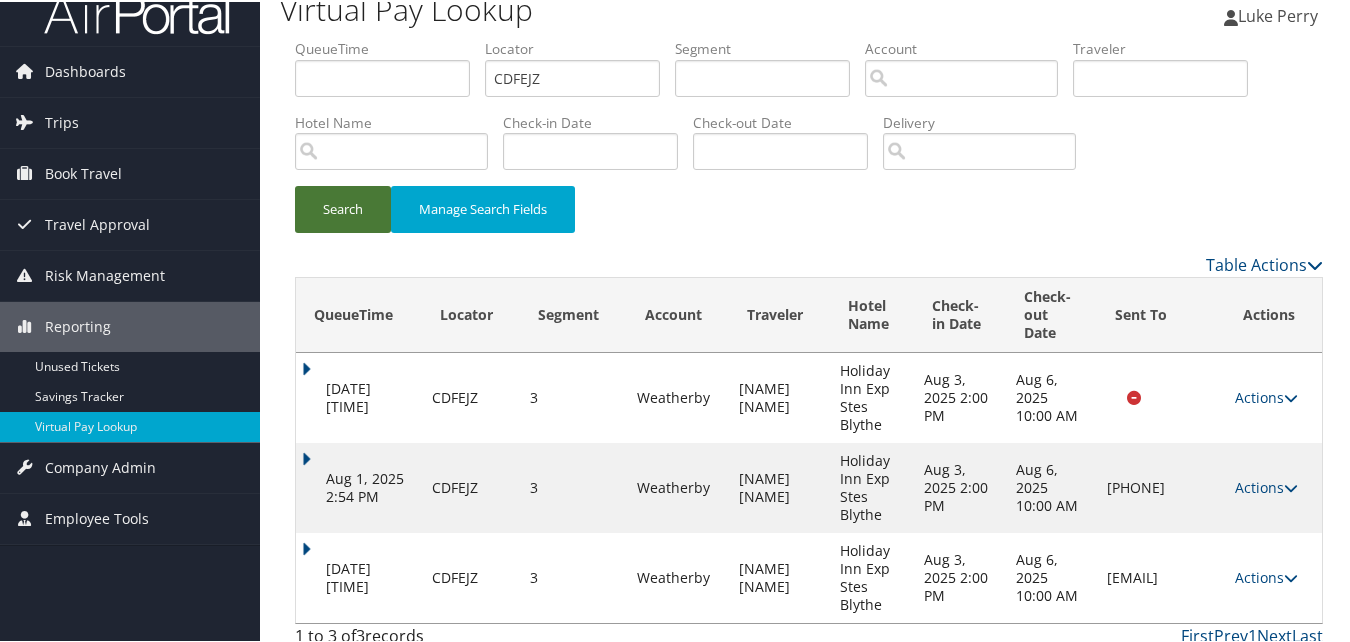 scroll, scrollTop: 40, scrollLeft: 0, axis: vertical 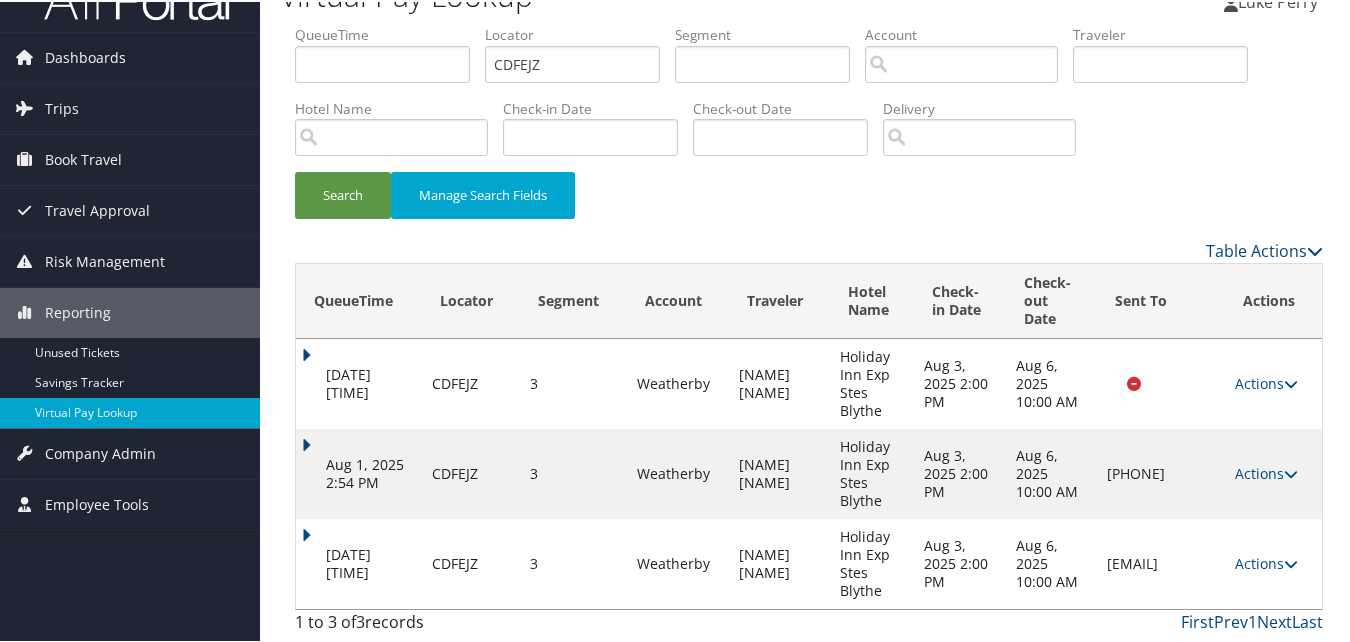 drag, startPoint x: 1075, startPoint y: 560, endPoint x: 1178, endPoint y: 557, distance: 103.04368 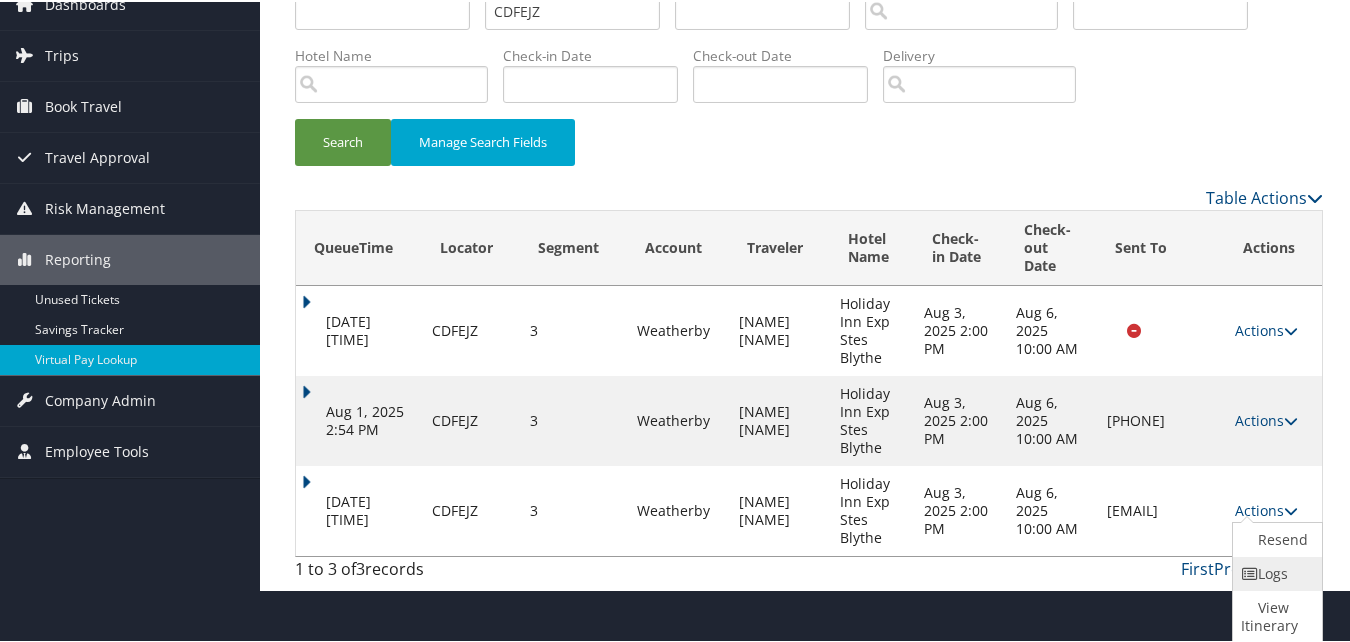 click on "Logs" at bounding box center [1275, 572] 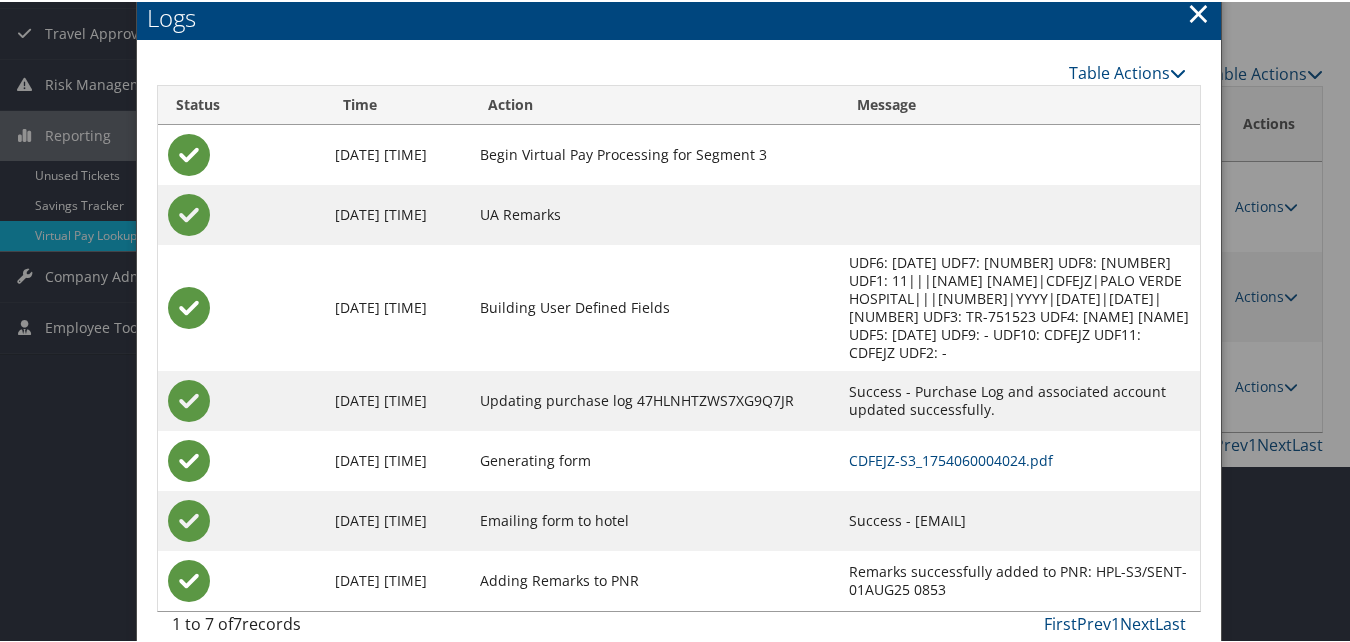 scroll, scrollTop: 222, scrollLeft: 0, axis: vertical 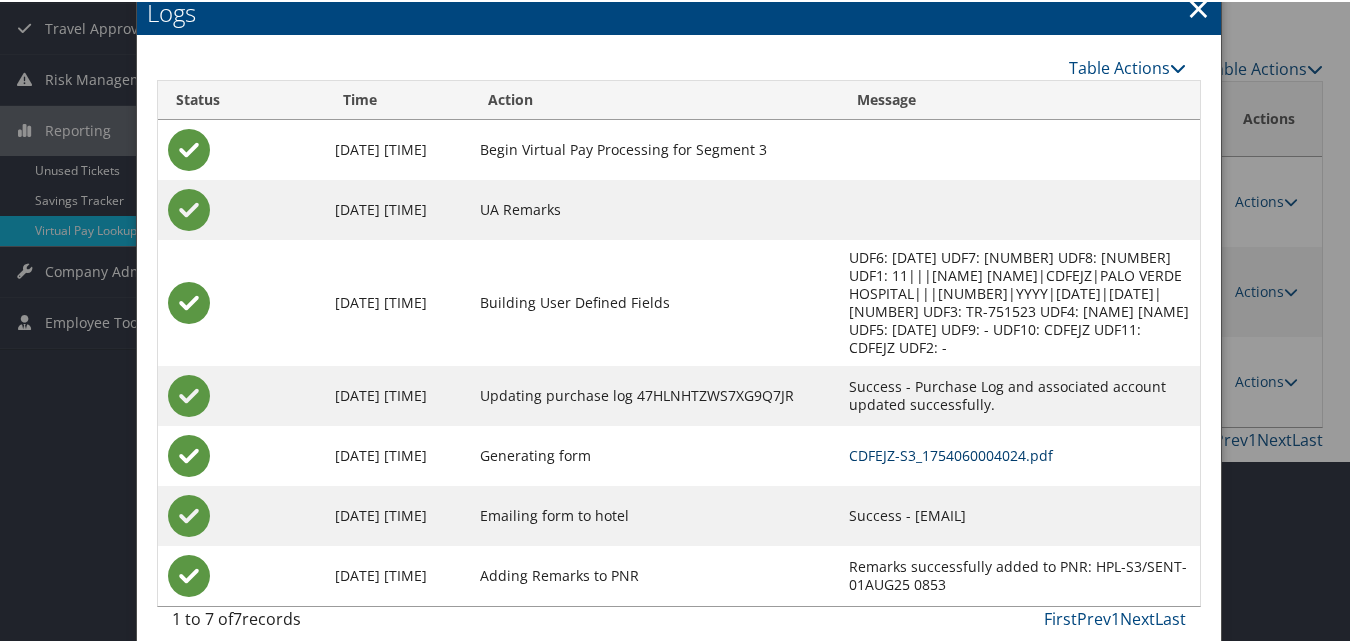 click on "CDFEJZ-S3_1754060004024.pdf" at bounding box center [952, 453] 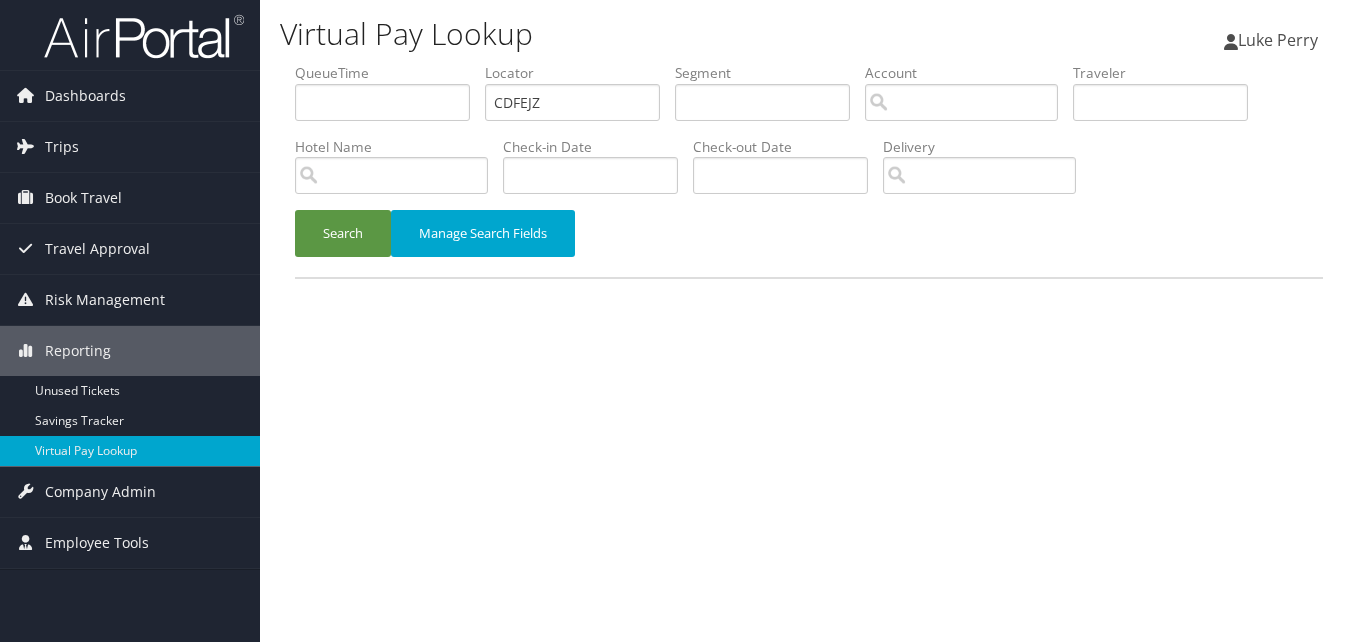 scroll, scrollTop: 0, scrollLeft: 0, axis: both 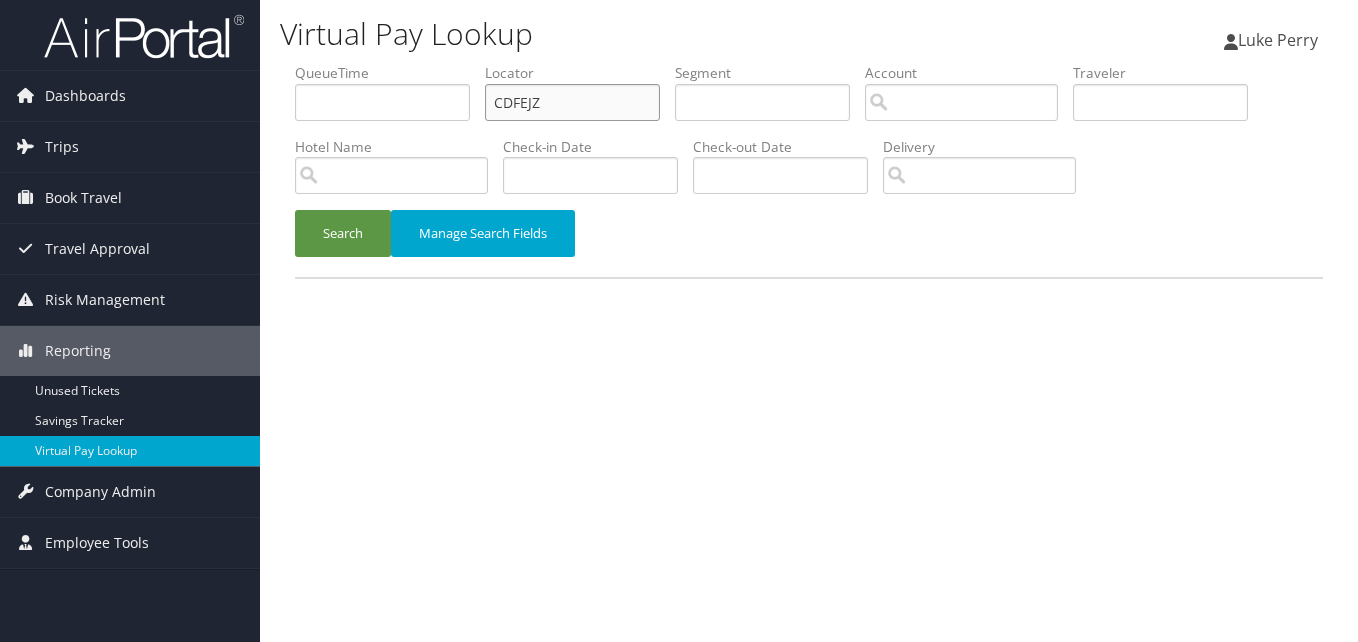 drag, startPoint x: 585, startPoint y: 94, endPoint x: 331, endPoint y: 139, distance: 257.9554 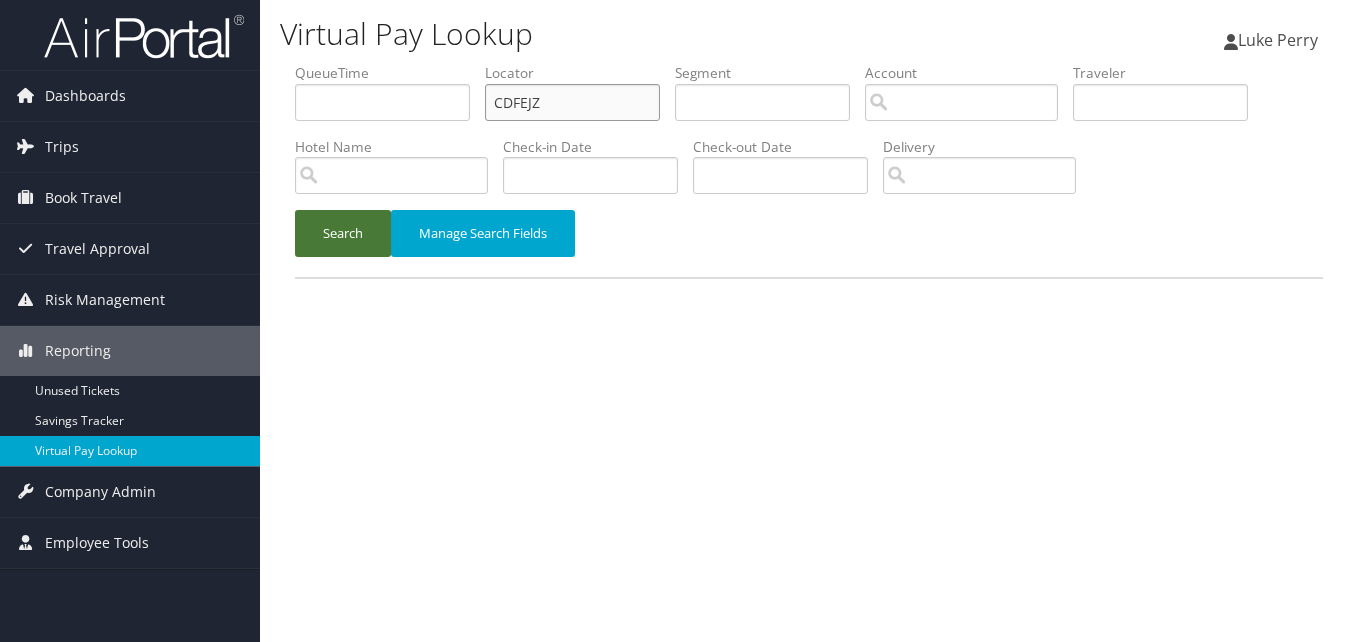paste on "JVYCGK" 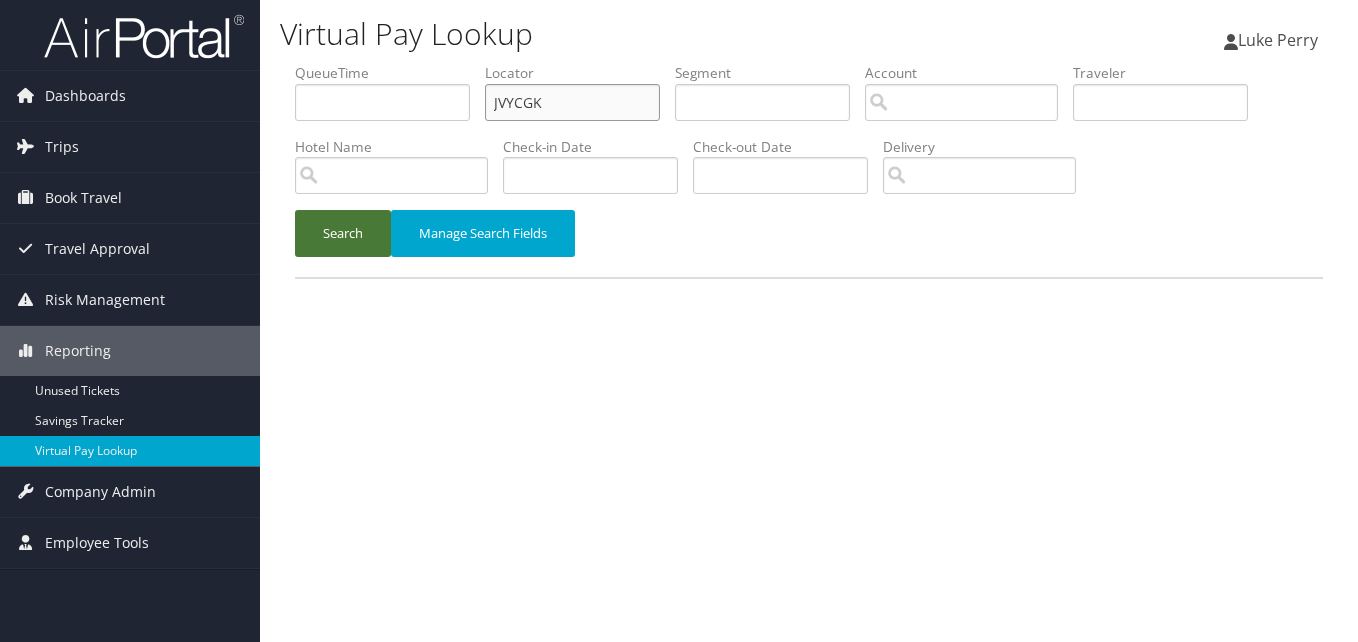 type on "JVYCGK" 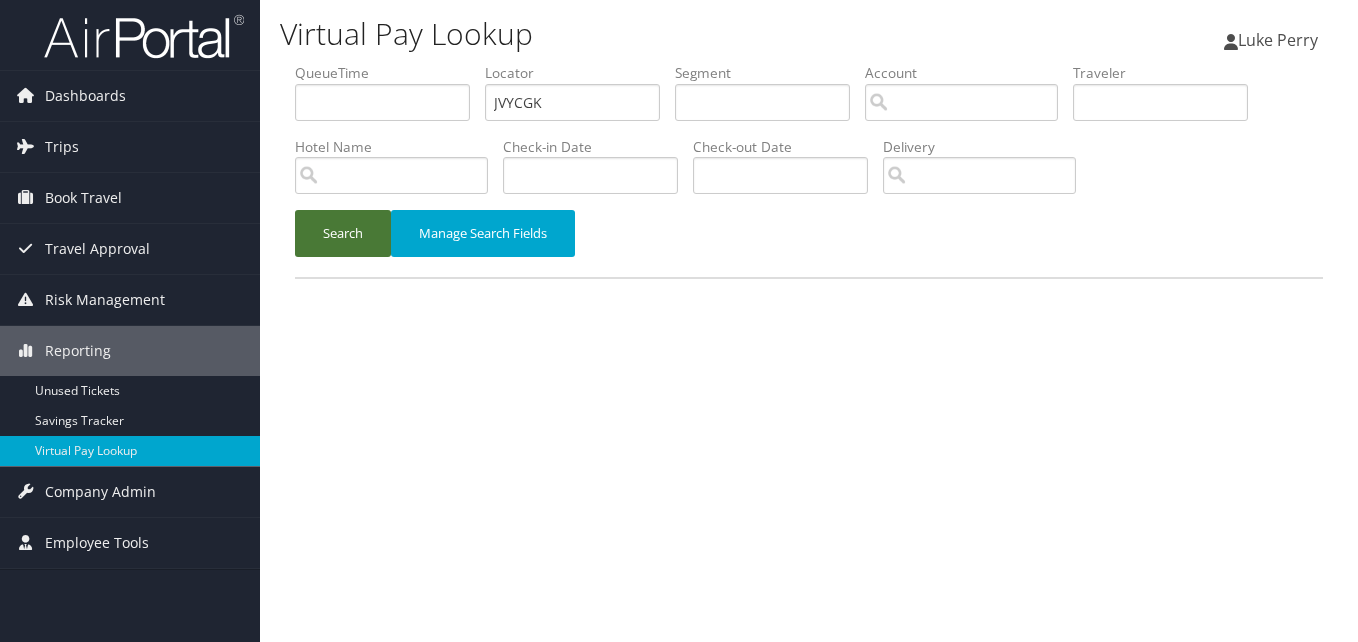click on "Search" at bounding box center [343, 233] 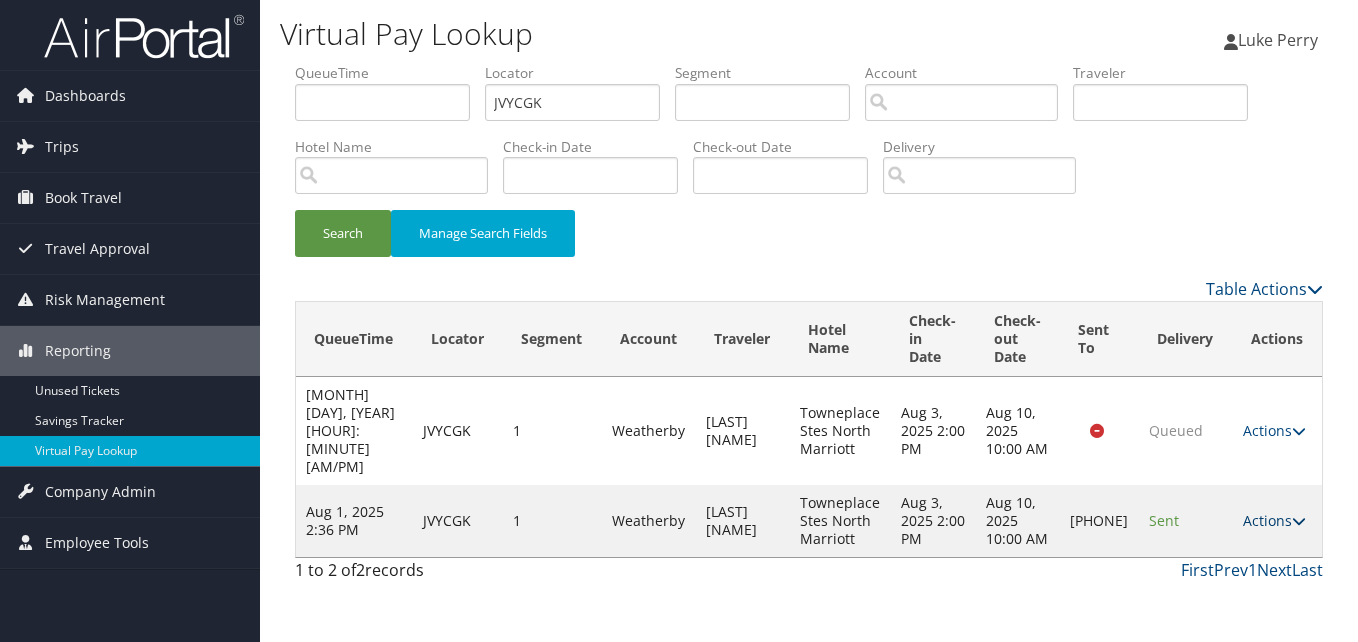 click on "Actions" at bounding box center (1274, 520) 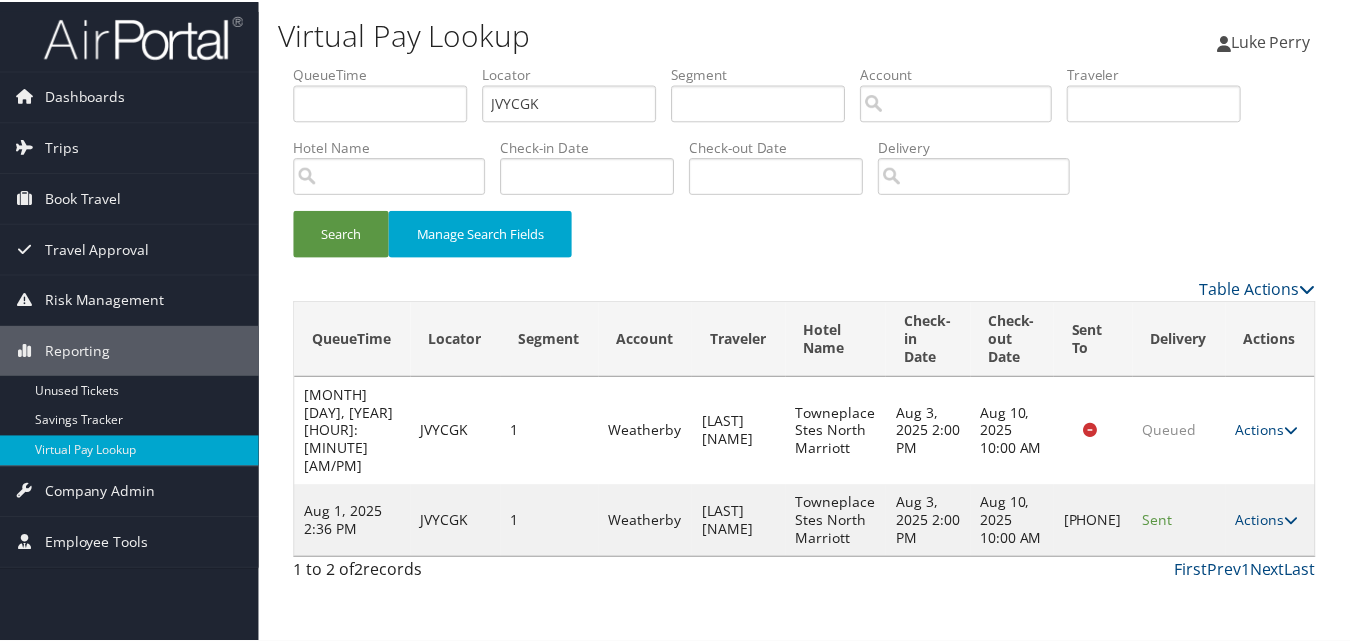 scroll, scrollTop: 1, scrollLeft: 0, axis: vertical 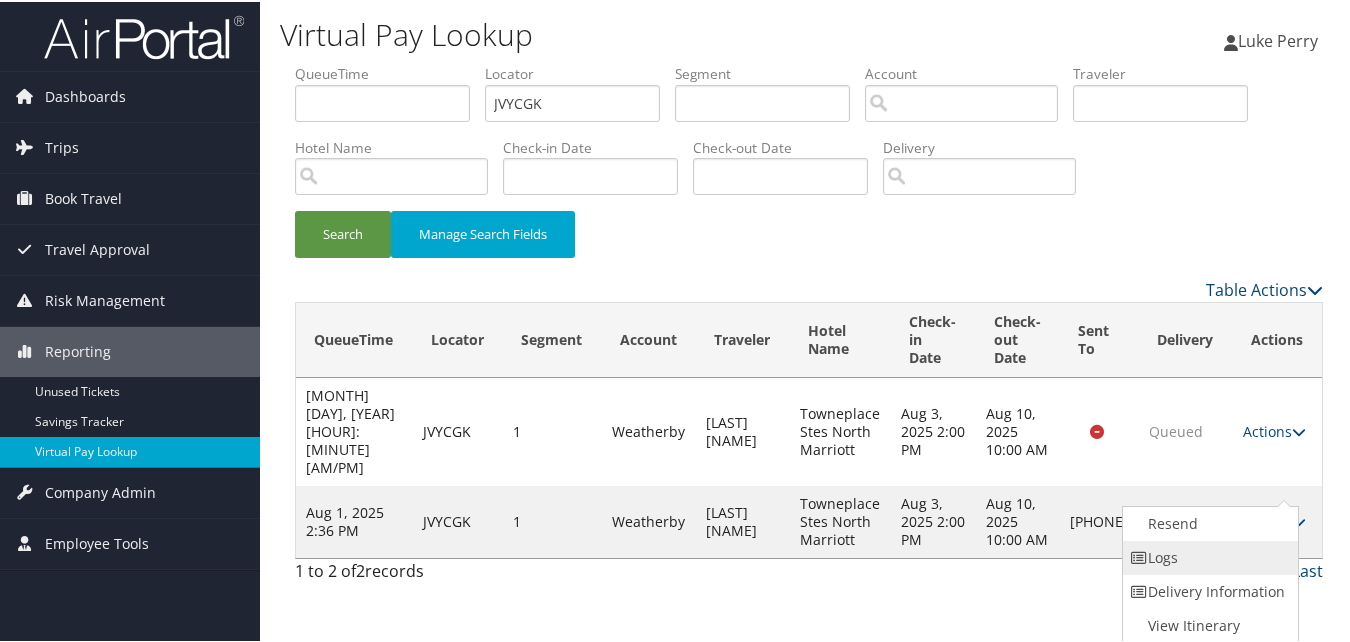 click on "Logs" at bounding box center [1208, 556] 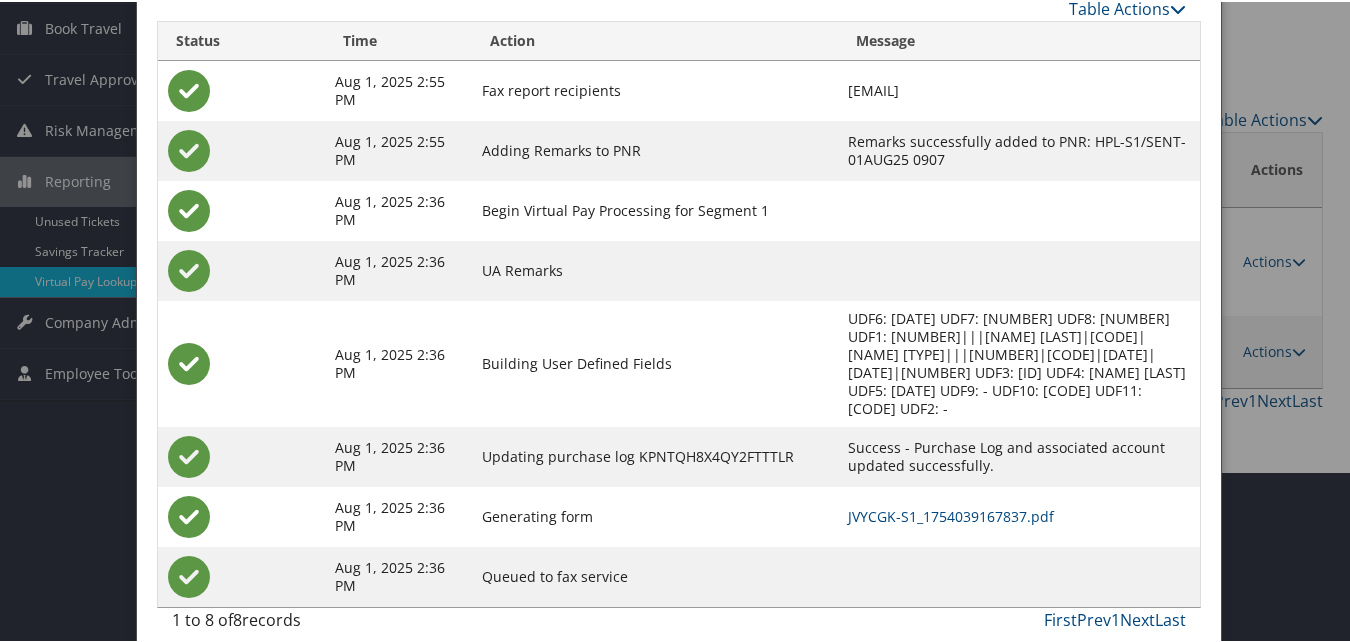 scroll, scrollTop: 172, scrollLeft: 0, axis: vertical 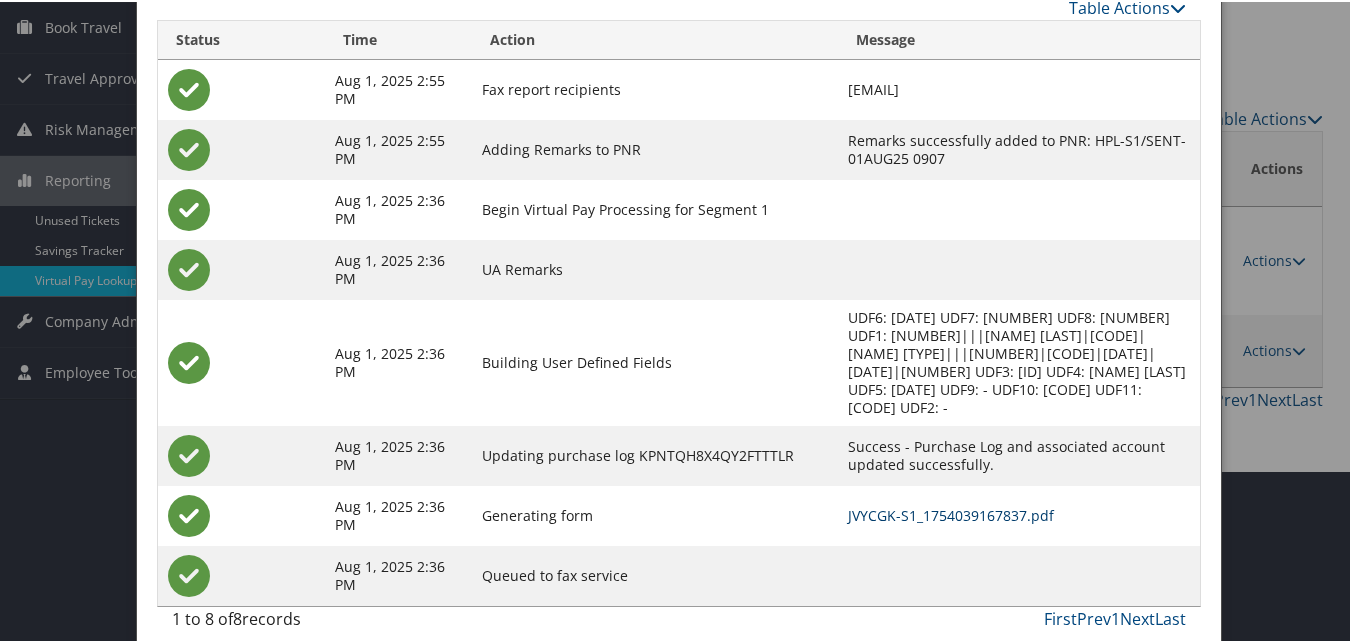 click on "JVYCGK-S1_1754039167837.pdf" at bounding box center [951, 513] 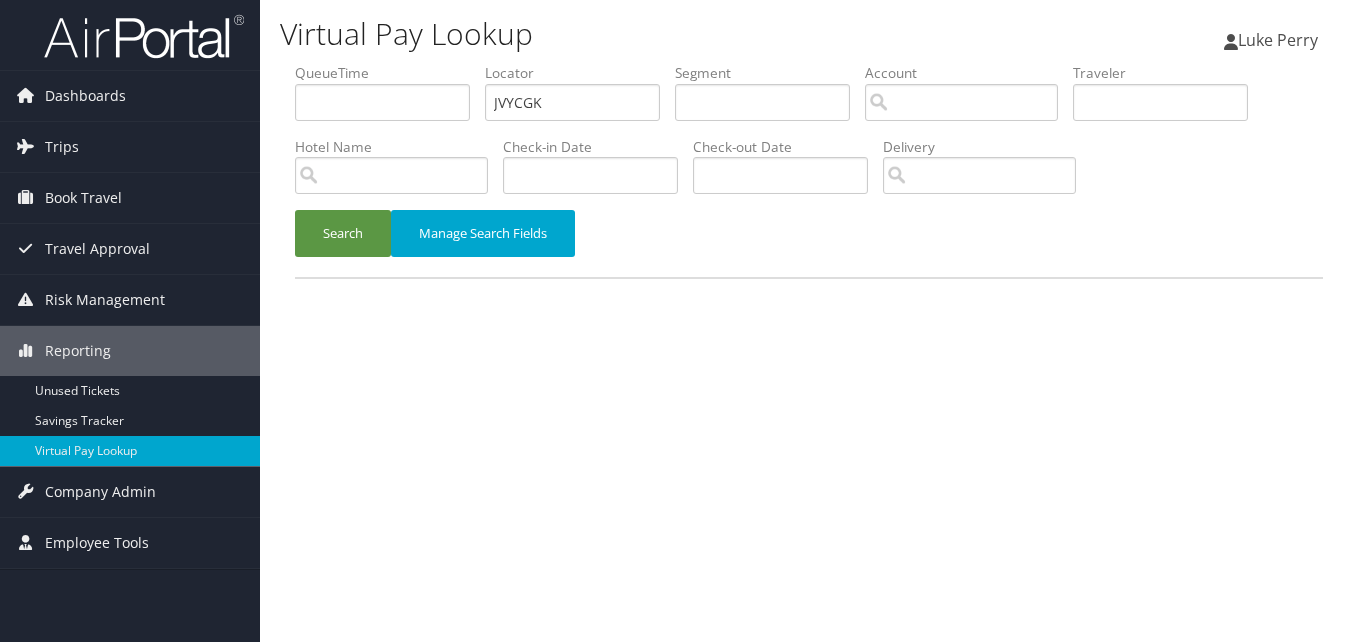 scroll, scrollTop: 0, scrollLeft: 0, axis: both 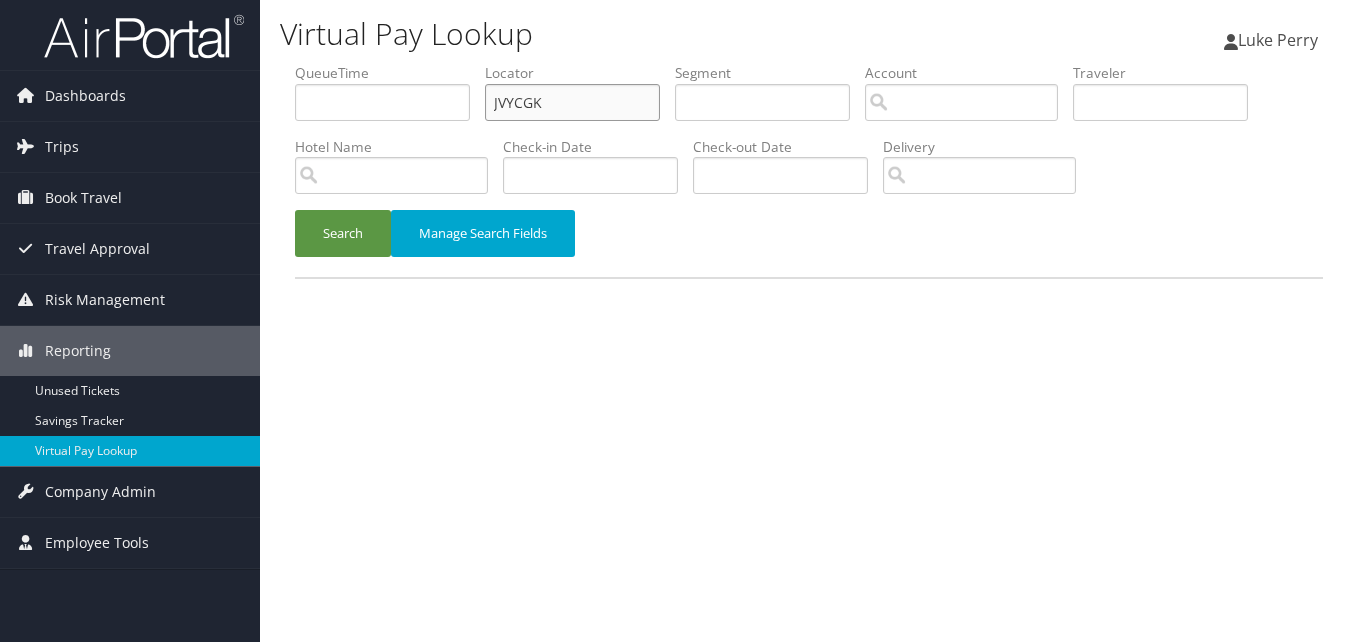 drag, startPoint x: 547, startPoint y: 99, endPoint x: 396, endPoint y: 123, distance: 152.89539 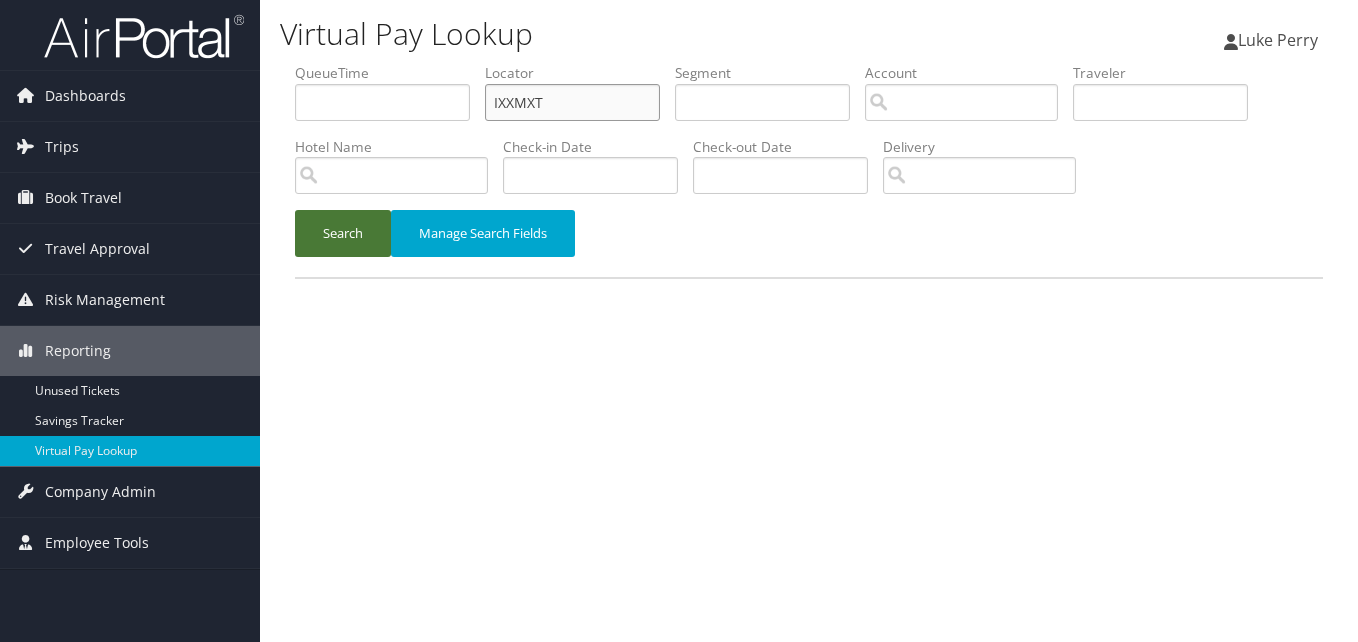 type on "IXXMXT" 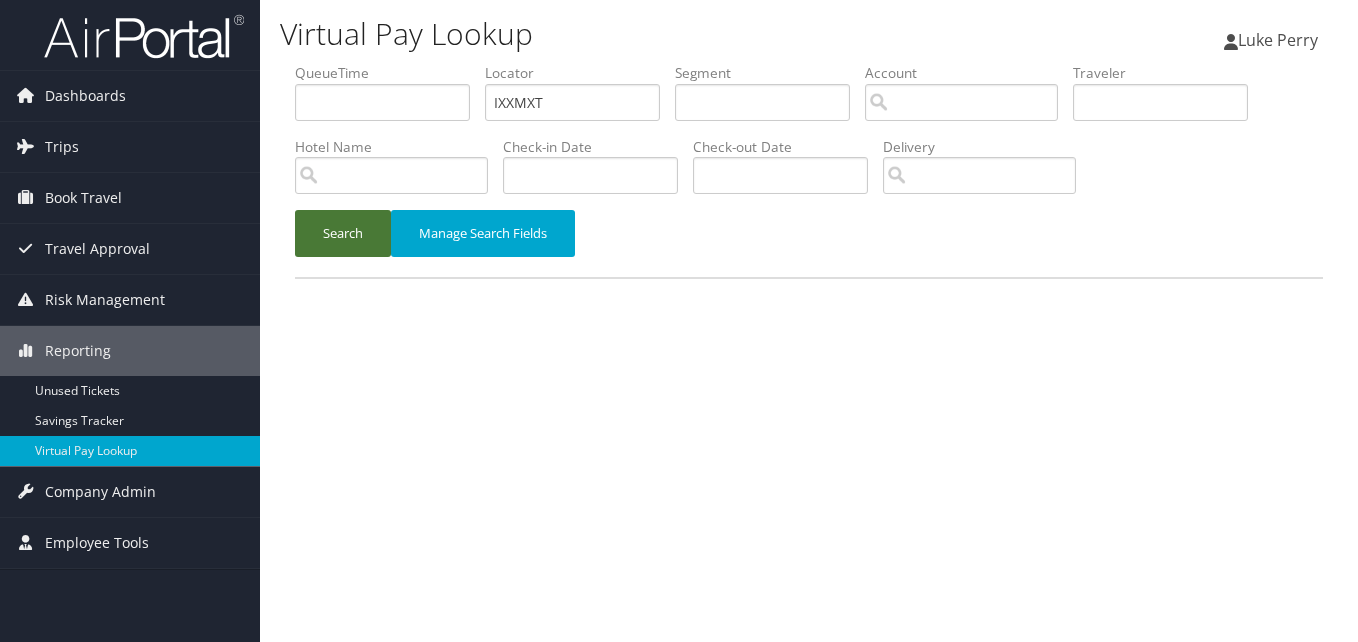 click on "Search" at bounding box center (343, 233) 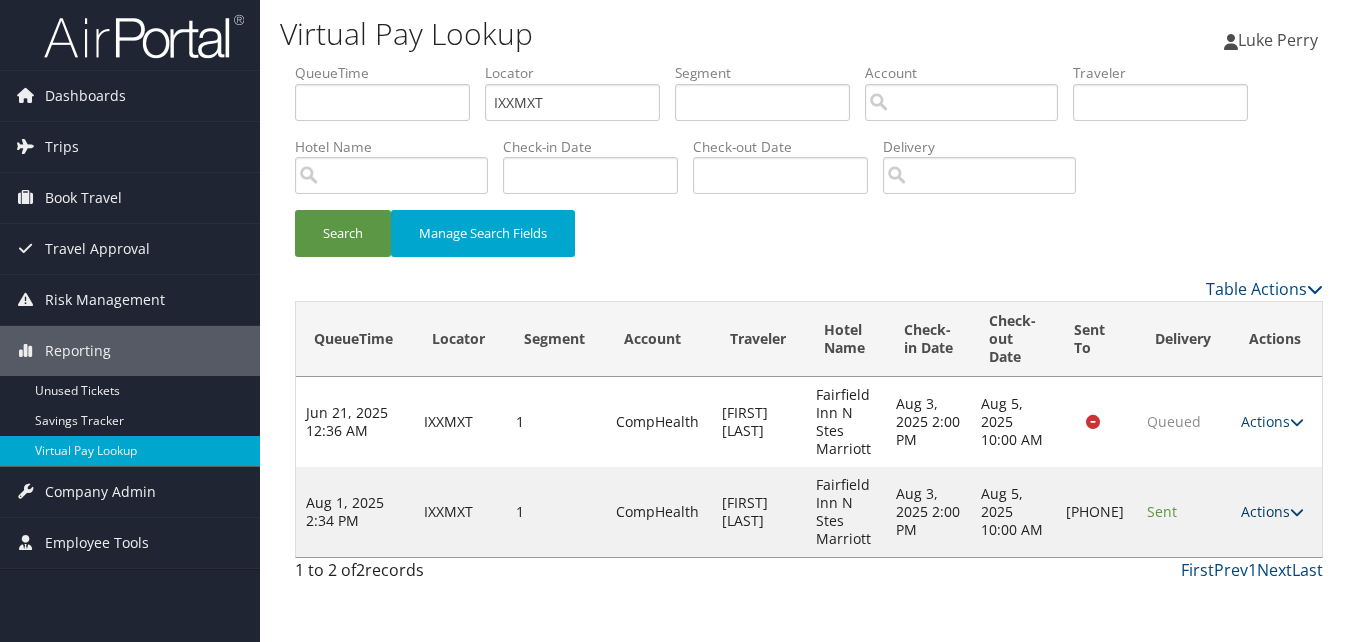 click on "Actions" at bounding box center [1272, 511] 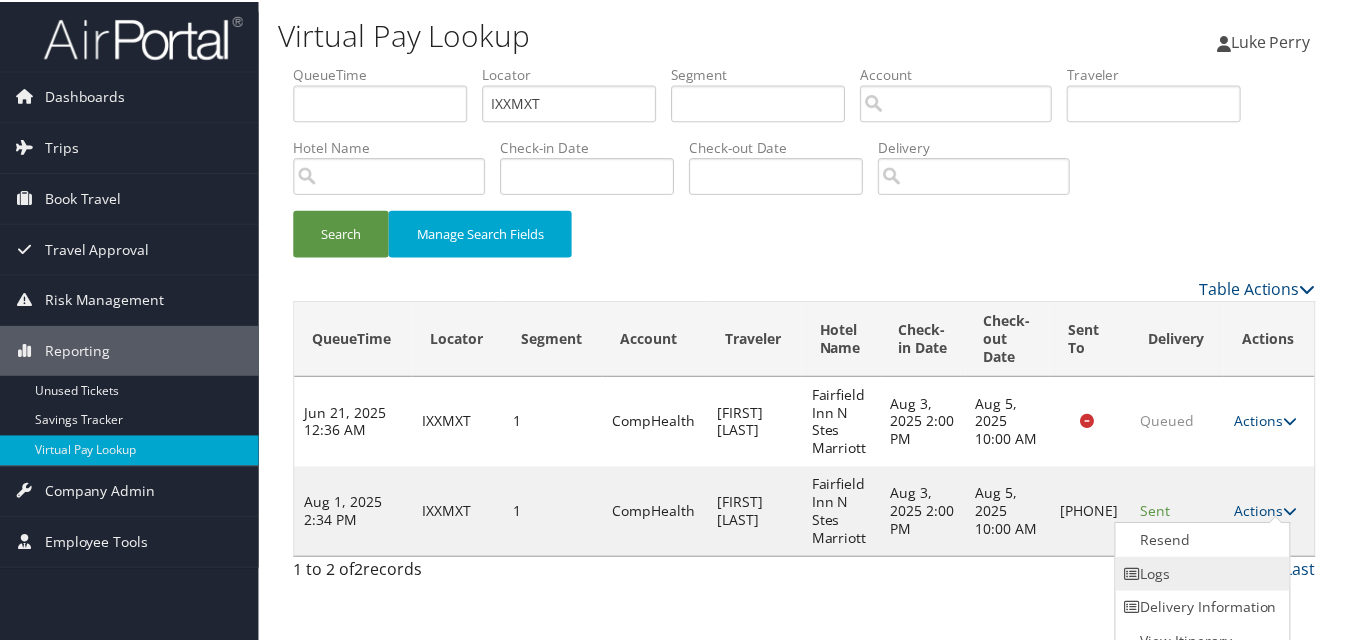scroll, scrollTop: 19, scrollLeft: 0, axis: vertical 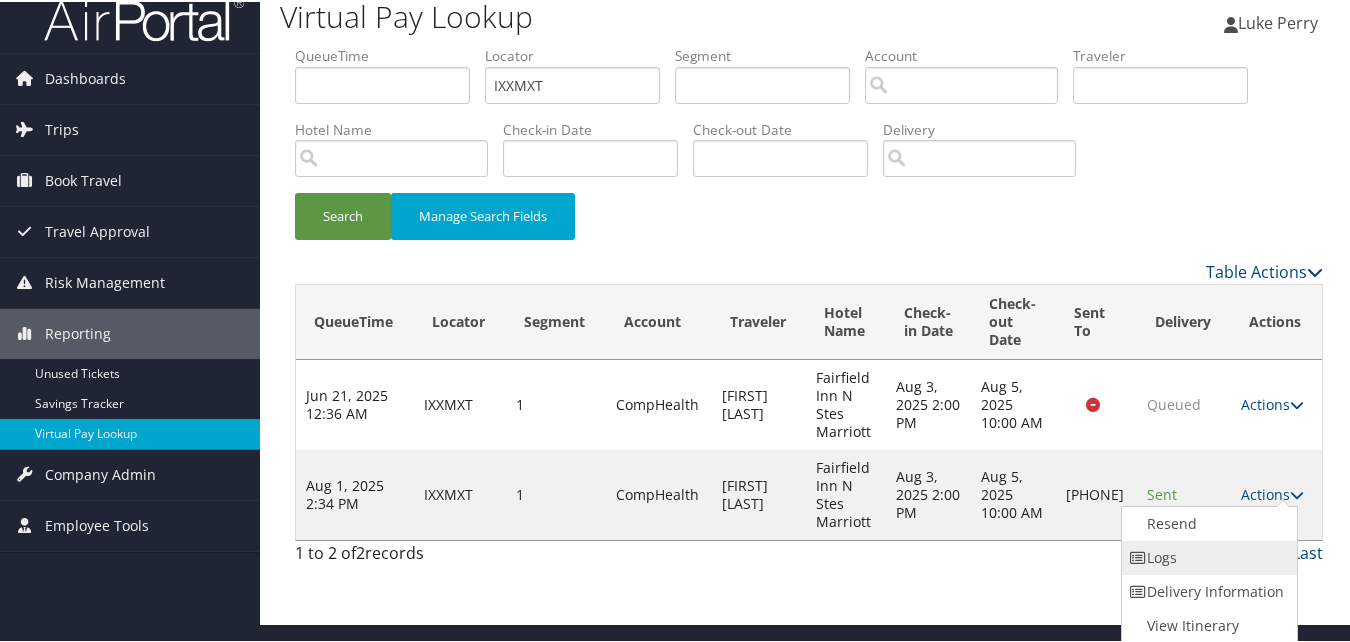 click on "Logs" at bounding box center (1207, 556) 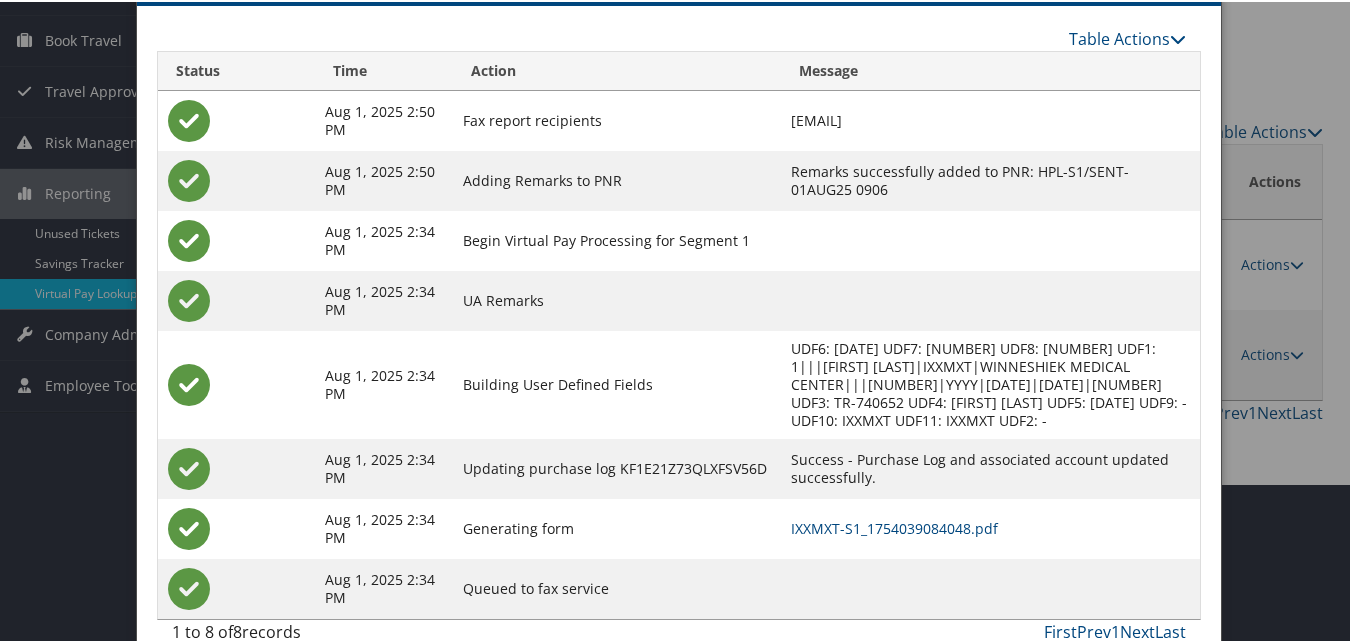 scroll, scrollTop: 190, scrollLeft: 0, axis: vertical 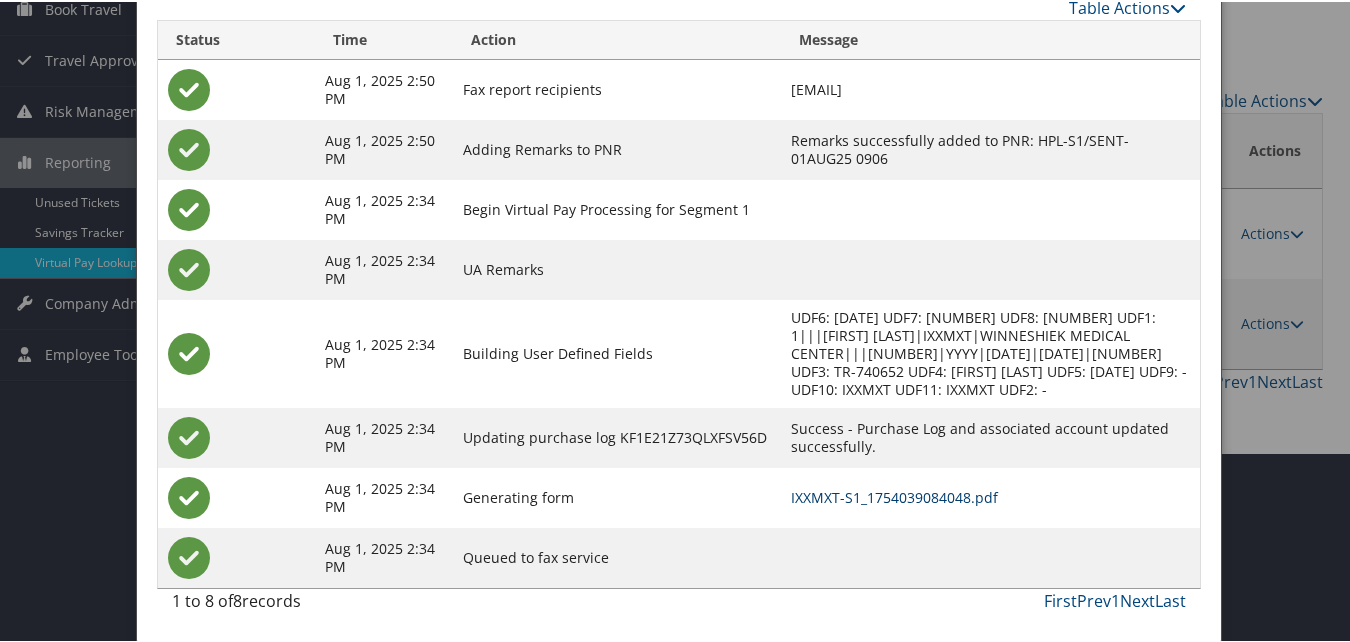 click on "IXXMXT-S1_1754039084048.pdf" at bounding box center (894, 495) 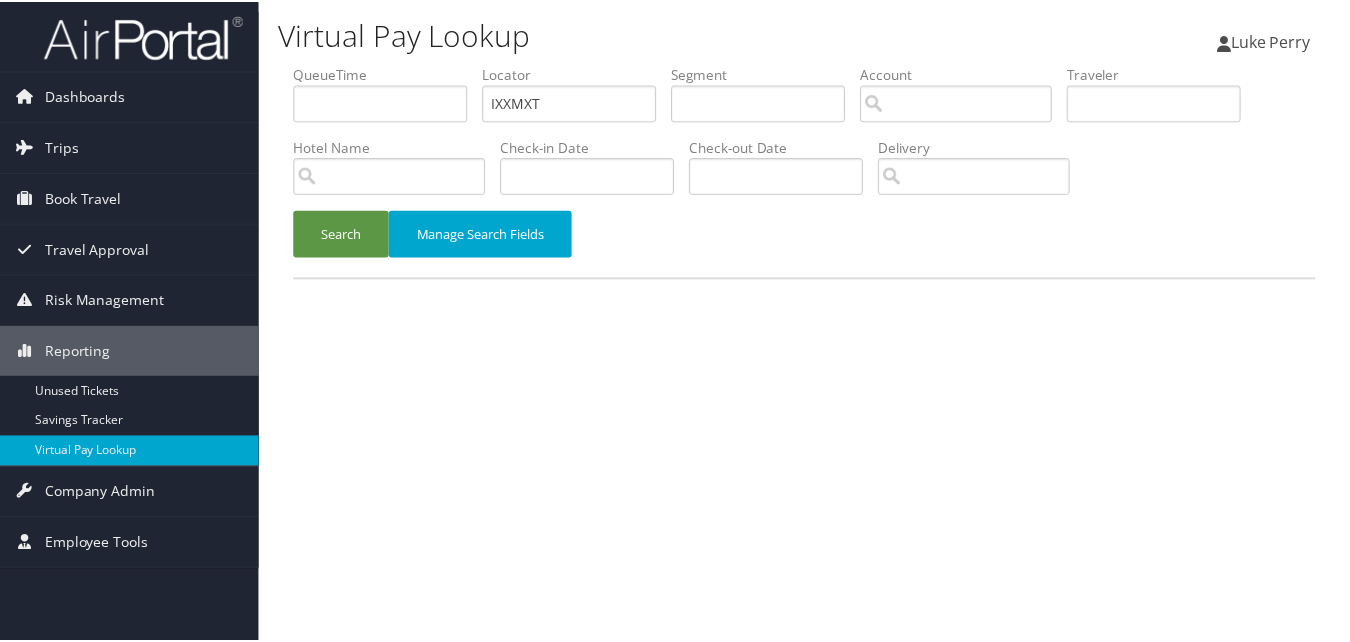 scroll, scrollTop: 0, scrollLeft: 0, axis: both 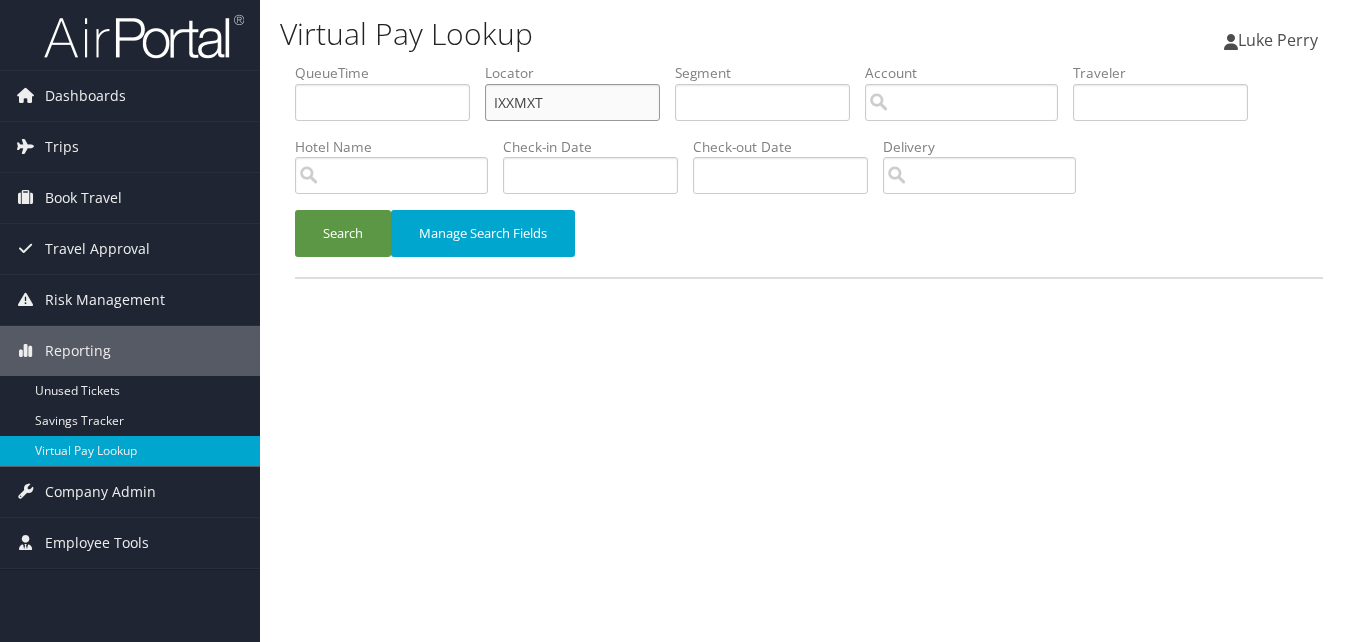 drag, startPoint x: 559, startPoint y: 109, endPoint x: 410, endPoint y: 128, distance: 150.20653 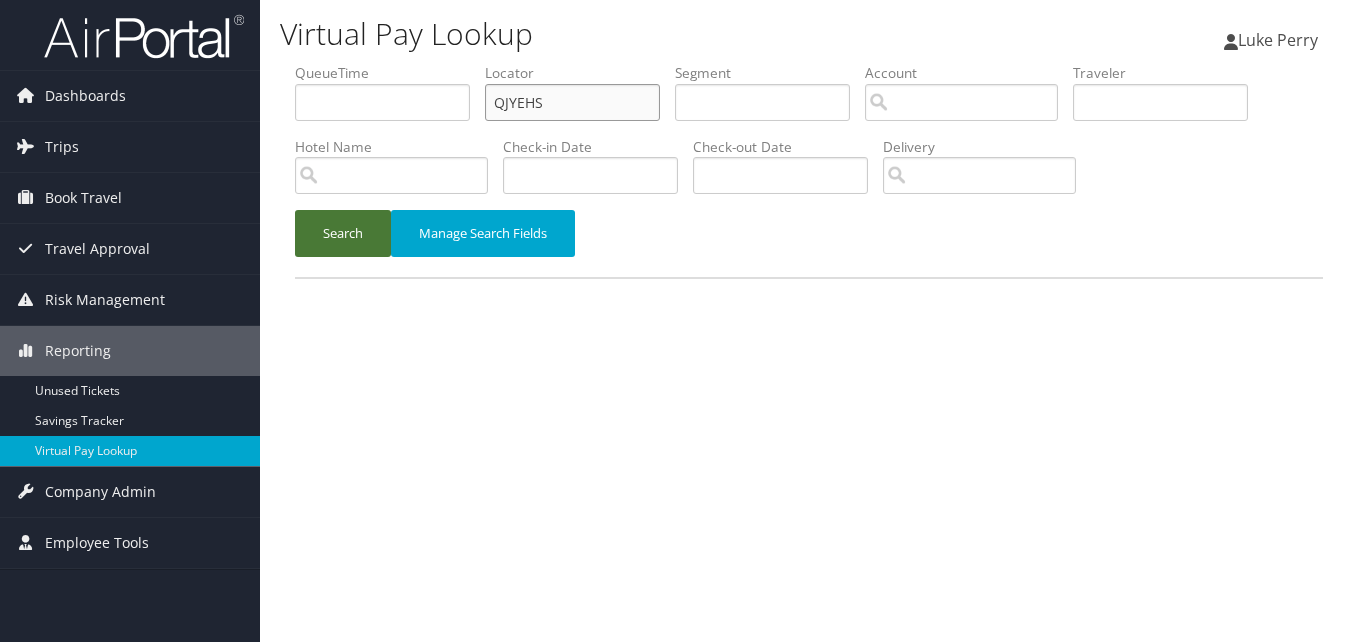 type on "QJYEHS" 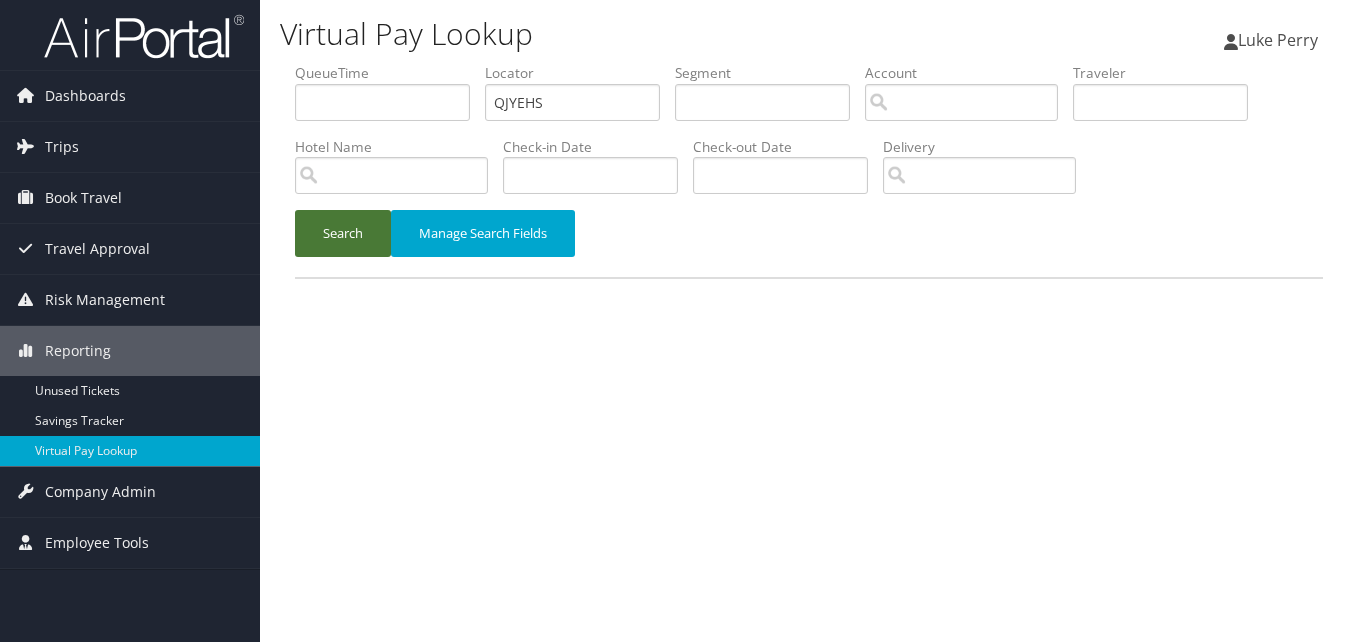 click on "Search" at bounding box center (343, 233) 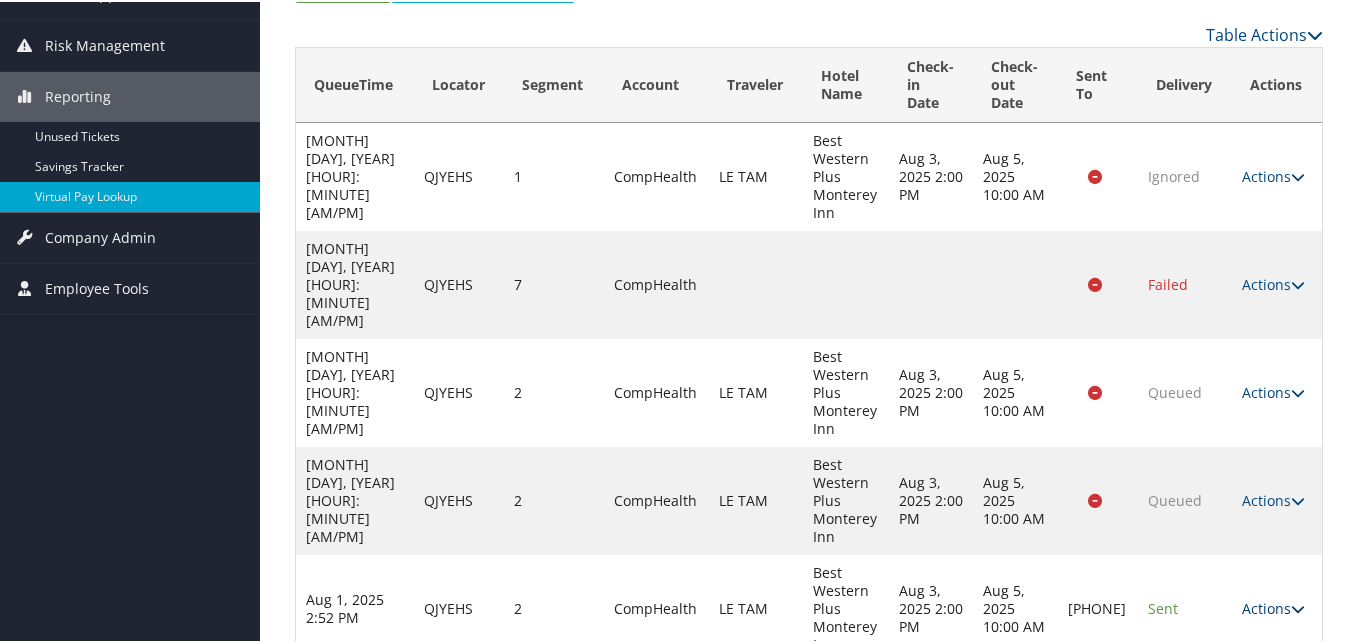 click on "Actions" at bounding box center [1273, 606] 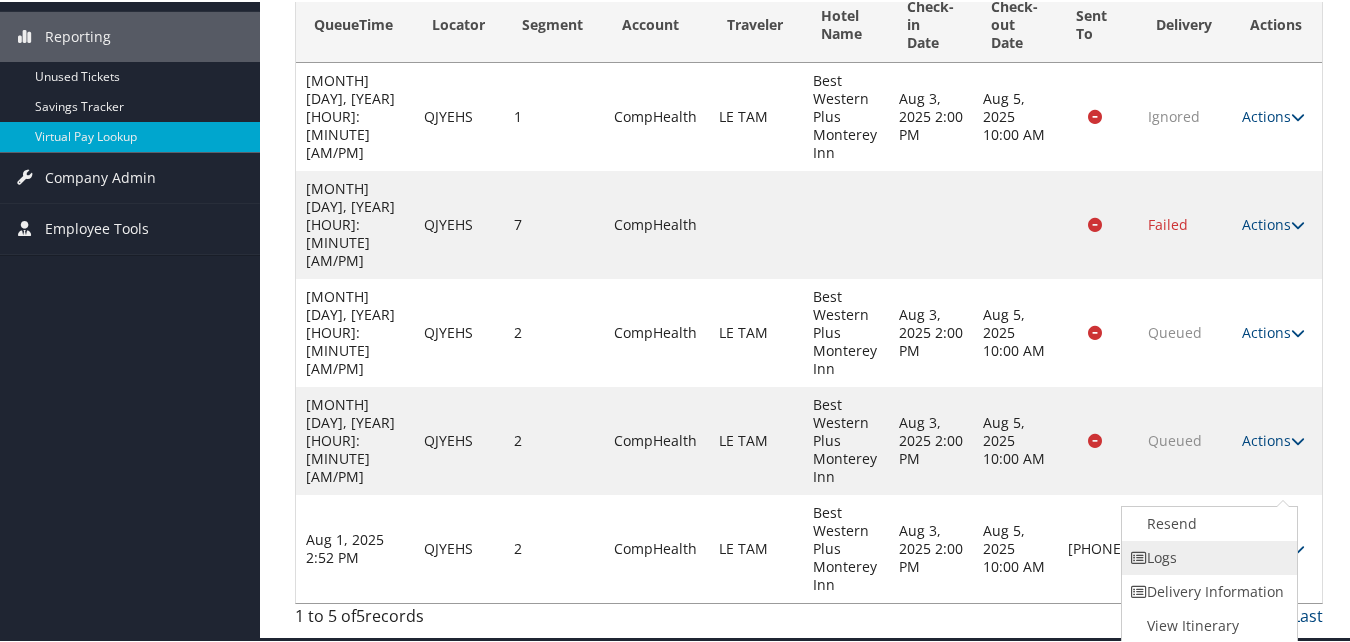 click on "Logs" at bounding box center [1207, 556] 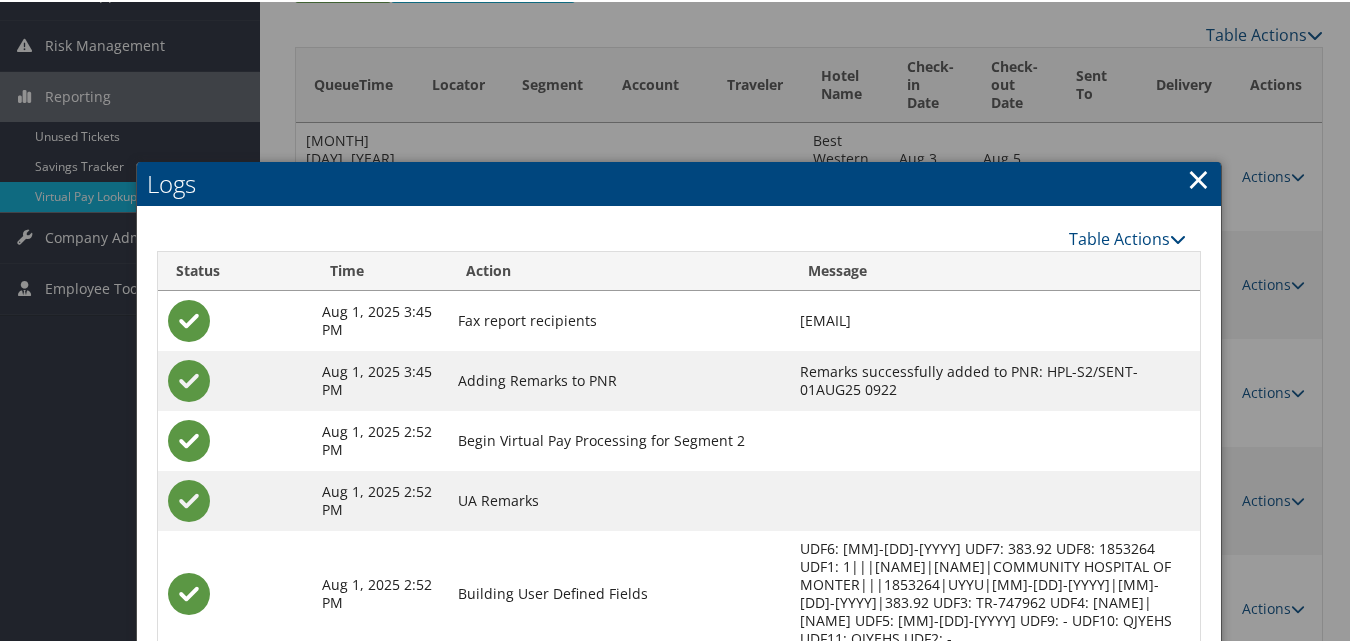 scroll, scrollTop: 487, scrollLeft: 0, axis: vertical 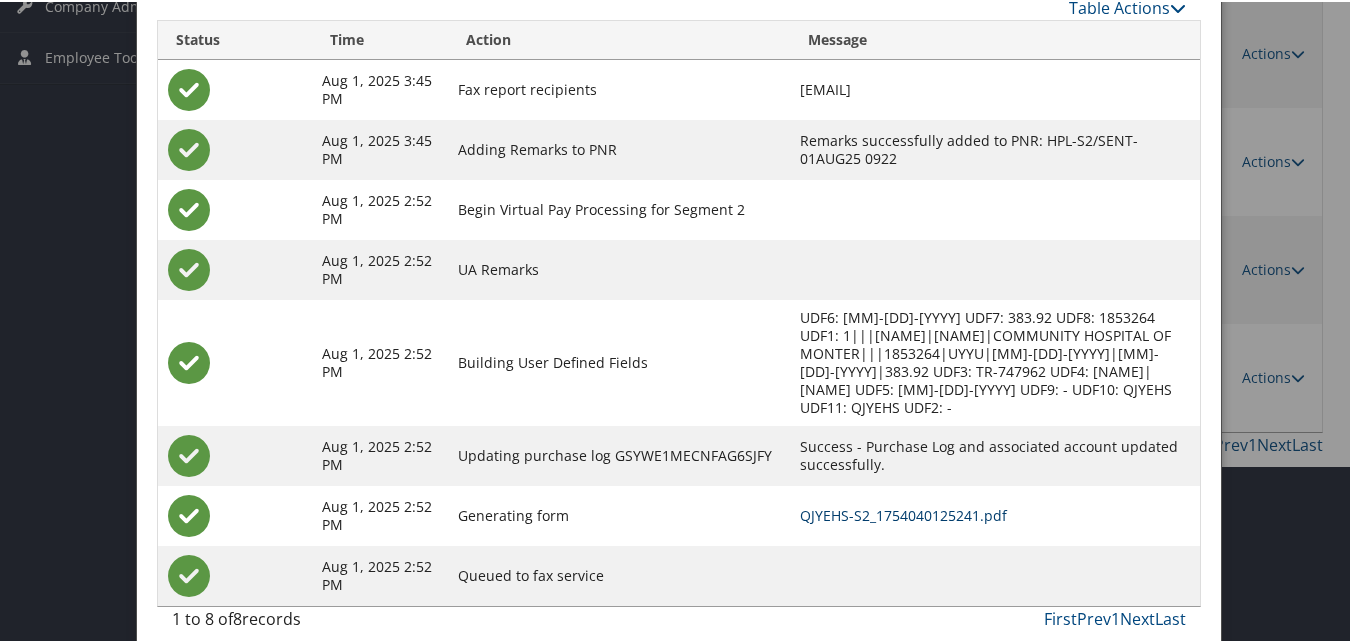 drag, startPoint x: 851, startPoint y: 495, endPoint x: 868, endPoint y: 498, distance: 17.262676 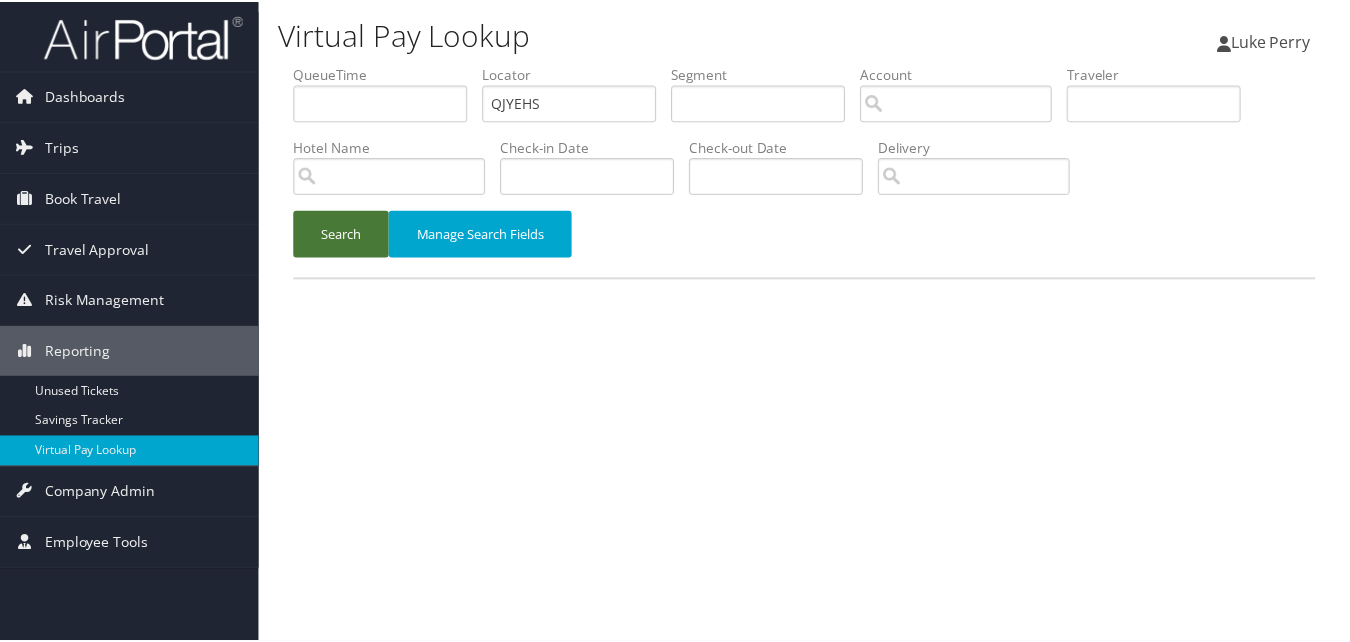 scroll, scrollTop: 0, scrollLeft: 0, axis: both 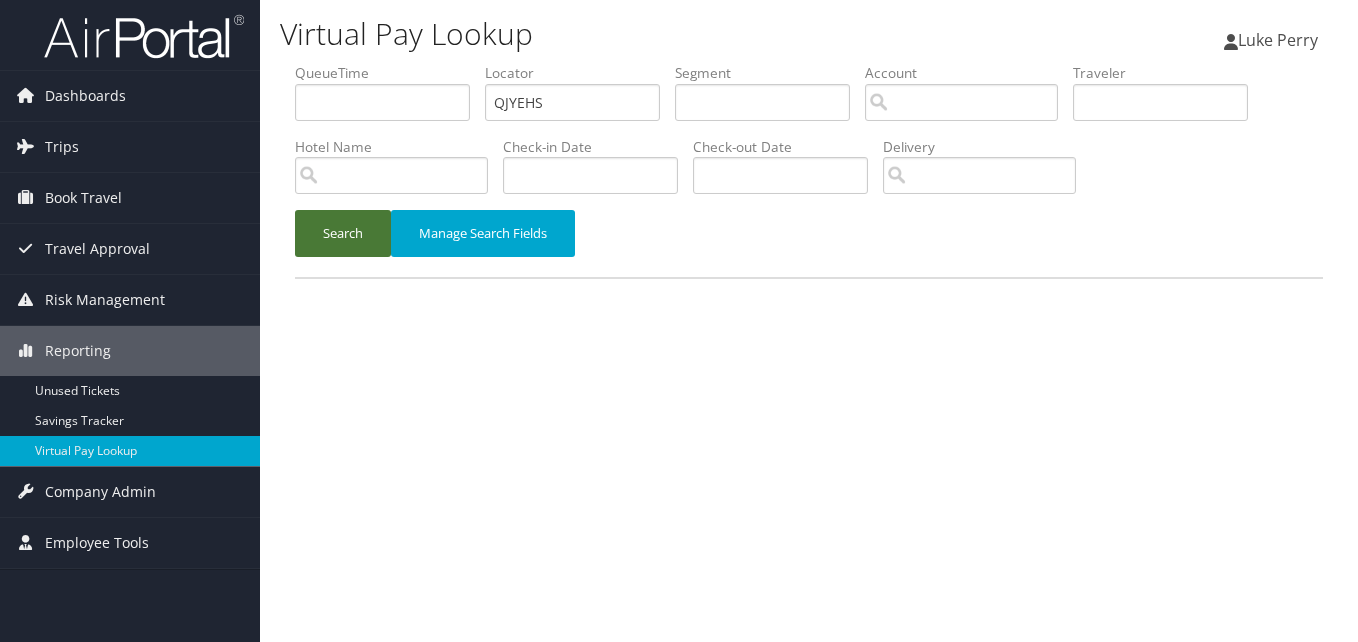 click on "Search" at bounding box center [343, 233] 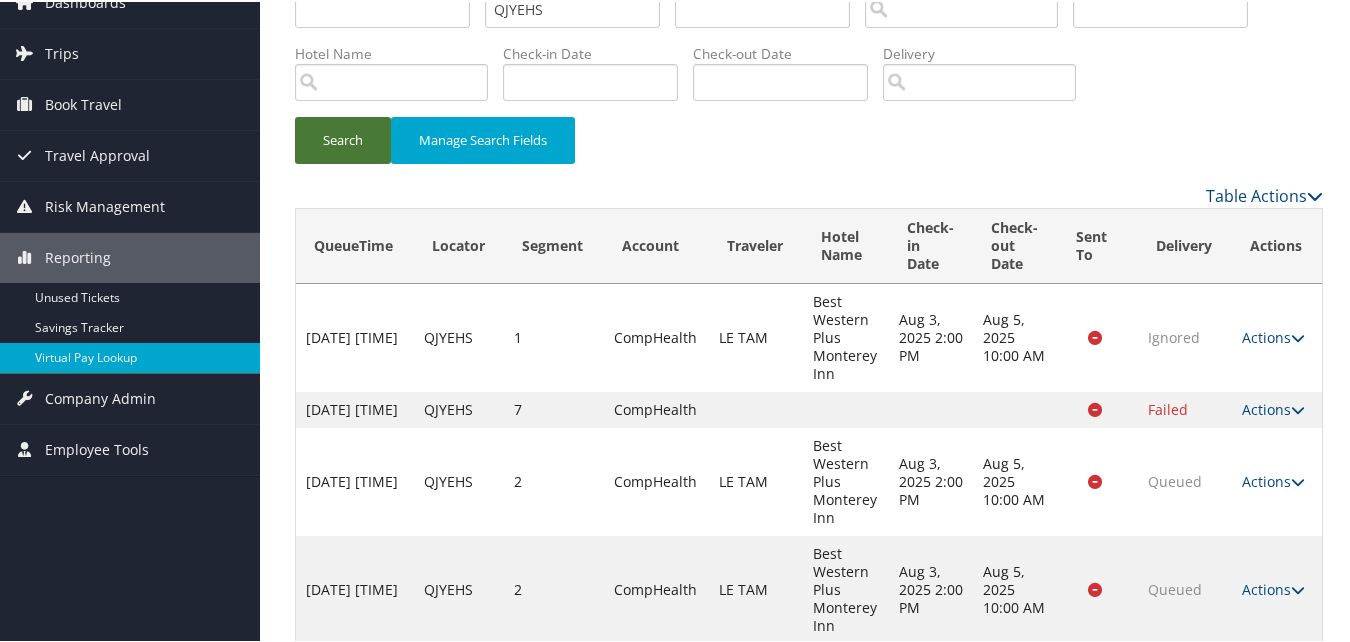 scroll, scrollTop: 256, scrollLeft: 0, axis: vertical 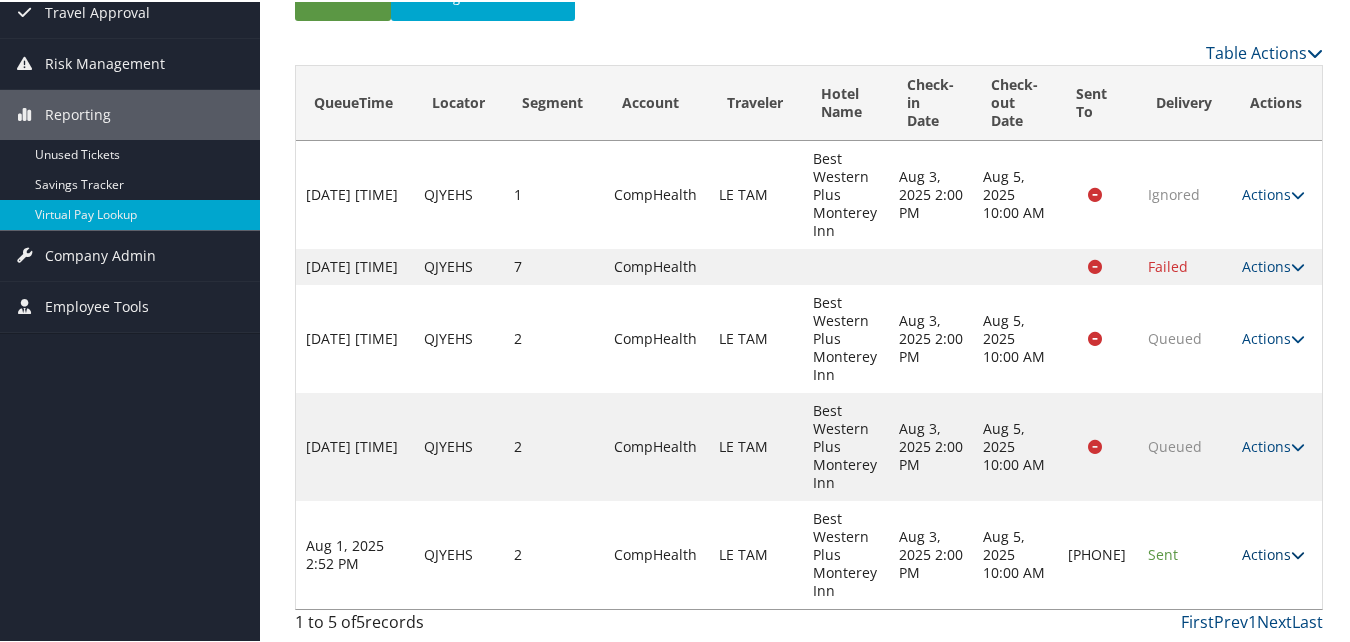 click on "Actions" at bounding box center (1273, 552) 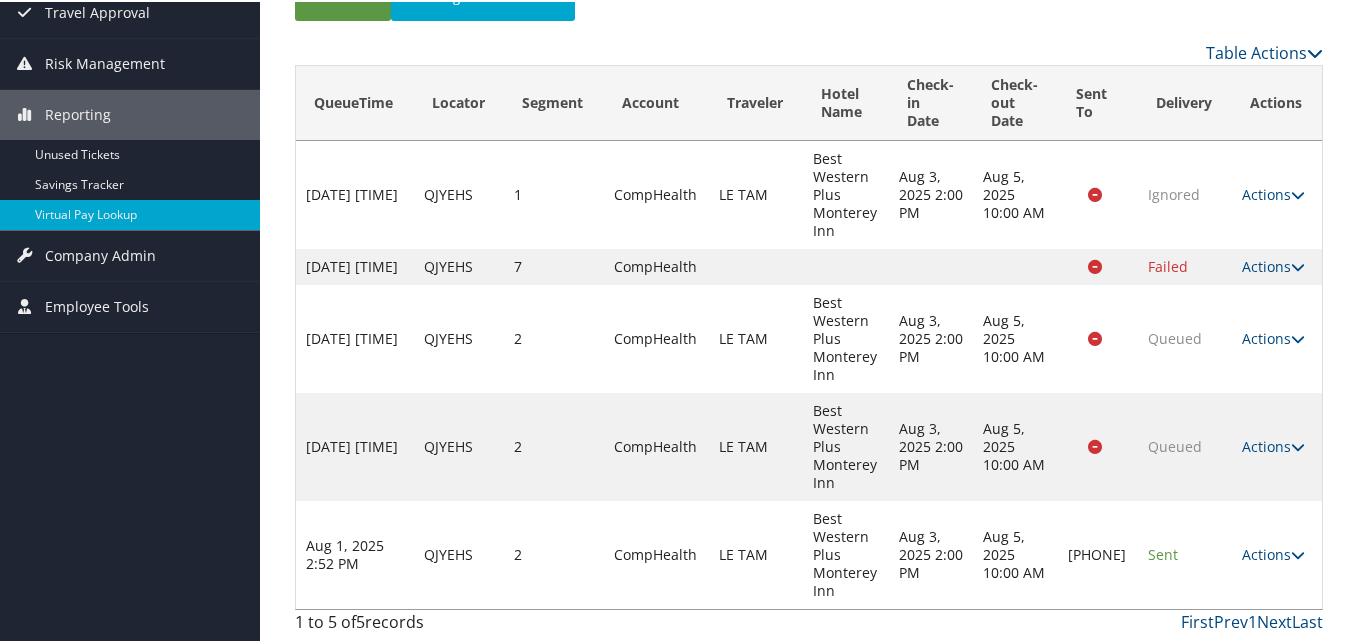 scroll, scrollTop: 316, scrollLeft: 0, axis: vertical 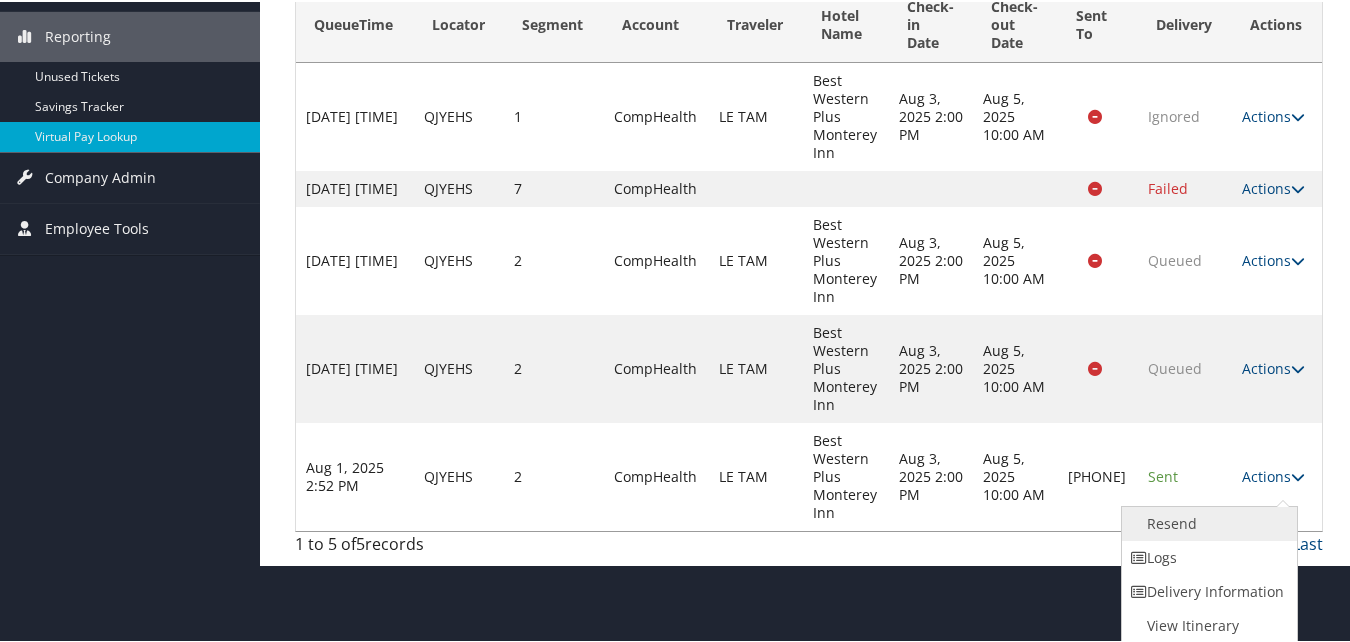 click on "Resend" at bounding box center [1207, 522] 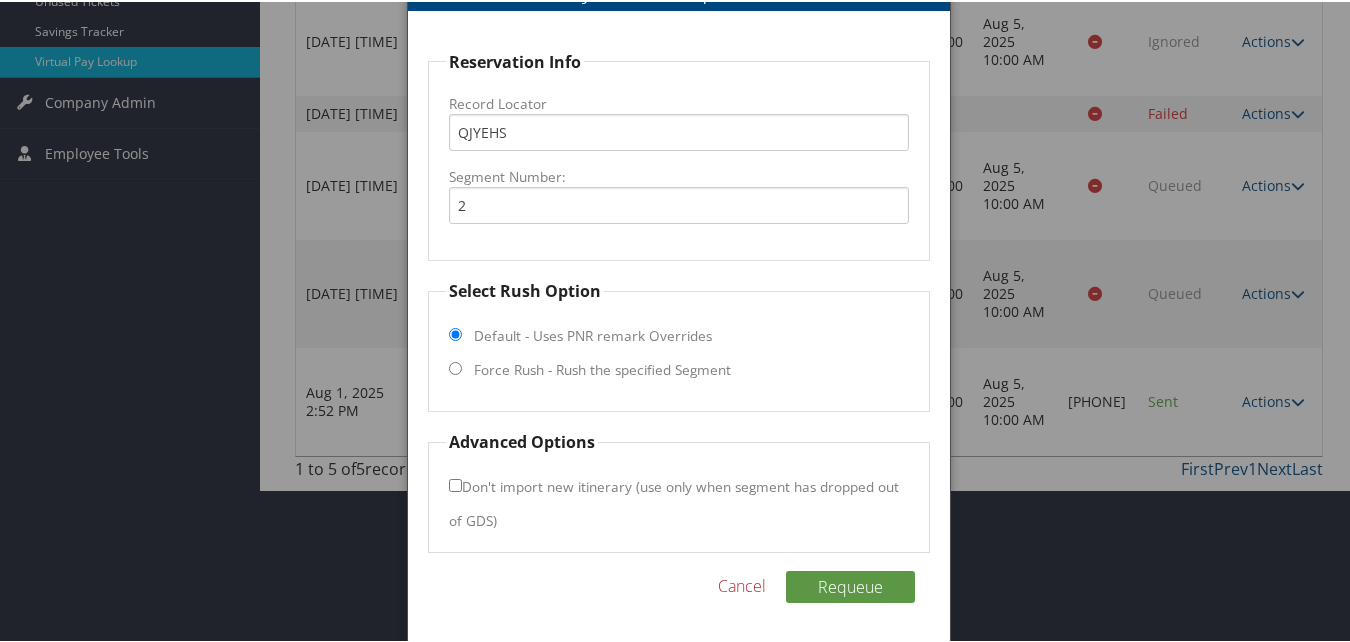 drag, startPoint x: 495, startPoint y: 368, endPoint x: 514, endPoint y: 373, distance: 19.646883 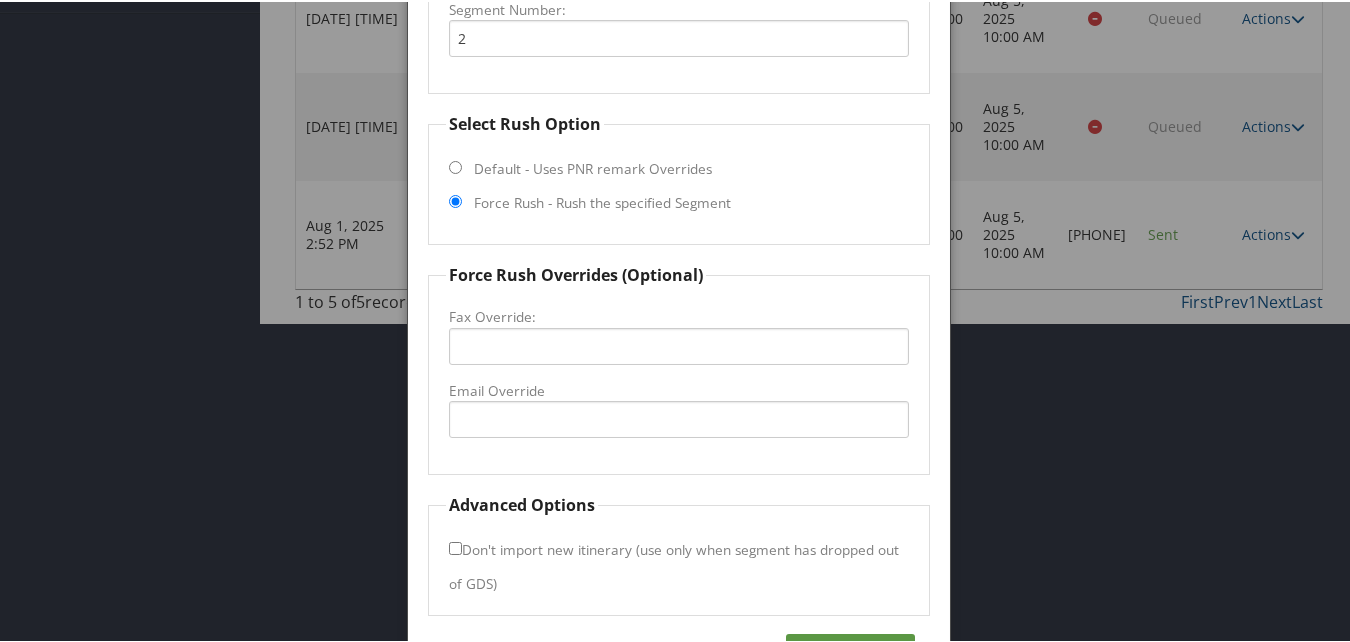 scroll, scrollTop: 591, scrollLeft: 0, axis: vertical 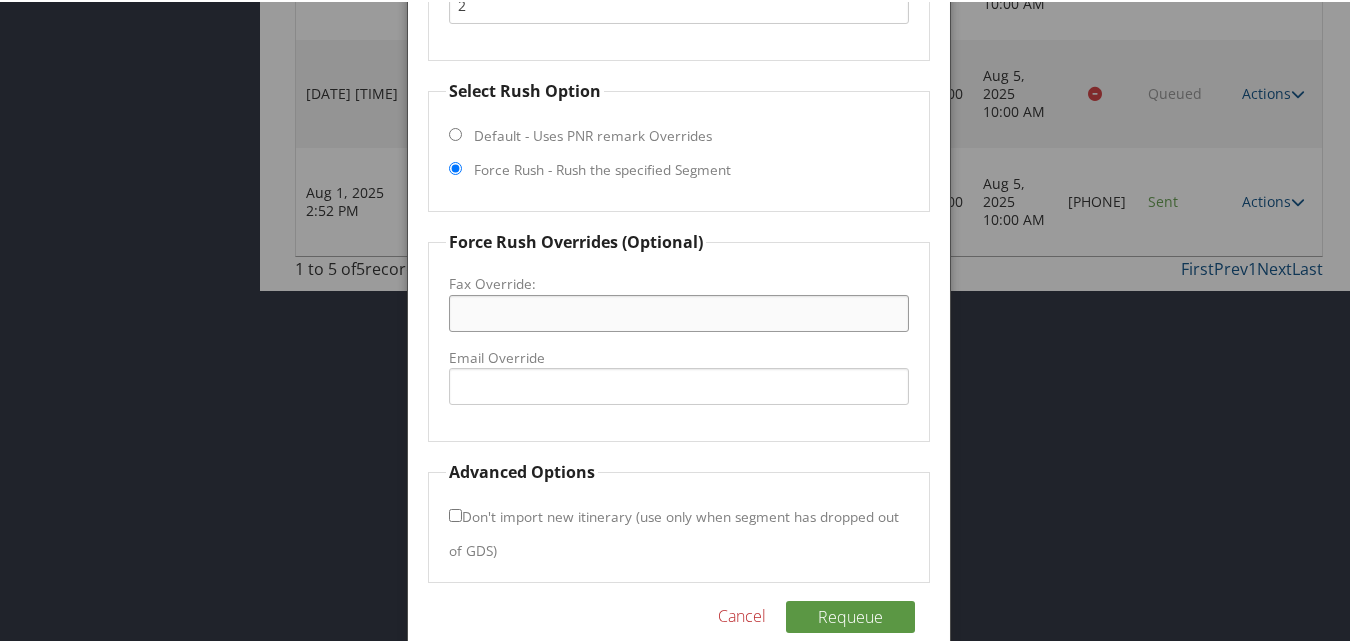 click on "Fax Override:" at bounding box center [678, 311] 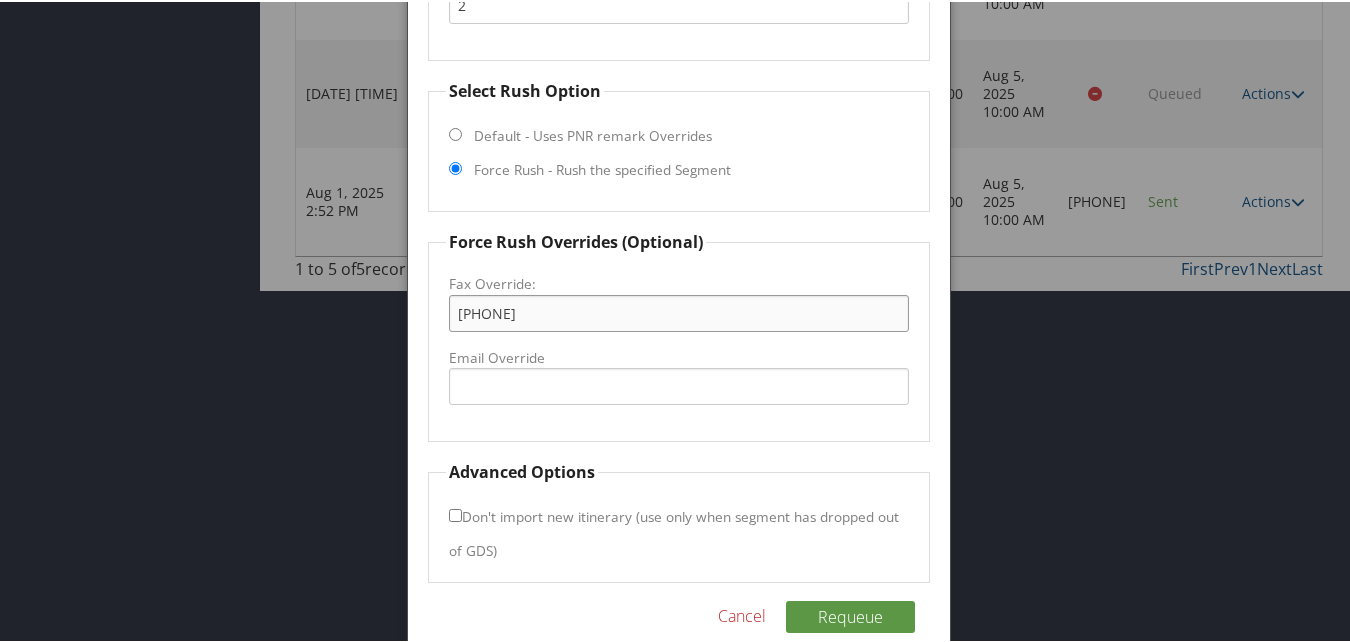 click on "831) 373-3246" at bounding box center (678, 311) 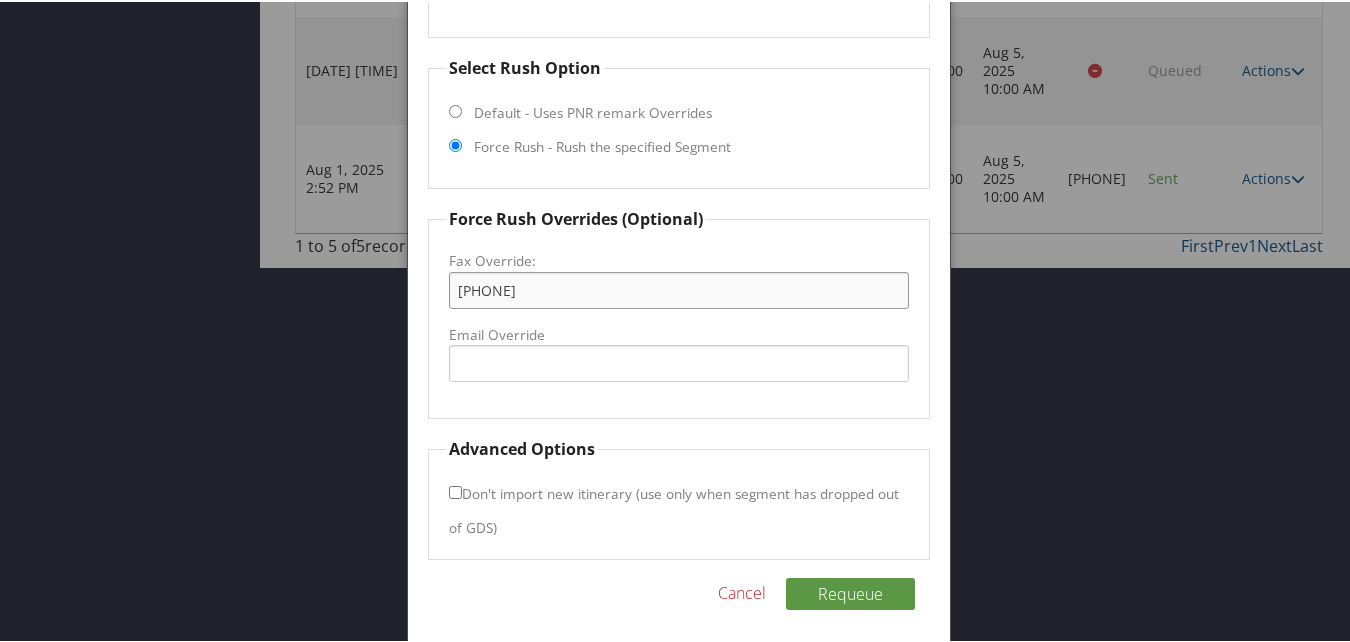 scroll, scrollTop: 621, scrollLeft: 0, axis: vertical 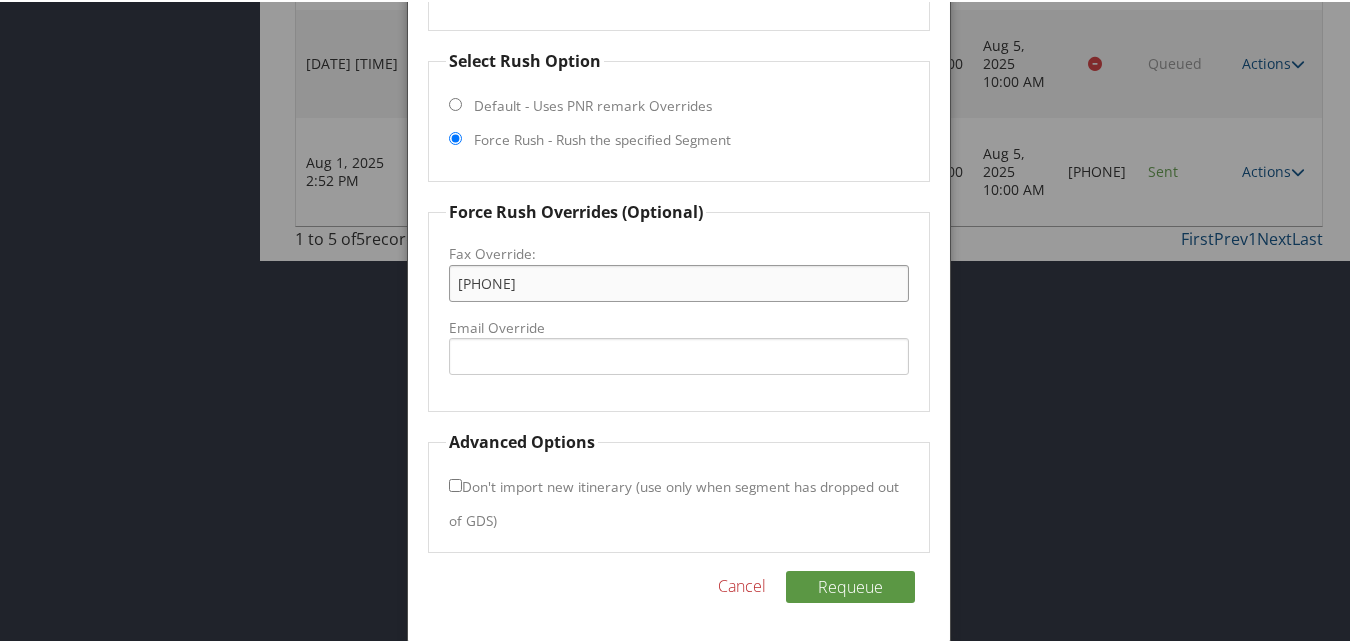 type on "831-373-3246" 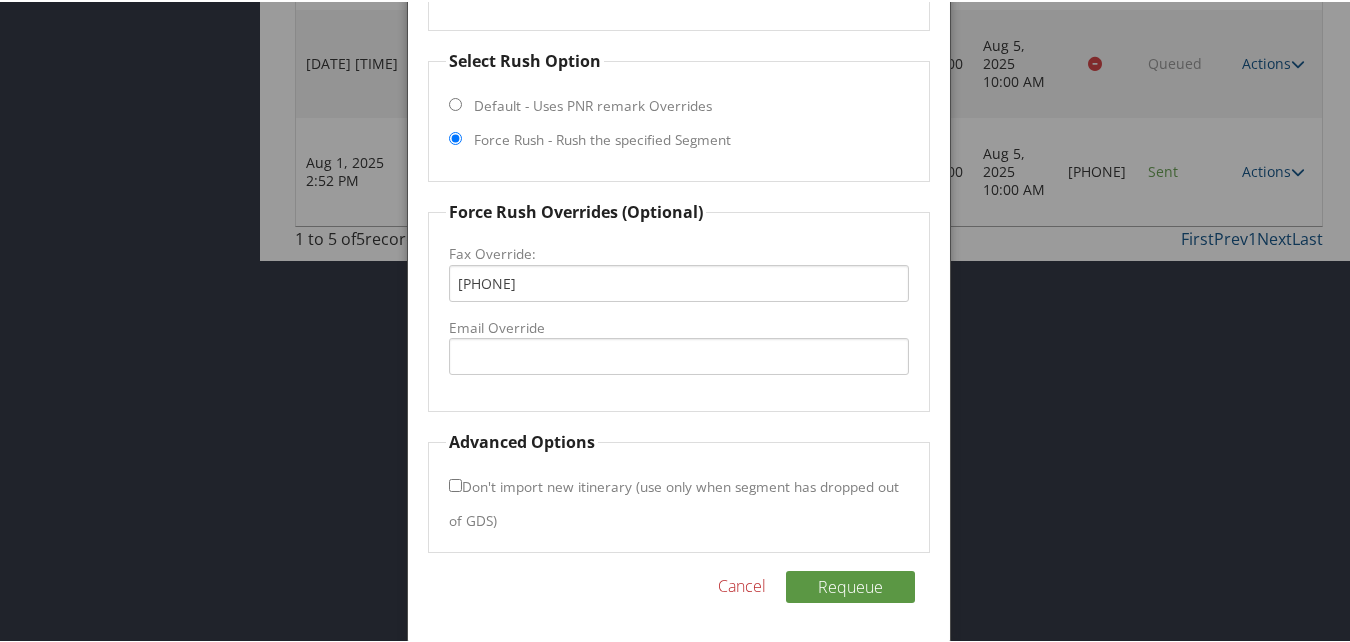 click on "Don't import new itinerary (use only when segment has dropped out of GDS)" at bounding box center (455, 483) 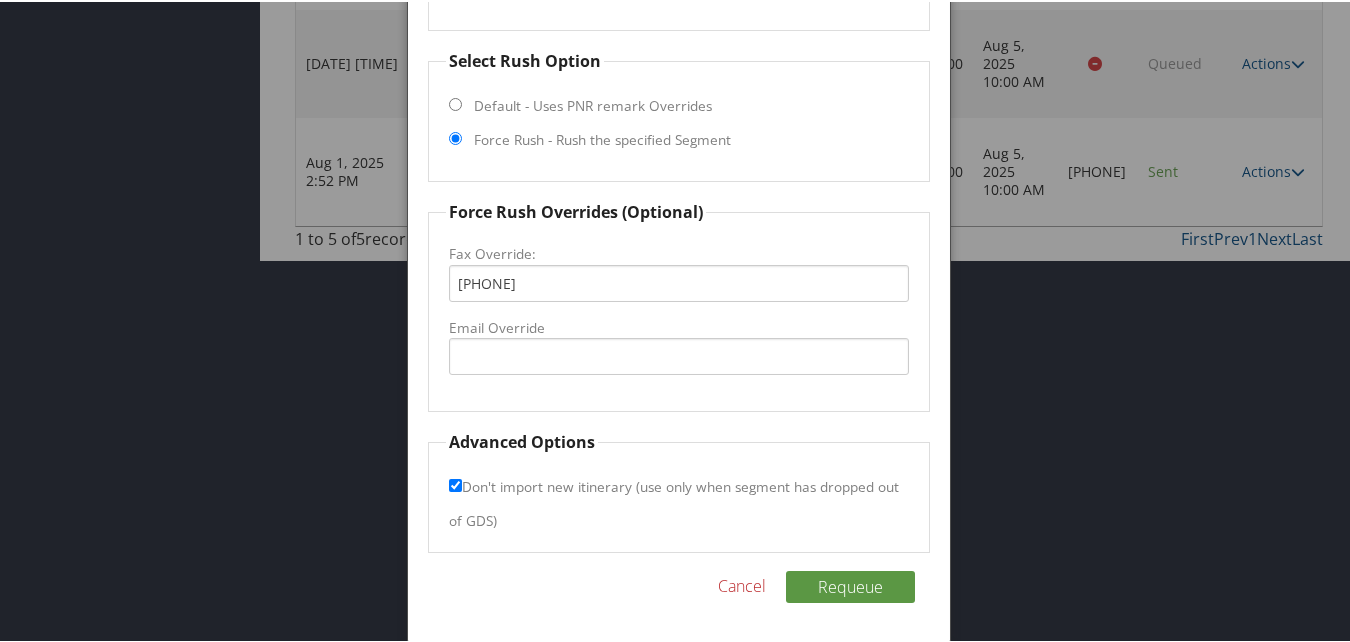 click on "Cancel" at bounding box center [742, 584] 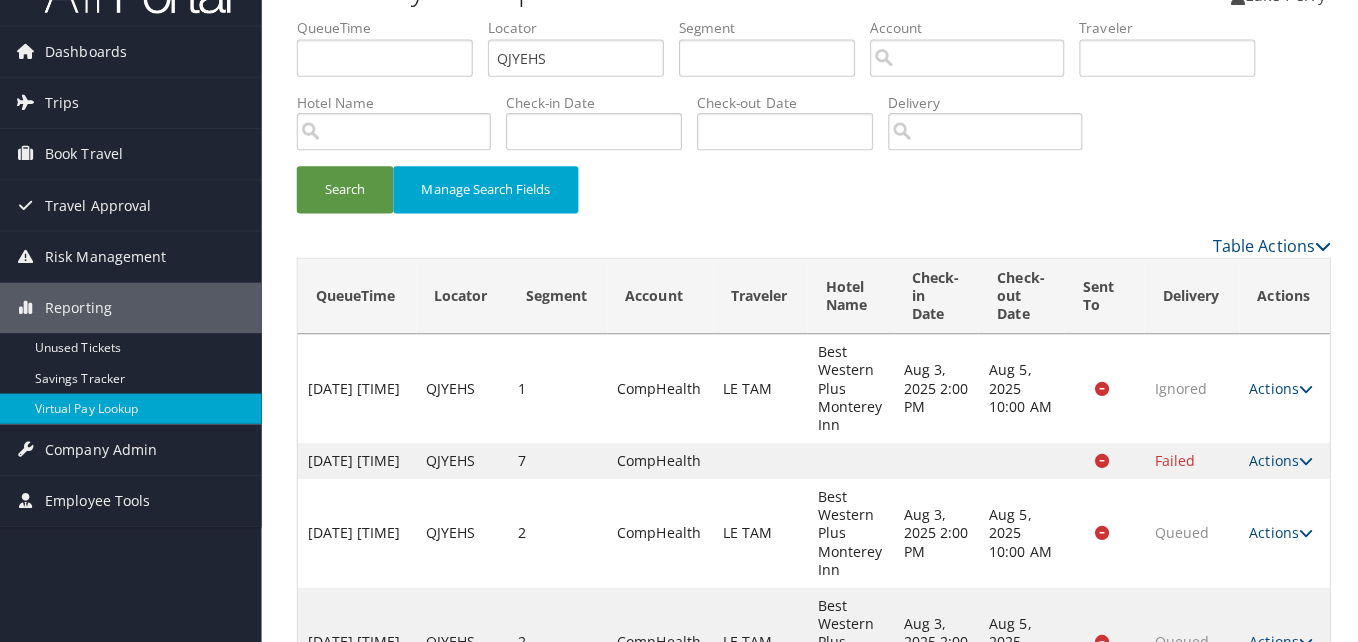 scroll, scrollTop: 0, scrollLeft: 0, axis: both 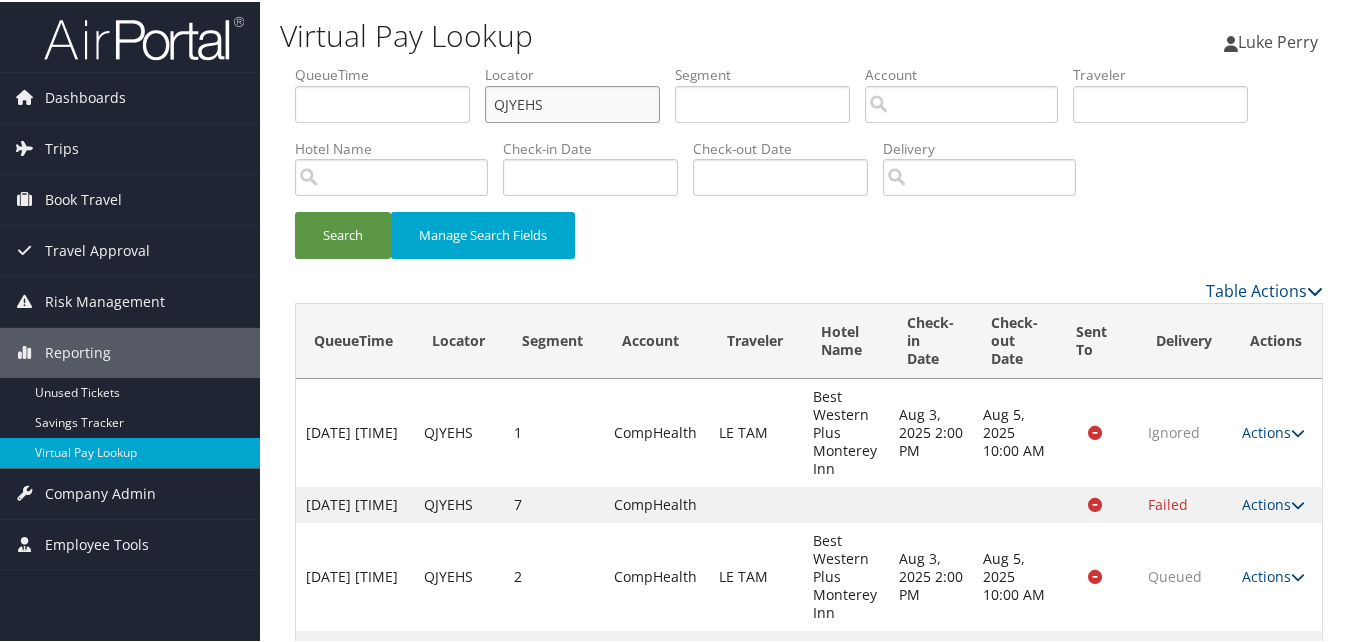 drag, startPoint x: 552, startPoint y: 111, endPoint x: 412, endPoint y: 116, distance: 140.08926 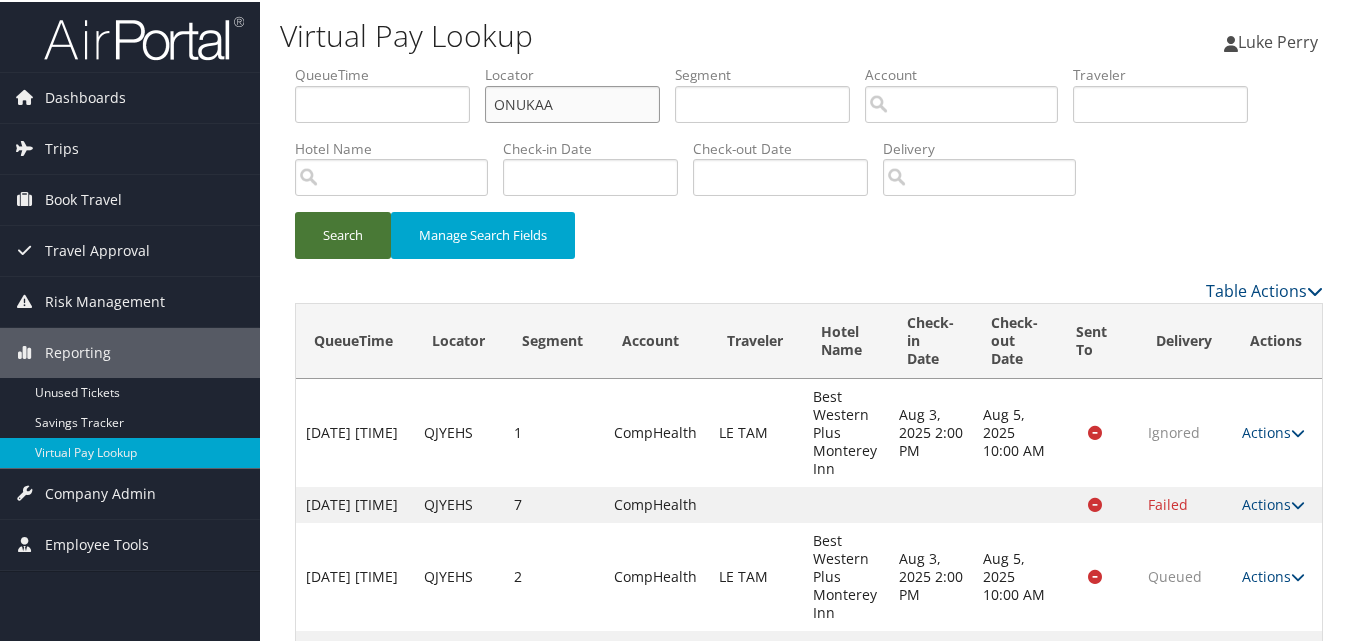 type on "ONUKAA" 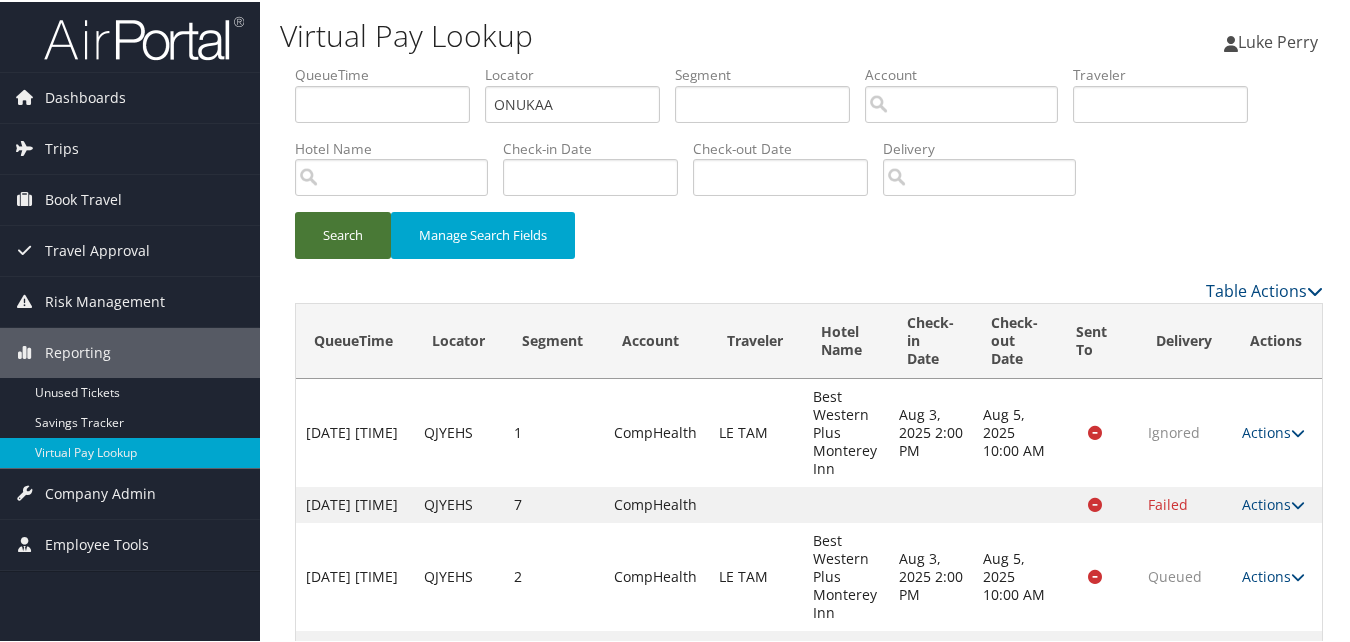 click on "Search" at bounding box center [343, 233] 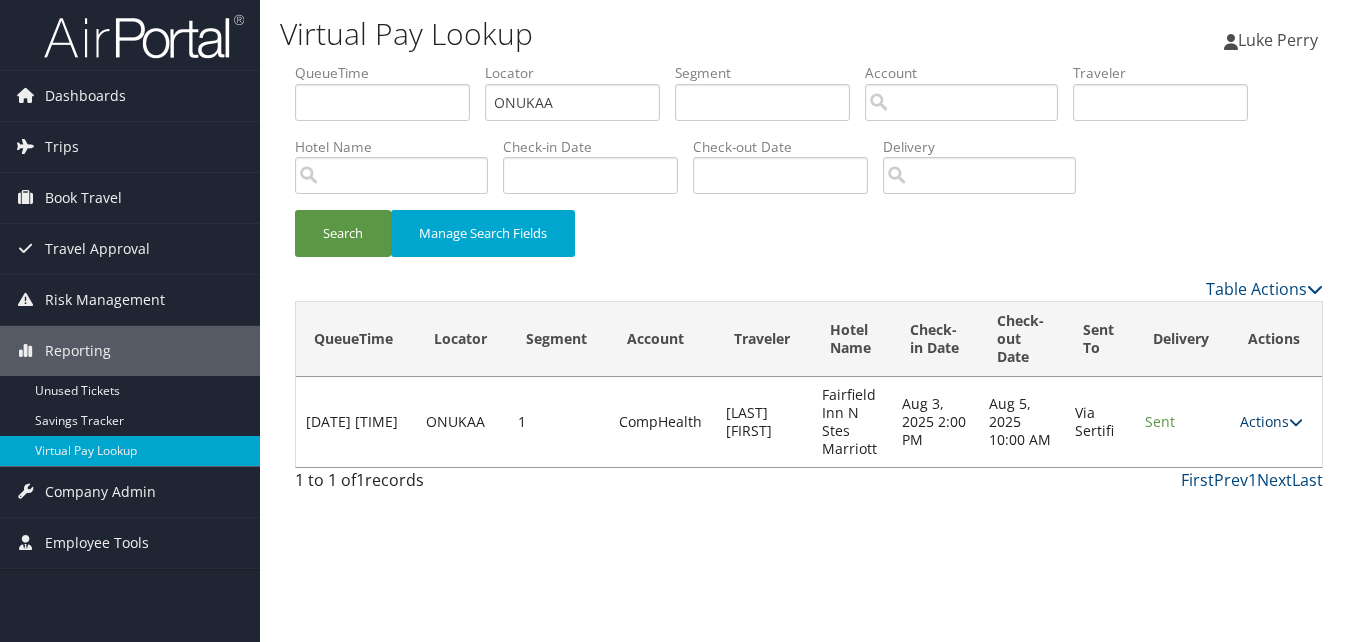click on "Actions" at bounding box center [1271, 421] 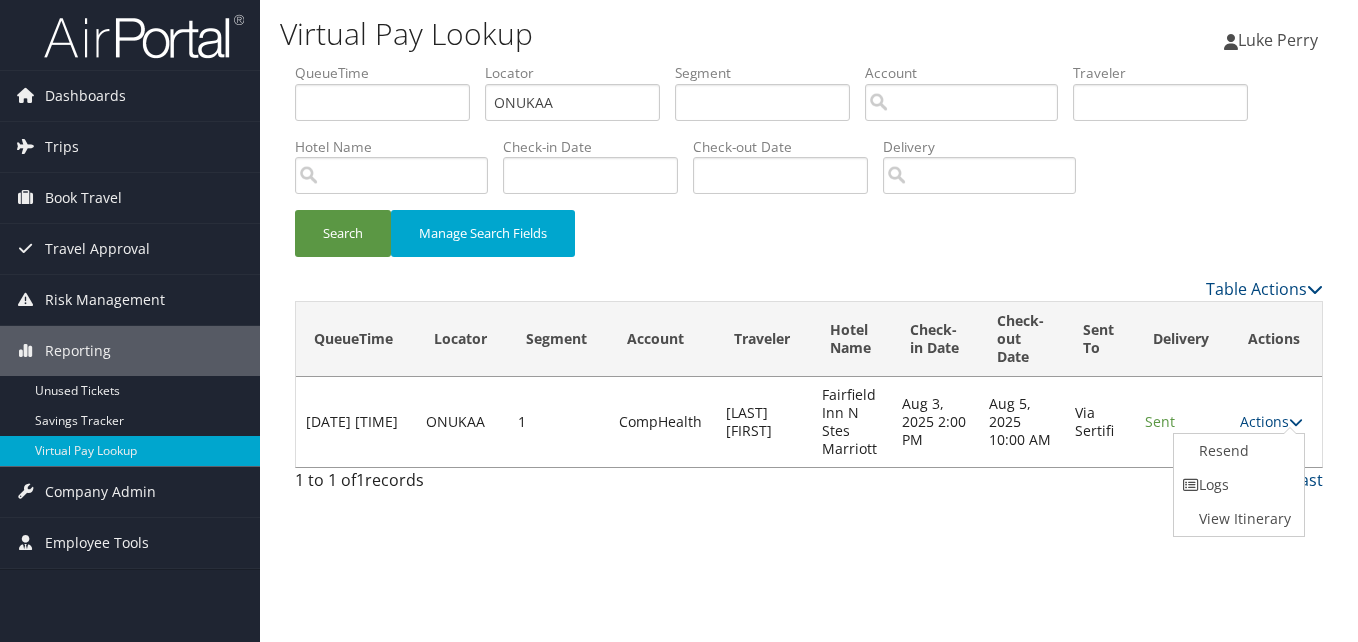 drag, startPoint x: 1226, startPoint y: 473, endPoint x: 1187, endPoint y: 460, distance: 41.109608 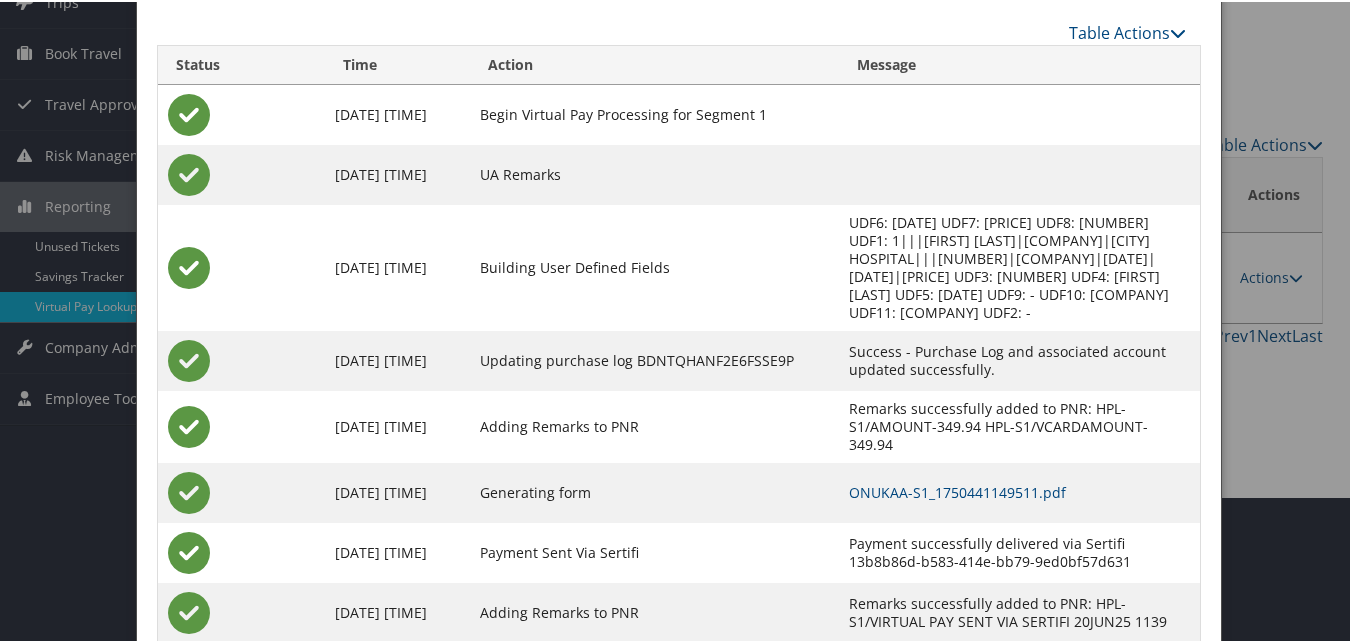 scroll, scrollTop: 171, scrollLeft: 0, axis: vertical 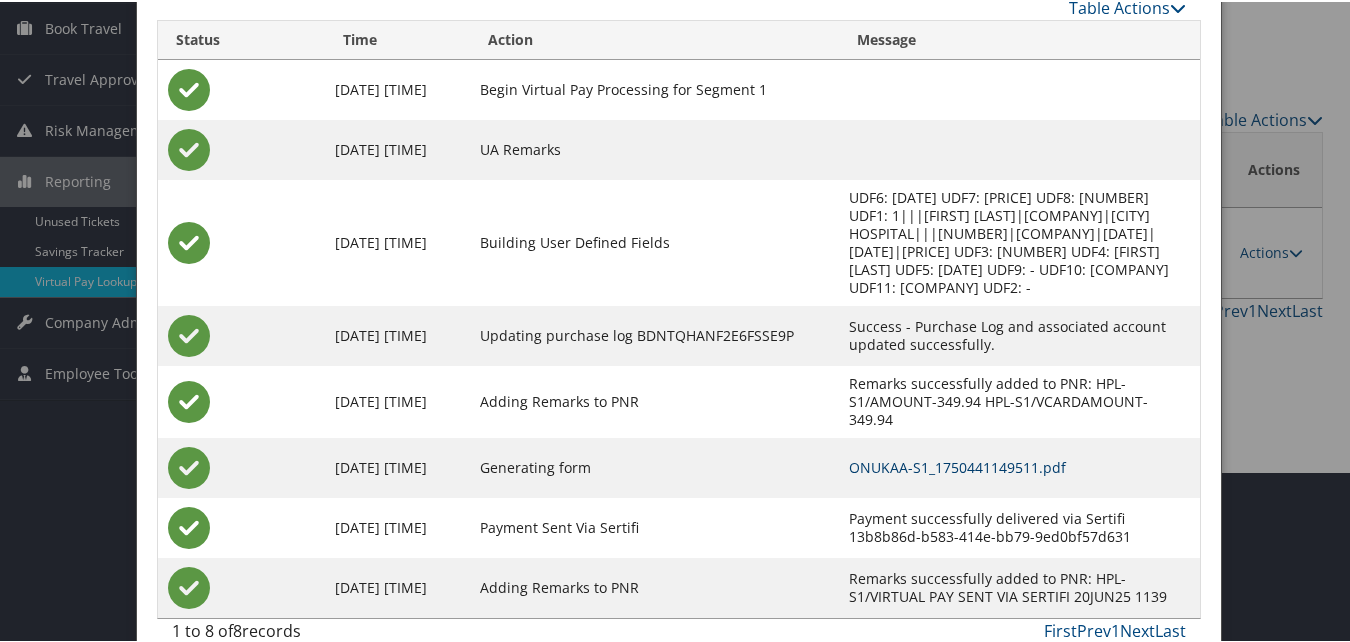 click on "ONUKAA-S1_1750441149511.pdf" at bounding box center (958, 465) 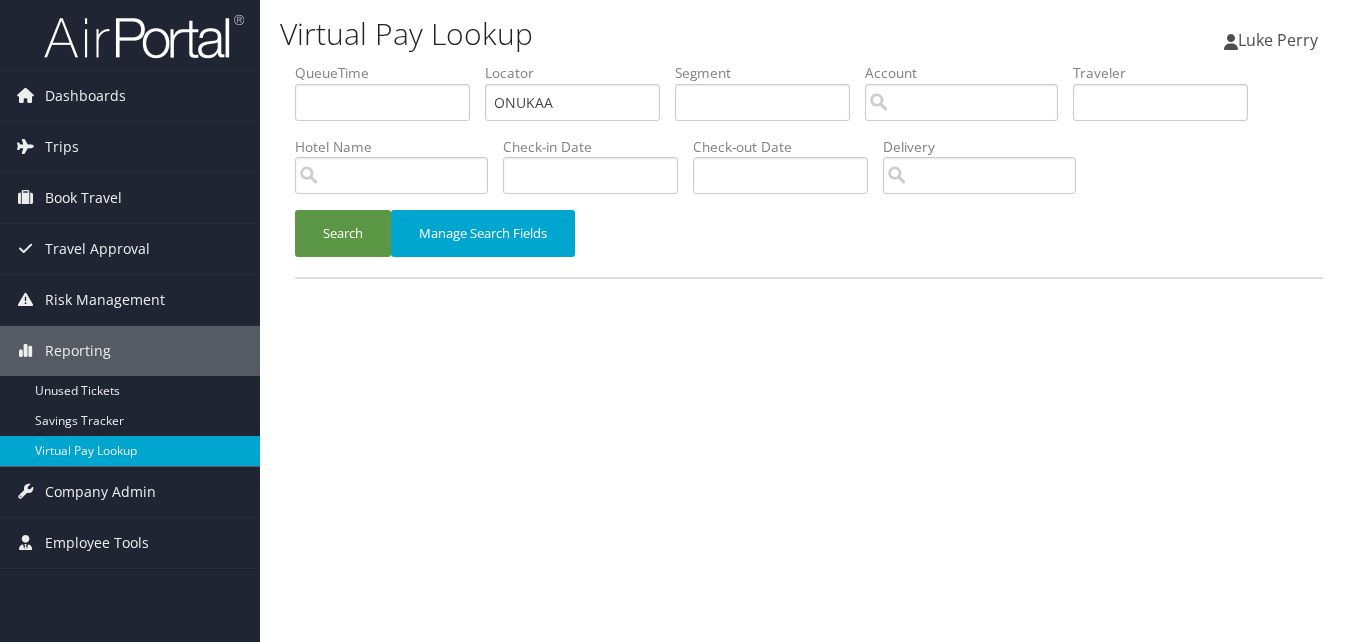 scroll, scrollTop: 0, scrollLeft: 0, axis: both 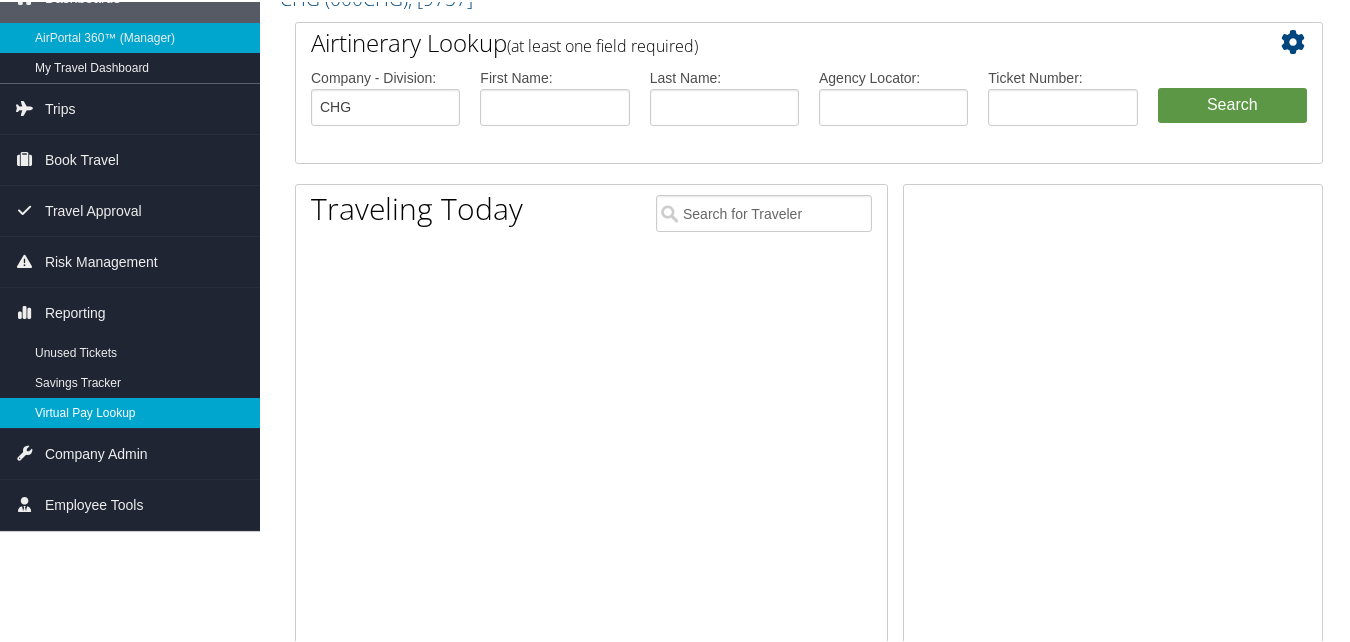 click on "Virtual Pay Lookup" at bounding box center (130, 411) 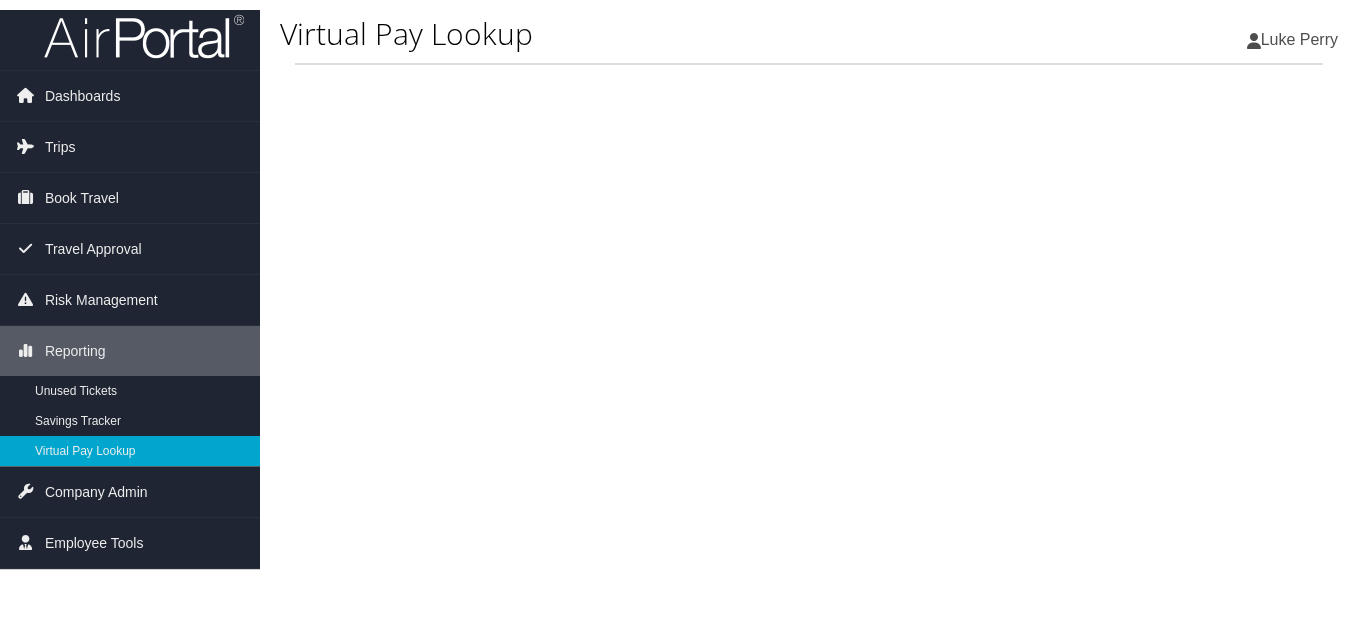 scroll, scrollTop: 0, scrollLeft: 0, axis: both 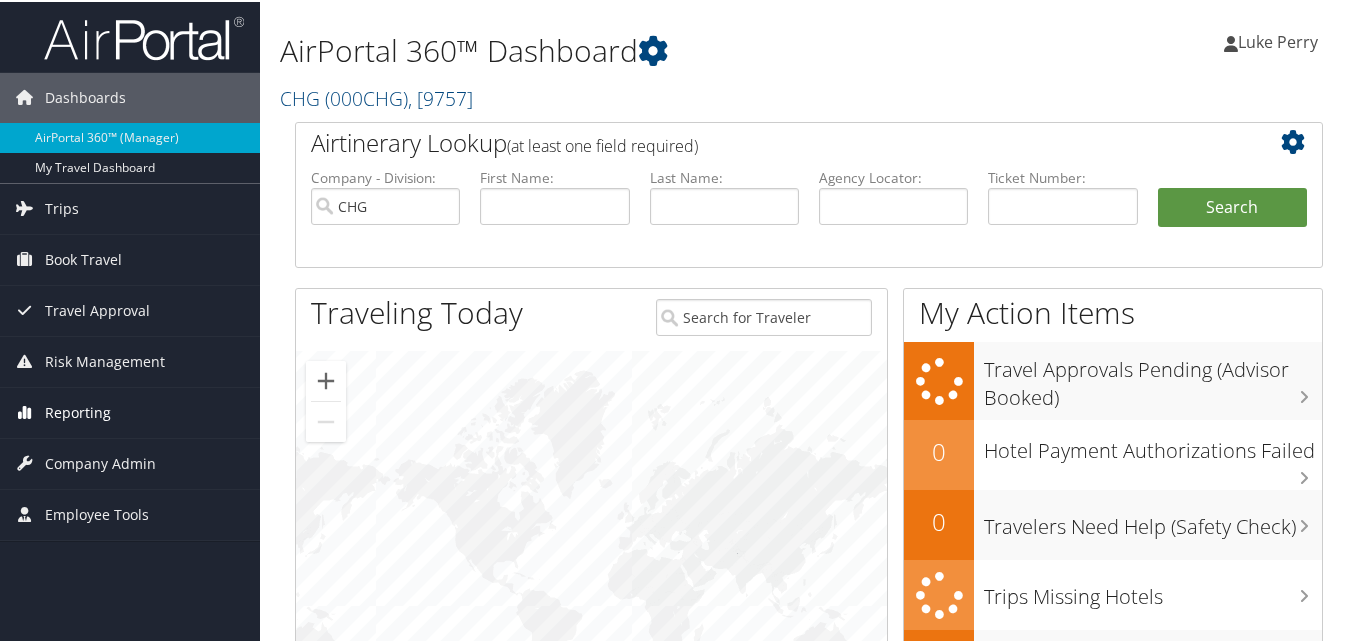 click on "Reporting" at bounding box center [78, 411] 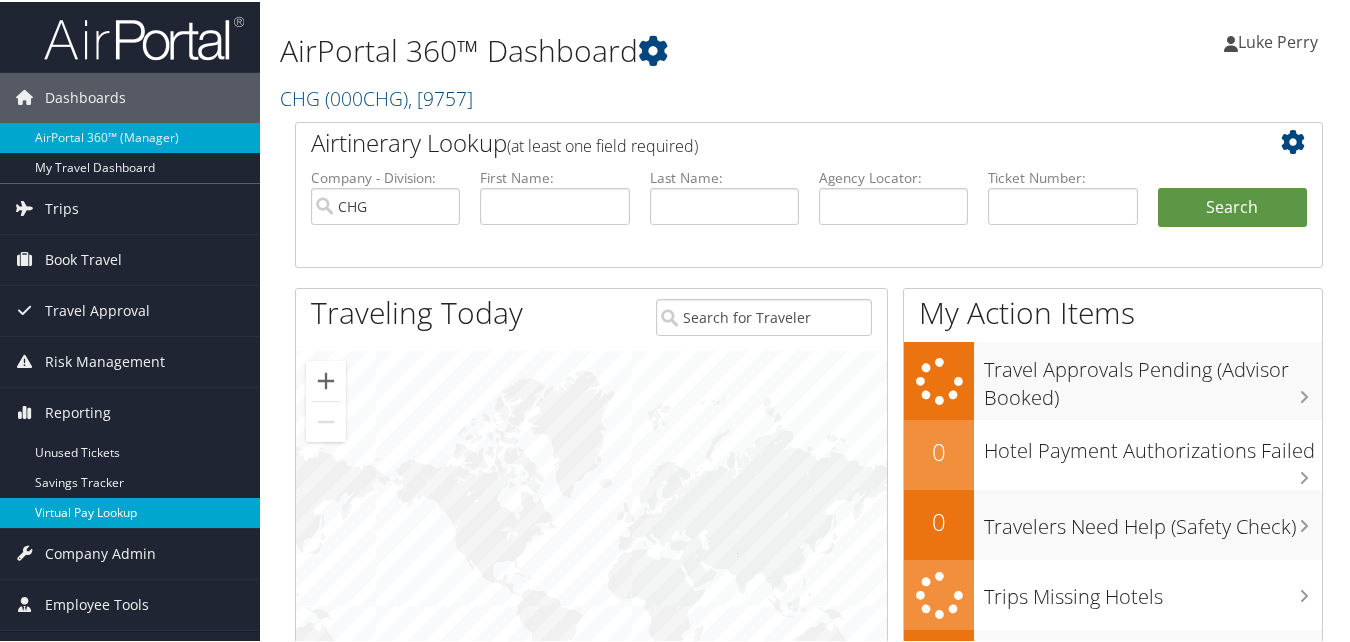 click on "Virtual Pay Lookup" at bounding box center [130, 511] 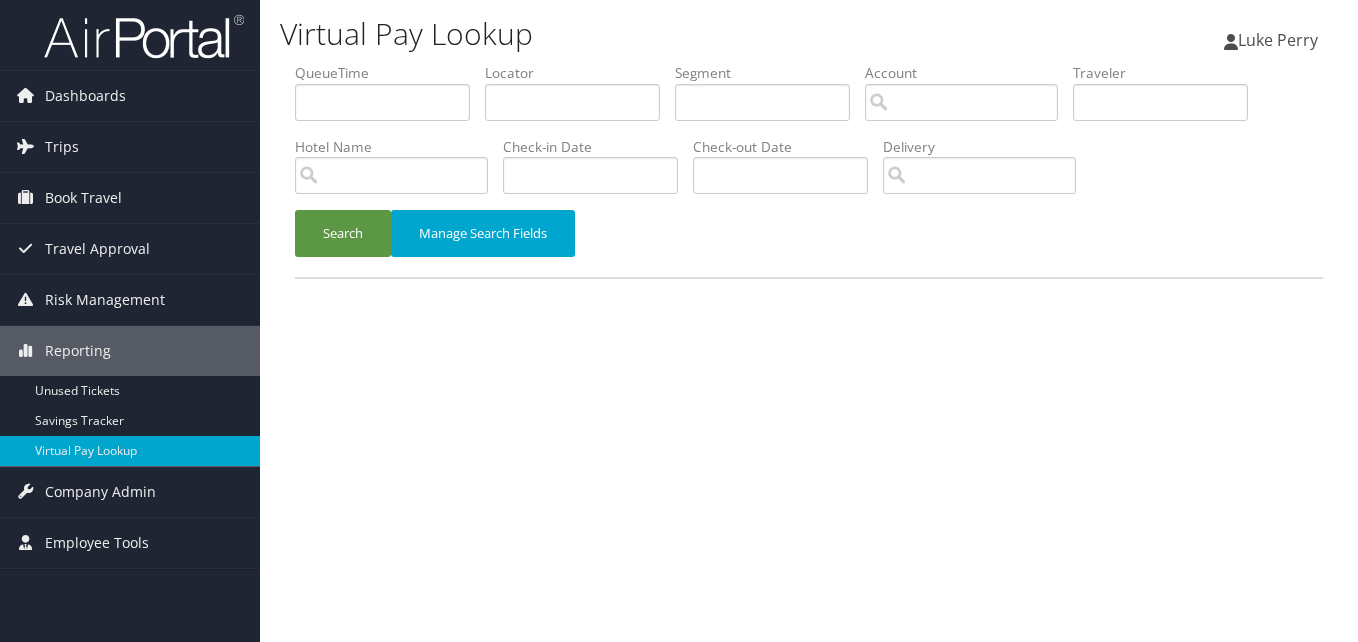 scroll, scrollTop: 0, scrollLeft: 0, axis: both 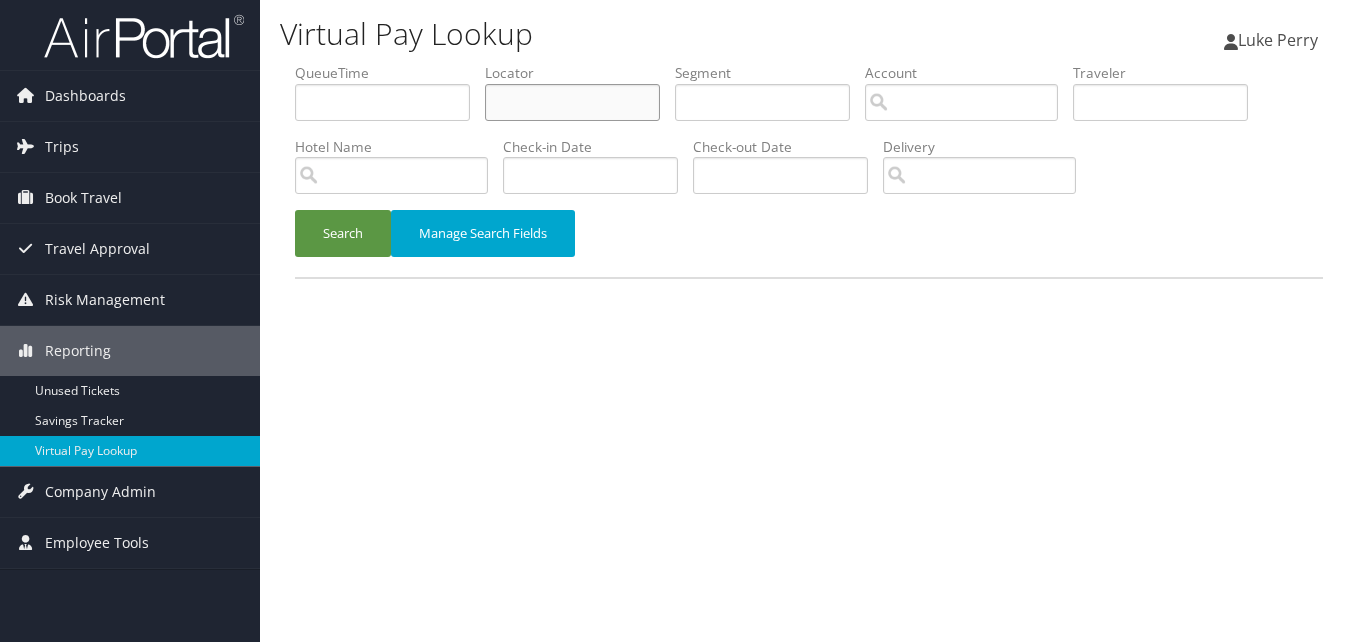 click at bounding box center (572, 102) 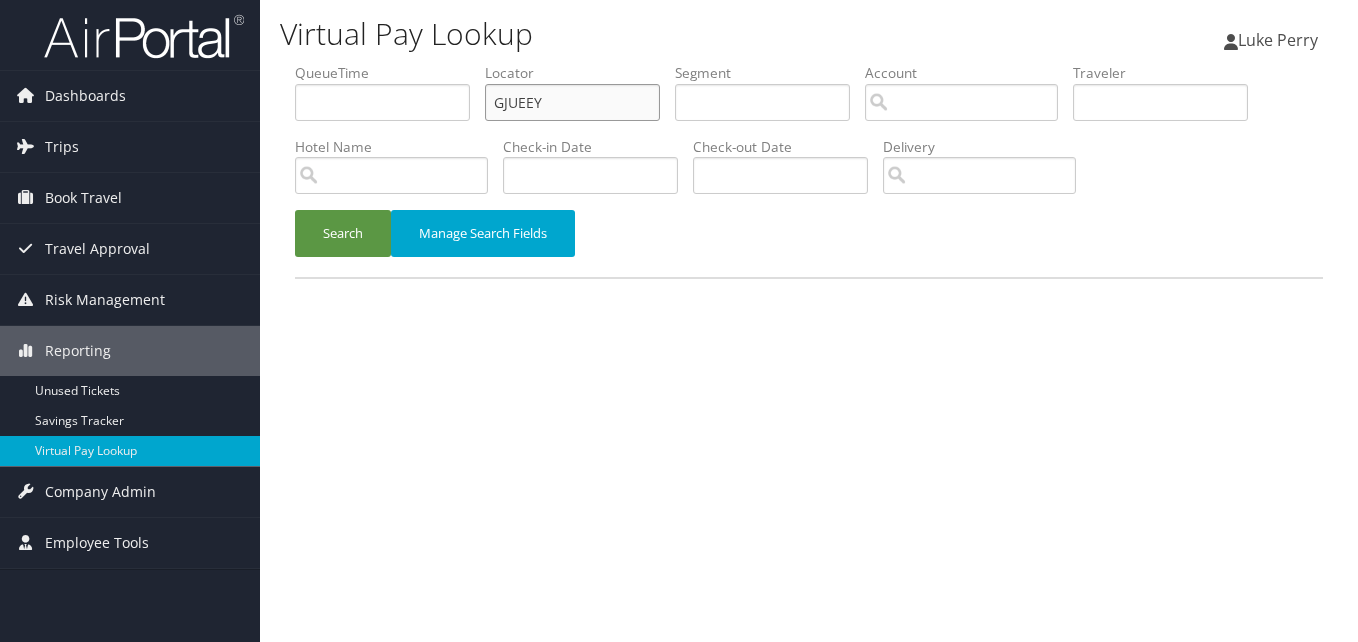 type on "GJUEEY" 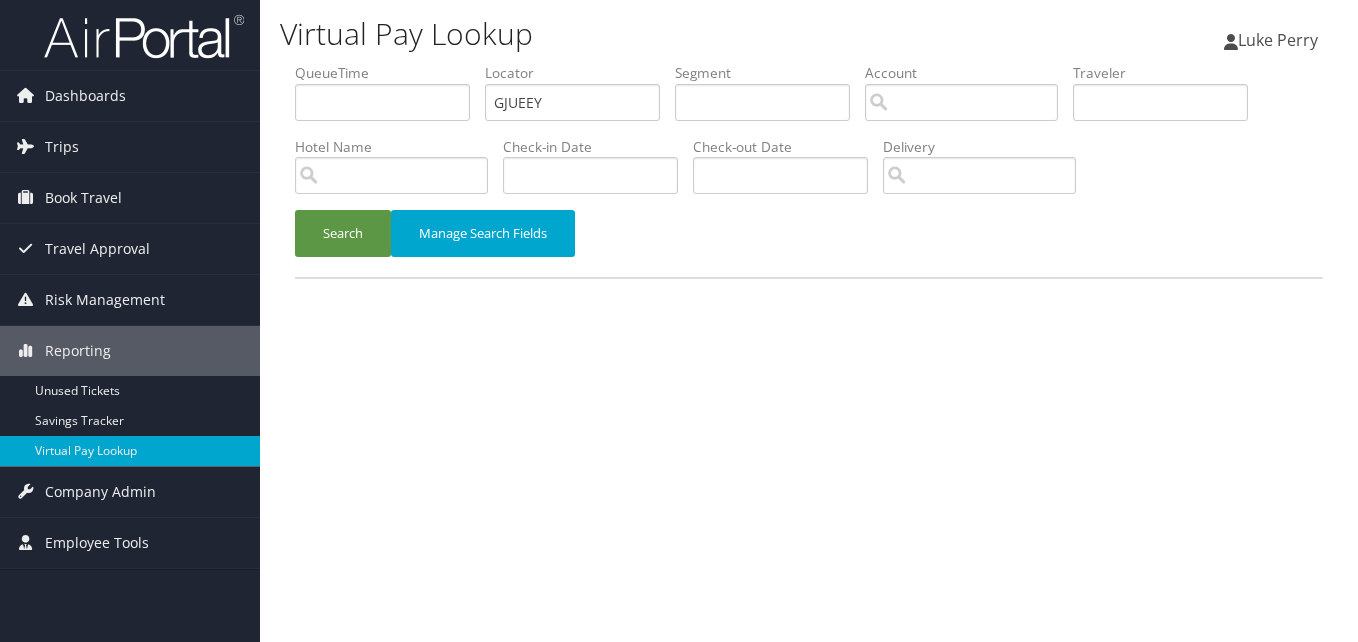 click on "Search Manage Search Fields" at bounding box center (809, 243) 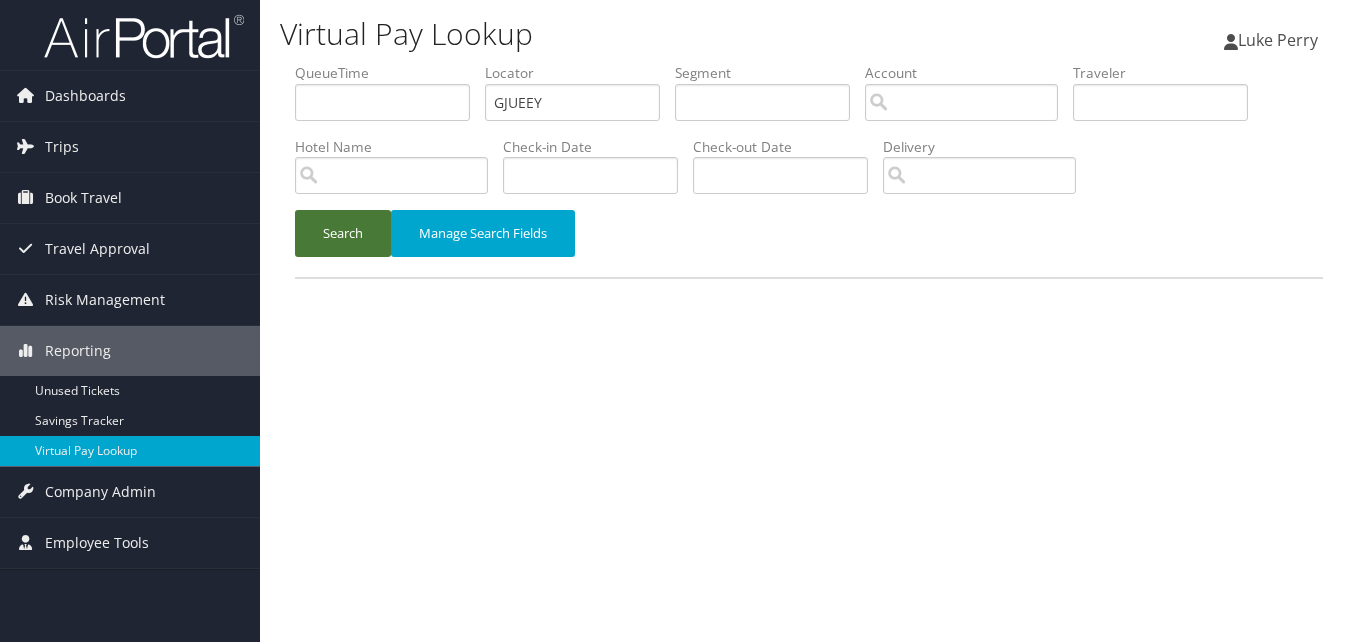 click on "Search" at bounding box center [343, 233] 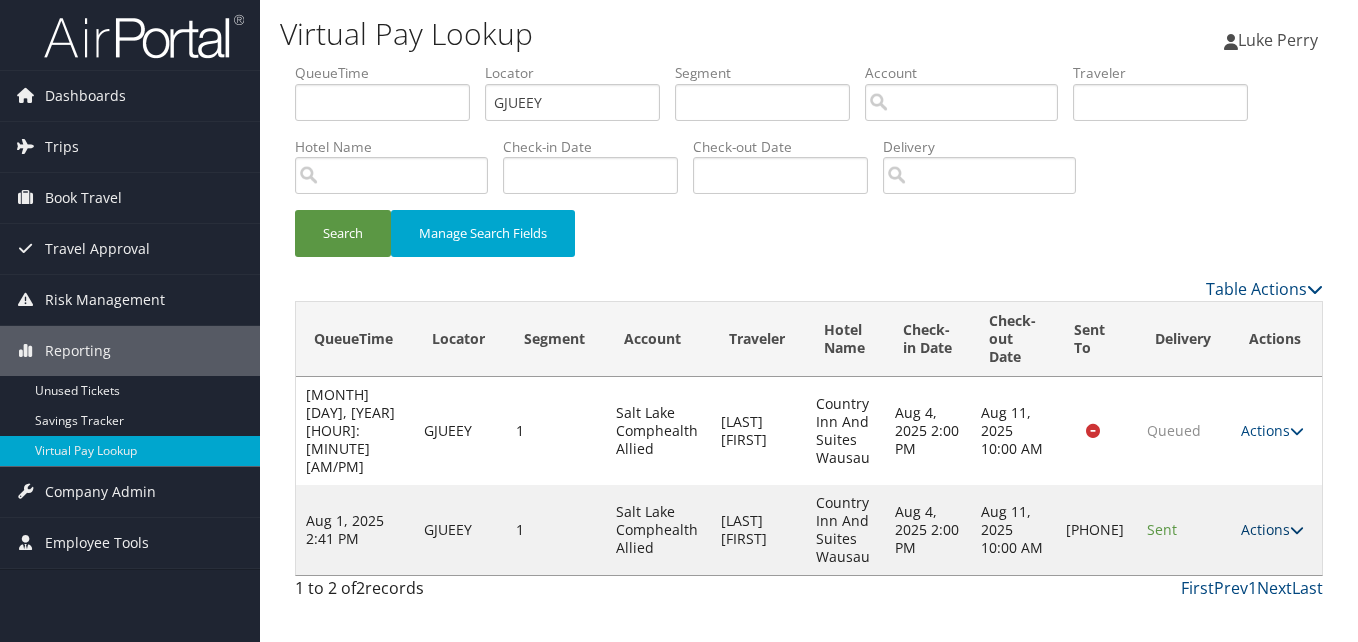 click on "Actions" at bounding box center [1272, 529] 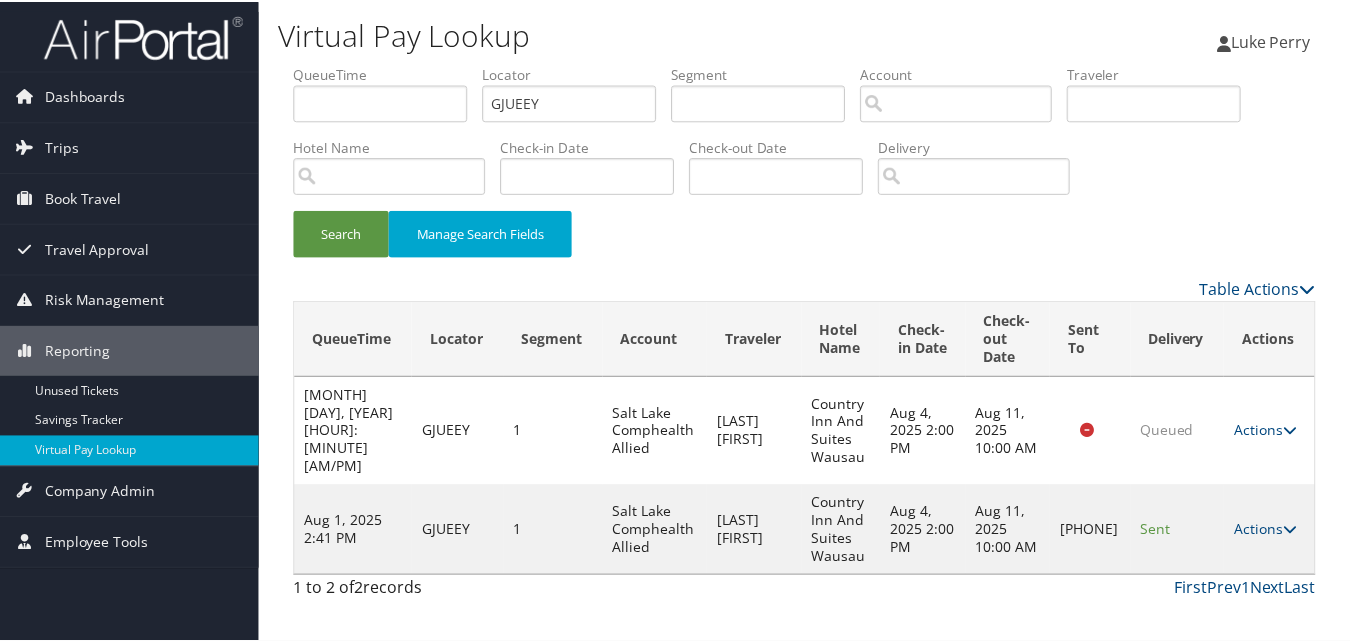 scroll, scrollTop: 19, scrollLeft: 0, axis: vertical 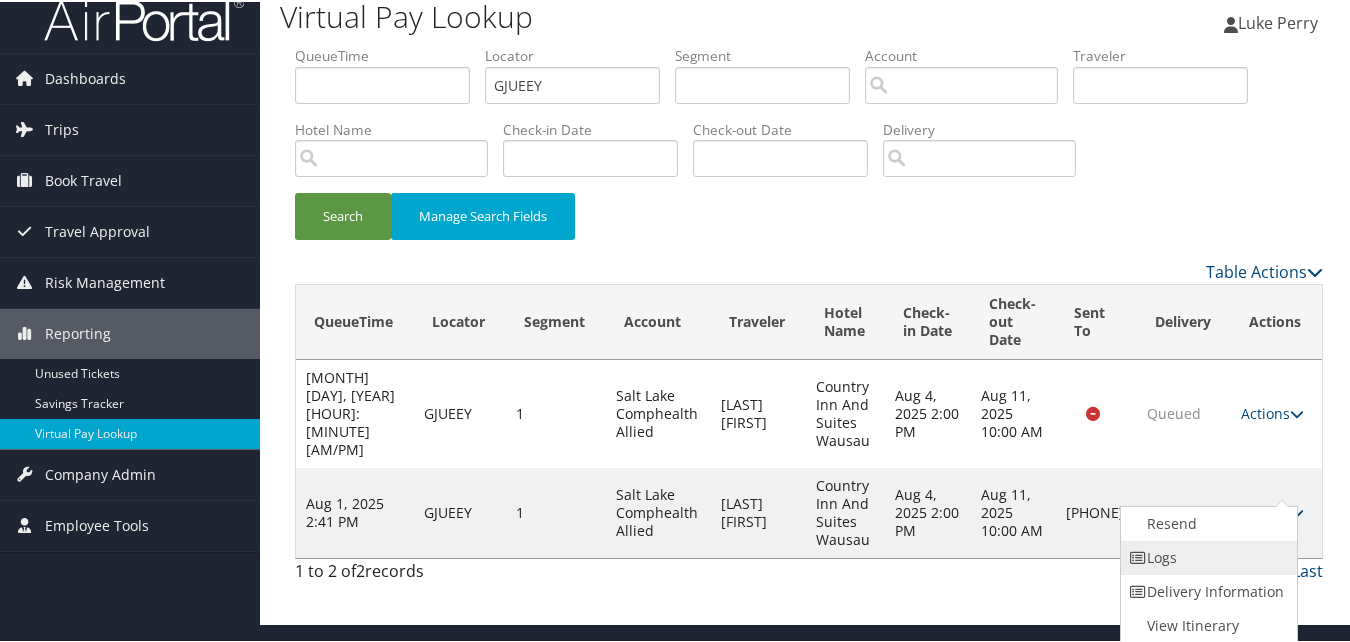 click on "Logs" at bounding box center [1206, 556] 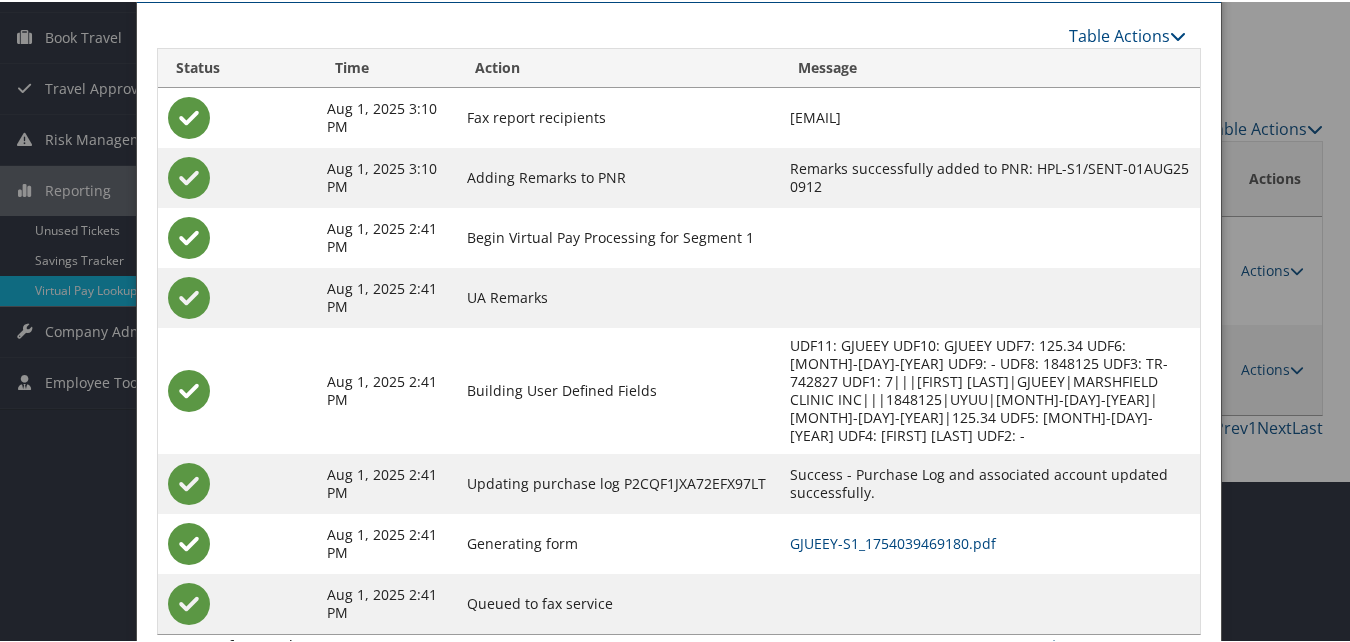 scroll, scrollTop: 172, scrollLeft: 0, axis: vertical 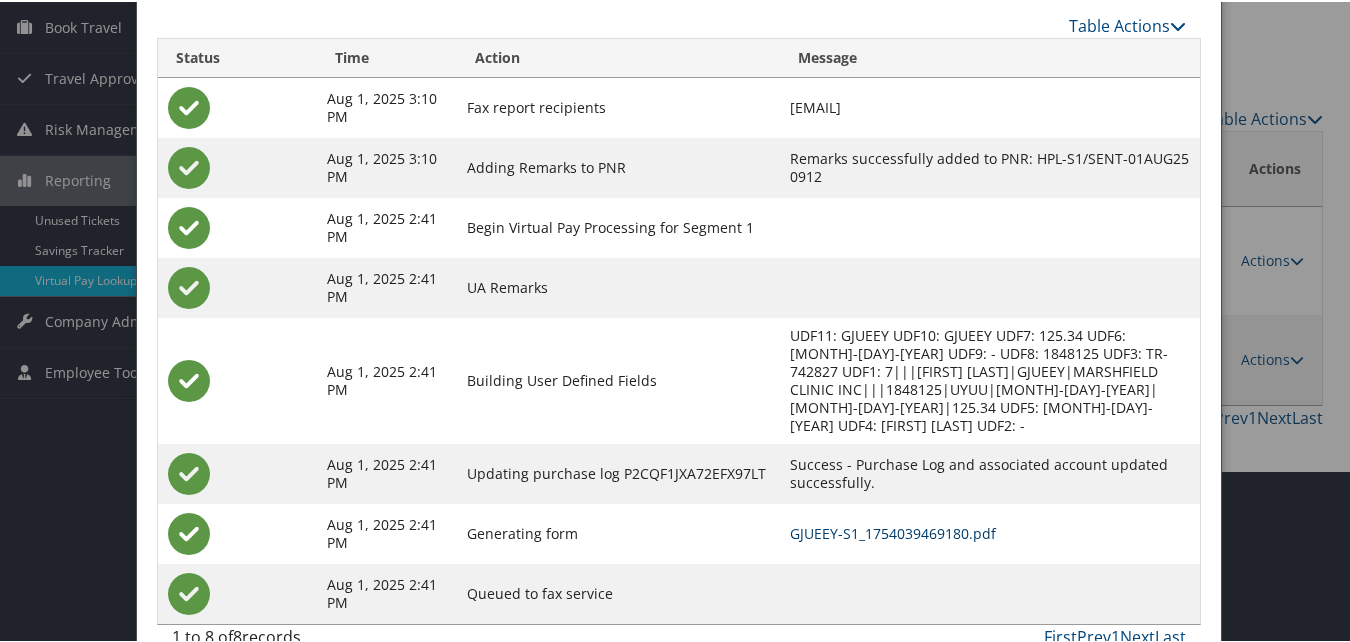 click on "GJUEEY-S1_1754039469180.pdf" at bounding box center (893, 531) 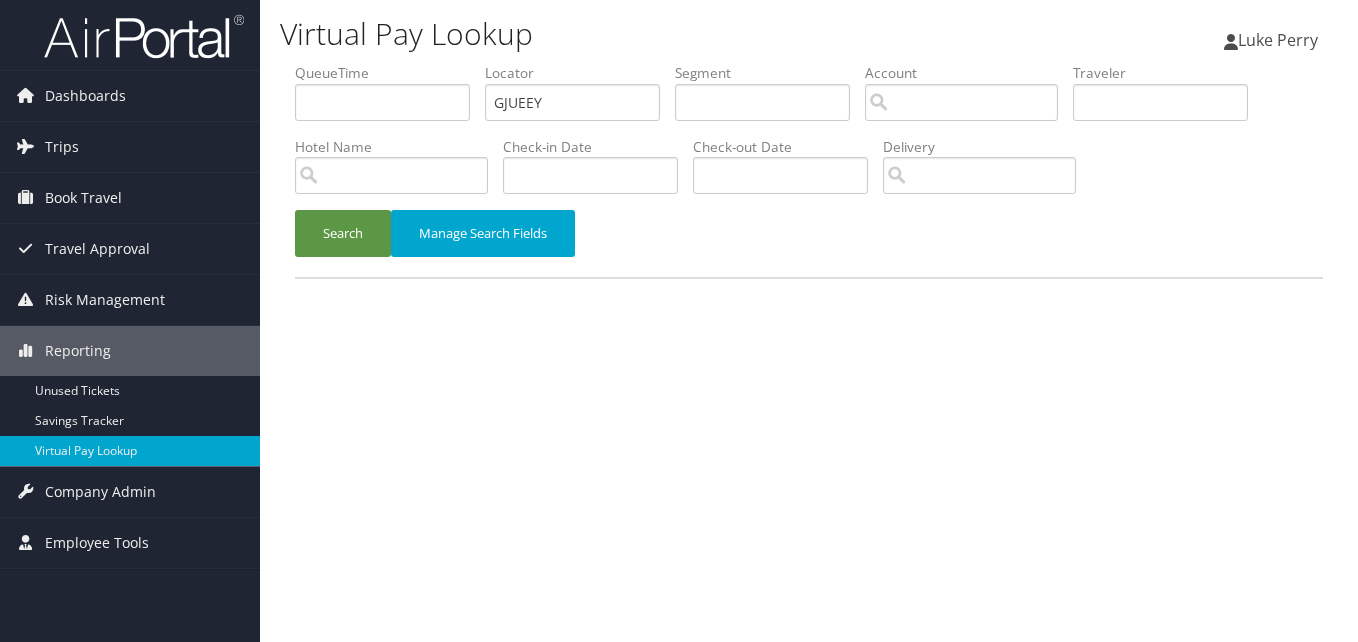 scroll, scrollTop: 0, scrollLeft: 0, axis: both 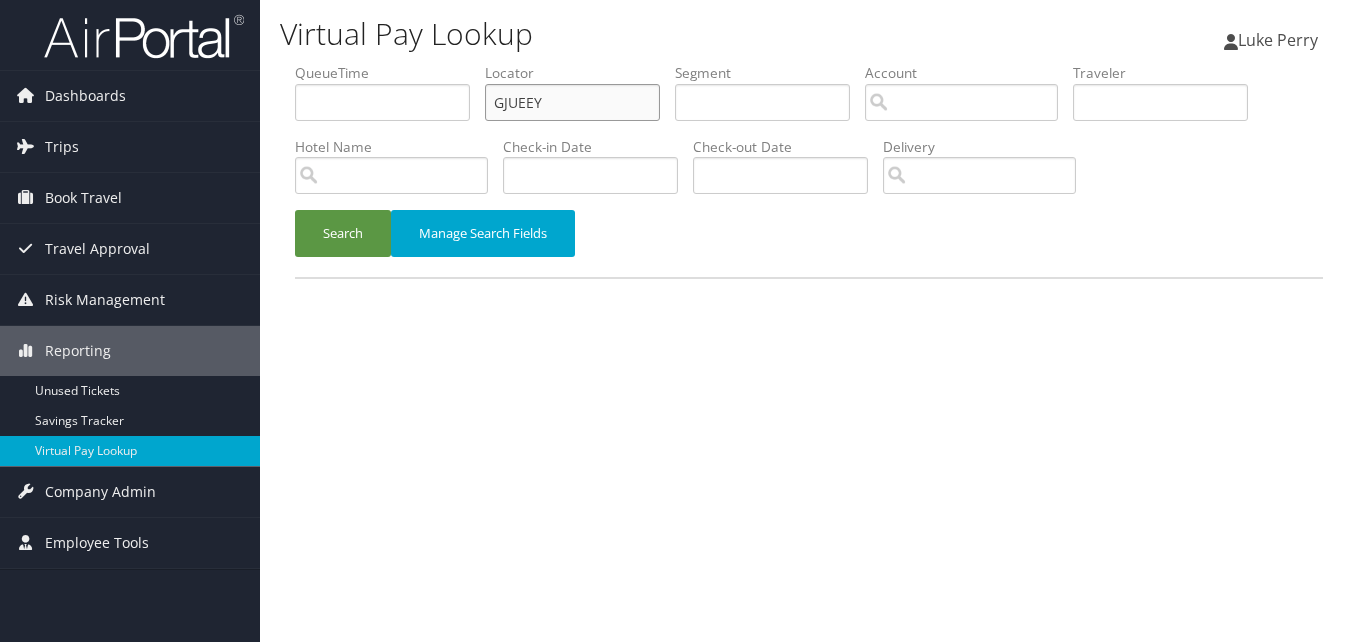 drag, startPoint x: 561, startPoint y: 105, endPoint x: 367, endPoint y: 134, distance: 196.15555 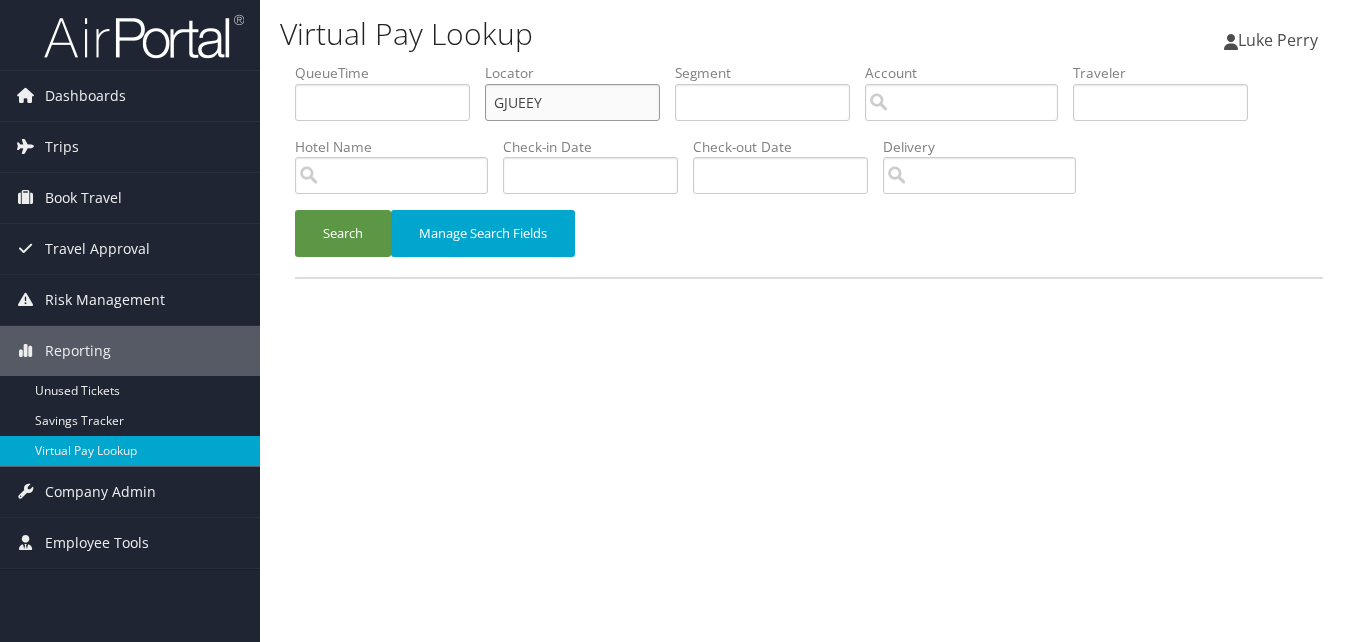 click on "QueueTime Locator GJUEEY Segment Account Traveler Hotel Name Check-in Date Check-out Date Delivery" at bounding box center [809, 63] 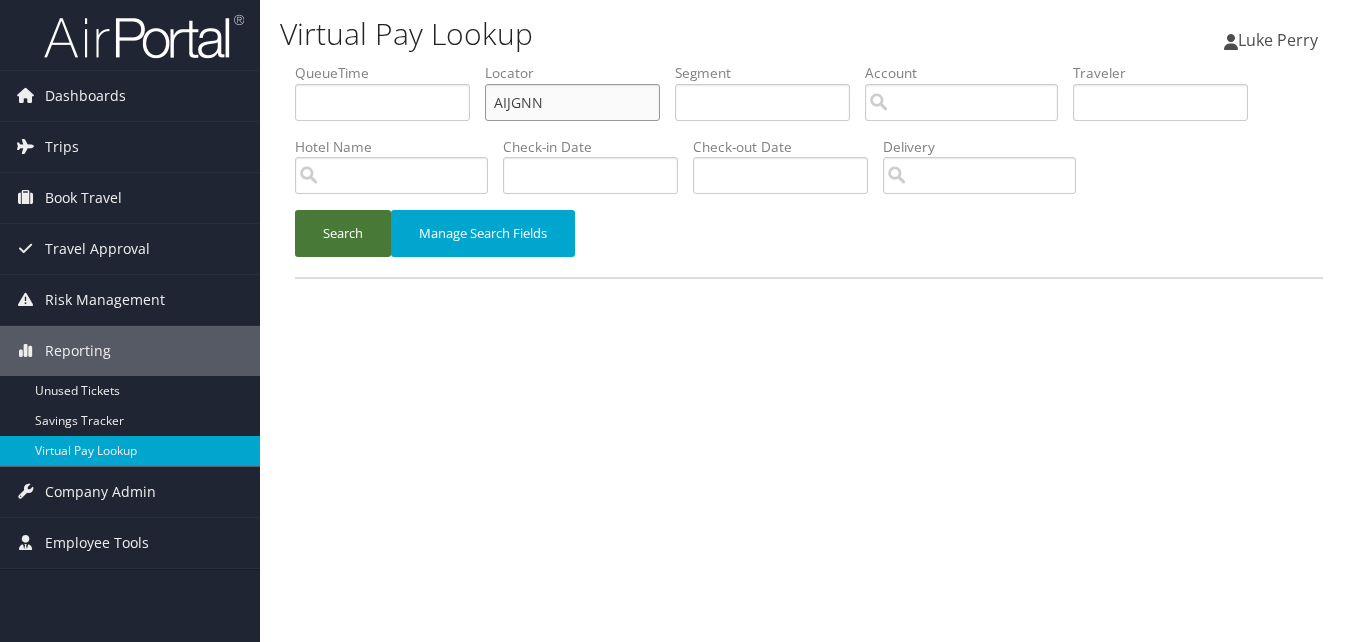 type on "AIJGNN" 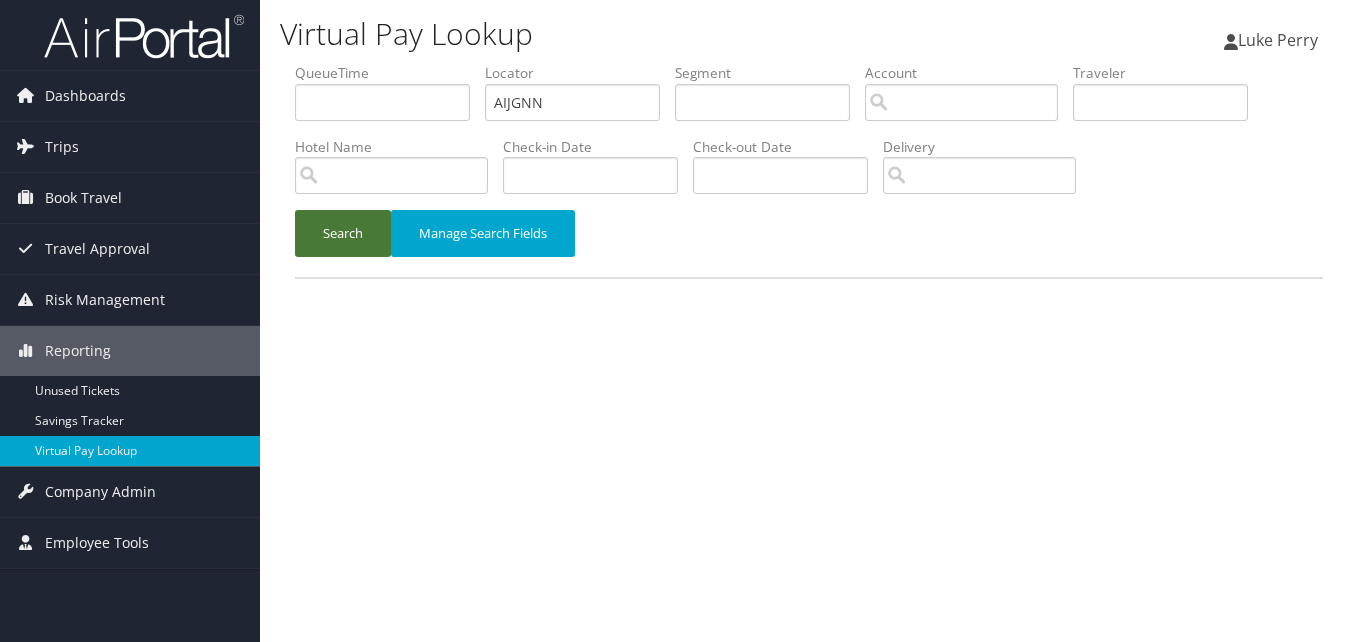 click on "Search" at bounding box center (343, 233) 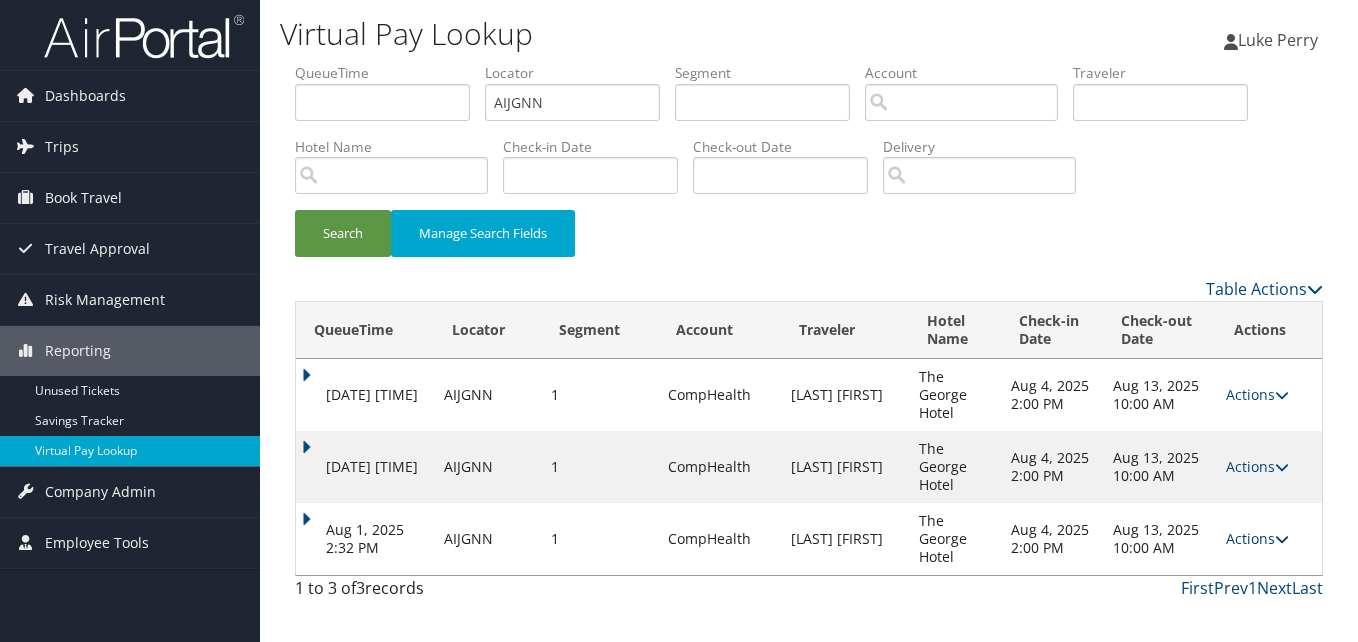 click on "Actions" at bounding box center (1257, 538) 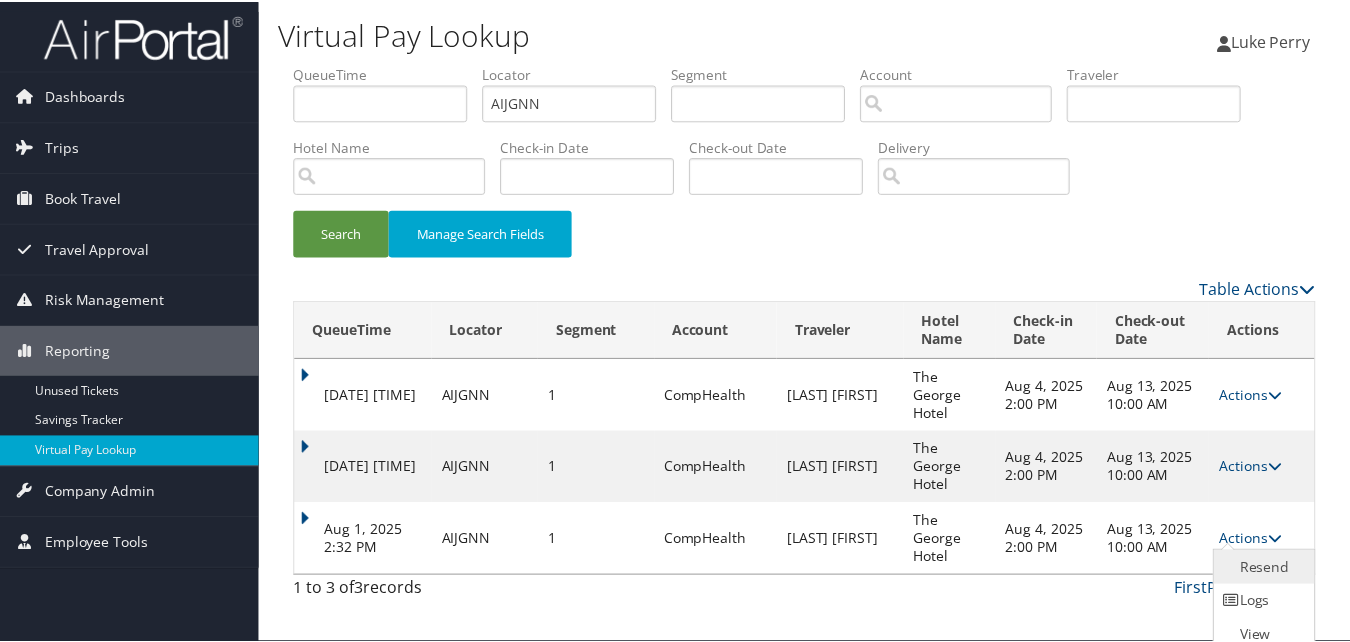 scroll, scrollTop: 30, scrollLeft: 0, axis: vertical 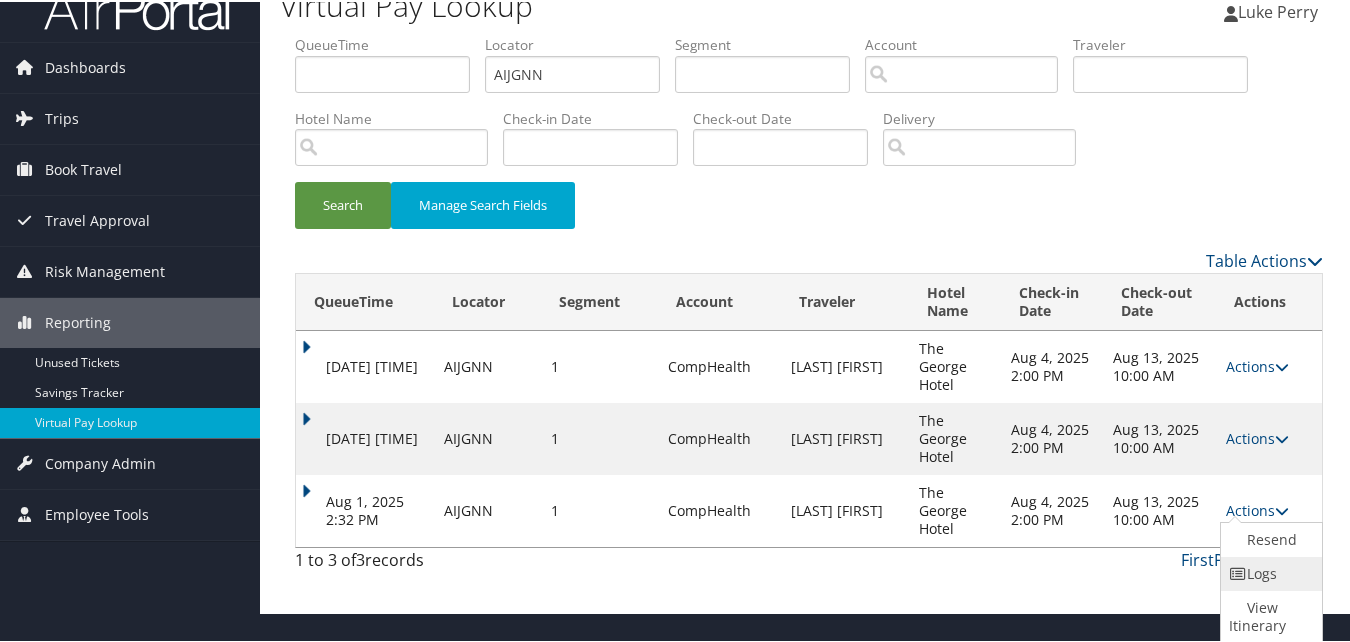 click on "Logs" at bounding box center (1269, 572) 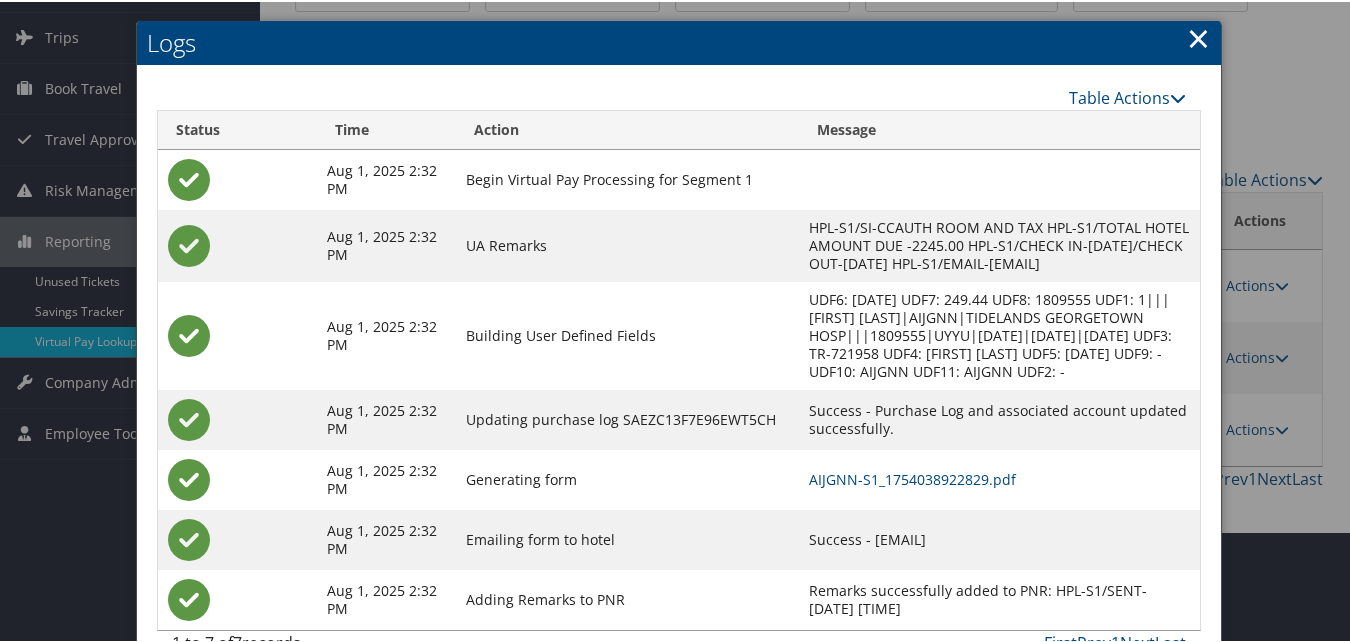 scroll, scrollTop: 153, scrollLeft: 0, axis: vertical 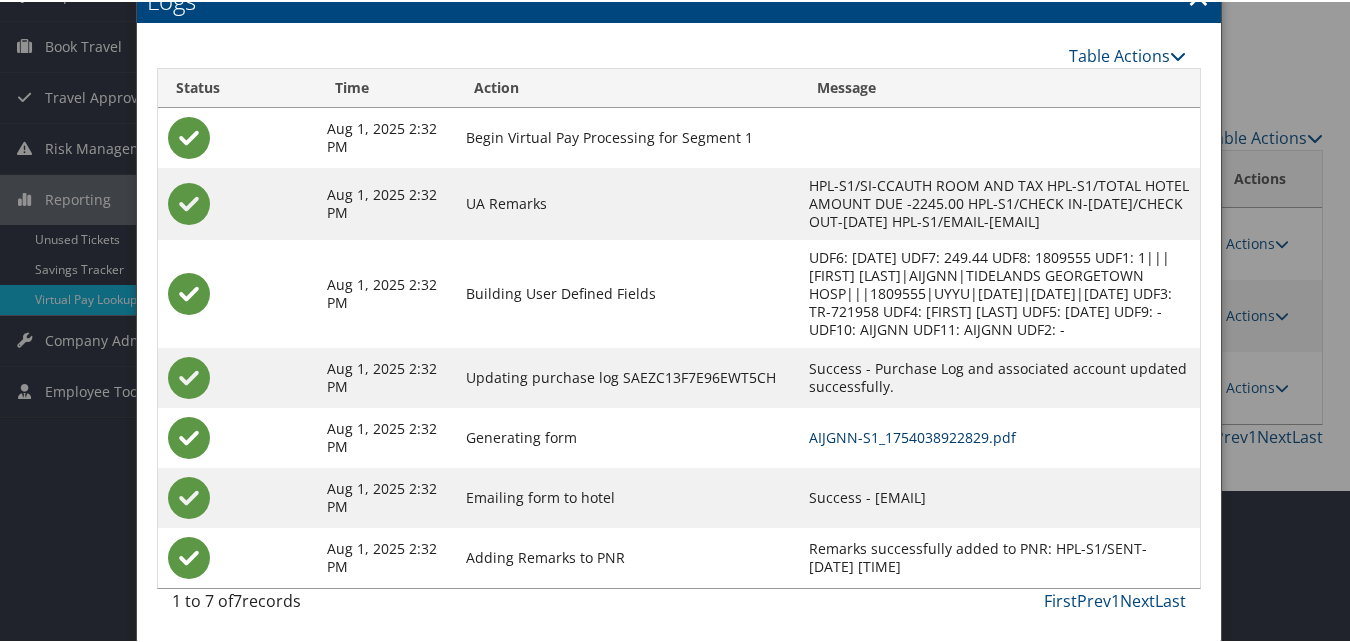 drag, startPoint x: 830, startPoint y: 438, endPoint x: 853, endPoint y: 445, distance: 24.04163 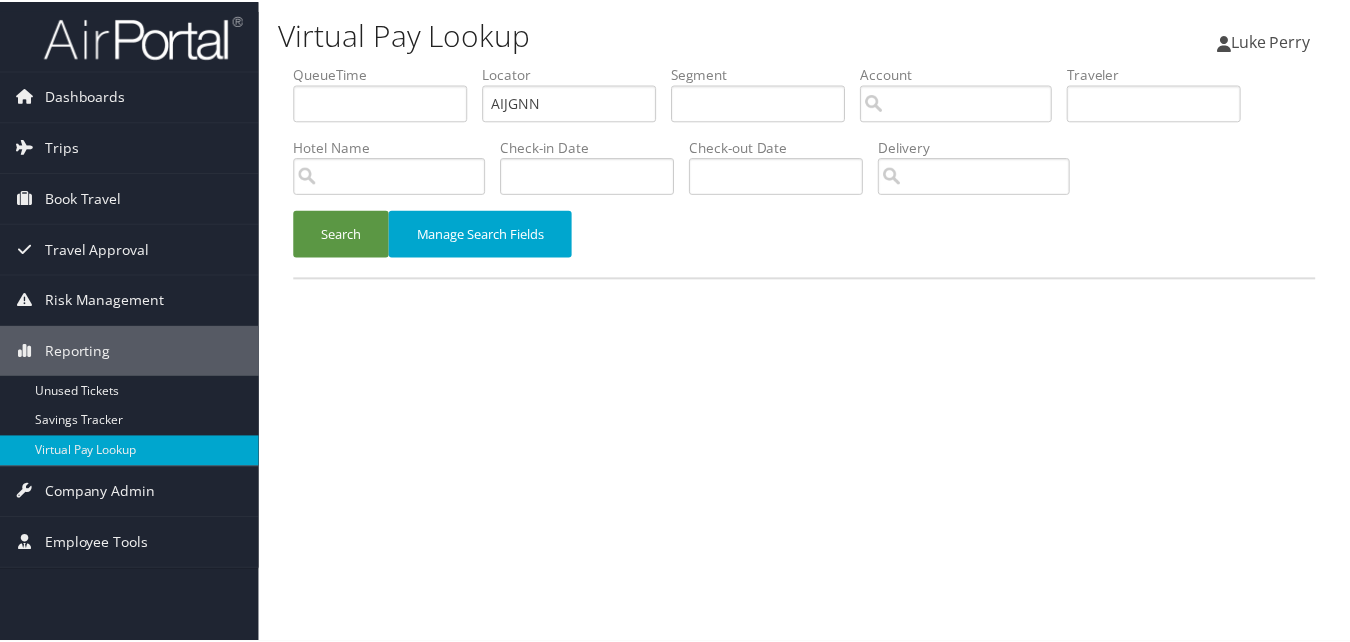 scroll, scrollTop: 0, scrollLeft: 0, axis: both 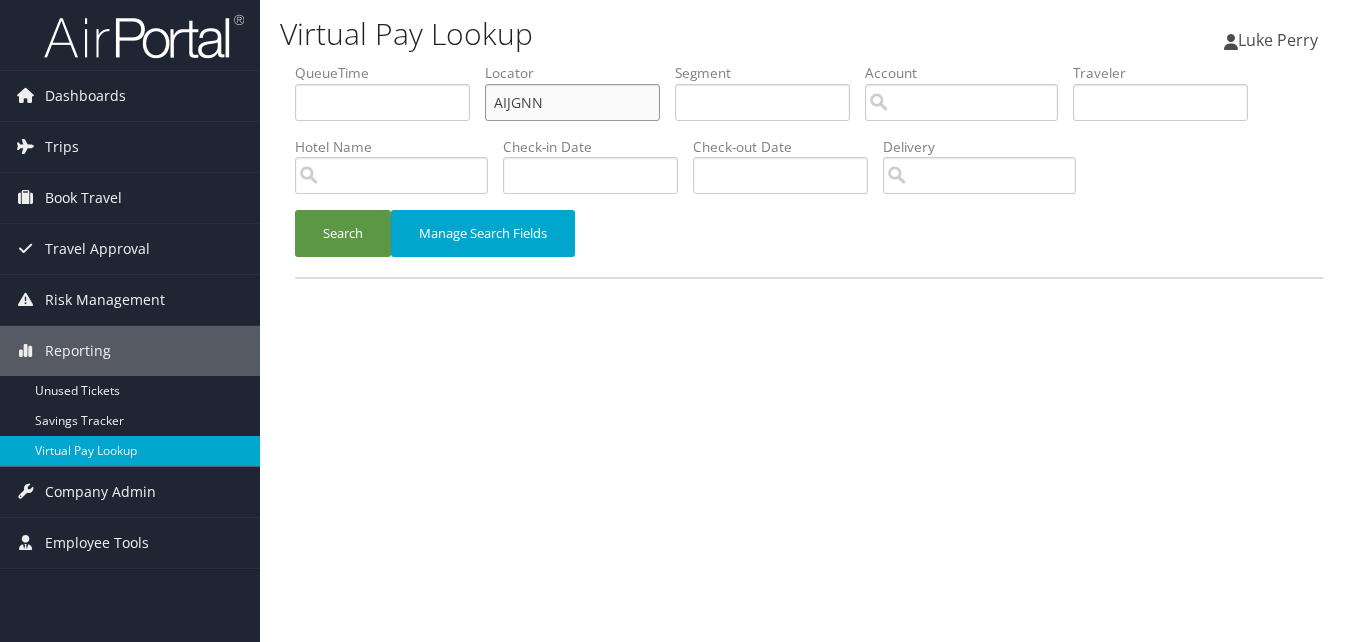 drag, startPoint x: 555, startPoint y: 106, endPoint x: 355, endPoint y: 135, distance: 202.09157 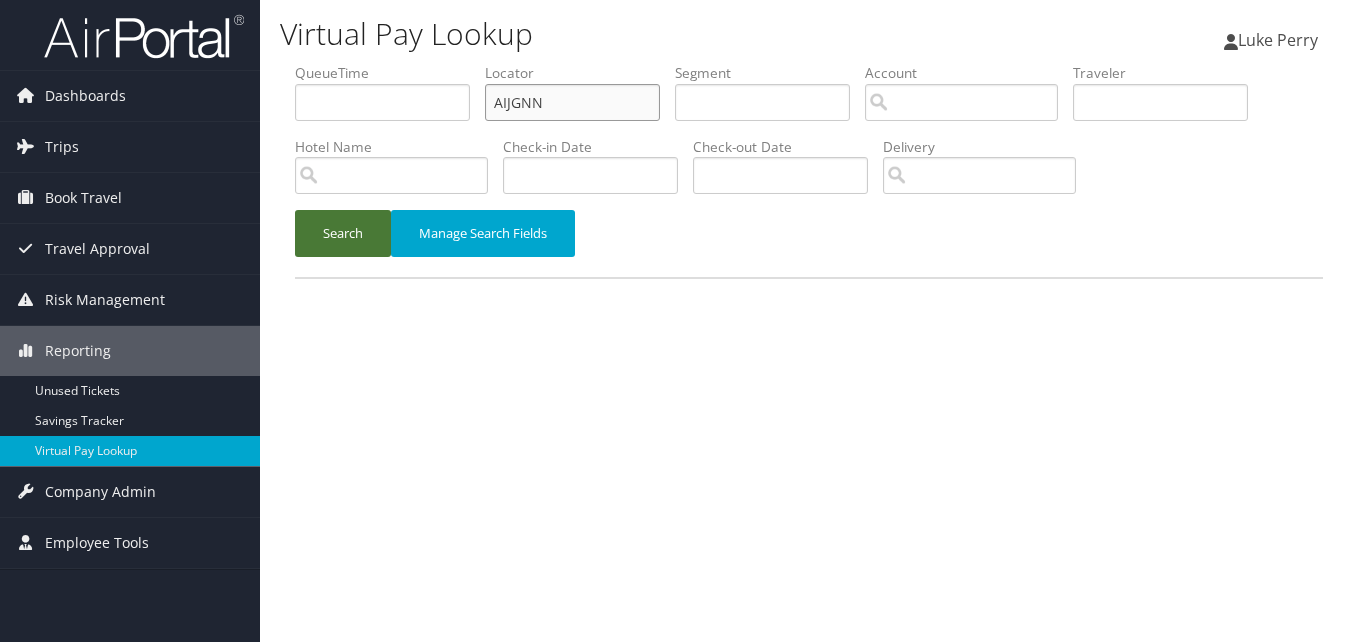 paste on "WOAHJL" 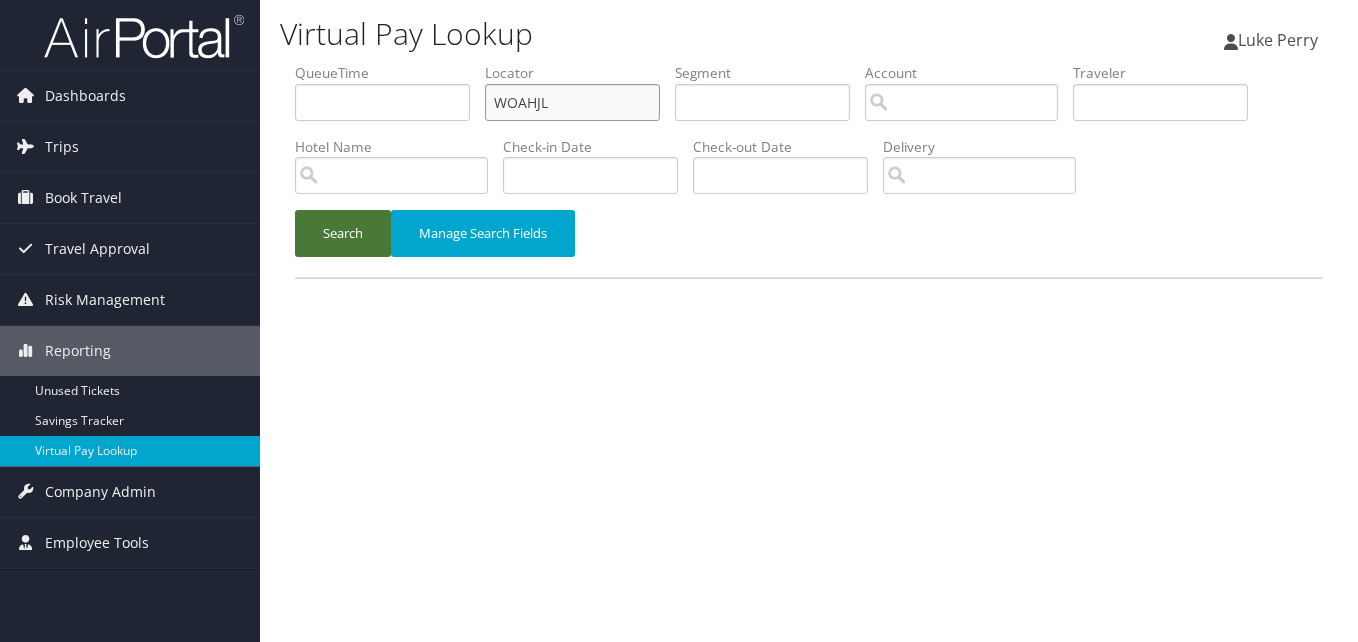 type on "WOAHJL" 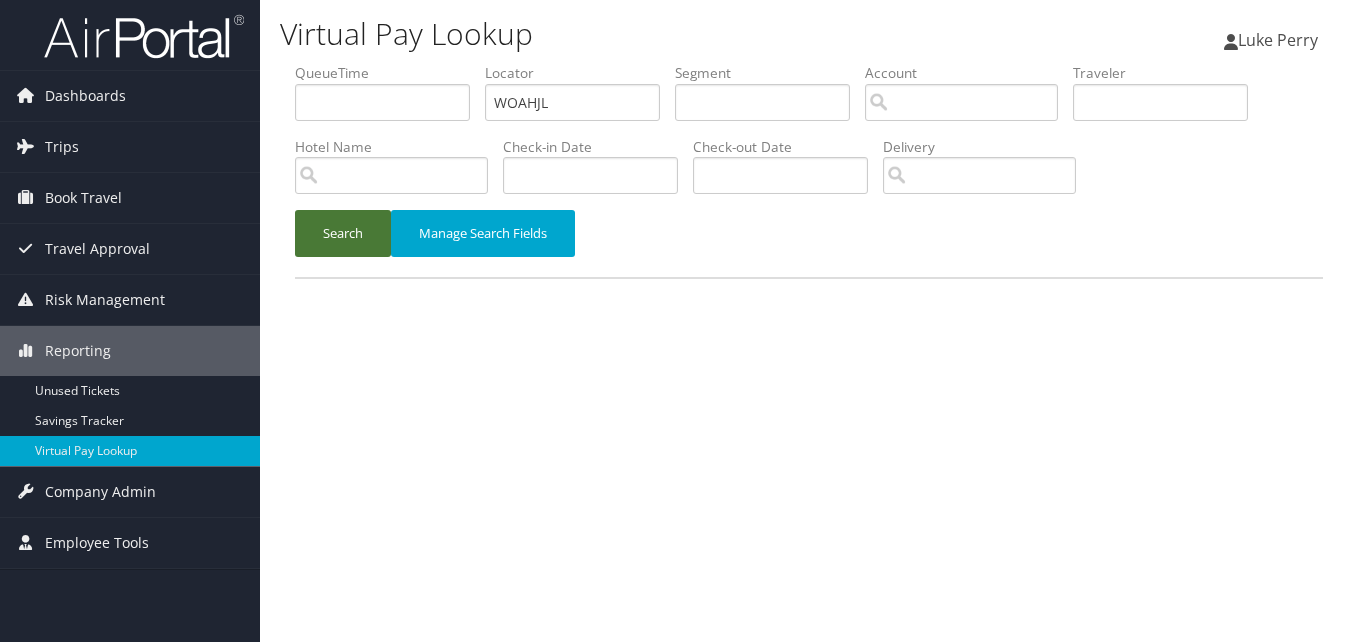 click on "Search" at bounding box center [343, 233] 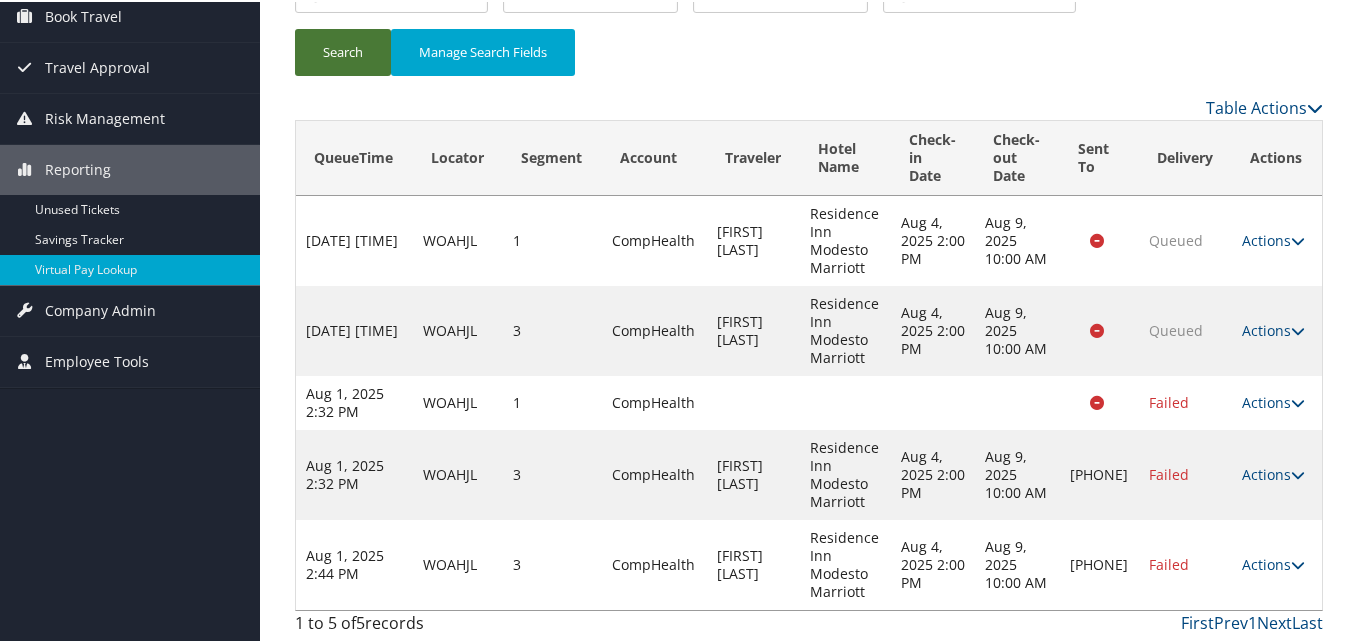 scroll, scrollTop: 184, scrollLeft: 0, axis: vertical 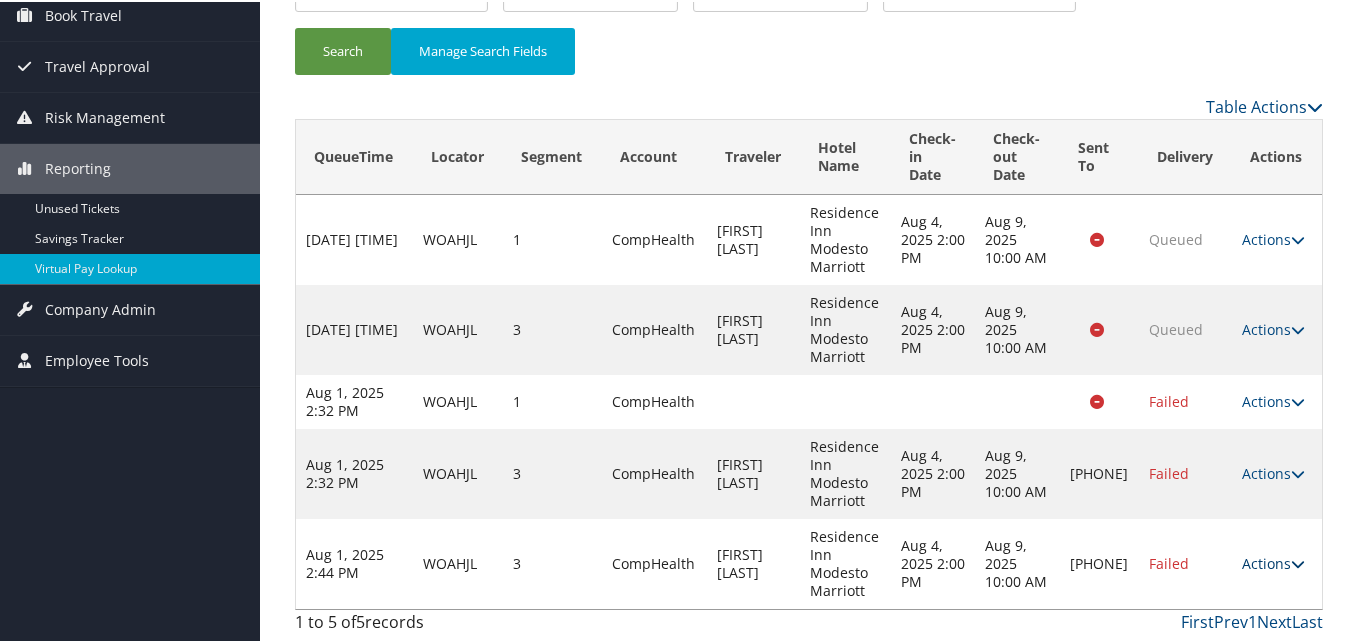 click on "Actions" at bounding box center (1273, 561) 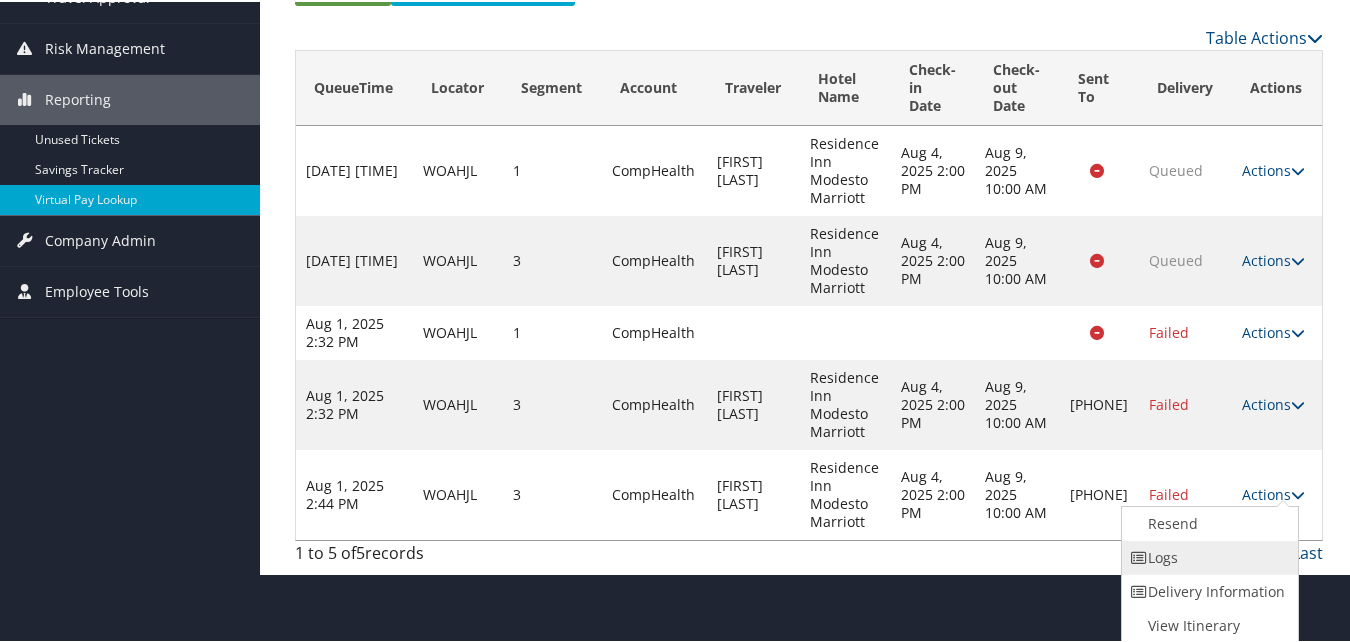 click on "Logs" at bounding box center [1207, 556] 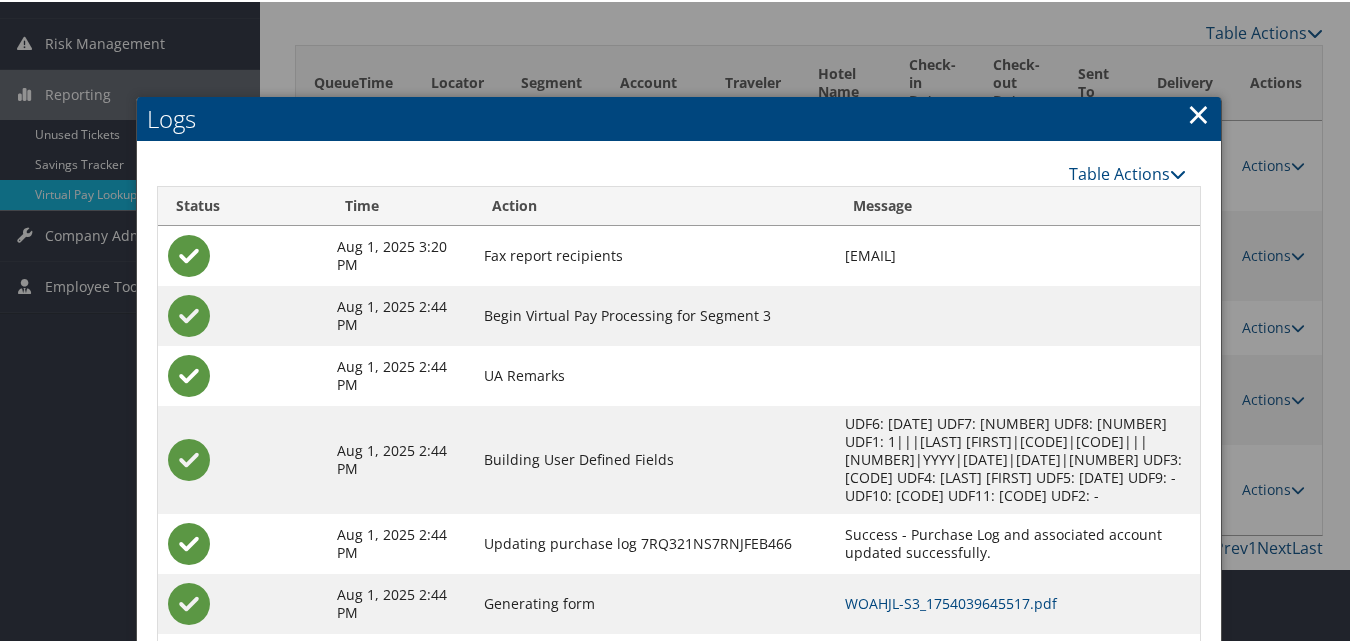 scroll, scrollTop: 346, scrollLeft: 0, axis: vertical 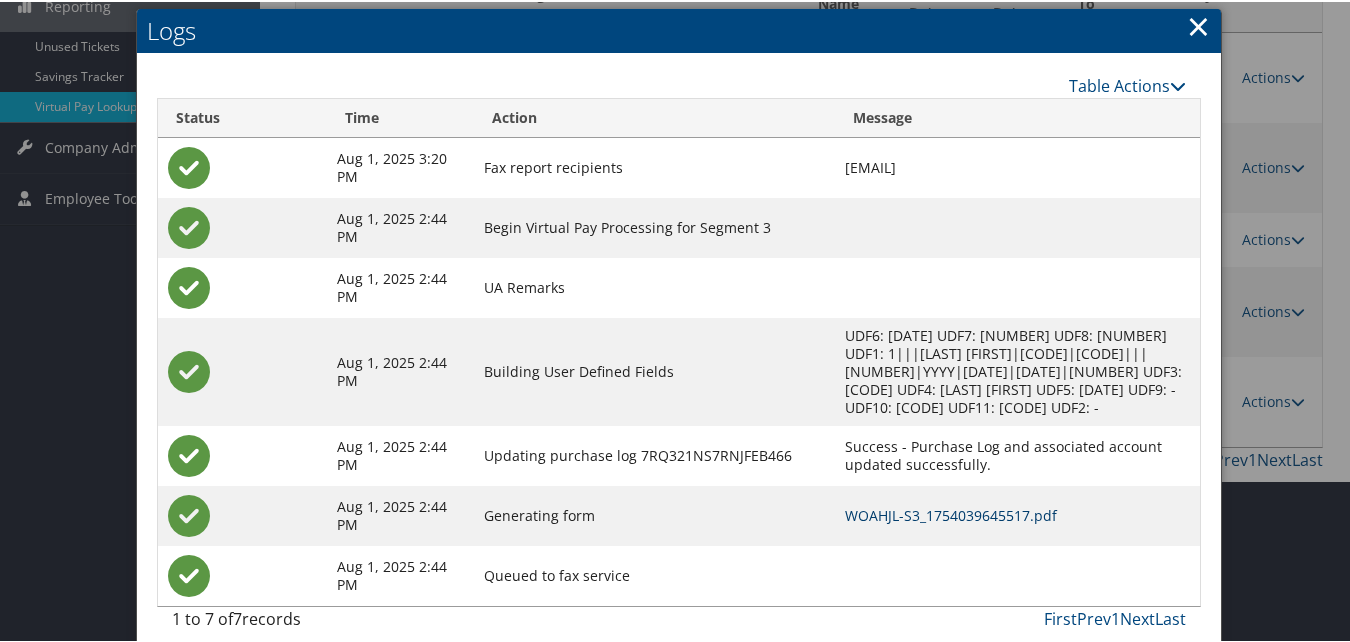 click on "WOAHJL-S3_1754039645517.pdf" at bounding box center (951, 513) 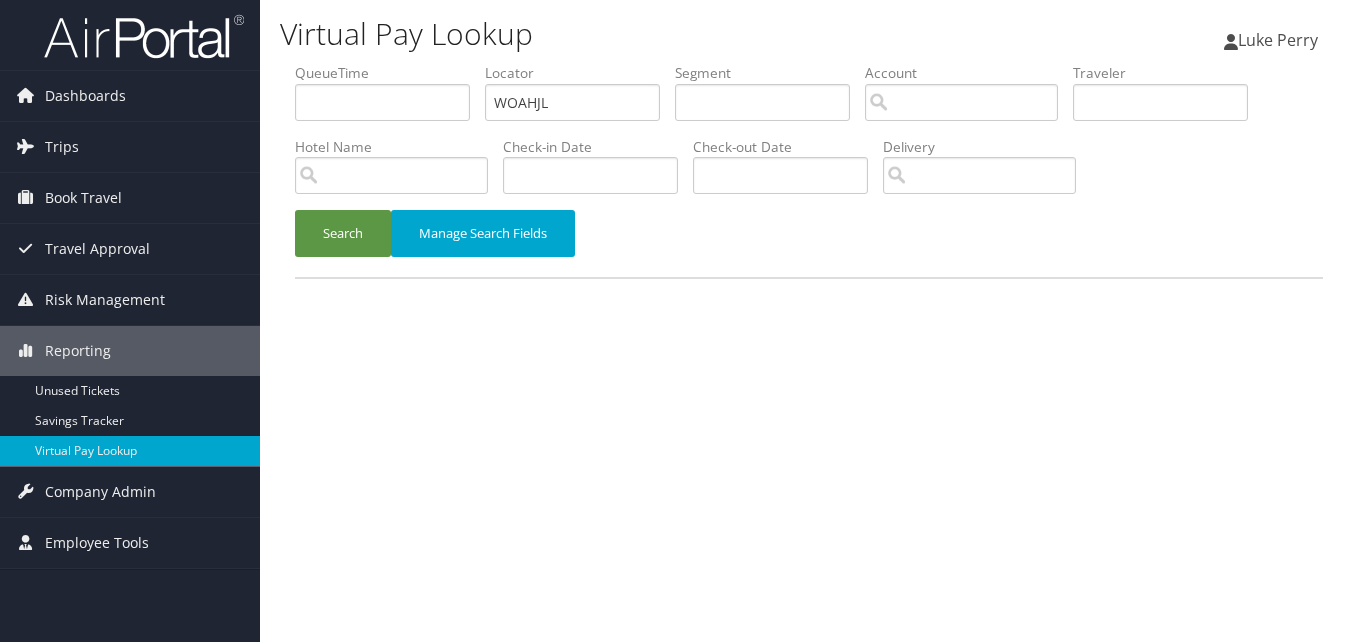 scroll, scrollTop: 0, scrollLeft: 0, axis: both 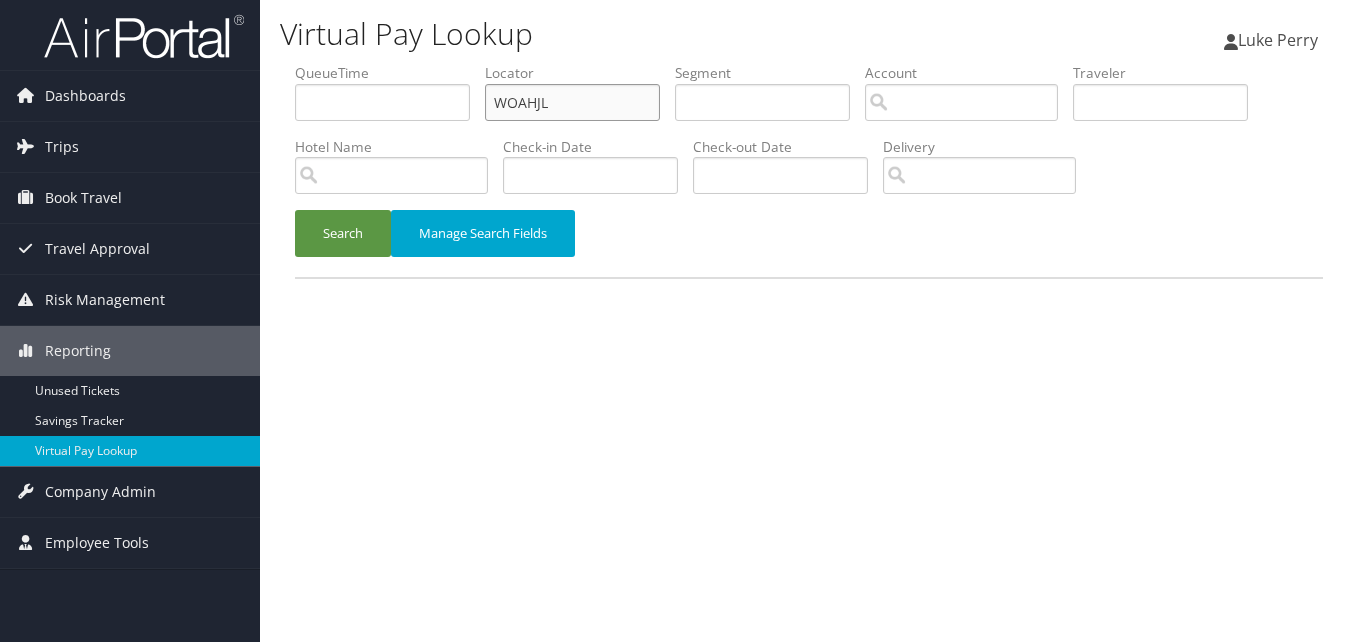 drag, startPoint x: 567, startPoint y: 101, endPoint x: 319, endPoint y: 146, distance: 252.04959 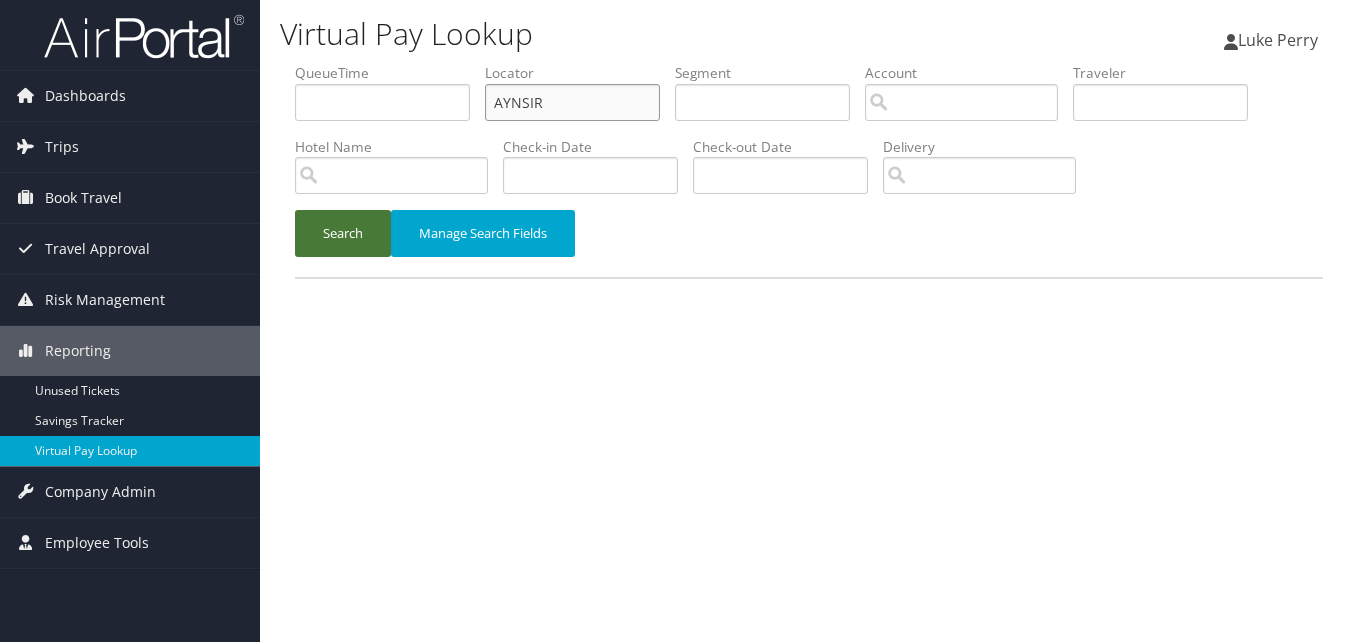 type on "AYNSIR" 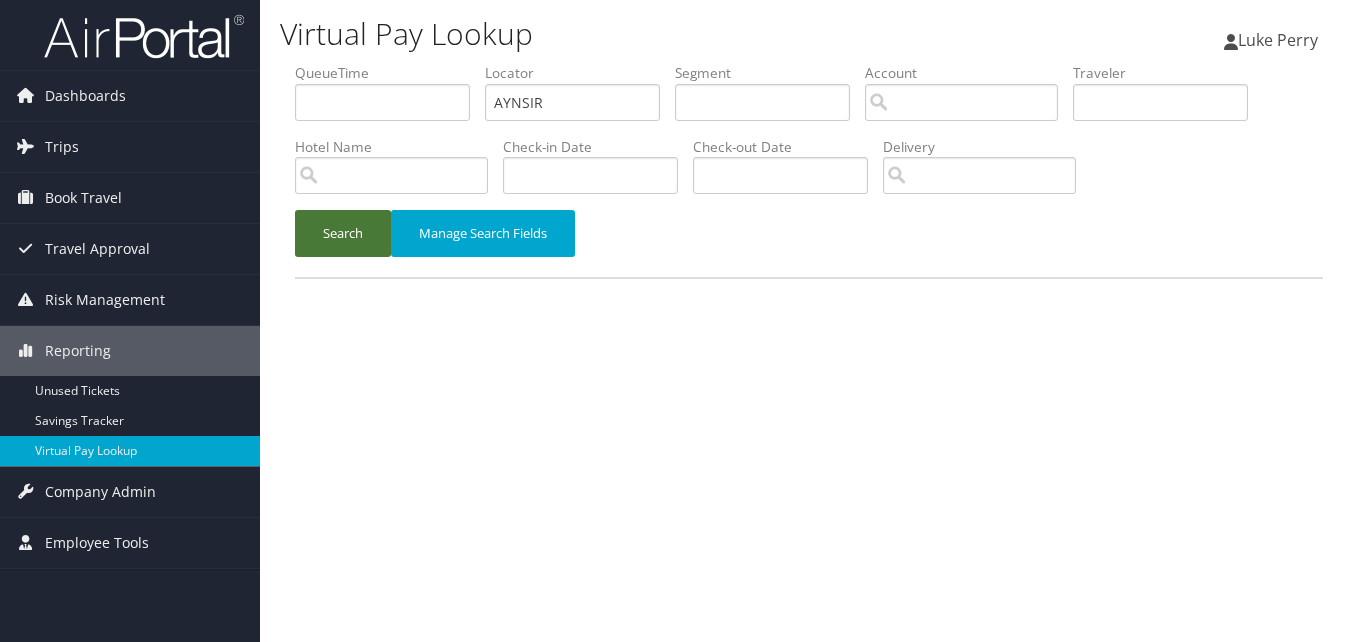 click on "Search" at bounding box center [343, 233] 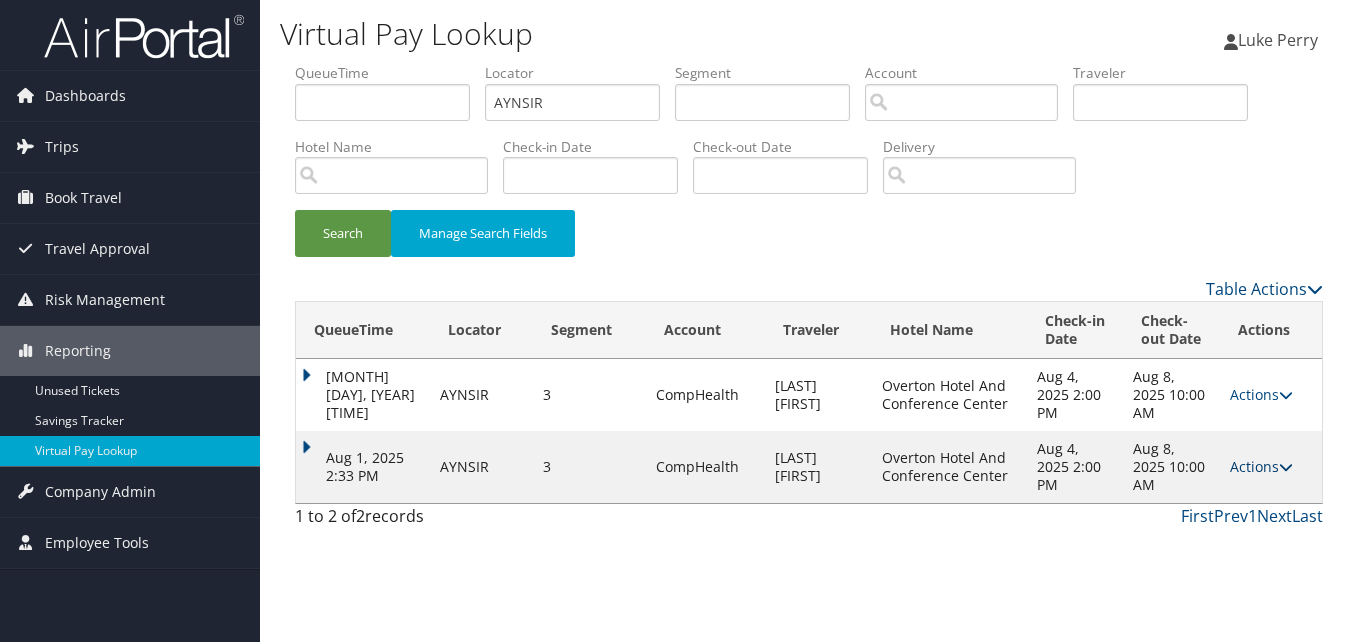 click on "Actions" at bounding box center (1261, 466) 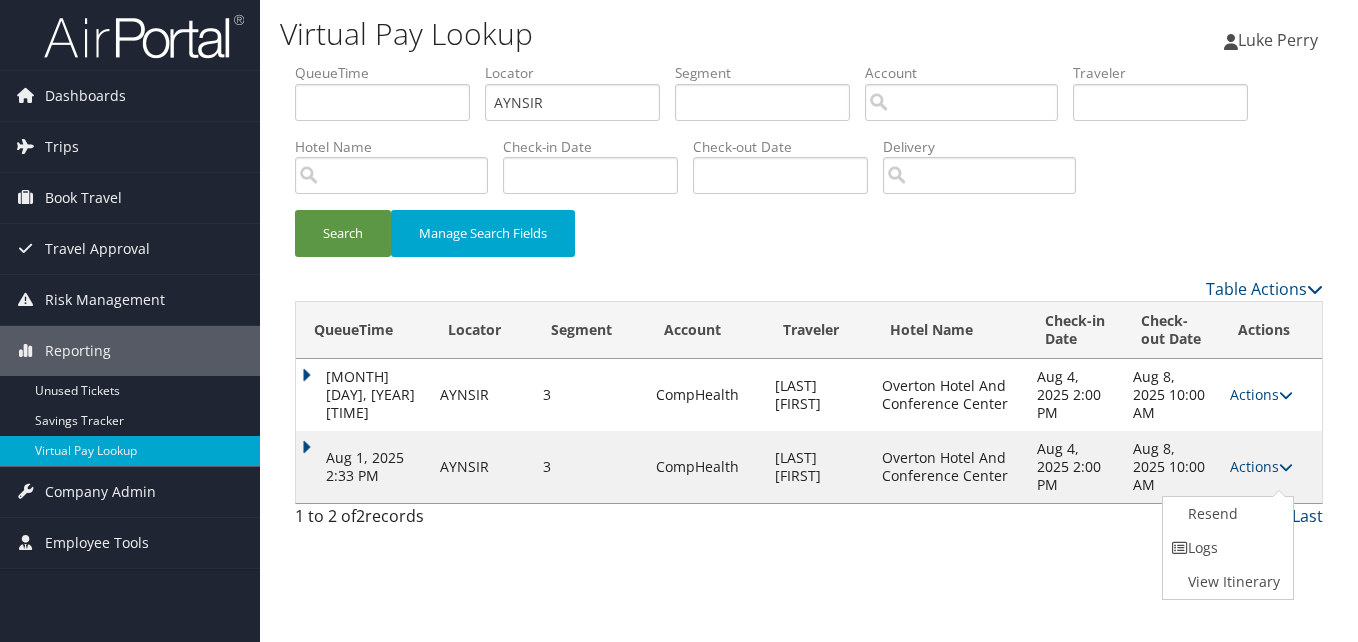 click on "Resend  Logs  View Itinerary" at bounding box center (1228, 548) 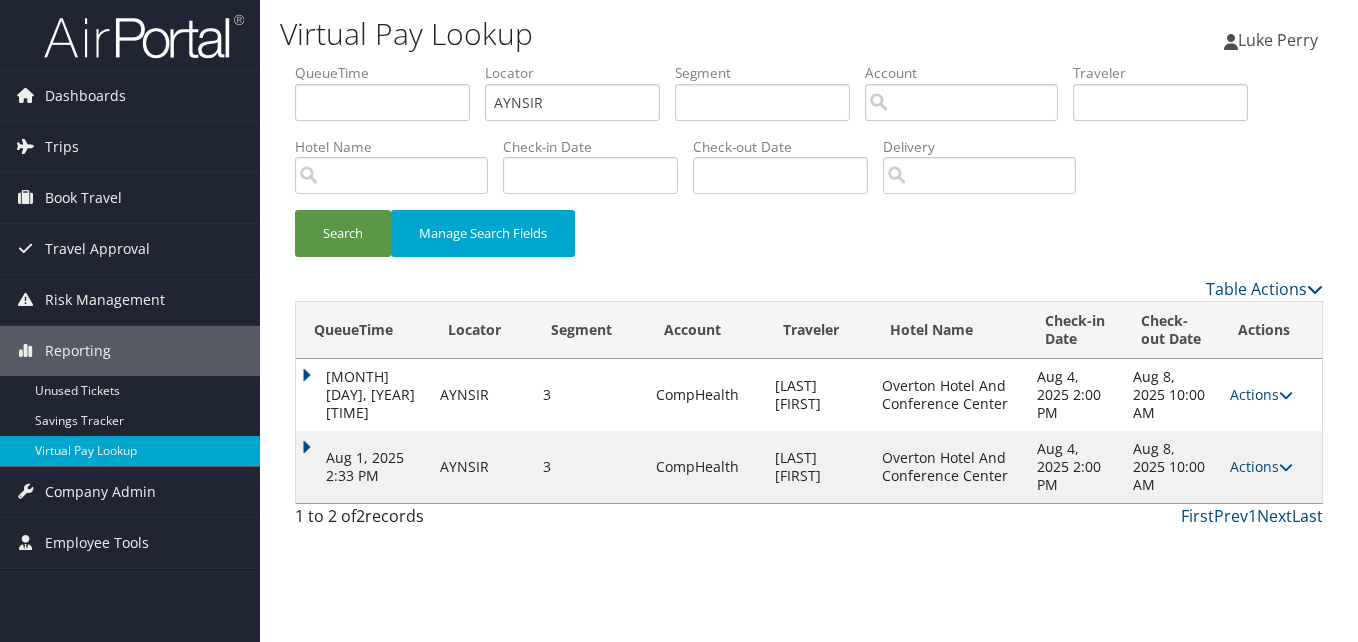 click on "Actions   Resend  Logs  View Itinerary" at bounding box center (1271, 467) 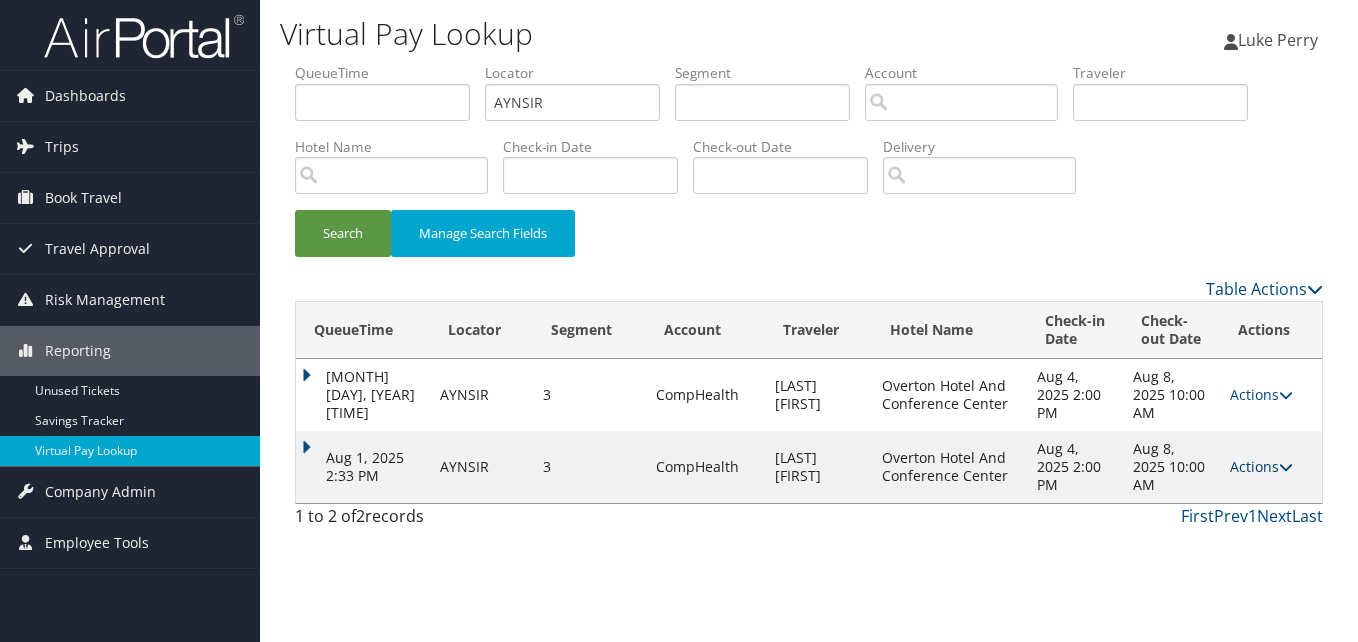 click on "Actions" at bounding box center (1261, 466) 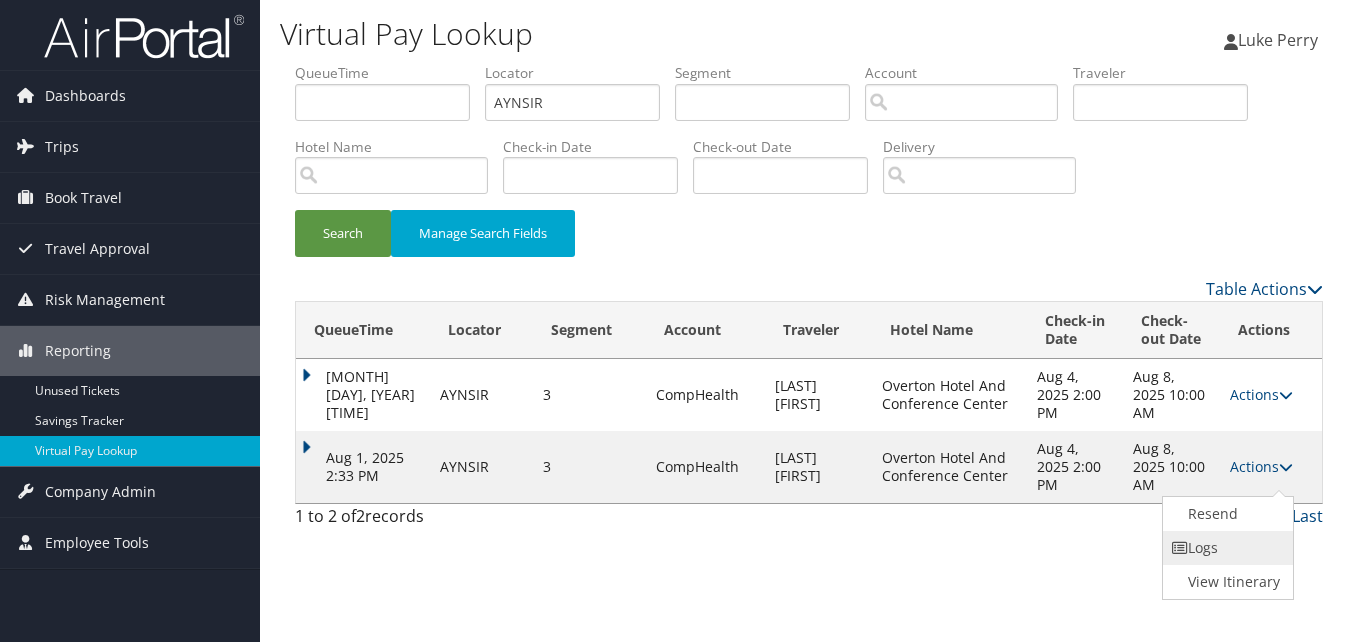 click on "Logs" at bounding box center (1226, 548) 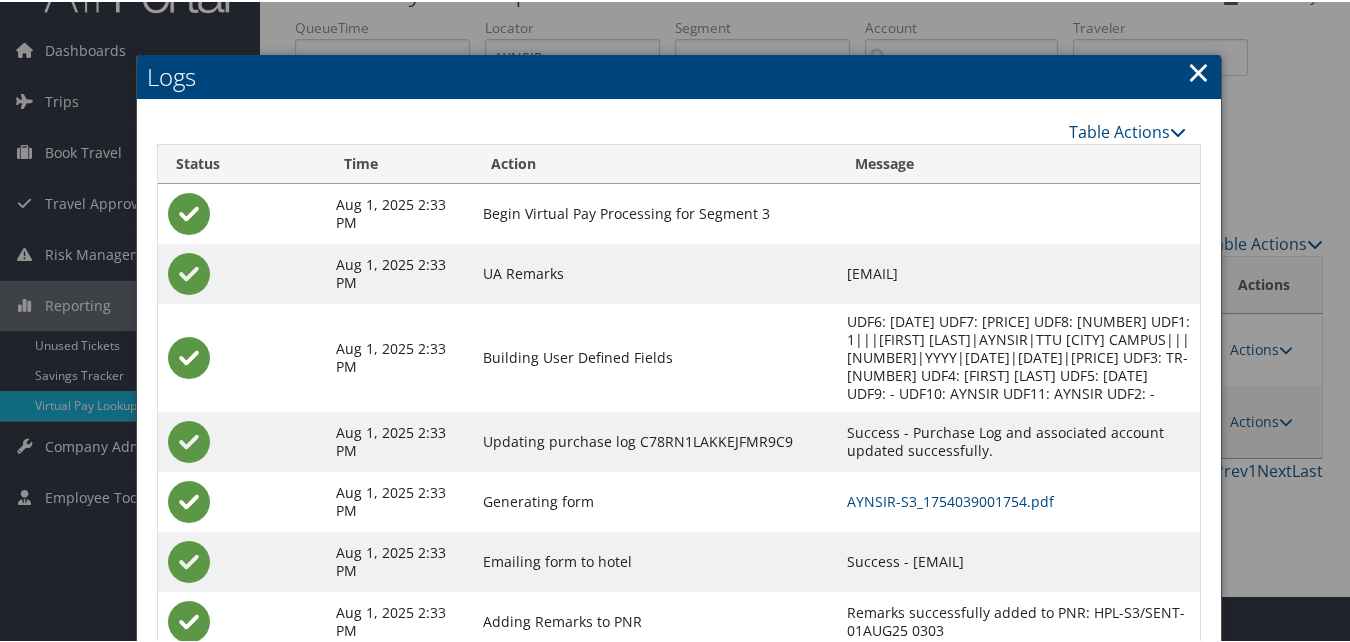 scroll, scrollTop: 93, scrollLeft: 0, axis: vertical 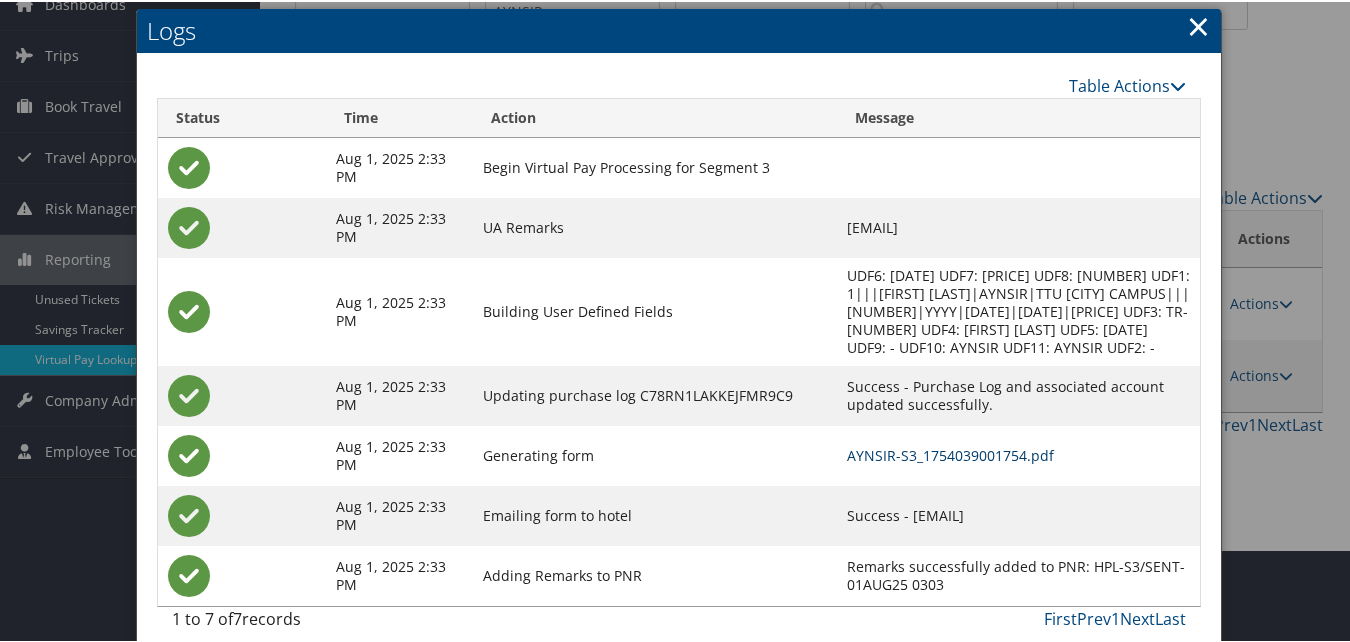 click on "AYNSIR-S3_1754039001754.pdf" at bounding box center [950, 453] 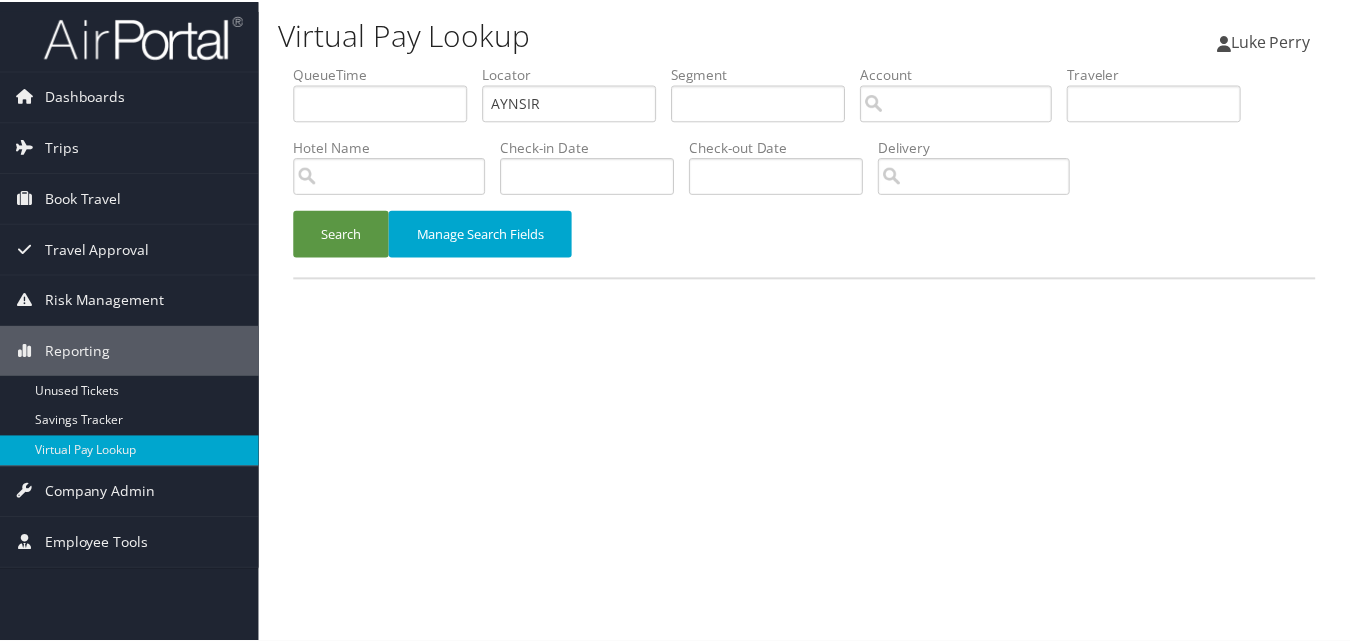 scroll, scrollTop: 0, scrollLeft: 0, axis: both 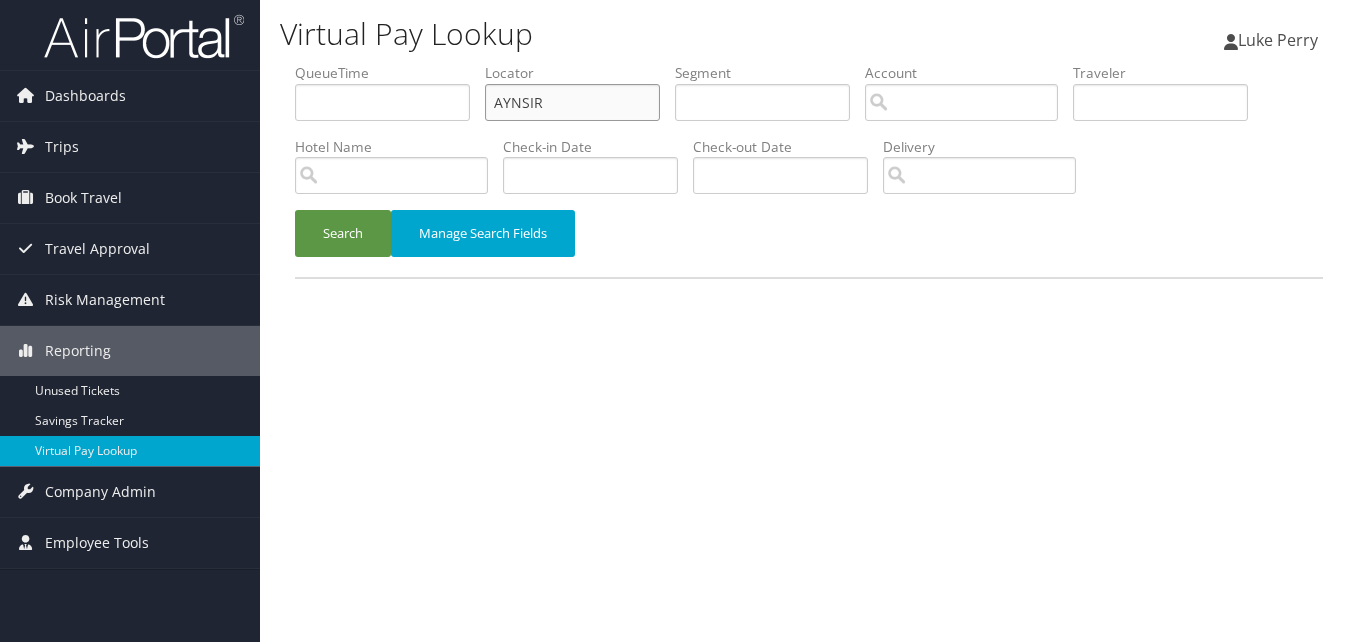 drag, startPoint x: 550, startPoint y: 102, endPoint x: 391, endPoint y: 105, distance: 159.0283 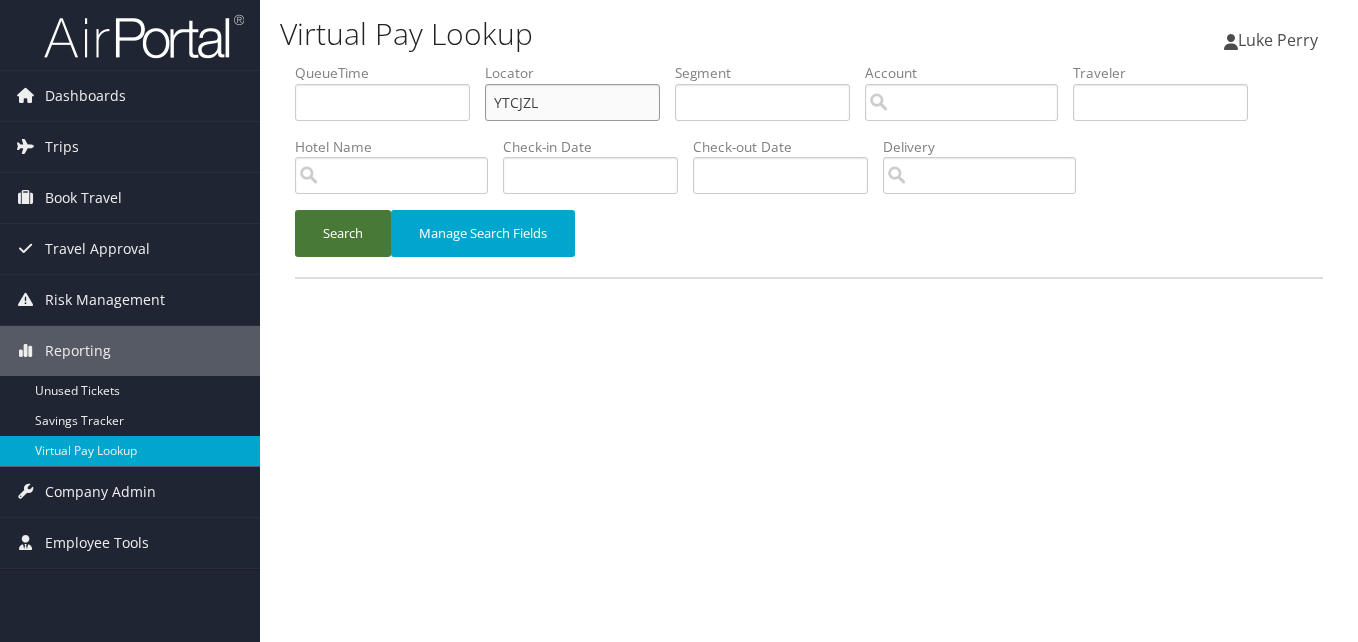 type on "YTCJZL" 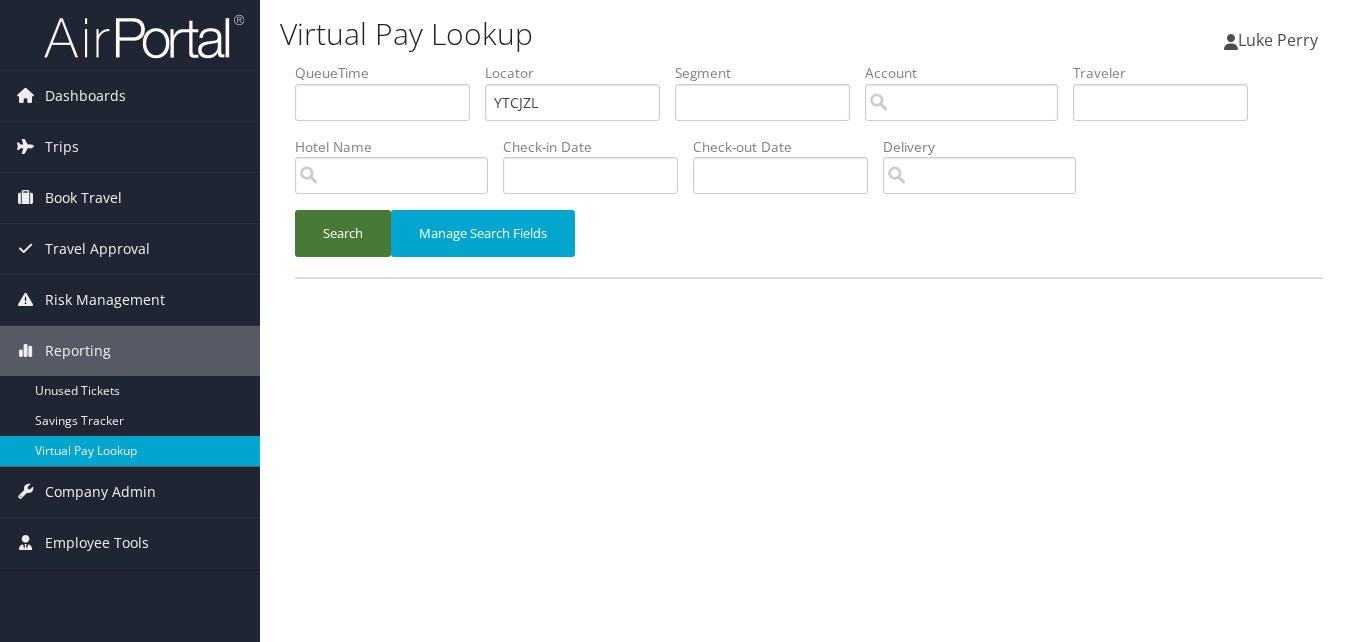 click on "Search" at bounding box center (343, 233) 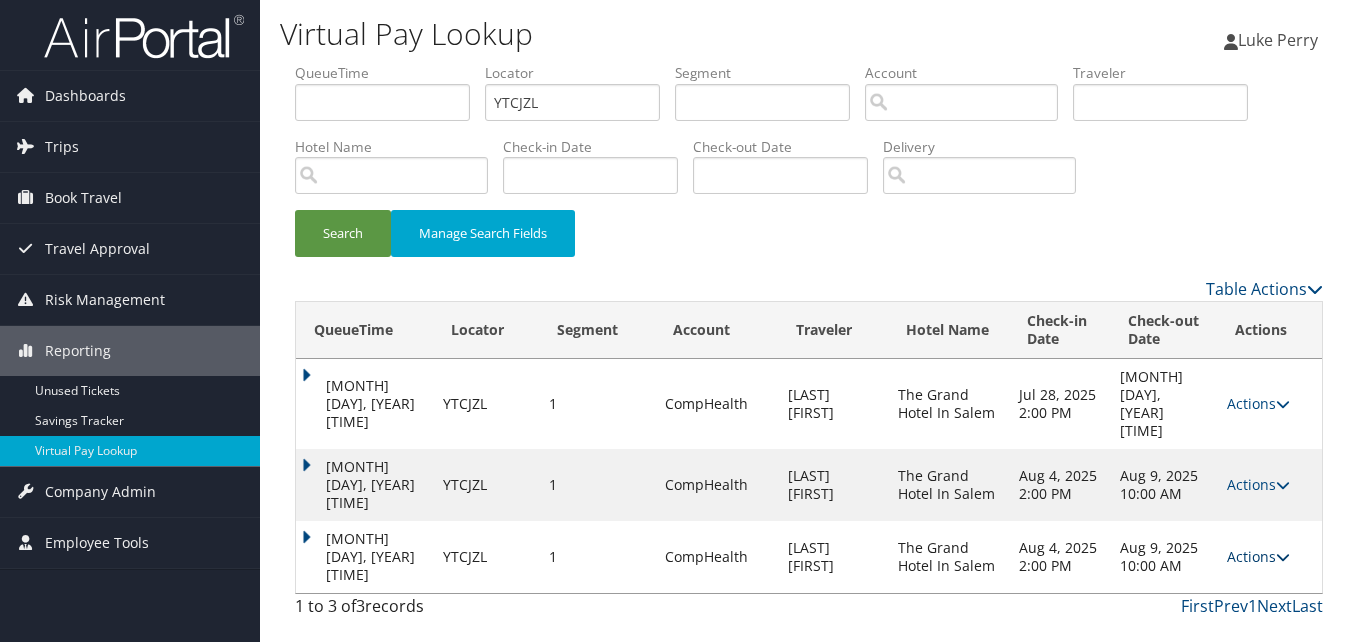 click on "Actions" at bounding box center [1258, 556] 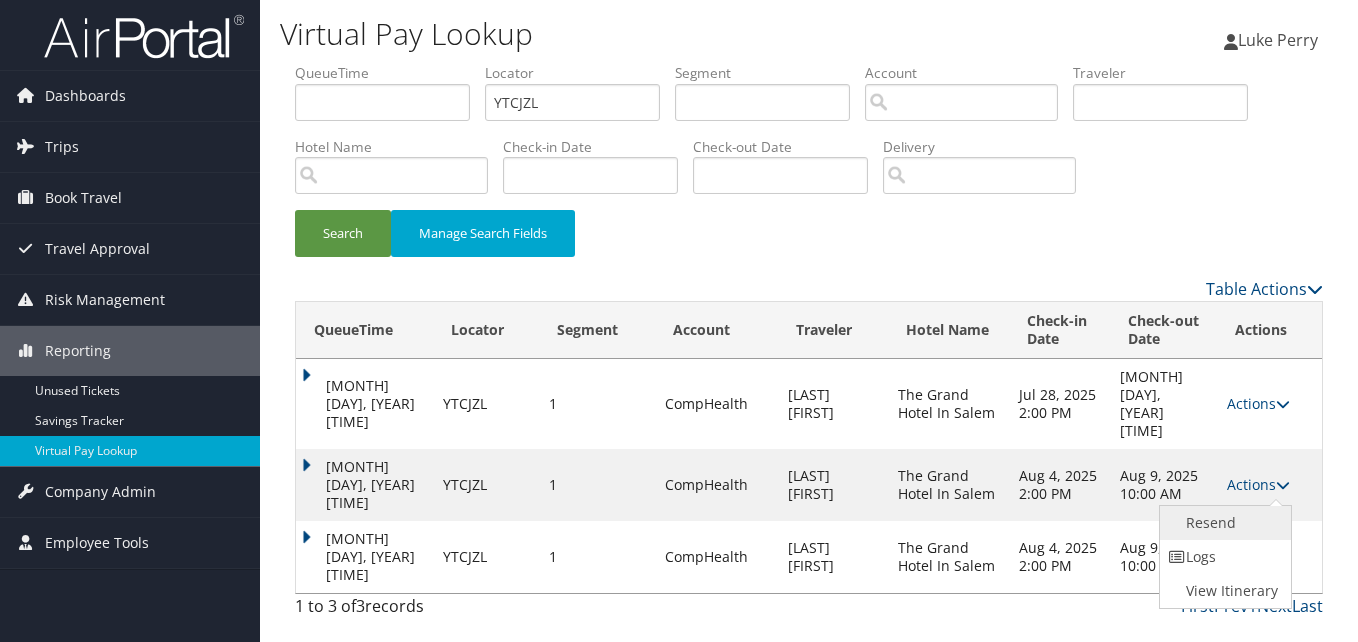 click on "Resend" at bounding box center (1223, 523) 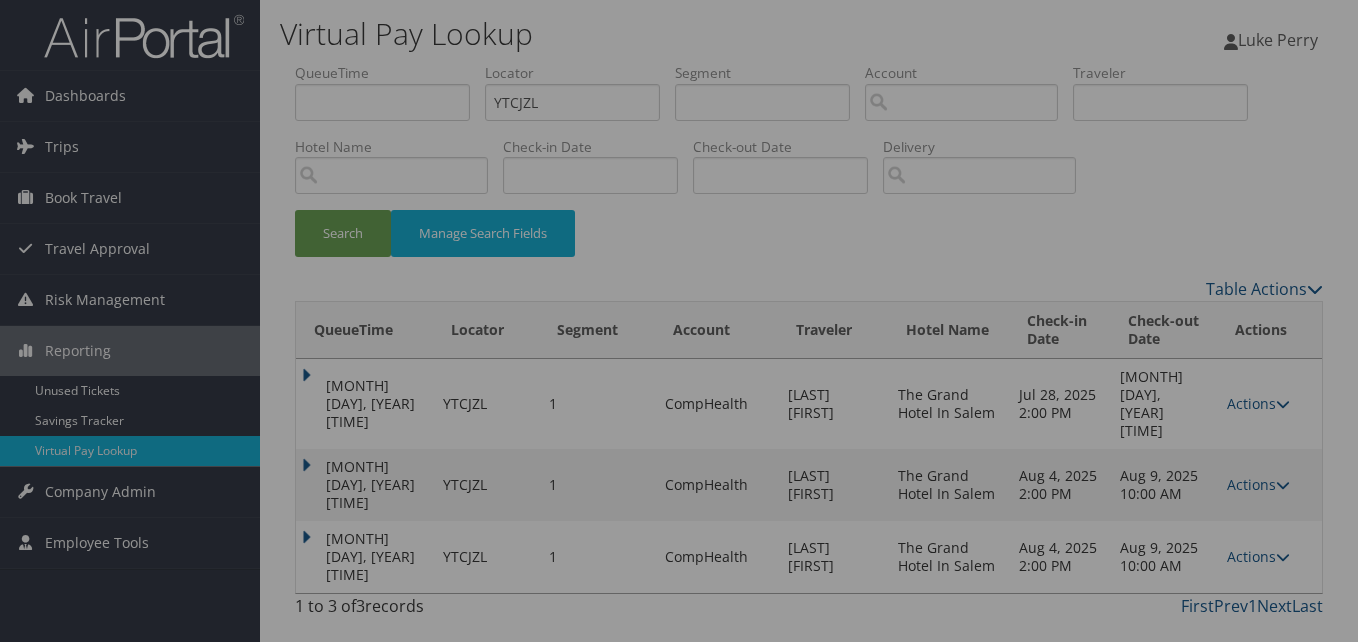 click at bounding box center (679, 321) 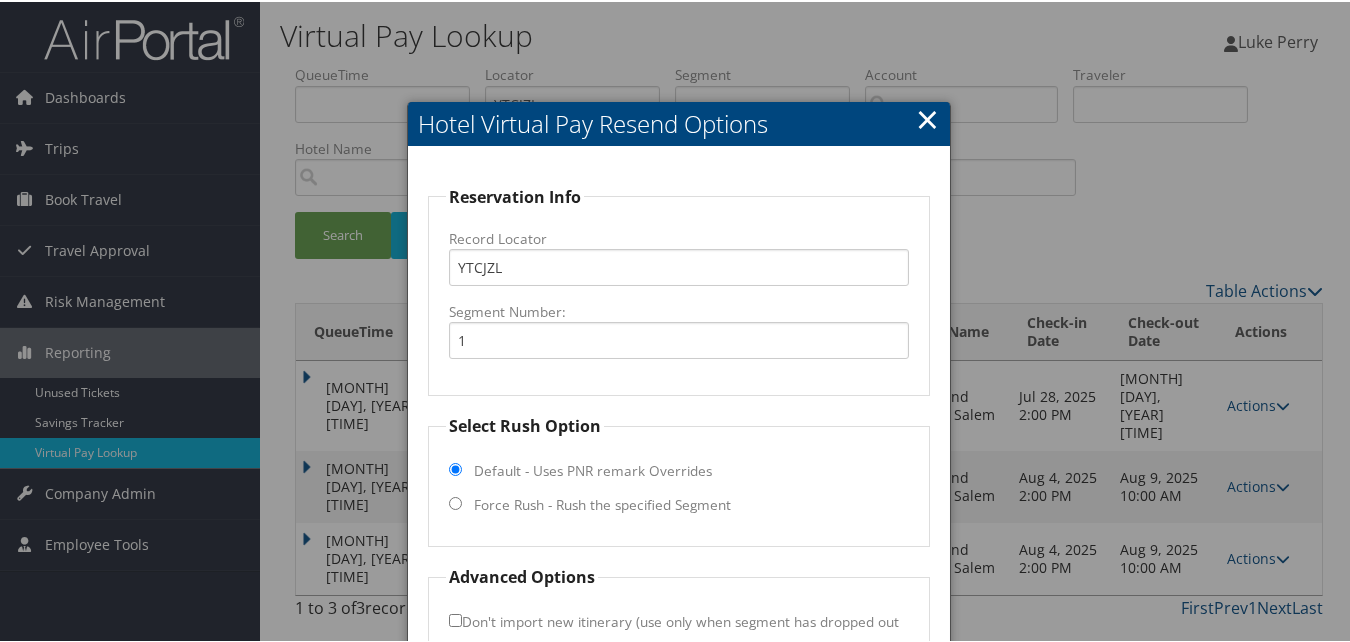 drag, startPoint x: 925, startPoint y: 113, endPoint x: 935, endPoint y: 370, distance: 257.1945 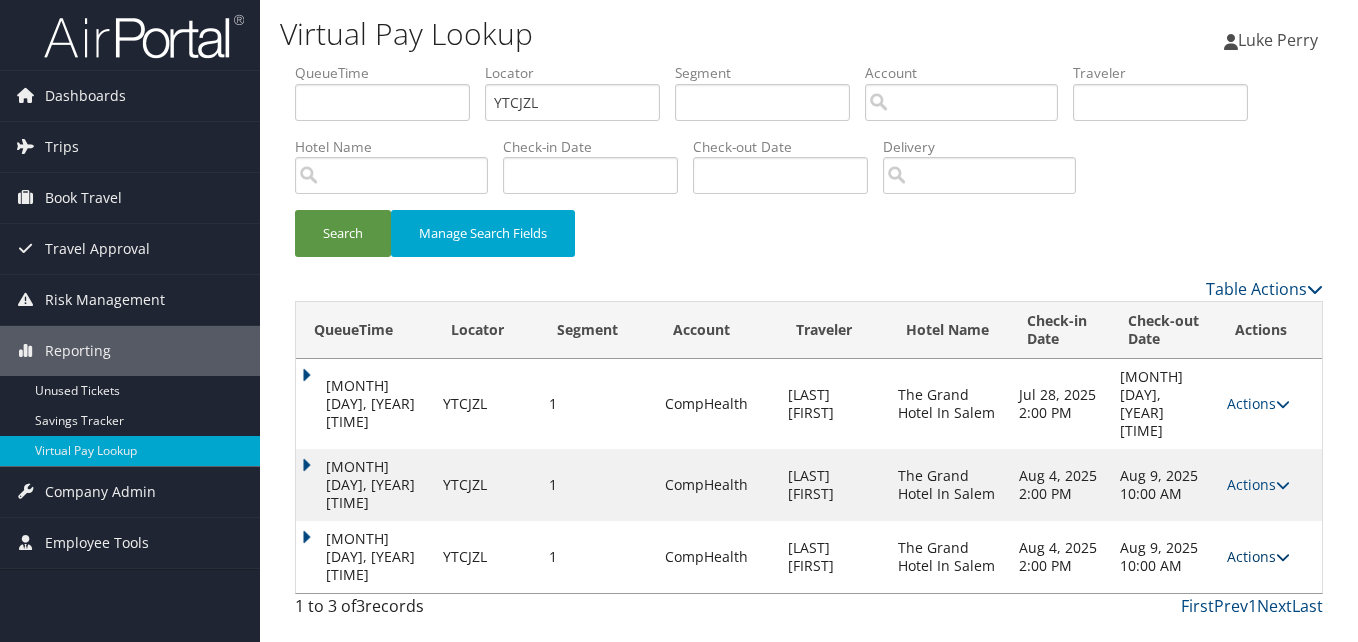 click on "Actions" at bounding box center [1258, 556] 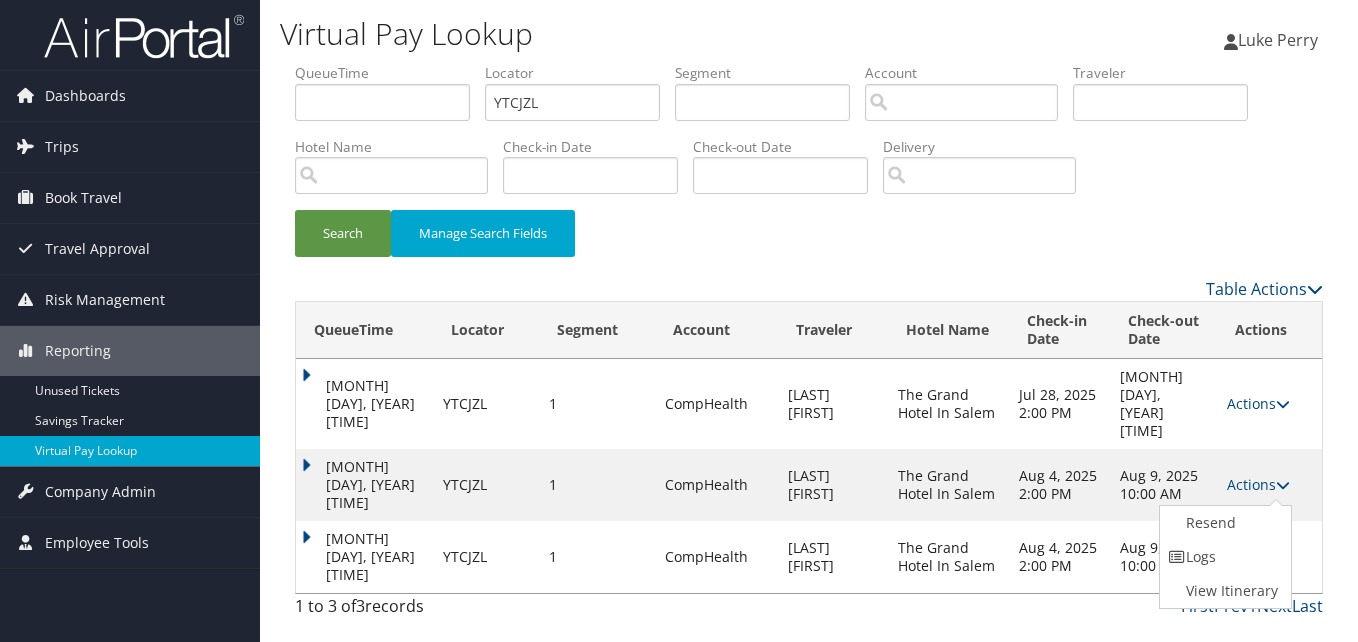 click on "Logs" at bounding box center (1223, 557) 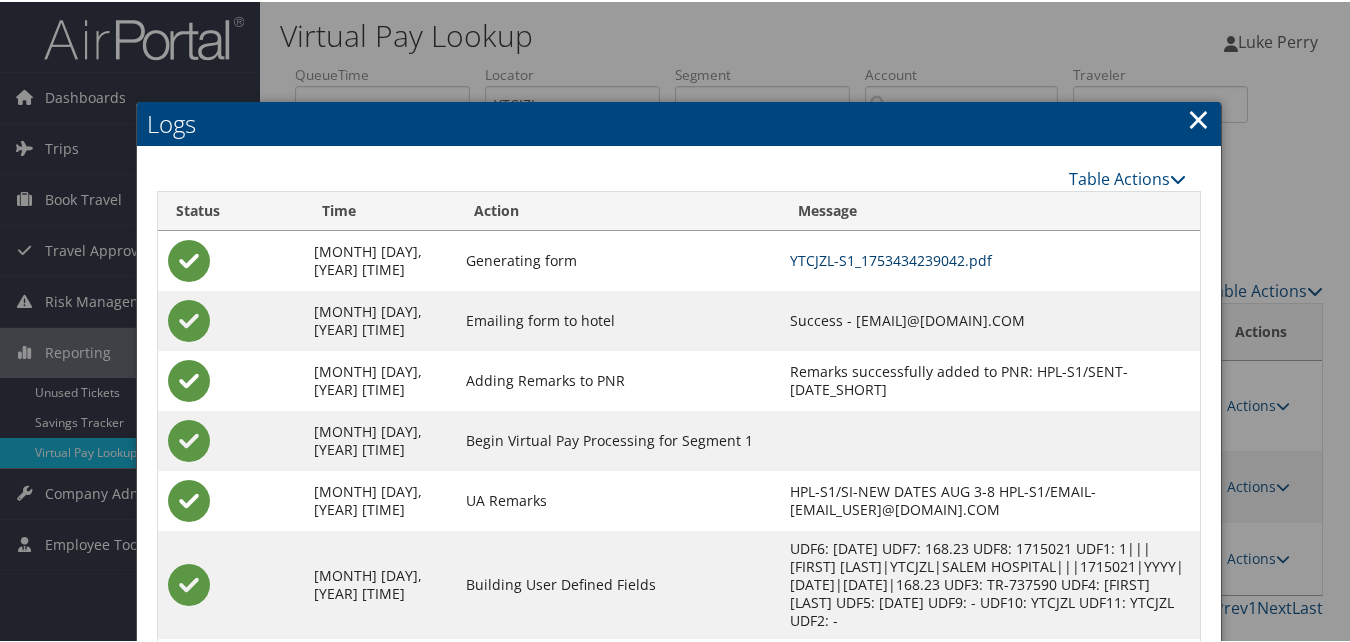 scroll, scrollTop: 93, scrollLeft: 0, axis: vertical 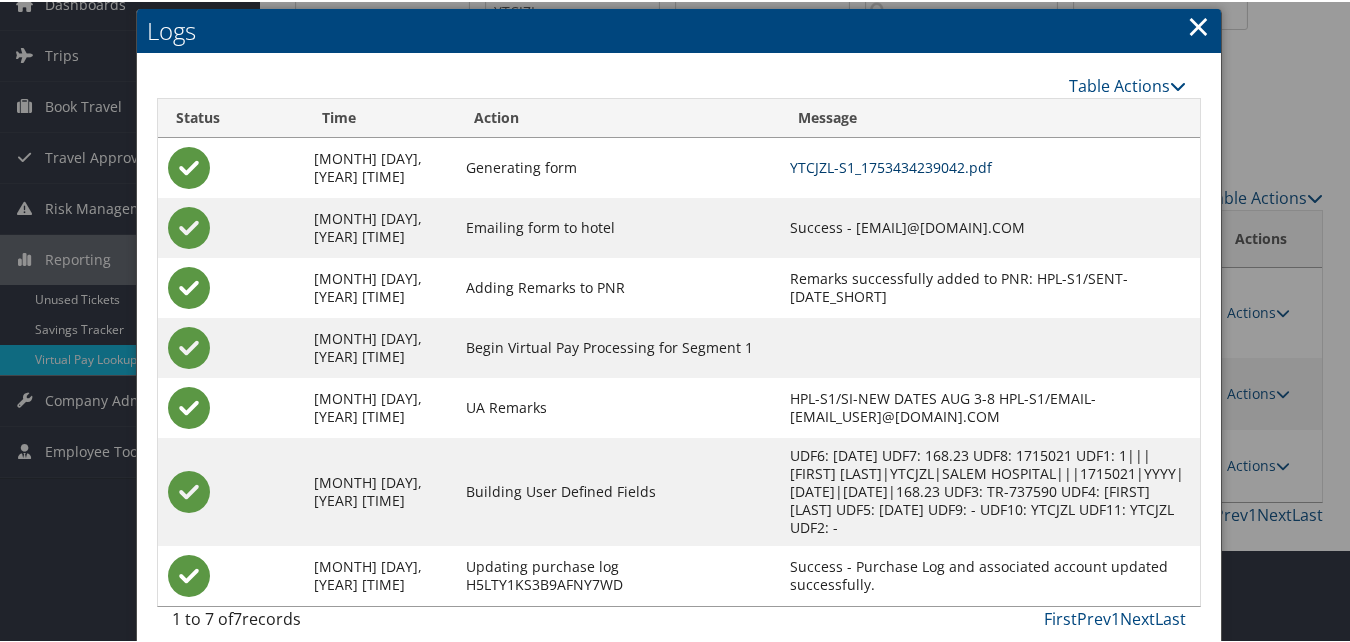 click on "YTCJZL-S1_1753434239042.pdf" at bounding box center [891, 165] 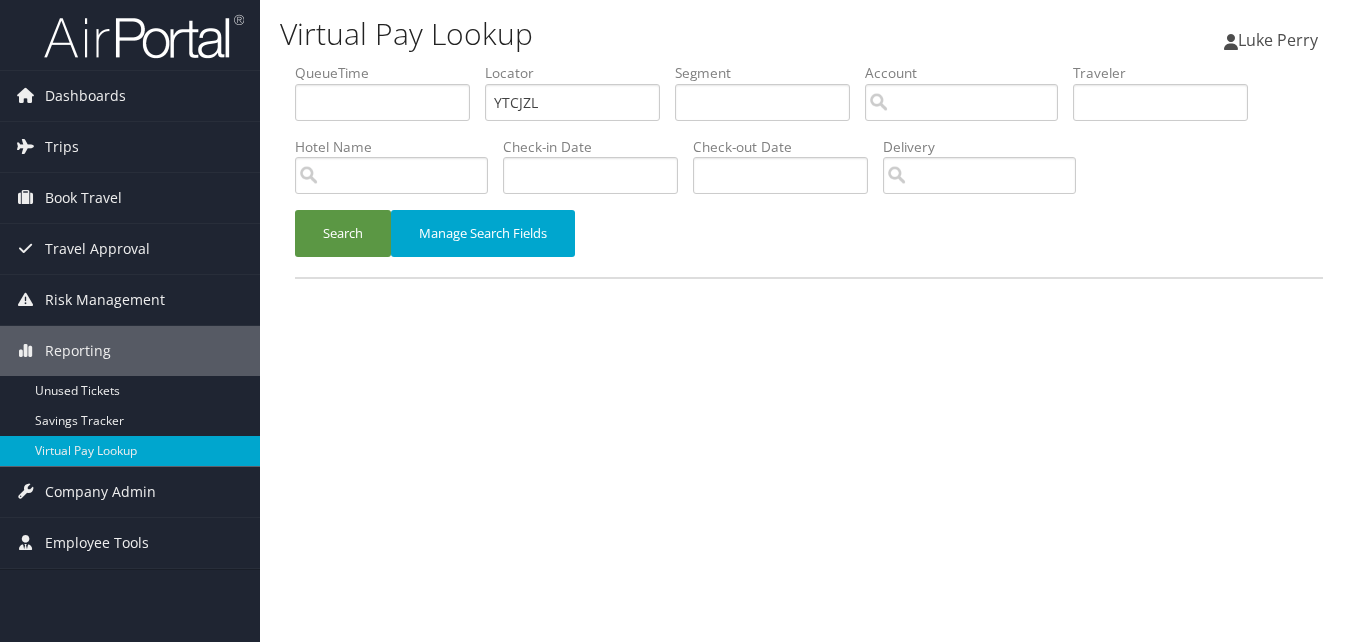 scroll, scrollTop: 0, scrollLeft: 0, axis: both 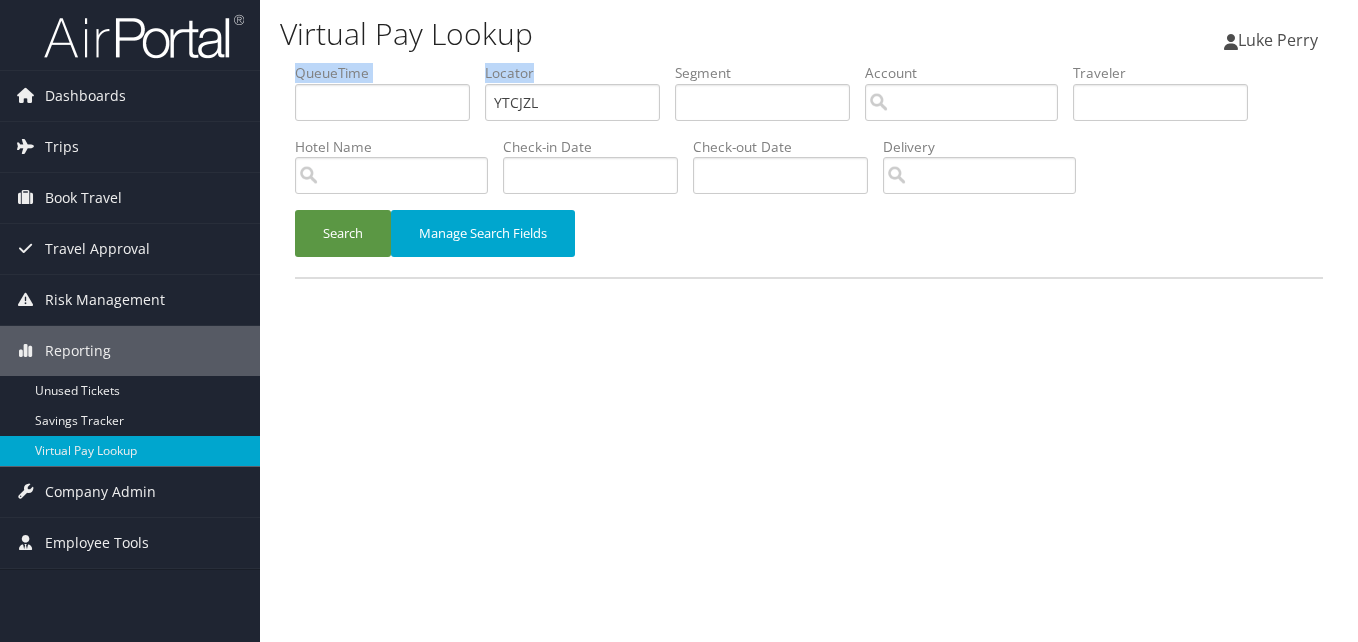 drag, startPoint x: 555, startPoint y: 120, endPoint x: 392, endPoint y: 112, distance: 163.1962 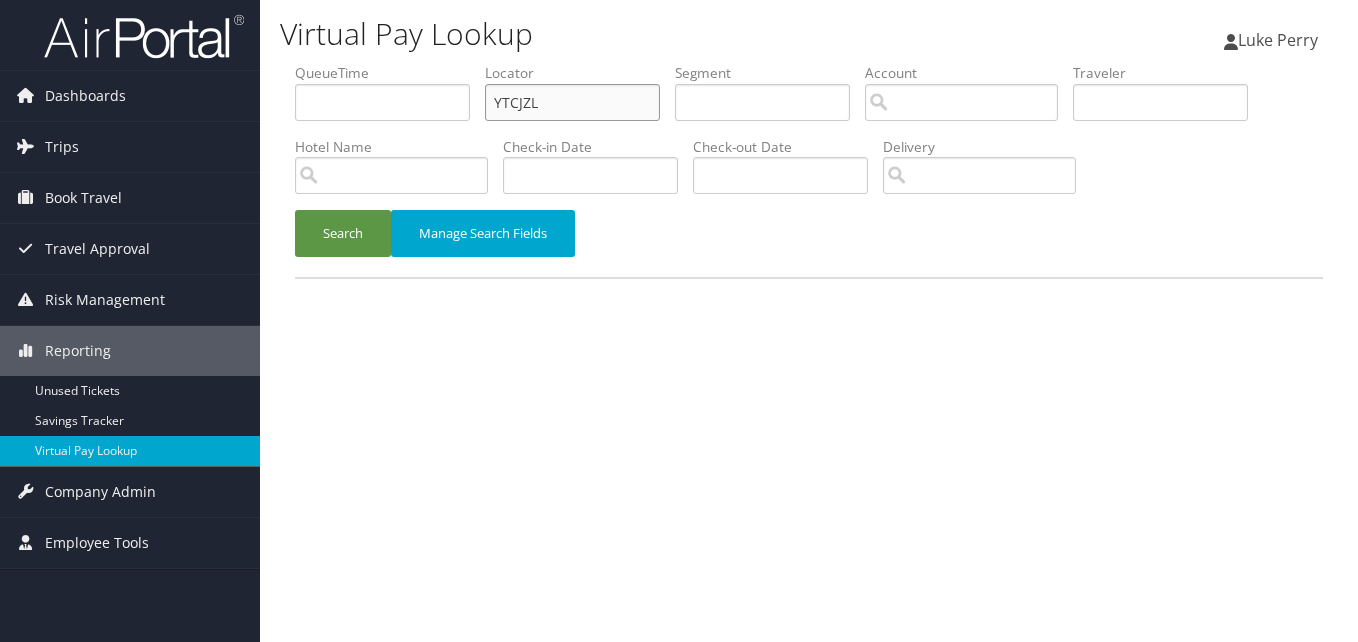 drag, startPoint x: 554, startPoint y: 103, endPoint x: 433, endPoint y: 124, distance: 122.80879 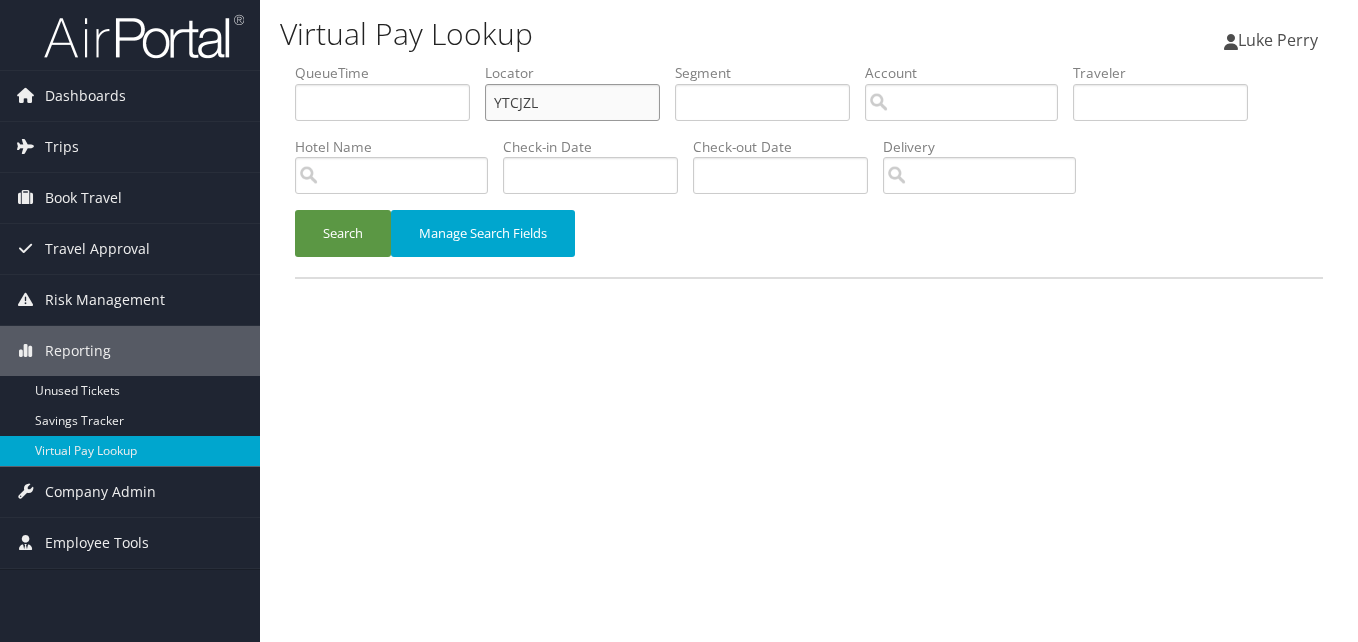 click on "QueueTime Locator YTCJZL Segment Account Traveler Hotel Name Check-in Date Check-out Date Delivery" at bounding box center (809, 63) 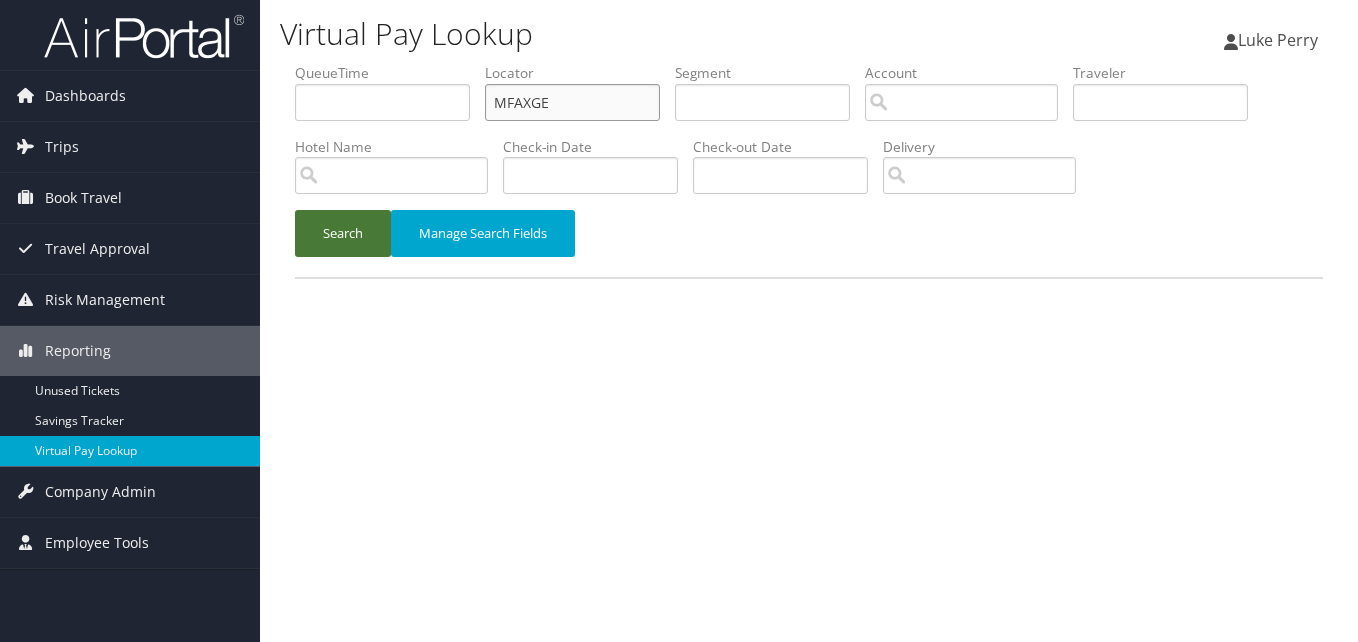 type on "MFAXGE" 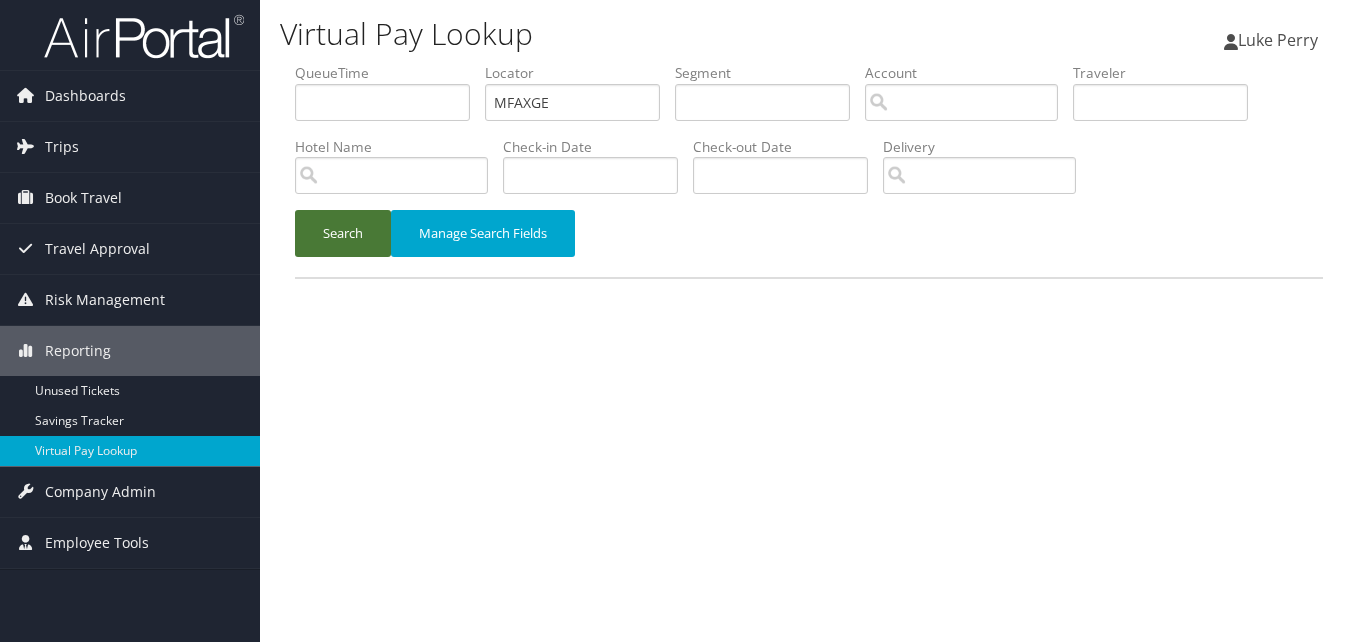 click on "Search" at bounding box center (343, 233) 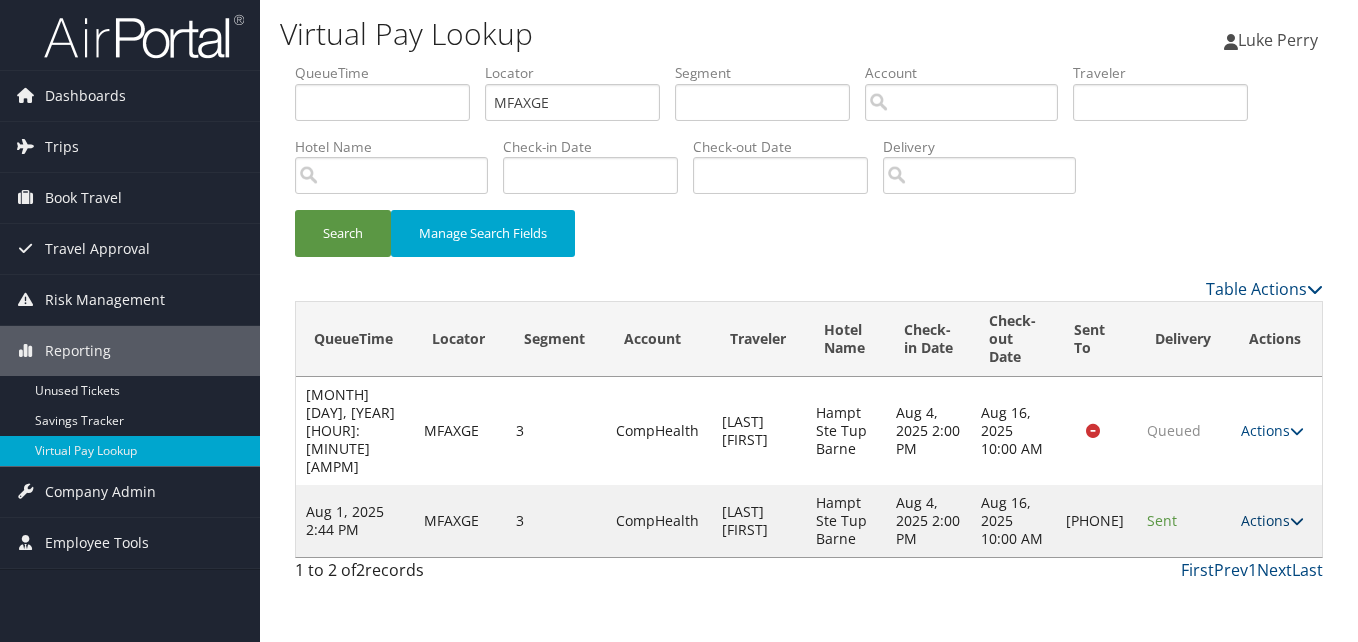 click on "Actions" at bounding box center (1272, 520) 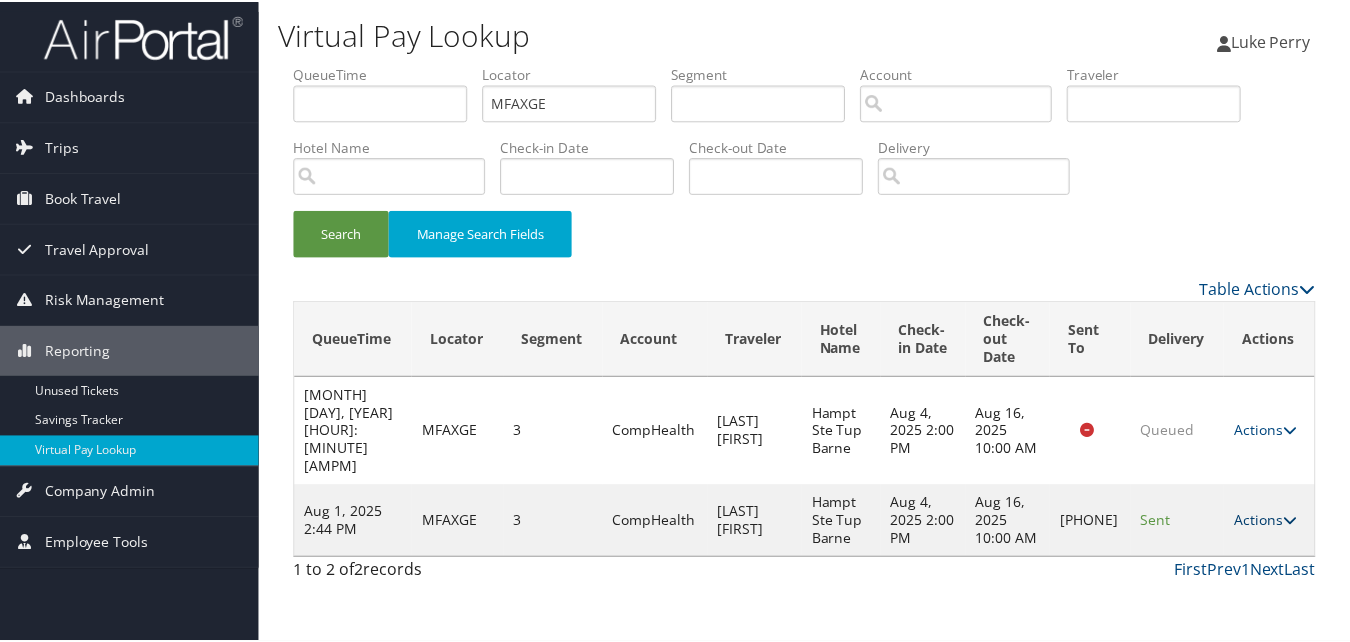 scroll, scrollTop: 1, scrollLeft: 0, axis: vertical 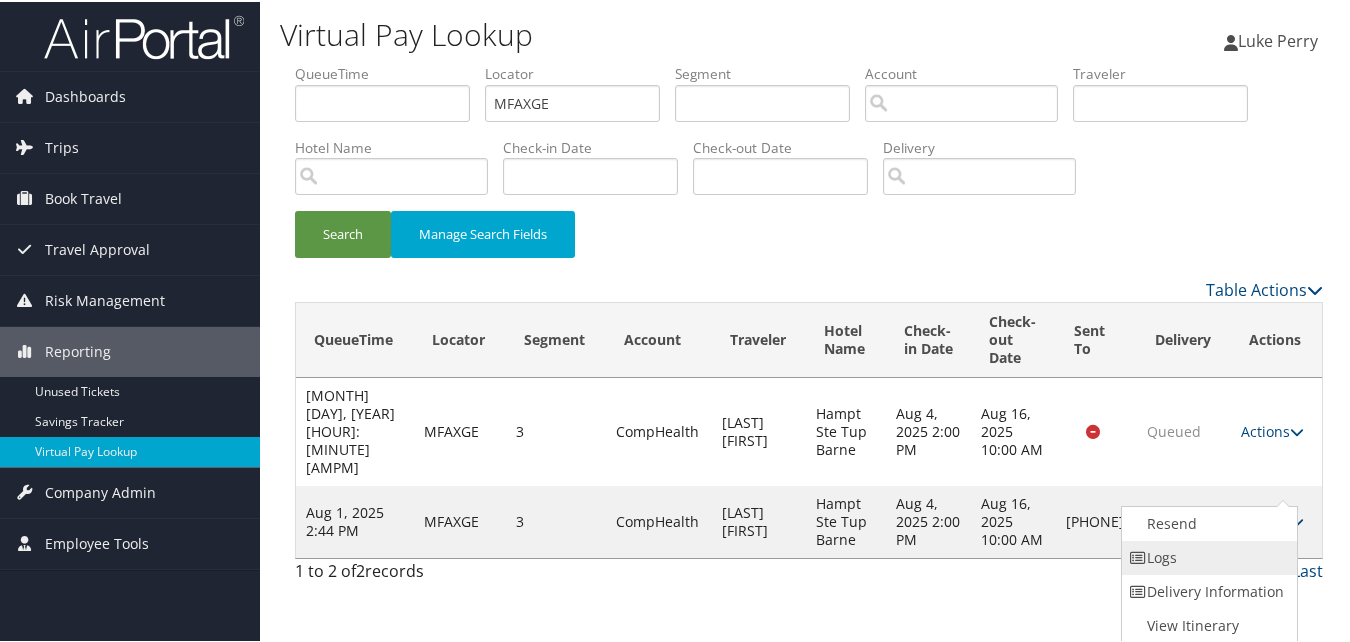 click on "Logs" at bounding box center [1207, 556] 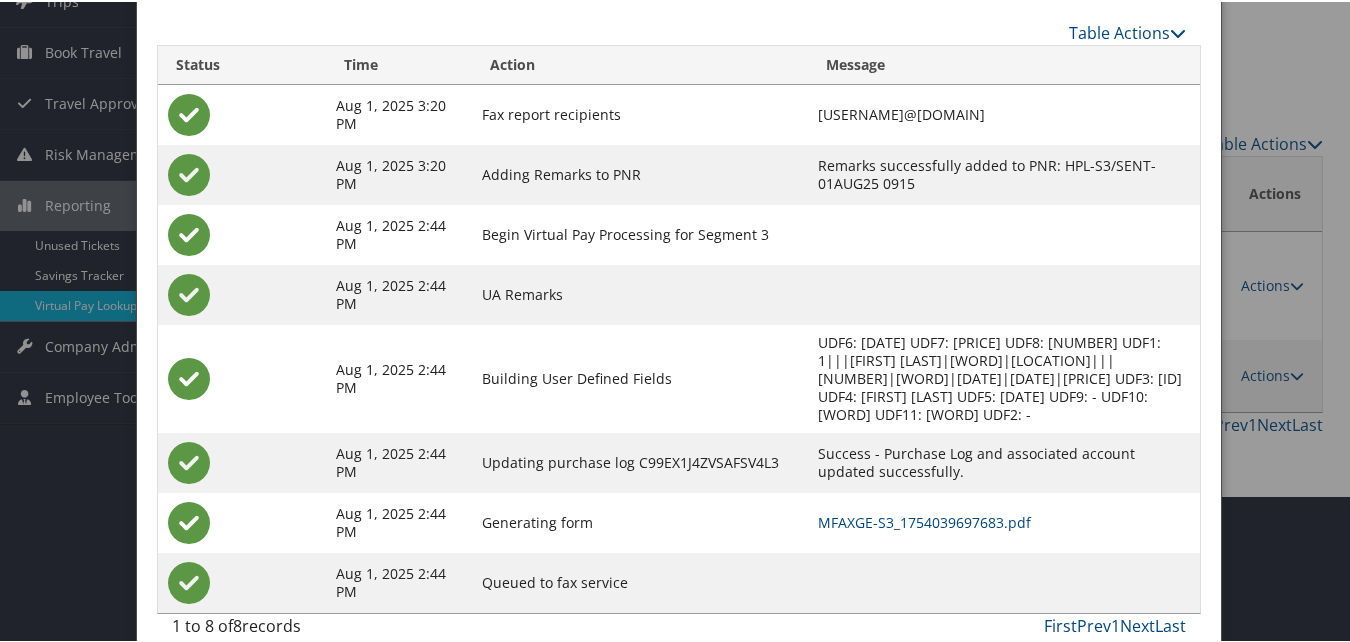 scroll, scrollTop: 154, scrollLeft: 0, axis: vertical 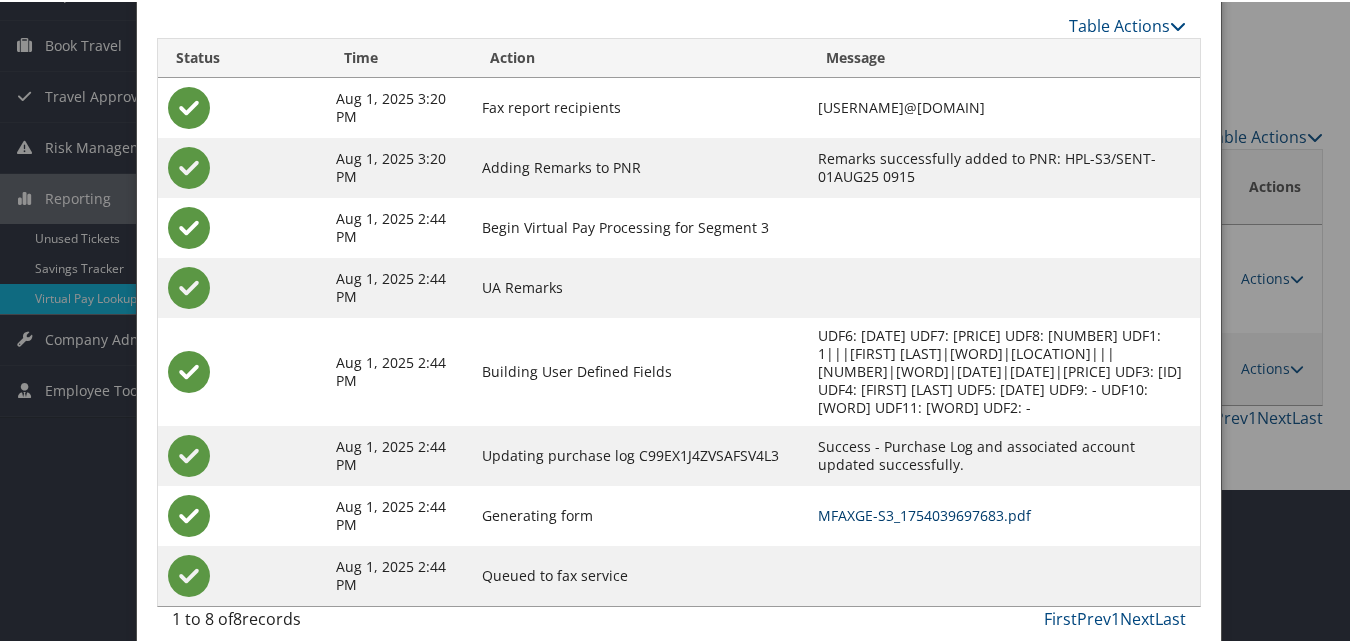 click on "MFAXGE-S3_1754039697683.pdf" at bounding box center [924, 513] 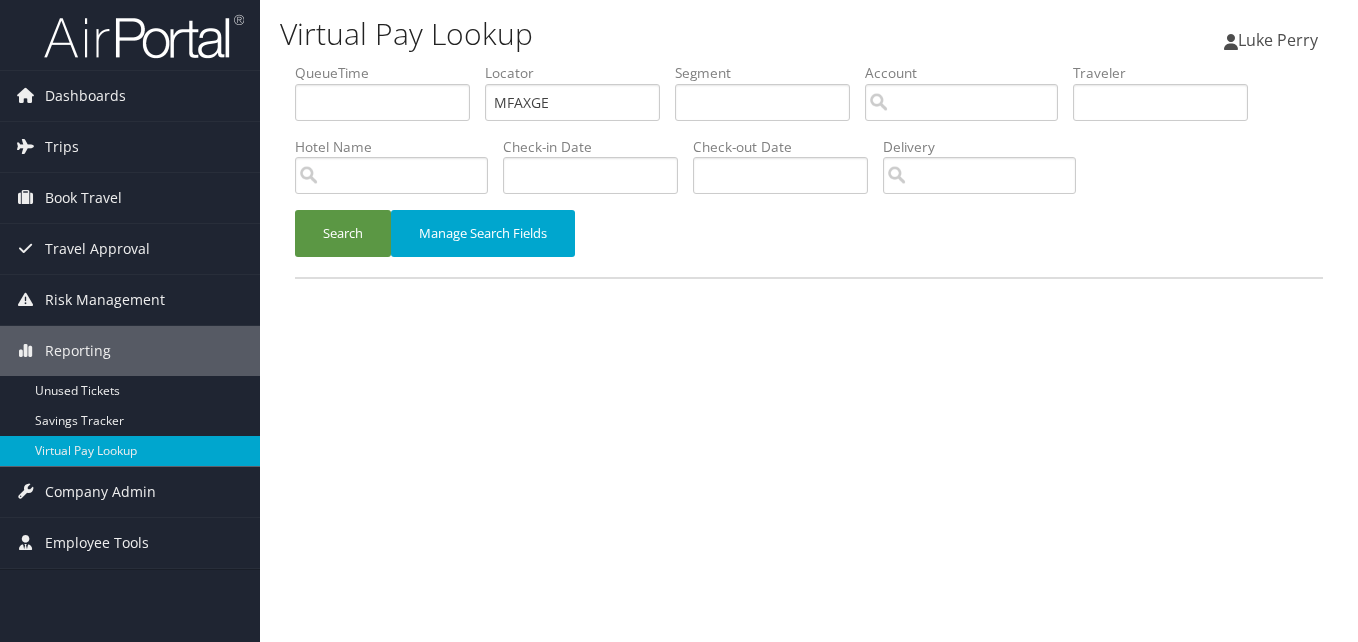 scroll, scrollTop: 0, scrollLeft: 0, axis: both 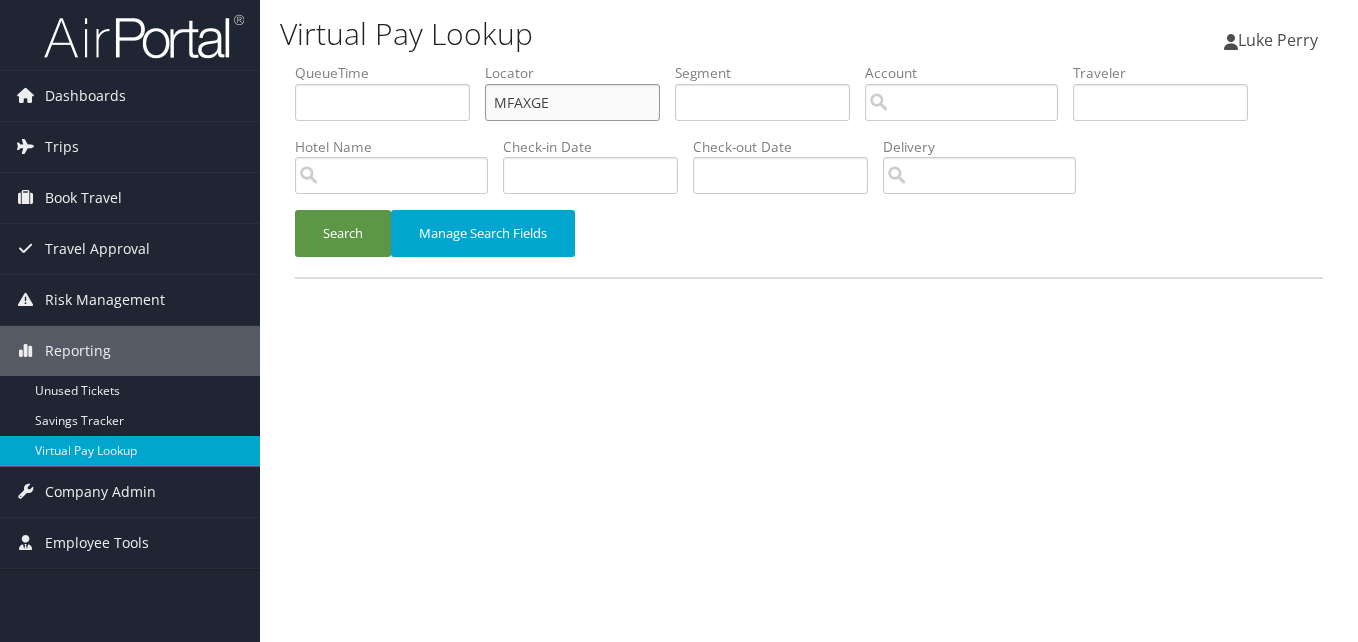 drag, startPoint x: 582, startPoint y: 97, endPoint x: 327, endPoint y: 129, distance: 257 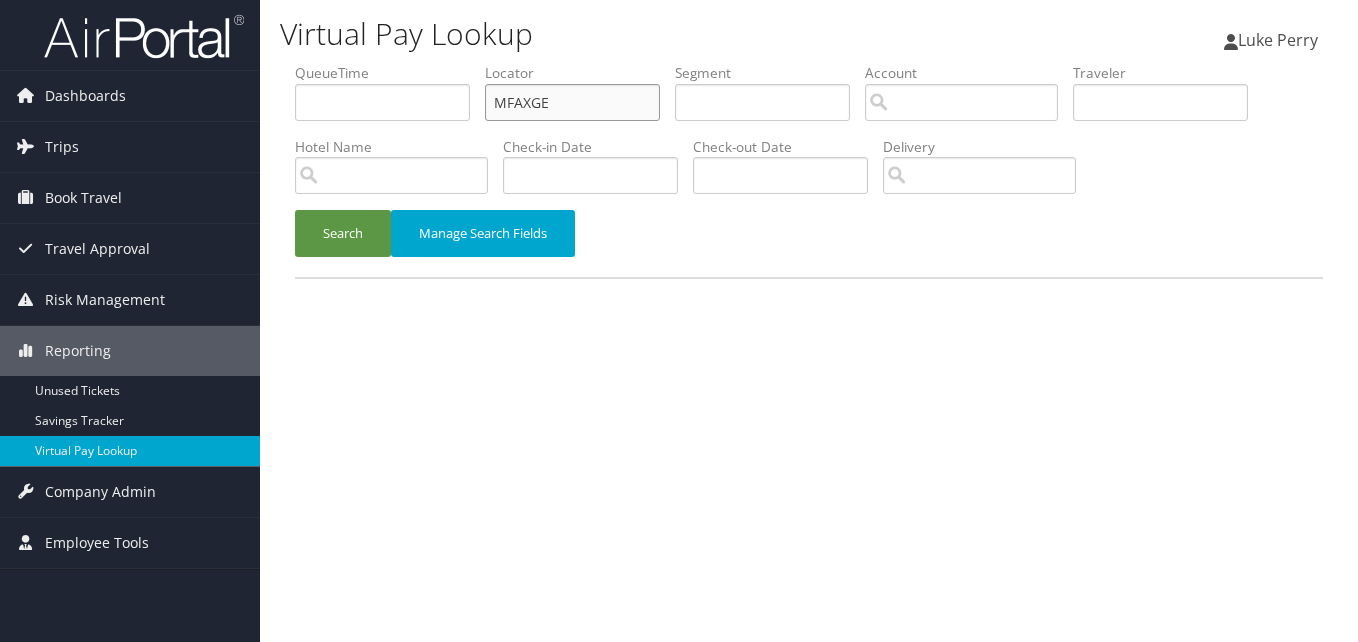 click on "QueueTime Locator MFAXGE Segment Account Traveler Hotel Name Check-in Date Check-out Date Delivery" at bounding box center [809, 63] 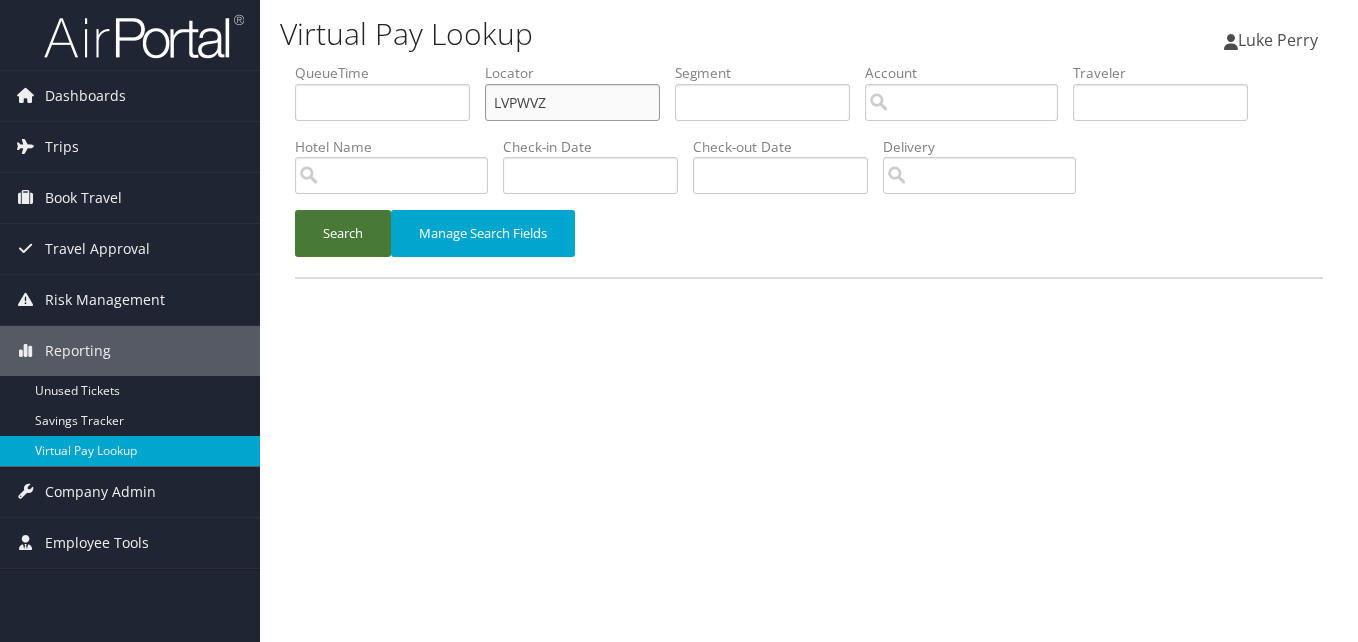 type on "LVPWVZ" 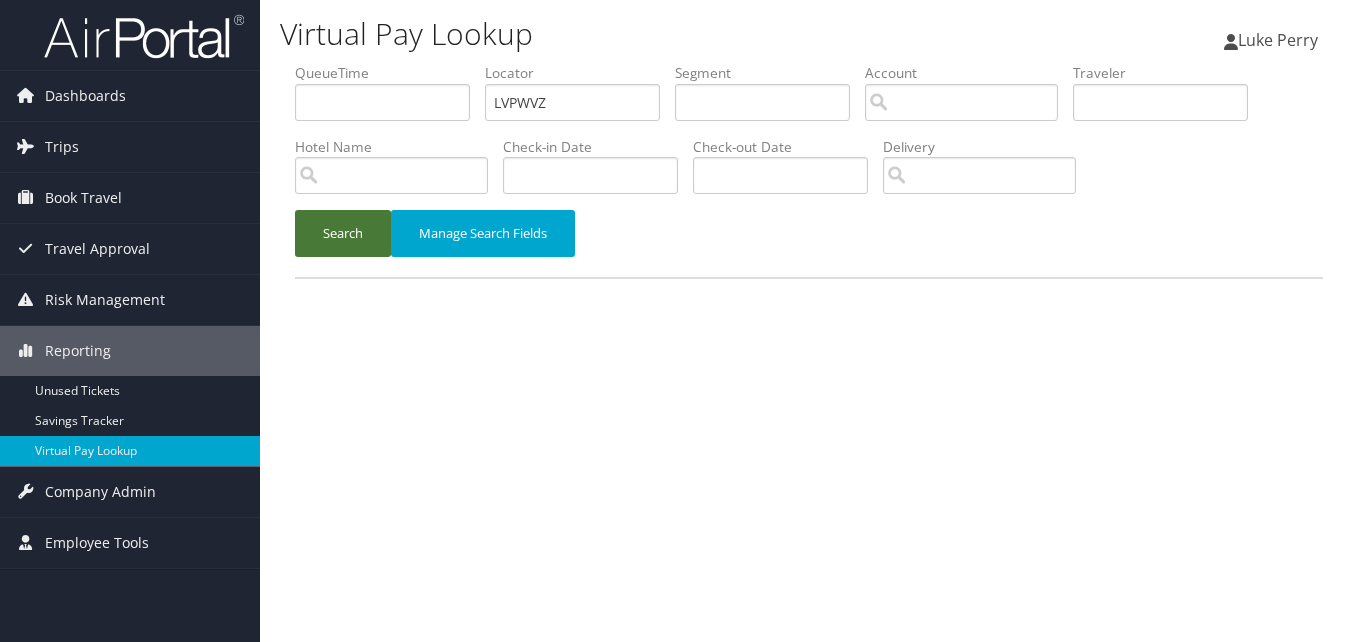 click on "Search" at bounding box center (343, 233) 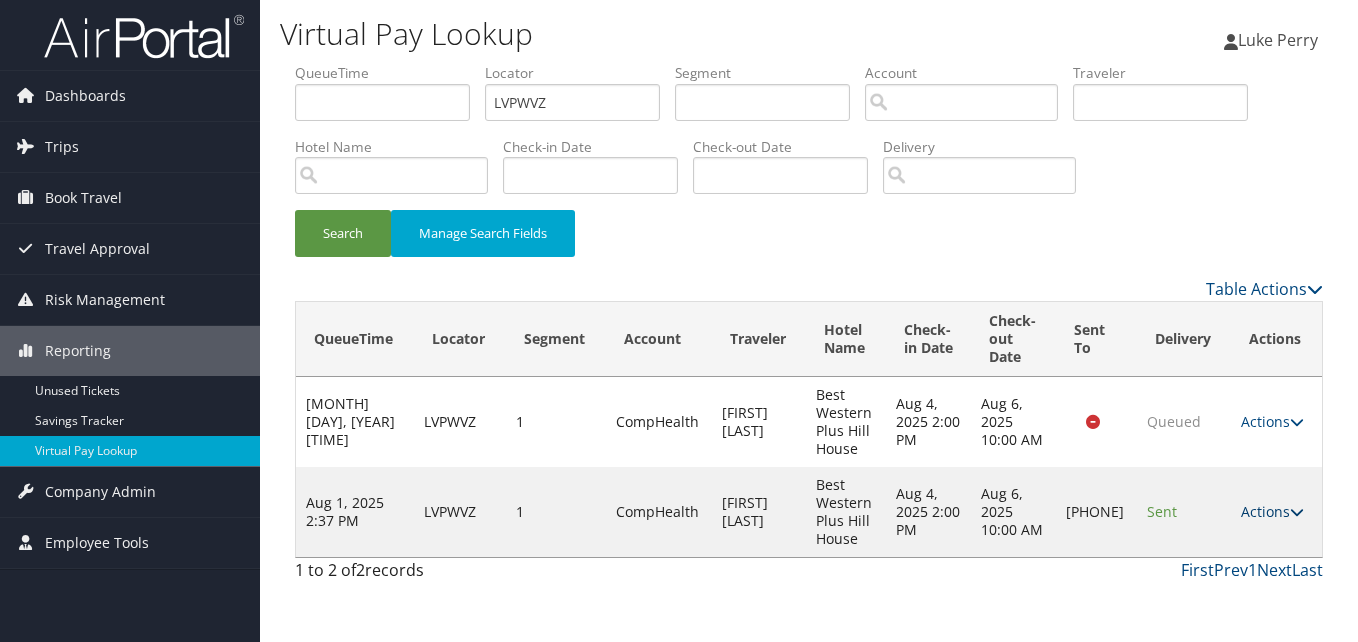 click on "Actions" at bounding box center [1272, 511] 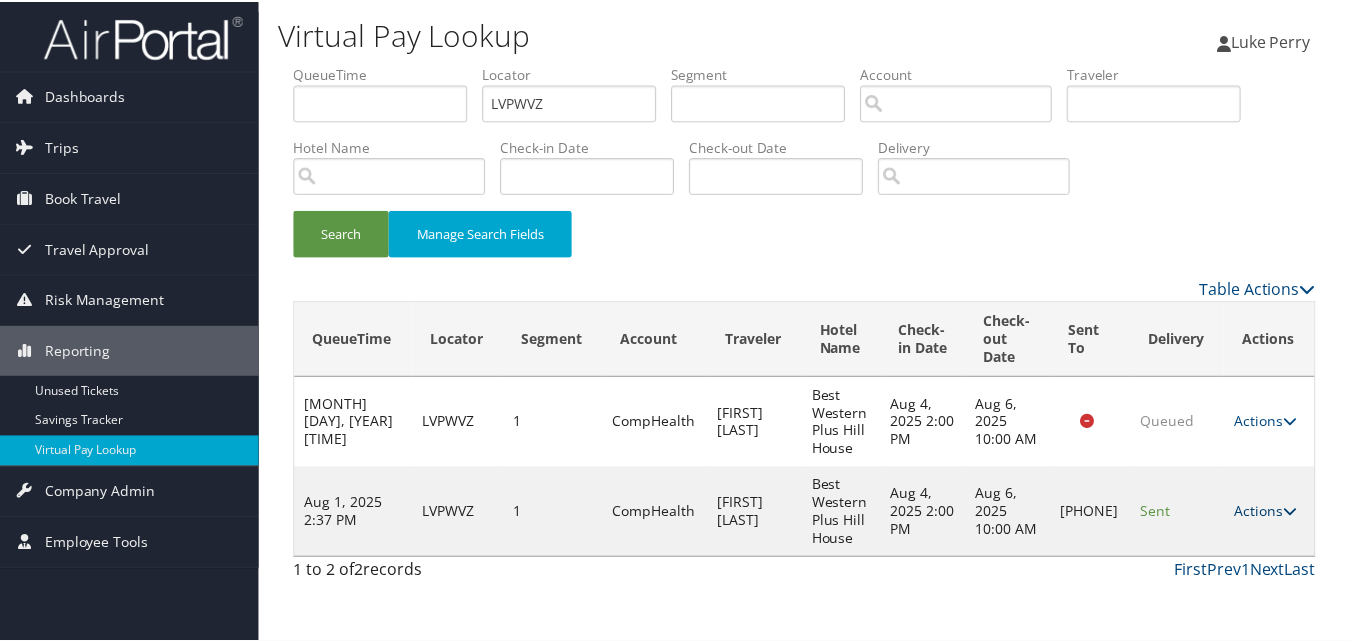 scroll, scrollTop: 19, scrollLeft: 0, axis: vertical 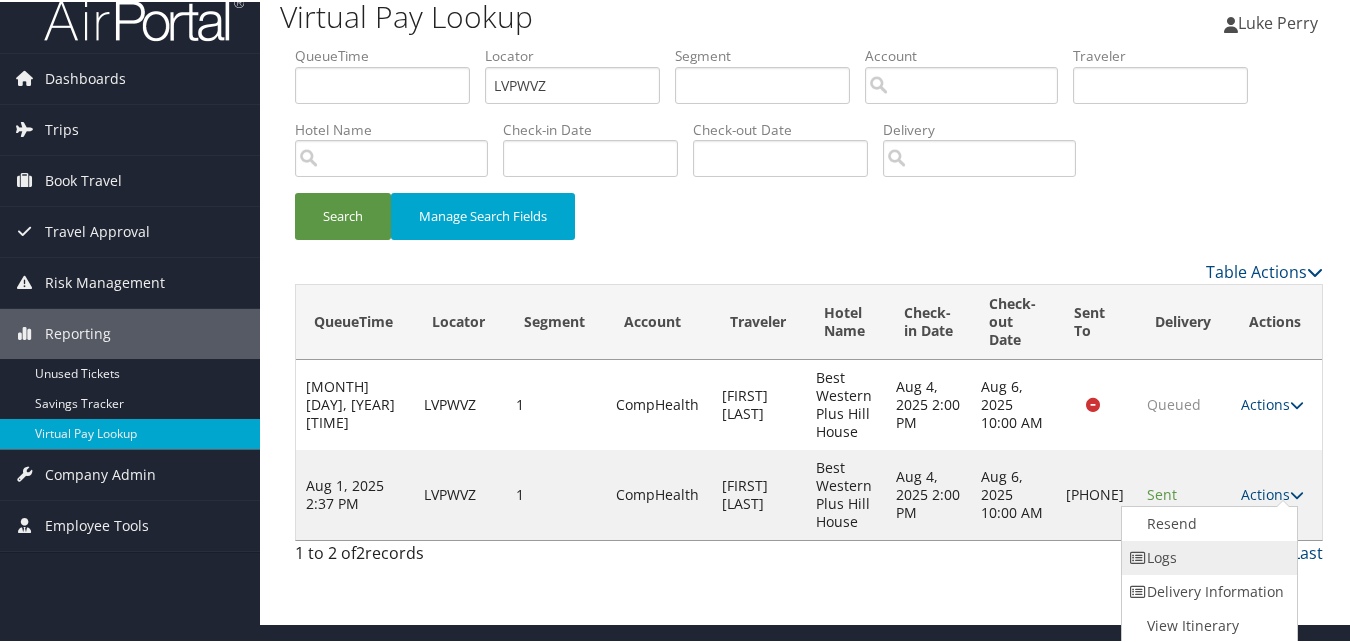 click on "Logs" at bounding box center (1207, 556) 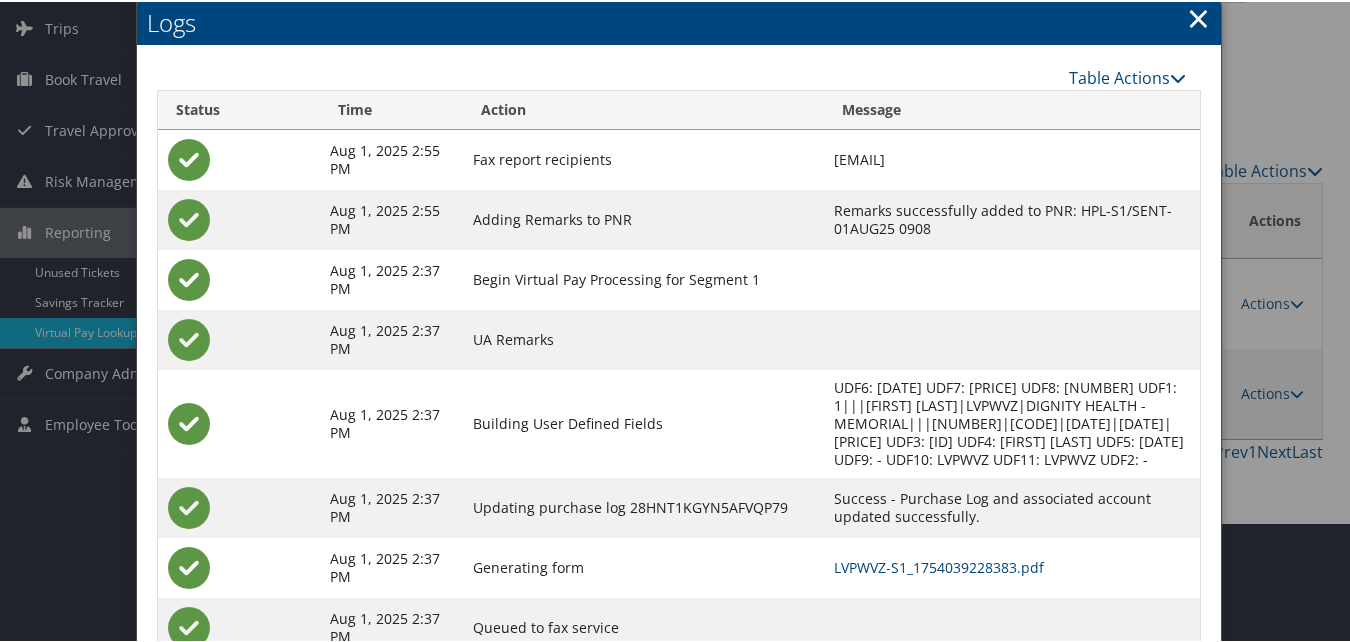 scroll, scrollTop: 190, scrollLeft: 0, axis: vertical 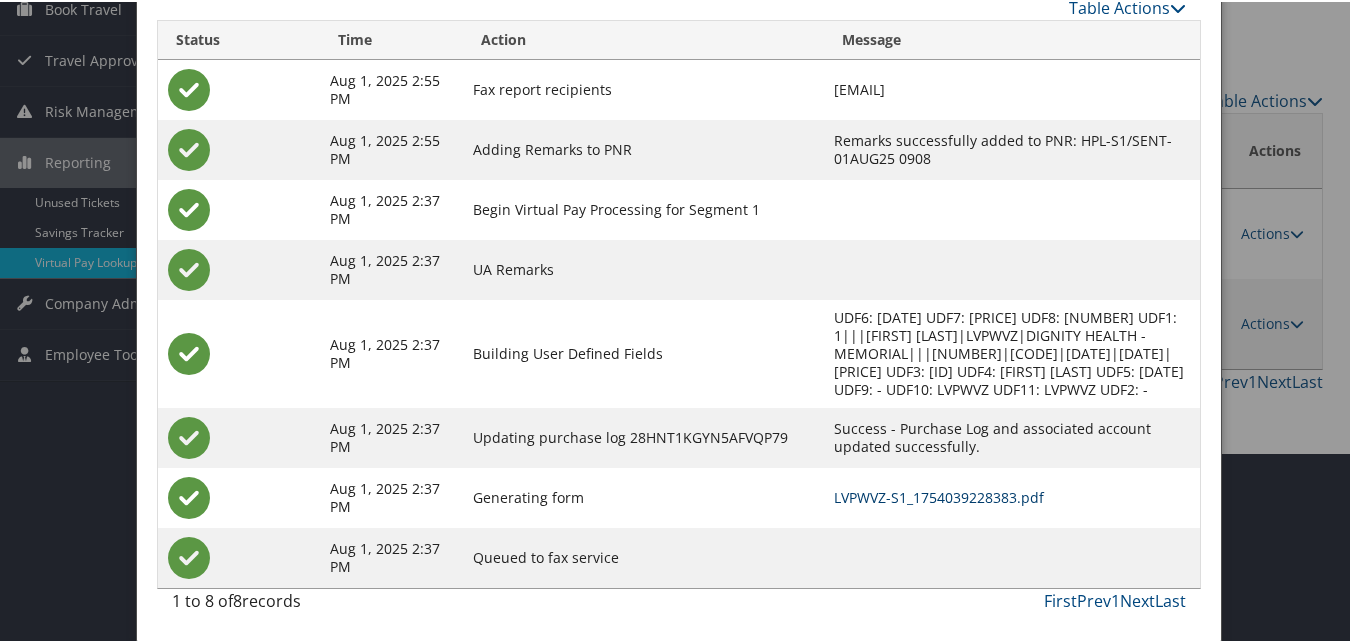 click on "LVPWVZ-S1_1754039228383.pdf" at bounding box center [939, 495] 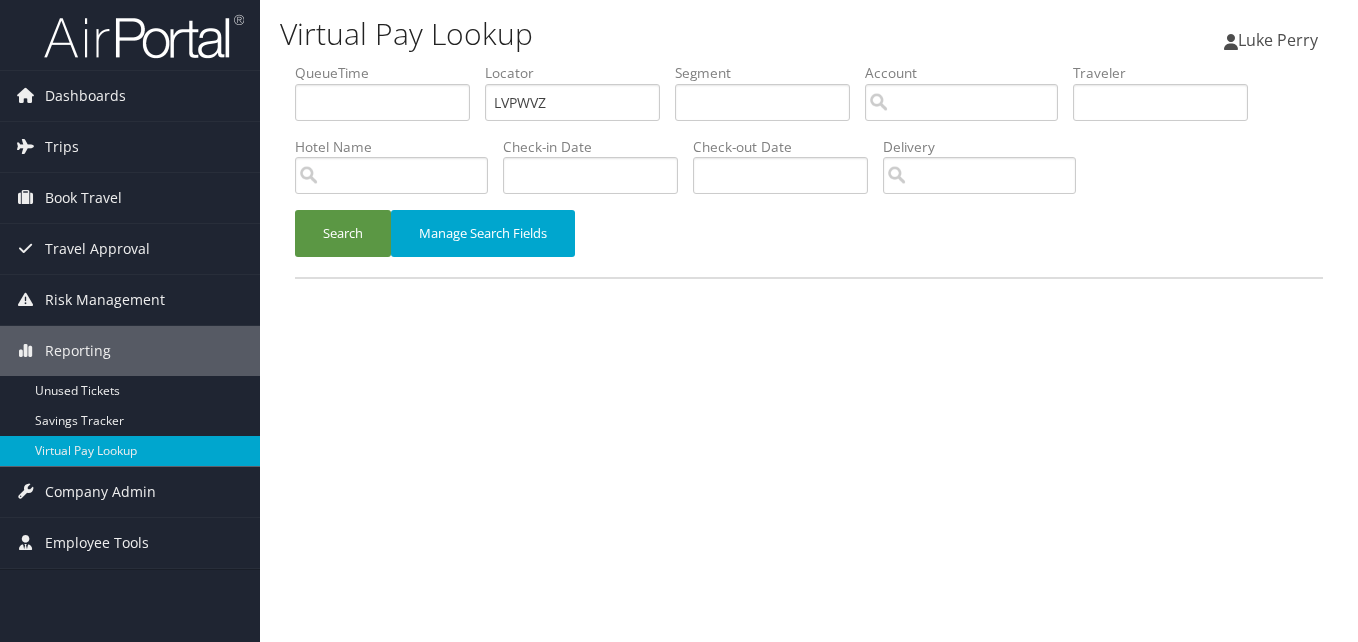 scroll, scrollTop: 0, scrollLeft: 0, axis: both 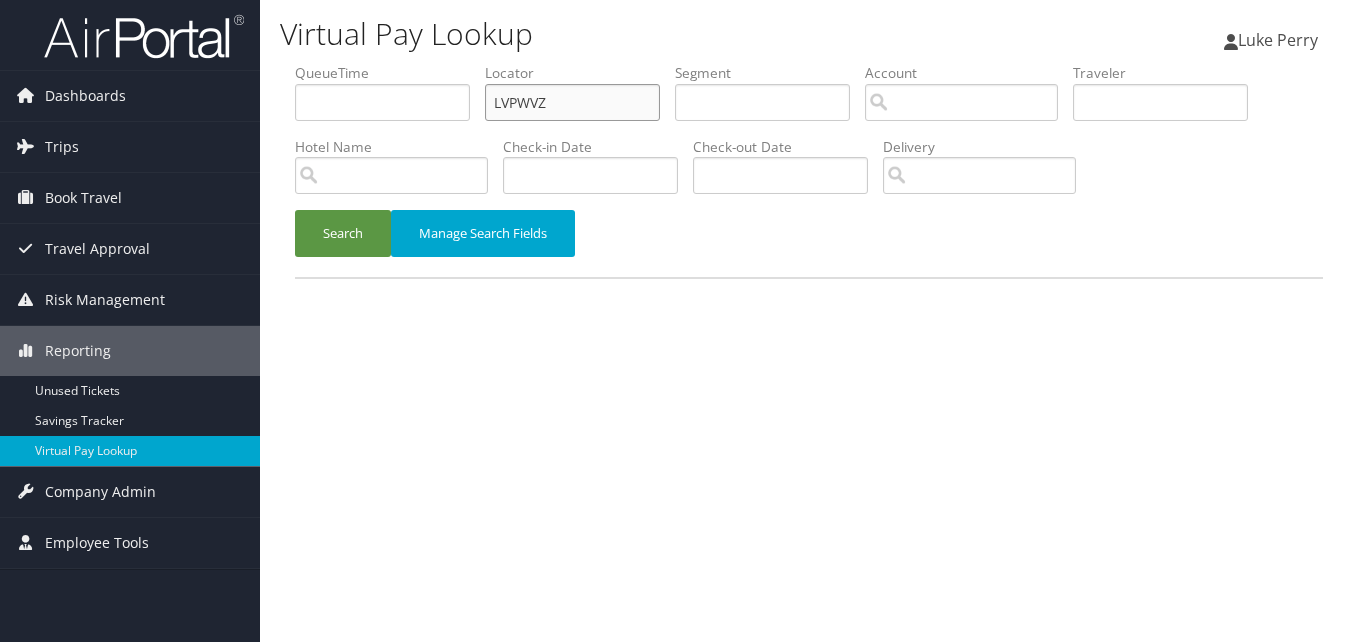 drag, startPoint x: 582, startPoint y: 92, endPoint x: 396, endPoint y: 132, distance: 190.25246 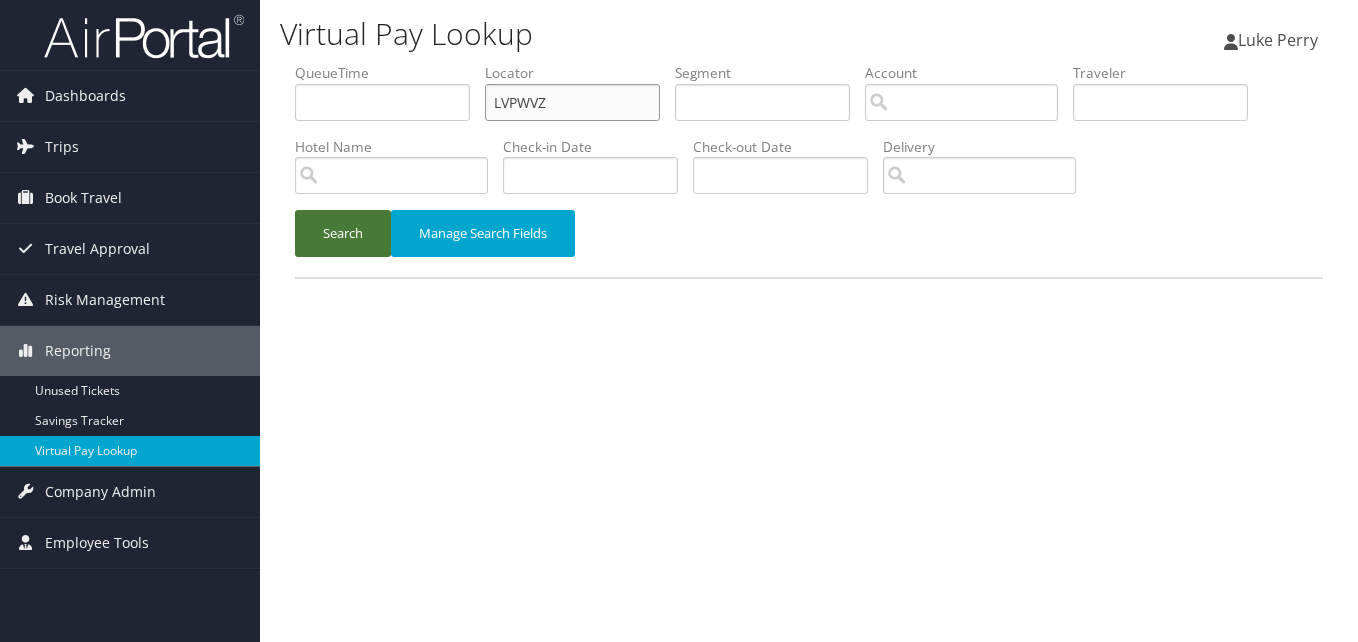 paste on "ILQTNN" 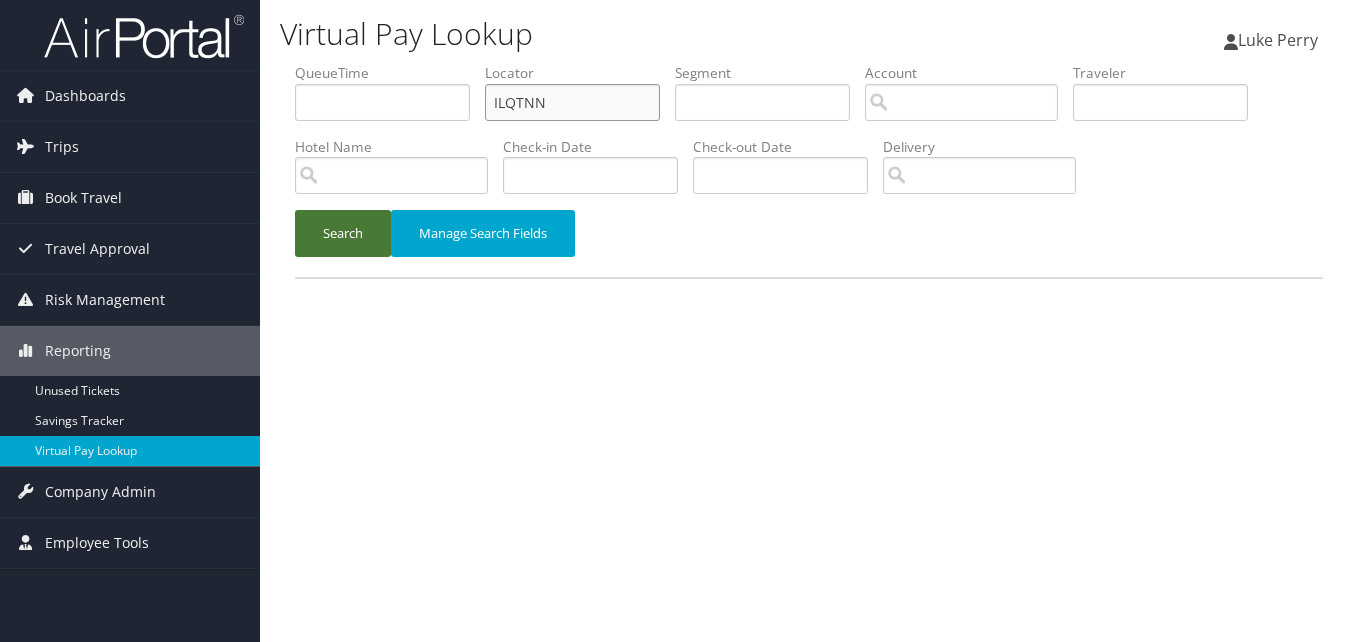 type on "ILQTNN" 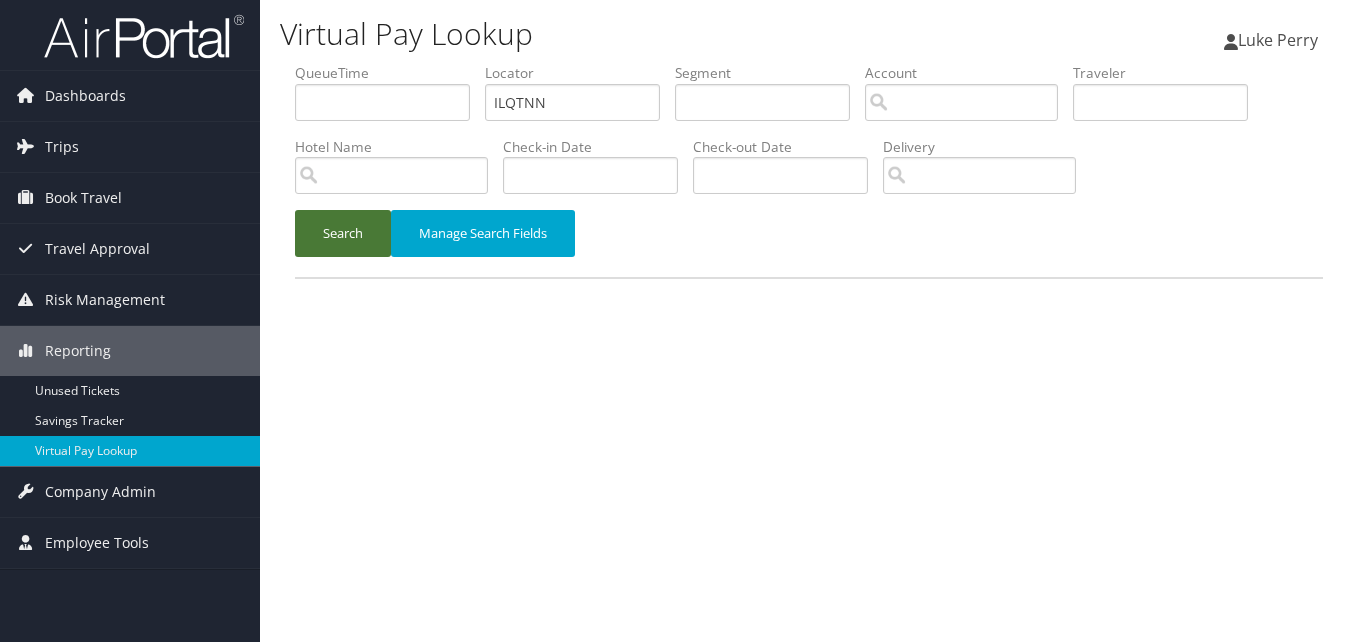 click on "Search" at bounding box center (343, 233) 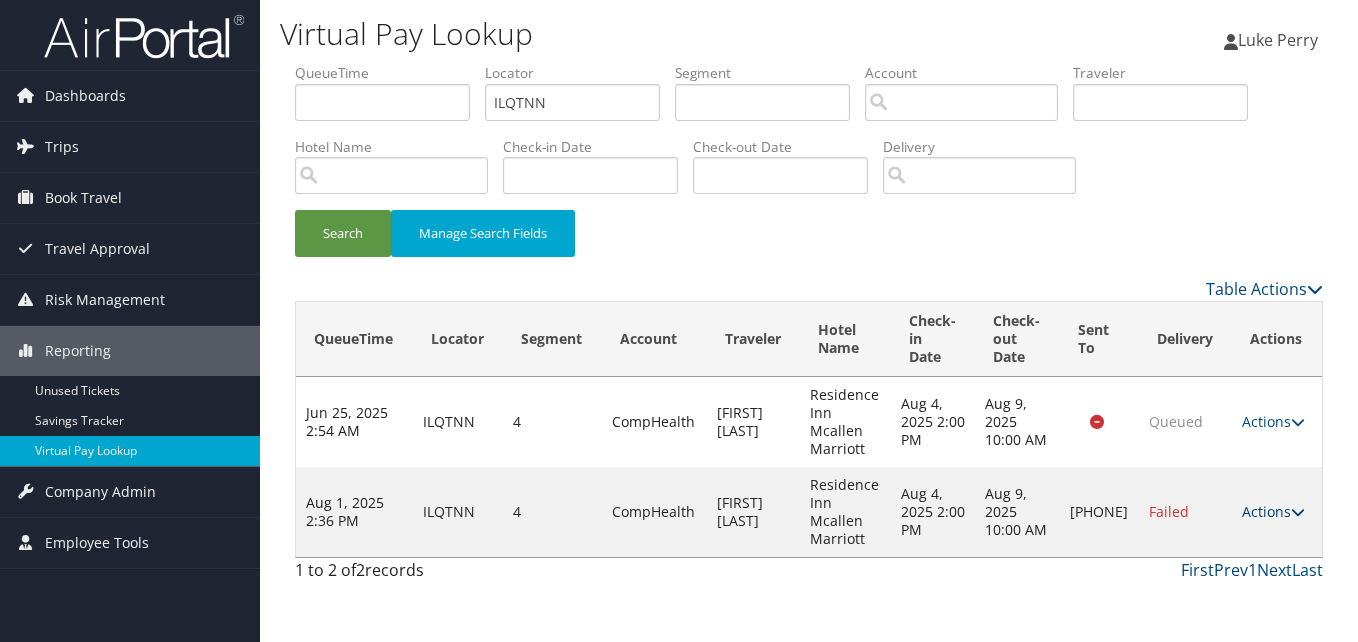 click on "Actions" at bounding box center (1273, 511) 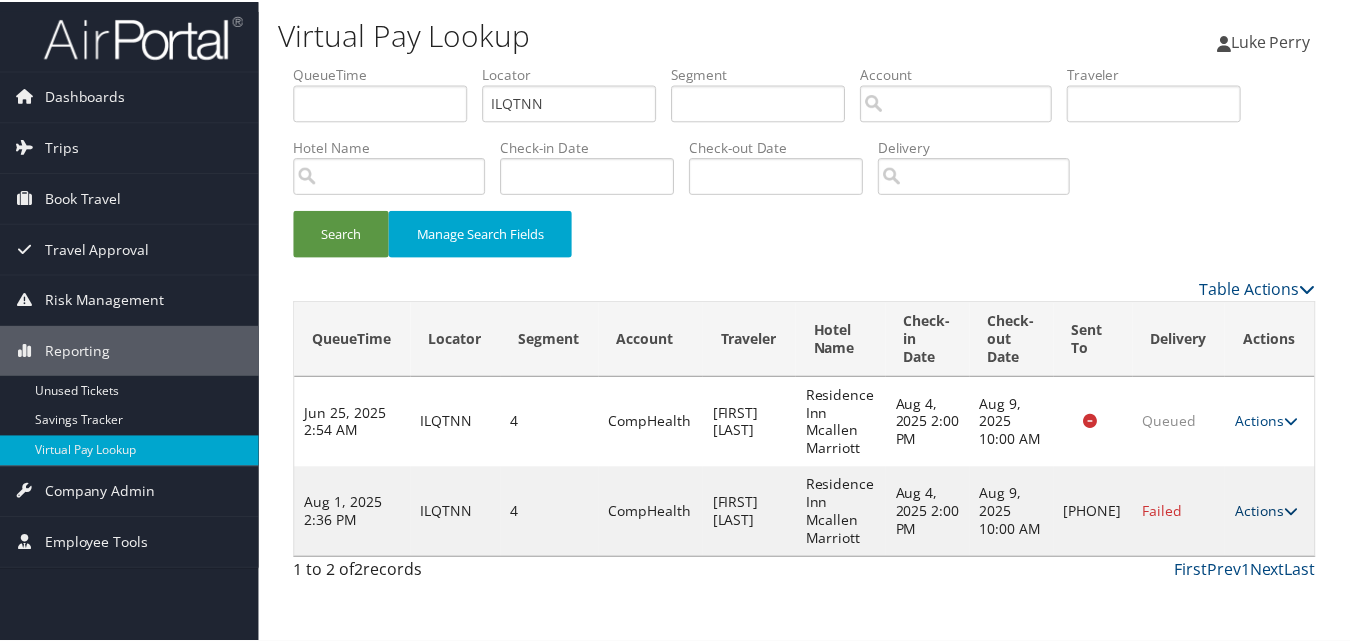 scroll, scrollTop: 19, scrollLeft: 0, axis: vertical 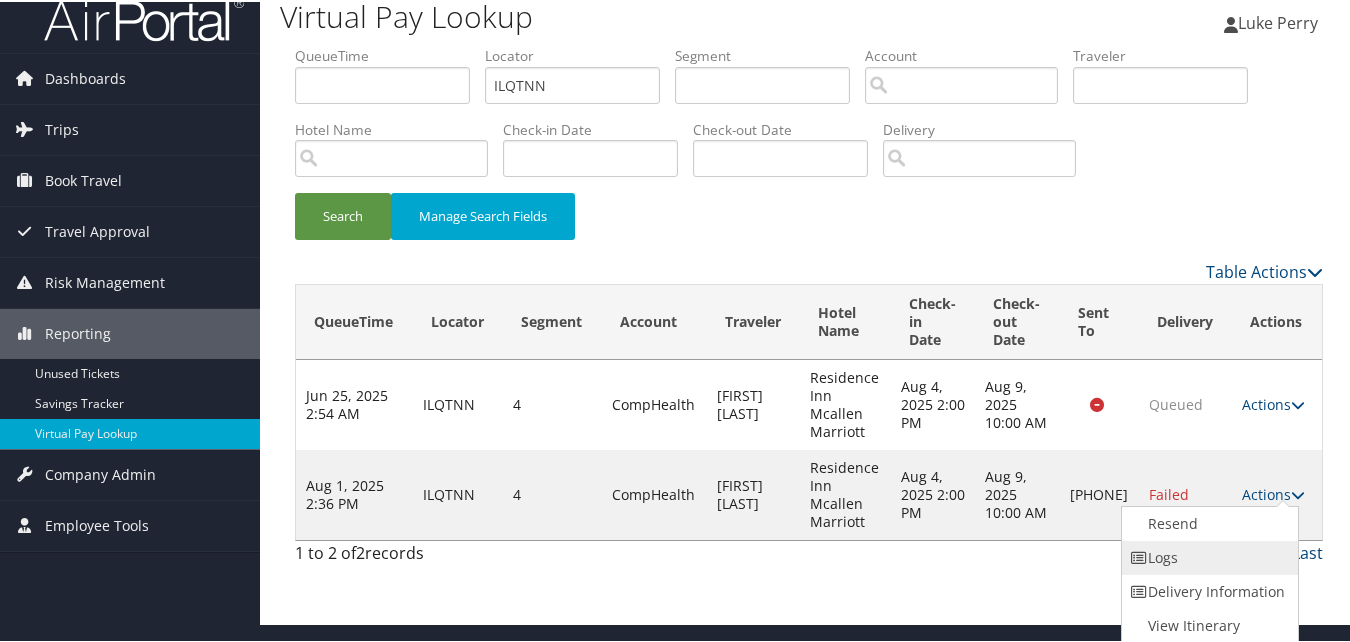 click on "Logs" at bounding box center (1207, 556) 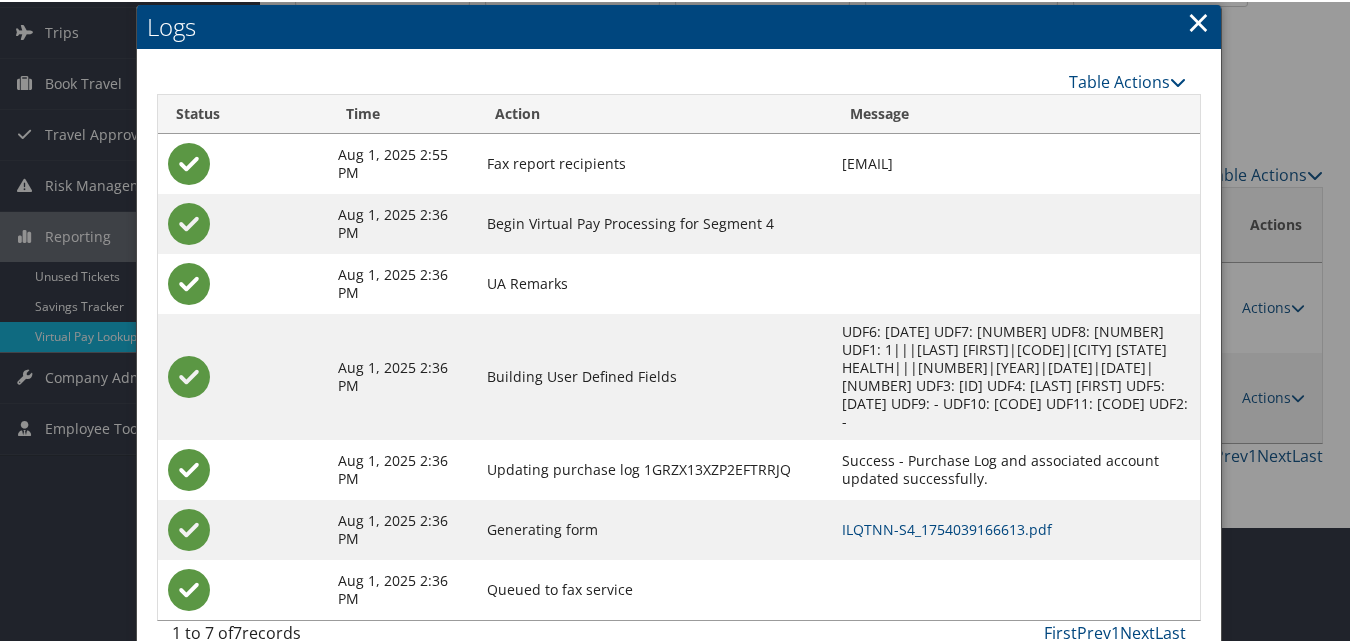 scroll, scrollTop: 130, scrollLeft: 0, axis: vertical 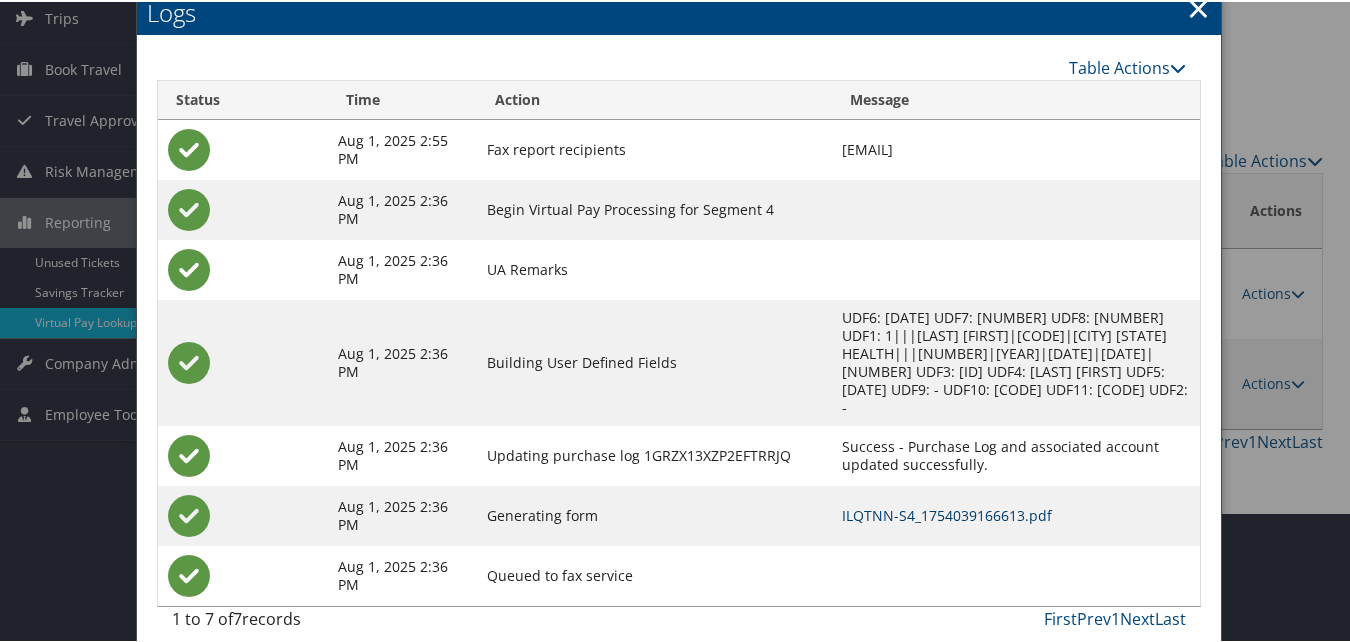 click on "ILQTNN-S4_1754039166613.pdf" at bounding box center (947, 513) 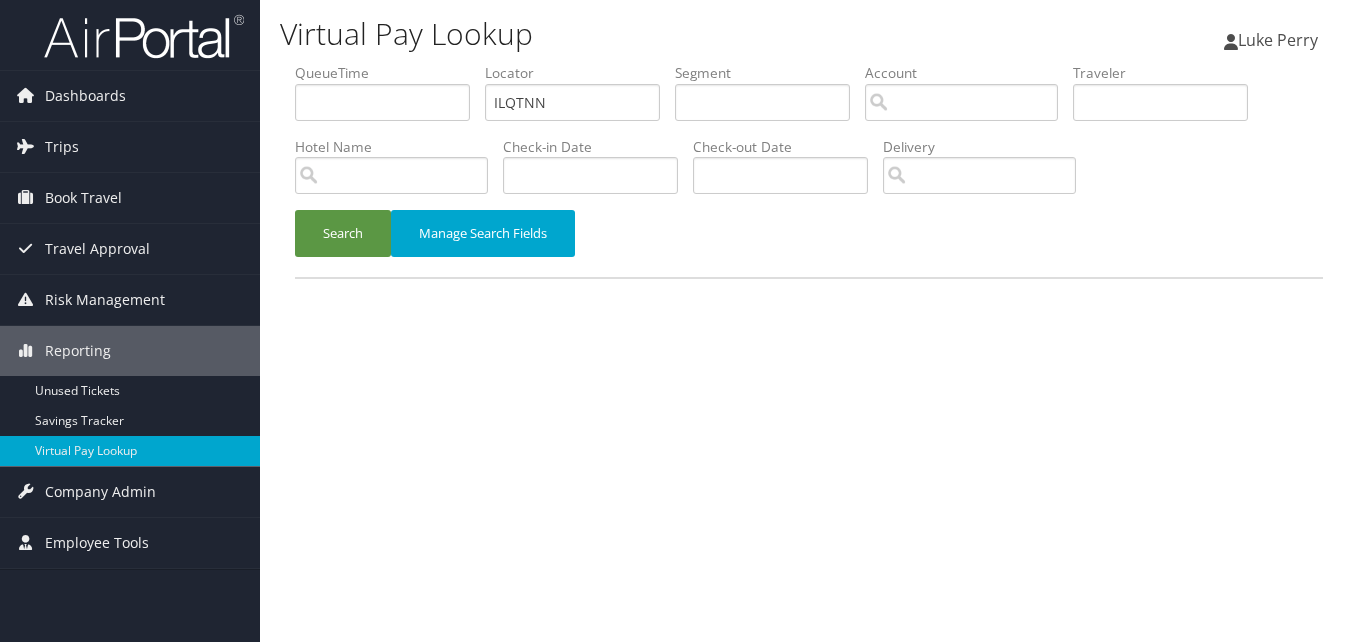 scroll, scrollTop: 0, scrollLeft: 0, axis: both 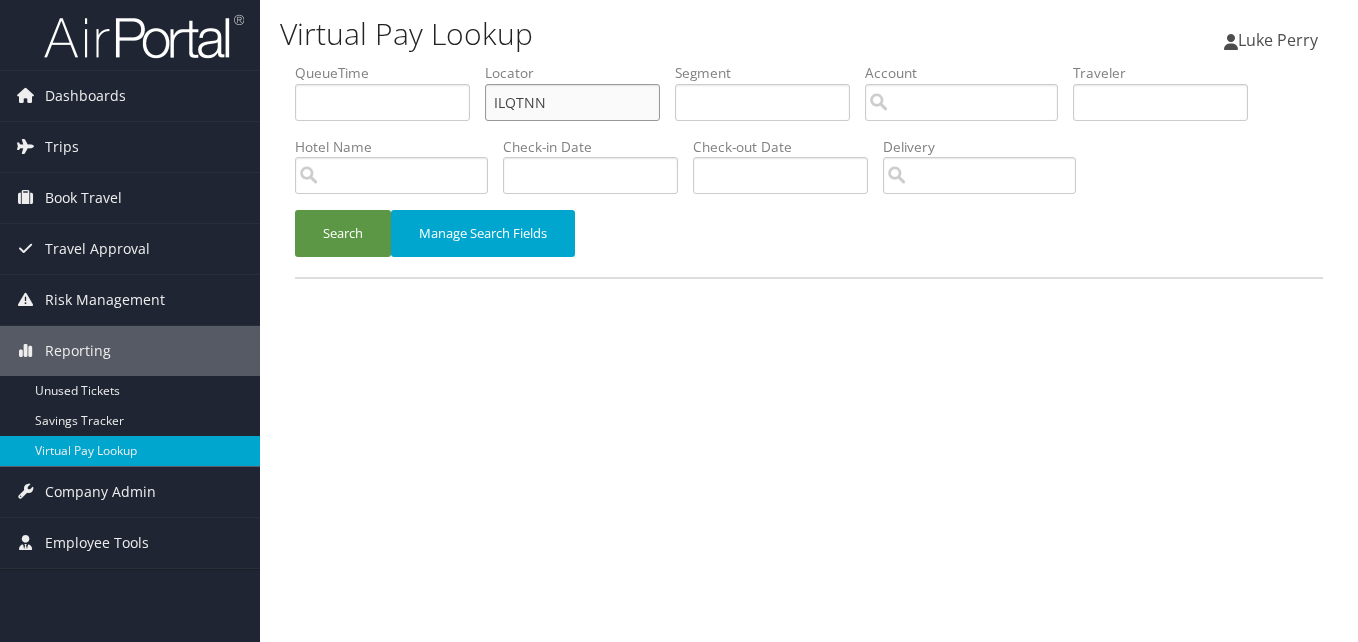 drag, startPoint x: 573, startPoint y: 111, endPoint x: 375, endPoint y: 115, distance: 198.0404 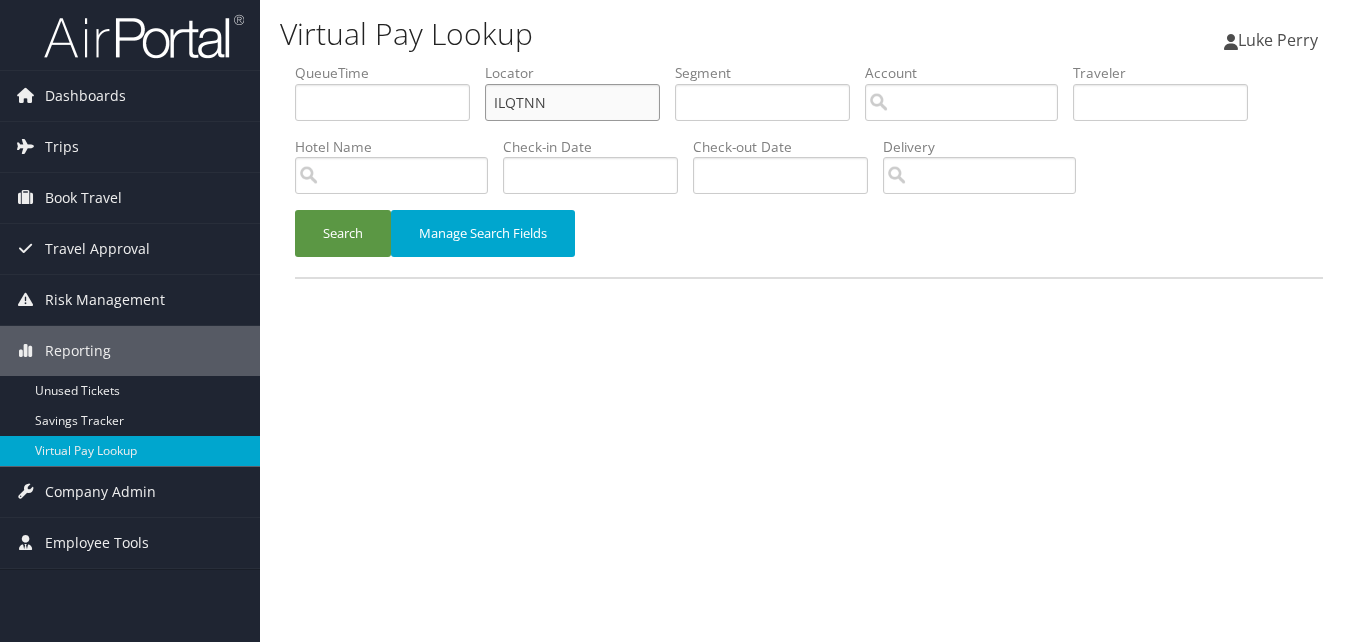 click on "QueueTime Locator ILQTNN Segment Account Traveler Hotel Name Check-in Date Check-out Date Delivery" at bounding box center [809, 63] 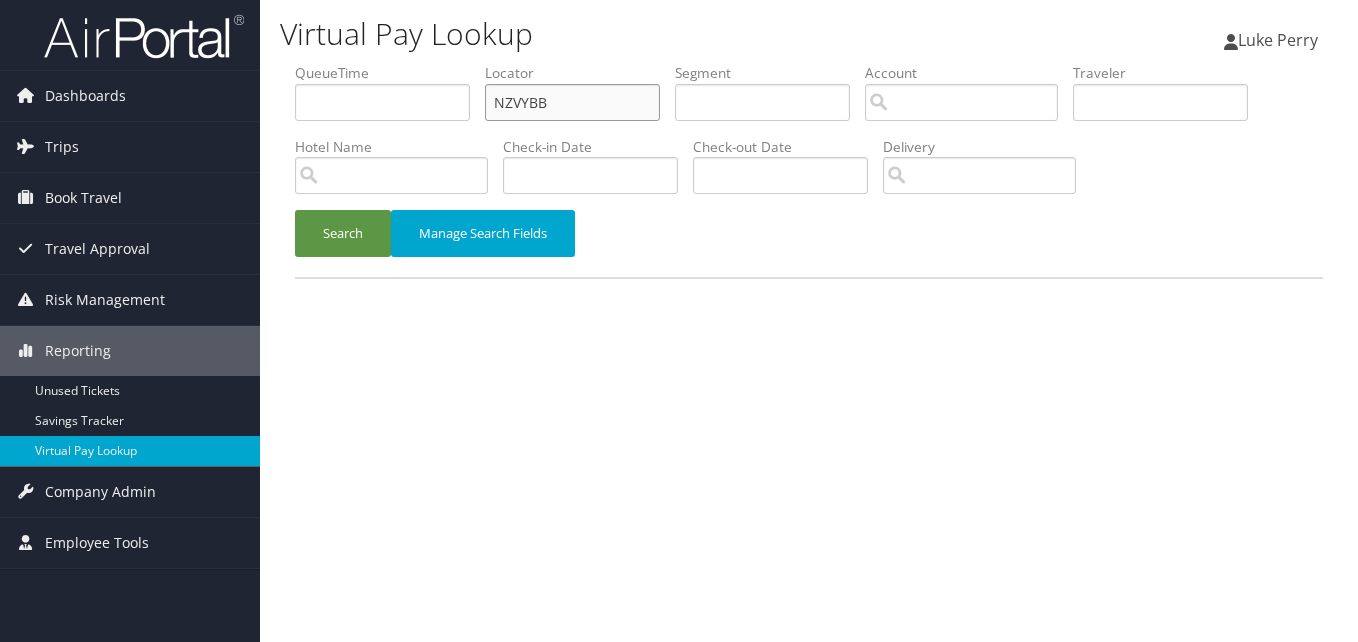 type on "NZVYBB" 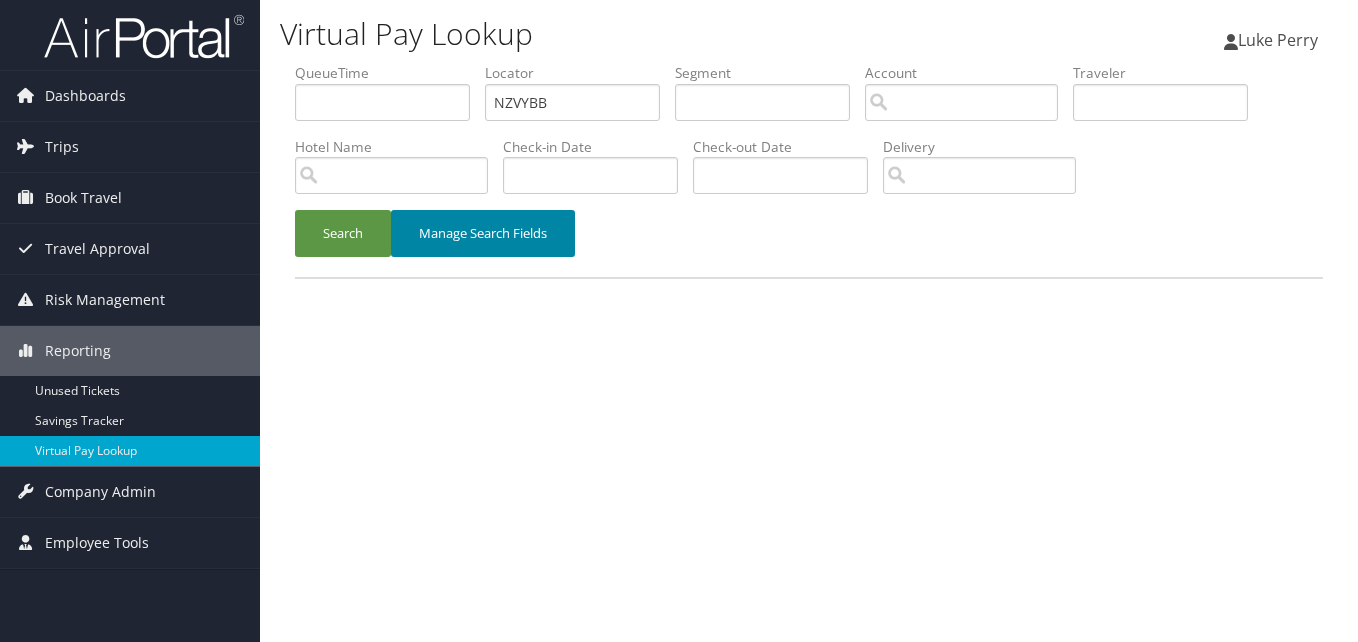 drag, startPoint x: 343, startPoint y: 205, endPoint x: 401, endPoint y: 223, distance: 60.728905 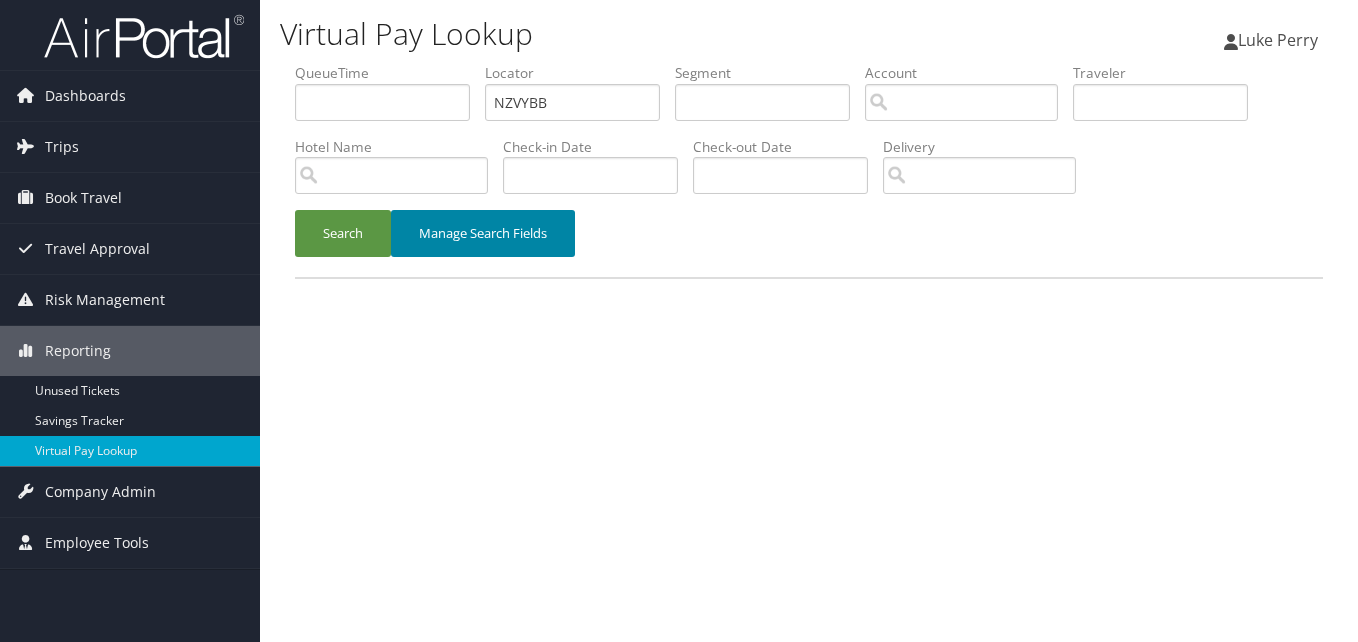 click on "Hotel Name" at bounding box center [399, 173] 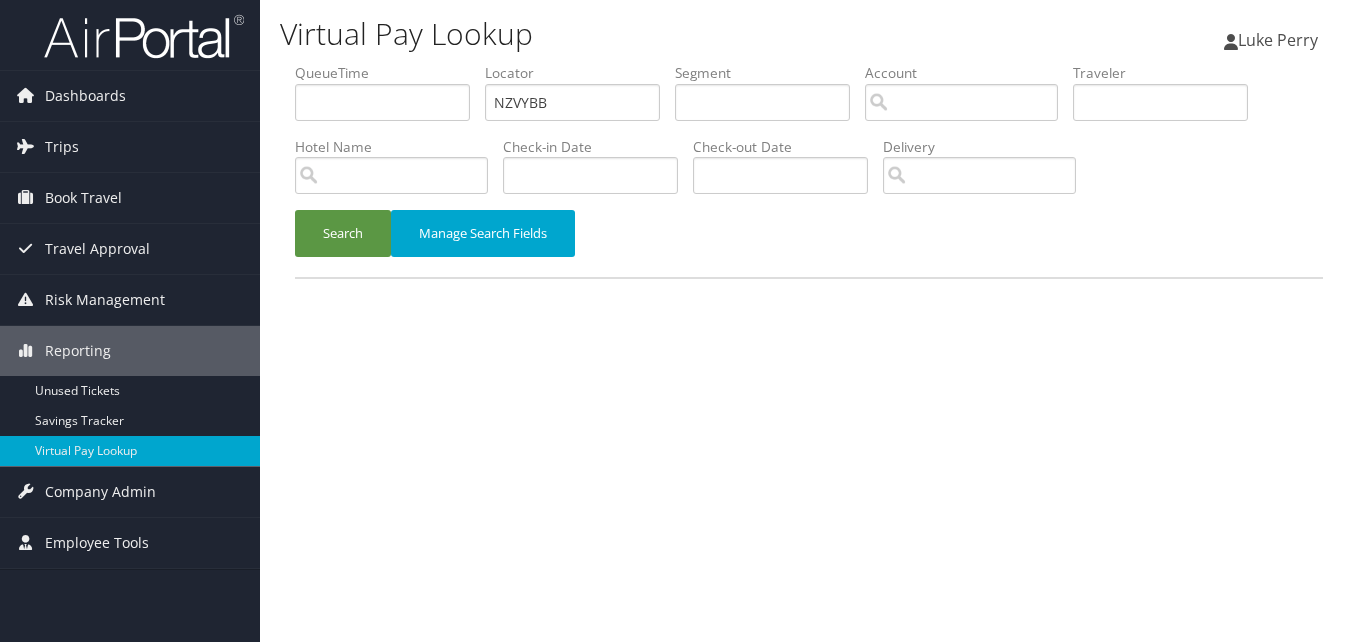 drag, startPoint x: 273, startPoint y: 233, endPoint x: 293, endPoint y: 236, distance: 20.22375 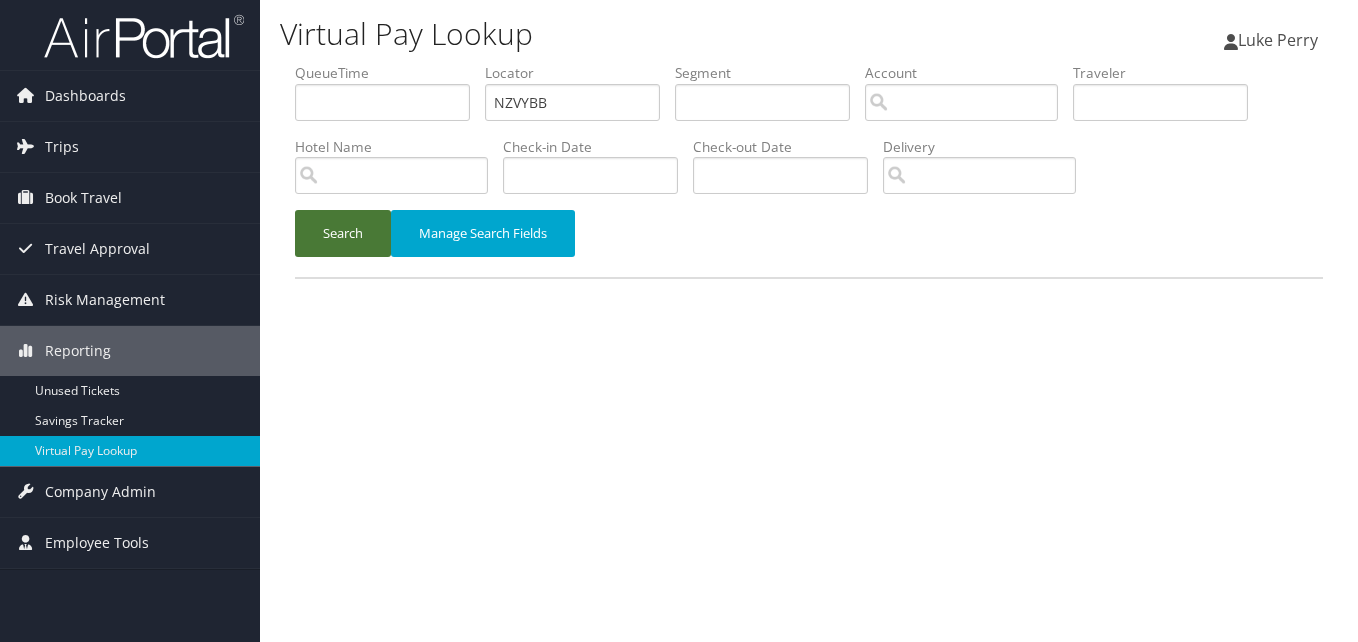 click on "Search" at bounding box center (343, 233) 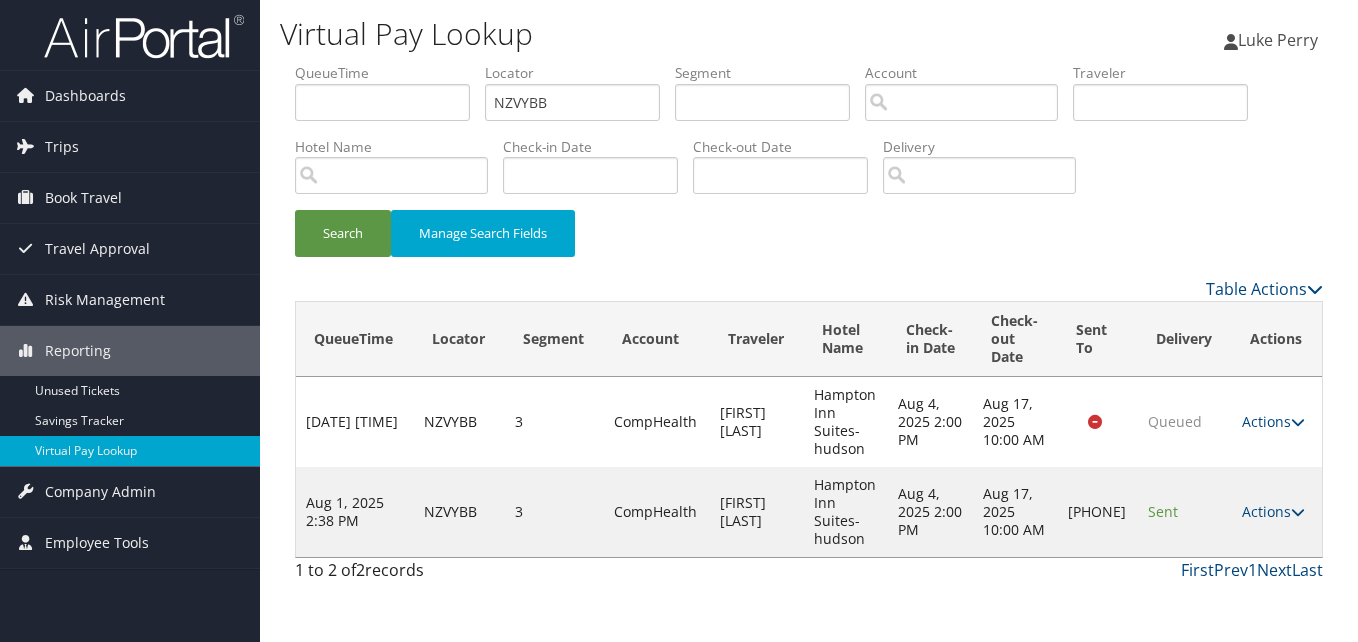drag, startPoint x: 978, startPoint y: 327, endPoint x: 939, endPoint y: 270, distance: 69.065186 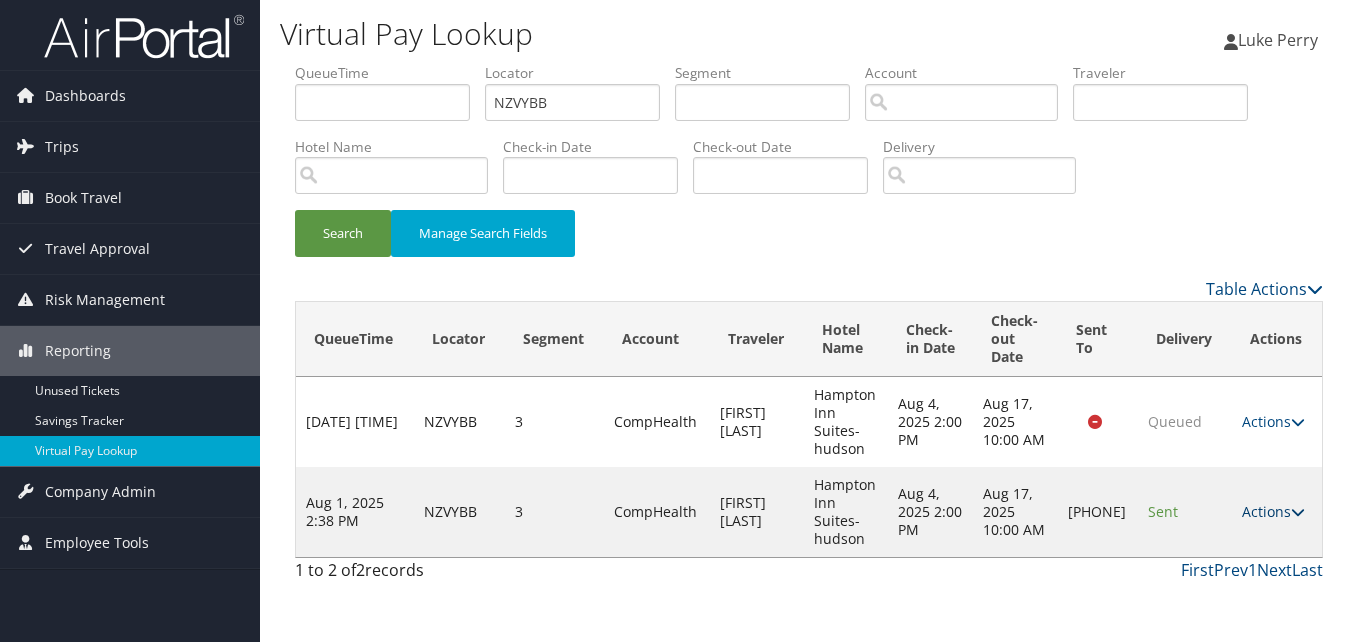 click on "Actions" at bounding box center (1273, 511) 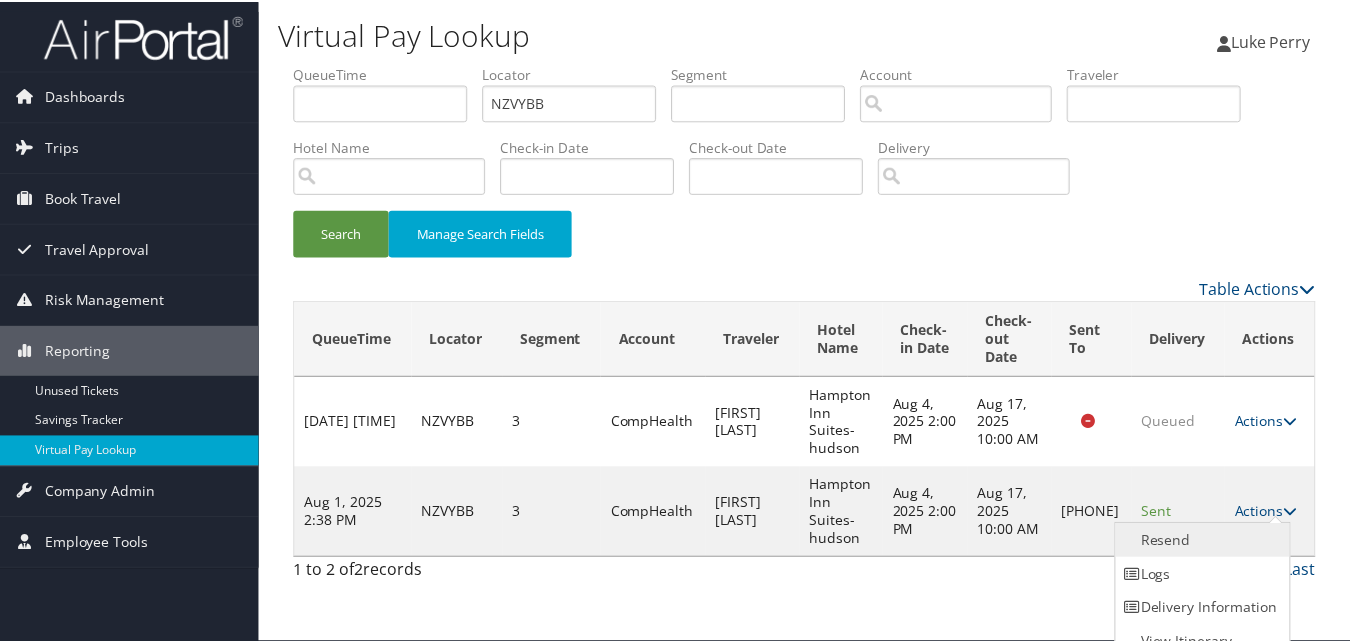 scroll, scrollTop: 19, scrollLeft: 0, axis: vertical 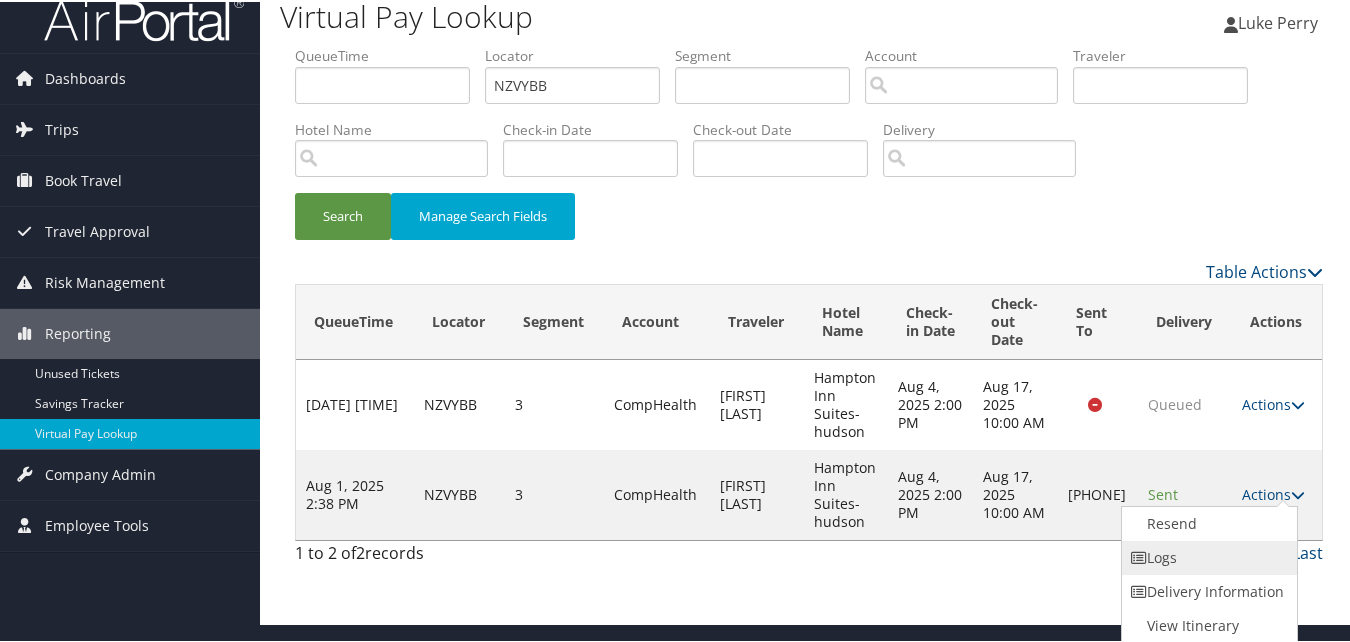 click on "Logs" at bounding box center (1207, 556) 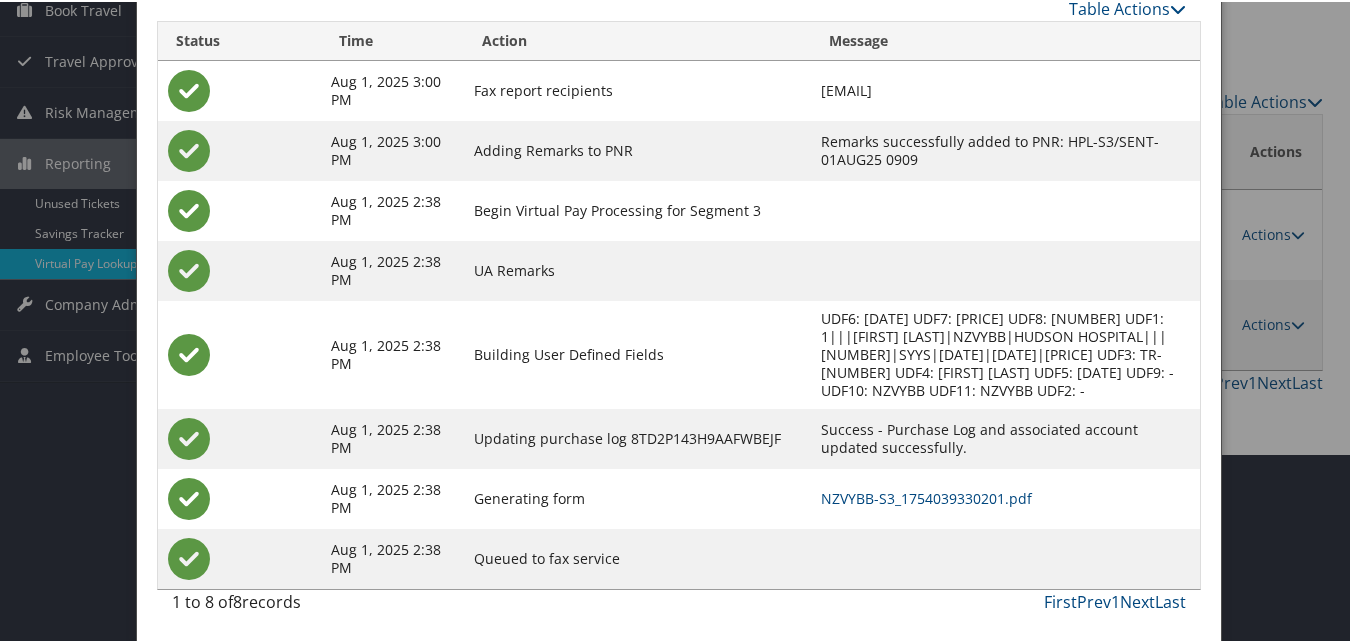 scroll, scrollTop: 190, scrollLeft: 0, axis: vertical 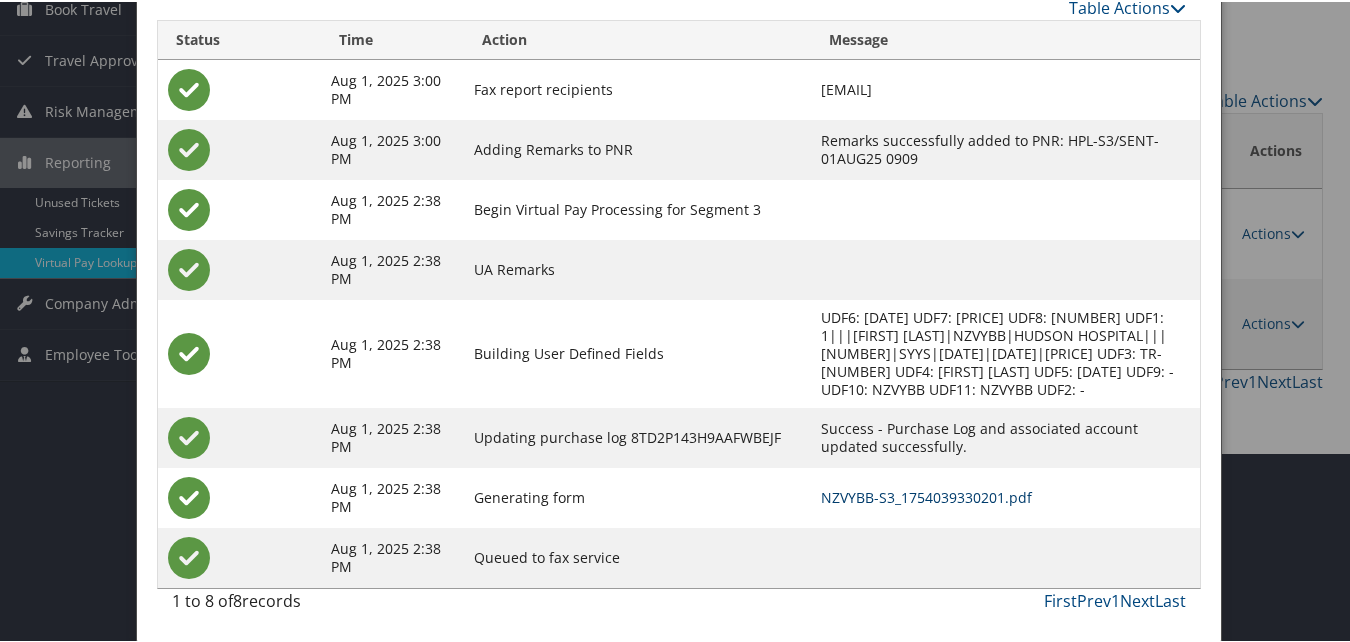 click on "NZVYBB-S3_1754039330201.pdf" at bounding box center (926, 495) 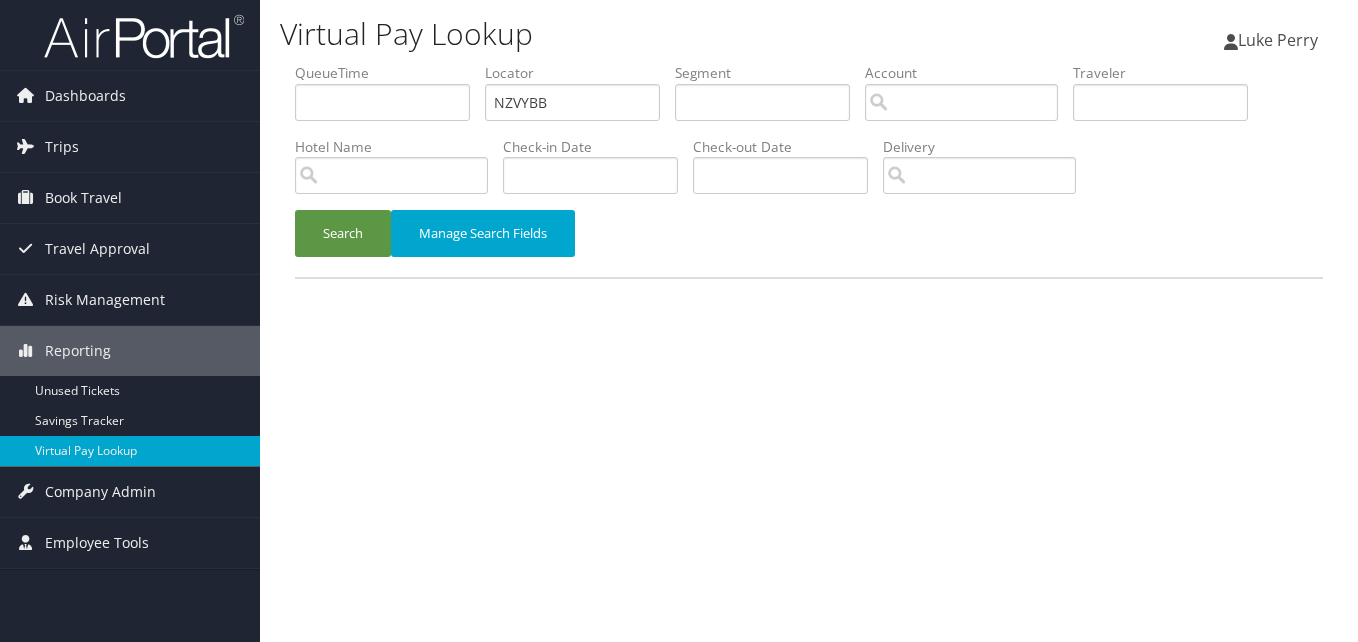 scroll, scrollTop: 0, scrollLeft: 0, axis: both 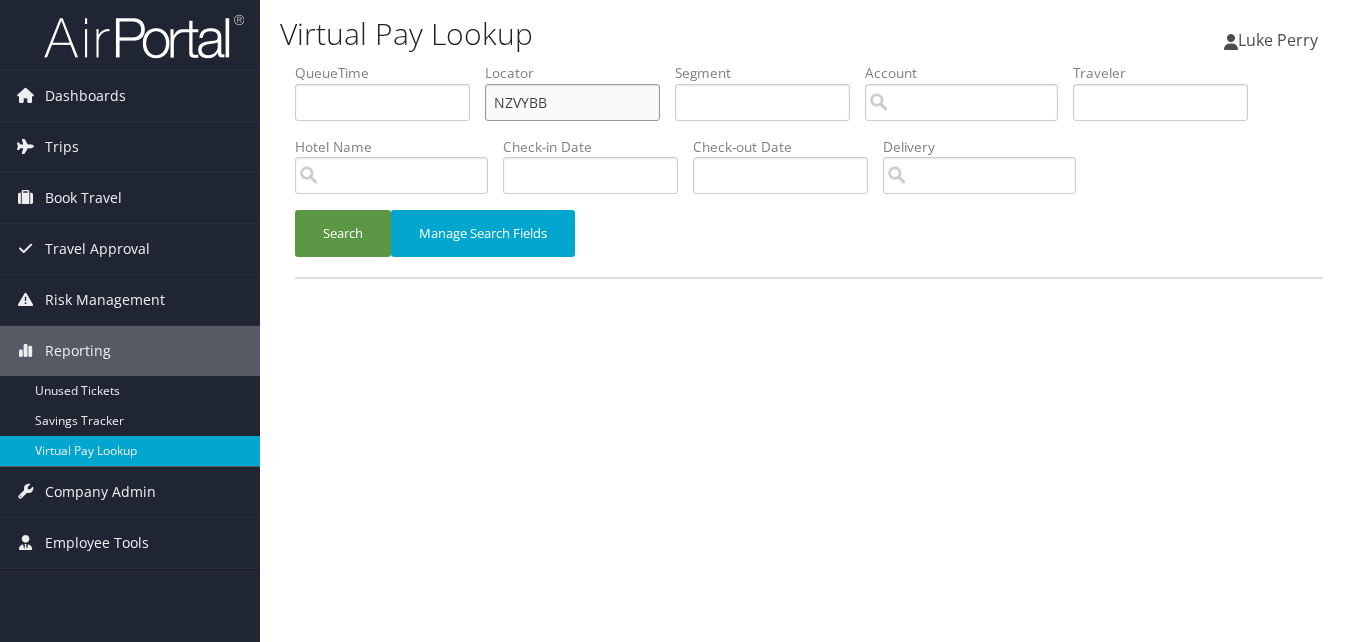 drag, startPoint x: 579, startPoint y: 101, endPoint x: 374, endPoint y: 124, distance: 206.28621 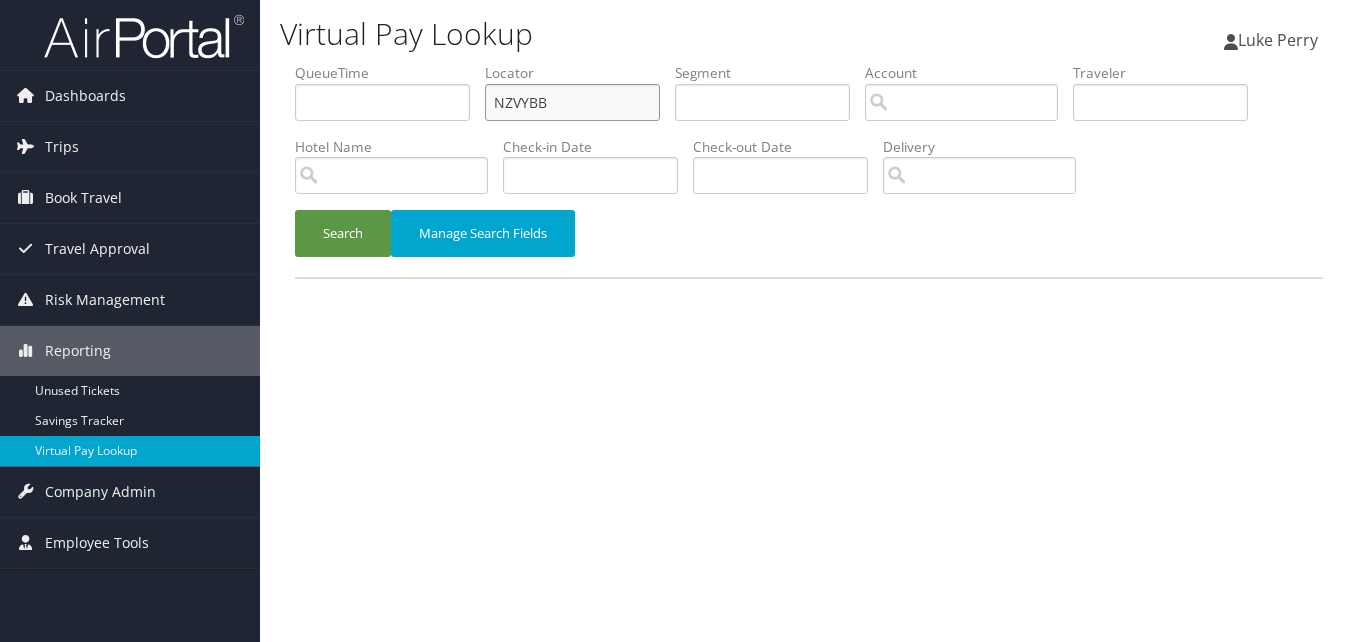 click on "QueueTime Locator NZVYBB Segment Account Traveler Hotel Name Check-in Date Check-out Date Delivery" at bounding box center [809, 63] 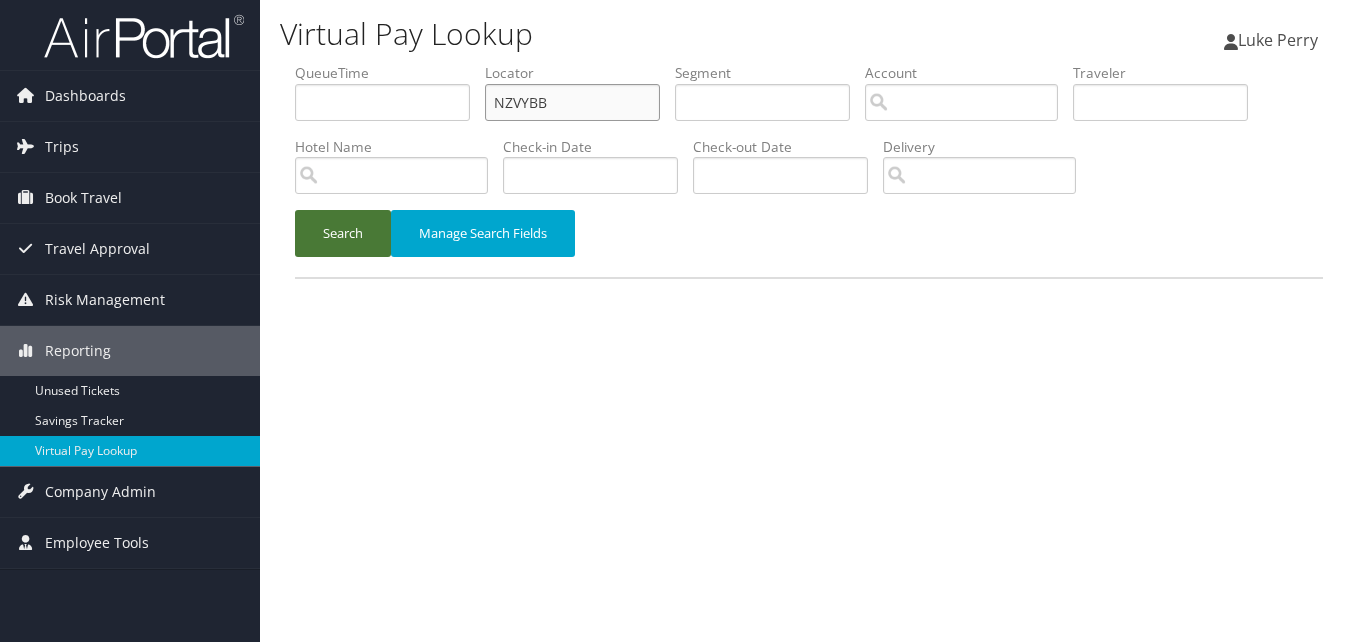 paste on "GDWUAQ" 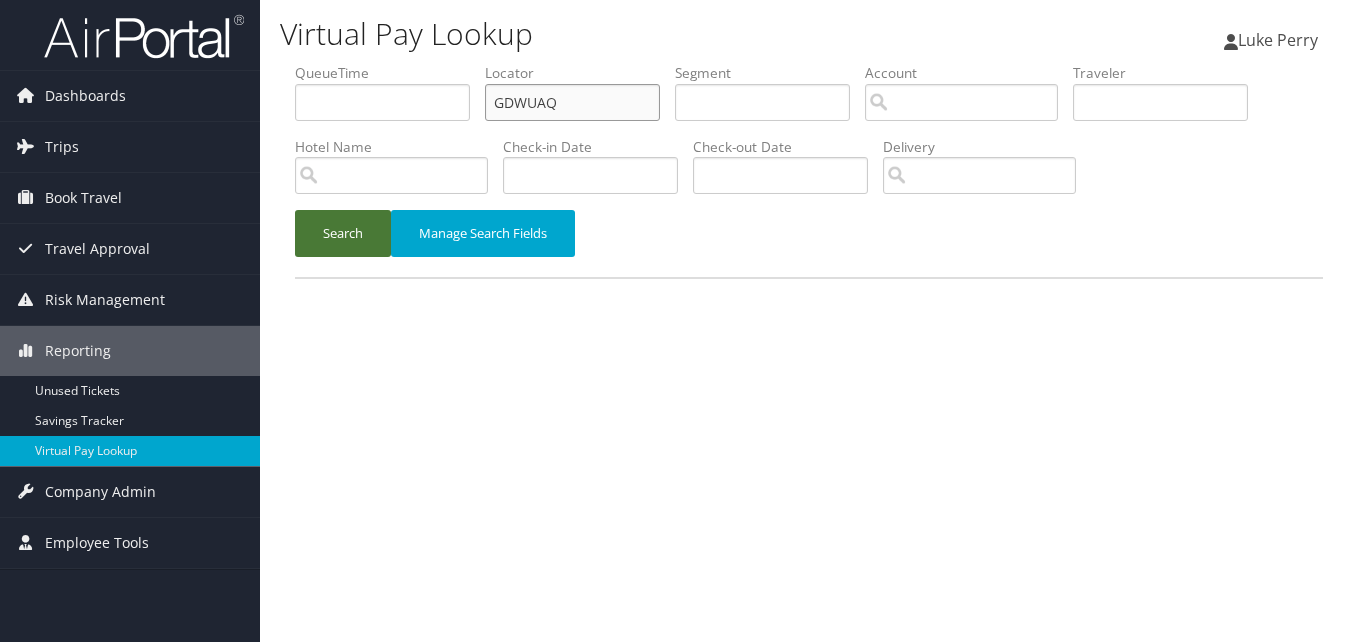type on "GDWUAQ" 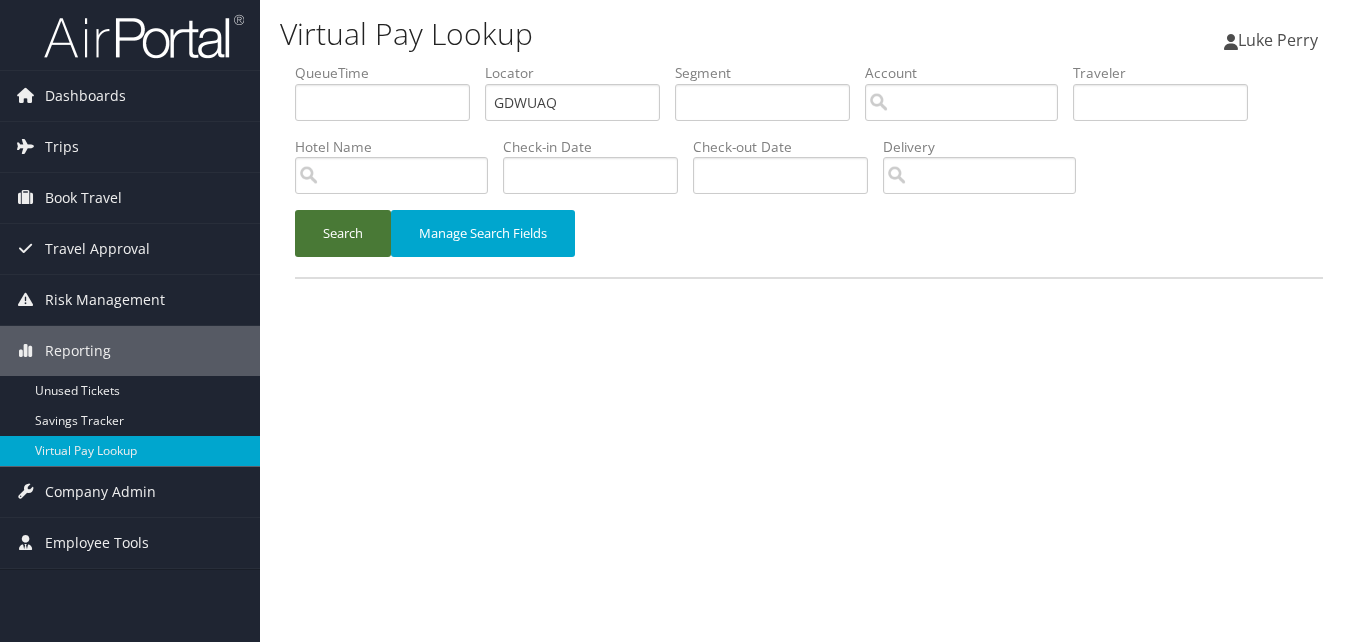 drag, startPoint x: 344, startPoint y: 238, endPoint x: 387, endPoint y: 250, distance: 44.64303 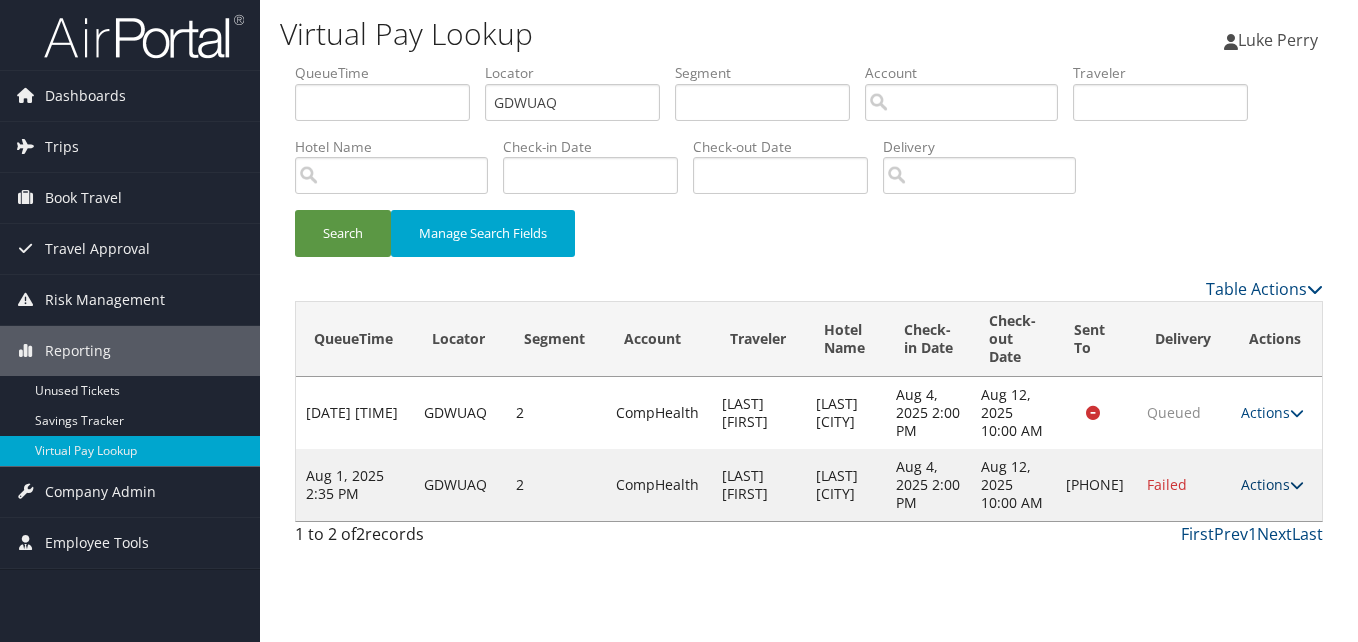 click on "Actions" at bounding box center [1272, 484] 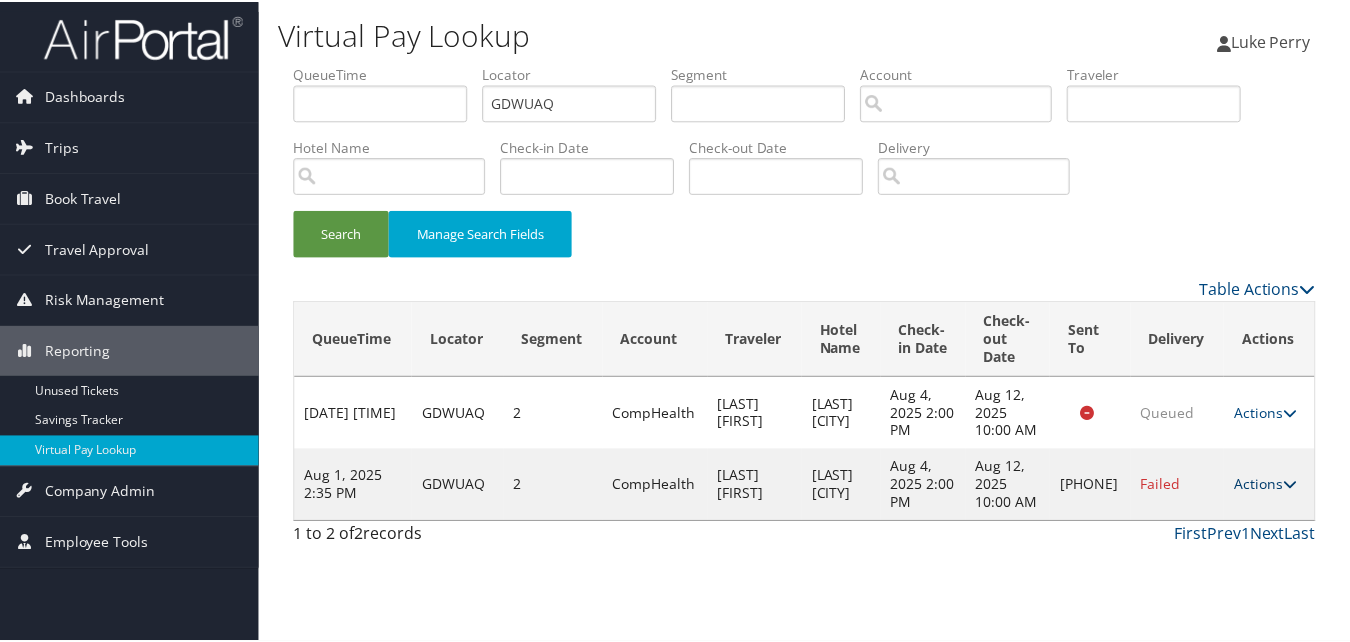 scroll, scrollTop: 1, scrollLeft: 0, axis: vertical 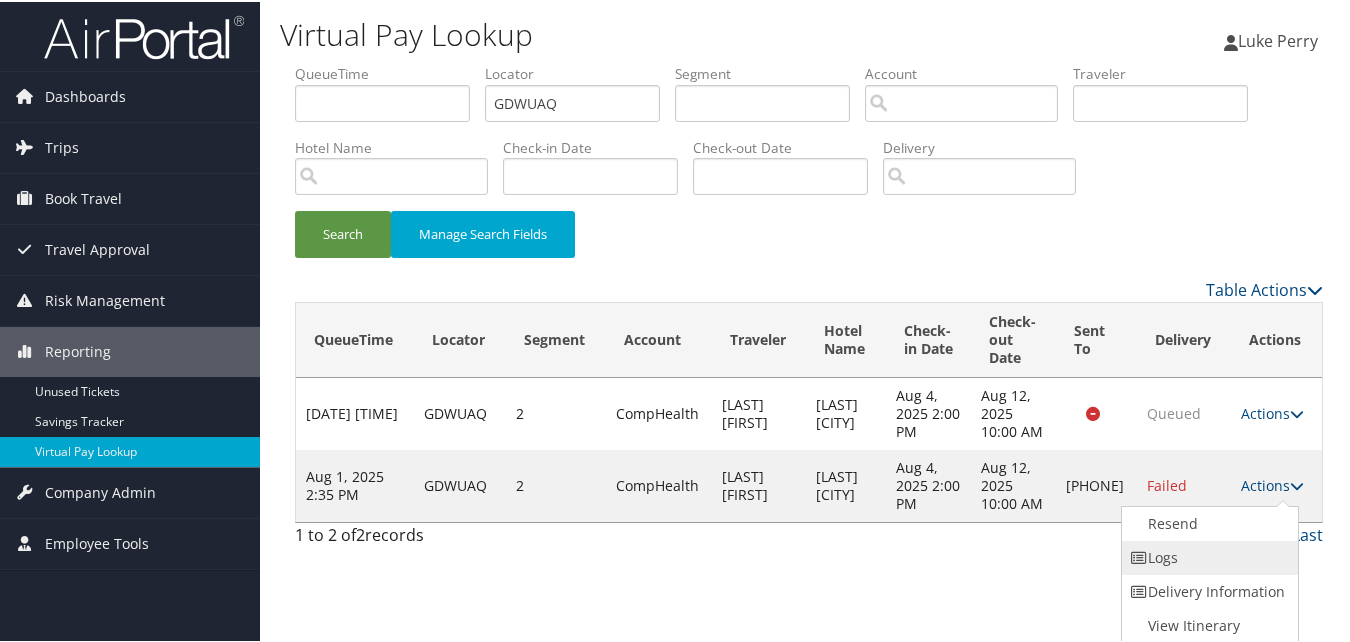 click on "Logs" at bounding box center (1207, 556) 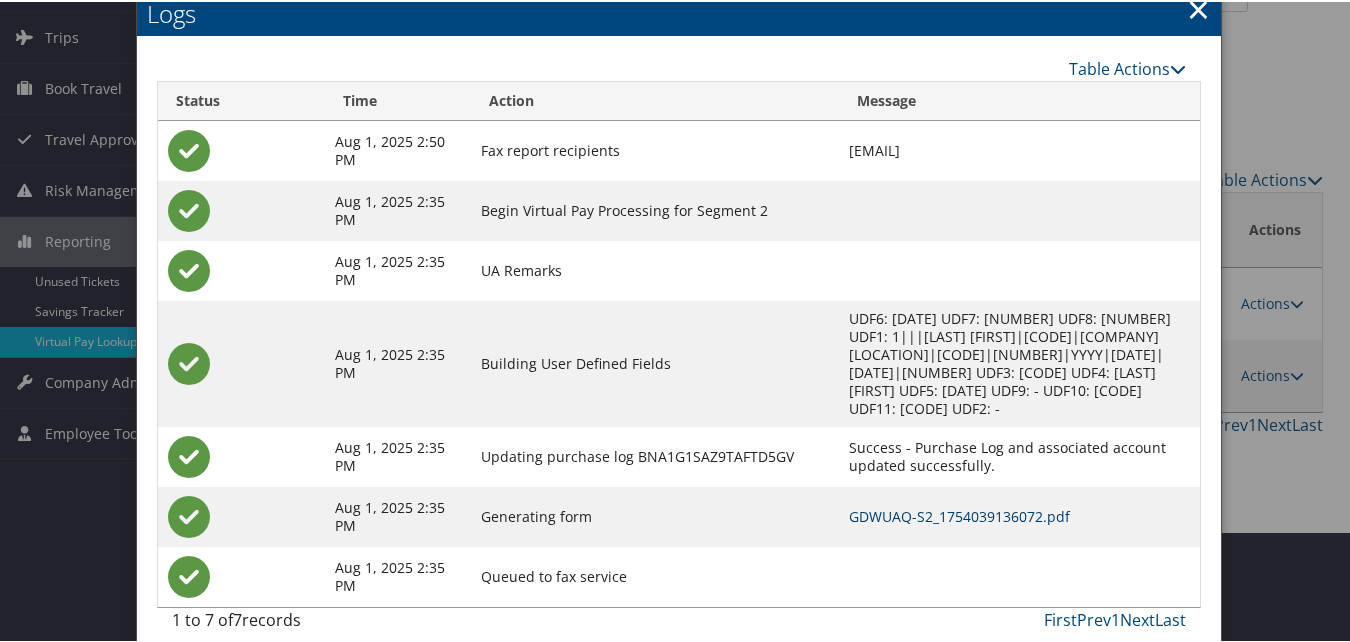 scroll, scrollTop: 112, scrollLeft: 0, axis: vertical 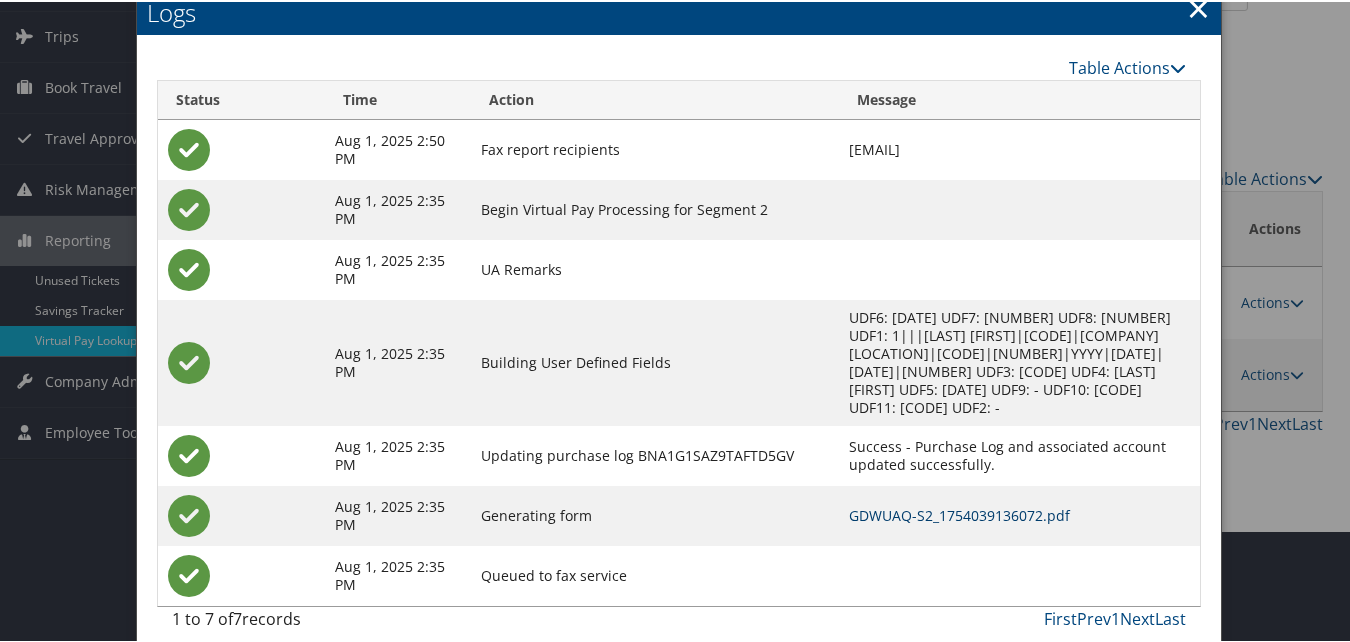 click on "GDWUAQ-S2_1754039136072.pdf" at bounding box center [959, 513] 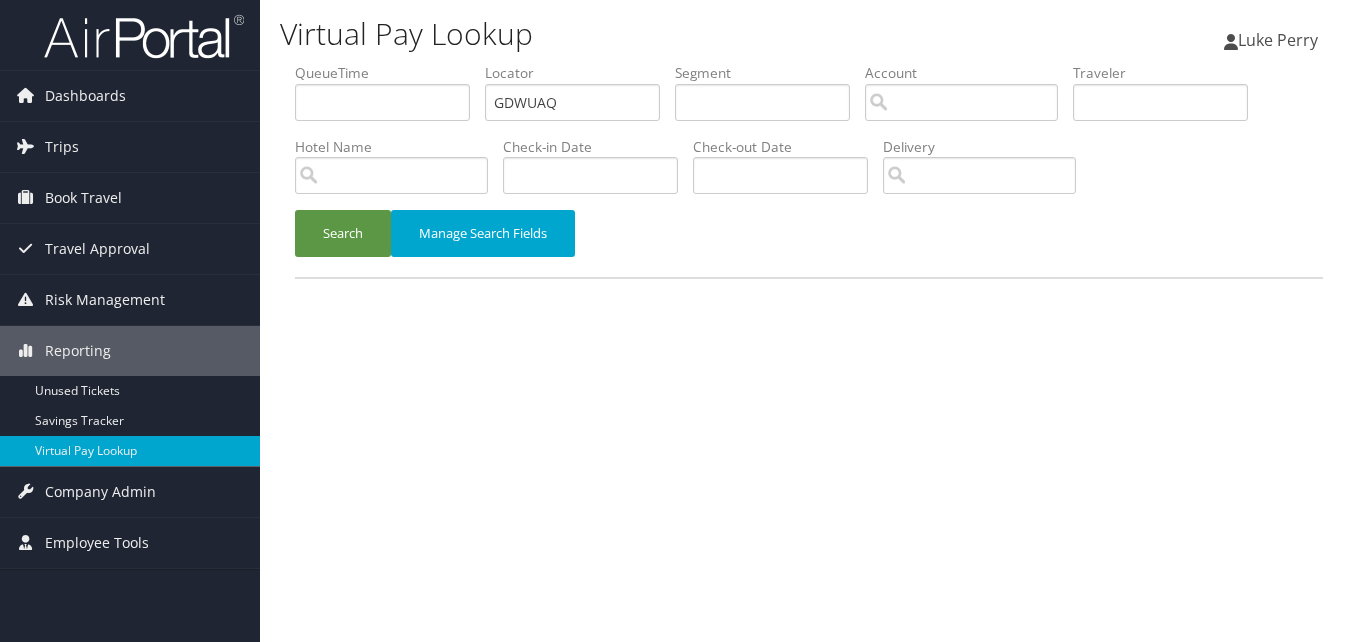 scroll, scrollTop: 0, scrollLeft: 0, axis: both 